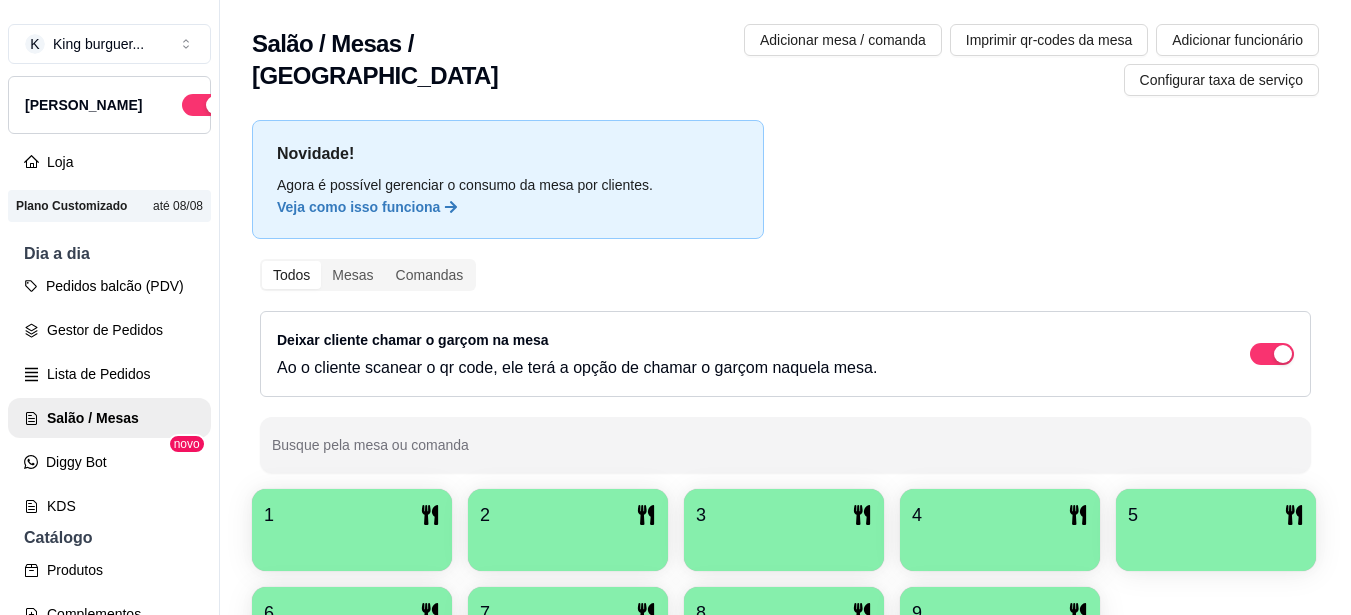 scroll, scrollTop: 0, scrollLeft: 0, axis: both 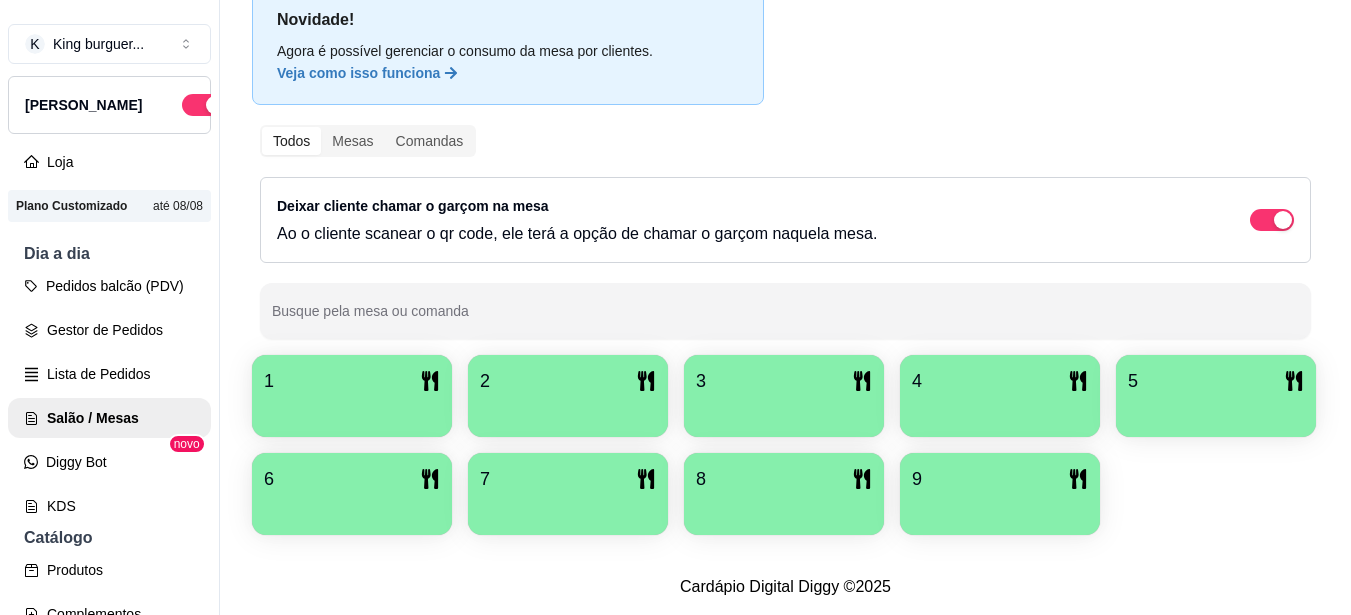 click at bounding box center [1000, 410] 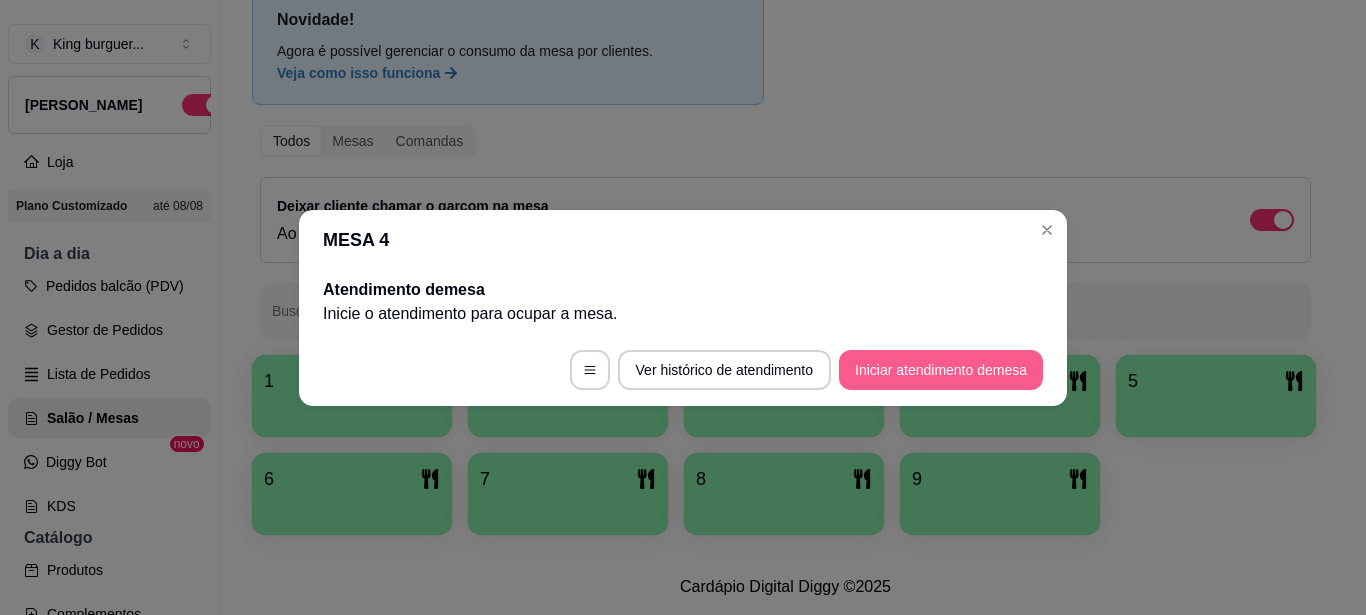 click on "Iniciar atendimento de  mesa" at bounding box center (941, 370) 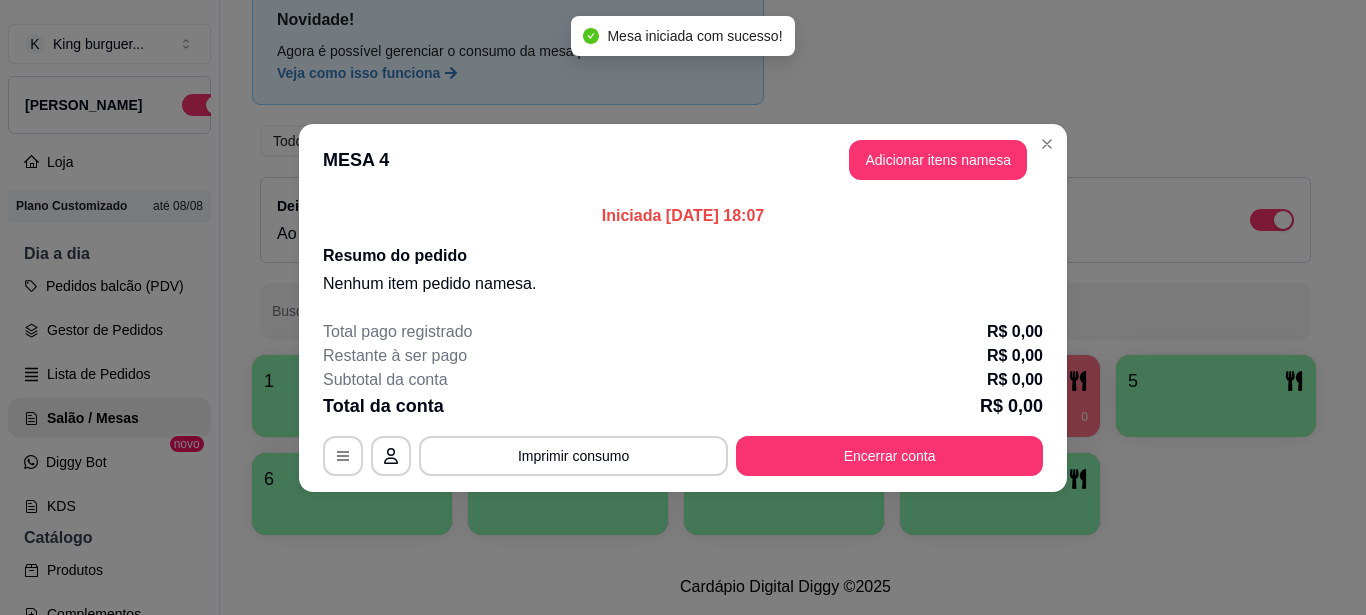 click on "Adicionar itens na  mesa" at bounding box center (938, 160) 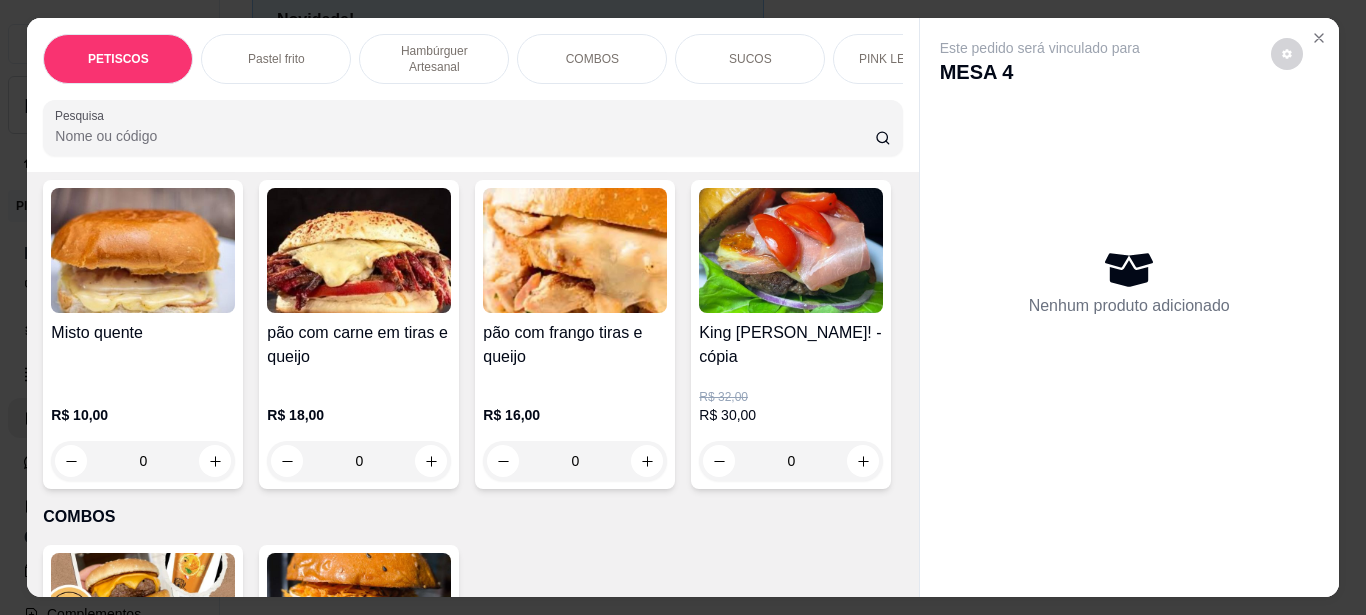 scroll, scrollTop: 3000, scrollLeft: 0, axis: vertical 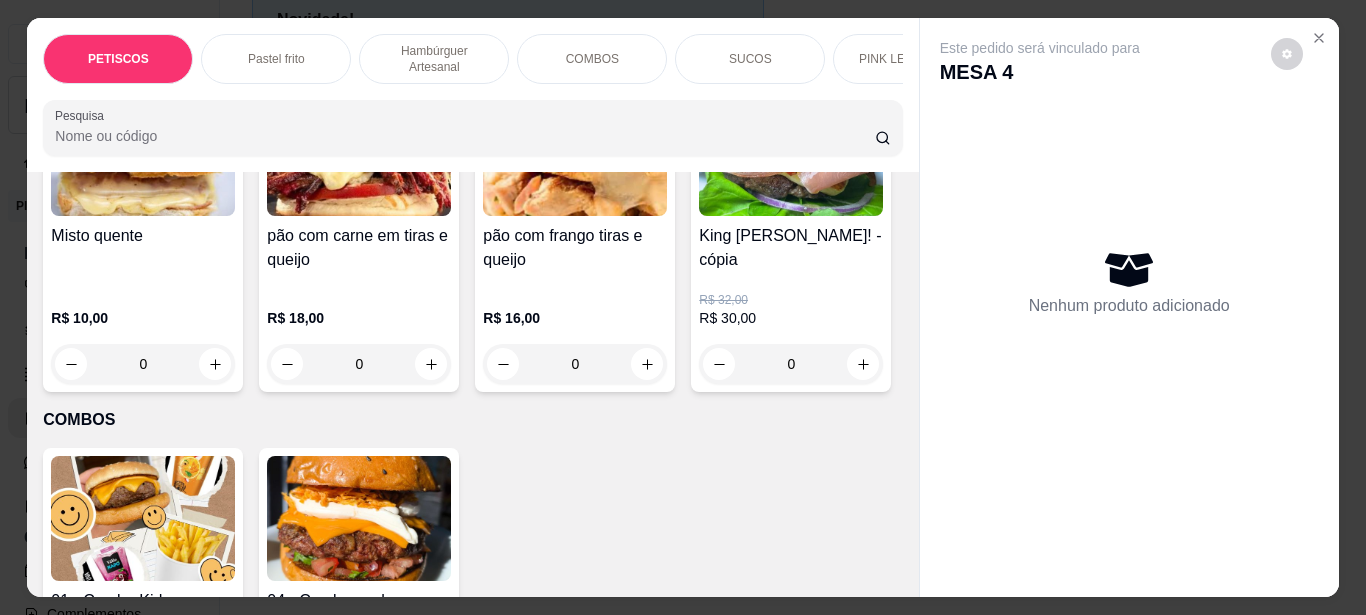 click at bounding box center (143, -132) 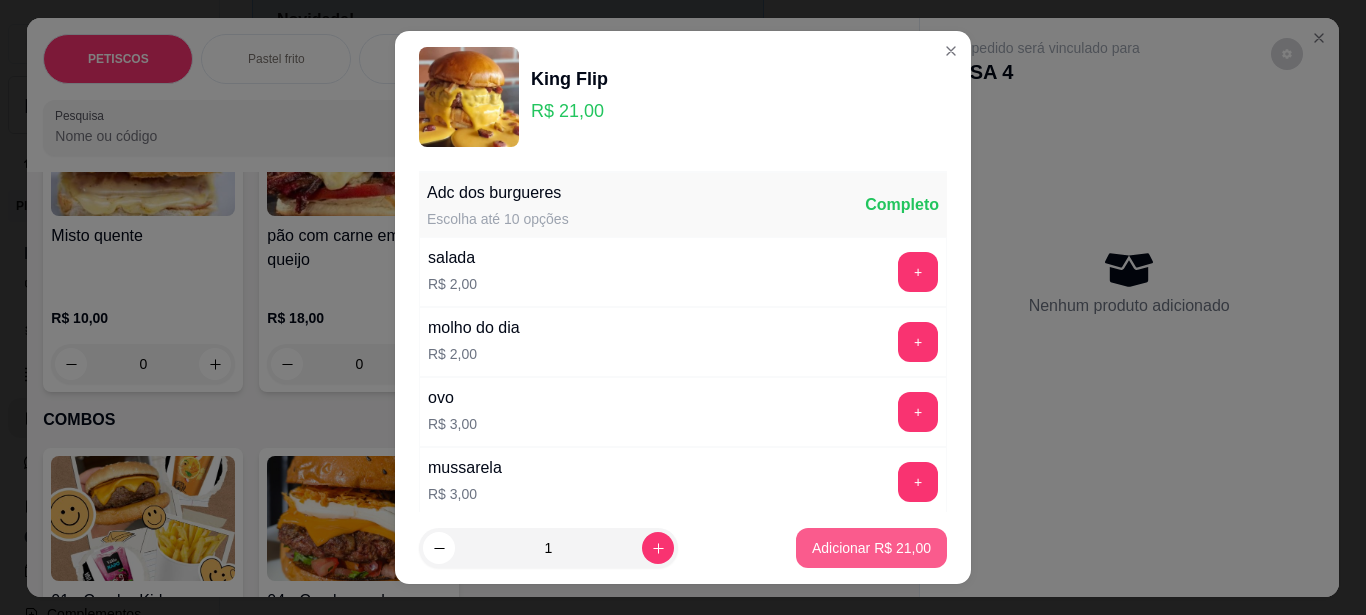 click on "Adicionar   R$ 21,00" at bounding box center (871, 548) 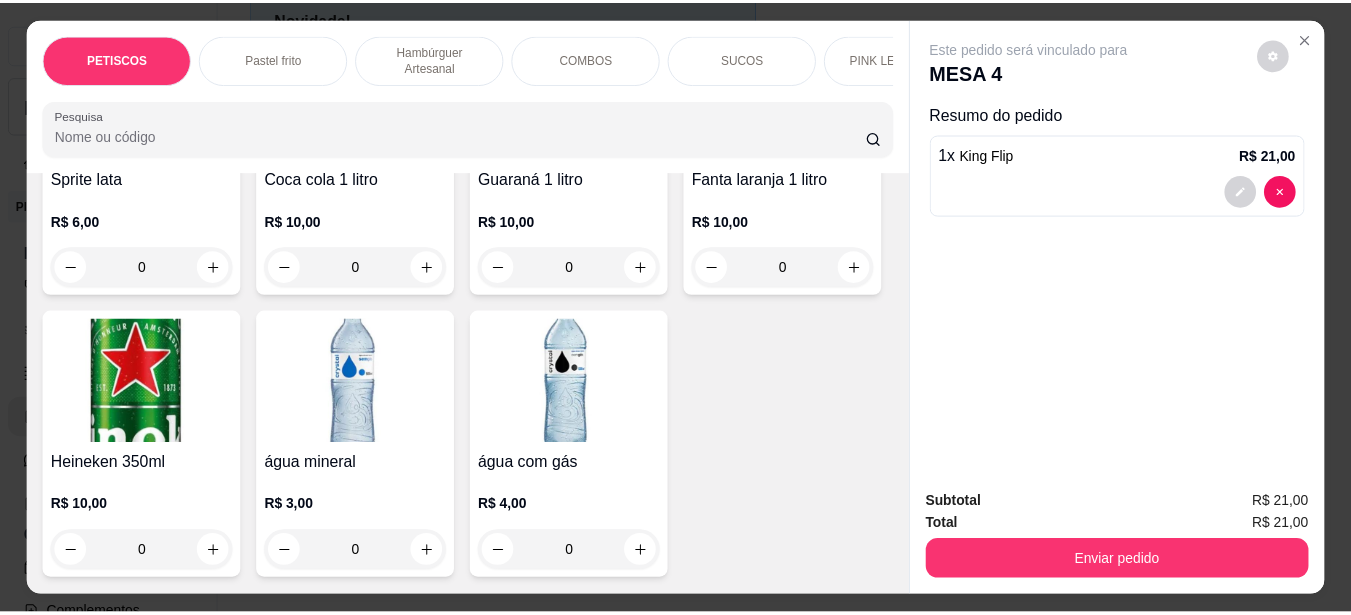 scroll, scrollTop: 5900, scrollLeft: 0, axis: vertical 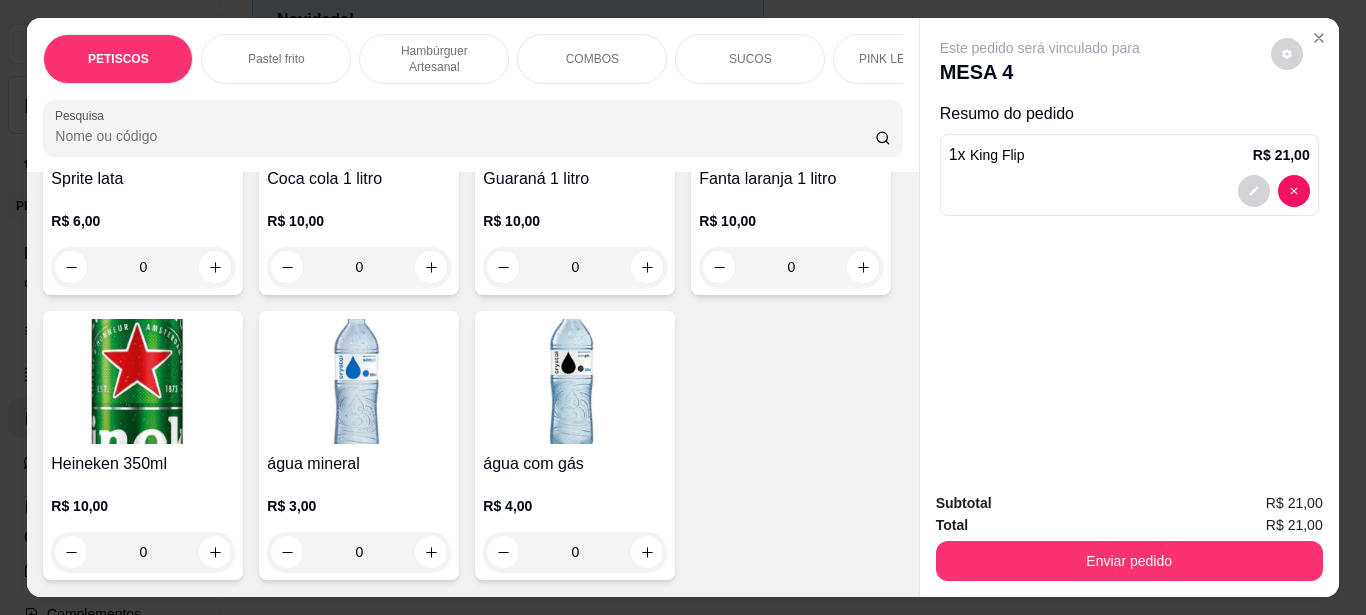 click at bounding box center (143, -189) 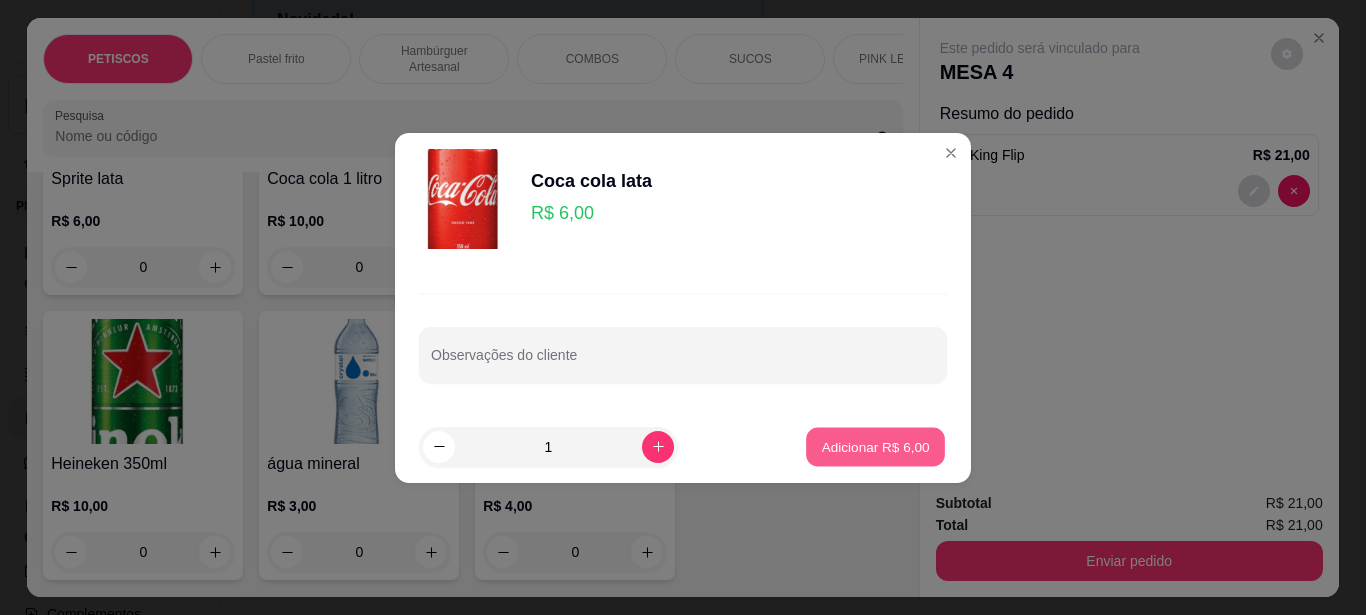 click on "Adicionar   R$ 6,00" at bounding box center (875, 446) 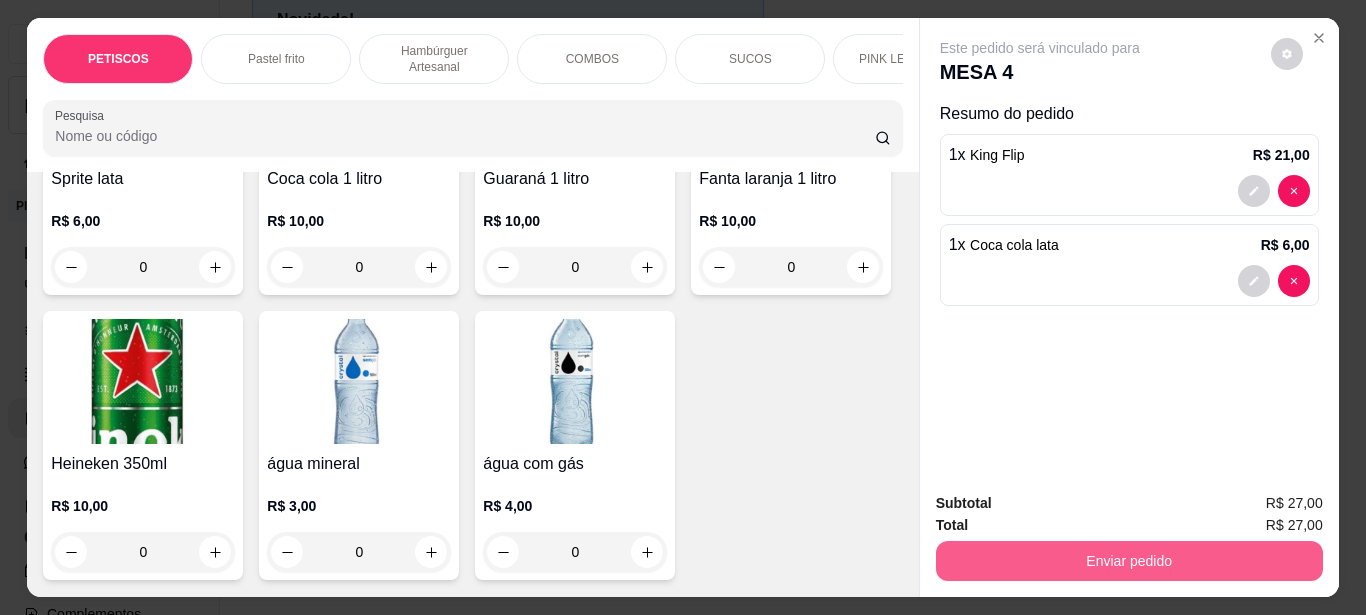 click on "Enviar pedido" at bounding box center [1129, 561] 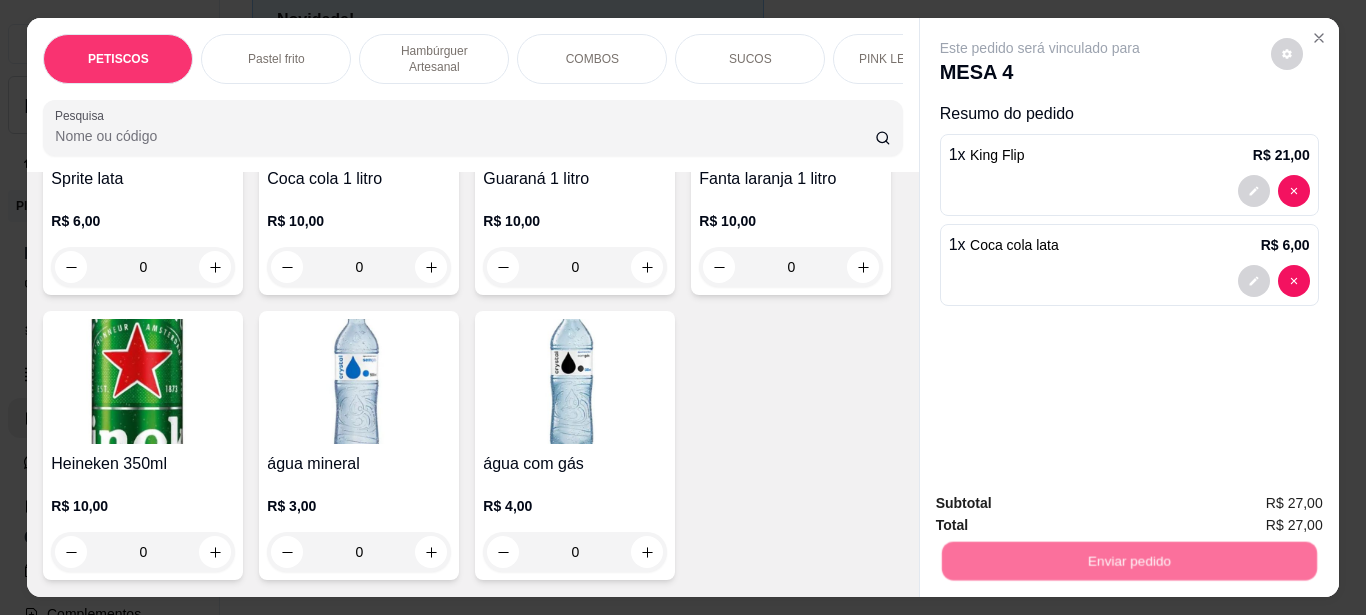 click on "Não registrar e enviar pedido" at bounding box center (1063, 503) 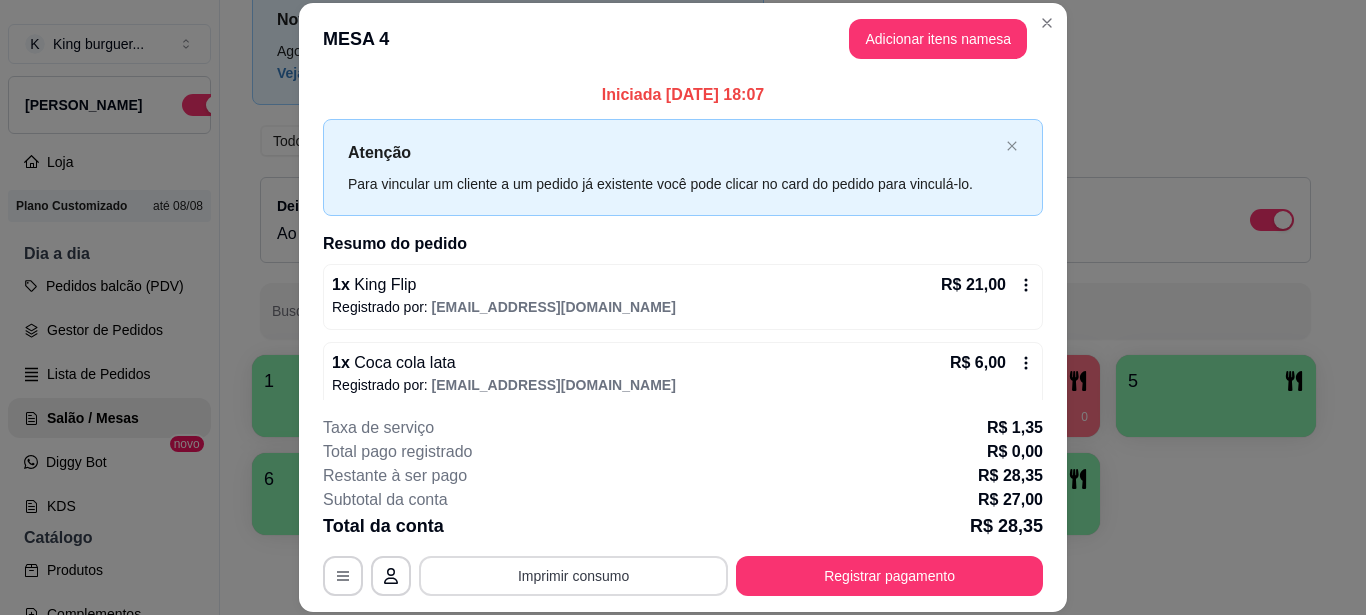 click on "Imprimir consumo" at bounding box center (573, 576) 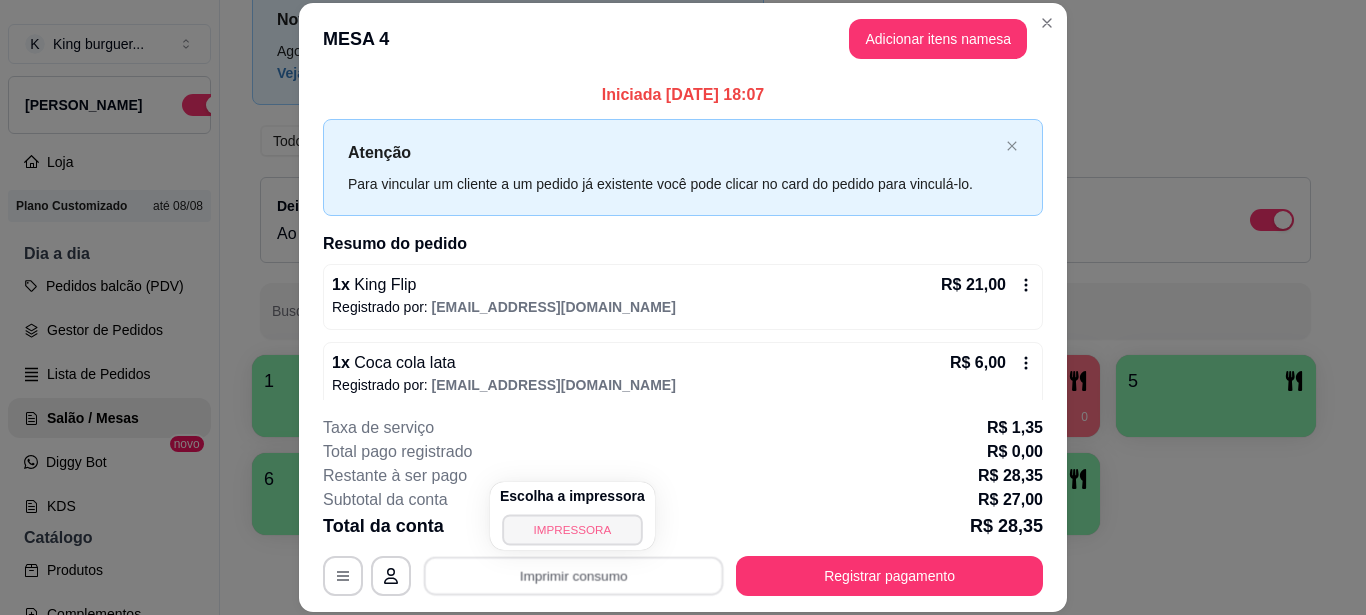 click on "IMPRESSORA" at bounding box center (572, 529) 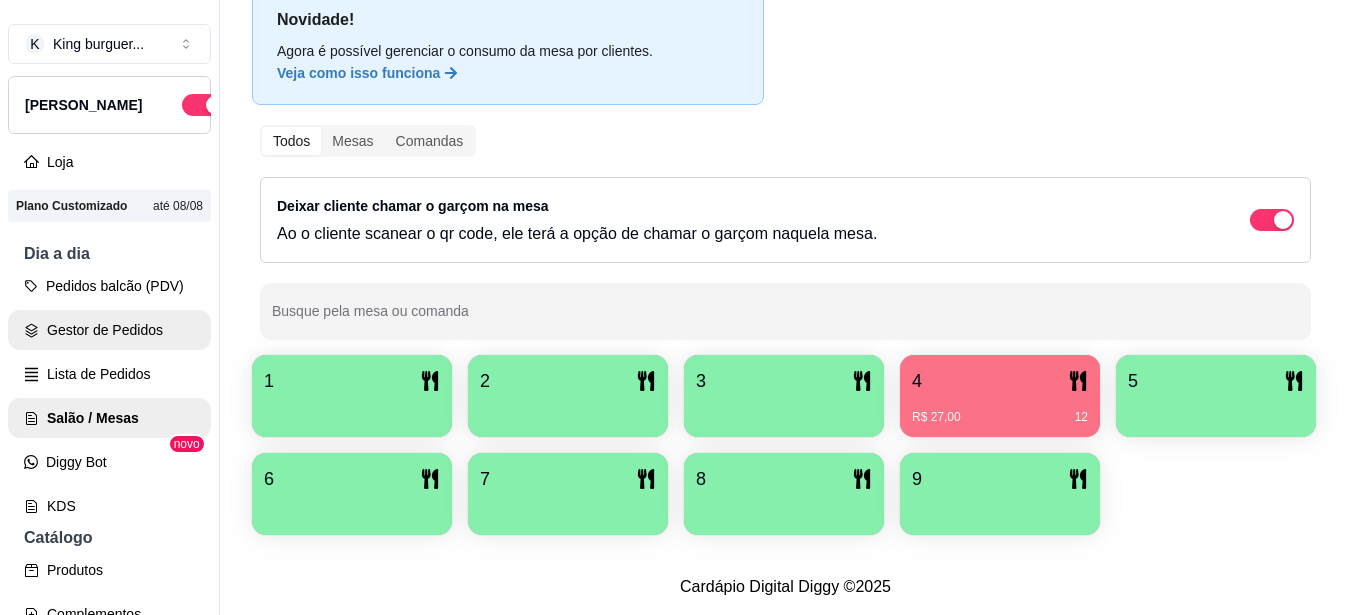 click on "Gestor de Pedidos" at bounding box center [109, 330] 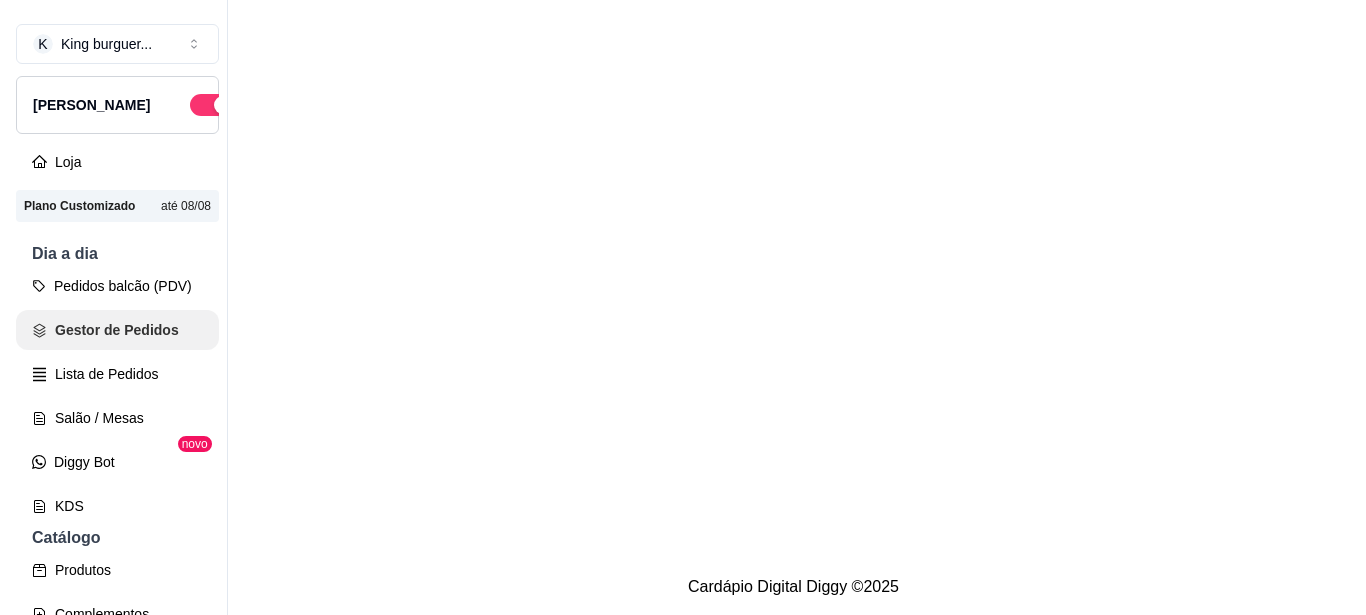 scroll, scrollTop: 0, scrollLeft: 0, axis: both 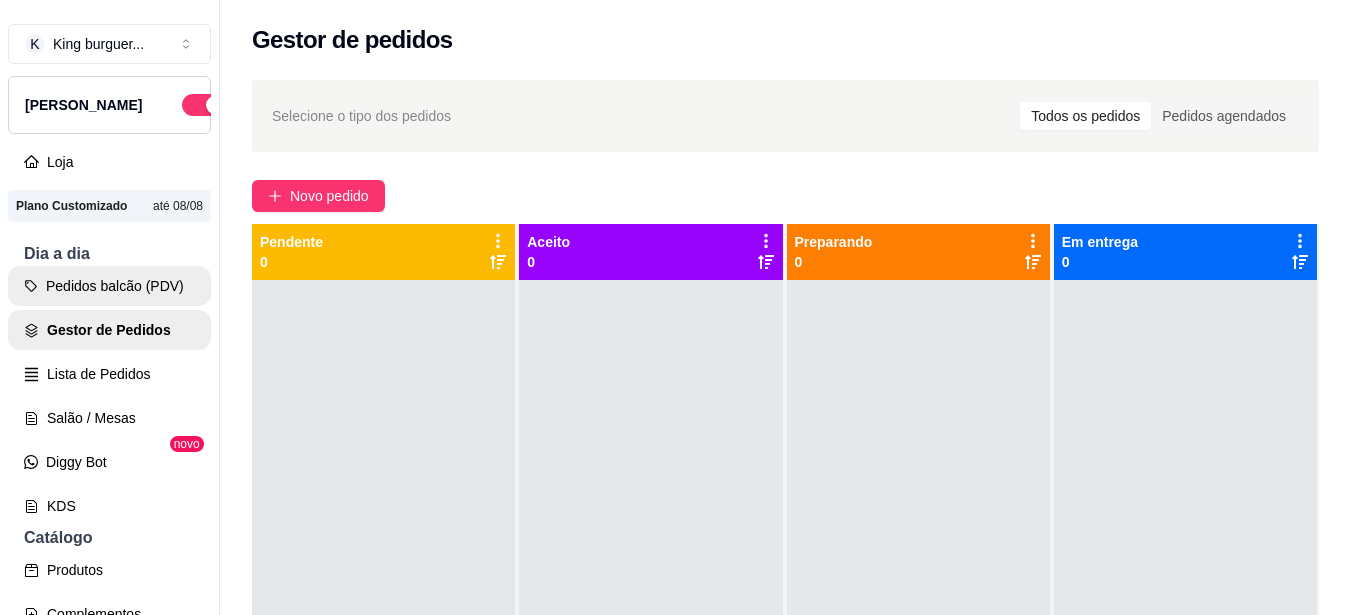 click on "Pedidos balcão (PDV)" at bounding box center [109, 286] 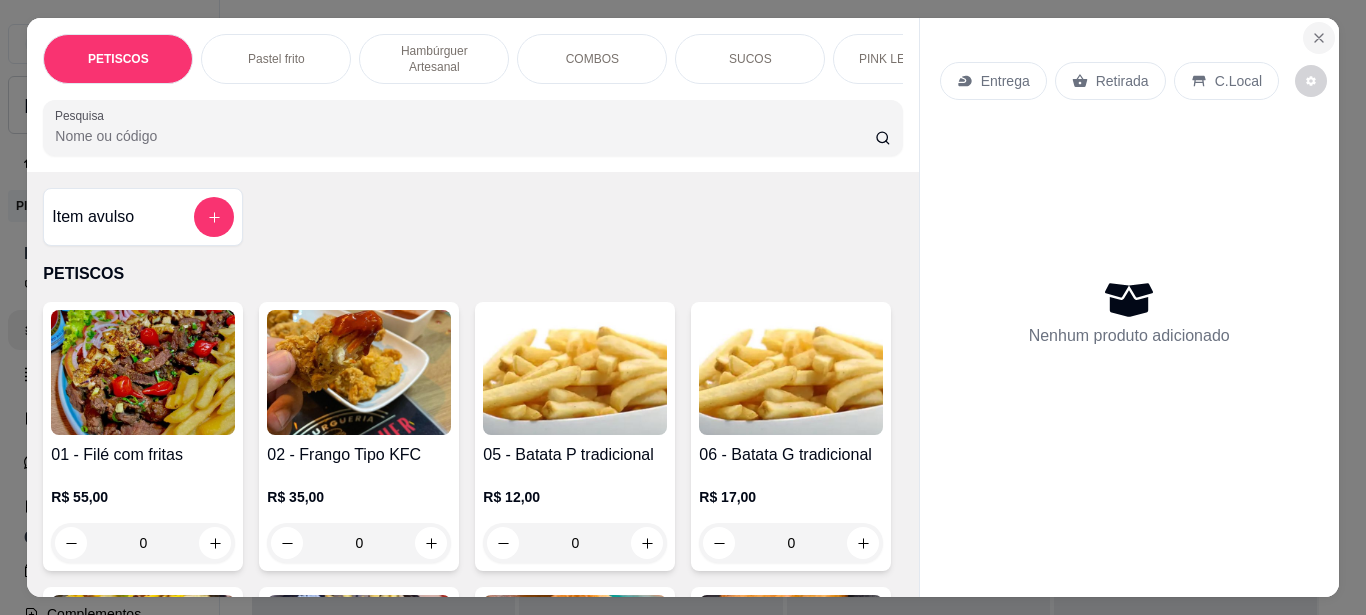 click 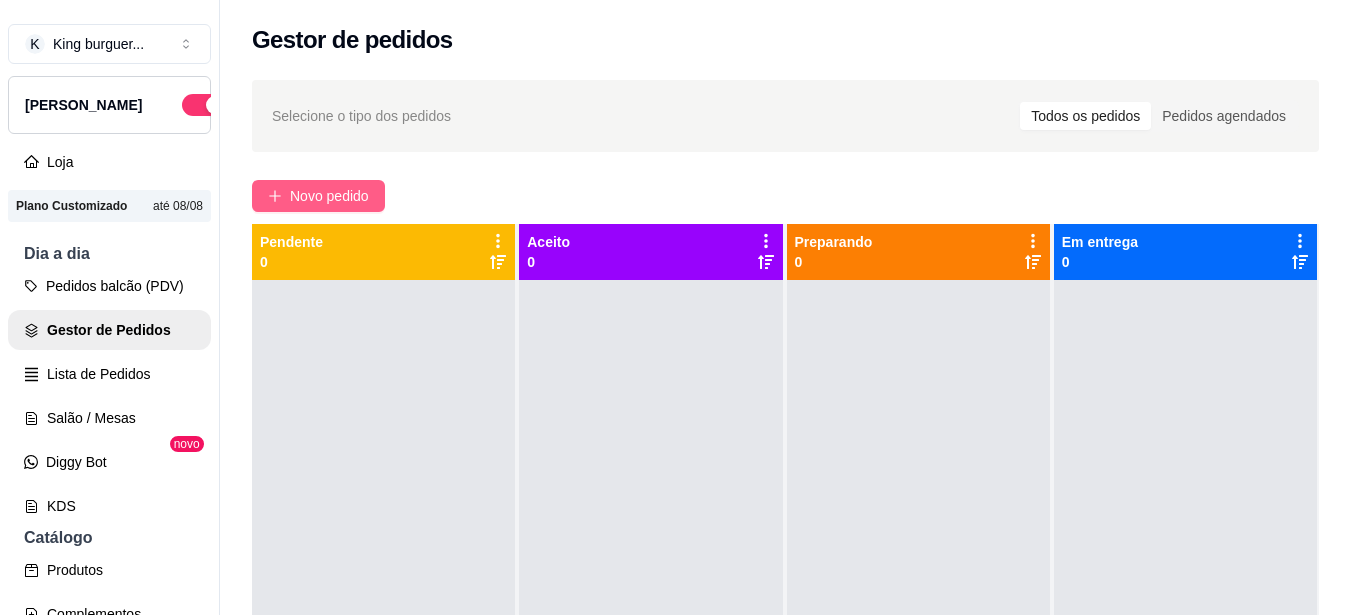 click on "Novo pedido" at bounding box center [329, 196] 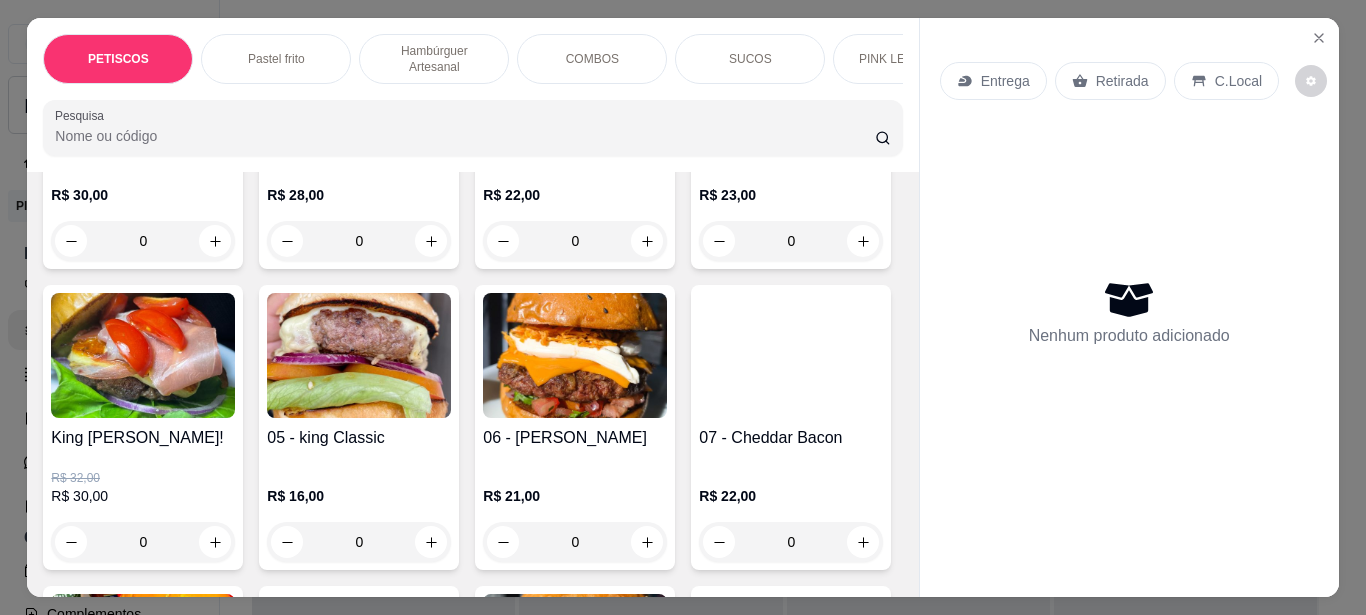 scroll, scrollTop: 1700, scrollLeft: 0, axis: vertical 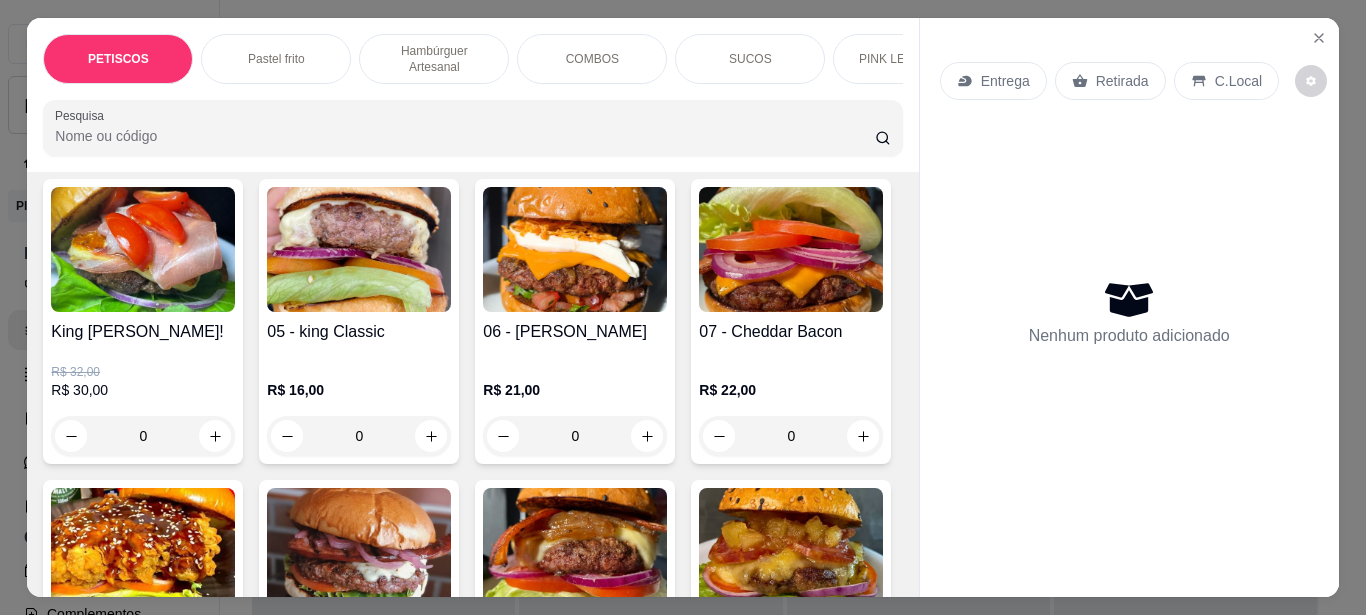 click at bounding box center [575, -60] 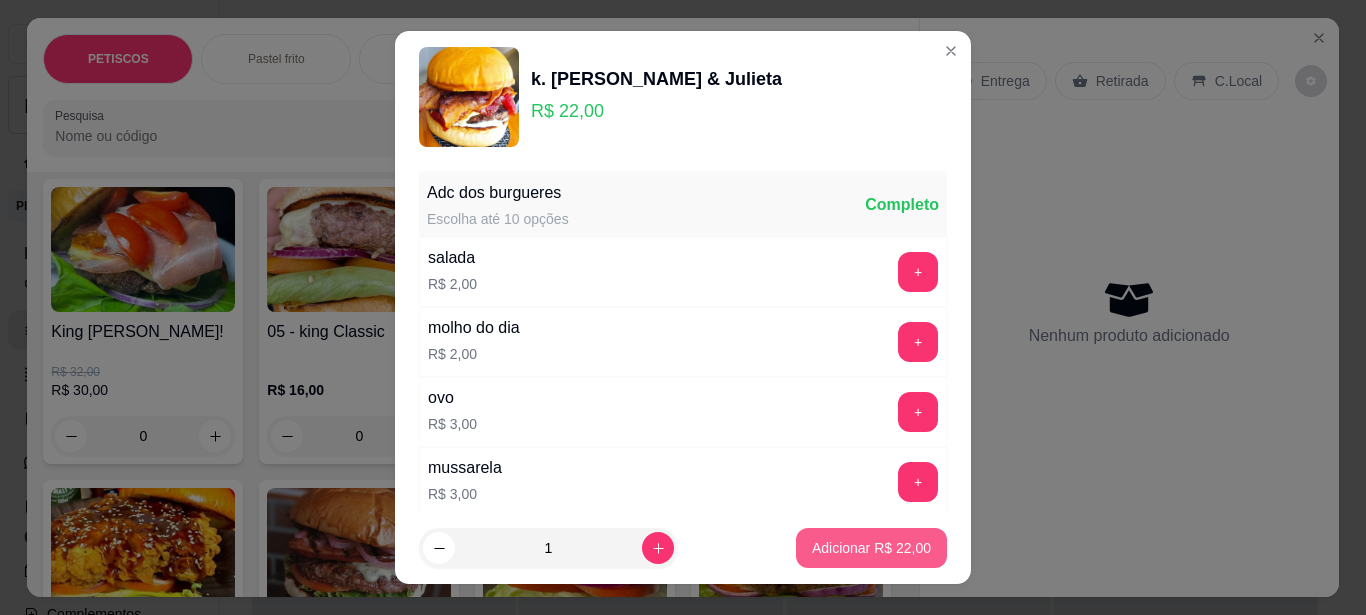 click on "Adicionar   R$ 22,00" at bounding box center [871, 548] 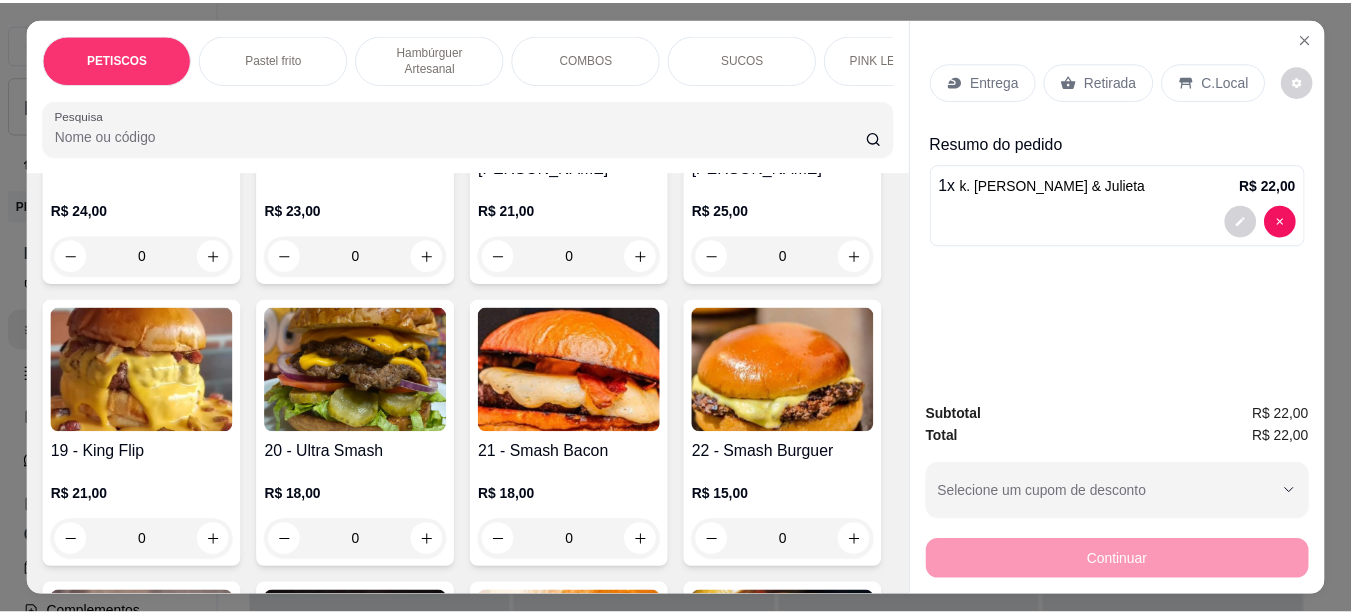 scroll, scrollTop: 2800, scrollLeft: 0, axis: vertical 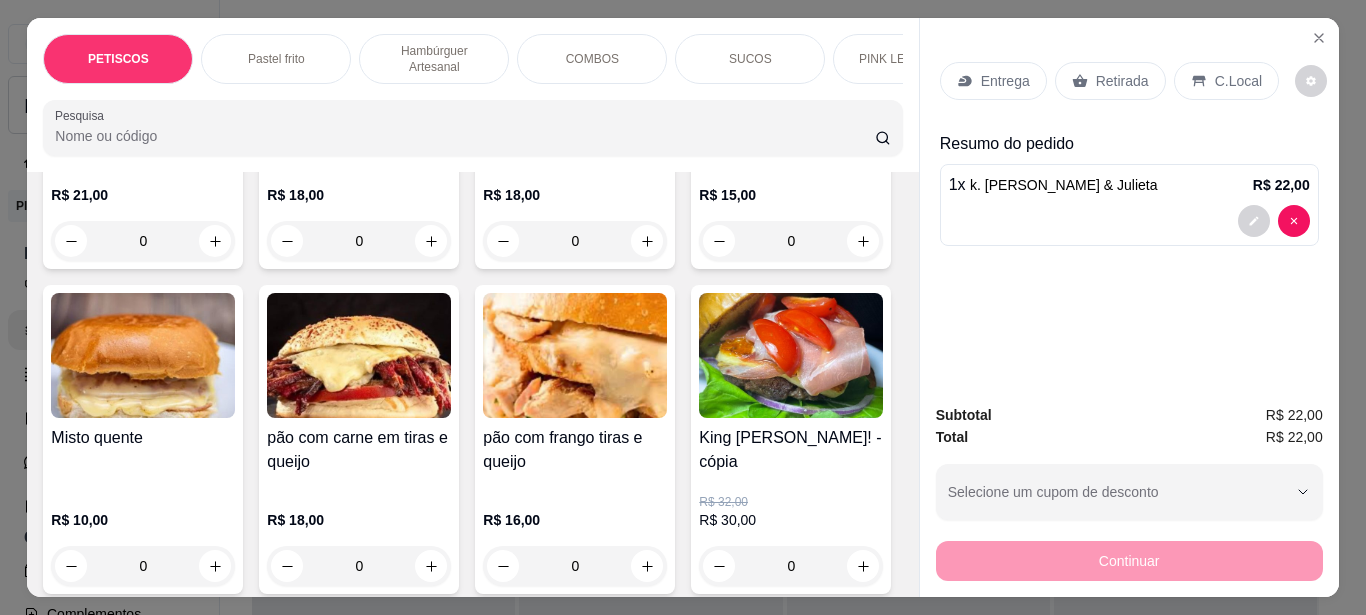 click at bounding box center (143, -239) 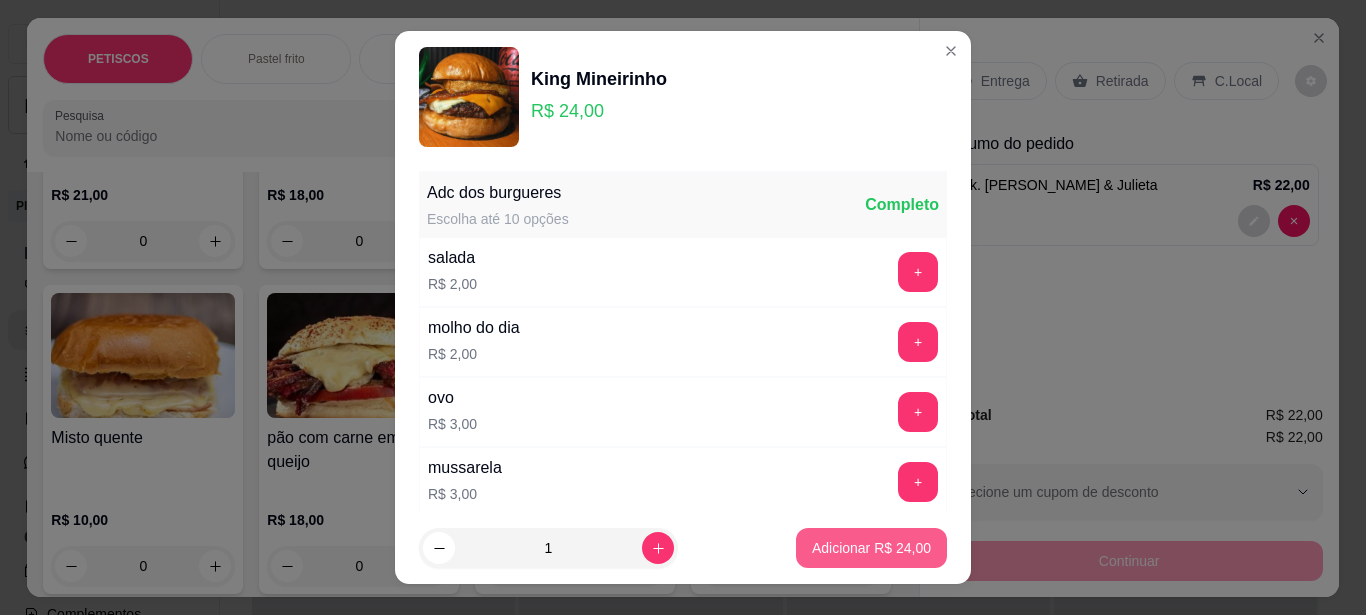click on "Adicionar   R$ 24,00" at bounding box center (871, 548) 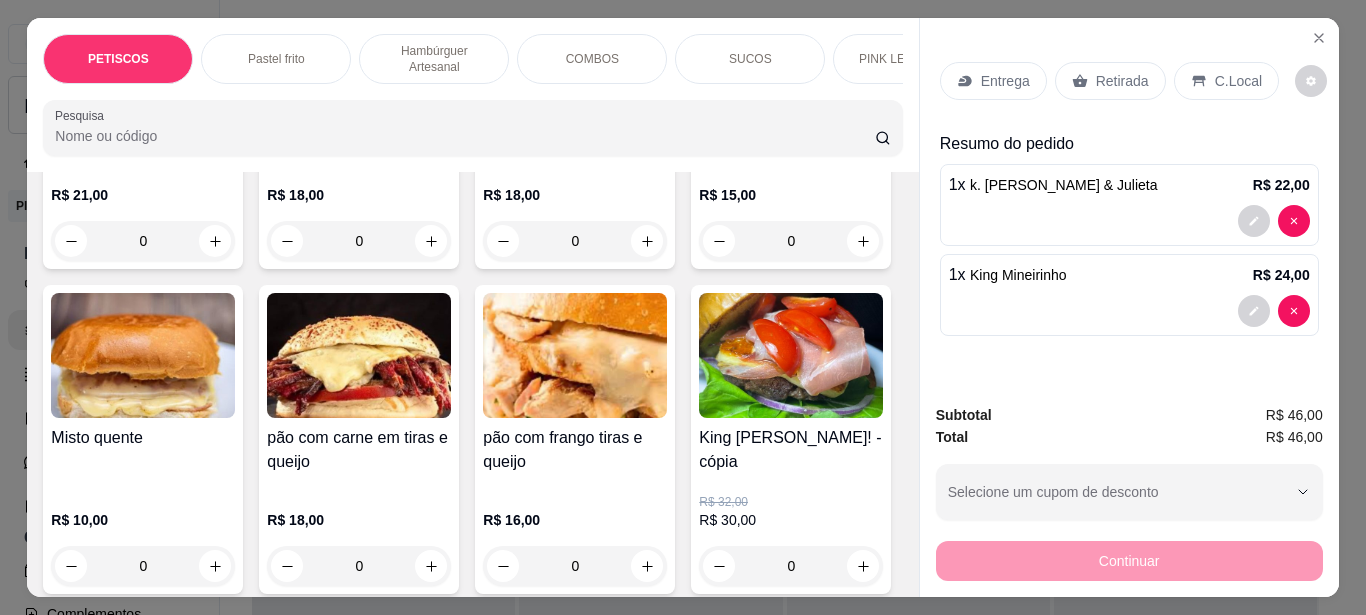 drag, startPoint x: 1114, startPoint y: 65, endPoint x: 1119, endPoint y: 88, distance: 23.537205 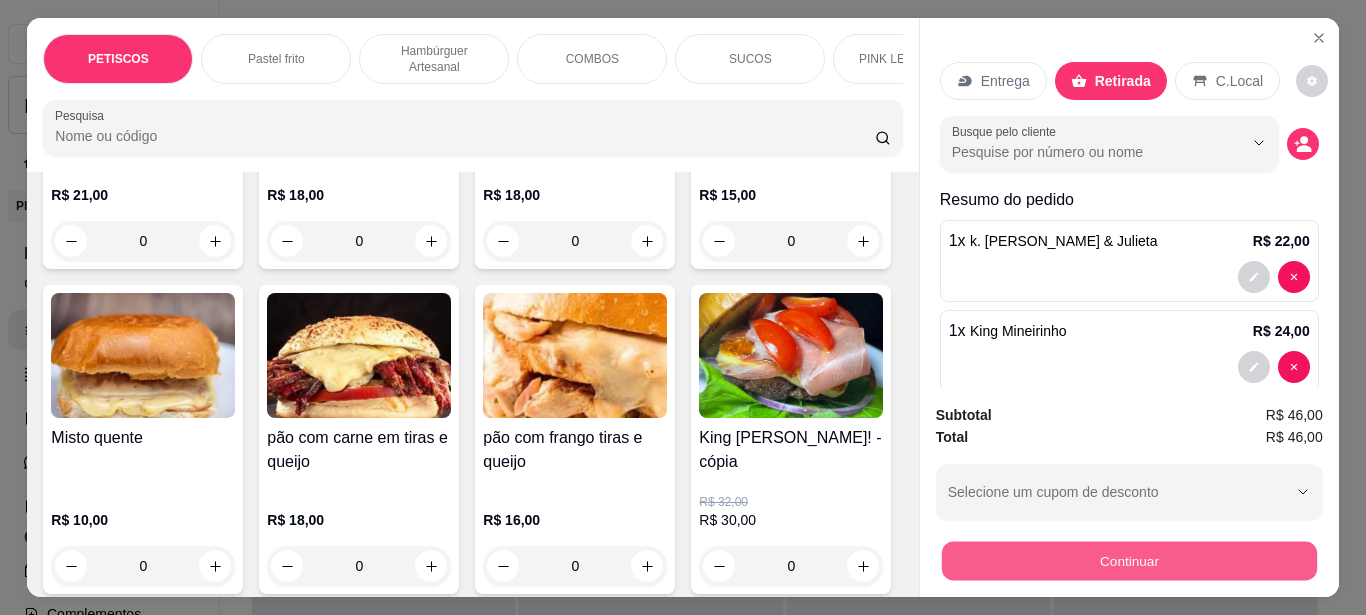 click on "Continuar" at bounding box center [1128, 560] 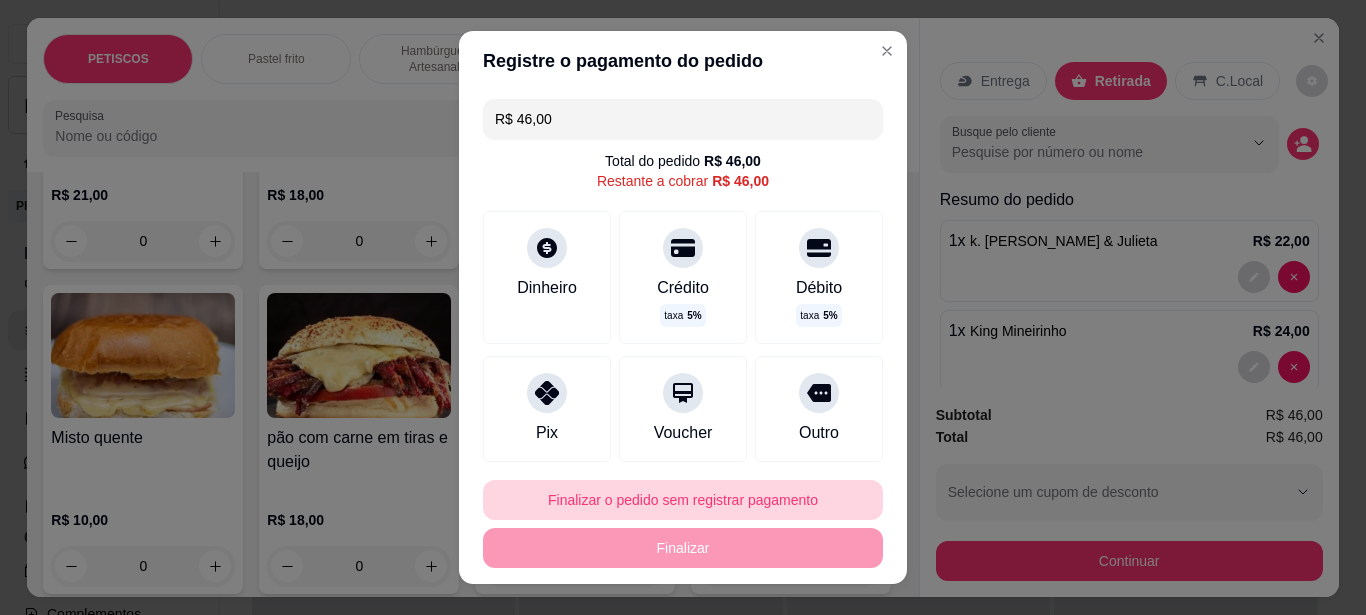 click on "Finalizar o pedido sem registrar pagamento" at bounding box center [683, 500] 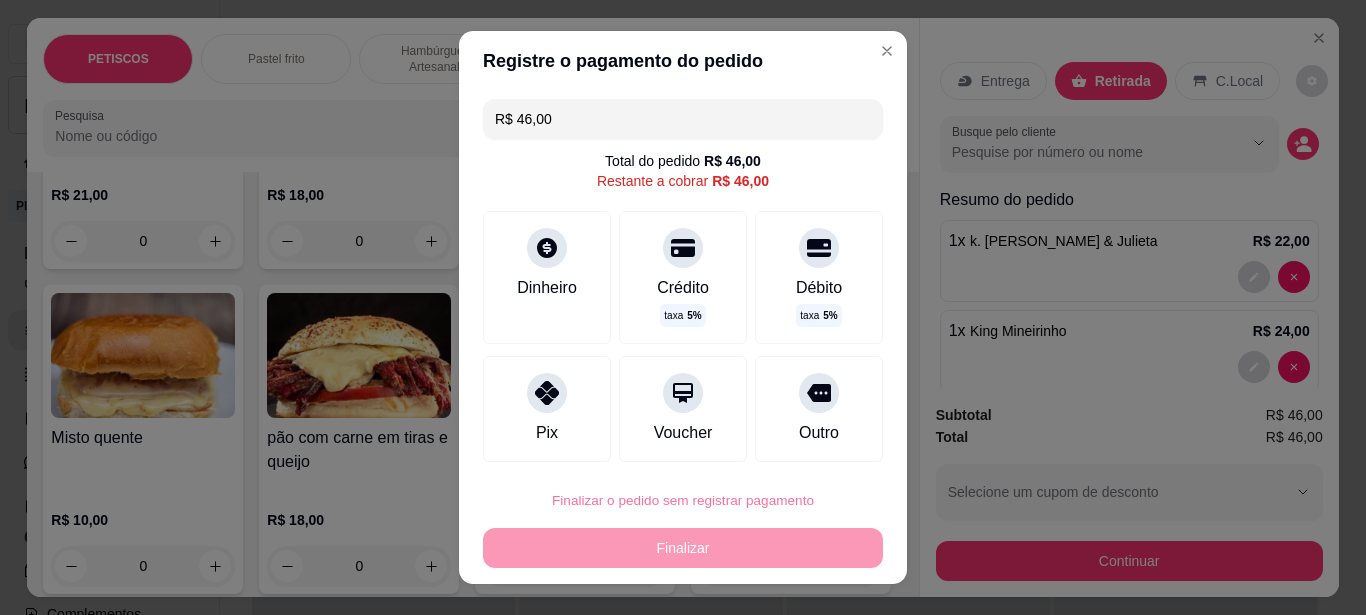 click on "Confirmar" at bounding box center [799, 443] 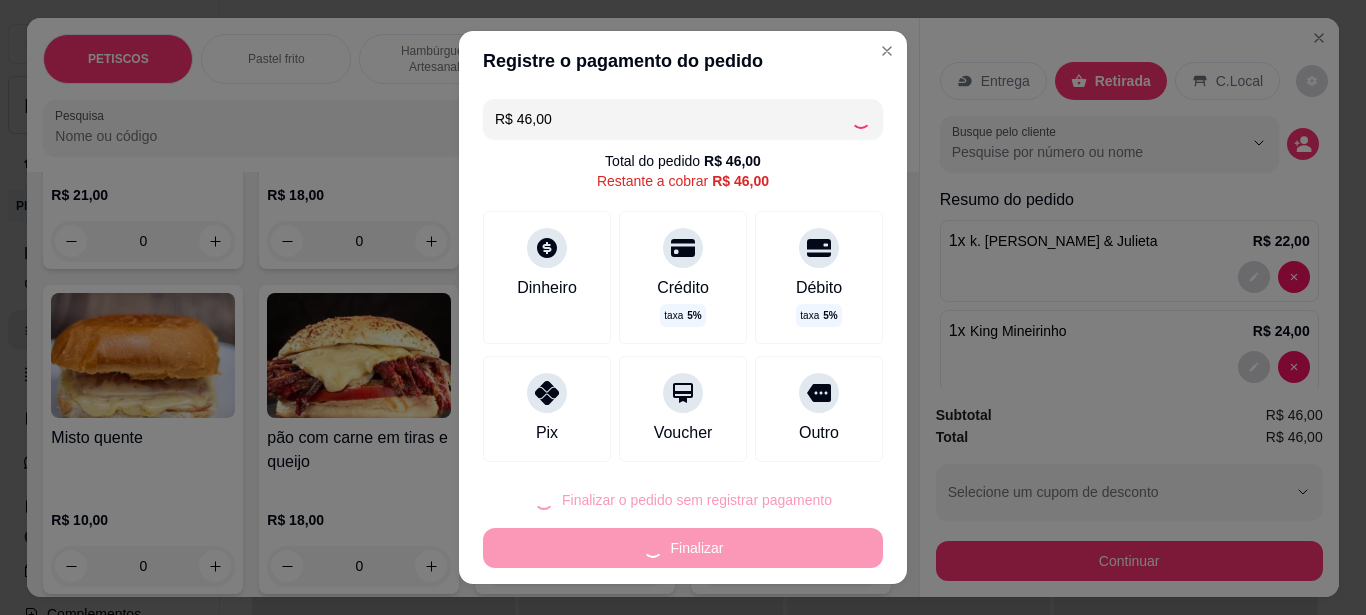 type on "0" 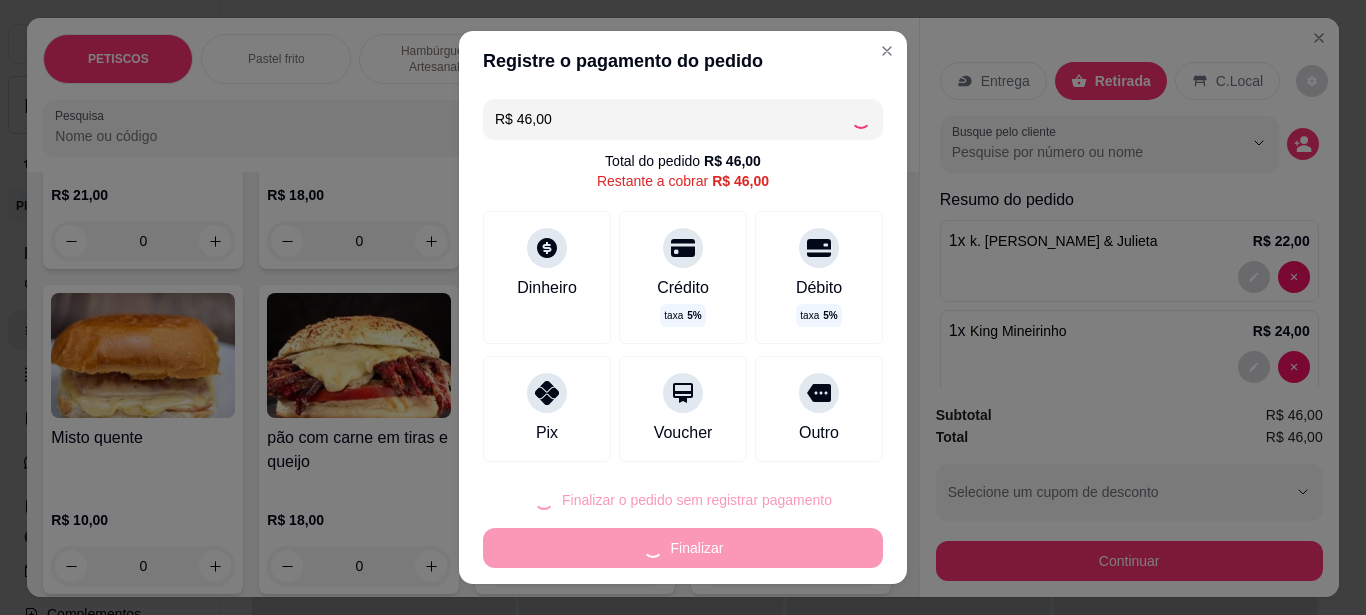 type on "0" 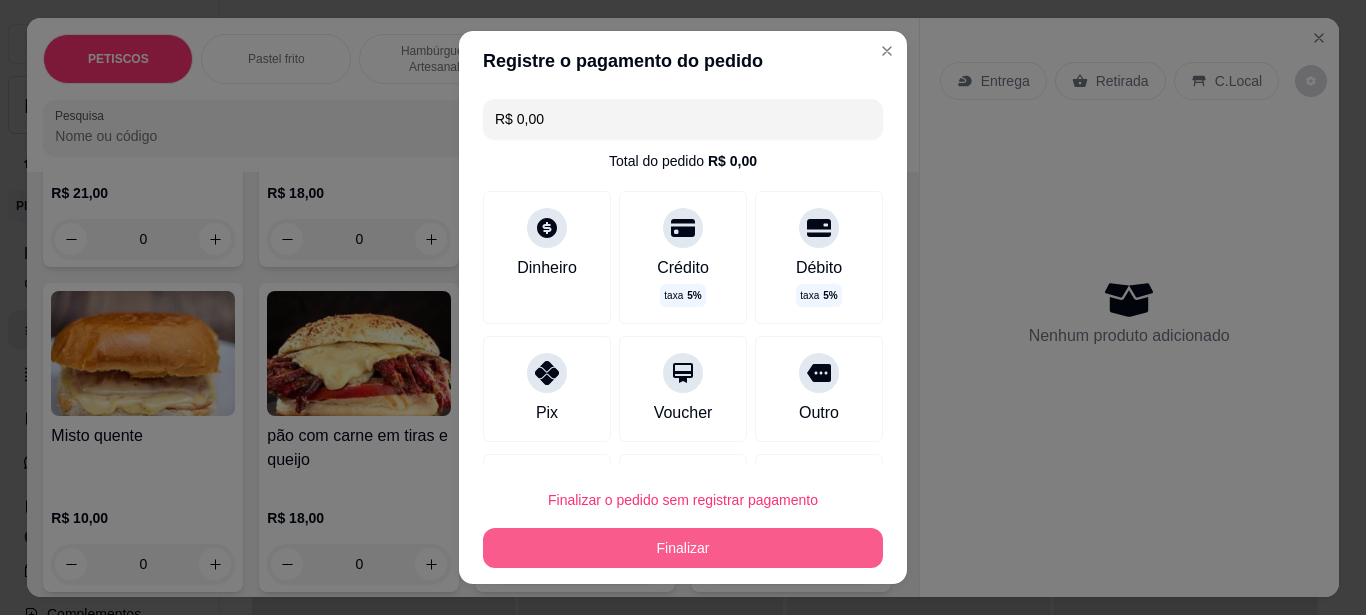type on "R$ 0,00" 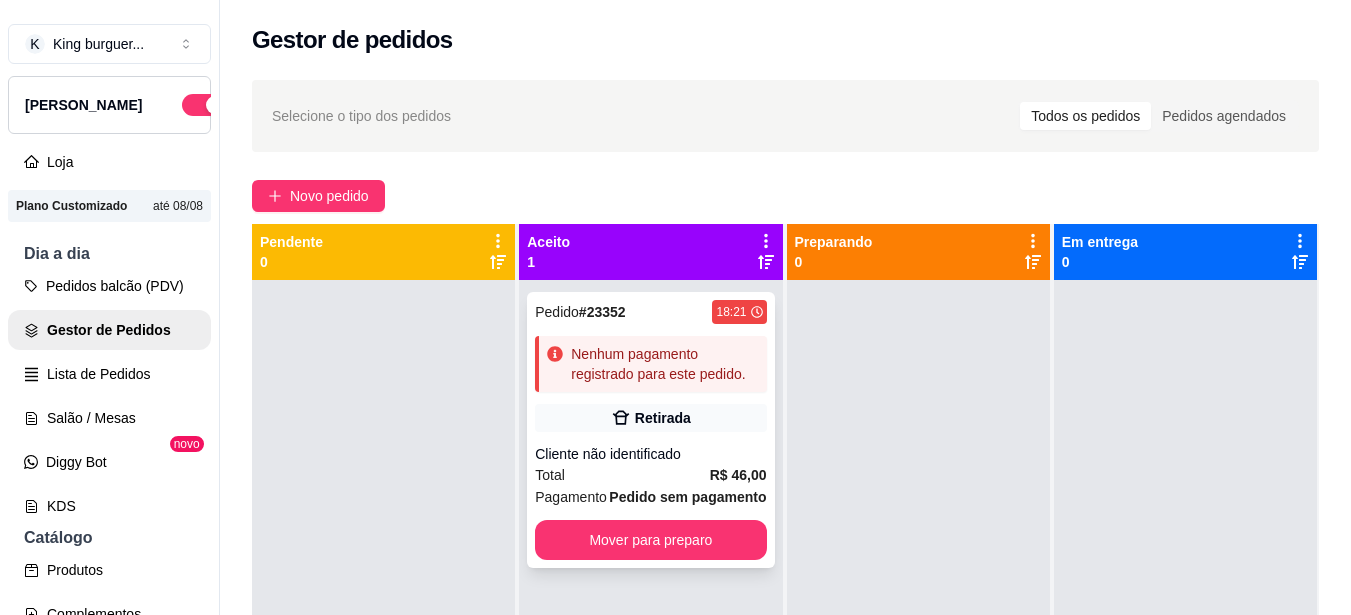 click on "Retirada" at bounding box center (650, 418) 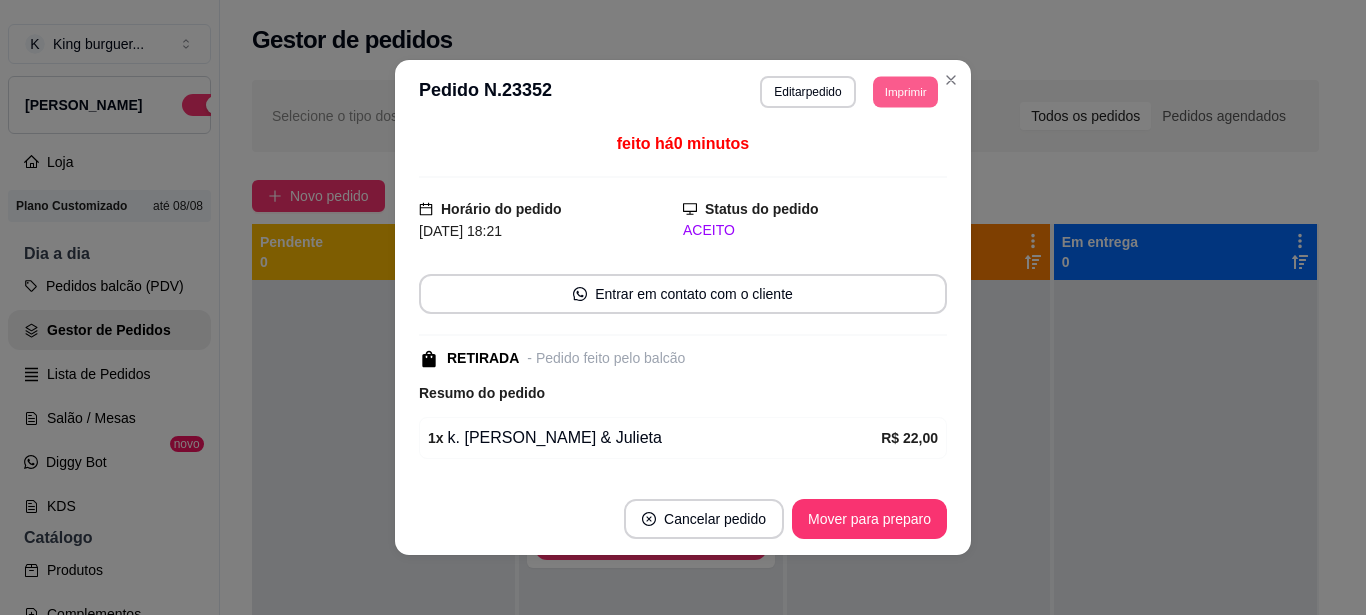 click on "Imprimir" at bounding box center (905, 91) 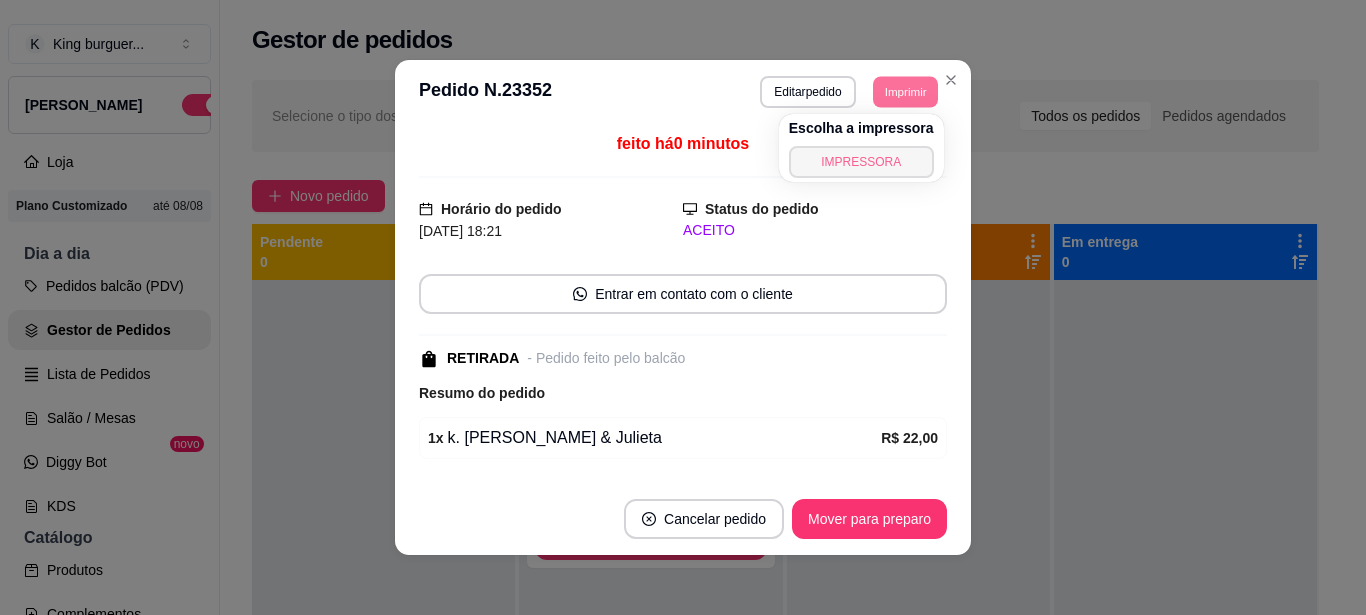 click on "IMPRESSORA" at bounding box center [861, 162] 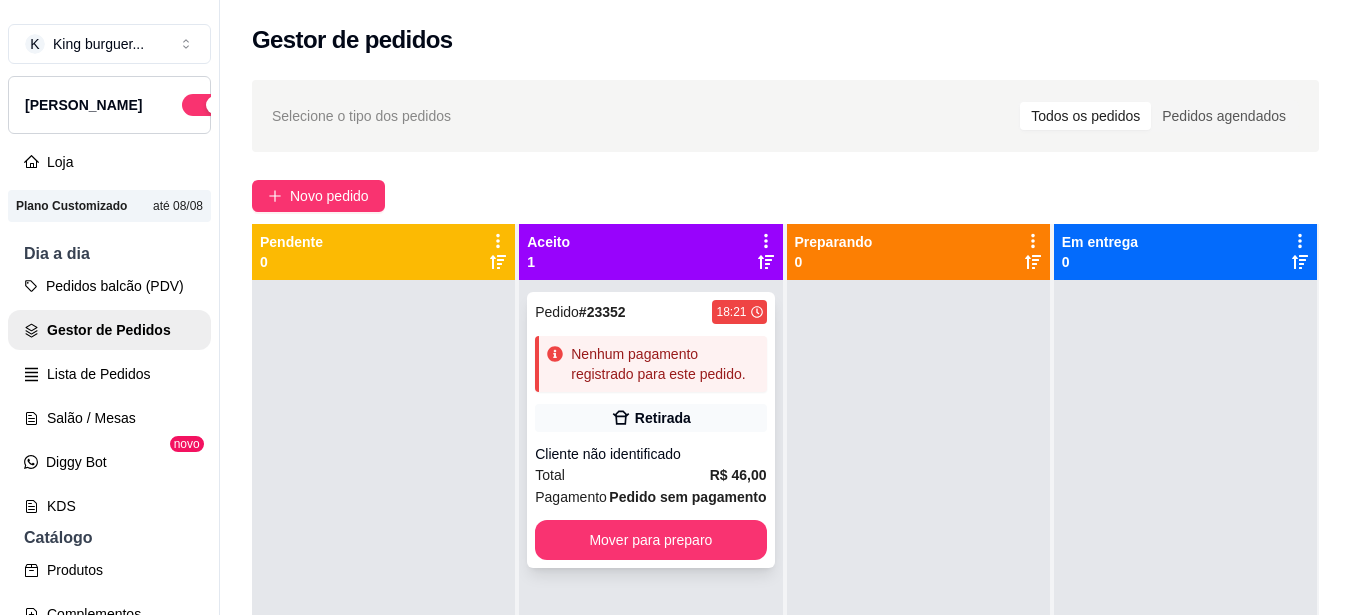 scroll, scrollTop: 56, scrollLeft: 0, axis: vertical 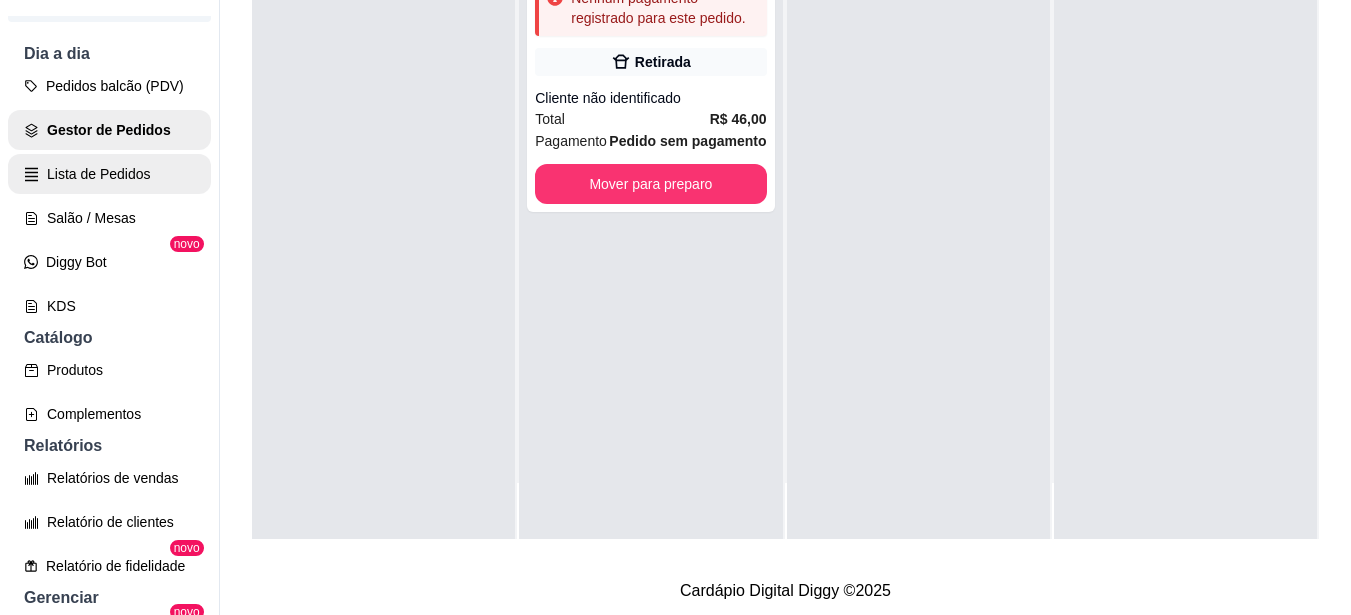 click on "Lista de Pedidos" at bounding box center [109, 174] 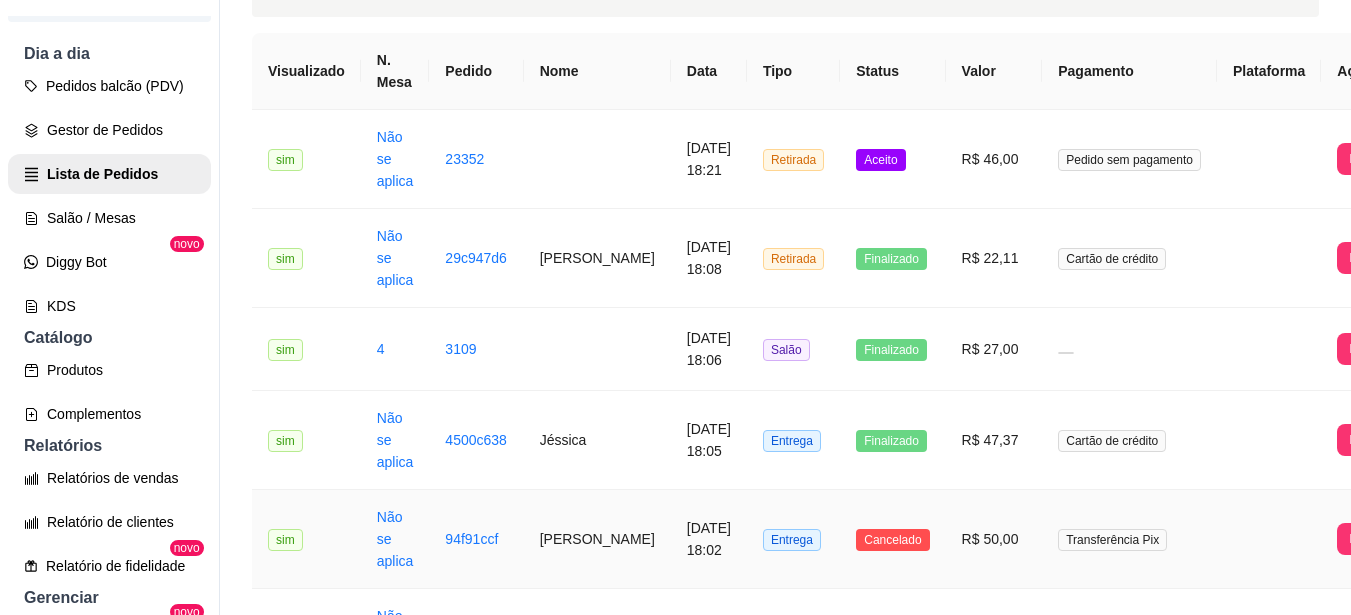 scroll, scrollTop: 0, scrollLeft: 0, axis: both 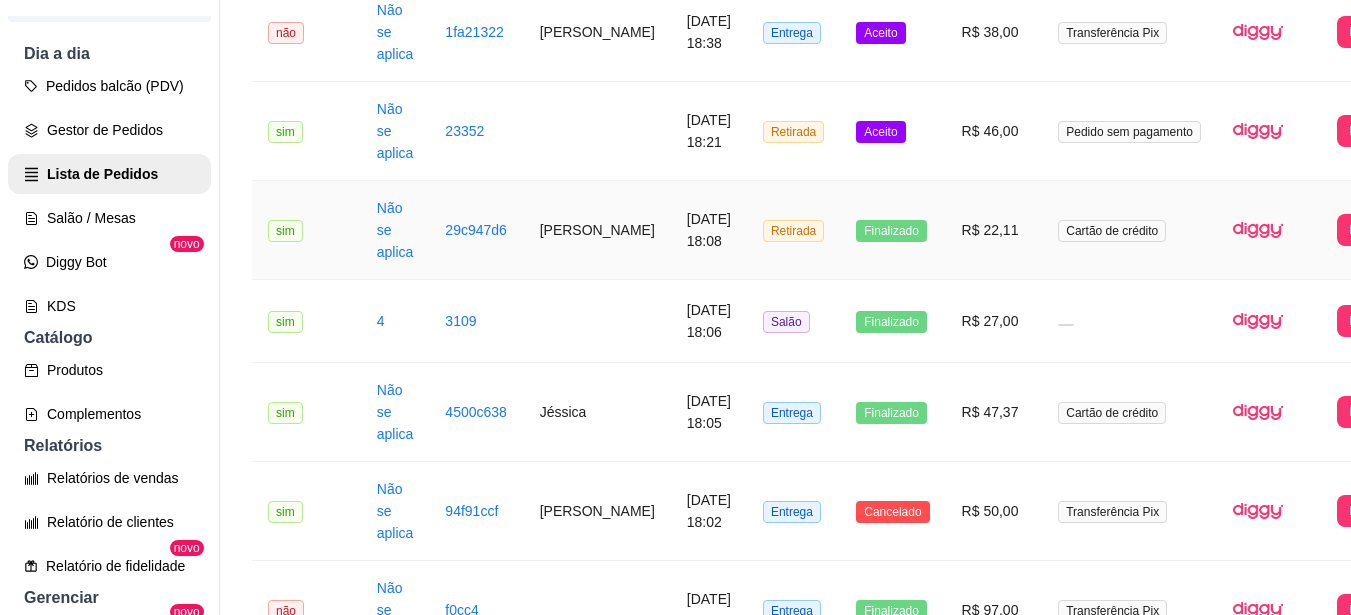 click on "R$ 22,11" at bounding box center [994, 230] 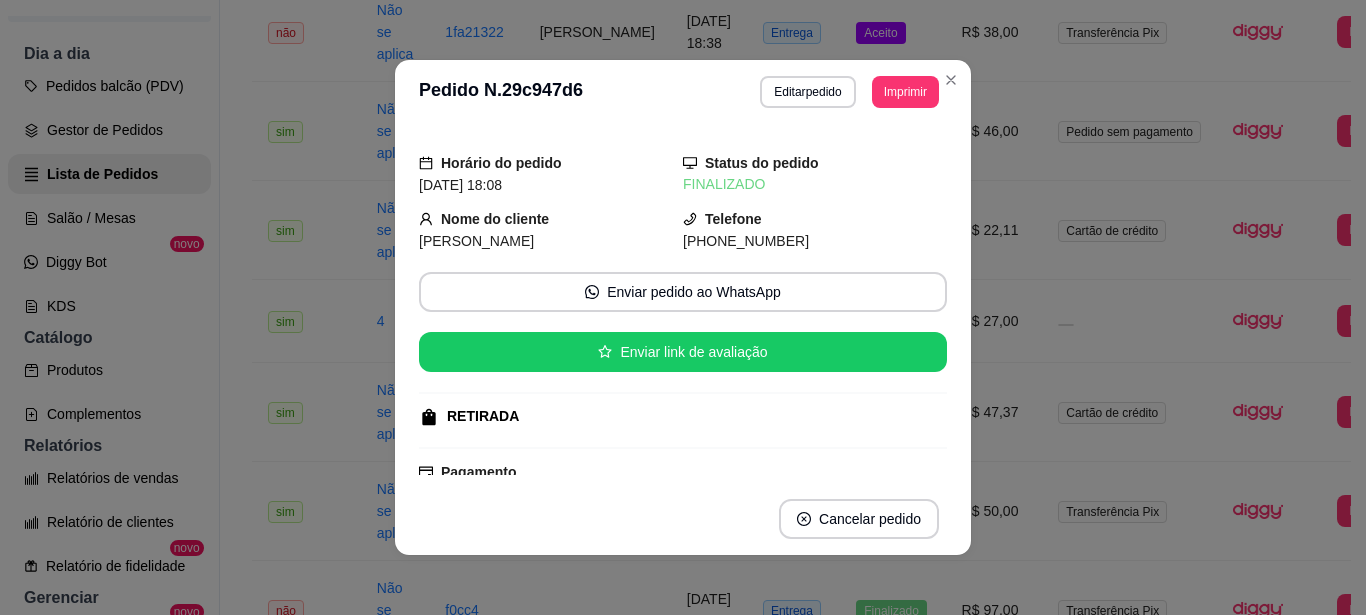 click on "Editar  pedido" at bounding box center (807, 92) 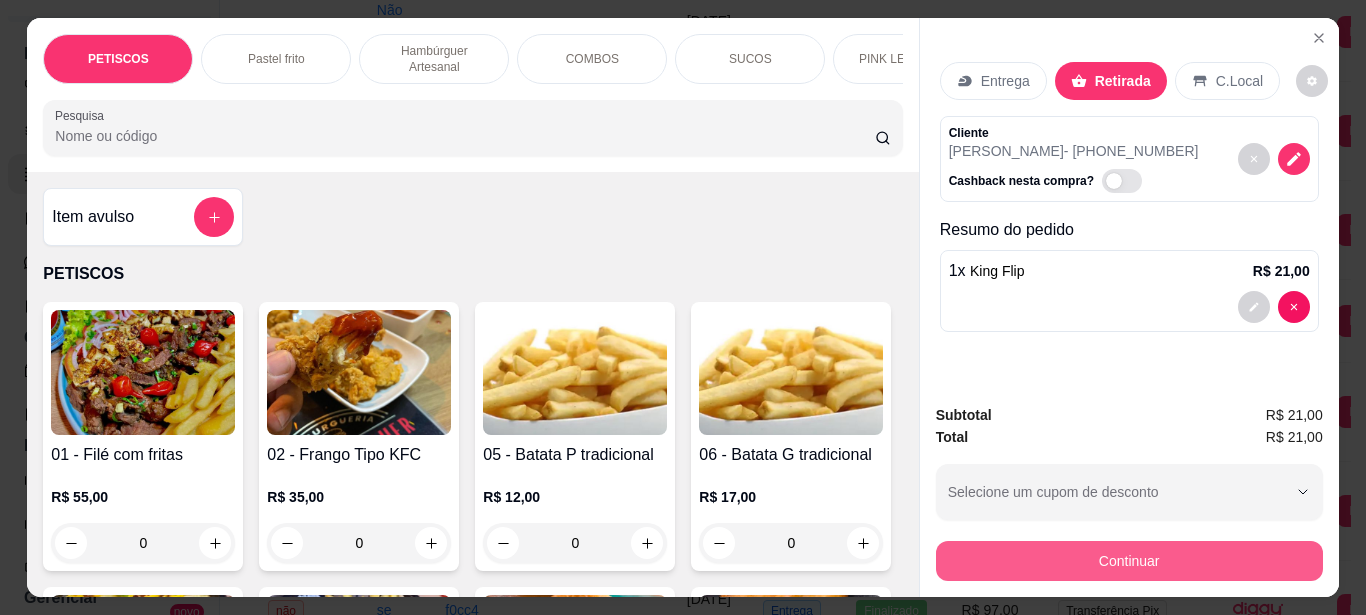 click on "Continuar" at bounding box center [1129, 561] 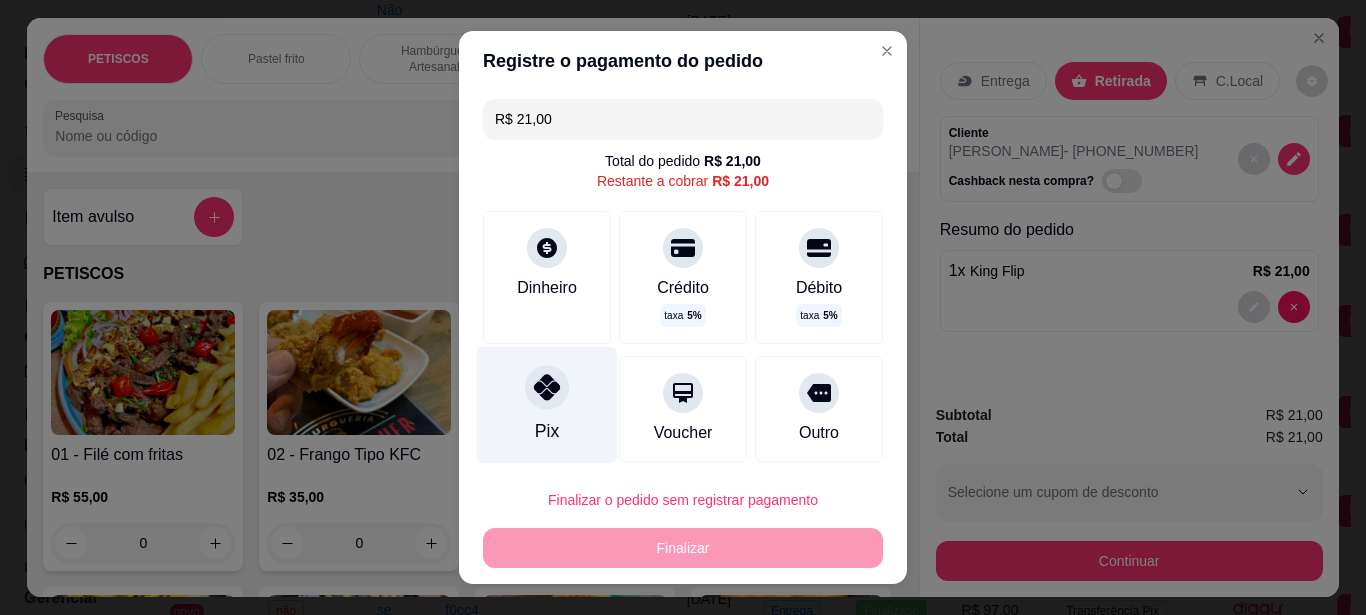 click 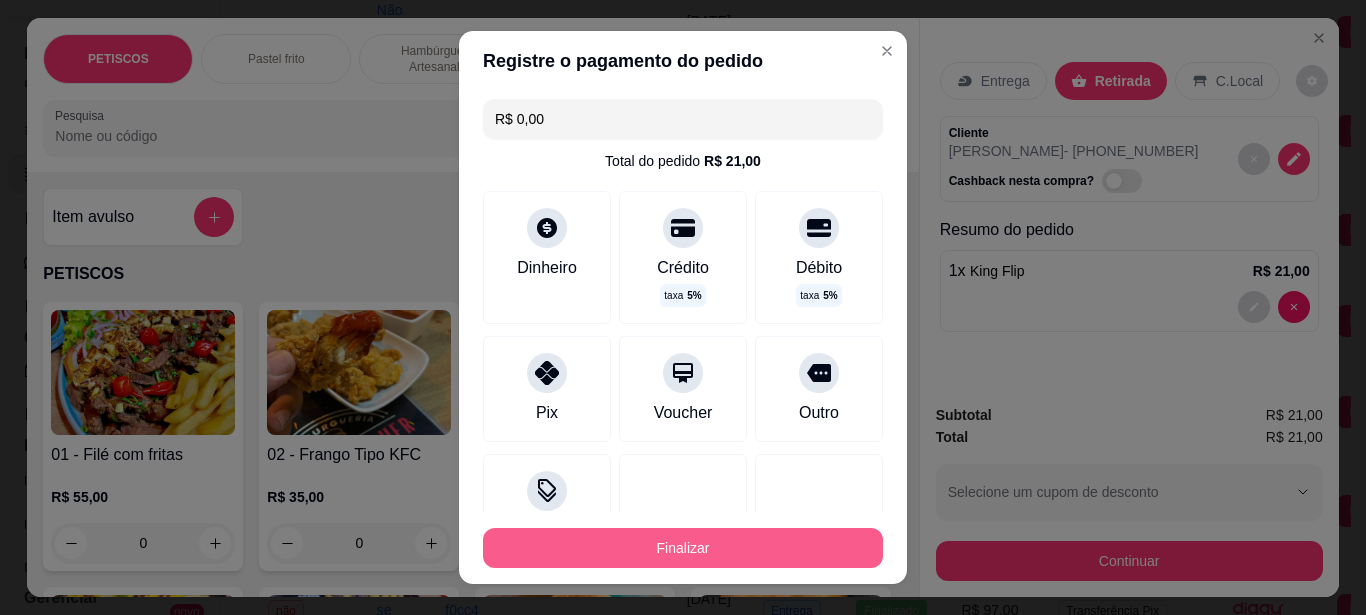 click on "Finalizar" at bounding box center (683, 548) 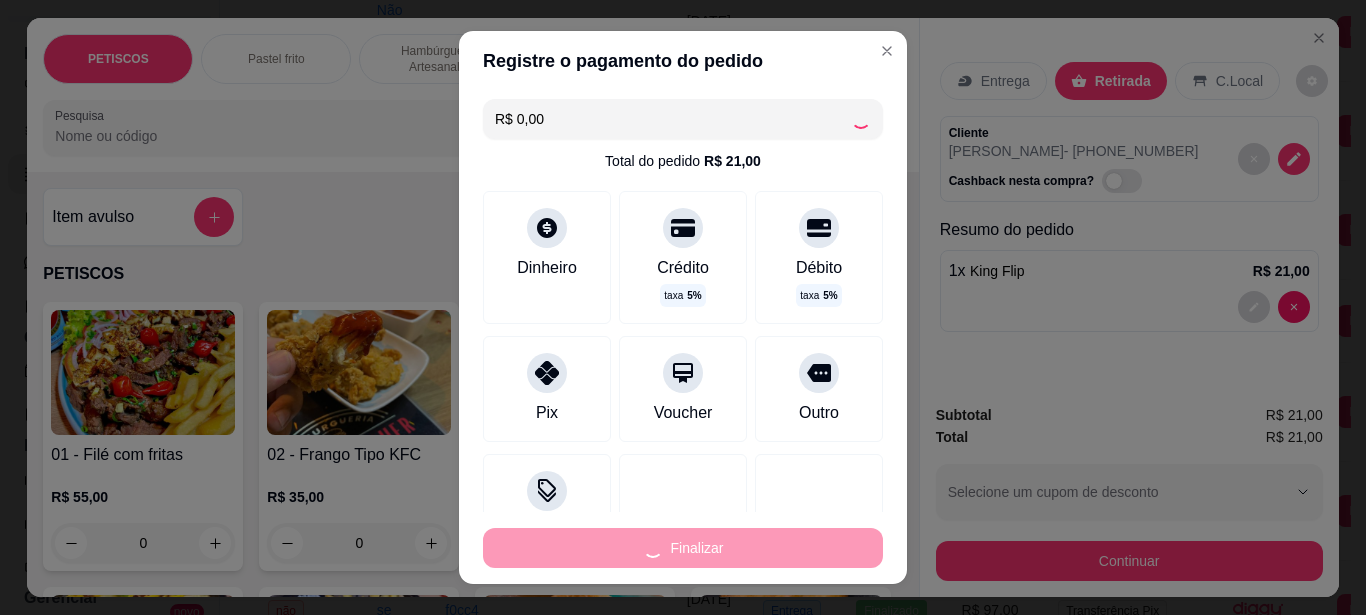 type on "0" 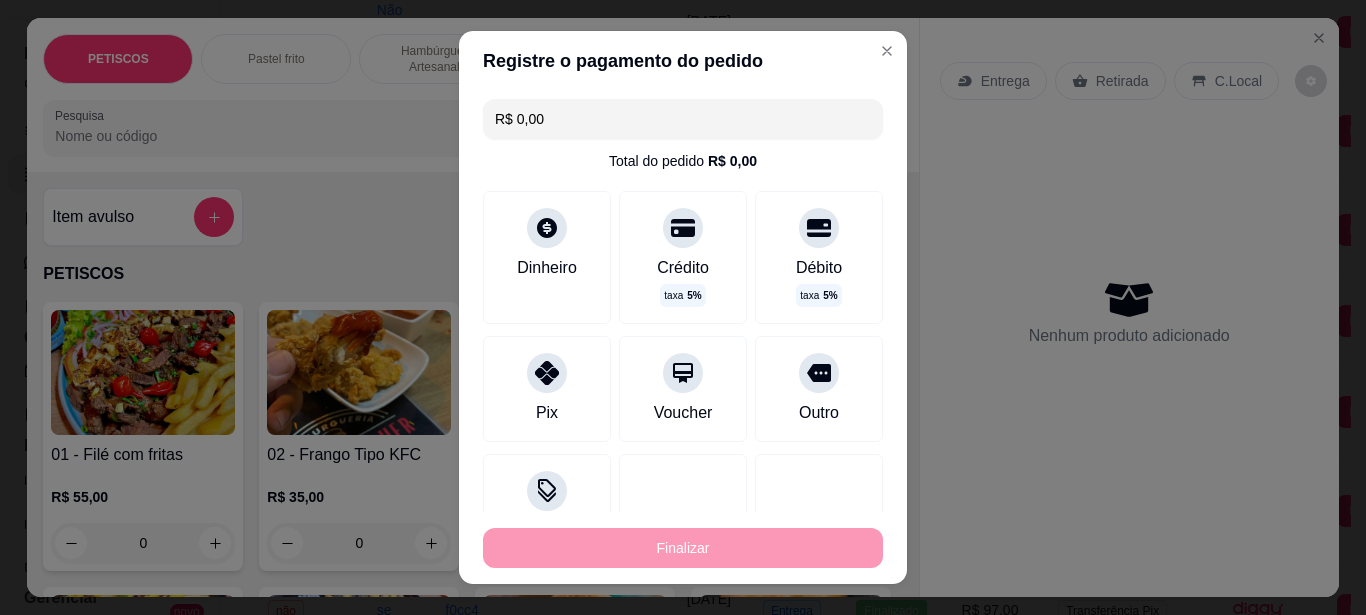 type on "-R$ 21,00" 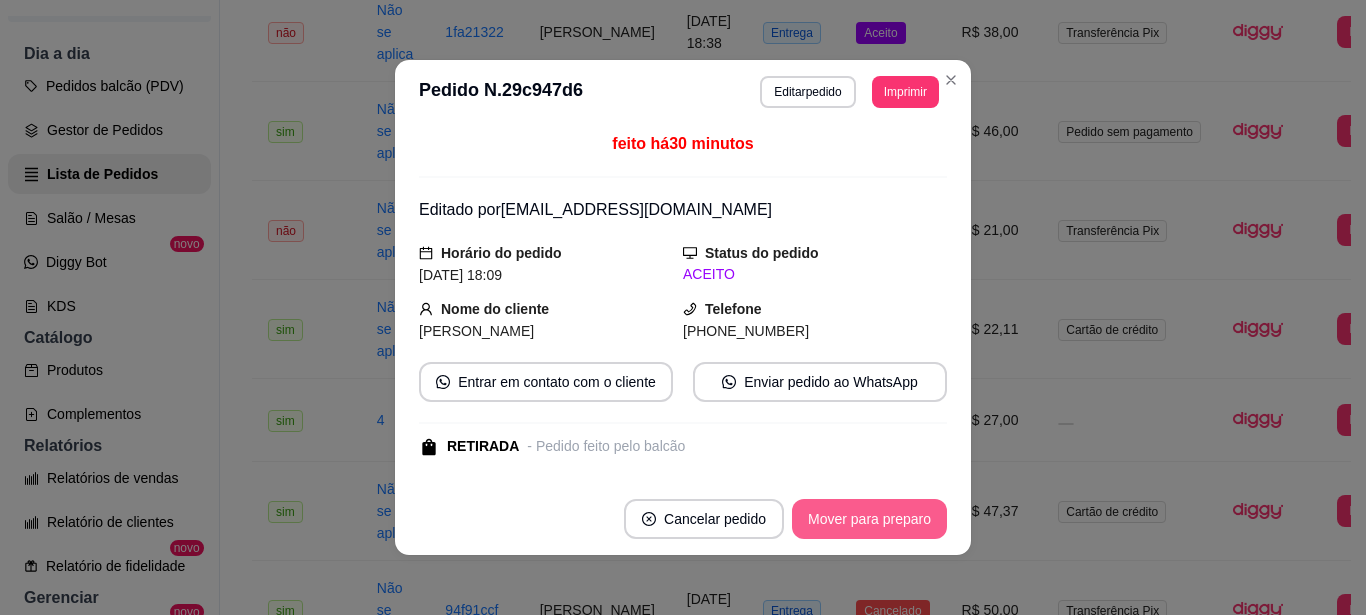 click on "Mover para preparo" at bounding box center (869, 519) 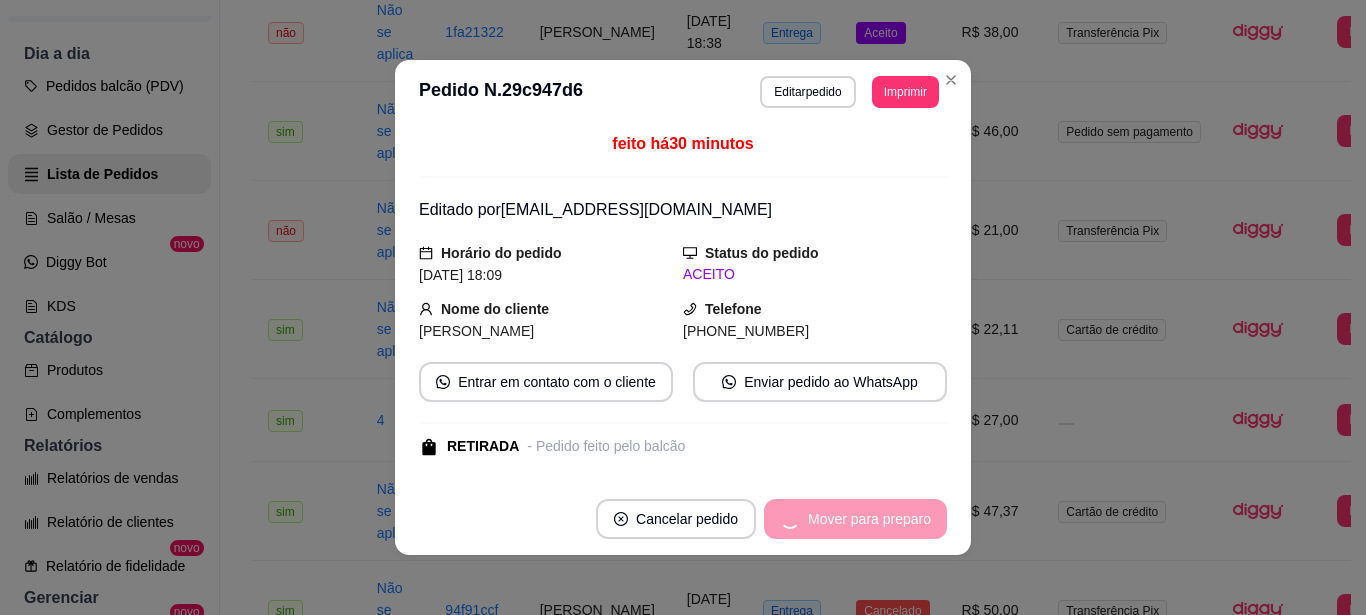 click on "Mover para preparo" at bounding box center [855, 519] 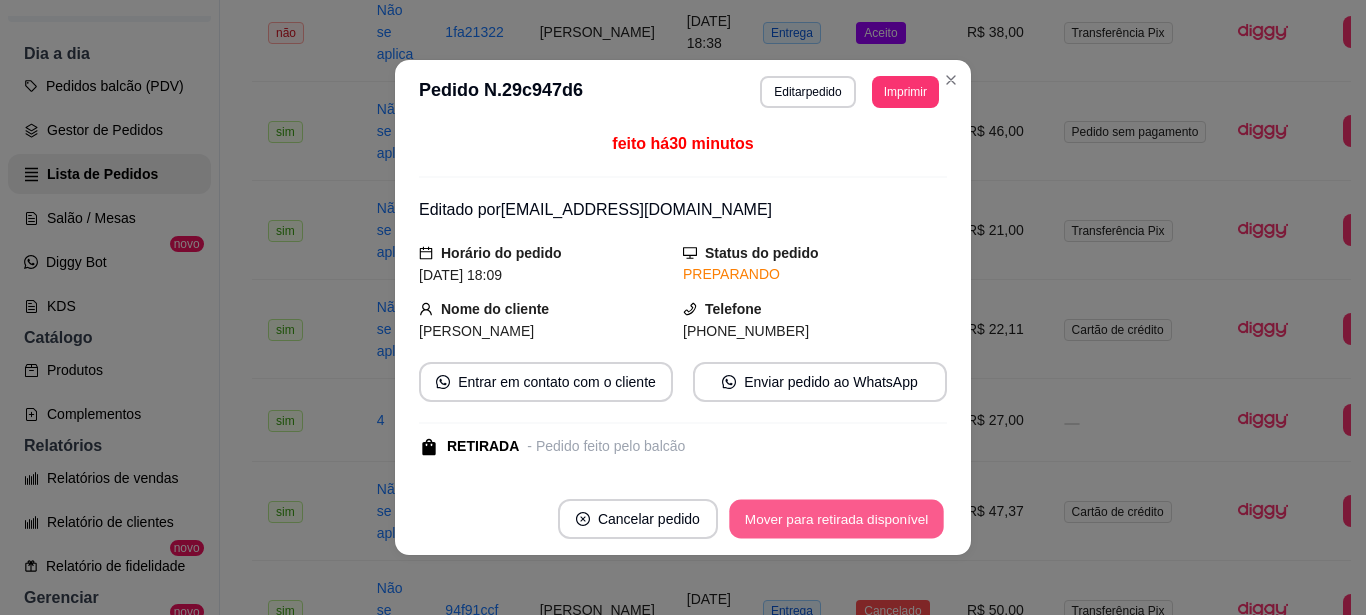 click on "Mover para retirada disponível" at bounding box center (836, 519) 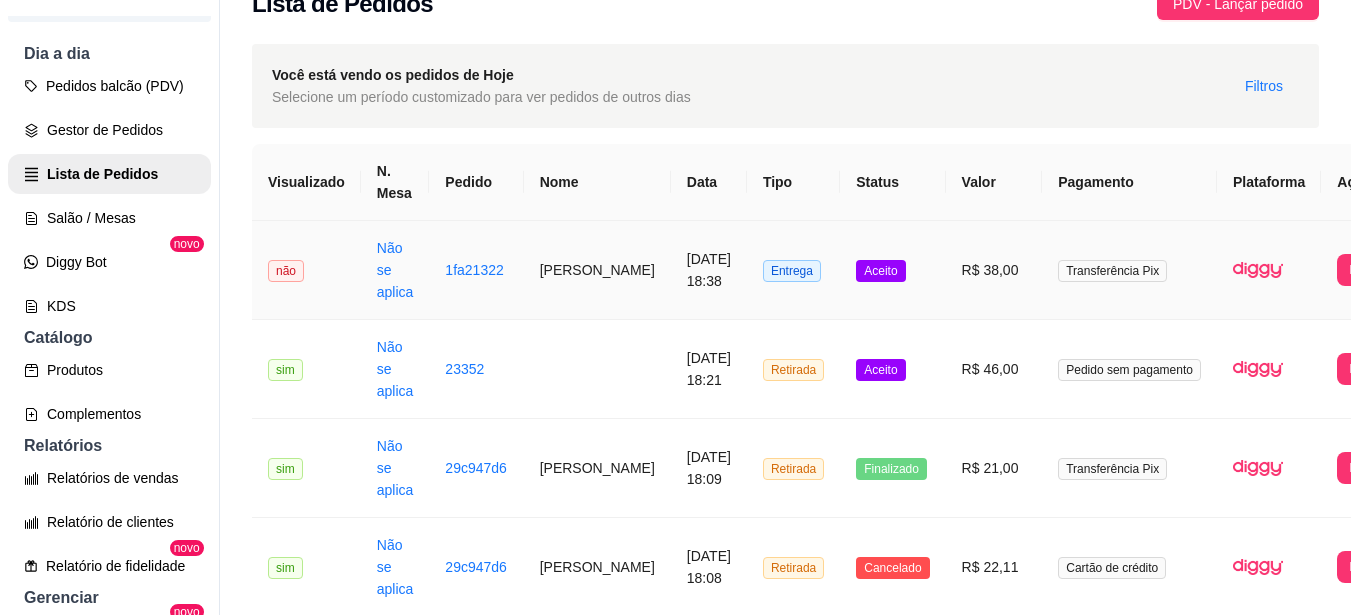 scroll, scrollTop: 0, scrollLeft: 0, axis: both 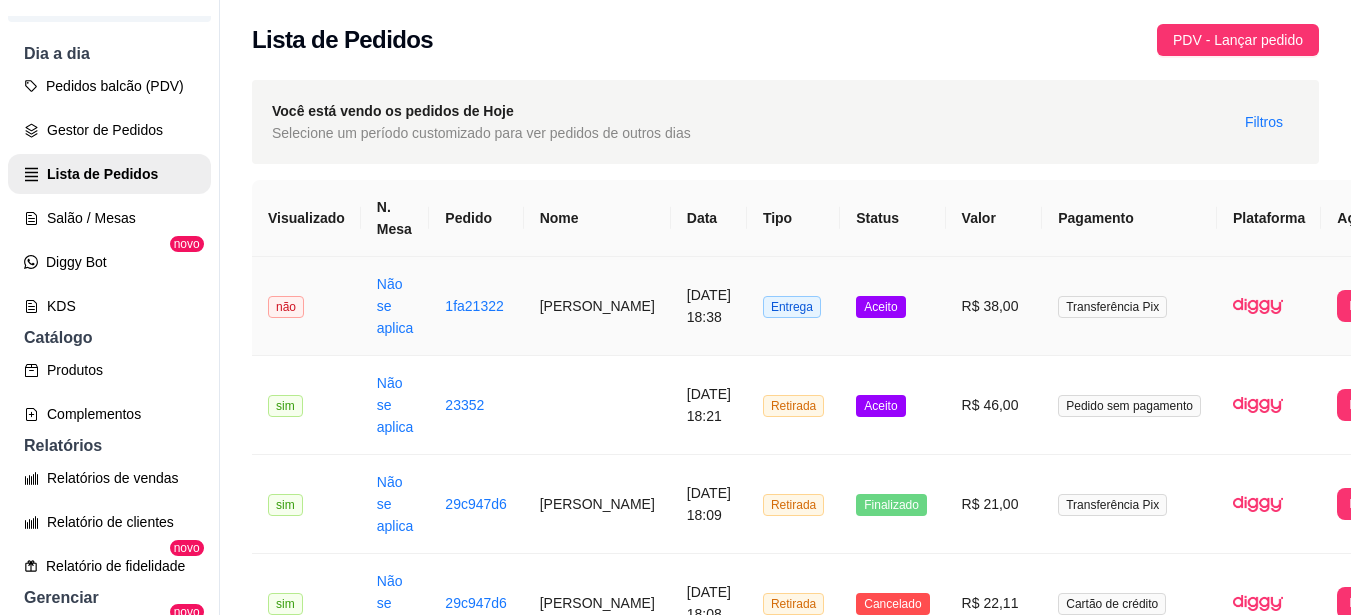 click on "R$ 38,00" at bounding box center (994, 306) 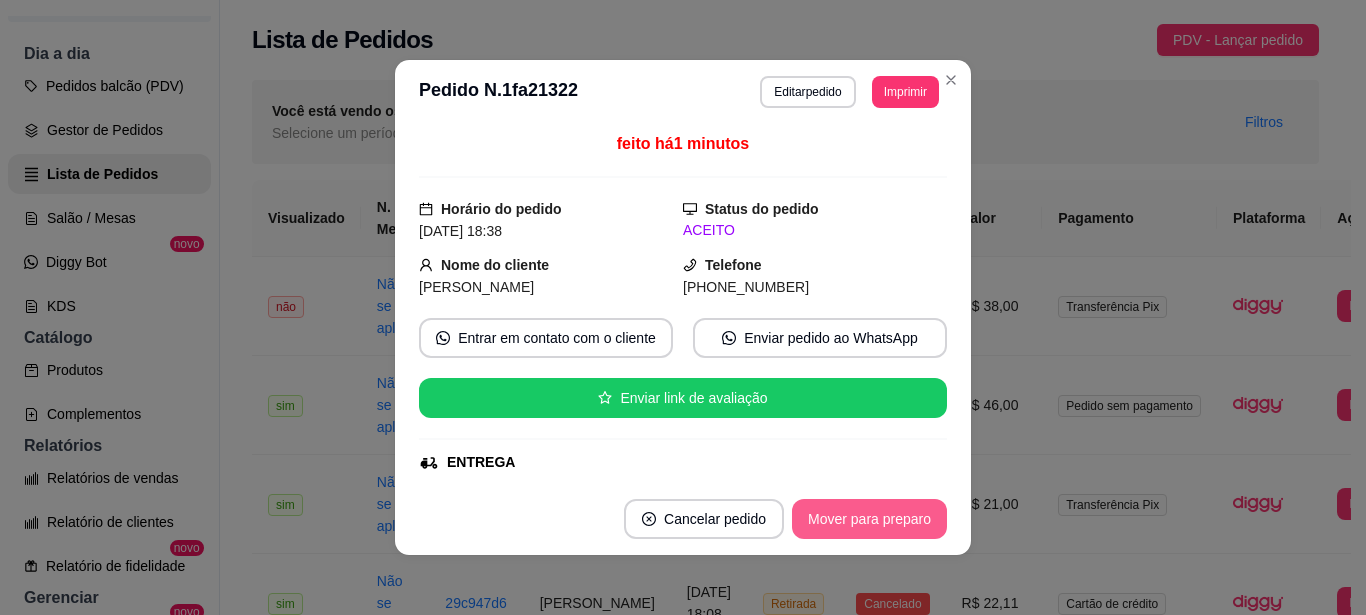 click on "Mover para preparo" at bounding box center (869, 519) 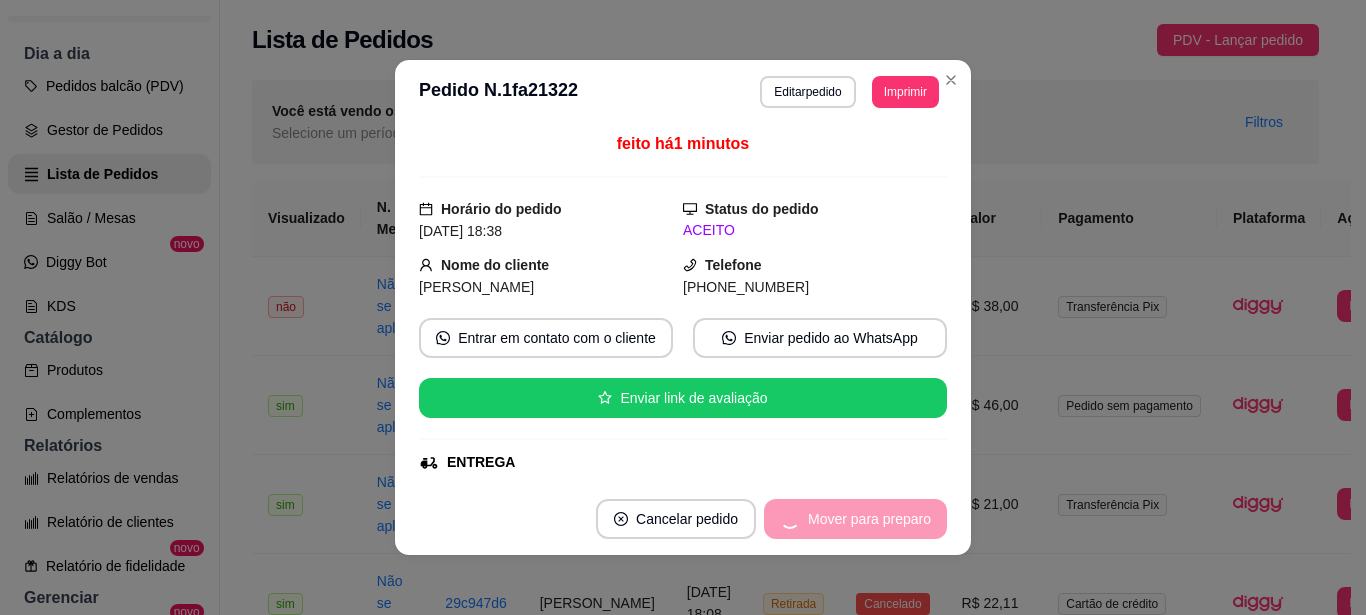 click on "Mover para preparo" at bounding box center (855, 519) 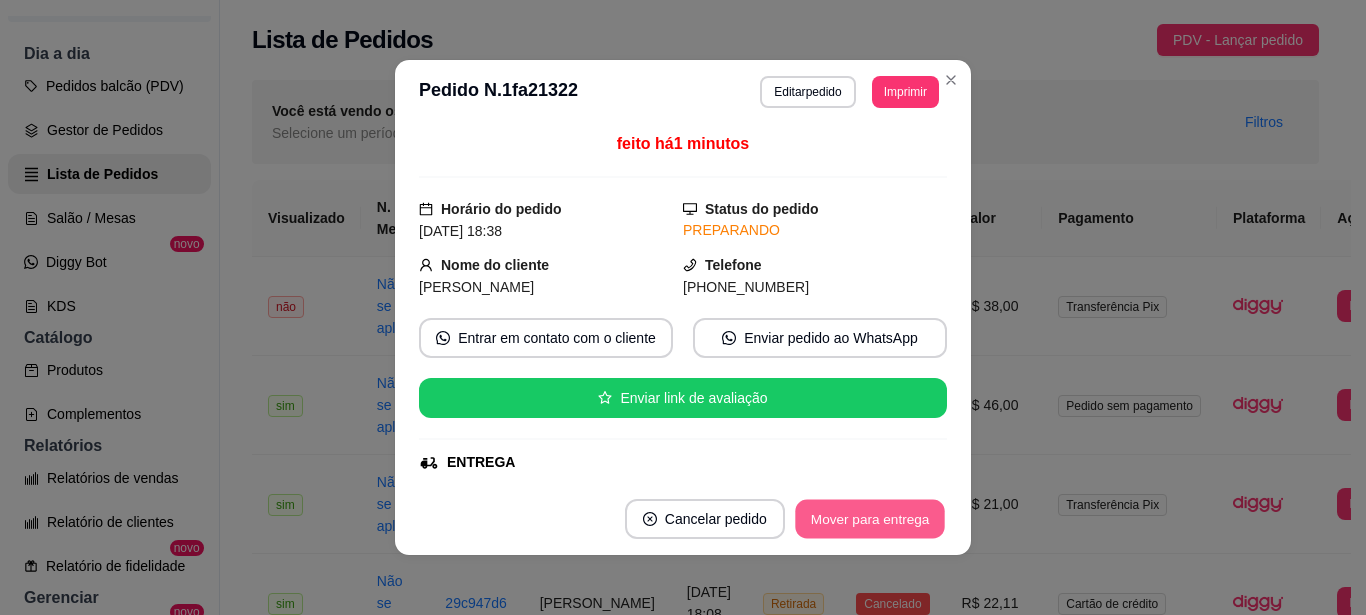click on "Mover para entrega" at bounding box center [870, 519] 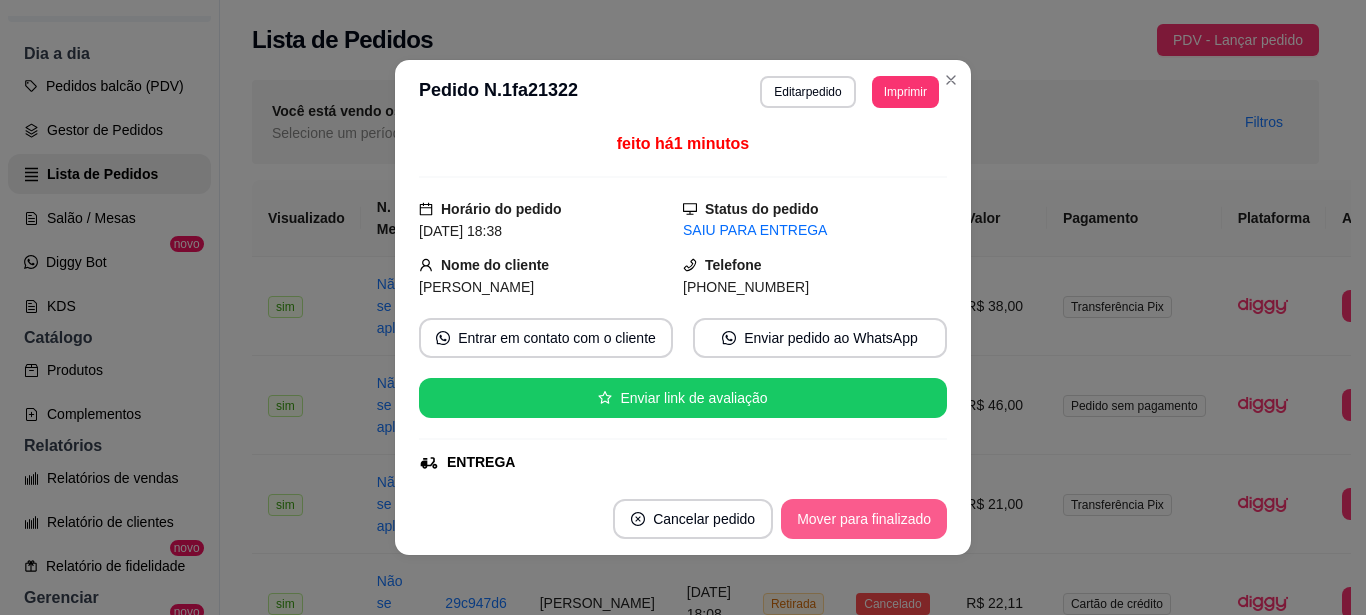 click on "Mover para finalizado" at bounding box center [864, 519] 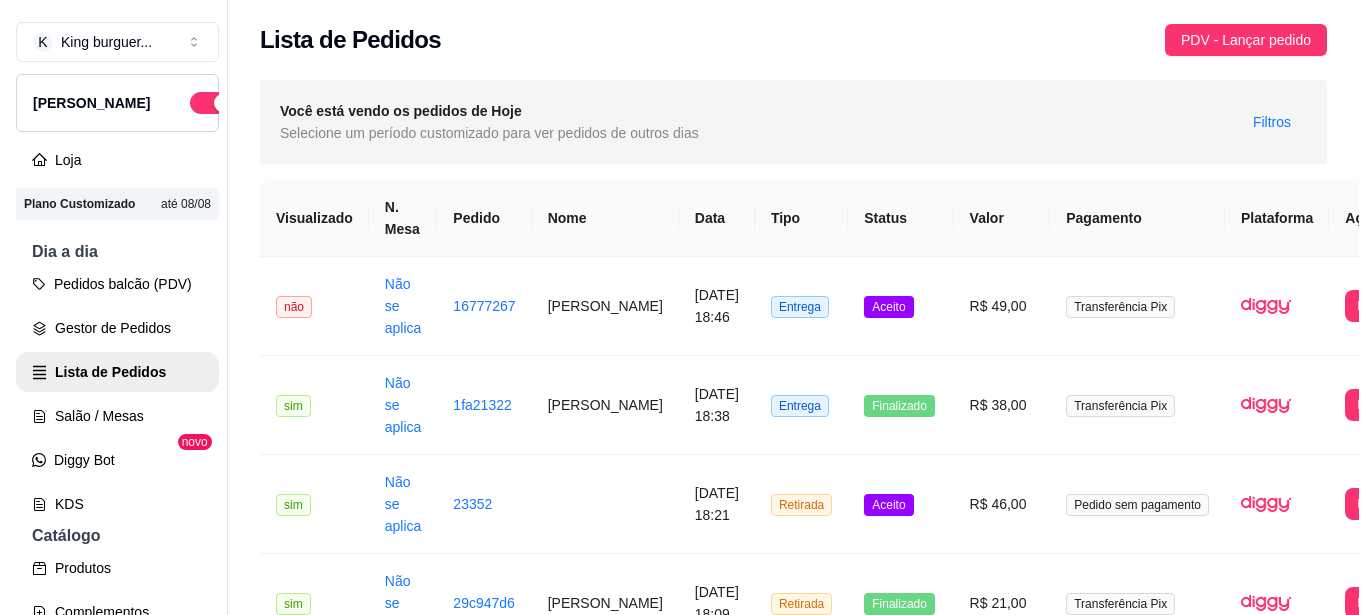 scroll, scrollTop: 0, scrollLeft: 0, axis: both 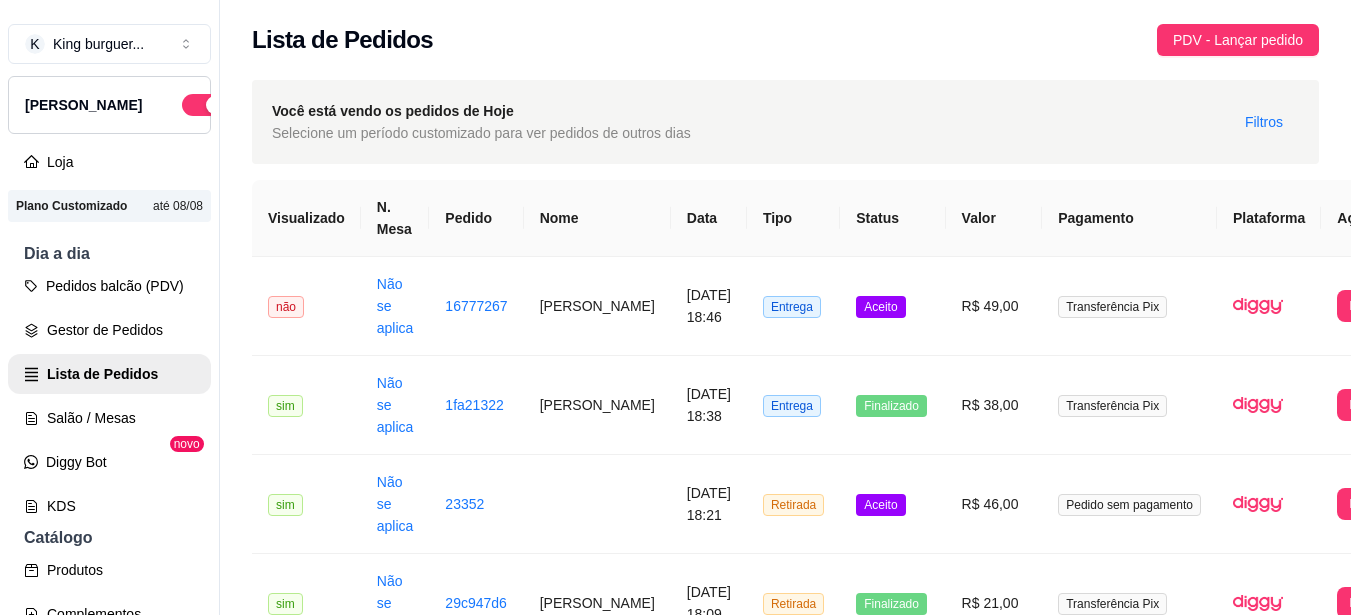 click on "Pedidos balcão (PDV) Gestor de Pedidos Lista de Pedidos Salão / Mesas Diggy Bot novo KDS" at bounding box center [109, 396] 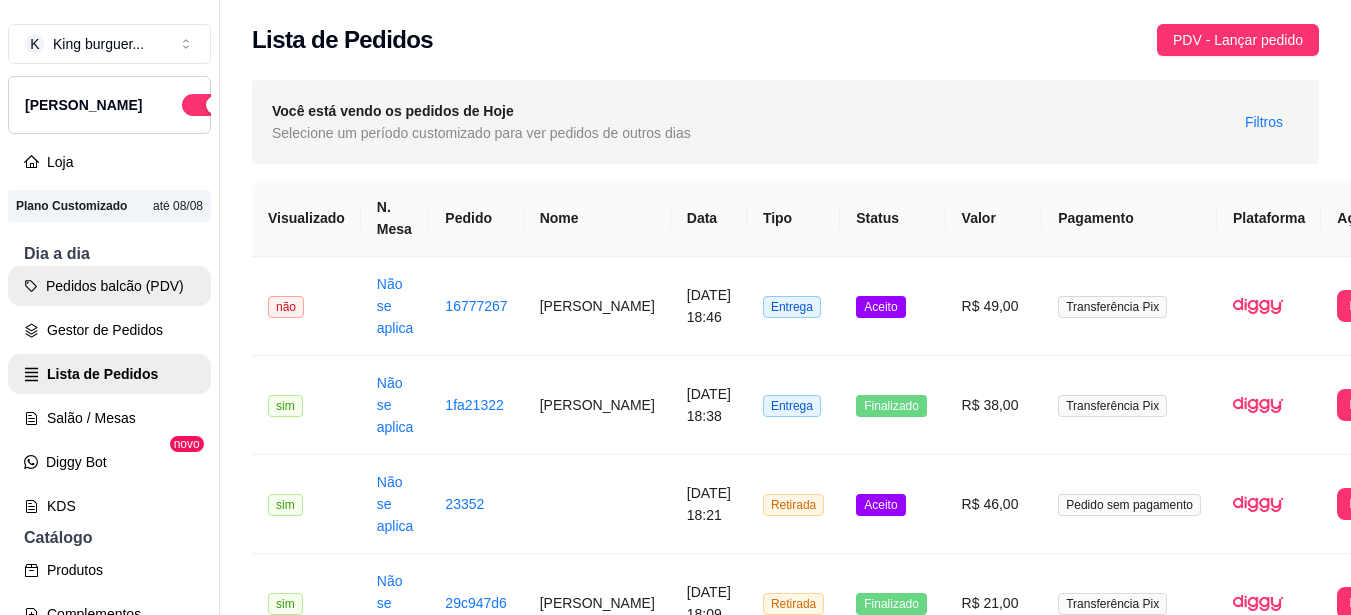 click on "Pedidos balcão (PDV)" at bounding box center [109, 286] 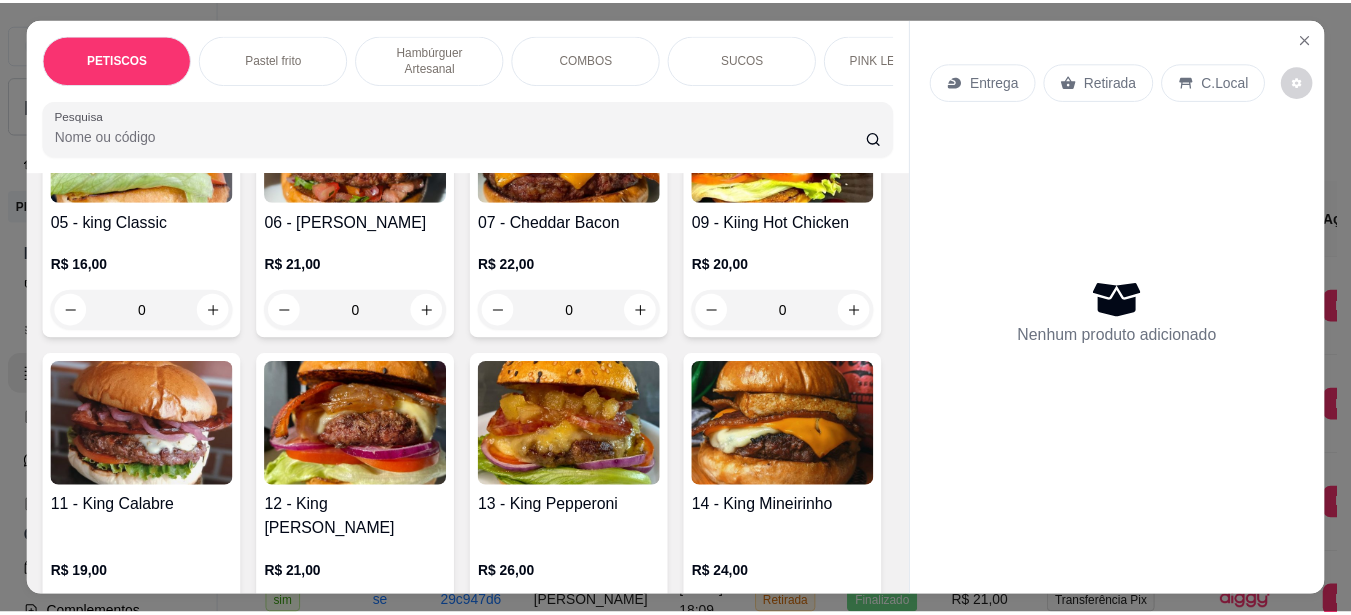 scroll, scrollTop: 1800, scrollLeft: 0, axis: vertical 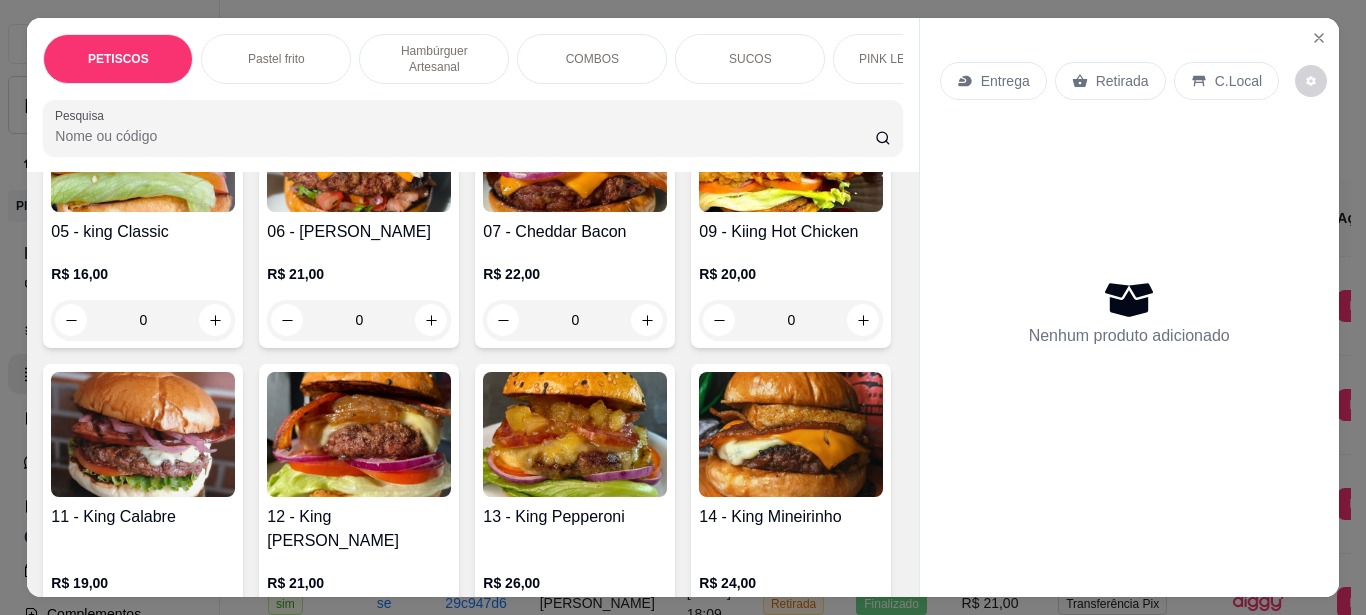 click at bounding box center [143, -160] 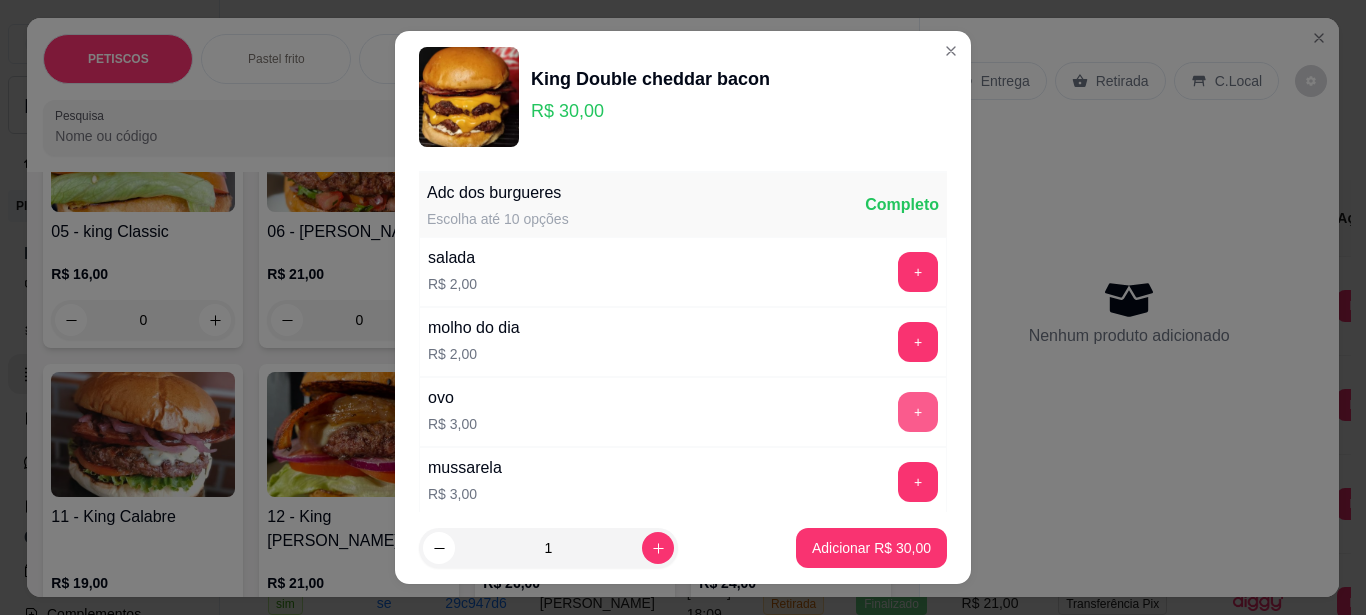 click on "+" at bounding box center (918, 412) 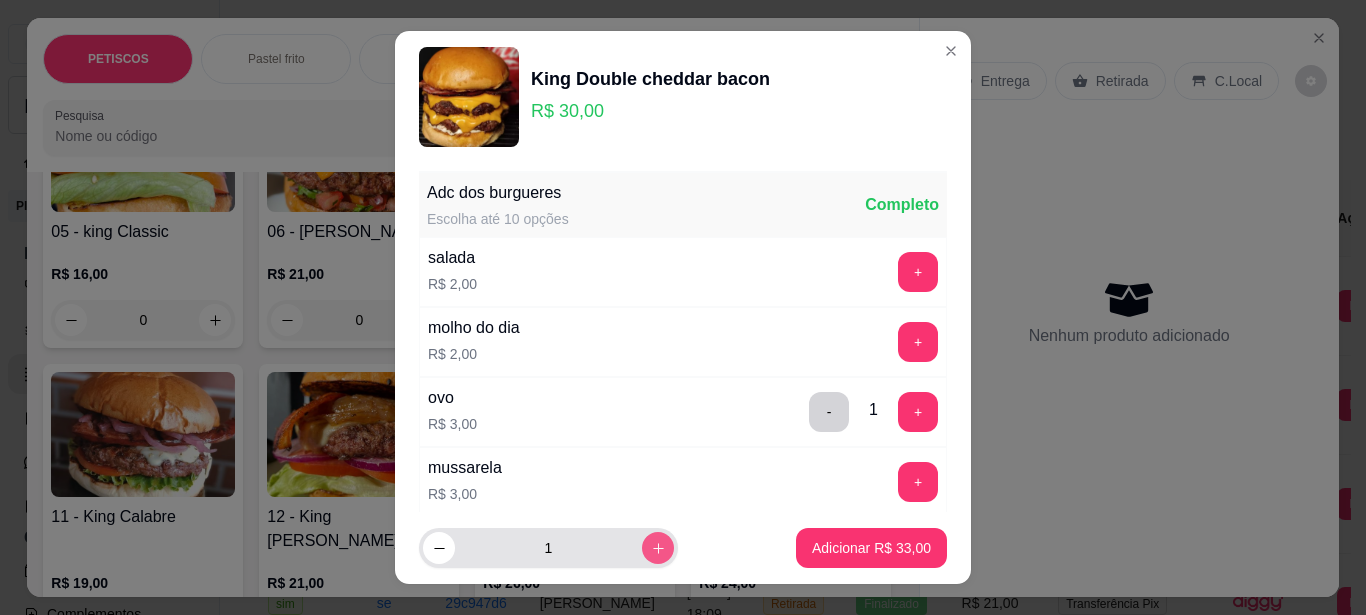 click 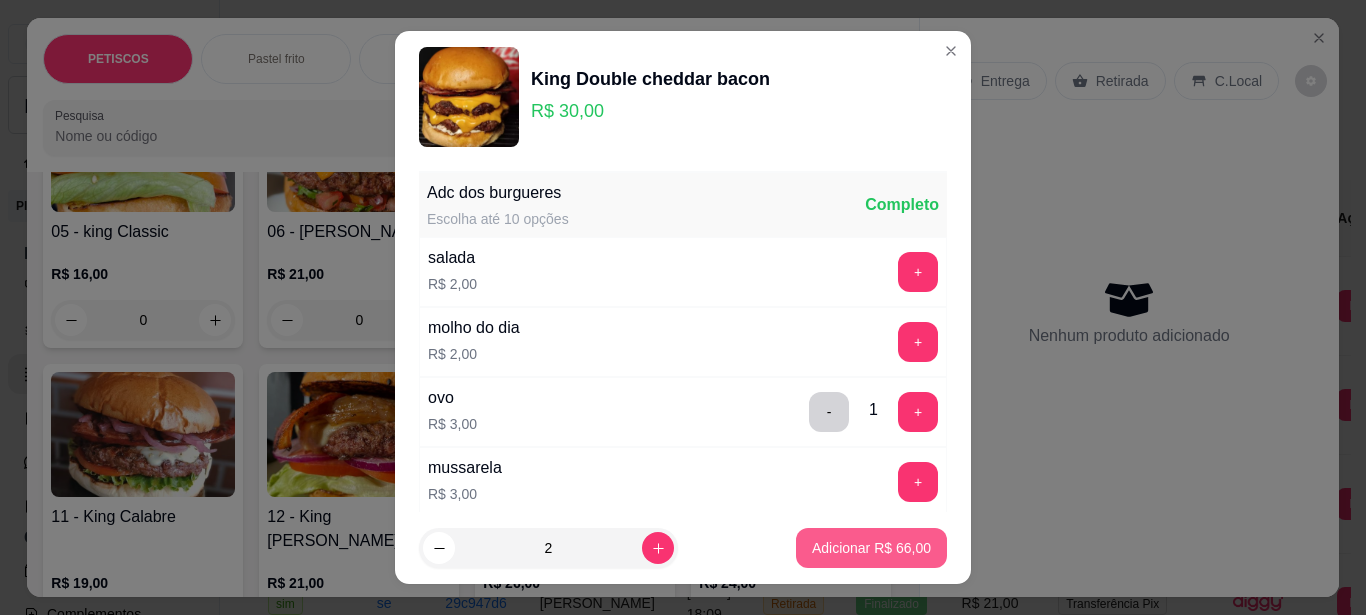 click on "Adicionar   R$ 66,00" at bounding box center (871, 548) 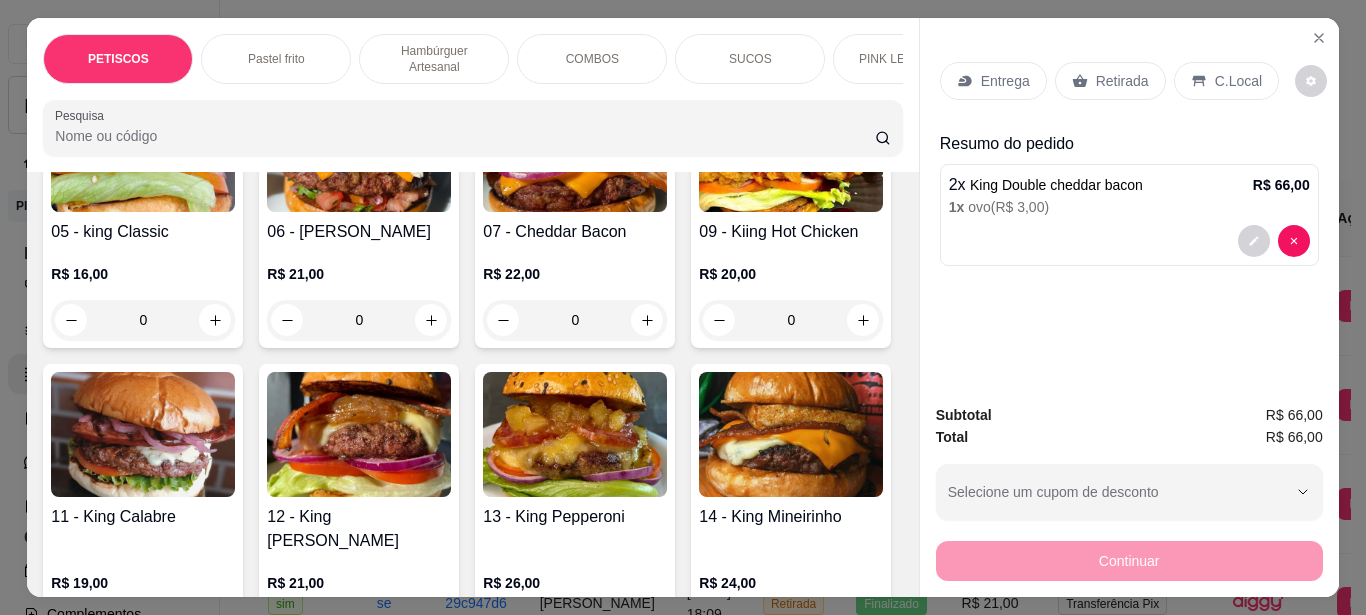 click on "Retirada" at bounding box center [1122, 81] 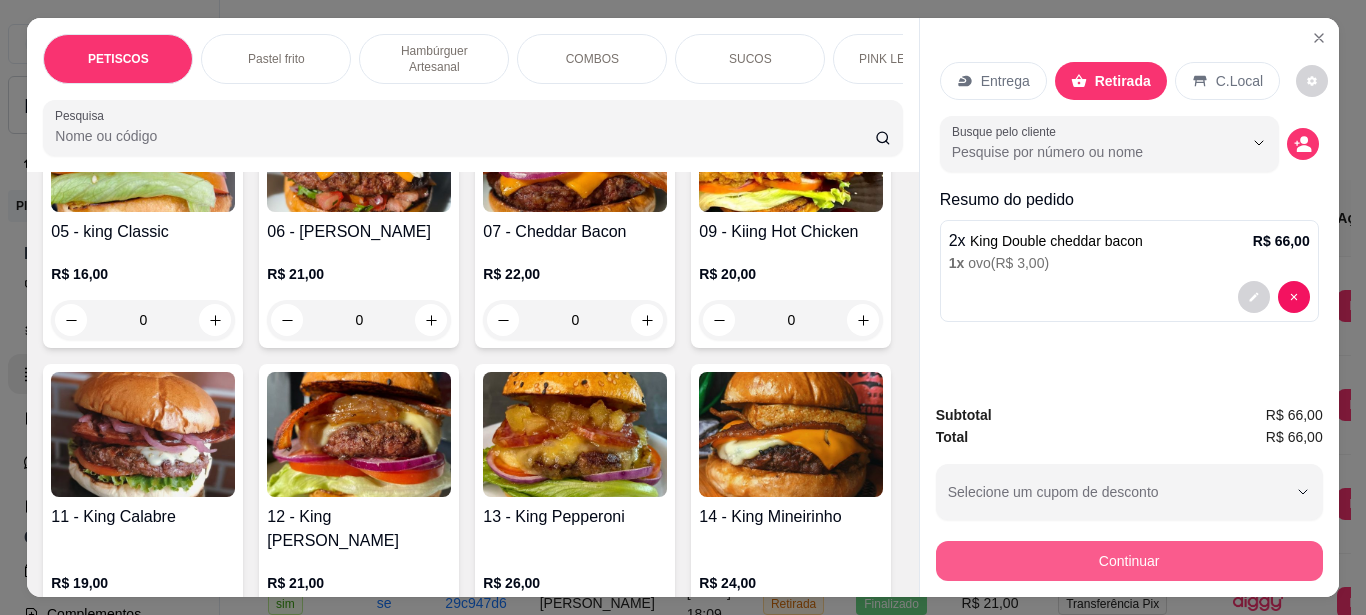 click on "Continuar" at bounding box center [1129, 561] 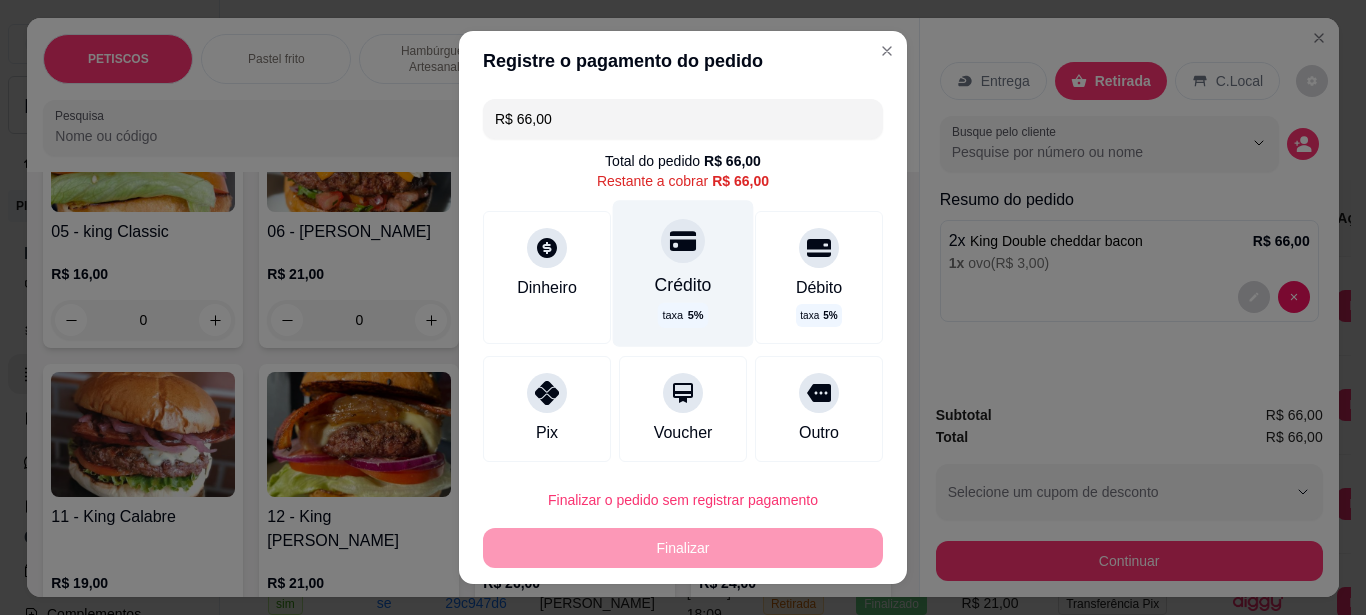 click on "Crédito taxa   5 %" at bounding box center (683, 273) 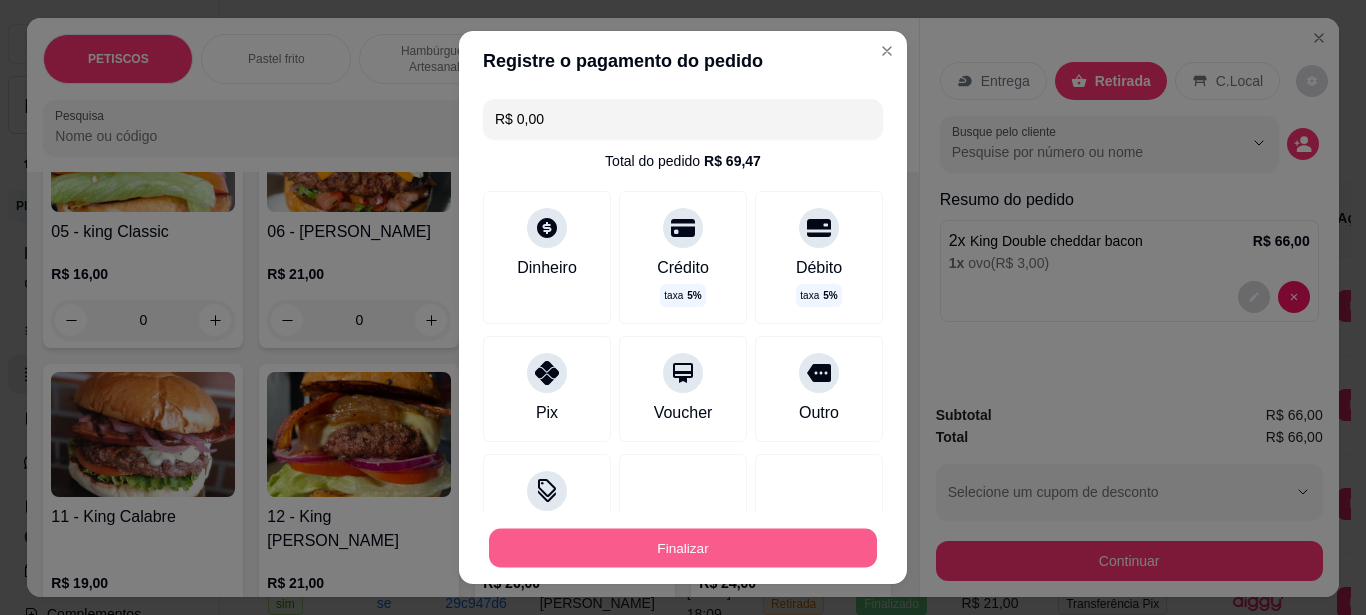 click on "Finalizar" at bounding box center (683, 548) 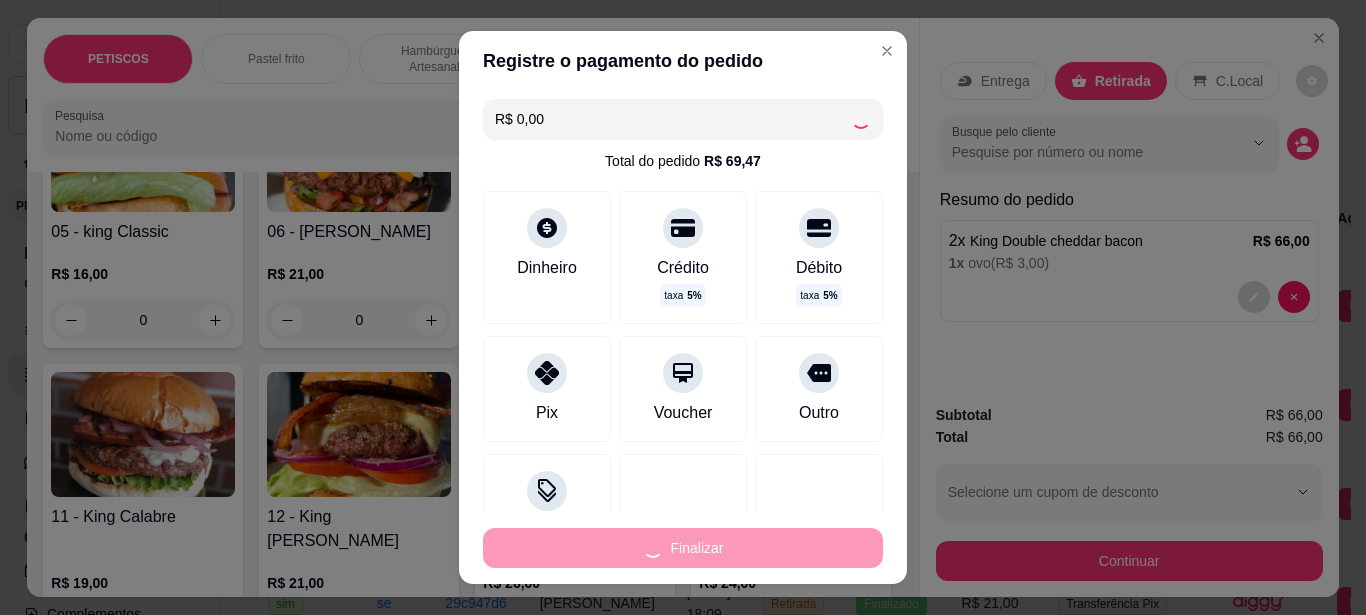 type on "-R$ 66,00" 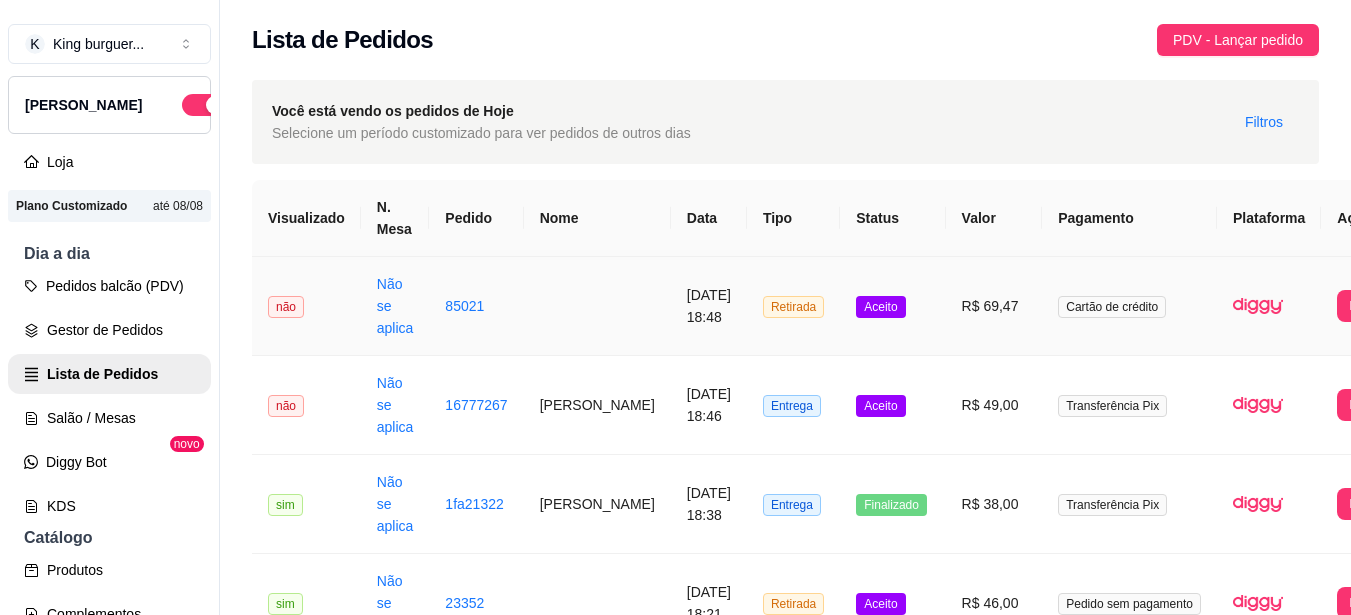 click on "Cartão de crédito" at bounding box center (1112, 307) 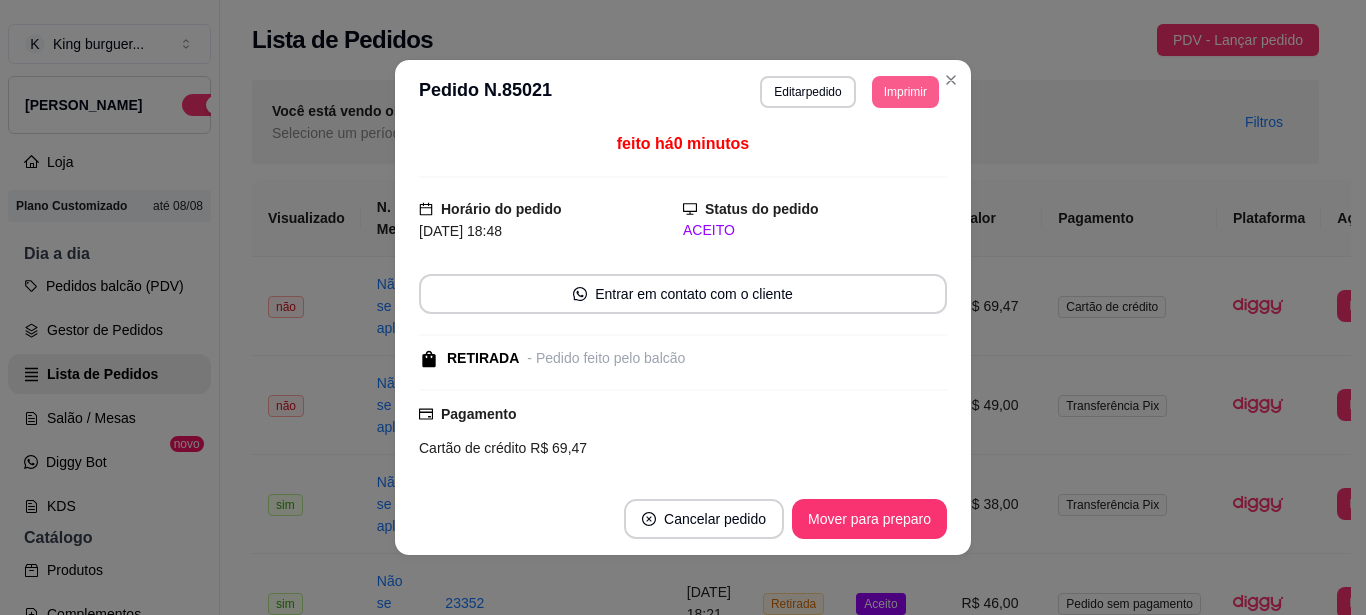 click on "Imprimir" at bounding box center (905, 92) 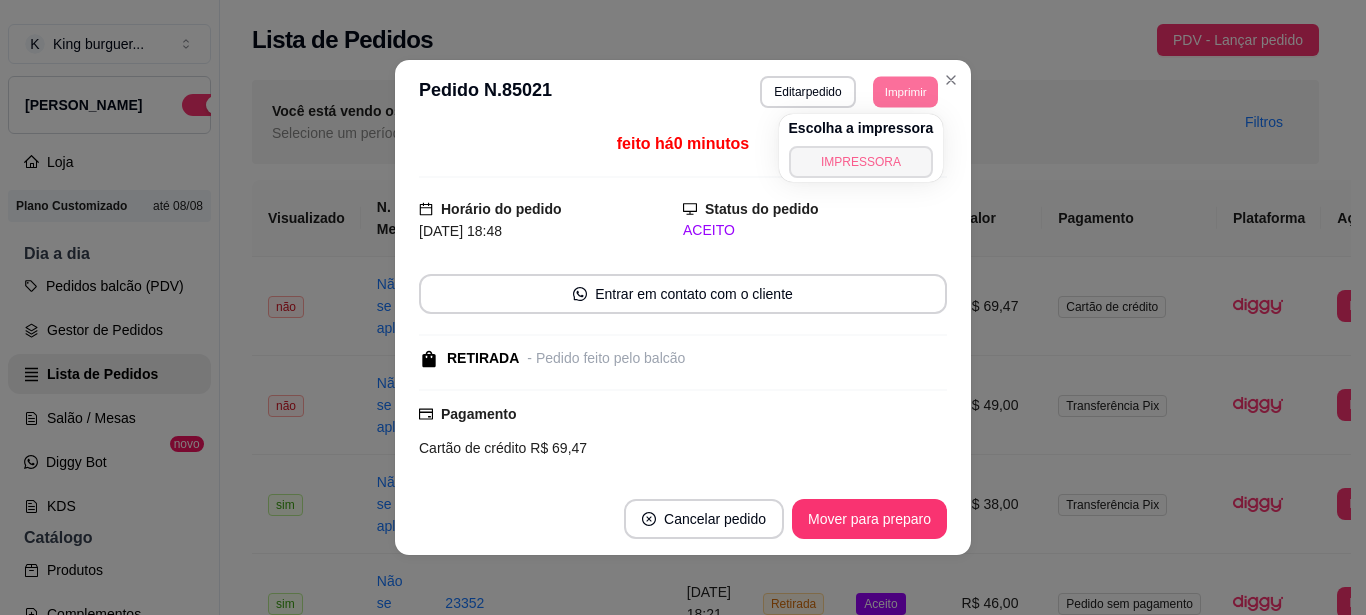 click on "IMPRESSORA" at bounding box center (861, 162) 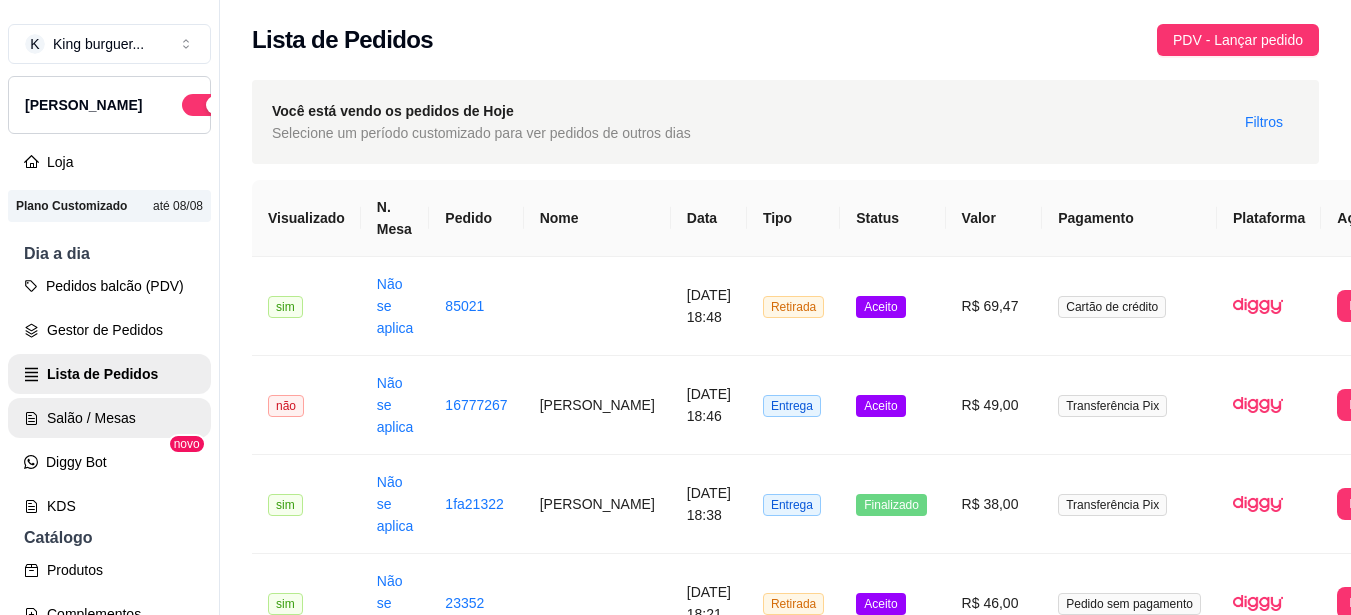 click on "Salão / Mesas" at bounding box center (109, 418) 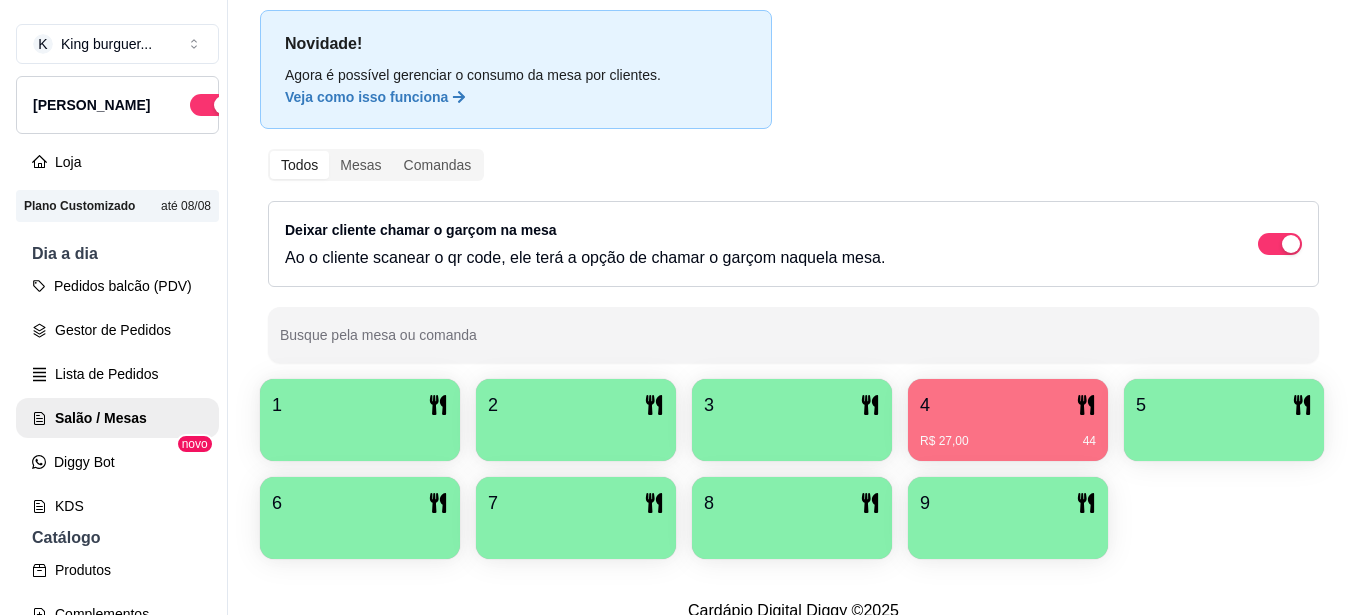 scroll, scrollTop: 247, scrollLeft: 0, axis: vertical 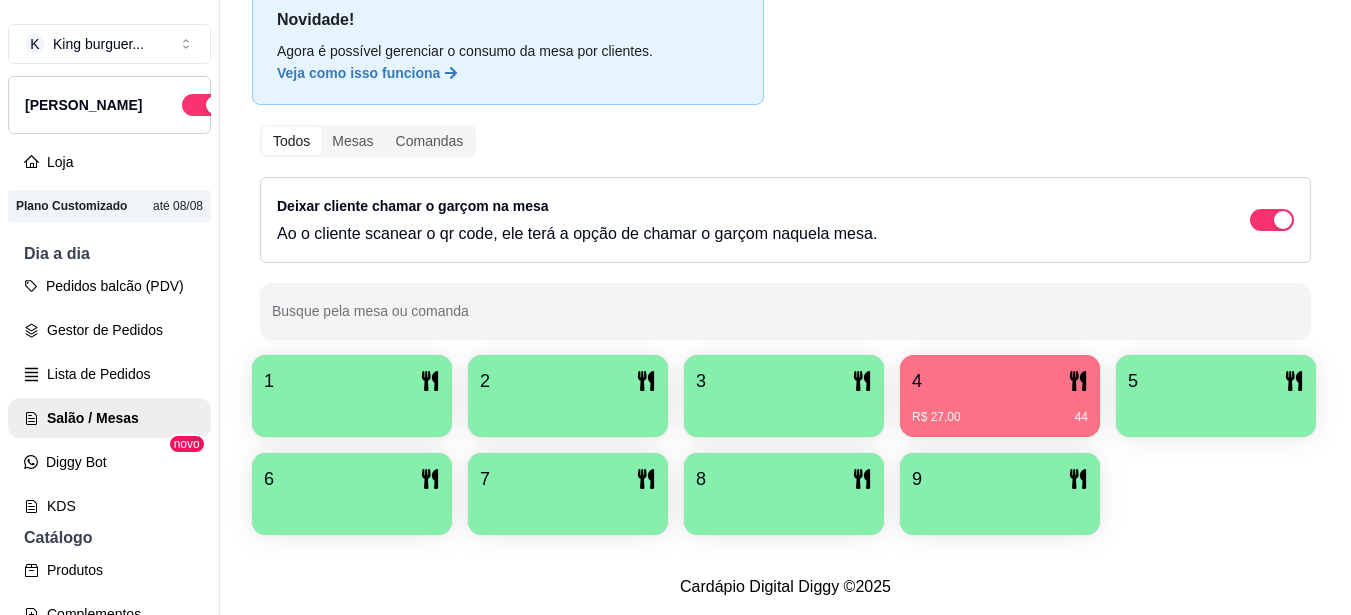 click on "5" at bounding box center [1216, 381] 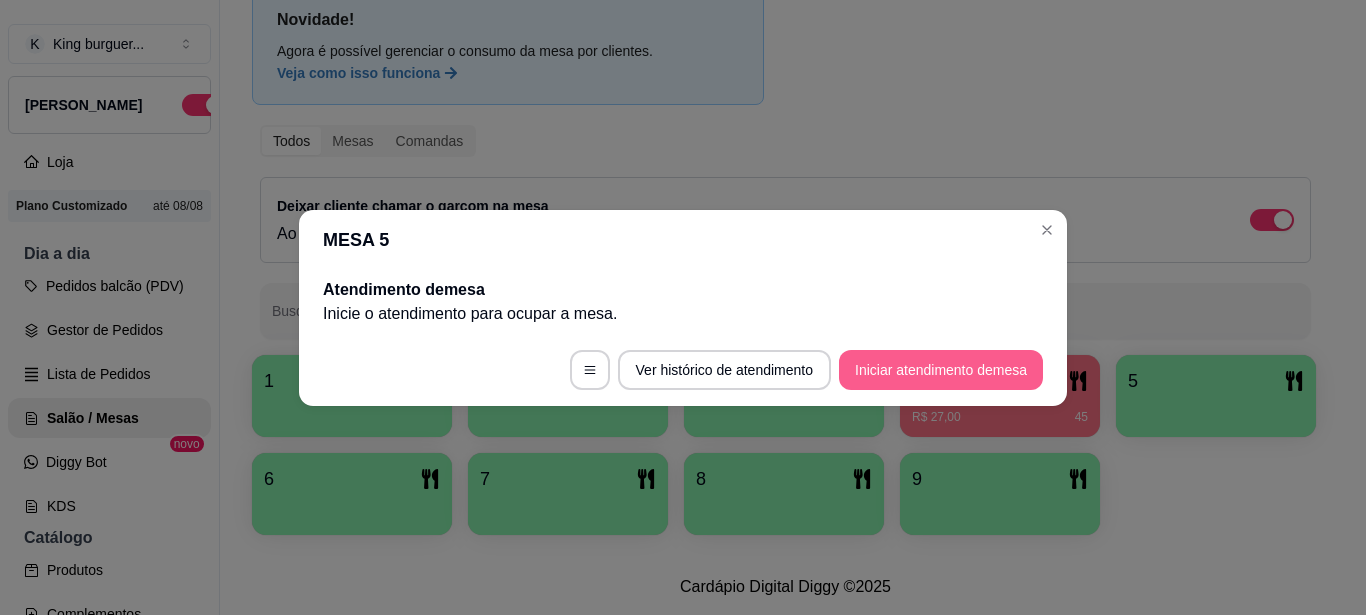 click on "Iniciar atendimento de  mesa" at bounding box center [941, 370] 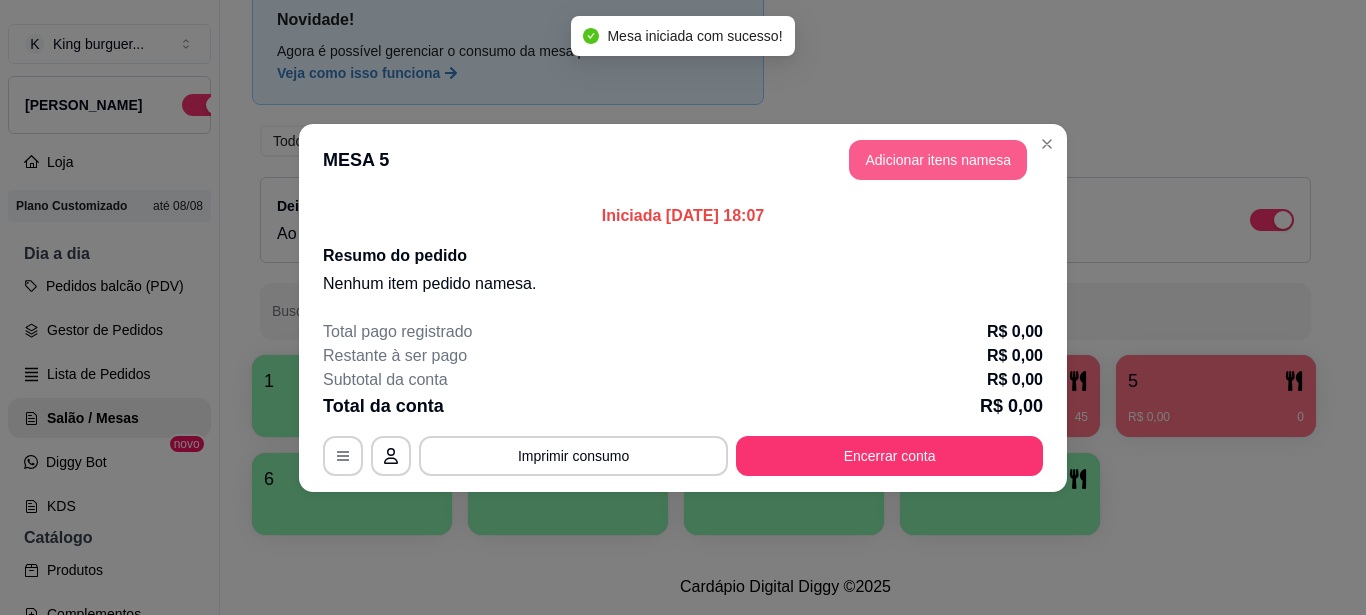 click on "Adicionar itens na  mesa" at bounding box center [938, 160] 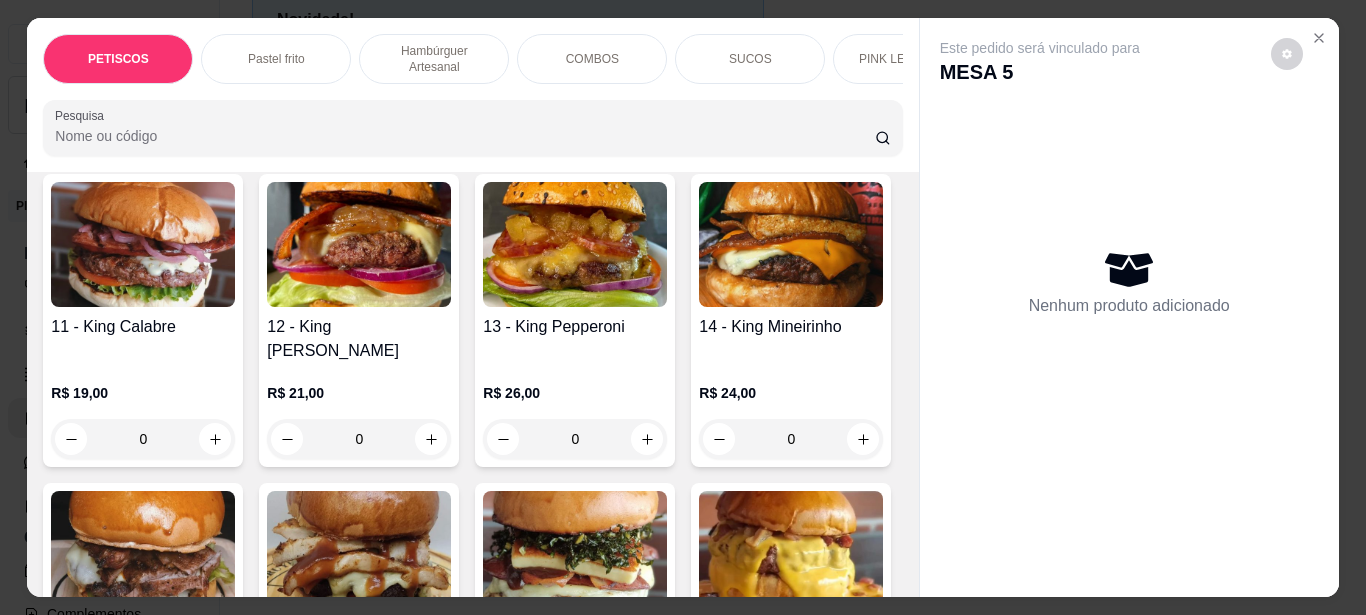 scroll, scrollTop: 2000, scrollLeft: 0, axis: vertical 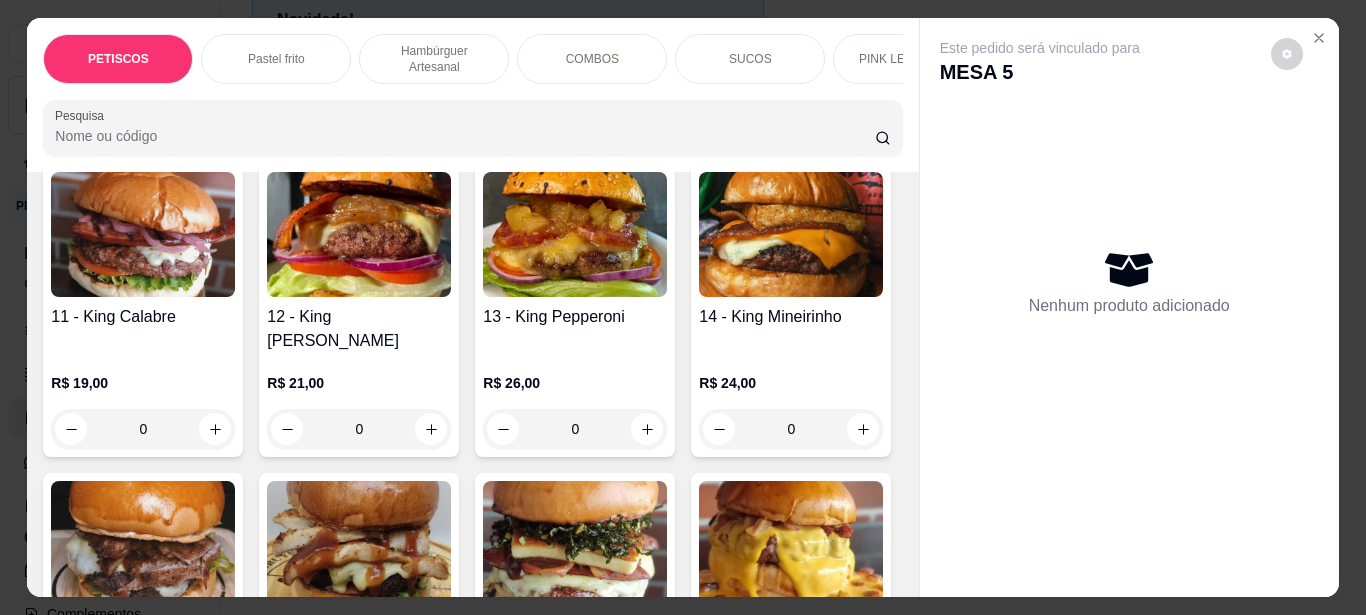 click at bounding box center [143, -51] 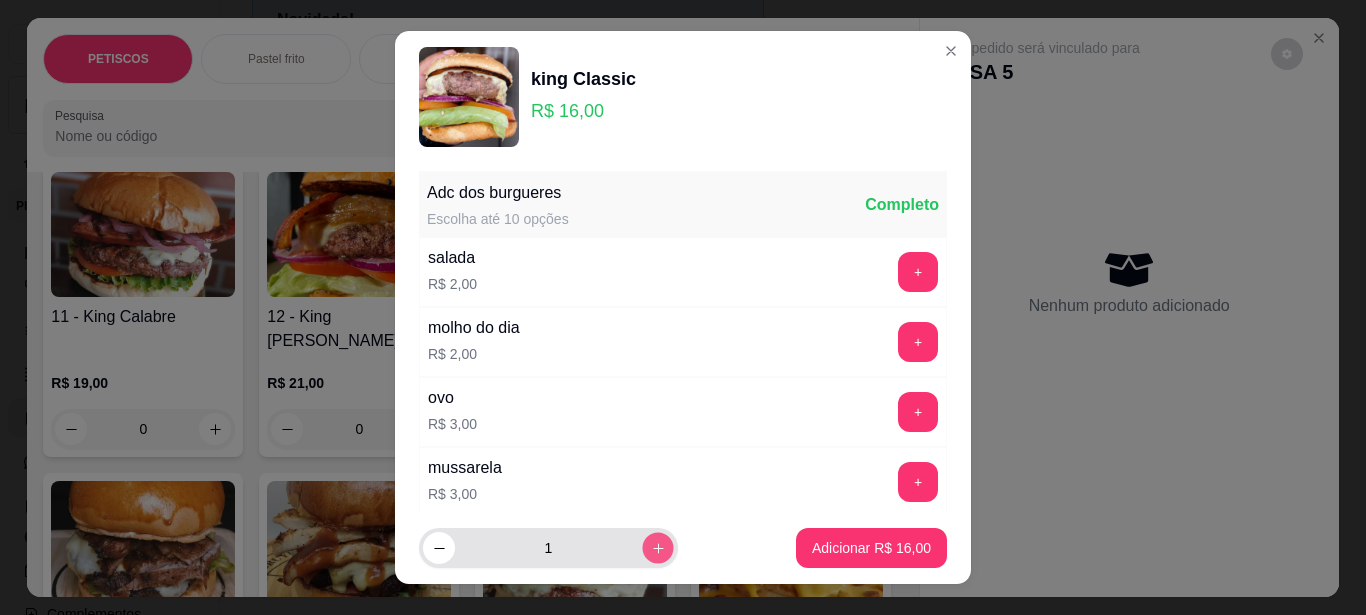 click 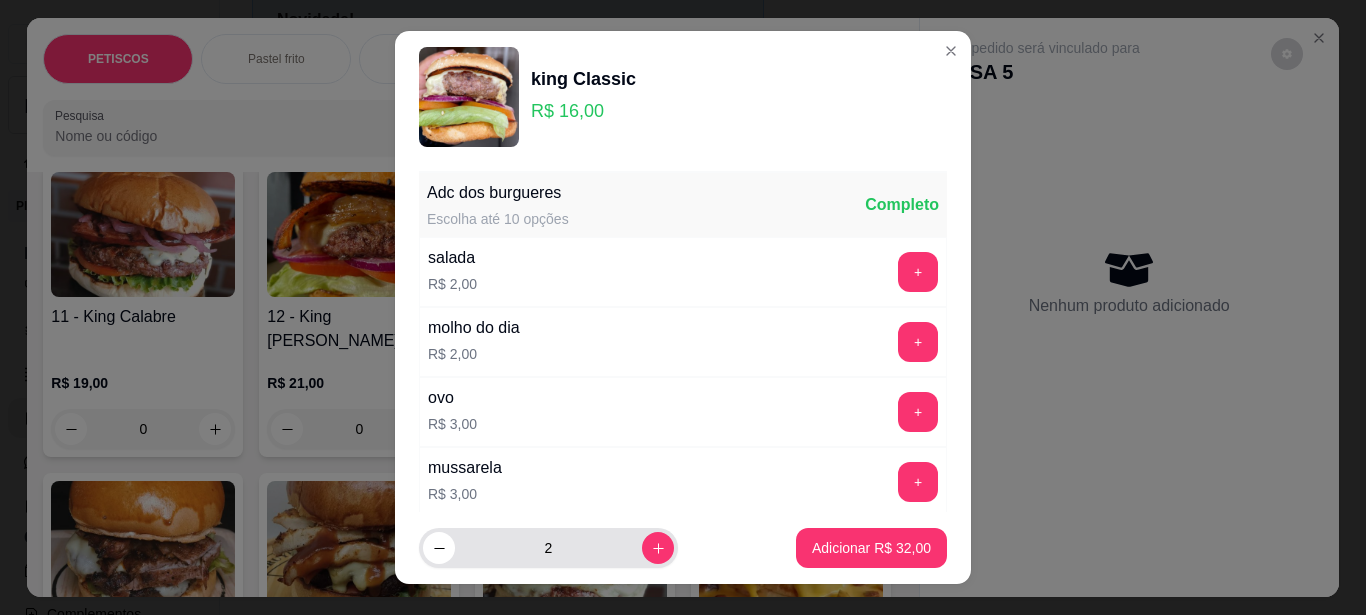 click on "2" at bounding box center (548, 548) 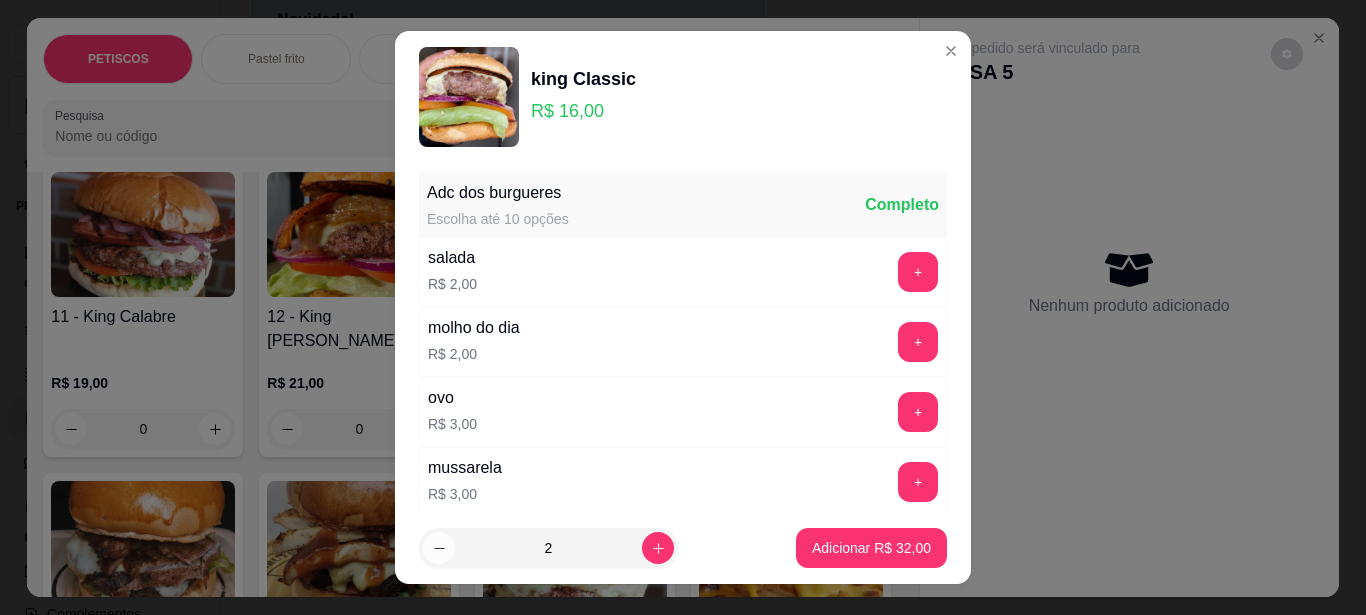 click 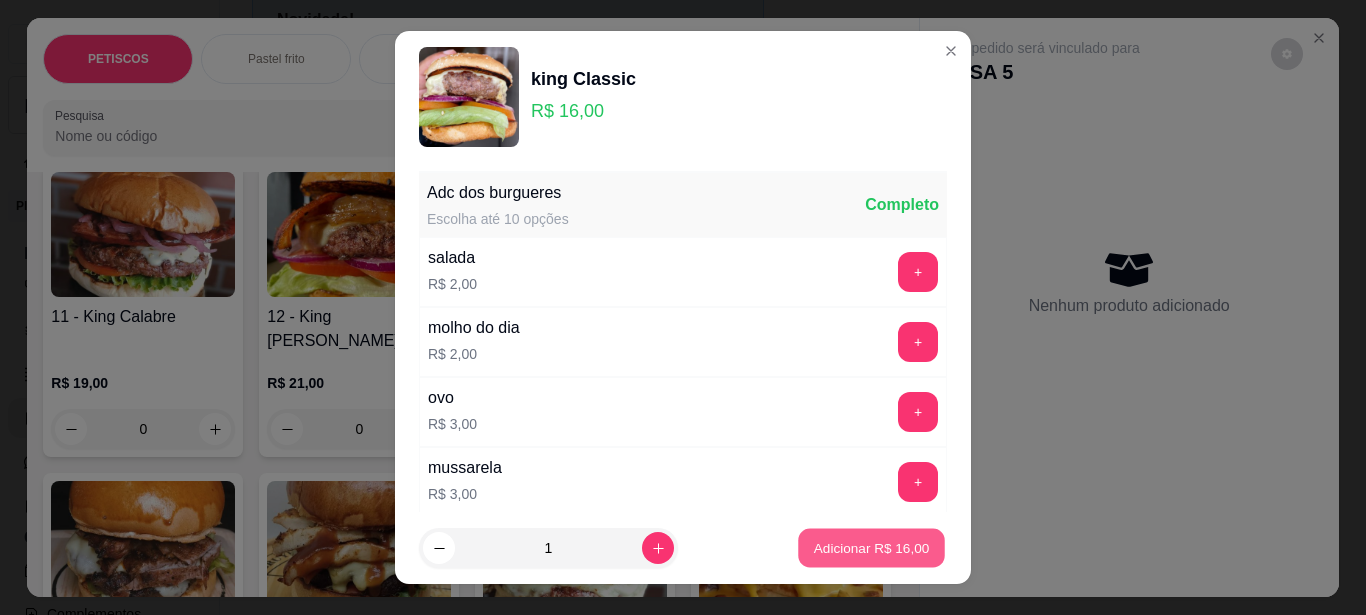 click on "Adicionar   R$ 16,00" at bounding box center [872, 548] 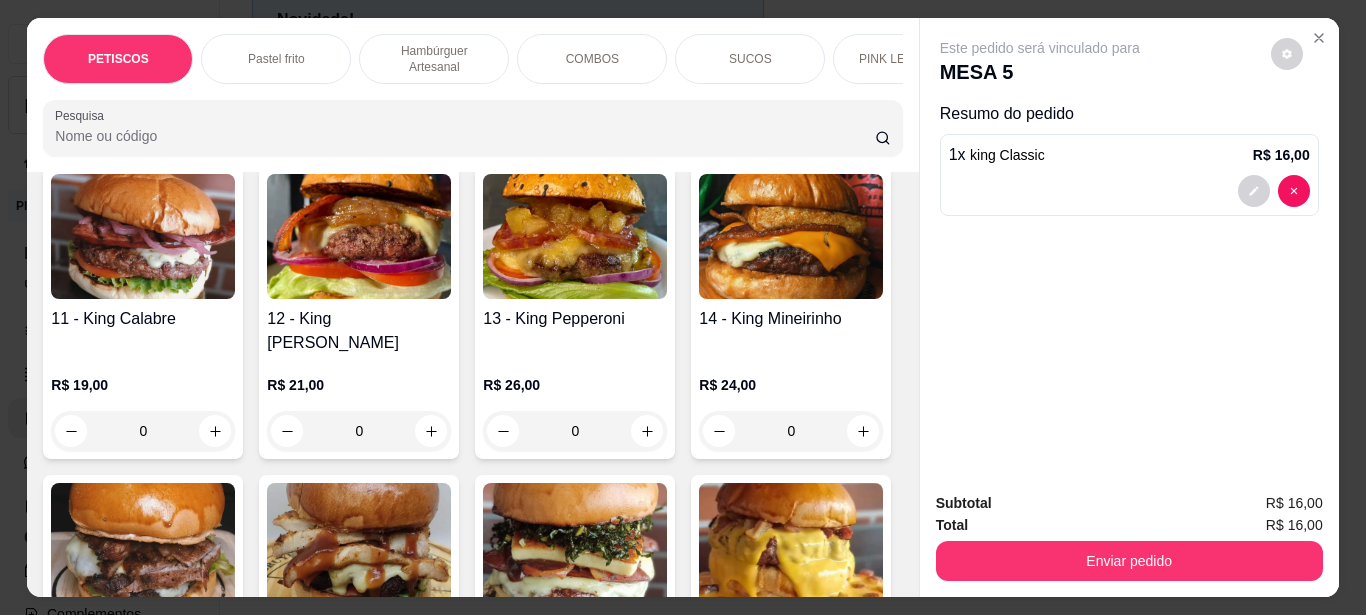 click at bounding box center (143, -50) 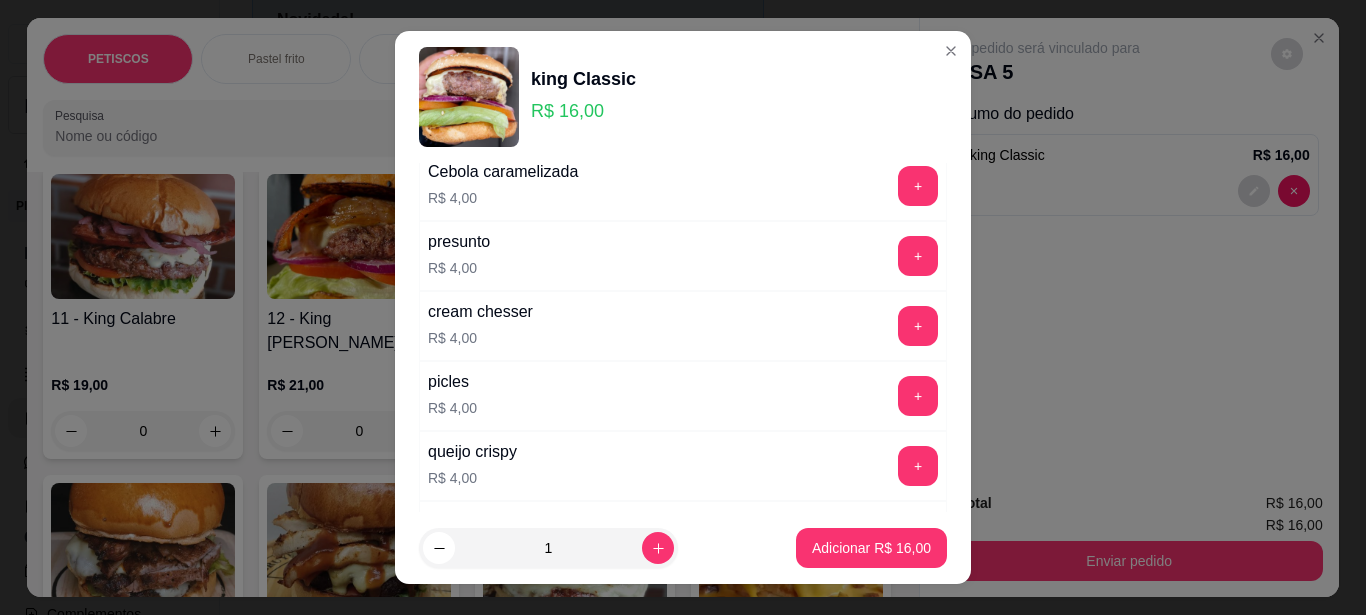 scroll, scrollTop: 400, scrollLeft: 0, axis: vertical 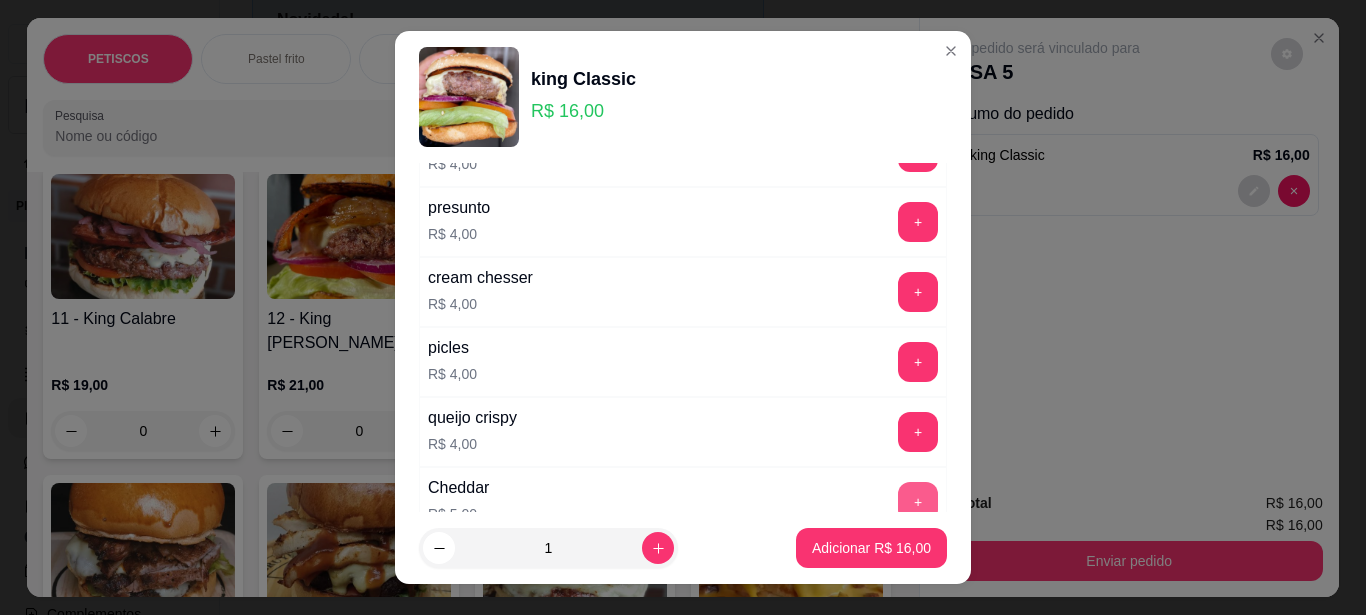 click on "+" at bounding box center (918, 502) 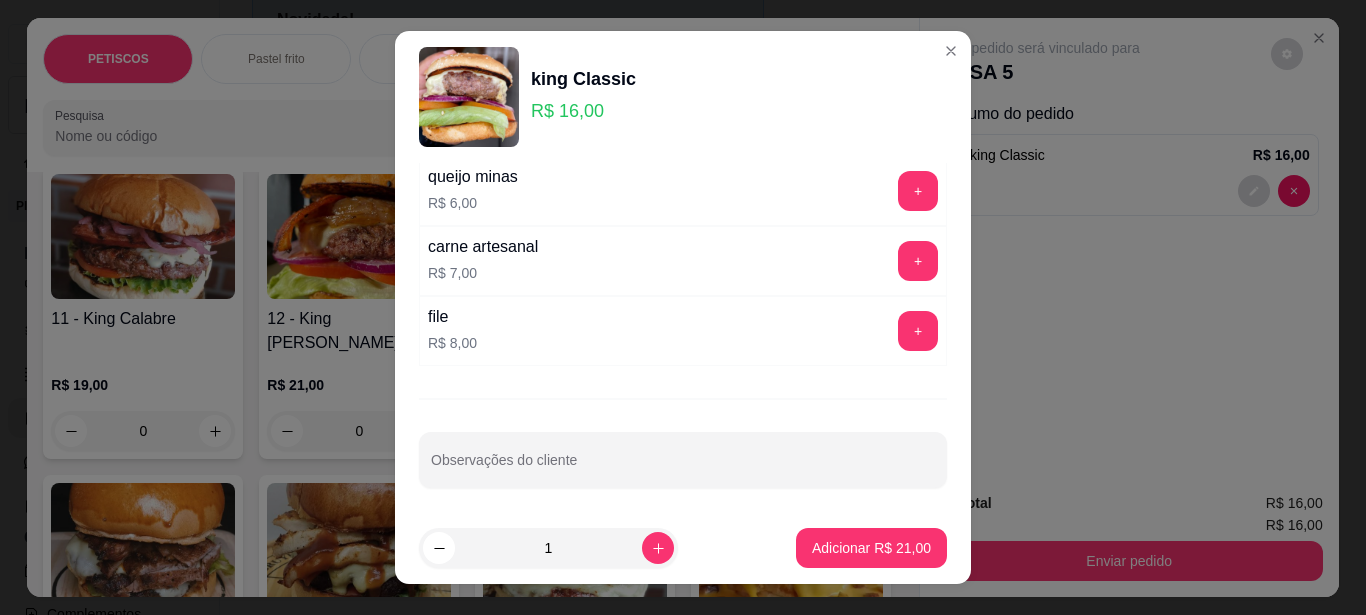 scroll, scrollTop: 1064, scrollLeft: 0, axis: vertical 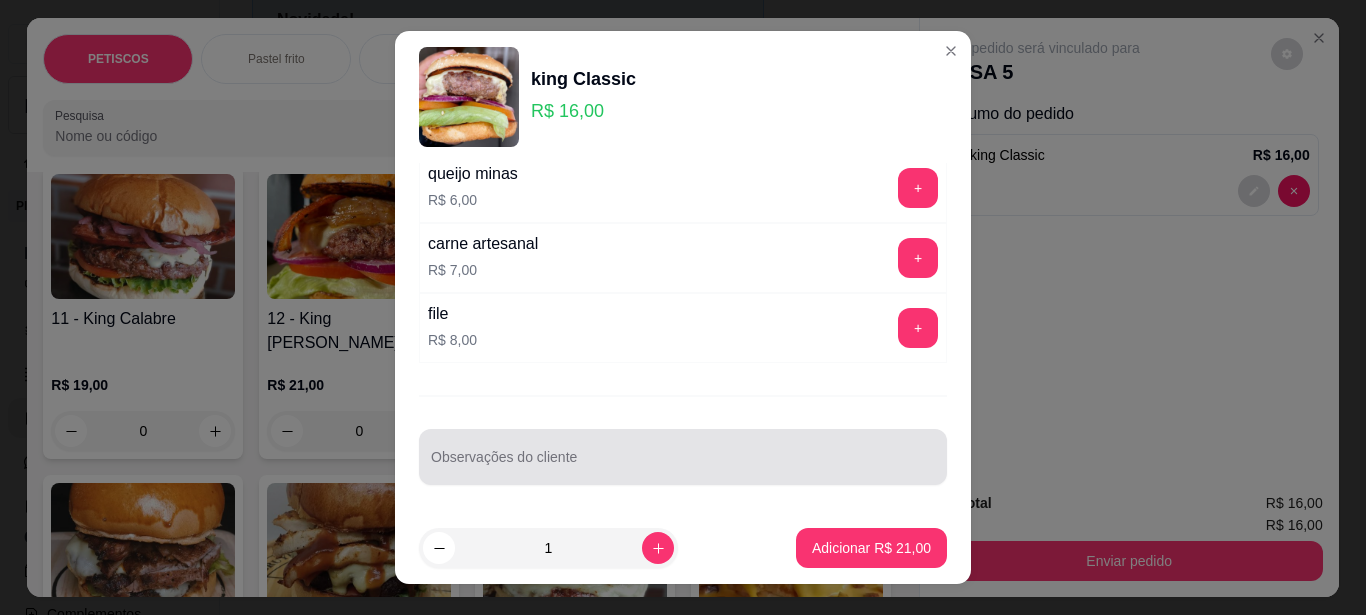 click on "Observações do cliente" at bounding box center [683, 457] 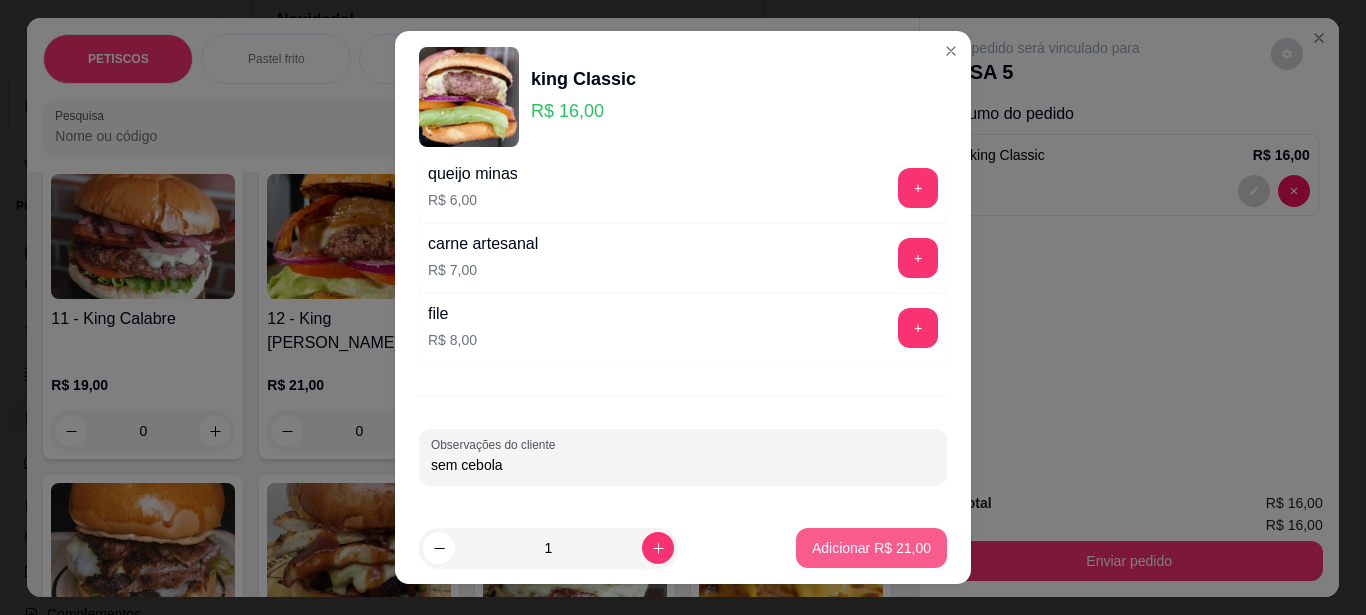 type on "sem cebola" 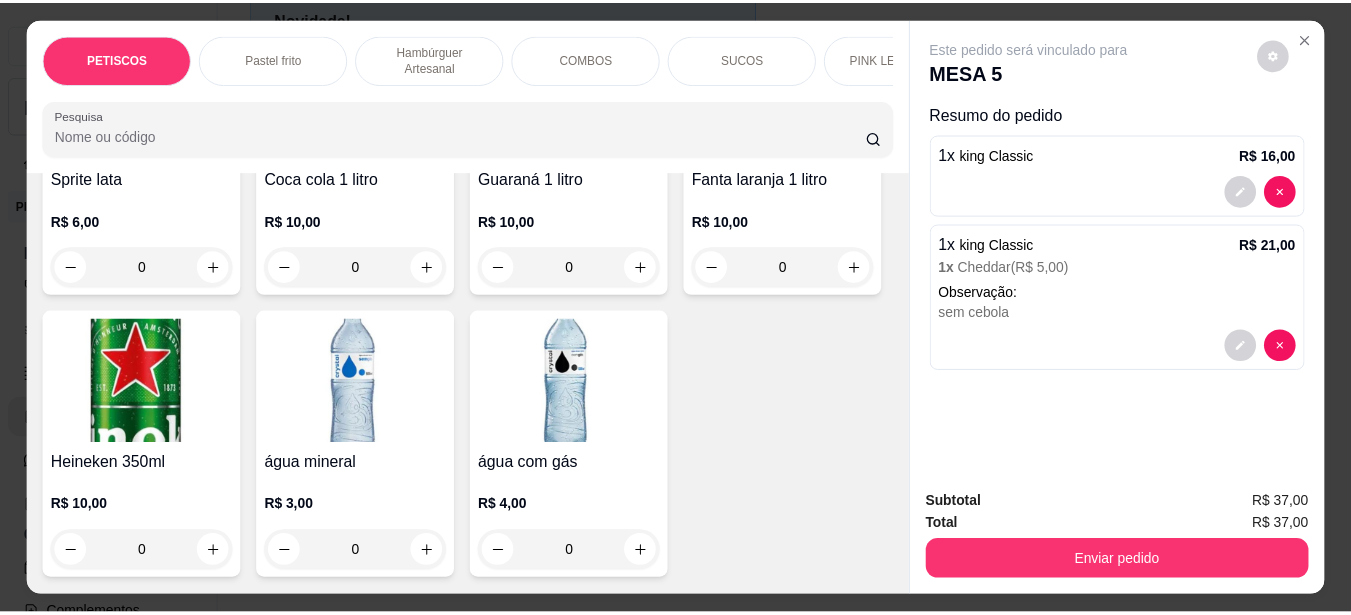 scroll, scrollTop: 5800, scrollLeft: 0, axis: vertical 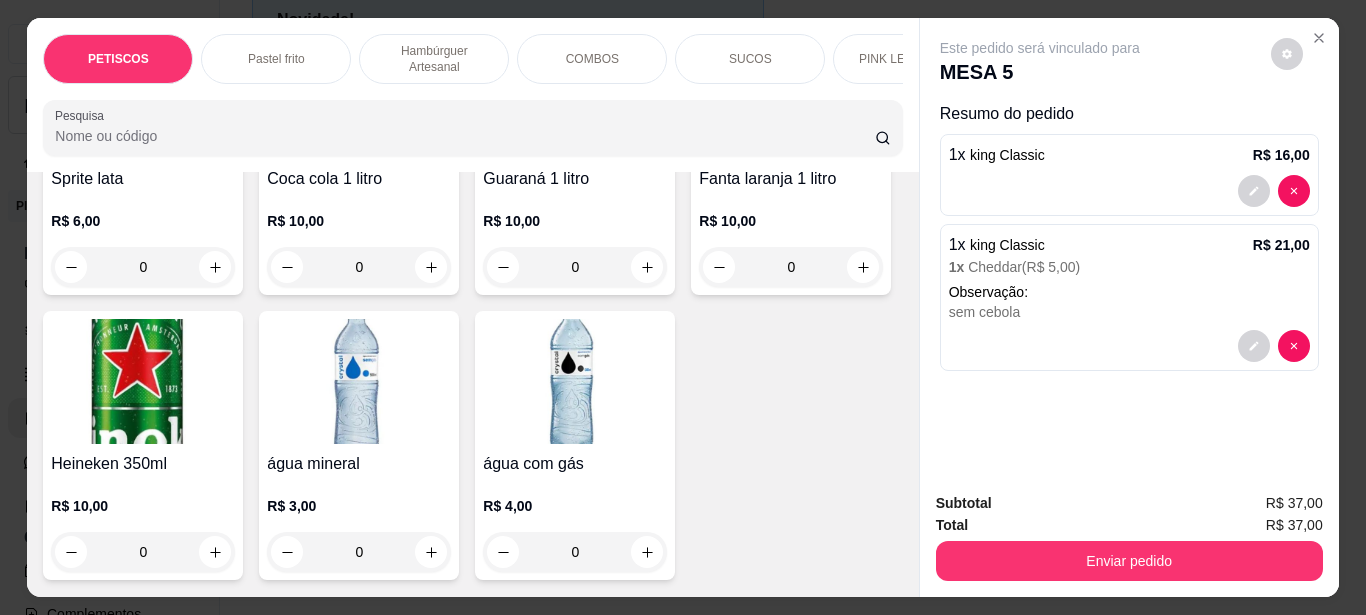 click at bounding box center [575, -189] 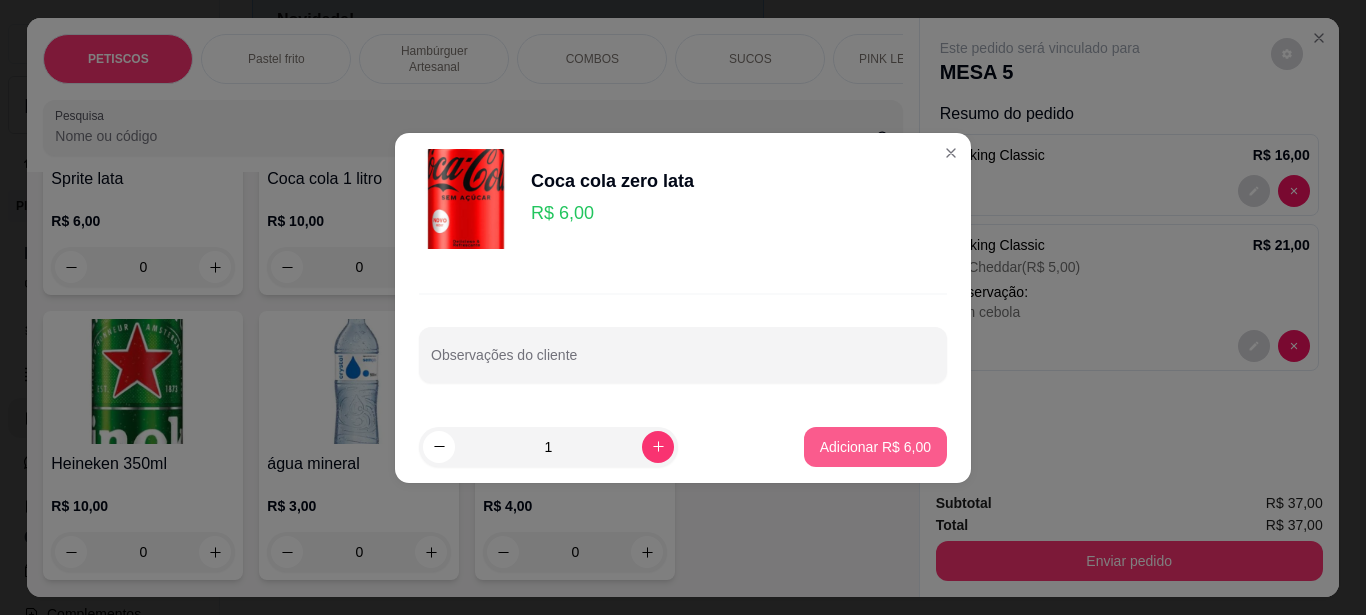 click on "Adicionar   R$ 6,00" at bounding box center (875, 447) 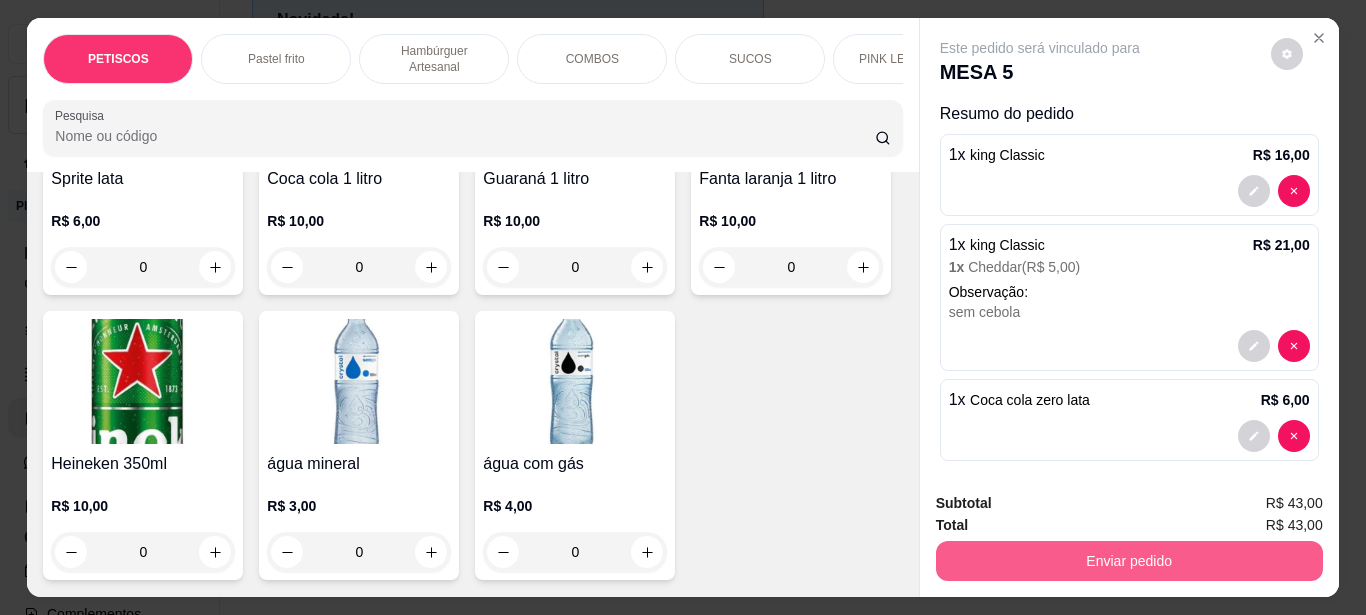 click on "Enviar pedido" at bounding box center [1129, 561] 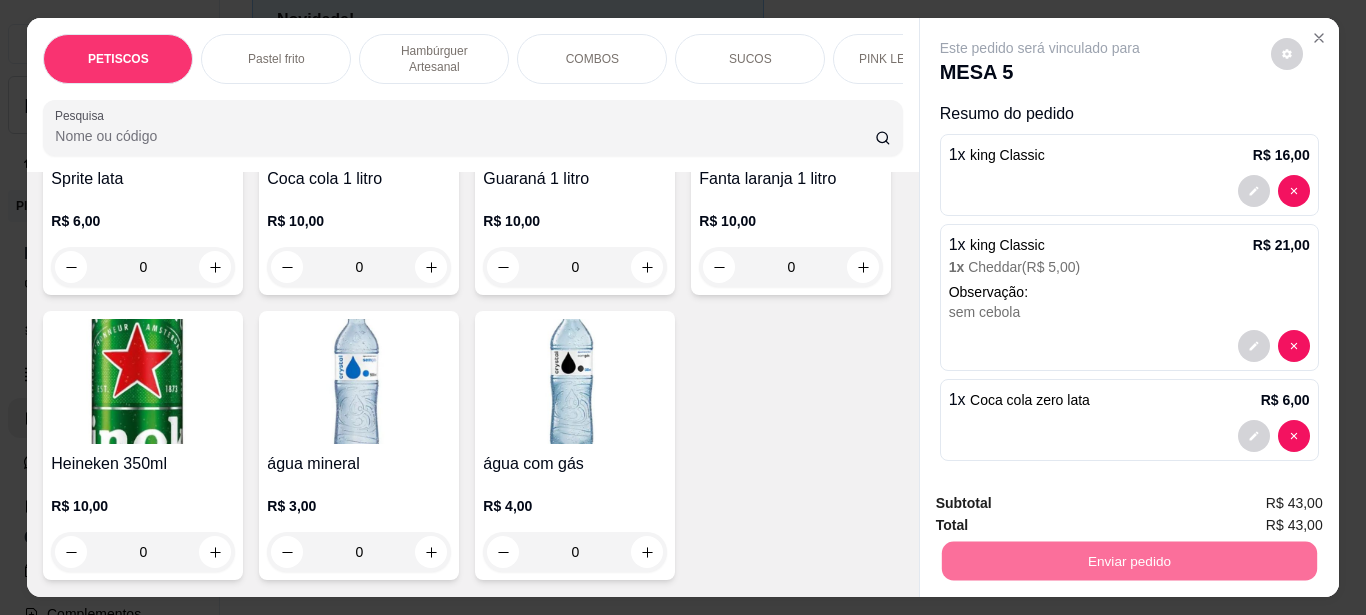 click on "Não registrar e enviar pedido" at bounding box center [1063, 503] 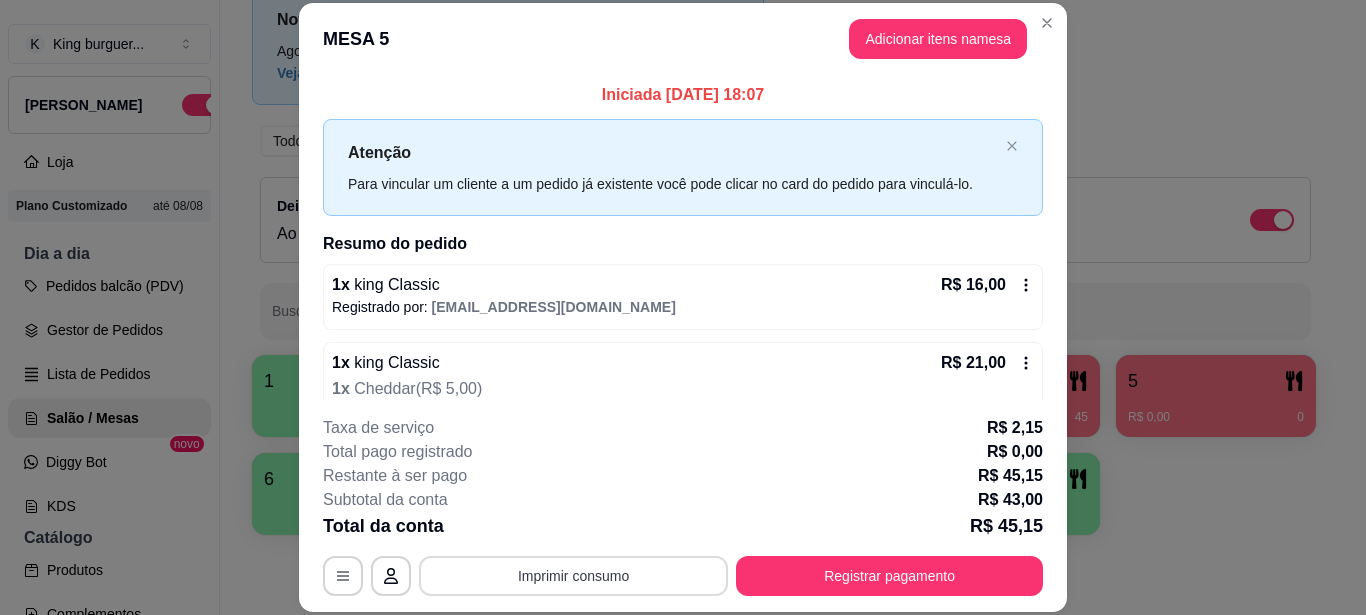 click on "Imprimir consumo" at bounding box center (573, 576) 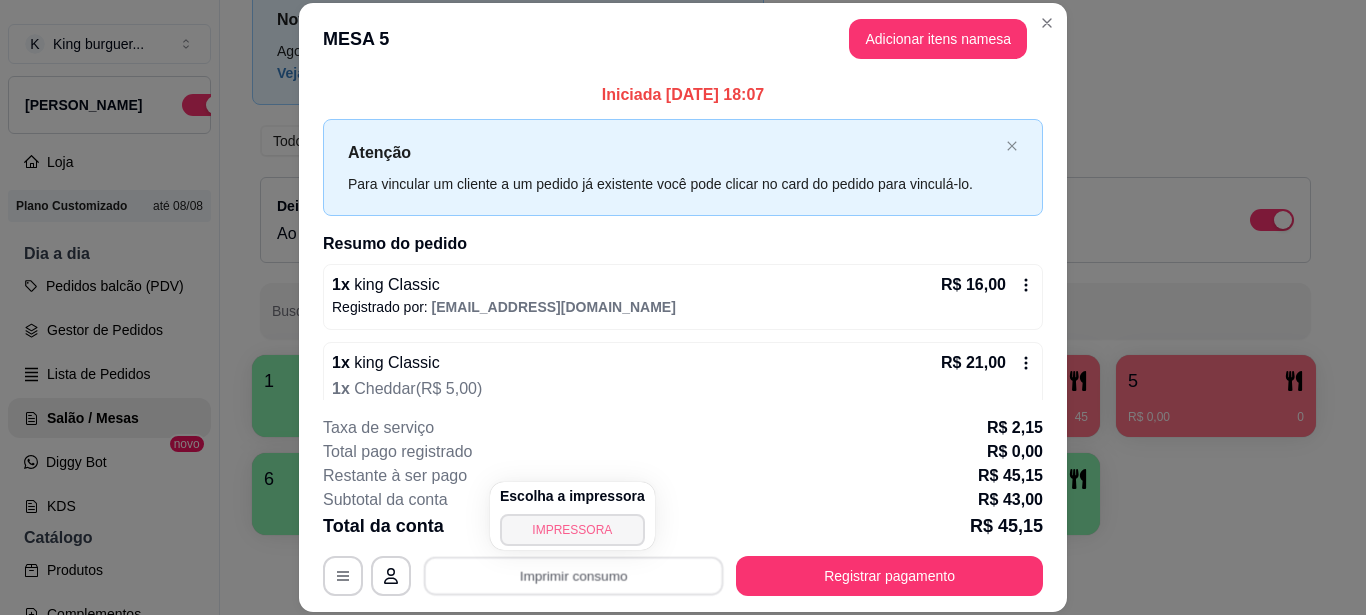 click on "IMPRESSORA" at bounding box center [572, 530] 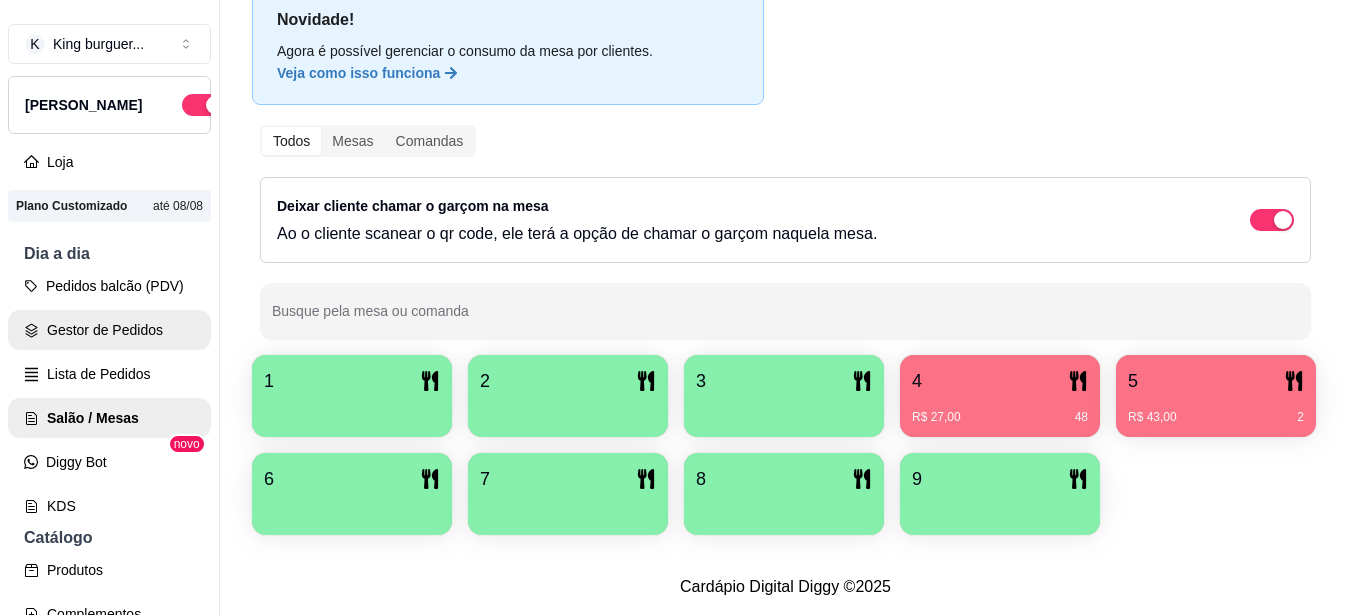 click on "Gestor de Pedidos" at bounding box center (109, 330) 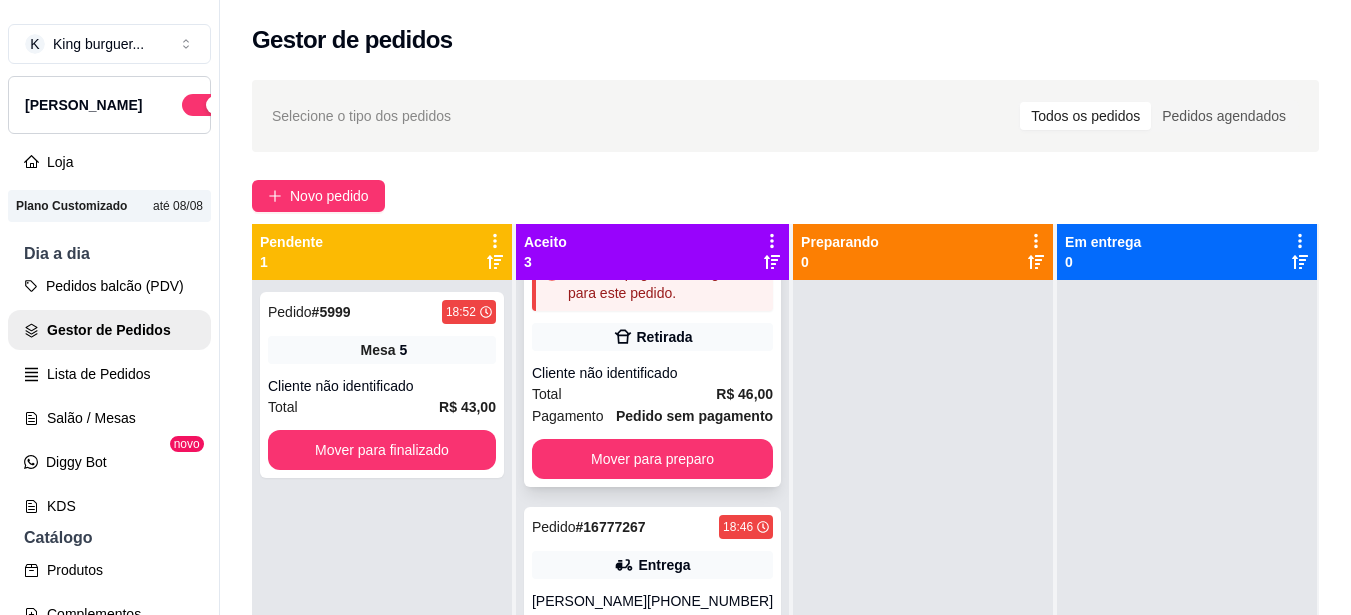 scroll, scrollTop: 219, scrollLeft: 0, axis: vertical 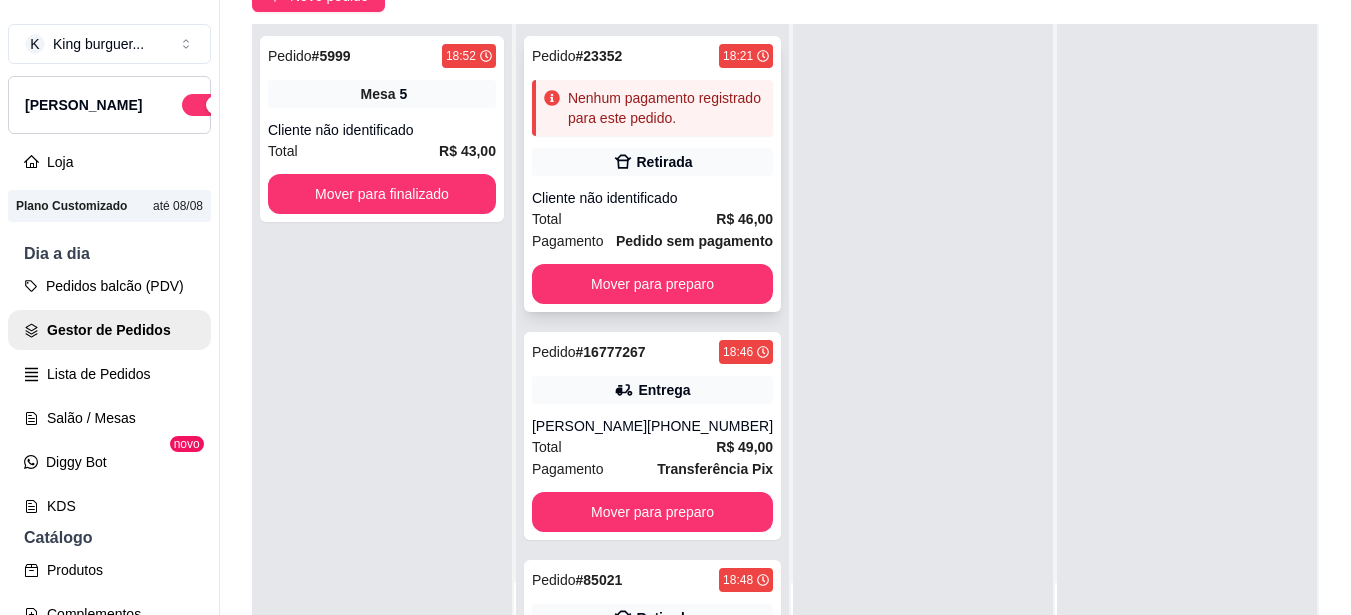 click on "Cliente não identificado" at bounding box center (652, 198) 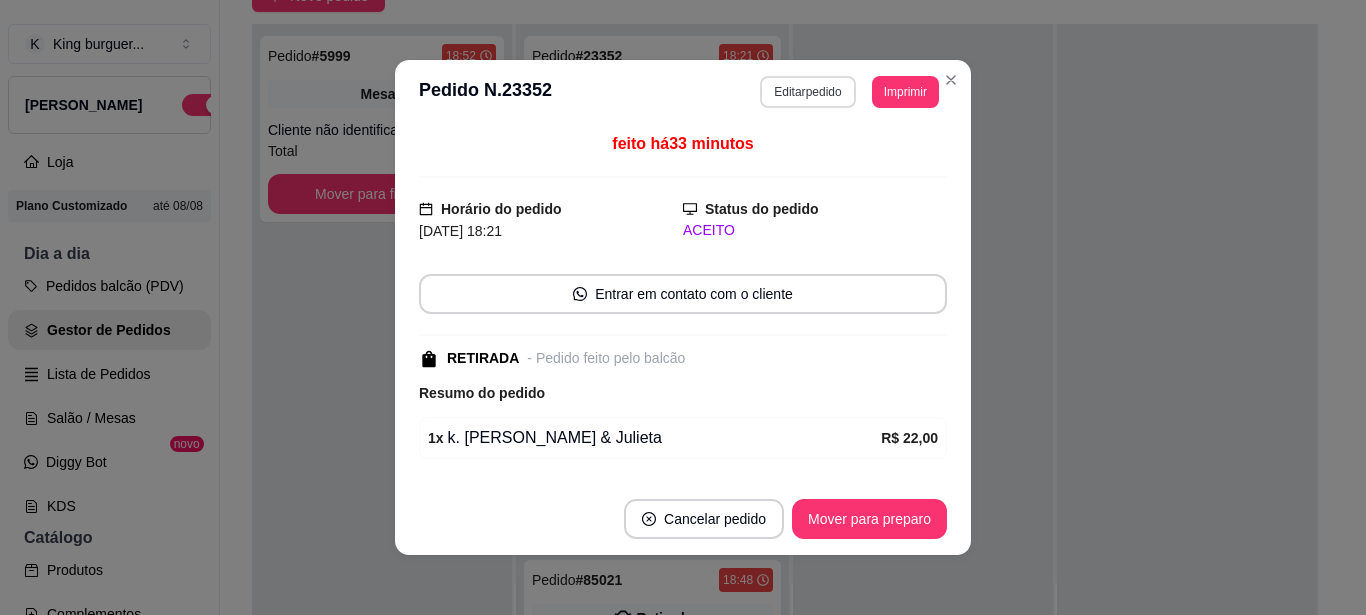 click on "Editar  pedido" at bounding box center (807, 92) 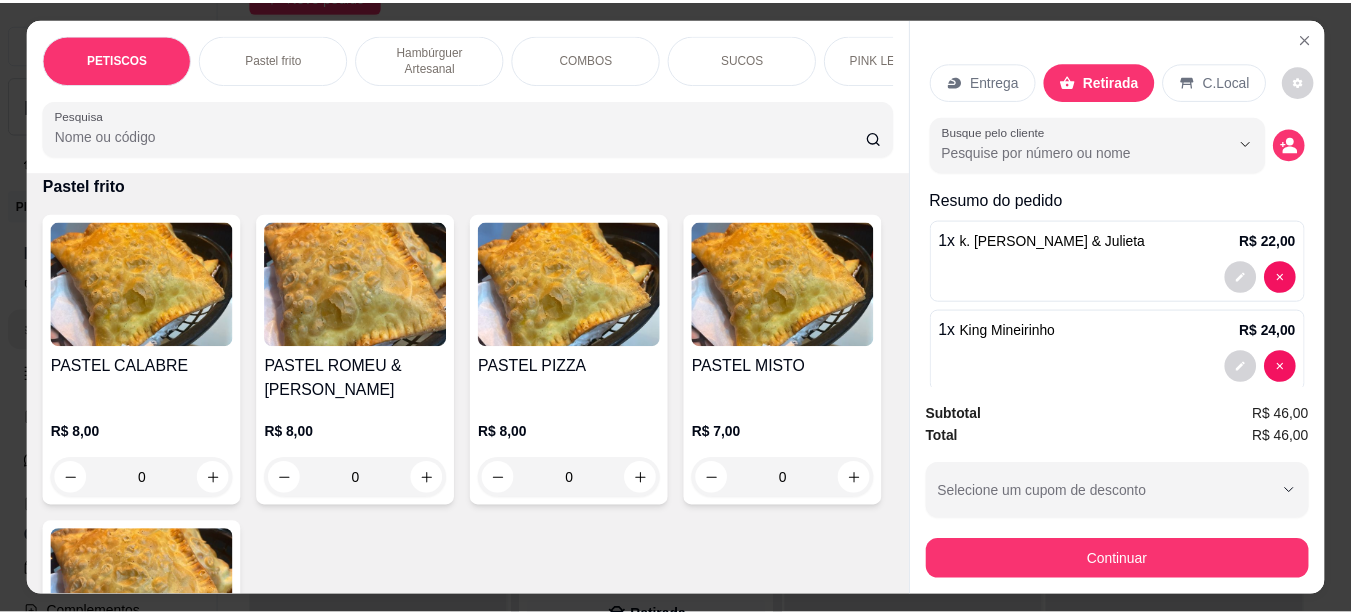 scroll, scrollTop: 1100, scrollLeft: 0, axis: vertical 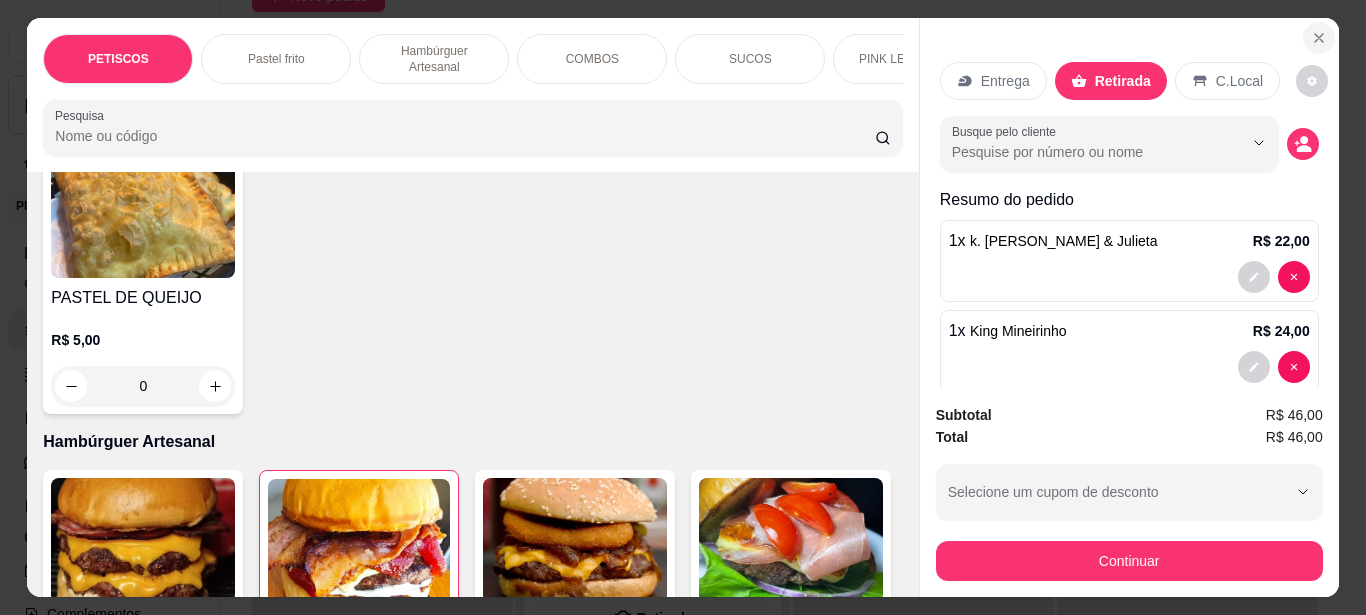 click 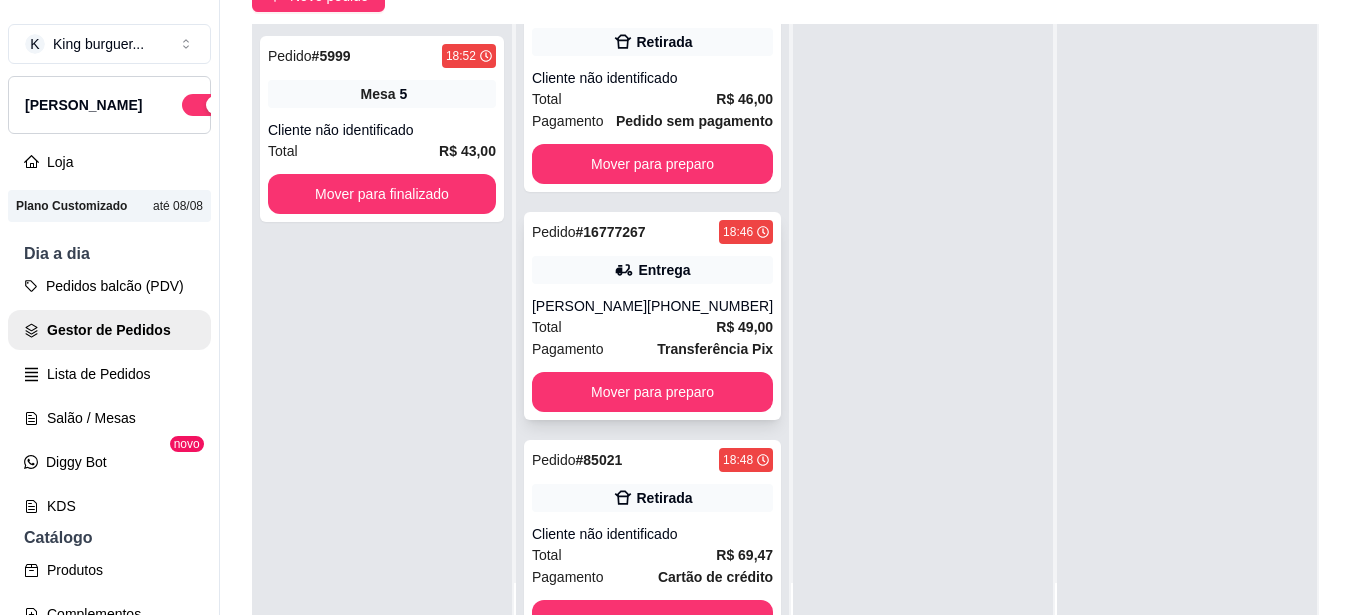 scroll, scrollTop: 219, scrollLeft: 0, axis: vertical 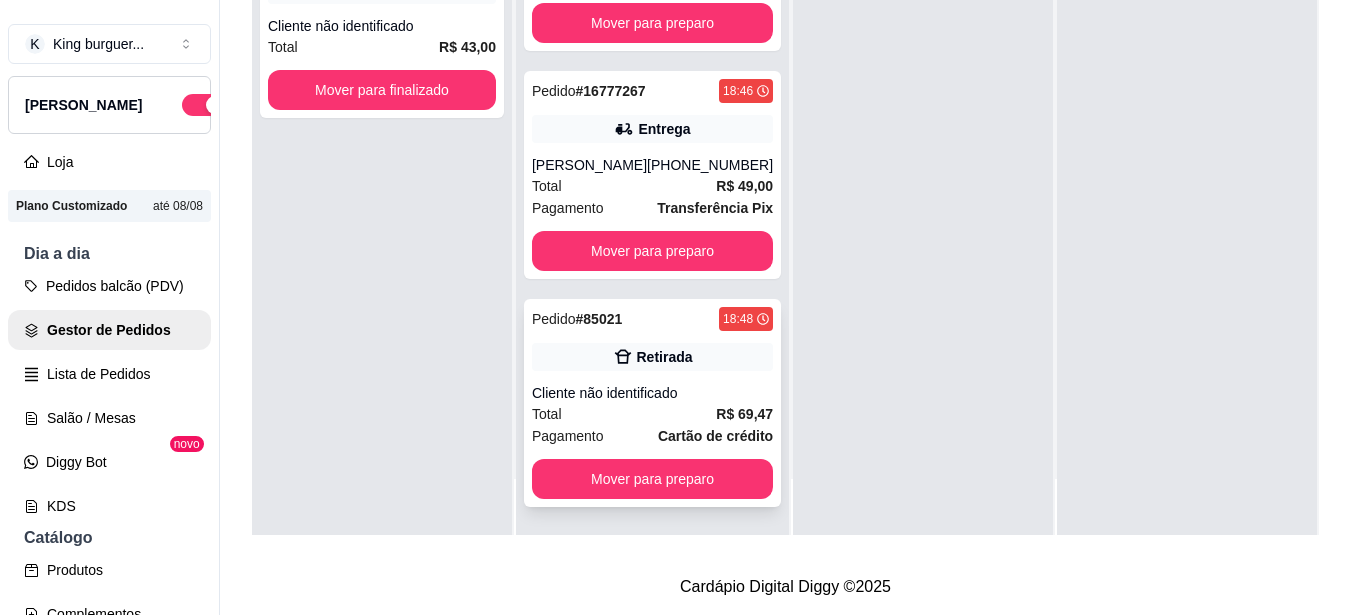 click on "Retirada" at bounding box center [665, 357] 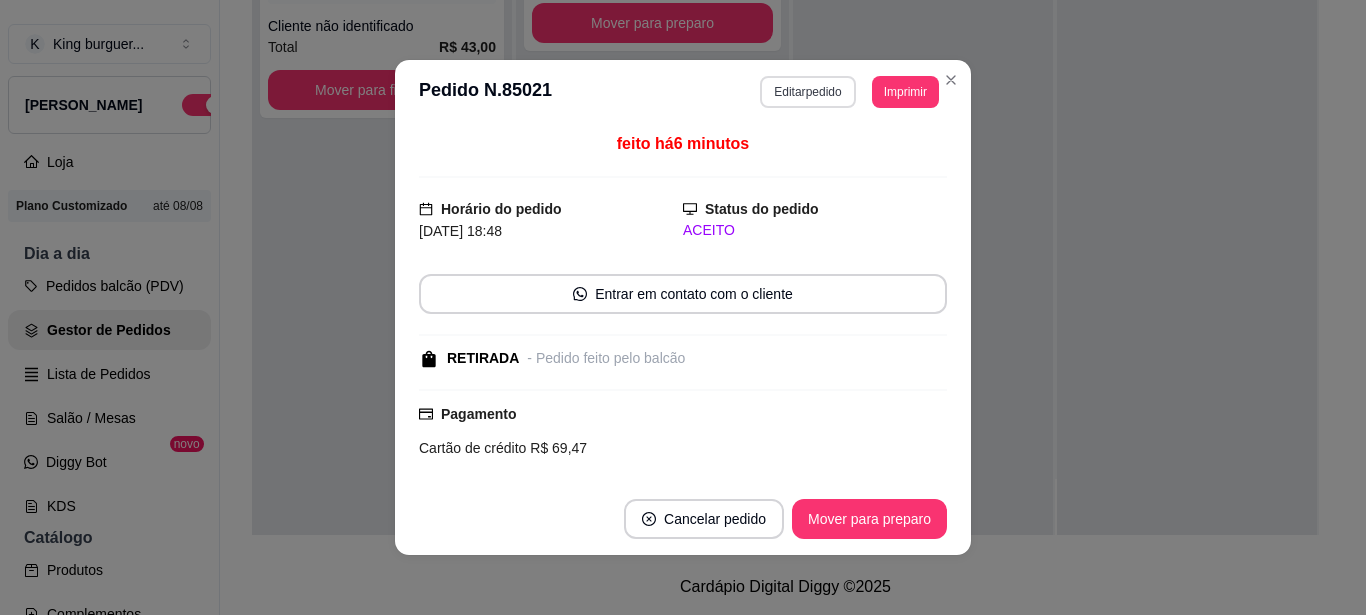 click on "Editar  pedido" at bounding box center (807, 92) 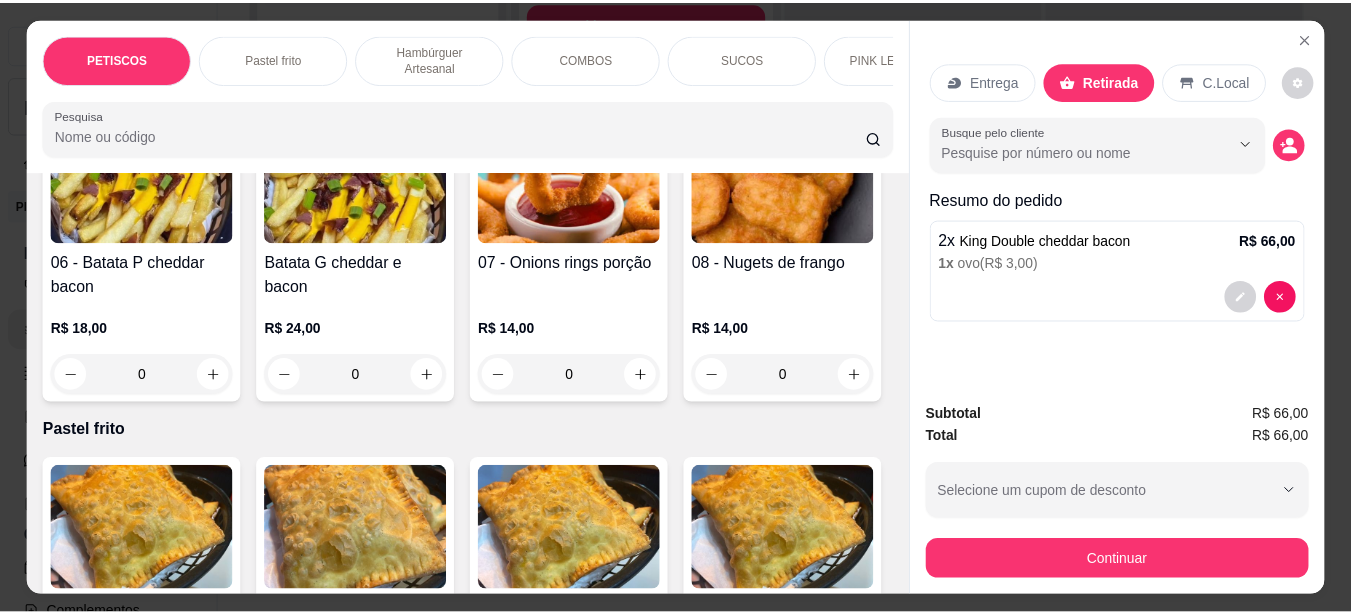 scroll, scrollTop: 700, scrollLeft: 0, axis: vertical 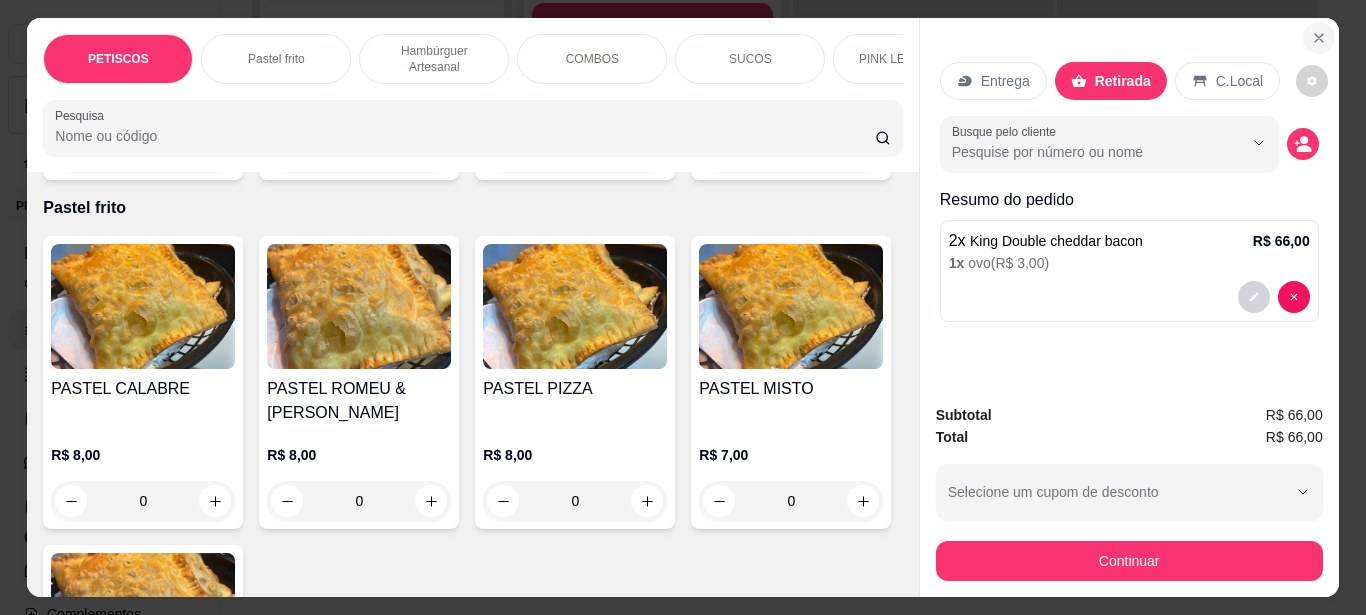 click 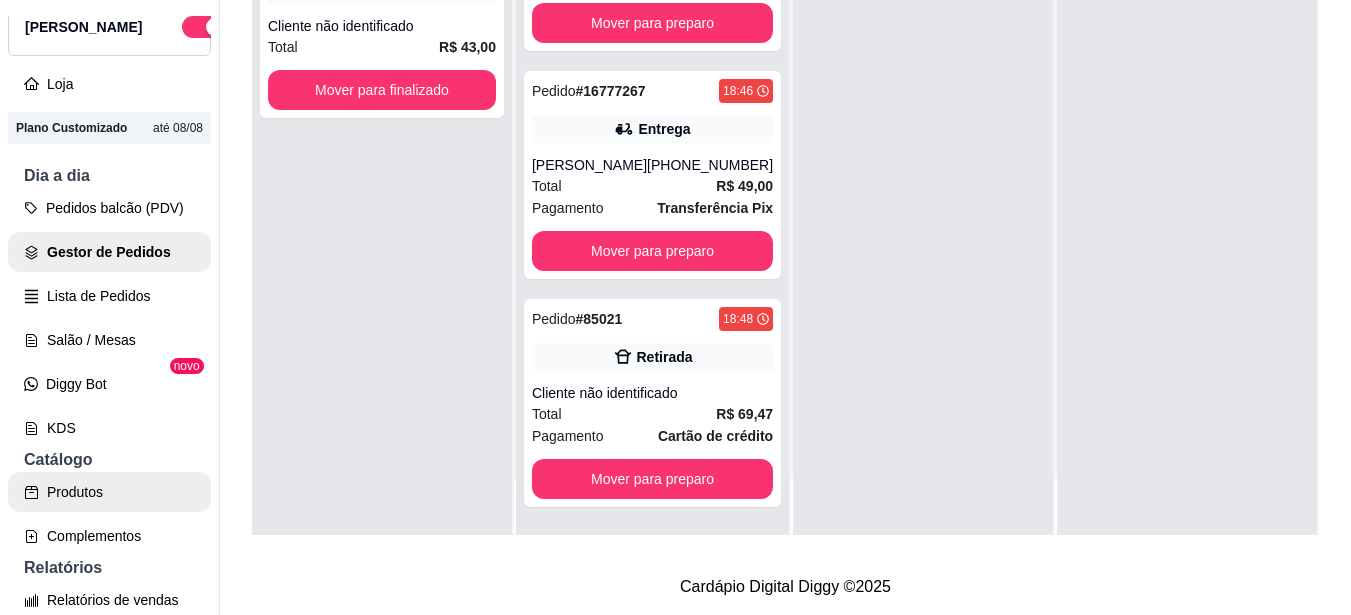 scroll, scrollTop: 100, scrollLeft: 0, axis: vertical 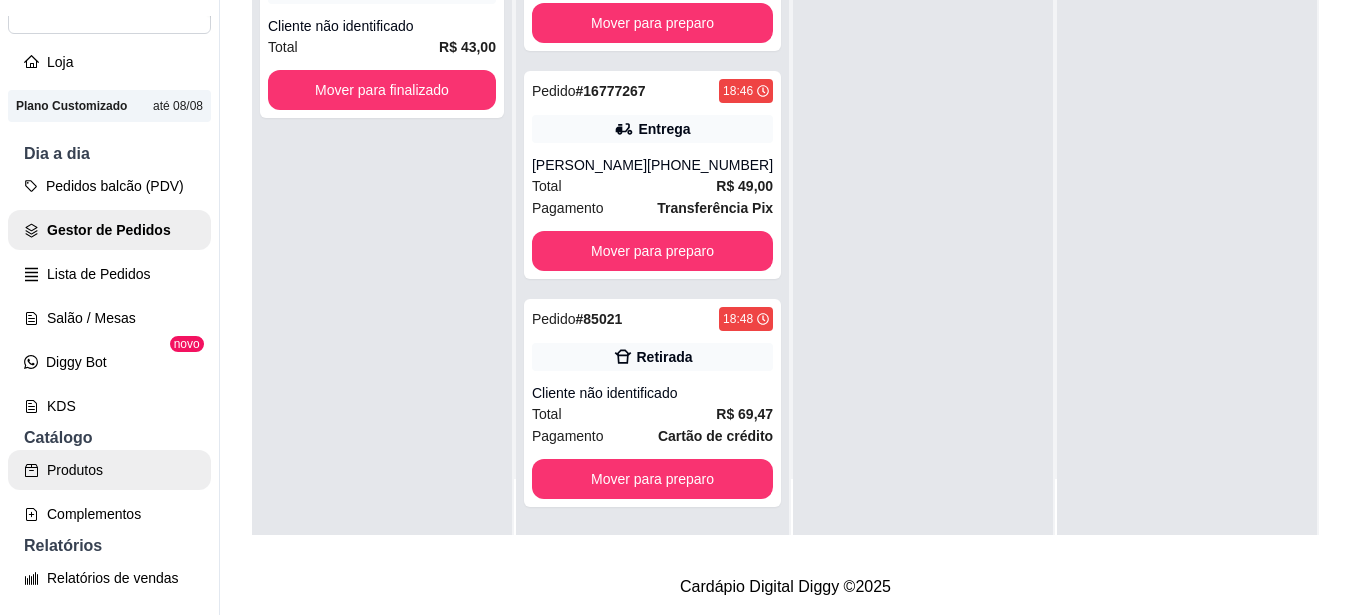 click on "Produtos" at bounding box center (109, 470) 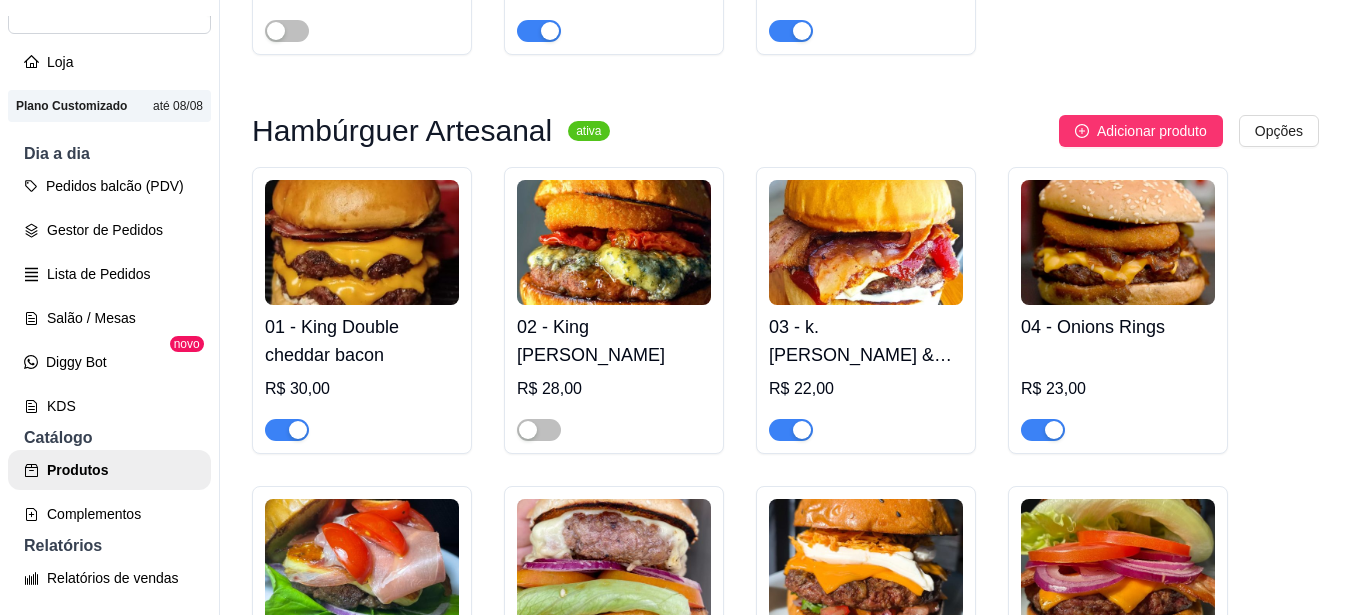scroll, scrollTop: 2000, scrollLeft: 0, axis: vertical 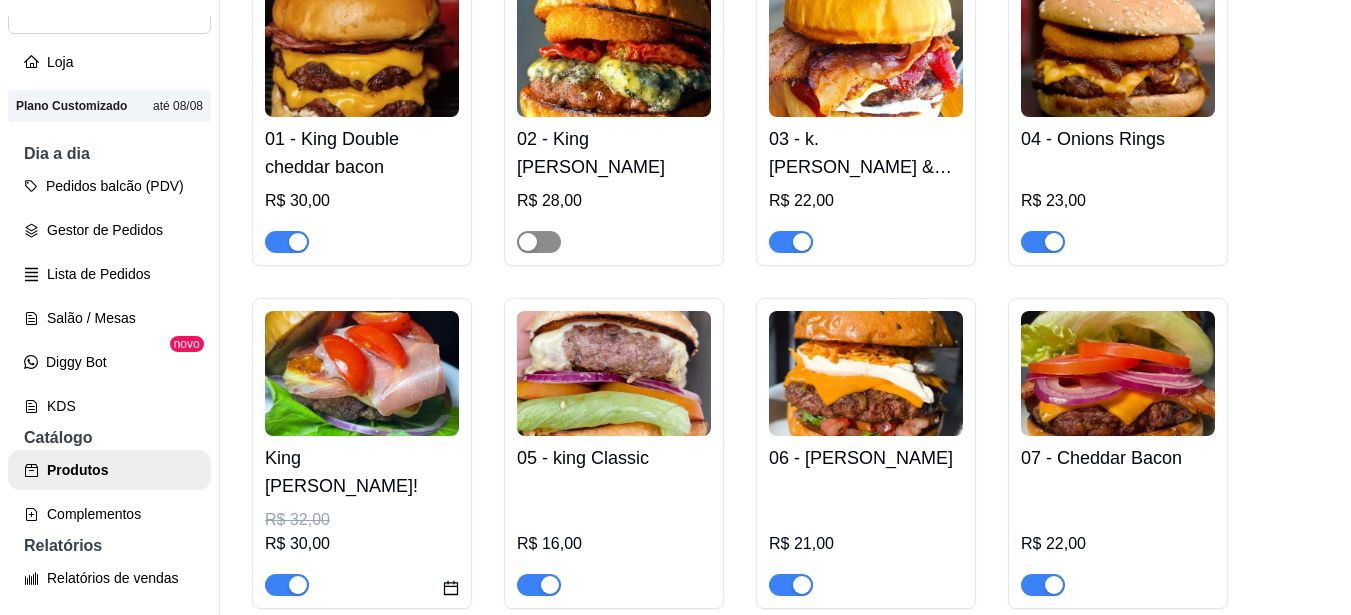 click at bounding box center (539, 242) 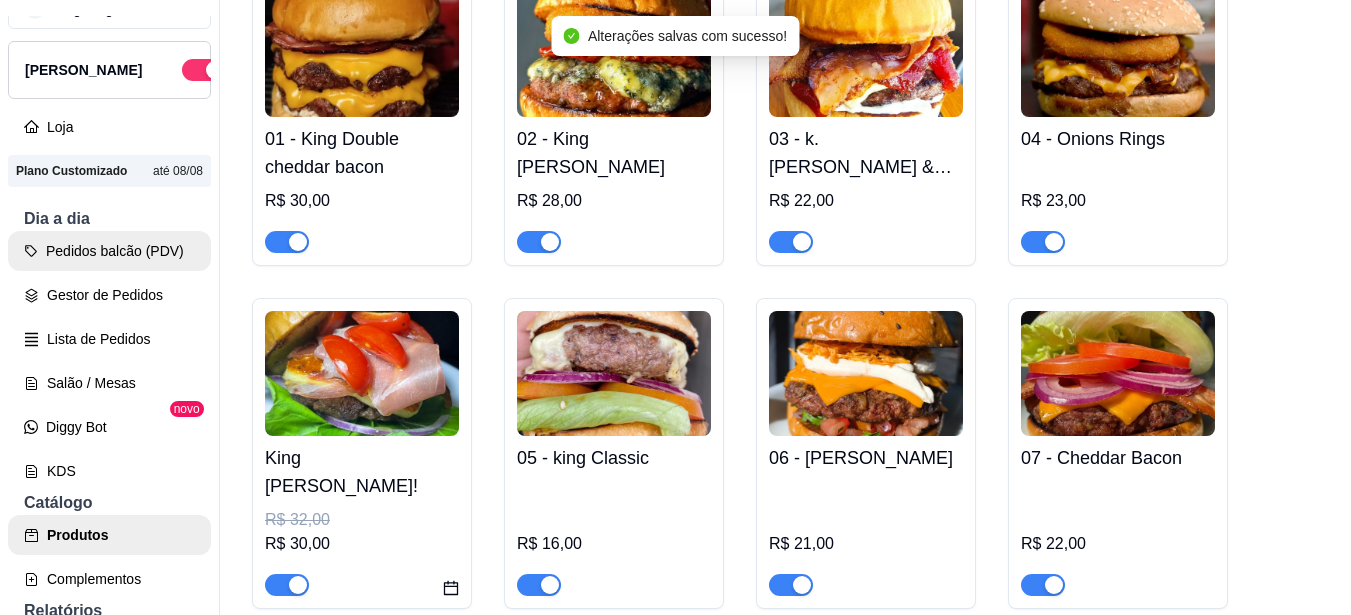 scroll, scrollTop: 0, scrollLeft: 0, axis: both 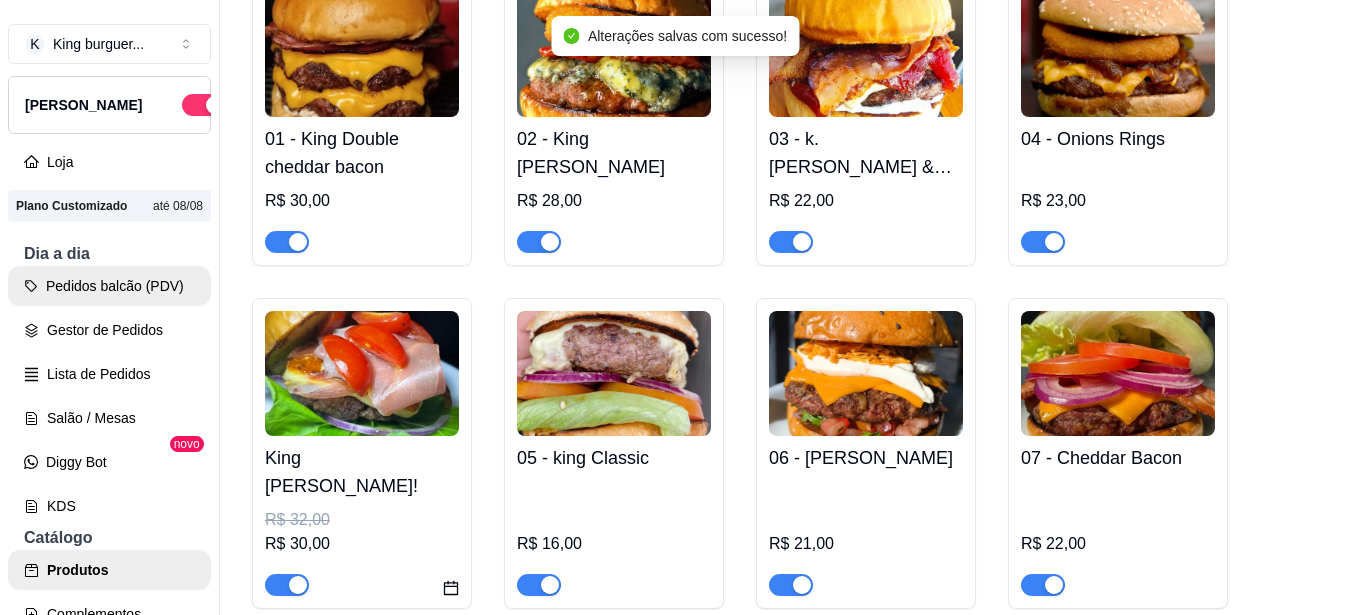 click on "Pedidos balcão (PDV)" at bounding box center [109, 286] 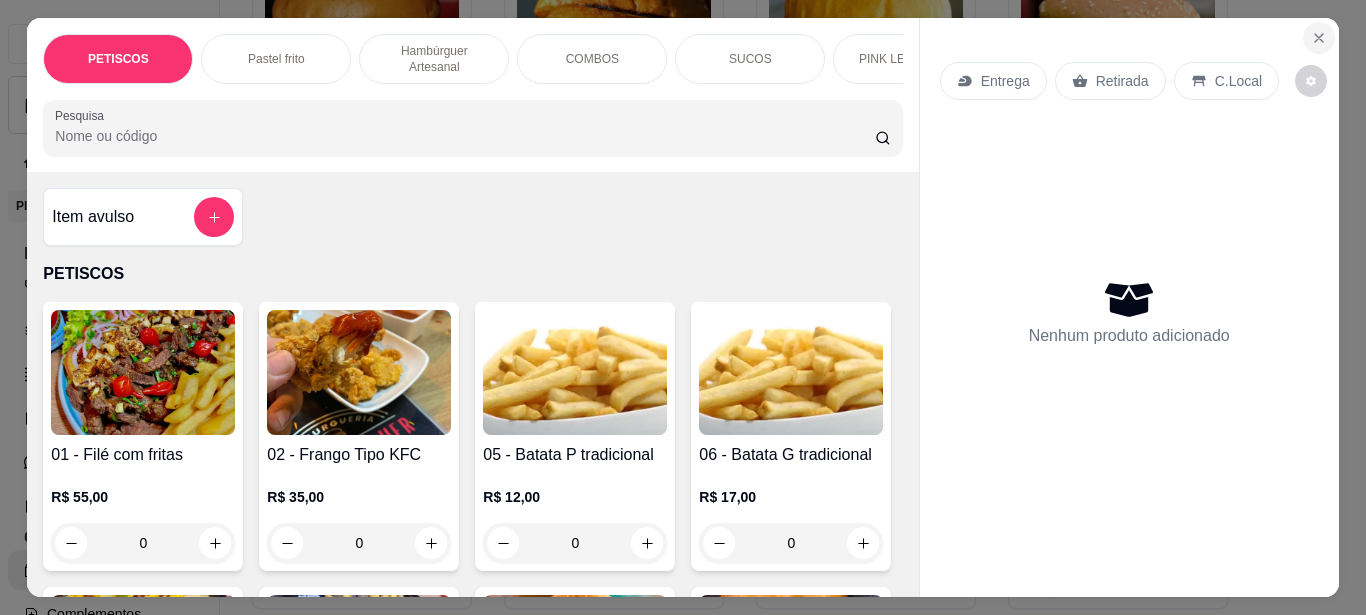 click at bounding box center (1319, 38) 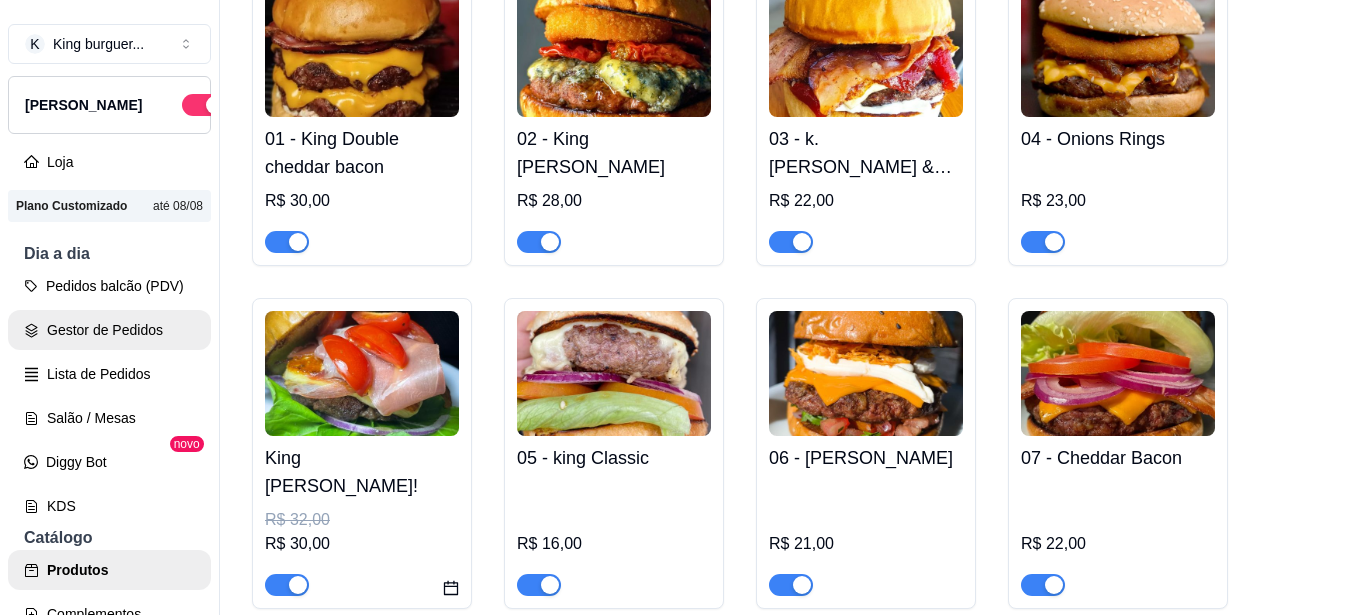 click on "Gestor de Pedidos" at bounding box center (109, 330) 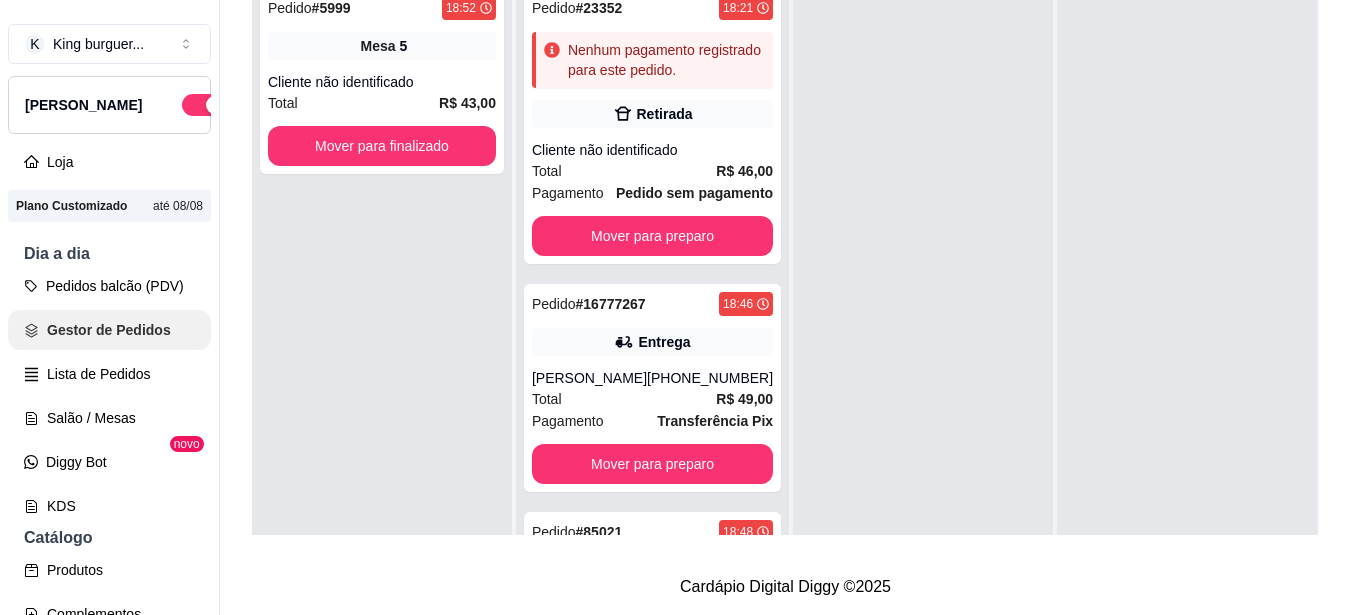 scroll, scrollTop: 0, scrollLeft: 0, axis: both 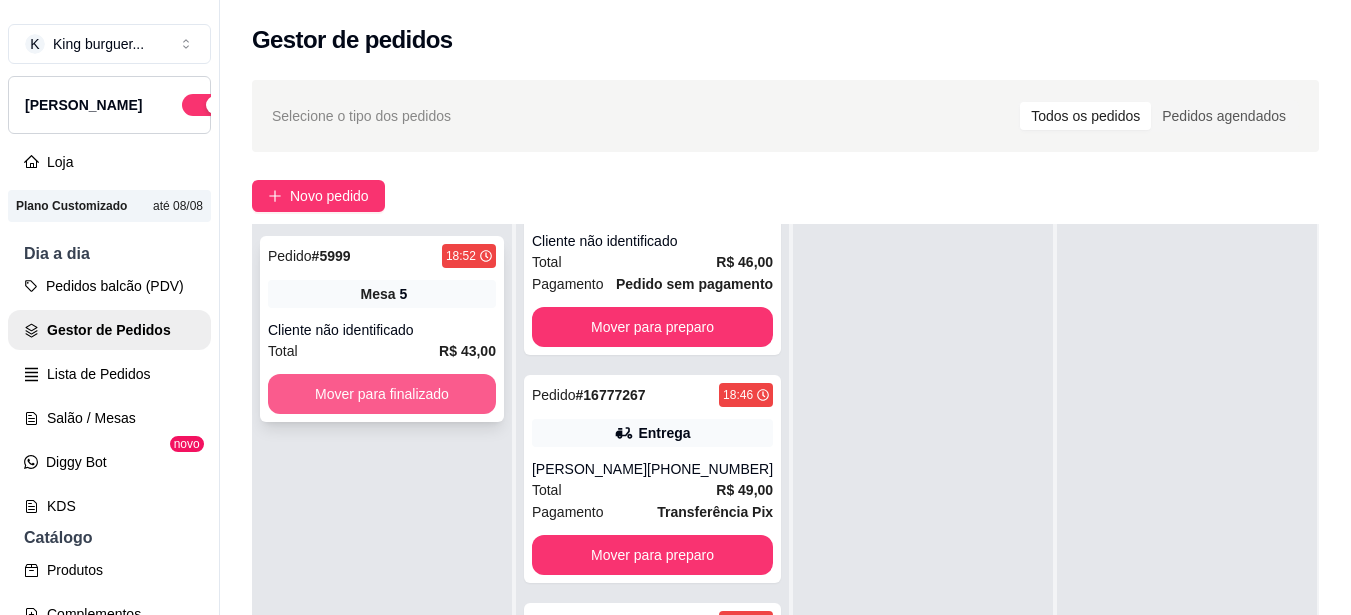 click on "Mover para finalizado" at bounding box center [382, 394] 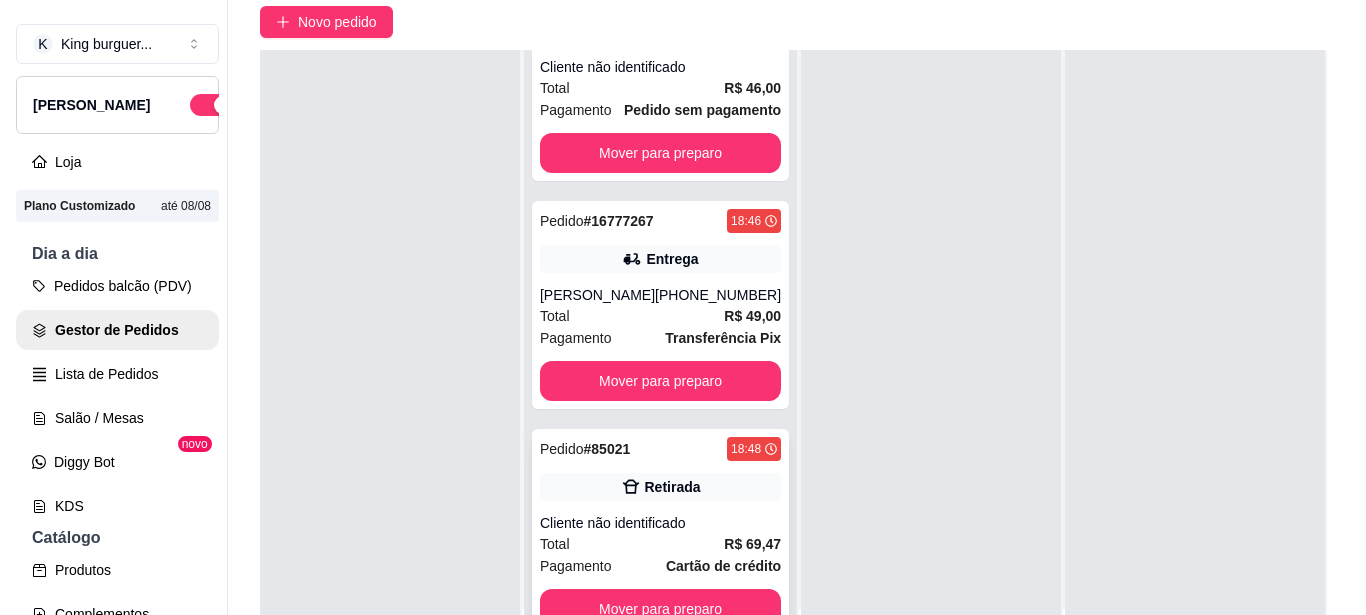 scroll, scrollTop: 319, scrollLeft: 0, axis: vertical 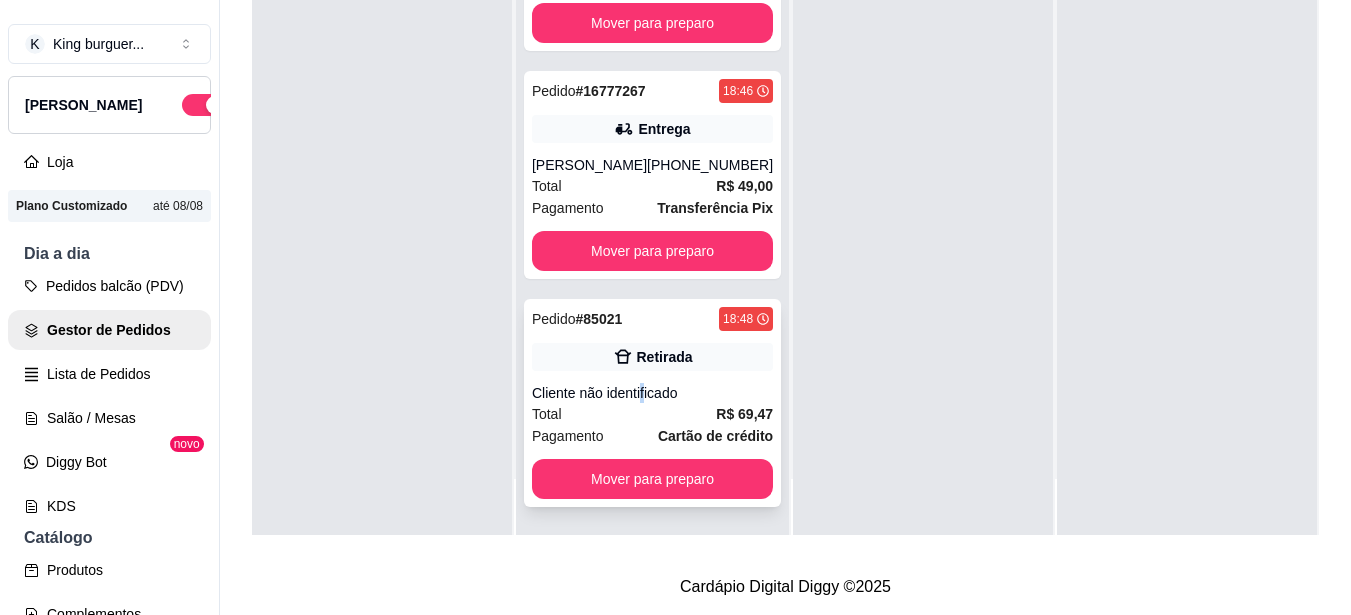 click on "Cliente não identificado" at bounding box center (652, 393) 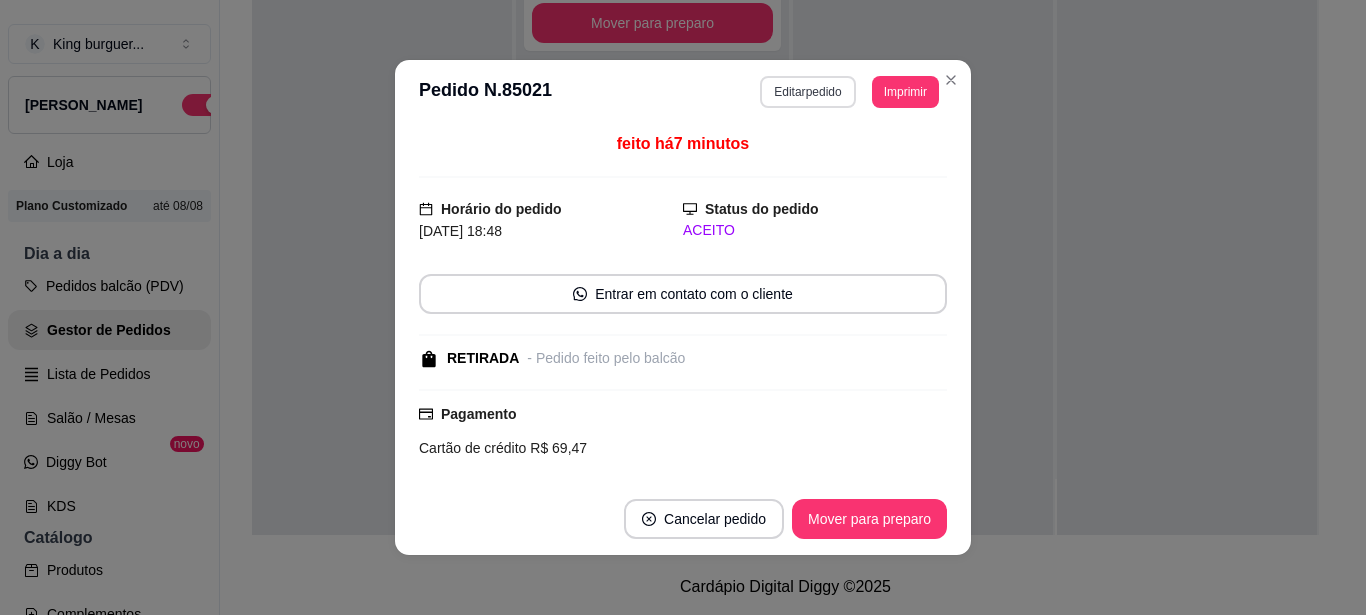 click on "Editar  pedido" at bounding box center (807, 92) 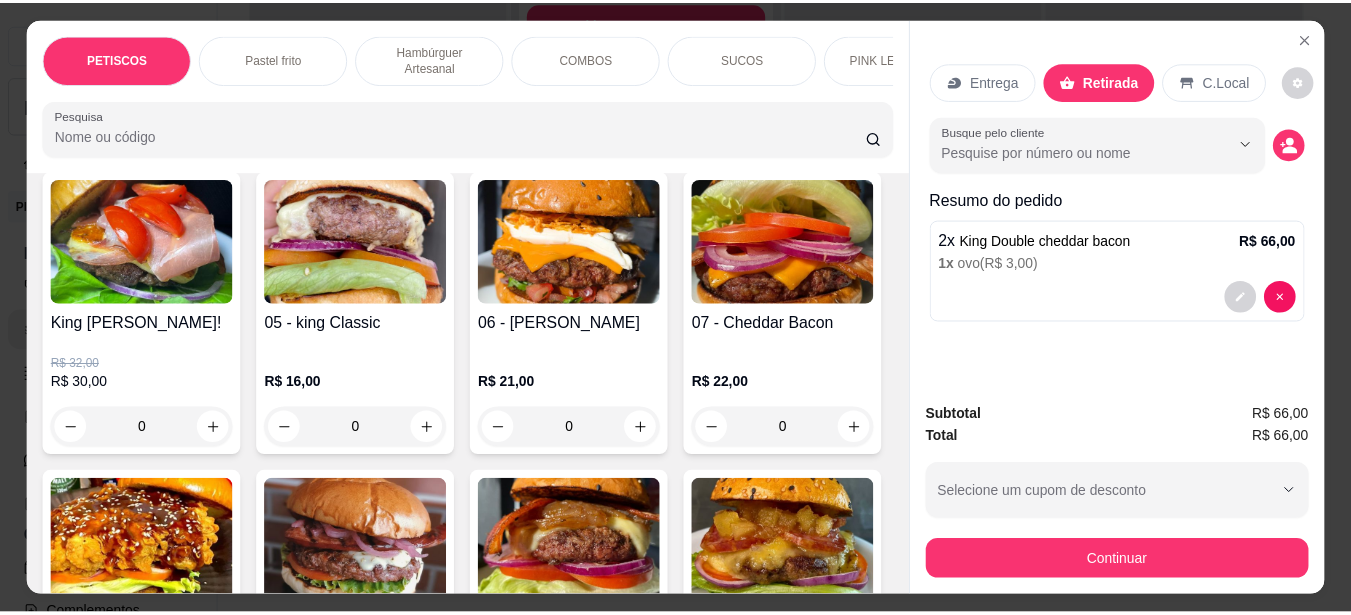 scroll, scrollTop: 1600, scrollLeft: 0, axis: vertical 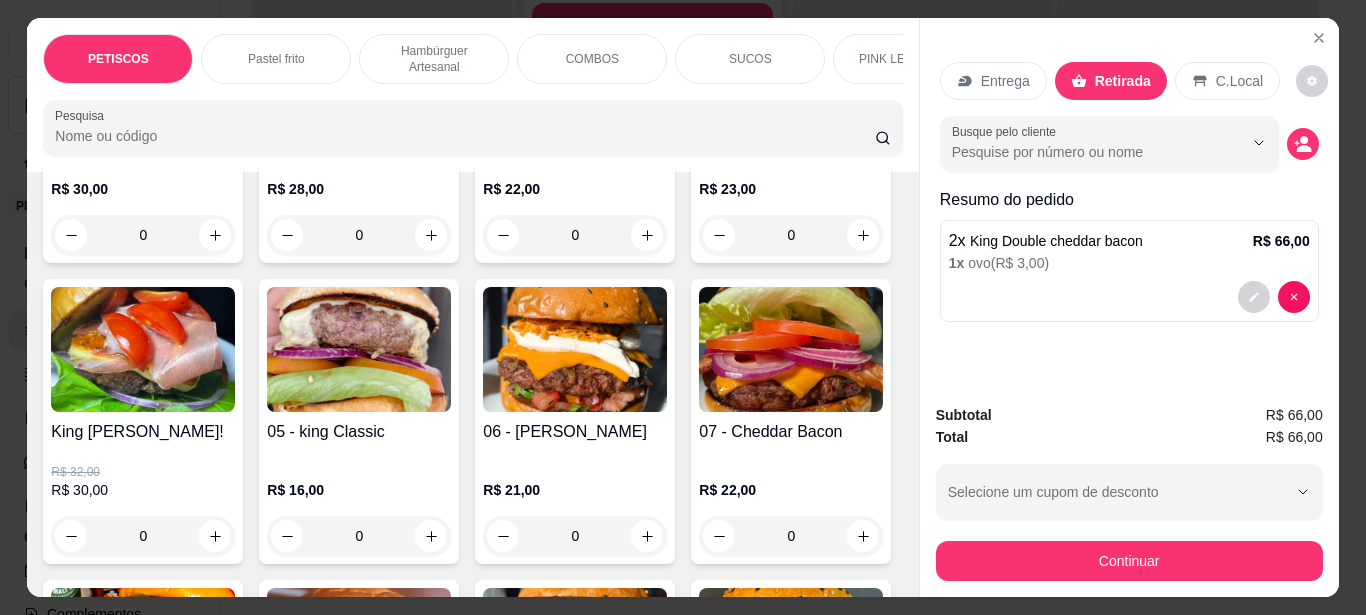 click at bounding box center [359, 40] 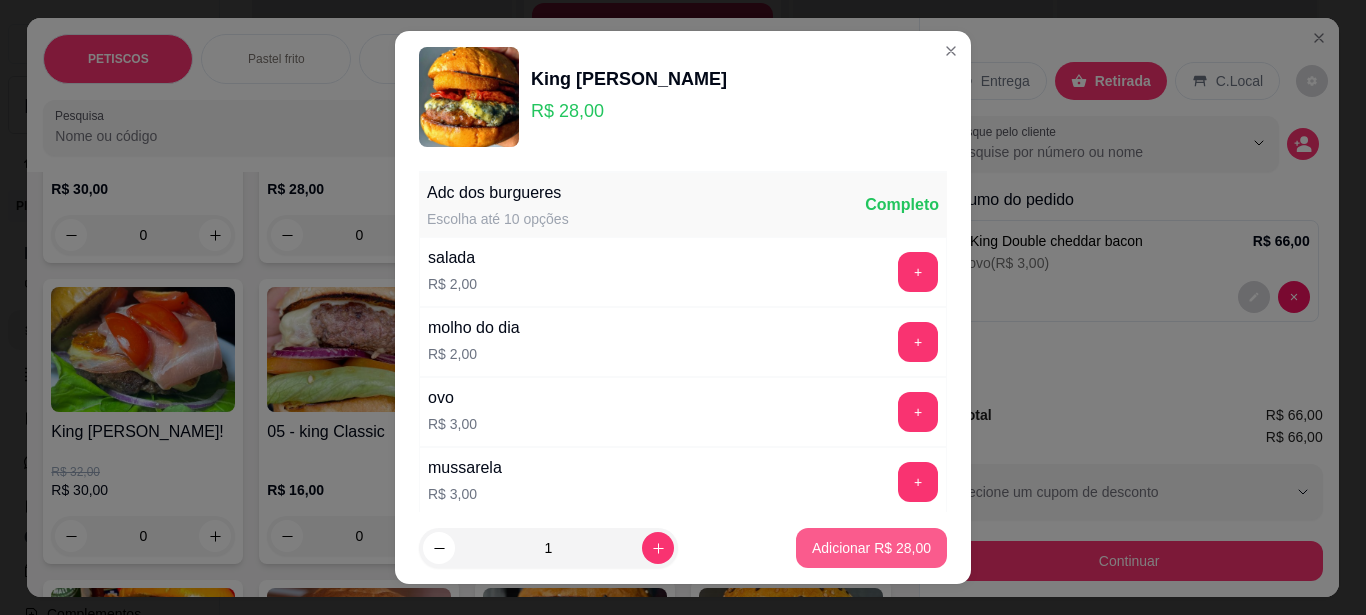 click on "Adicionar   R$ 28,00" at bounding box center [871, 548] 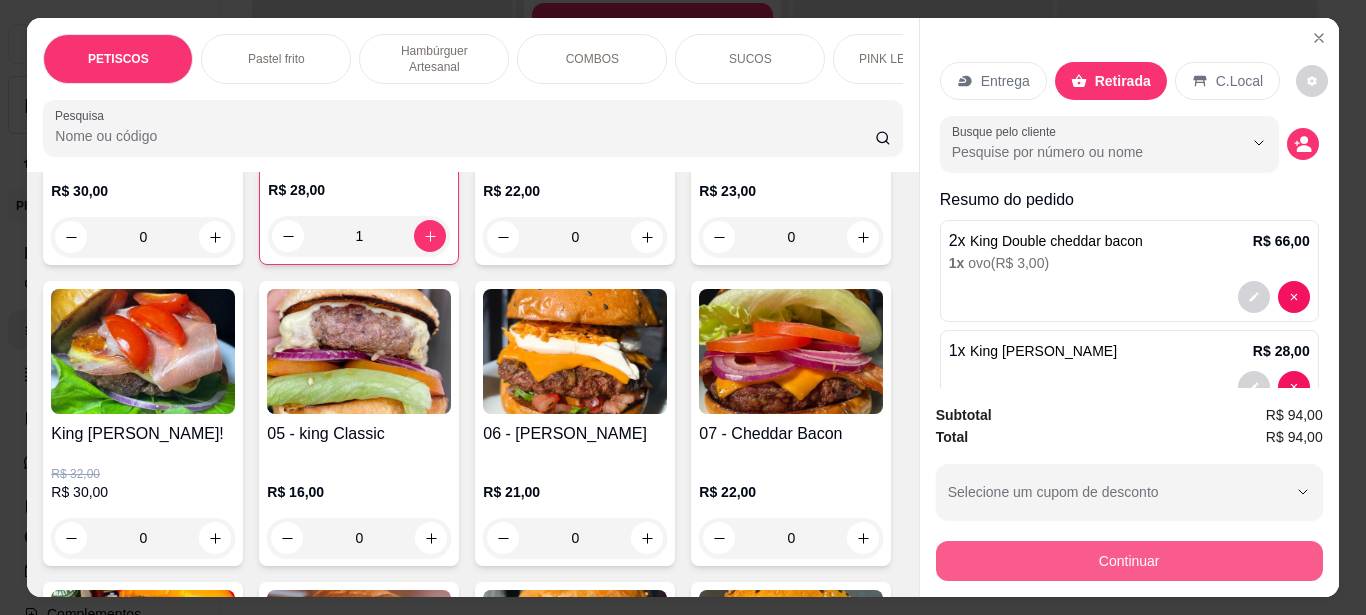 click on "Continuar" at bounding box center [1129, 561] 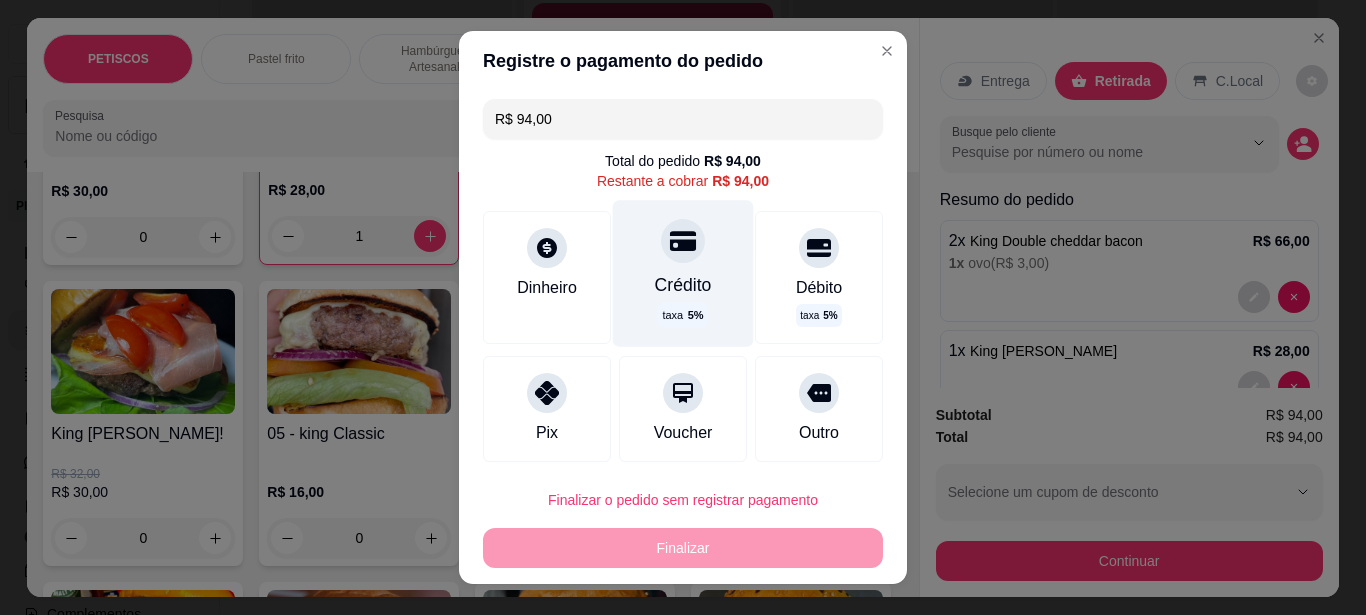 click at bounding box center (683, 241) 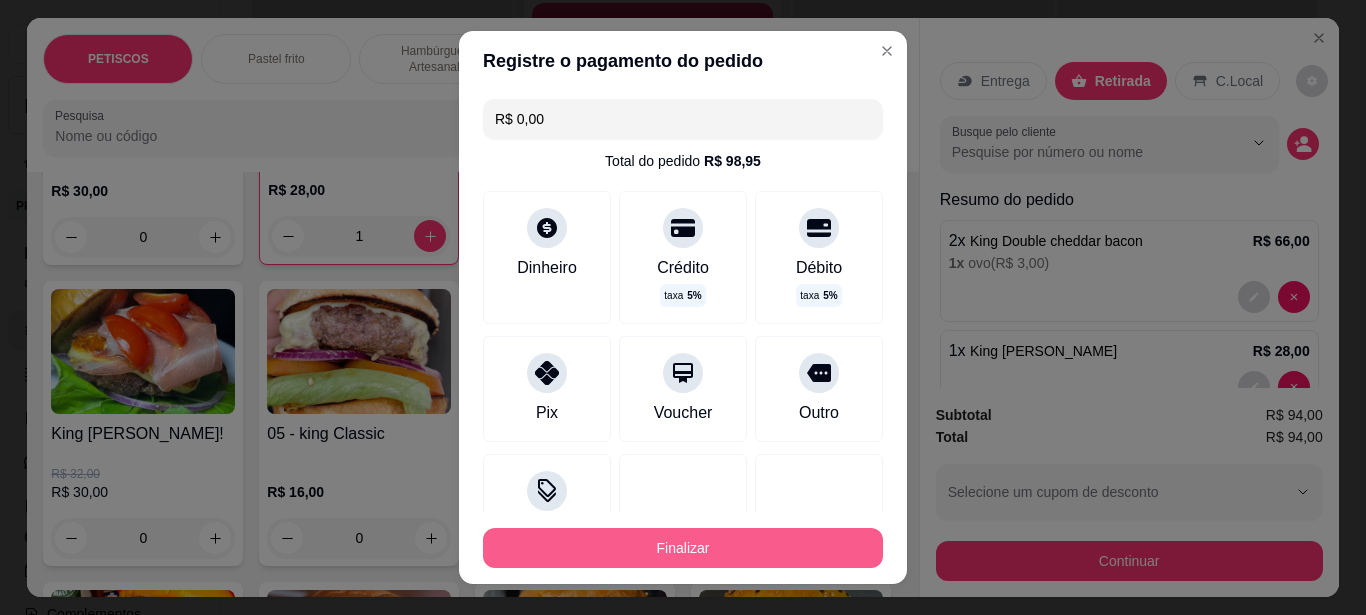 click on "Finalizar" at bounding box center [683, 548] 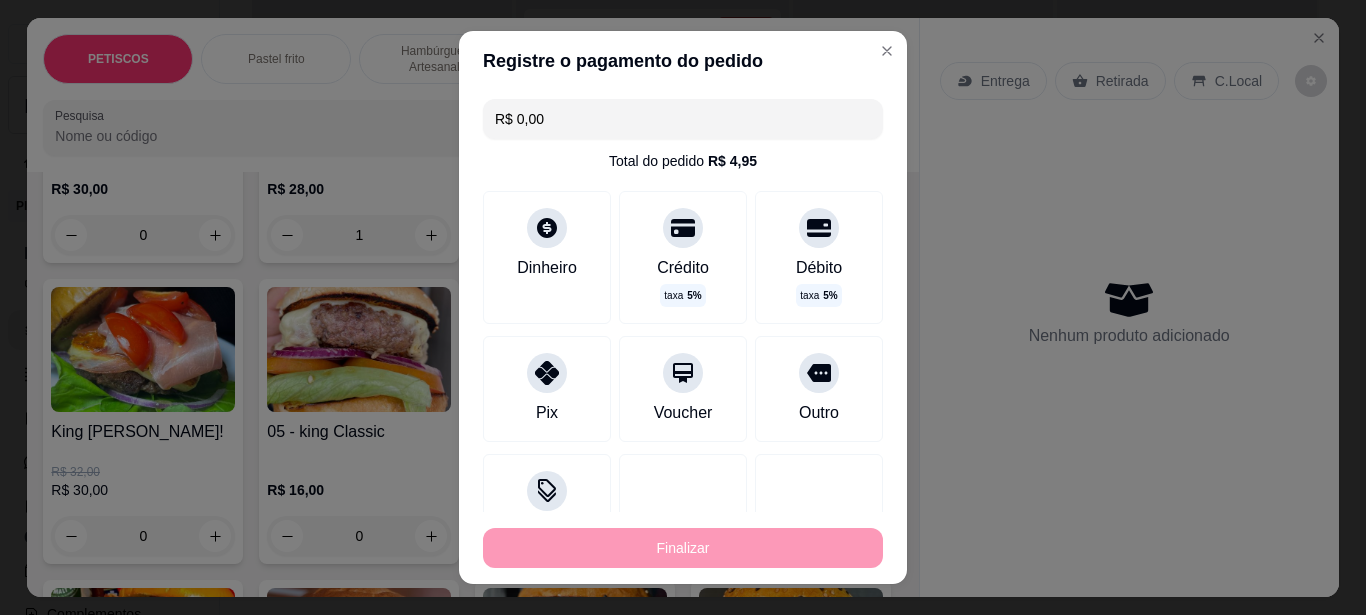 type on "0" 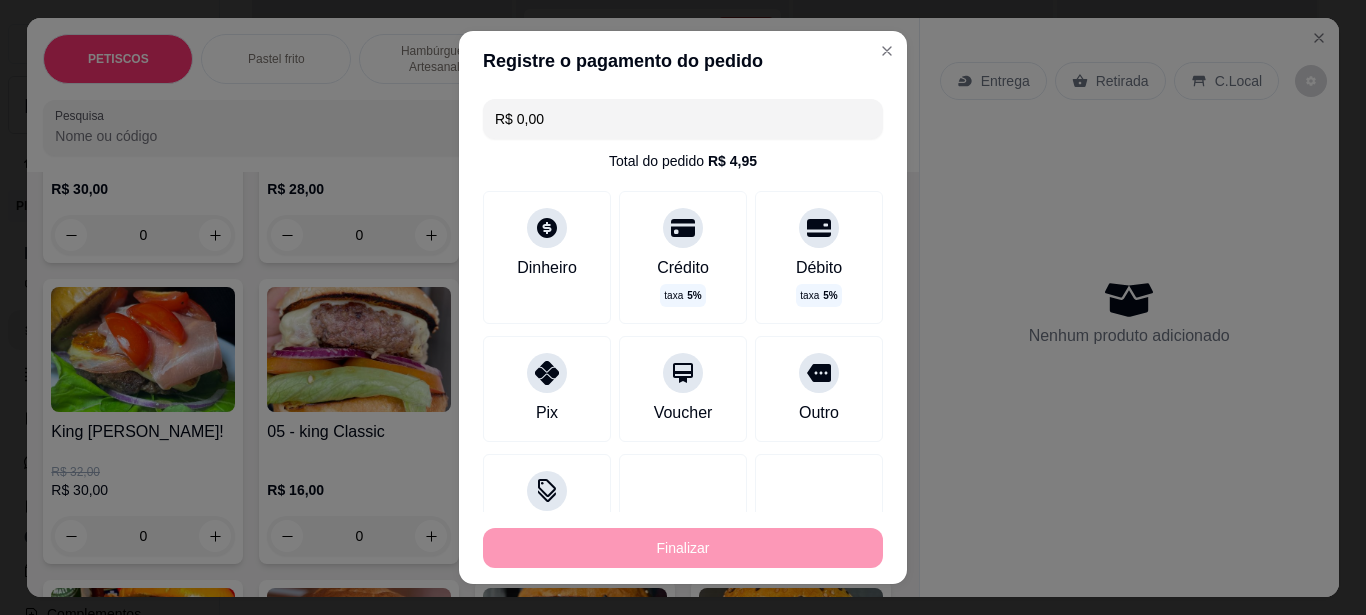 type on "-R$ 94,00" 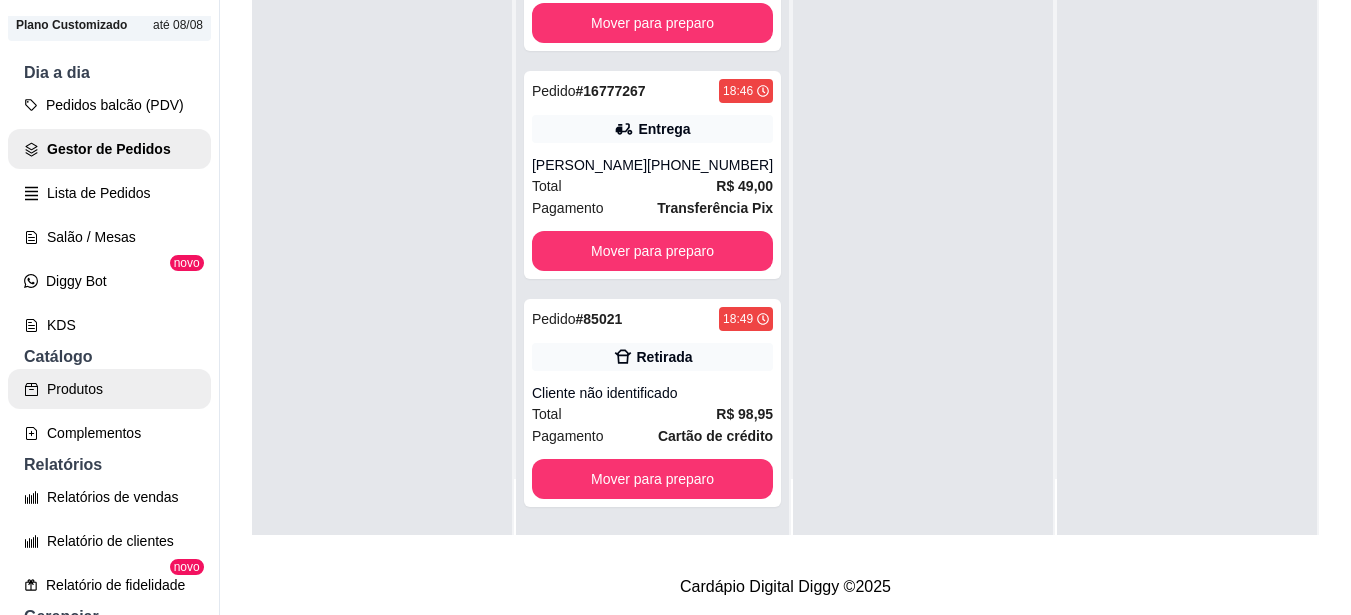 scroll, scrollTop: 200, scrollLeft: 0, axis: vertical 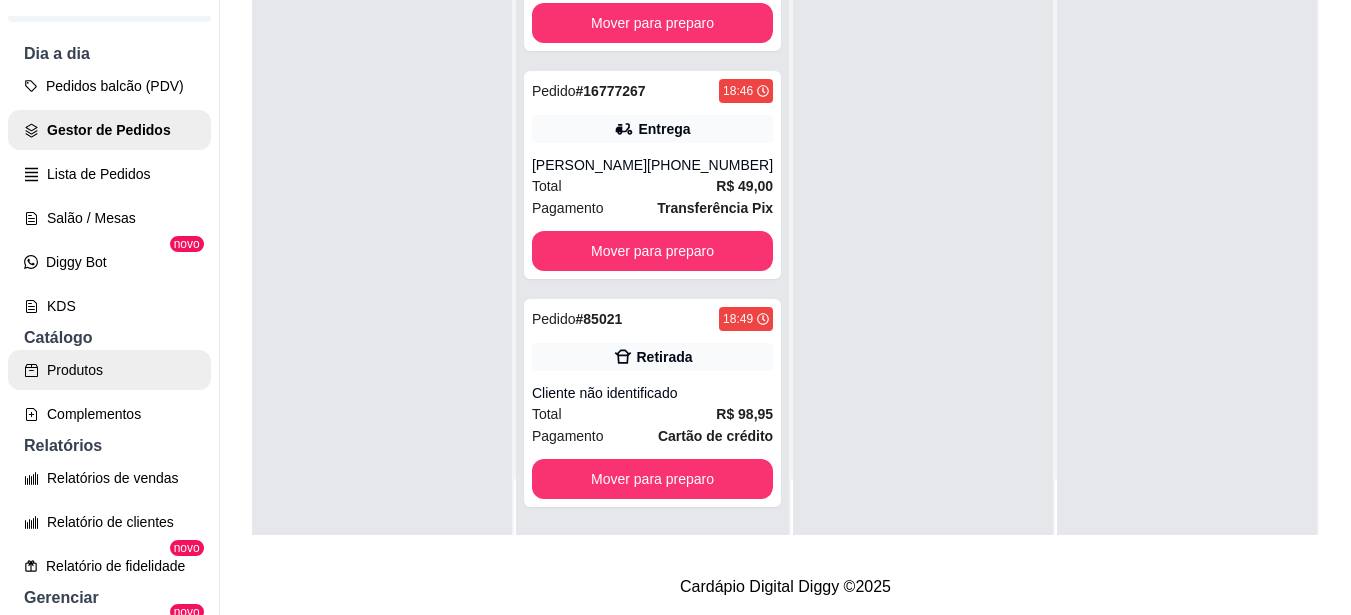 click on "Produtos" at bounding box center [109, 370] 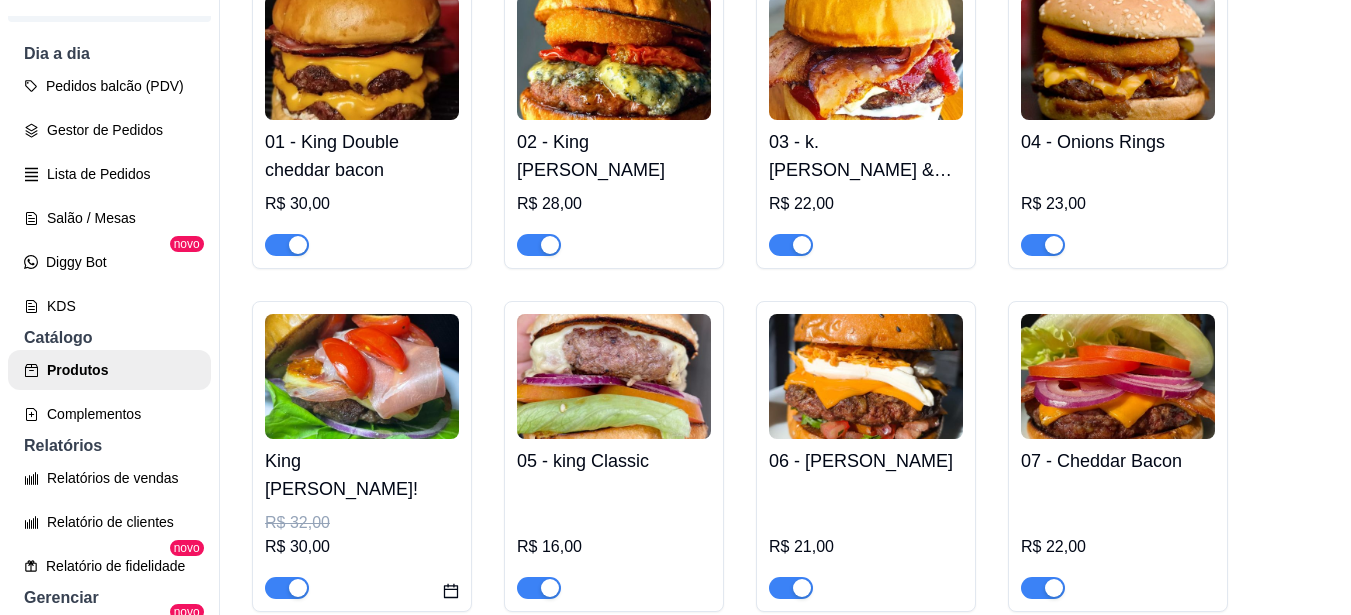 scroll, scrollTop: 1900, scrollLeft: 0, axis: vertical 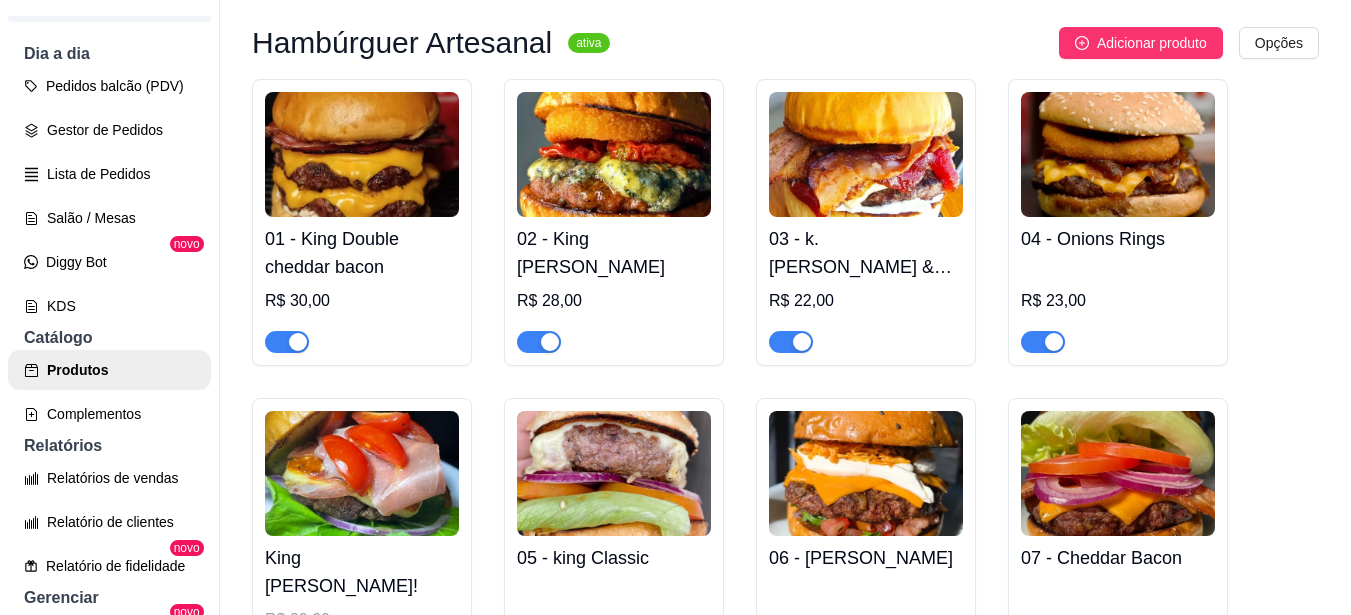 click at bounding box center (539, 342) 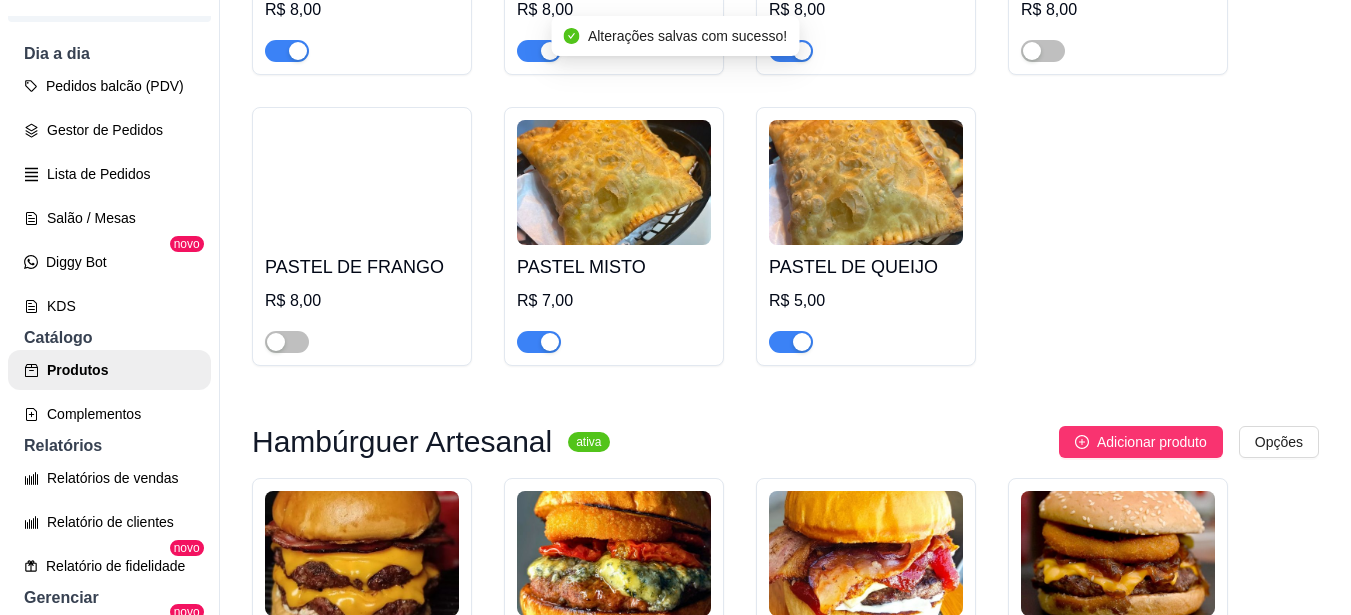 scroll, scrollTop: 1500, scrollLeft: 0, axis: vertical 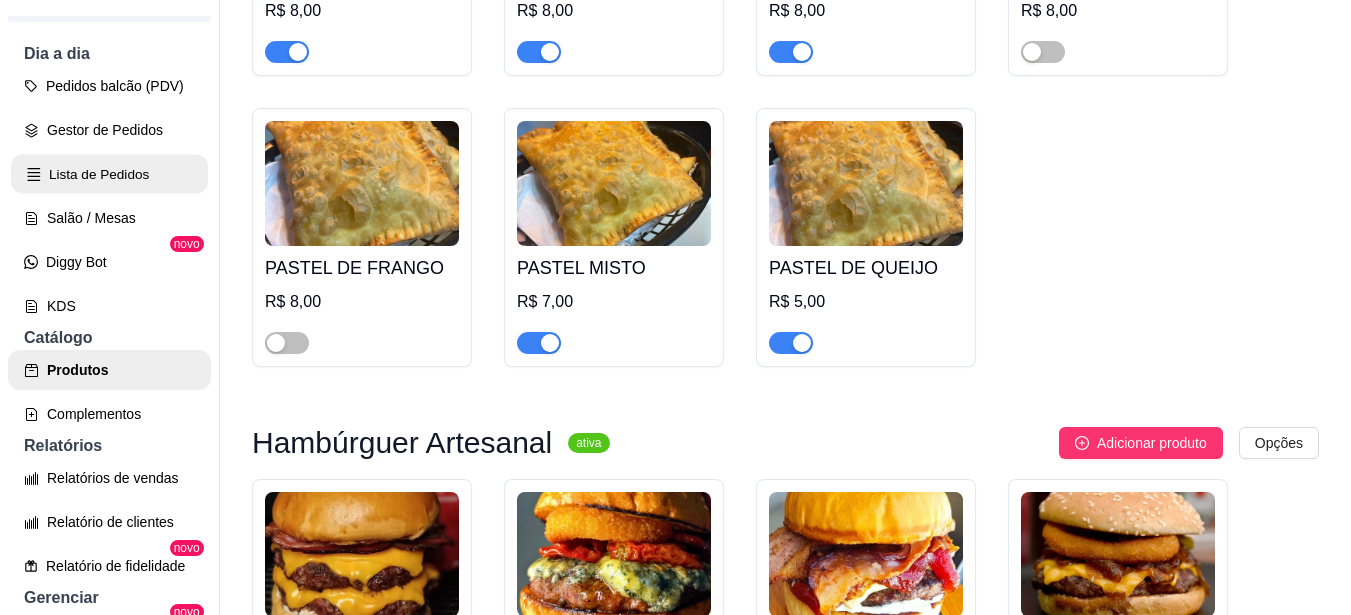 click on "Lista de Pedidos" at bounding box center [109, 174] 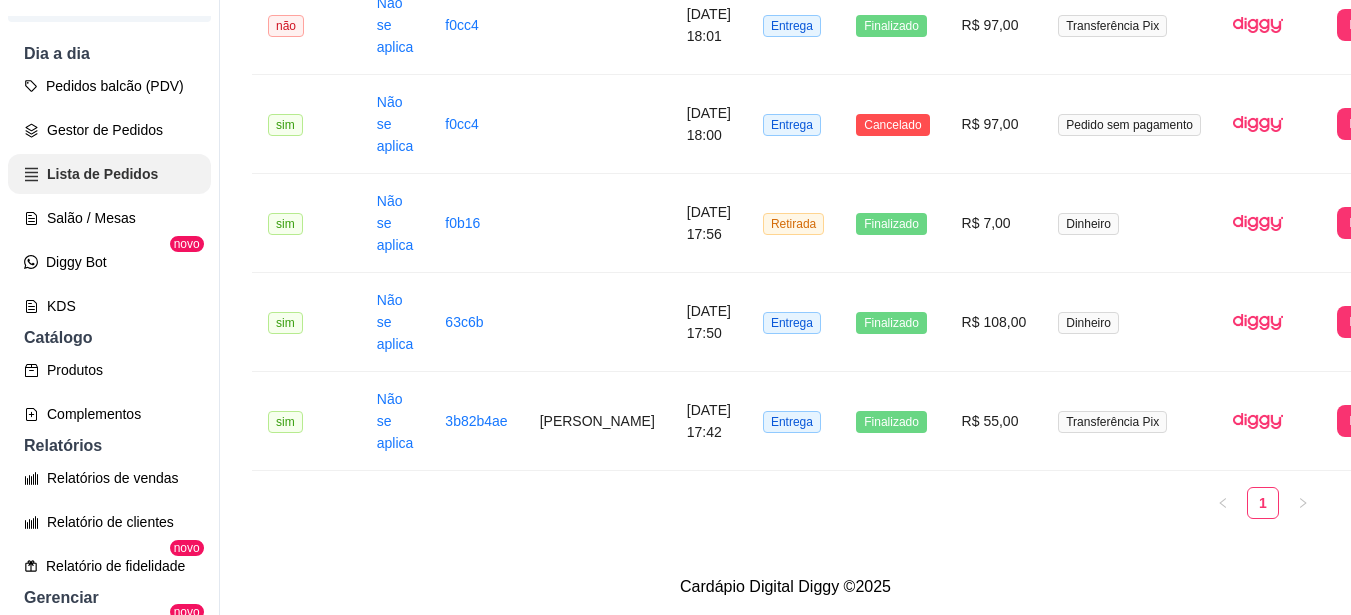 scroll, scrollTop: 0, scrollLeft: 0, axis: both 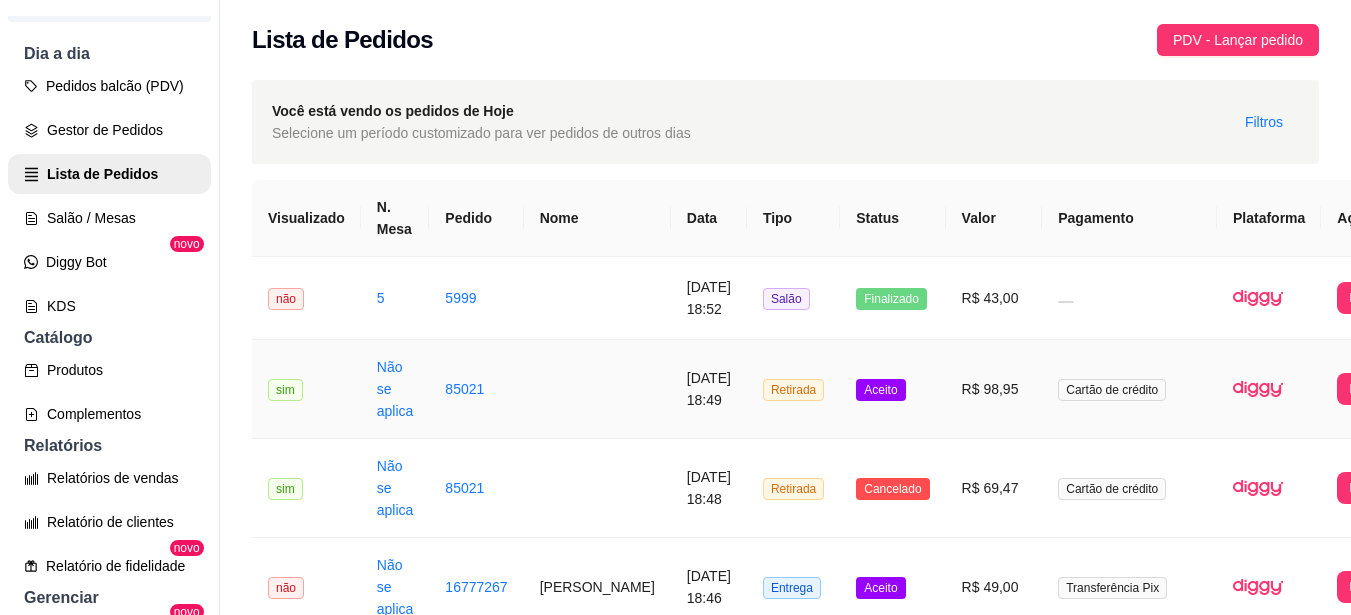 click on "R$ 98,95" at bounding box center [994, 389] 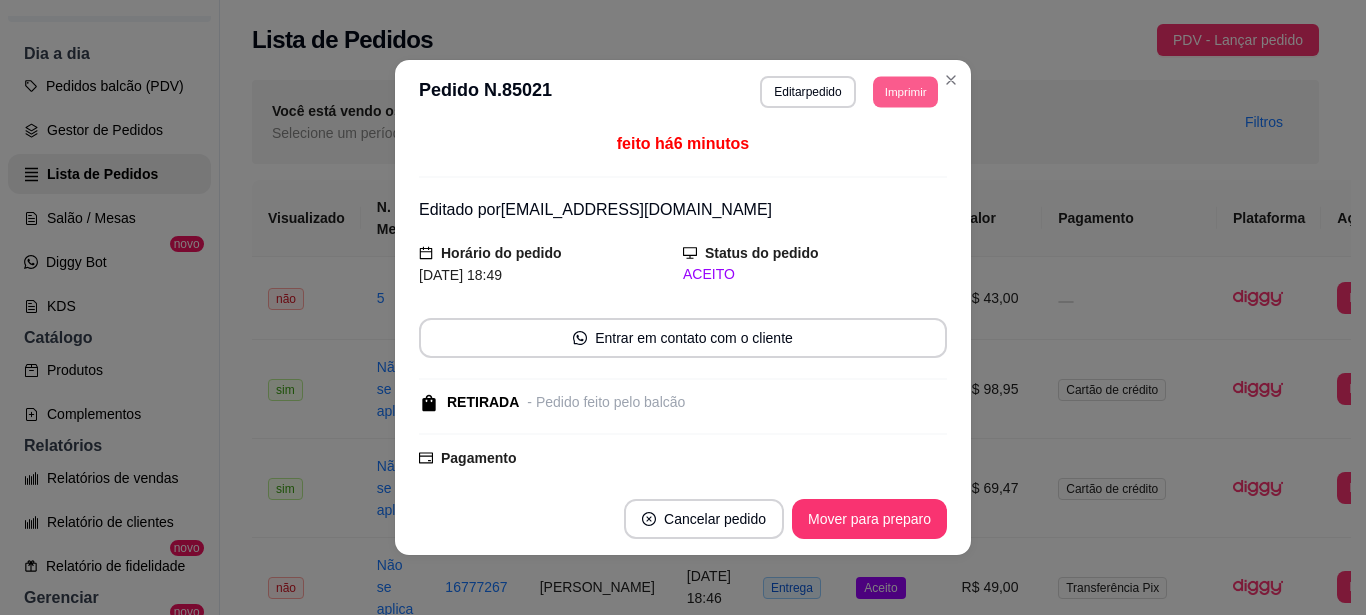 click on "Imprimir" at bounding box center [905, 91] 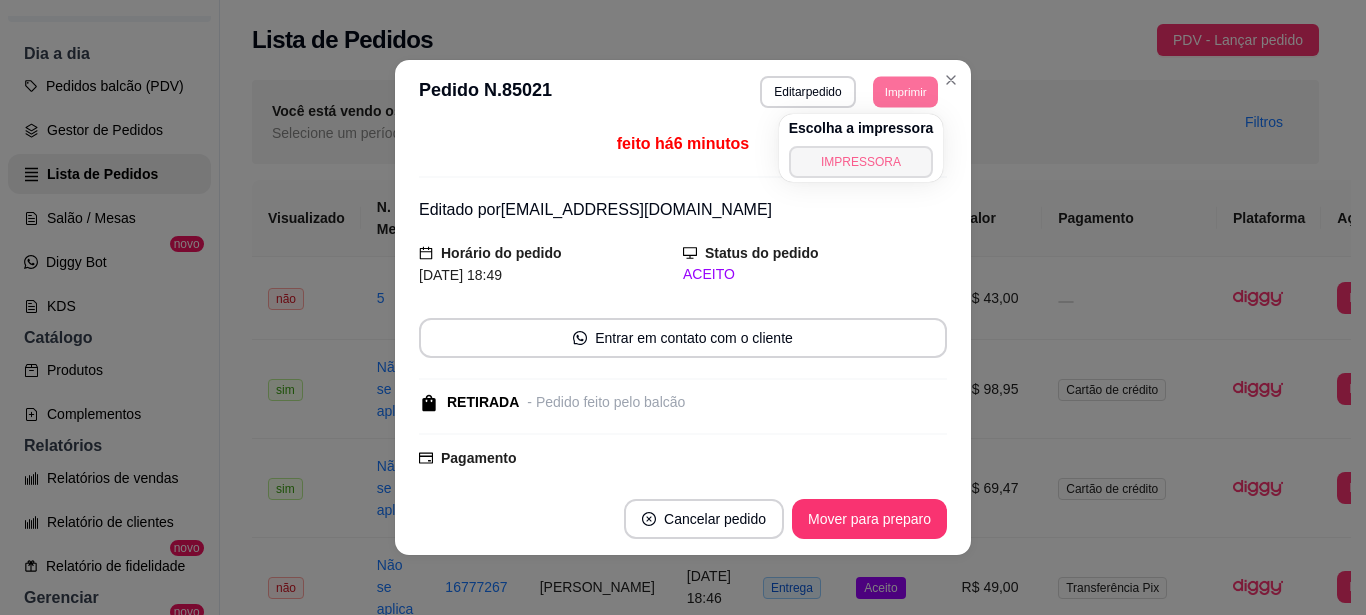 click on "IMPRESSORA" at bounding box center (861, 162) 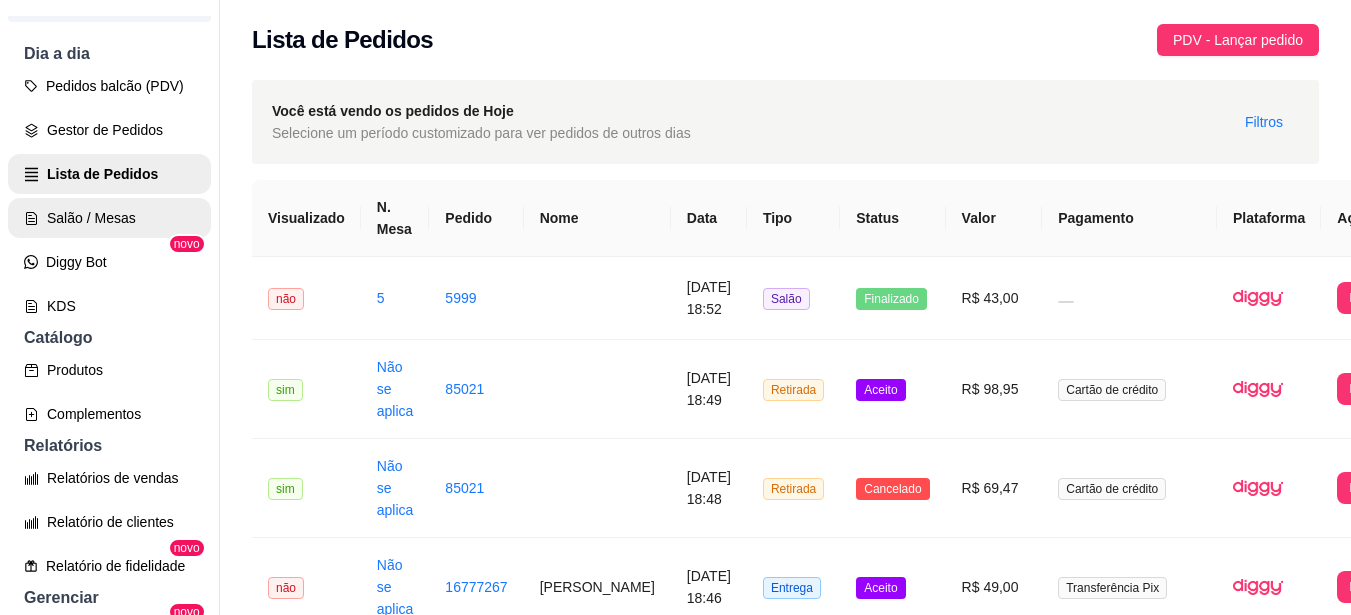 click on "Salão / Mesas" at bounding box center (109, 218) 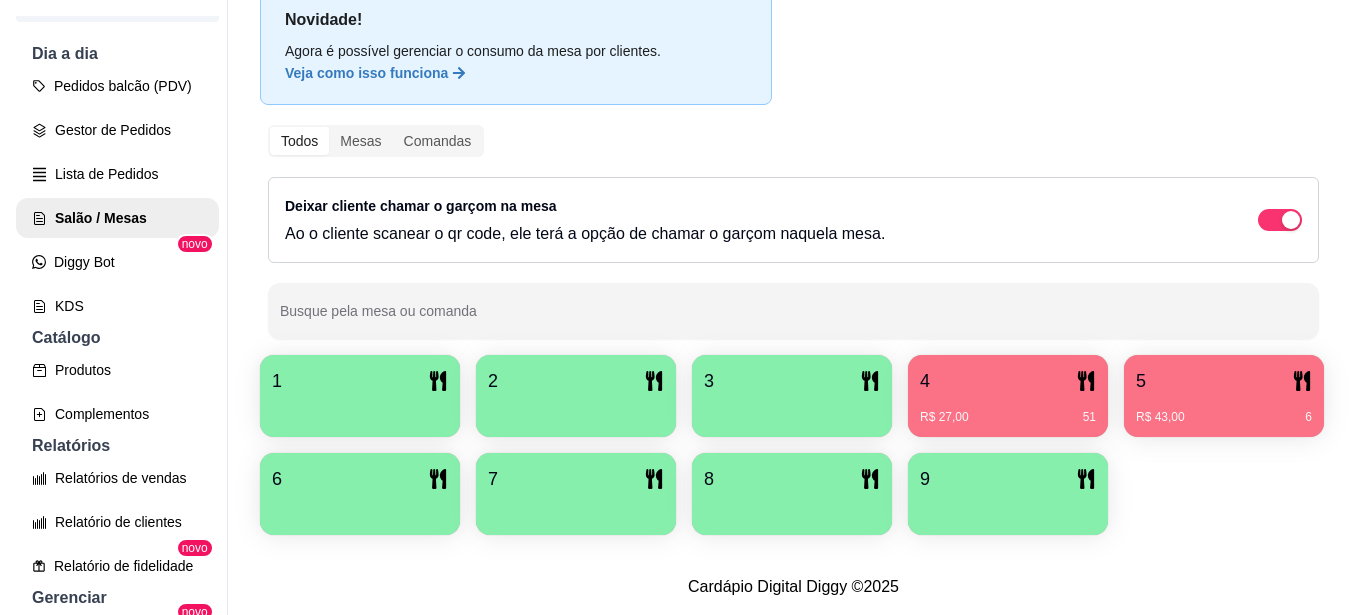 scroll, scrollTop: 200, scrollLeft: 0, axis: vertical 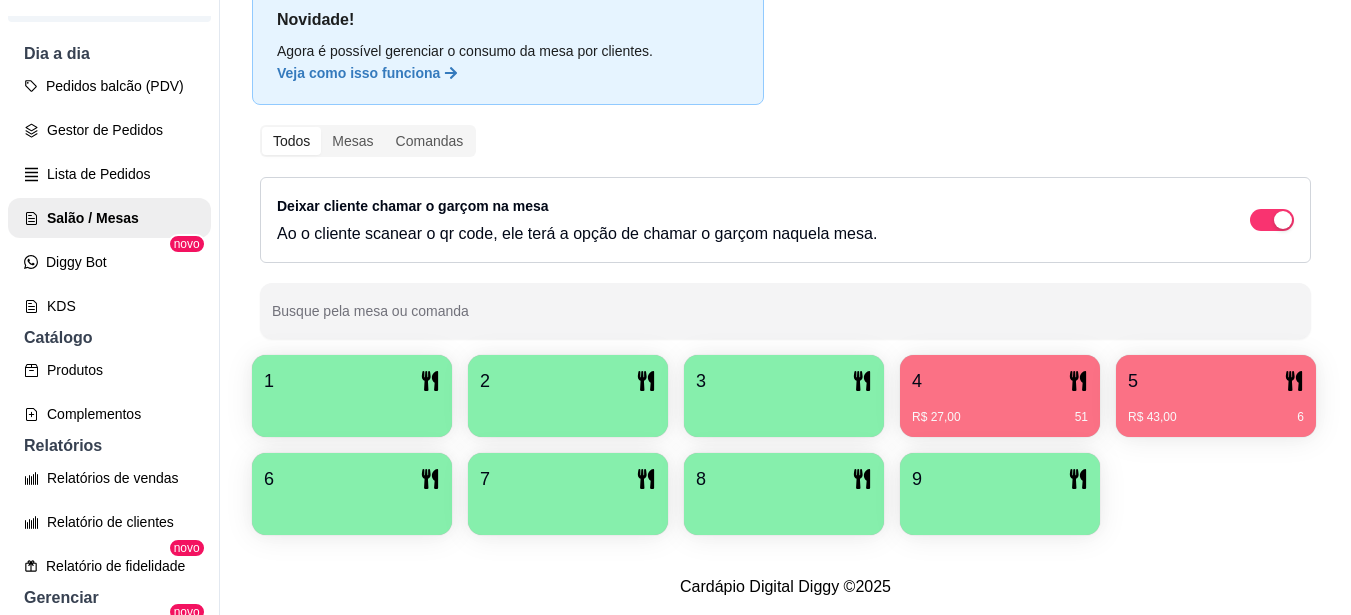 click on "4" at bounding box center [1000, 381] 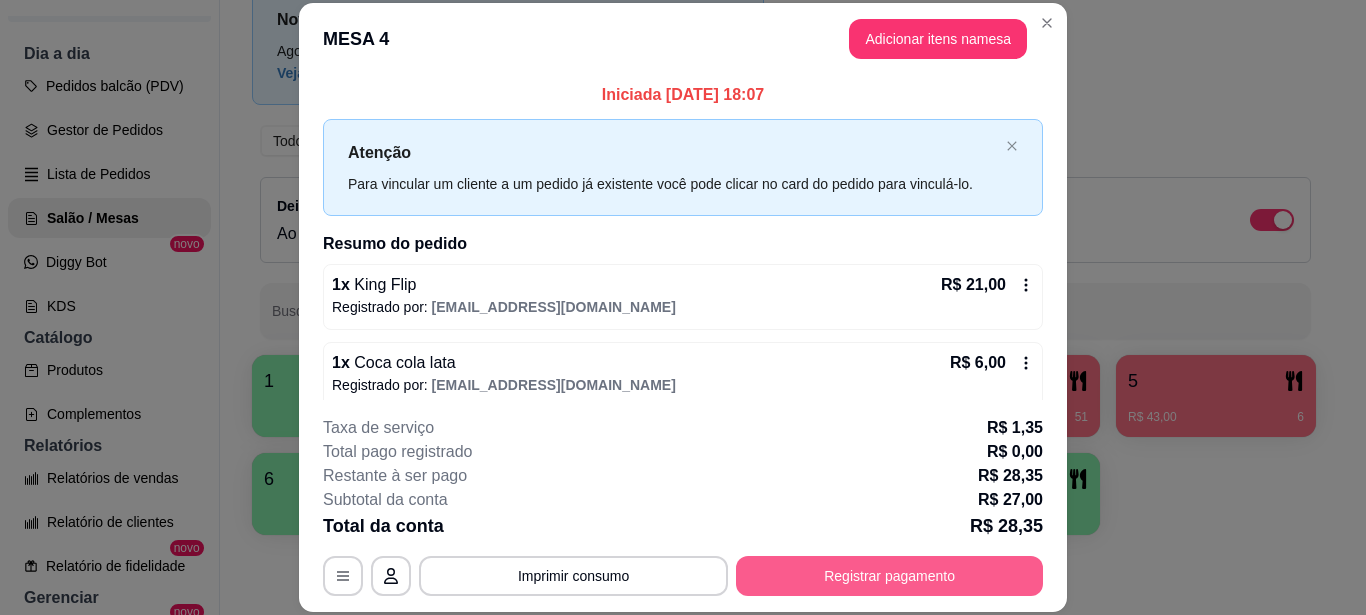 click on "Registrar pagamento" at bounding box center [889, 576] 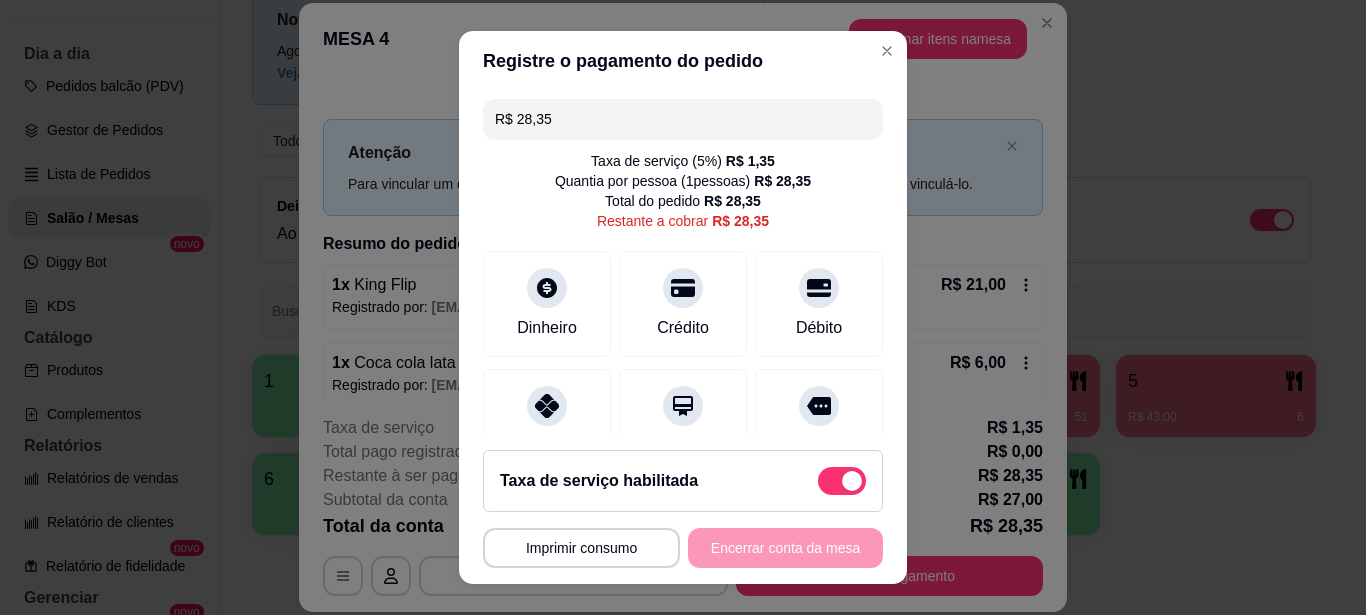 click at bounding box center [842, 481] 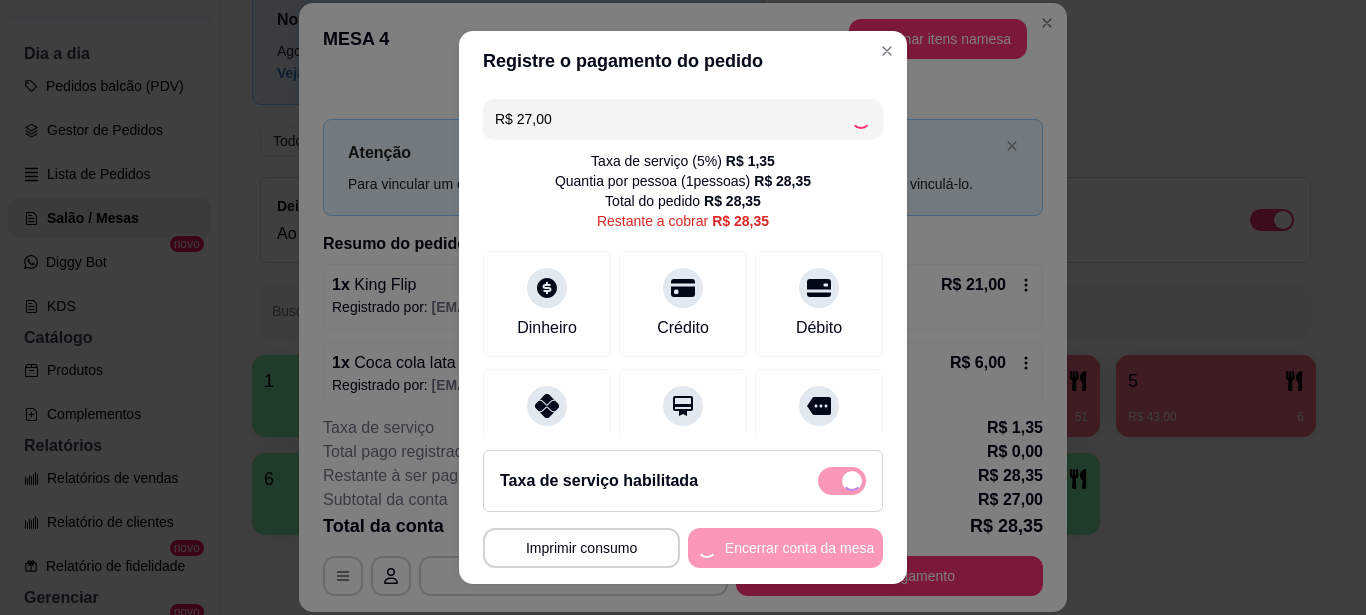 checkbox on "false" 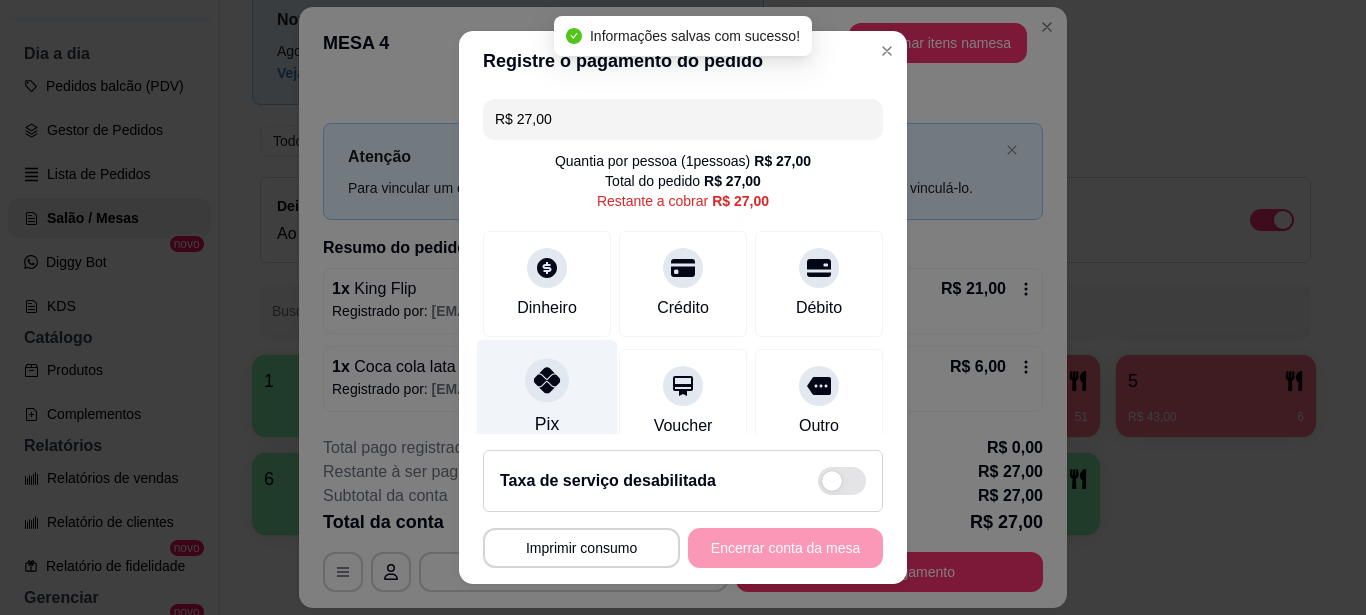 click 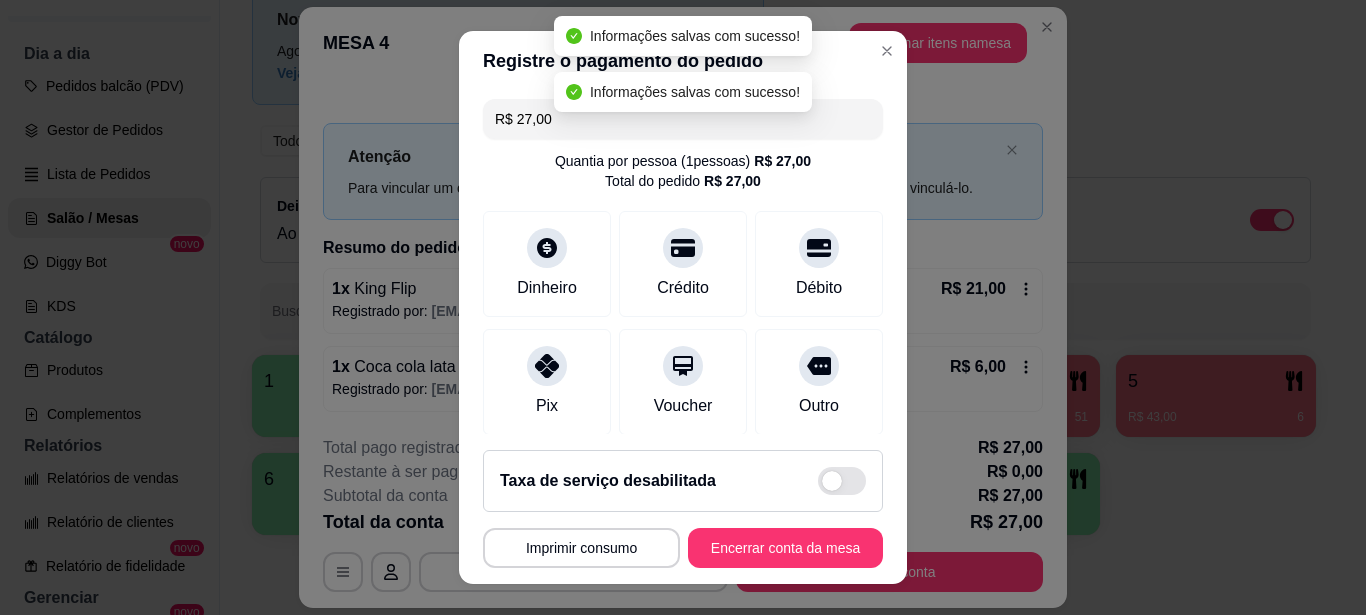 type on "R$ 0,00" 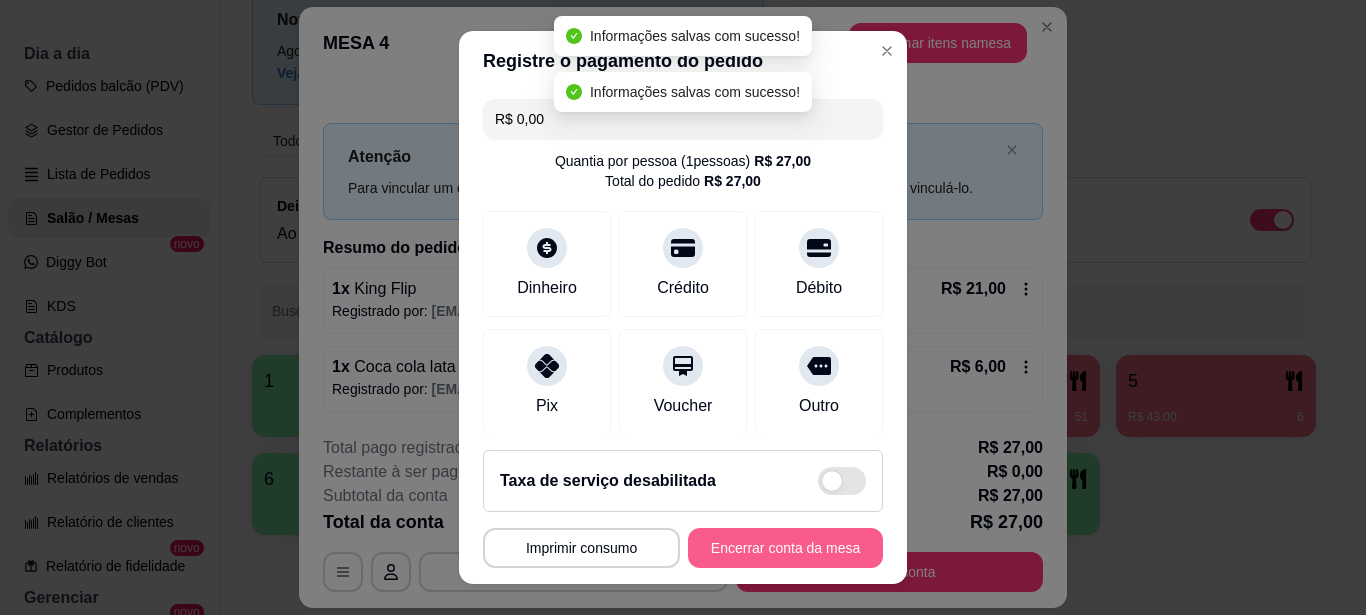 click on "Encerrar conta da mesa" at bounding box center (785, 548) 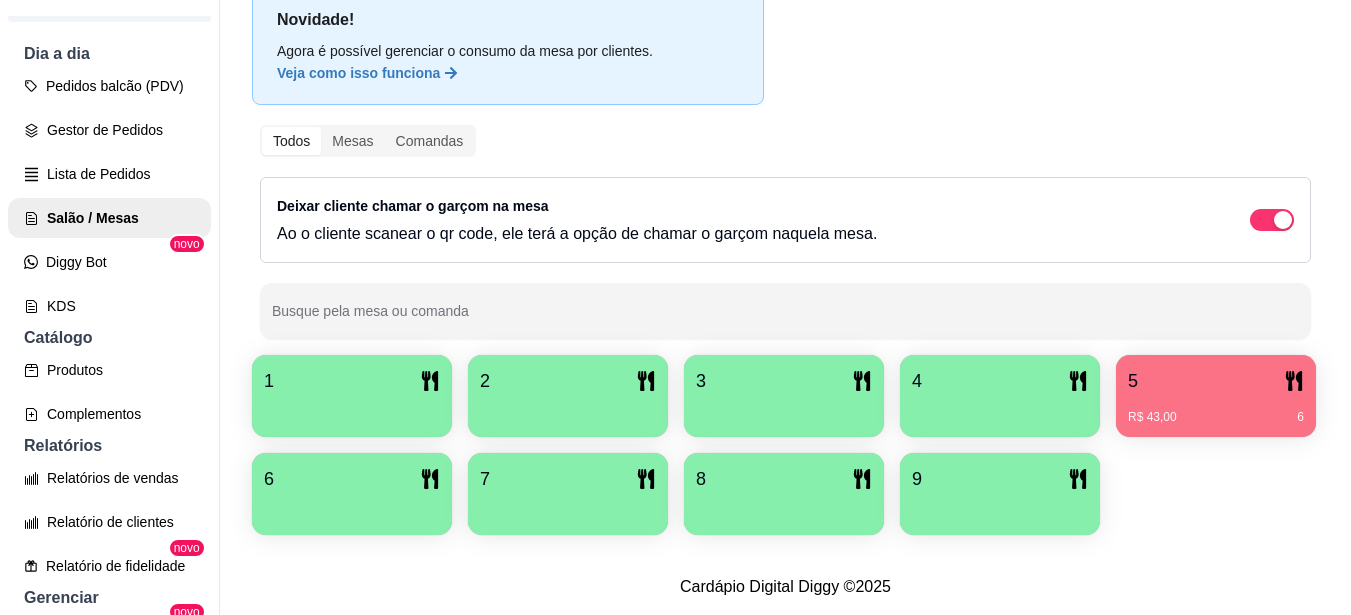 click at bounding box center [352, 410] 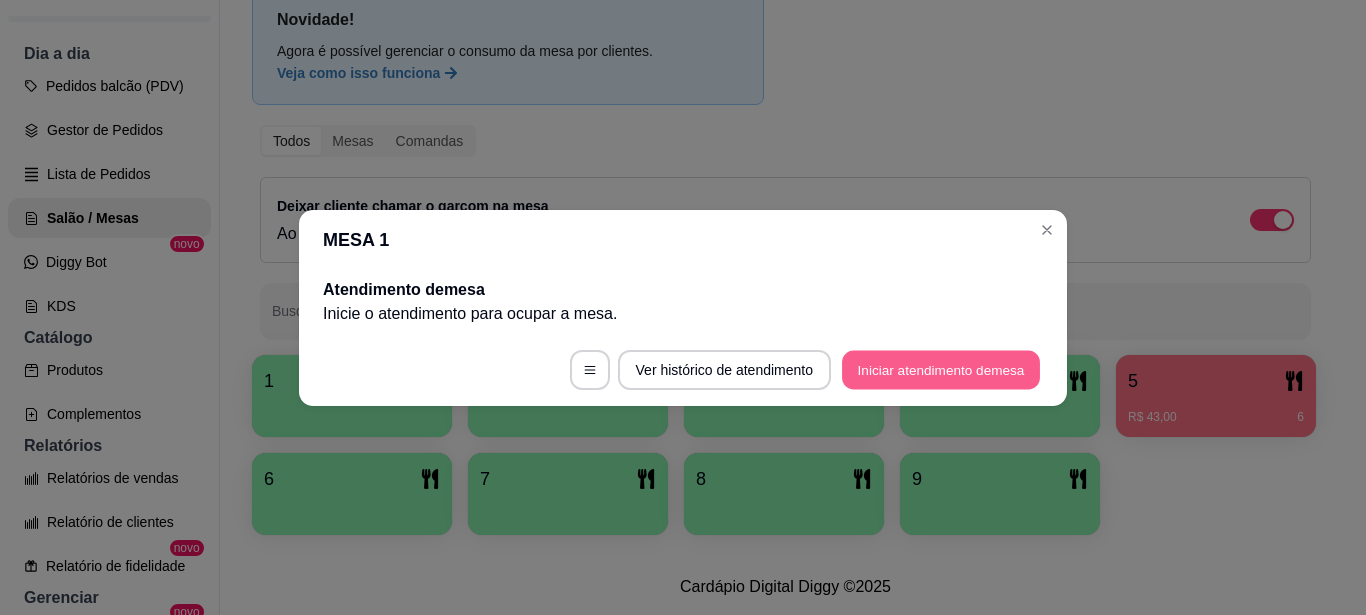 click on "Iniciar atendimento de  mesa" at bounding box center [941, 369] 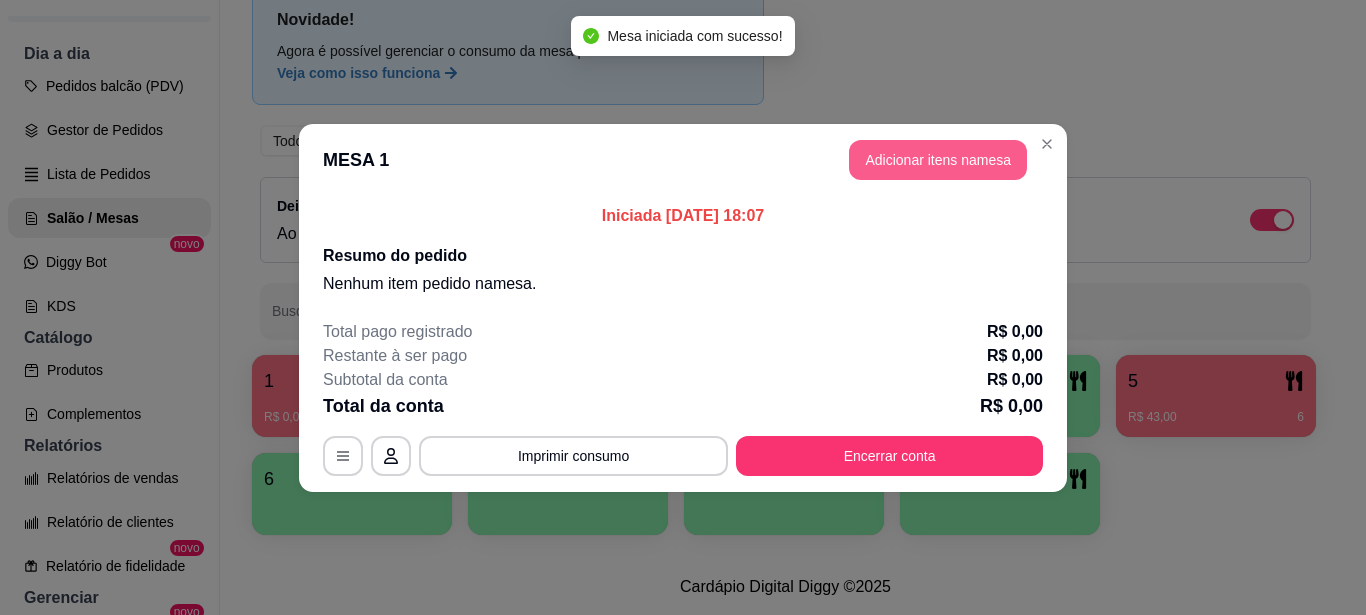 click on "Adicionar itens na  mesa" at bounding box center [938, 160] 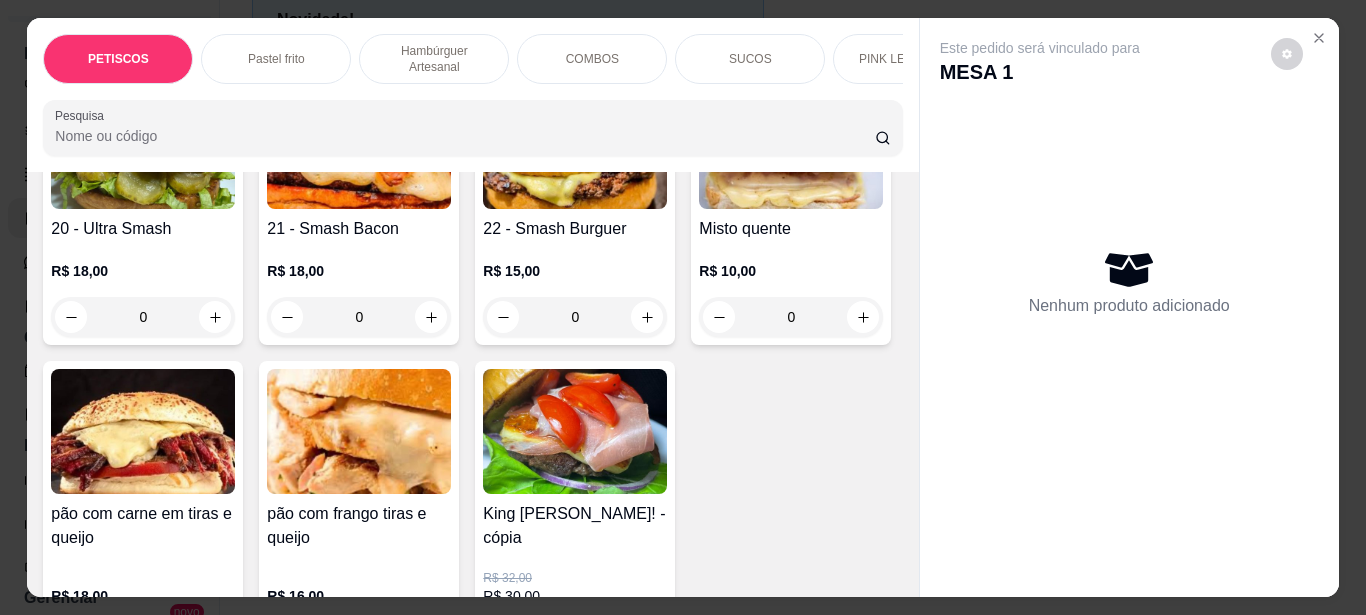 scroll, scrollTop: 2800, scrollLeft: 0, axis: vertical 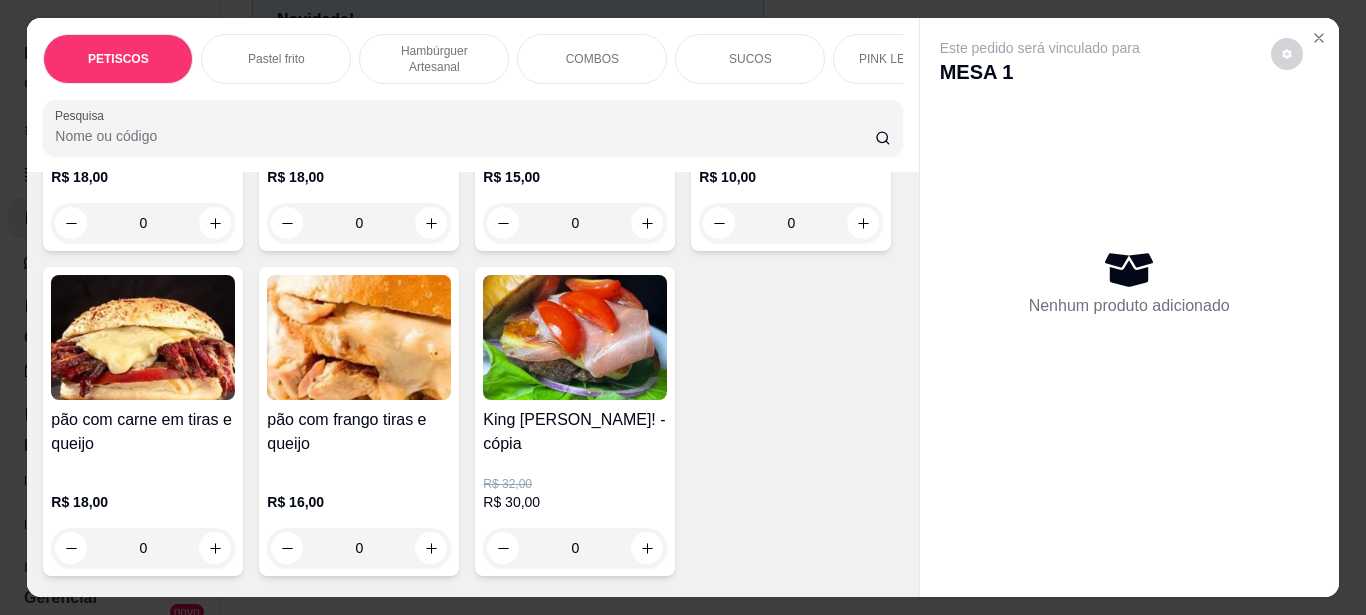 click at bounding box center (575, -257) 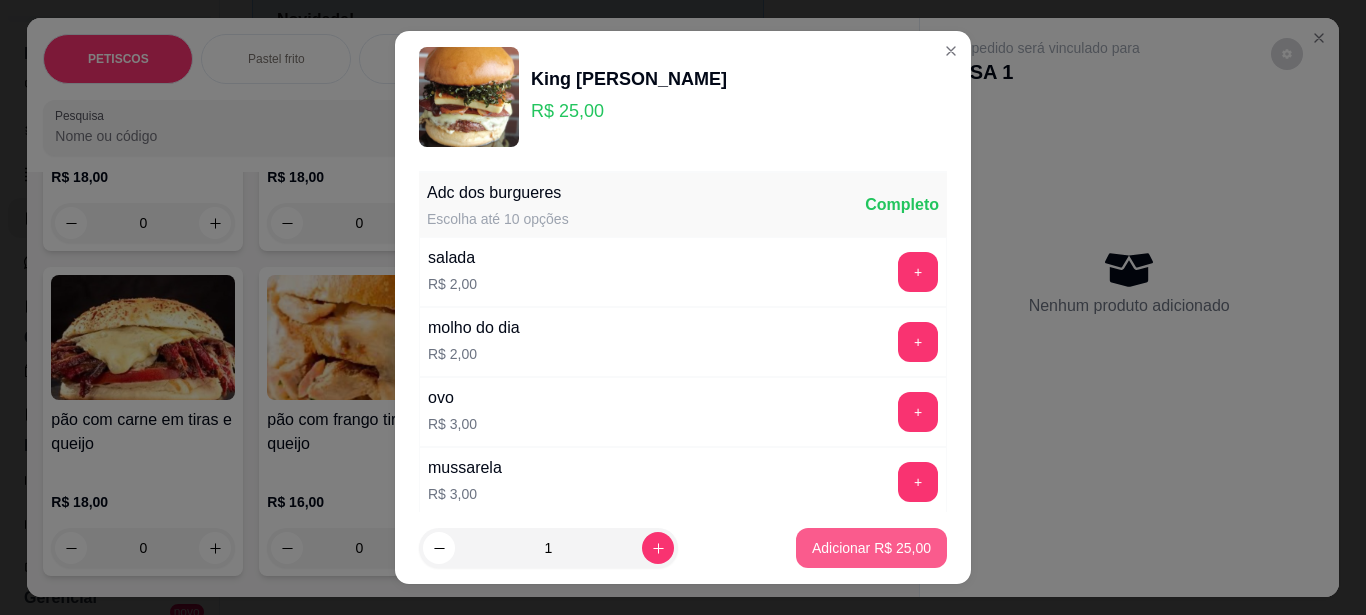 click on "Adicionar   R$ 25,00" at bounding box center [871, 548] 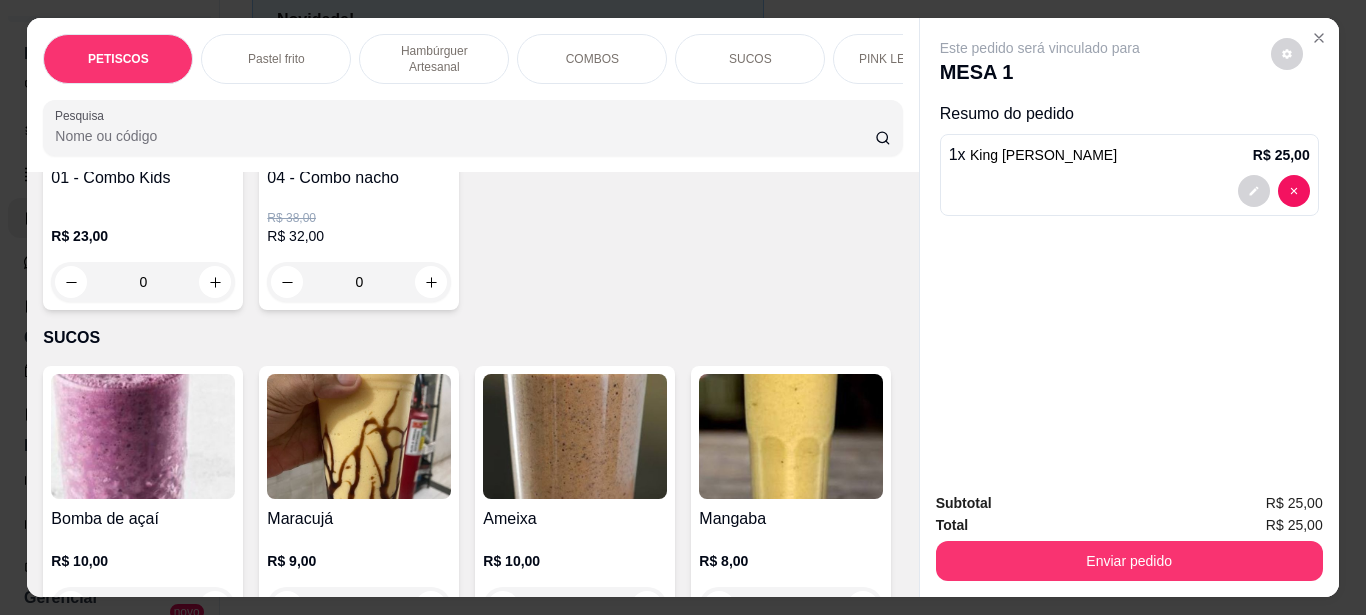 scroll, scrollTop: 3400, scrollLeft: 0, axis: vertical 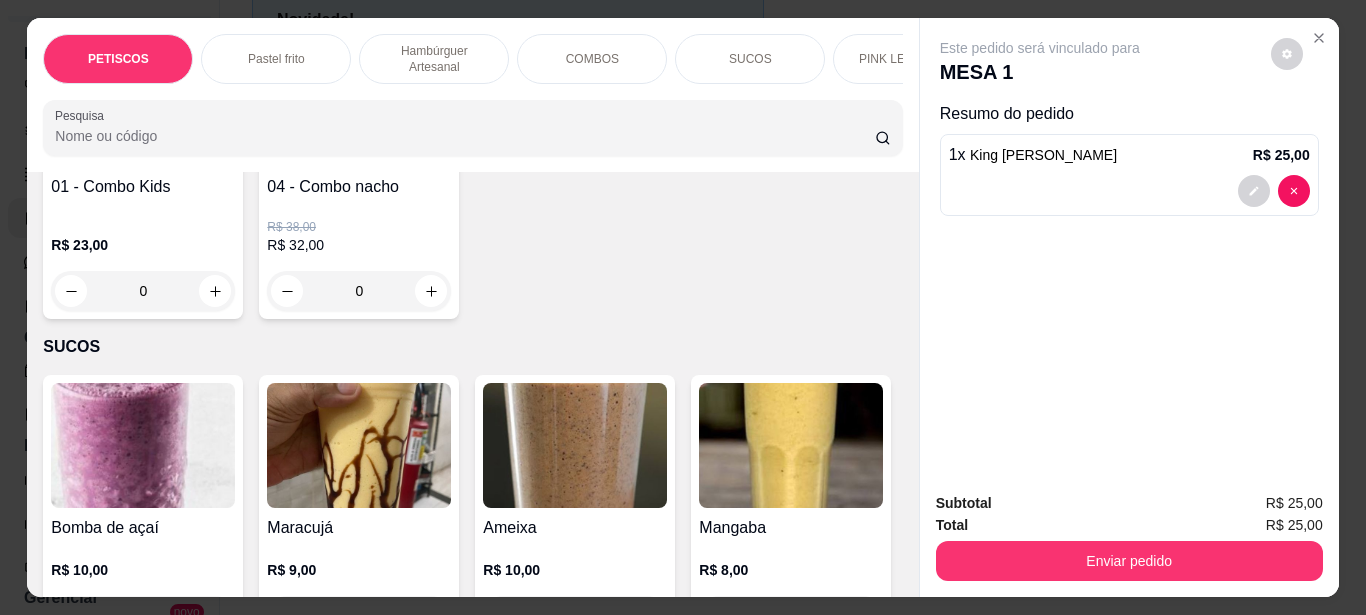 click at bounding box center [575, -546] 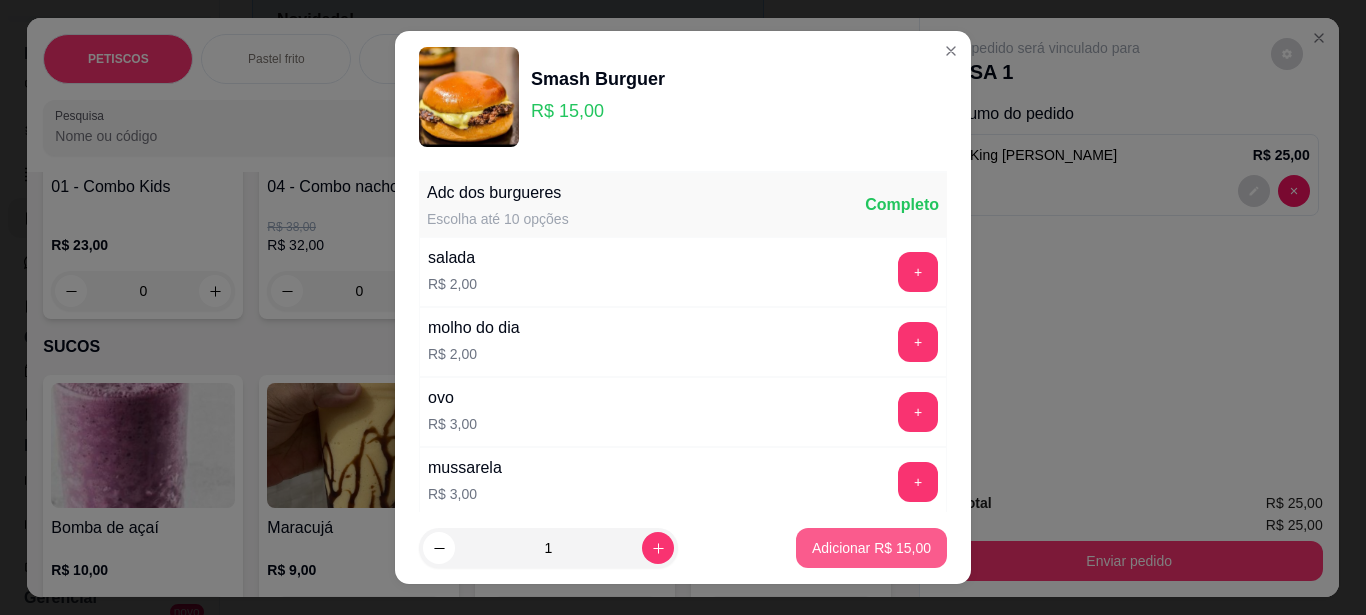 click on "Adicionar   R$ 15,00" at bounding box center (871, 548) 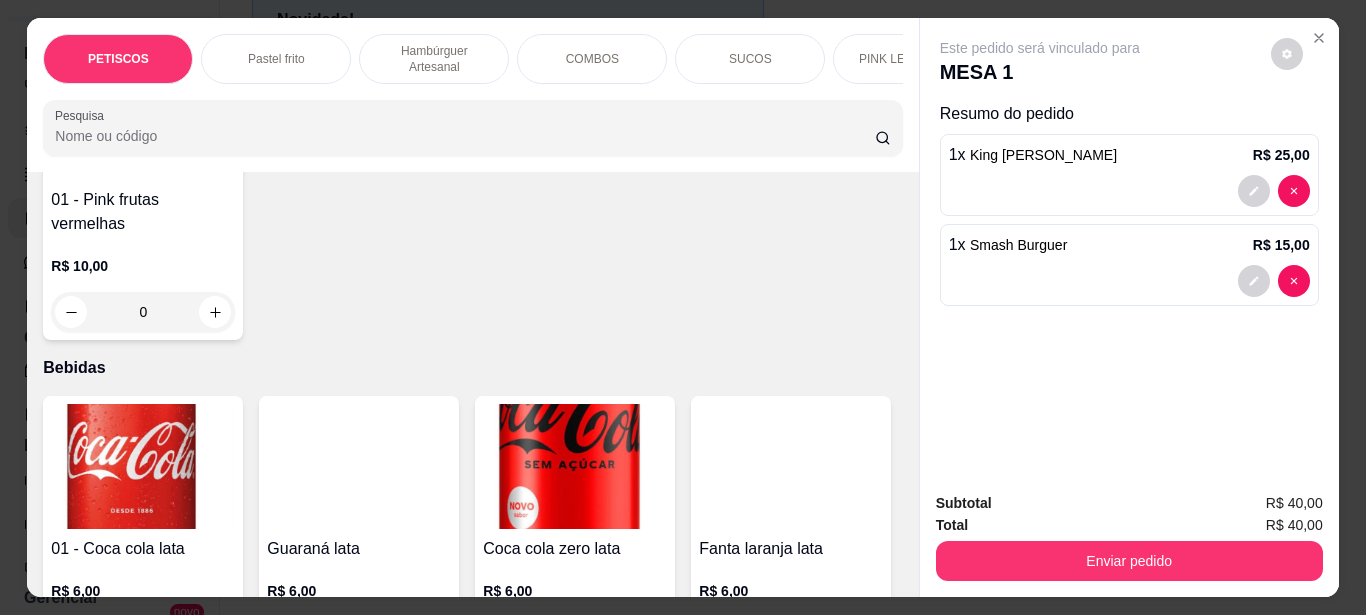 scroll, scrollTop: 4600, scrollLeft: 0, axis: vertical 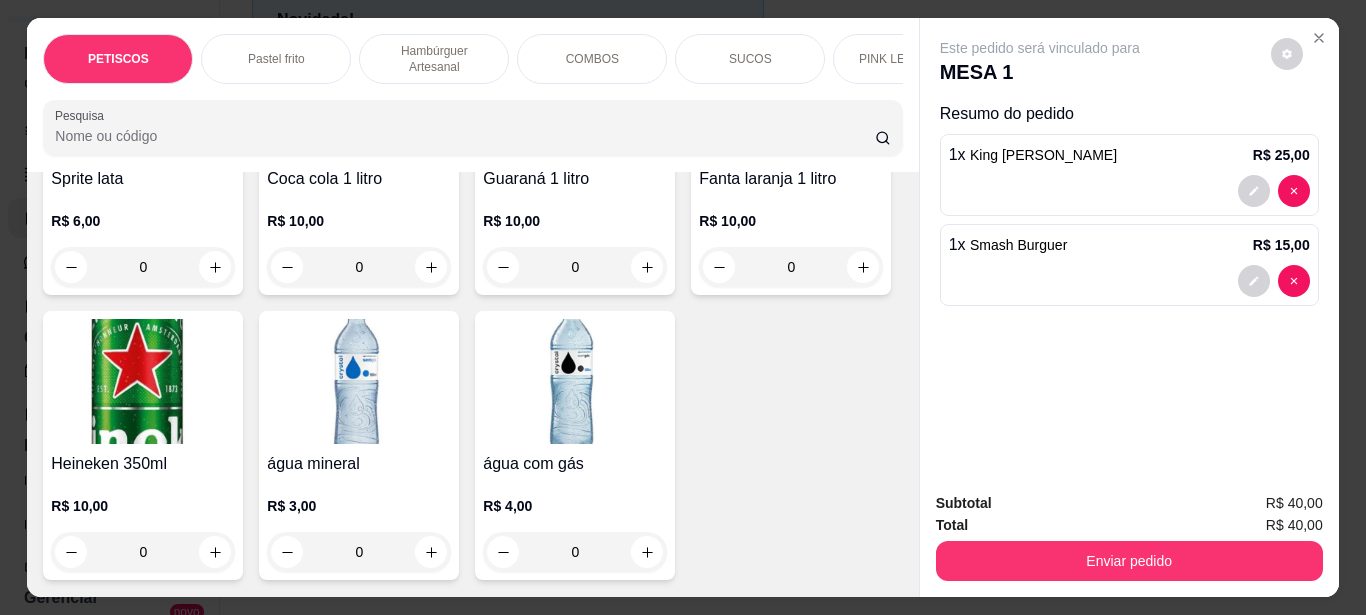 click at bounding box center (359, 96) 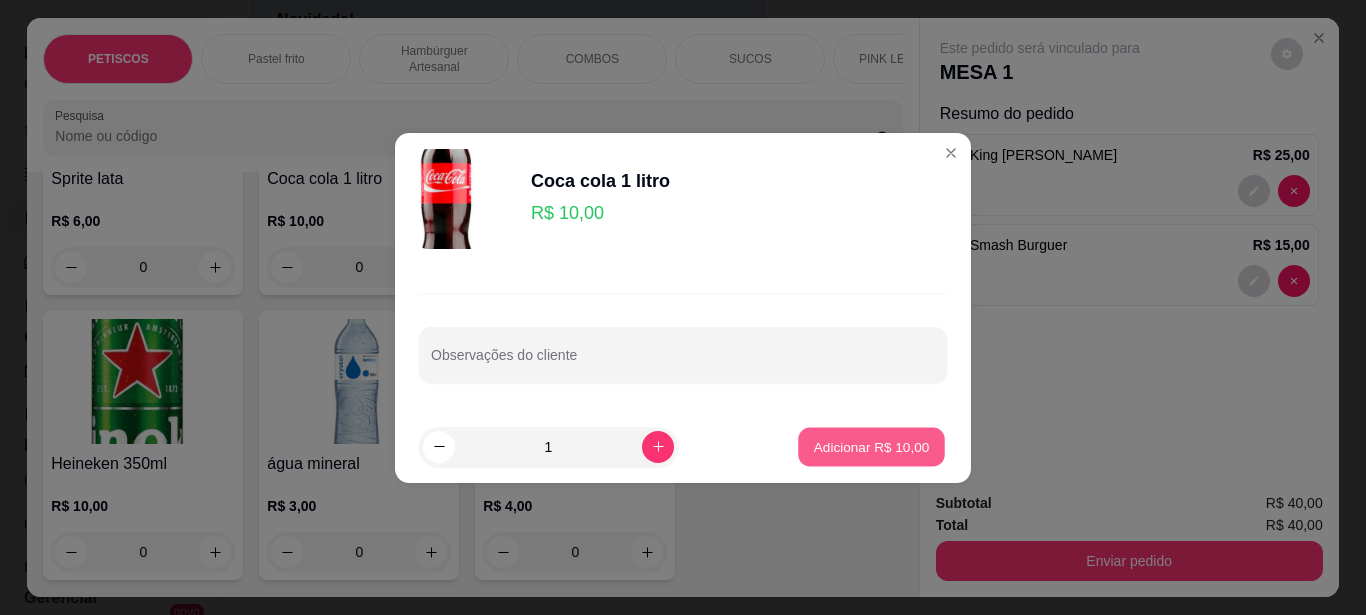 click on "Adicionar   R$ 10,00" at bounding box center (872, 446) 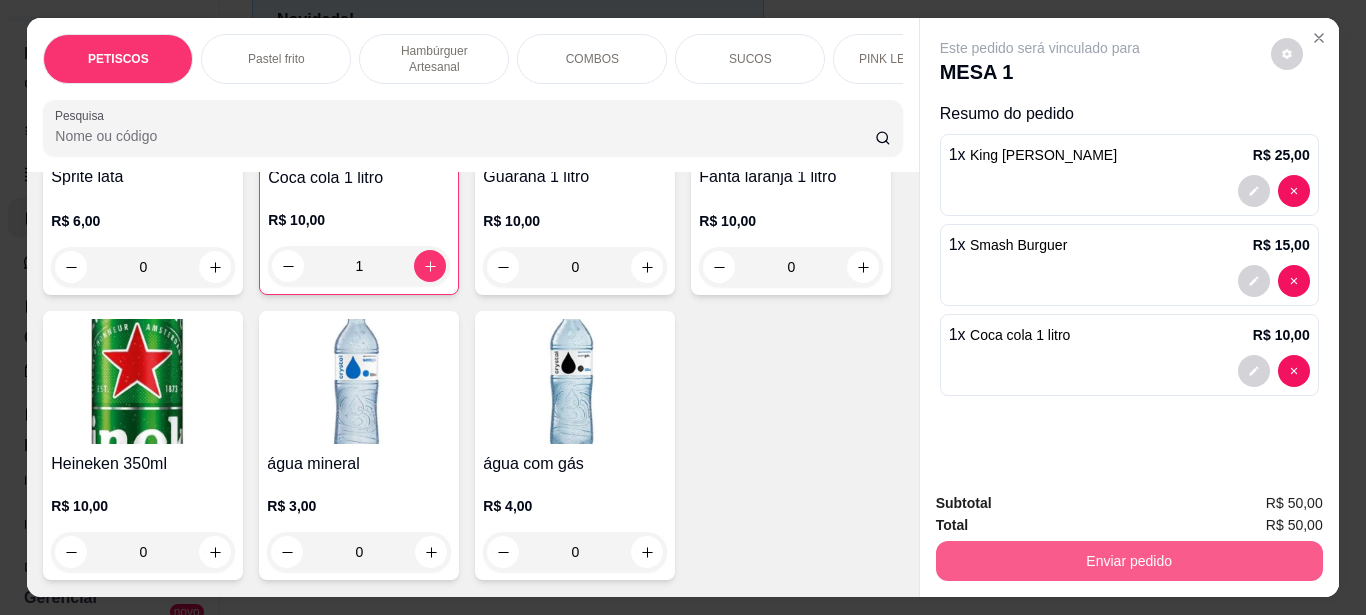 click on "Enviar pedido" at bounding box center [1129, 561] 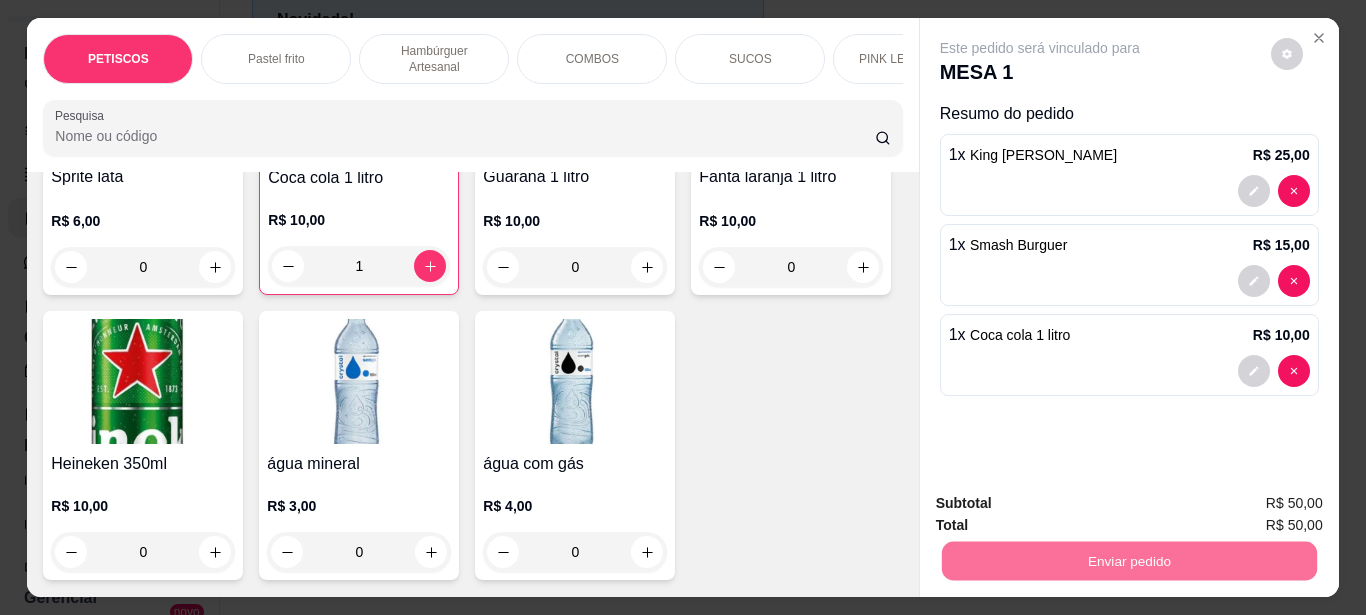 click on "Não registrar e enviar pedido" at bounding box center (1063, 504) 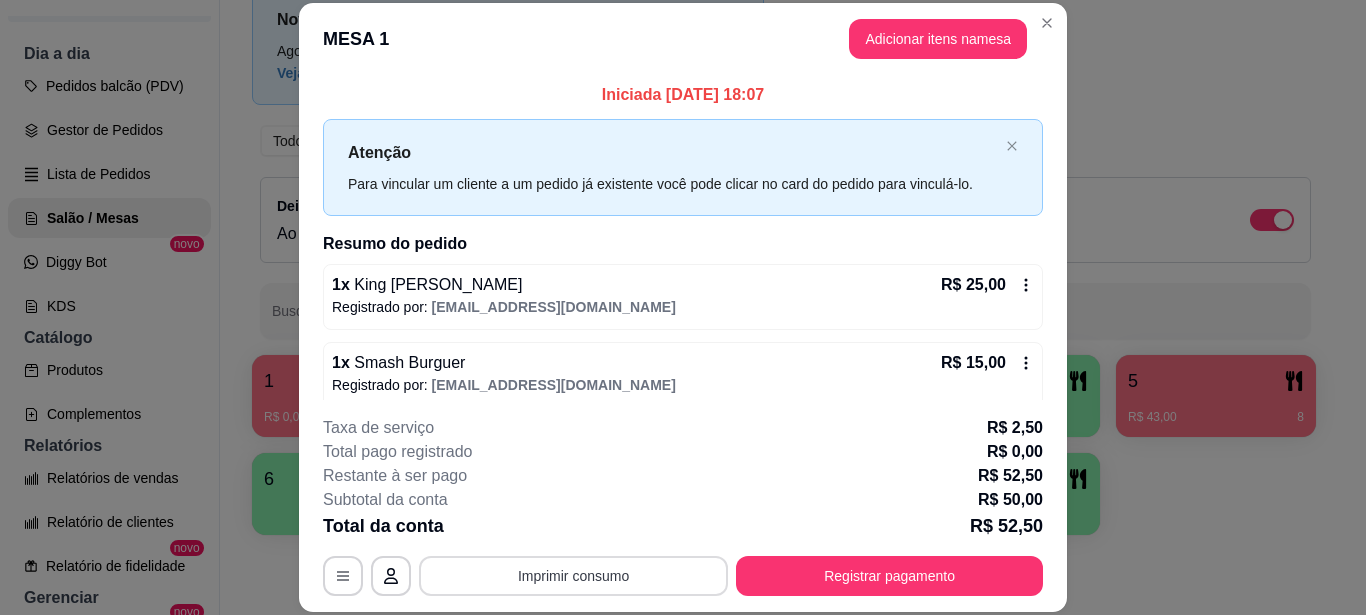 click on "Imprimir consumo" at bounding box center [573, 576] 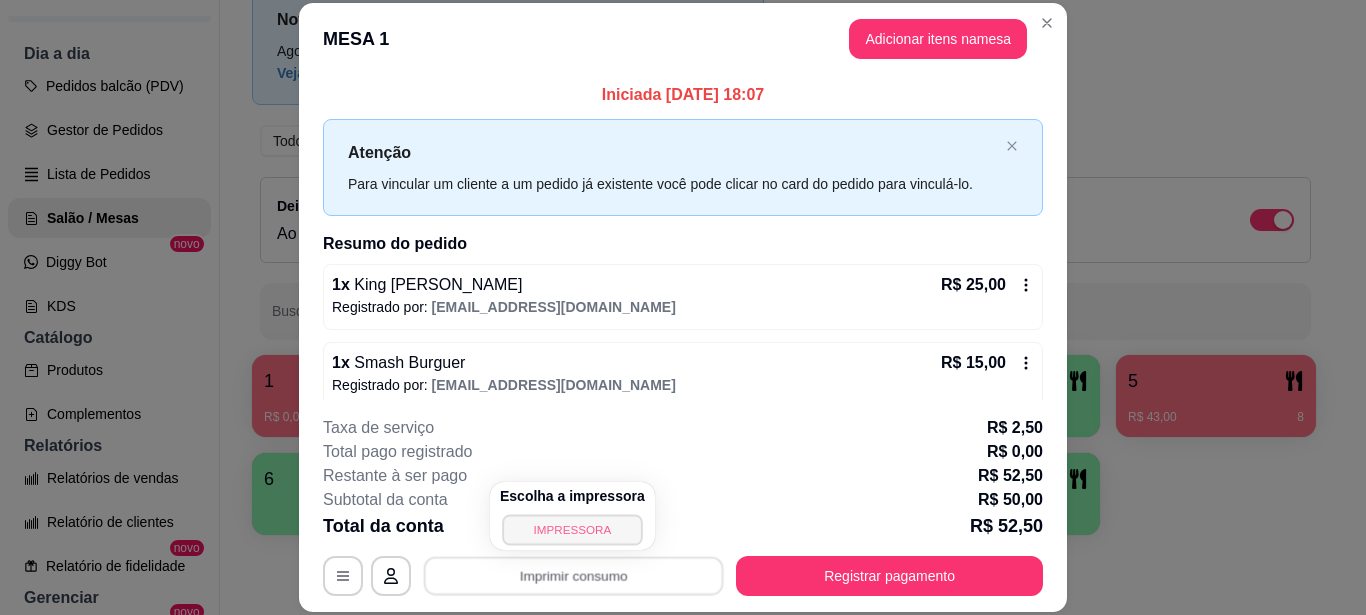 click on "IMPRESSORA" at bounding box center (572, 529) 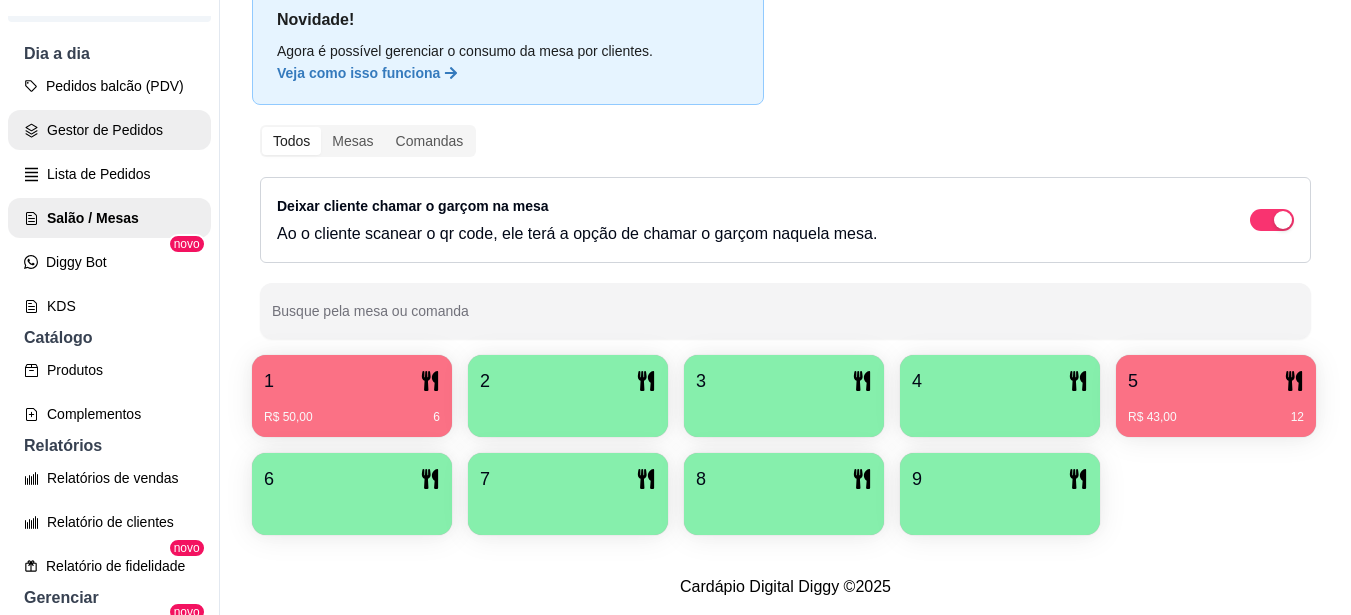 click on "Gestor de Pedidos" at bounding box center (109, 130) 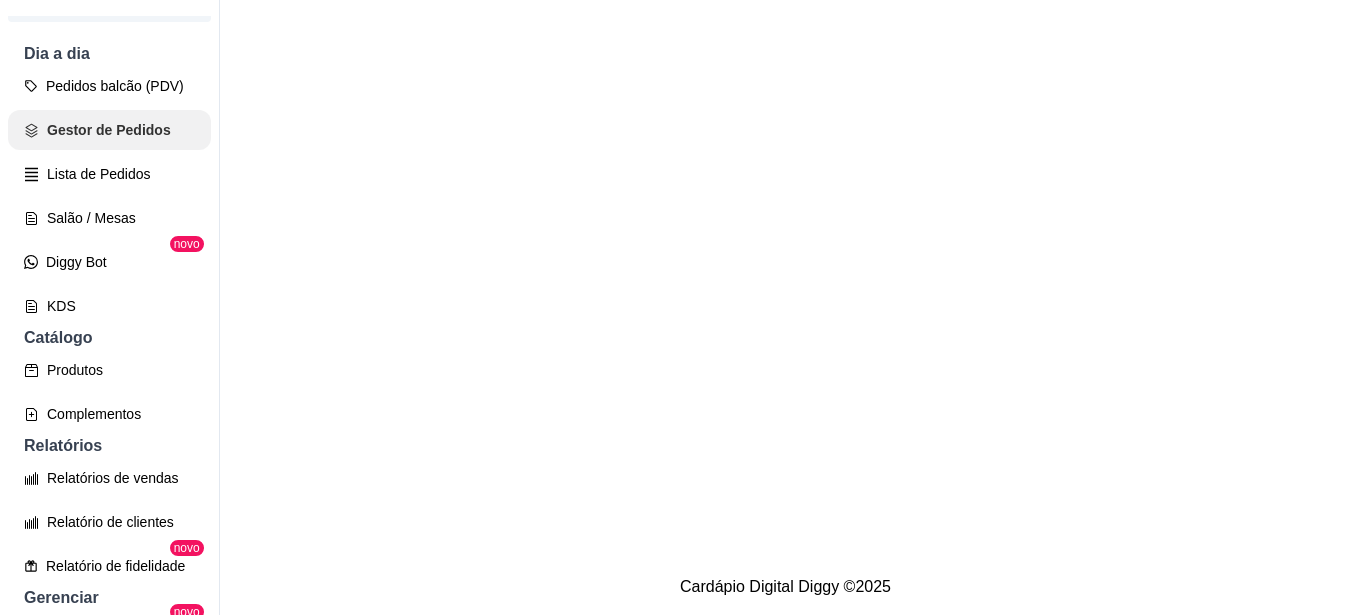 scroll, scrollTop: 0, scrollLeft: 0, axis: both 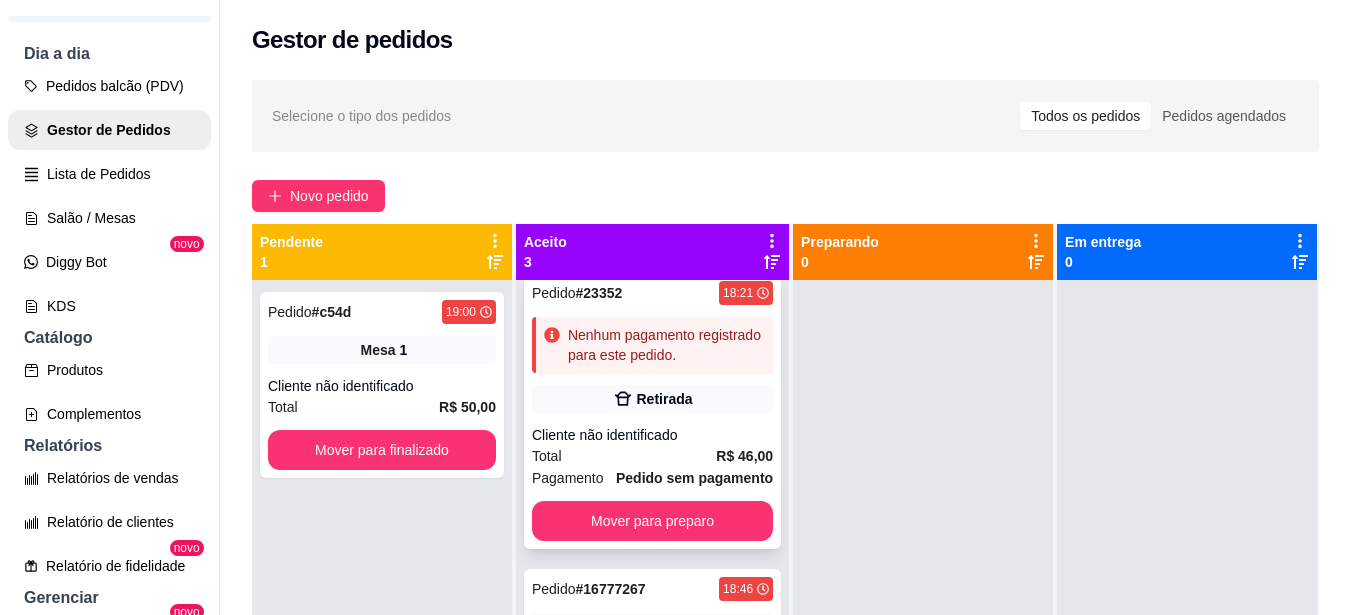 click on "Pedido  # 23352 18:21 Nenhum pagamento registrado para este pedido. Retirada Cliente não identificado Total R$ 46,00 Pagamento Pedido sem pagamento Mover para preparo" at bounding box center [652, 411] 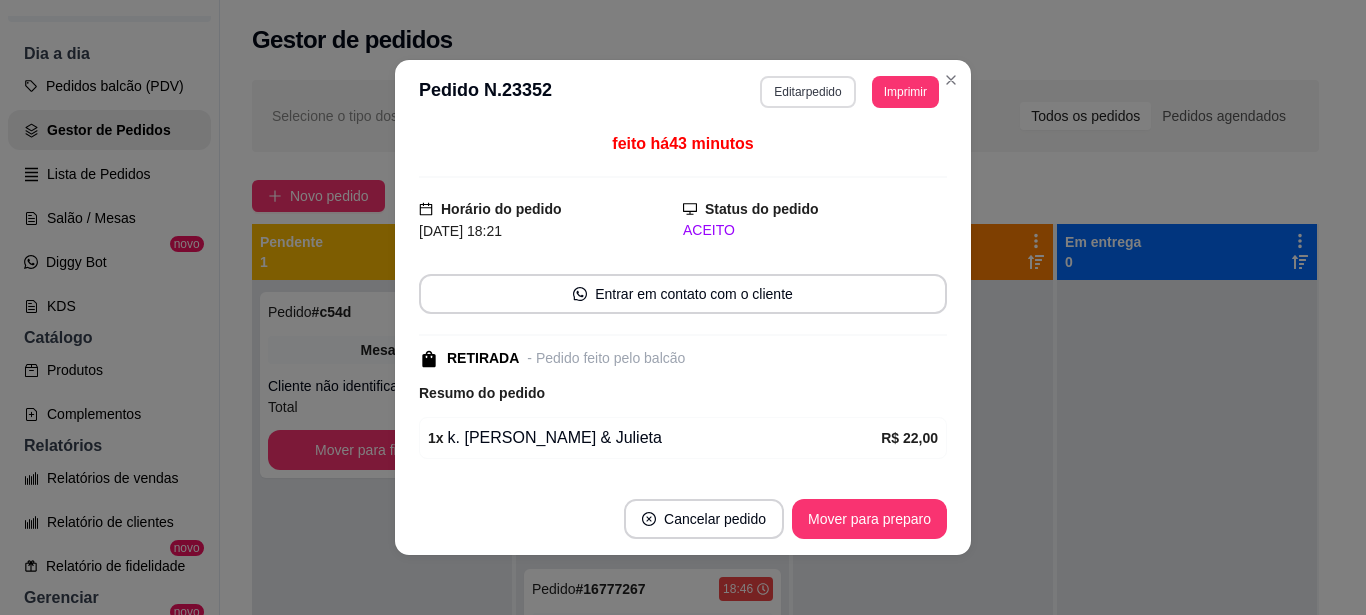 click on "Editar  pedido" at bounding box center [807, 92] 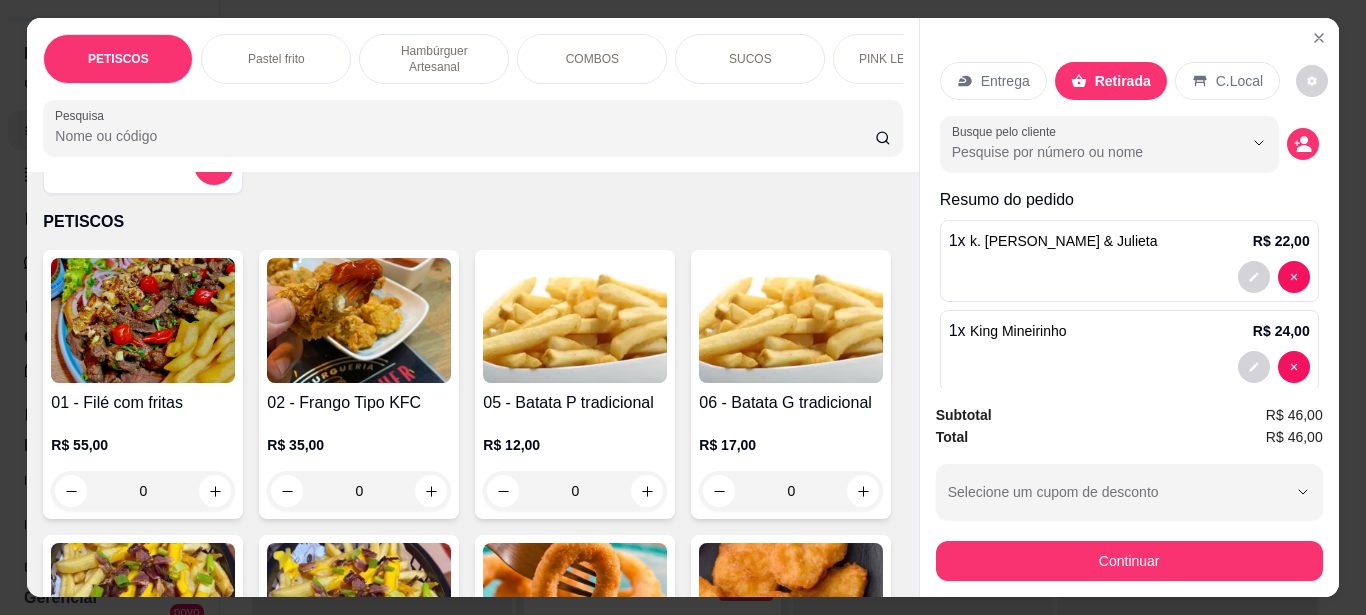 scroll, scrollTop: 100, scrollLeft: 0, axis: vertical 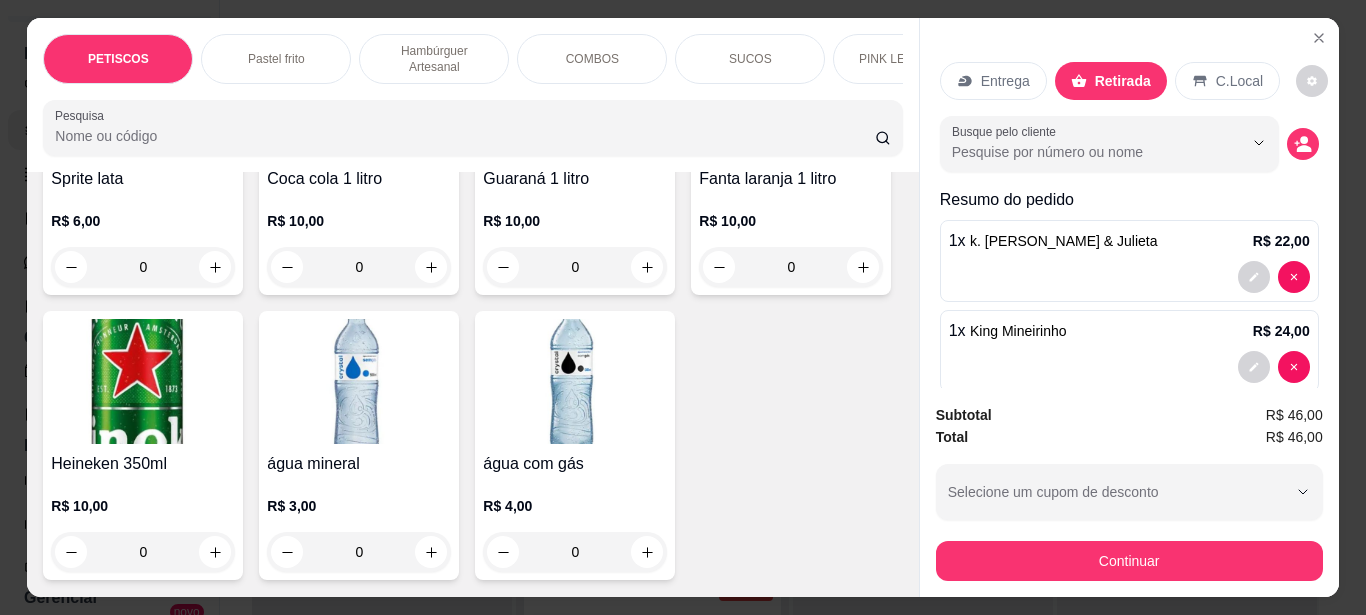 click at bounding box center [575, -189] 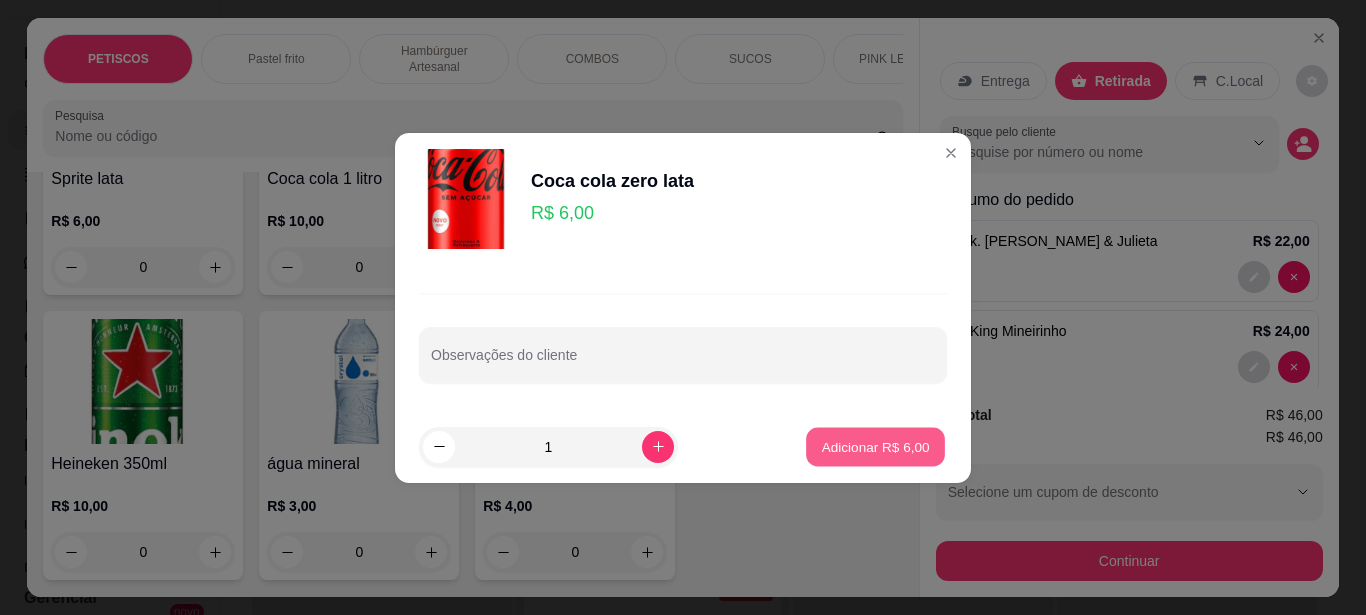 click on "Adicionar   R$ 6,00" at bounding box center (875, 446) 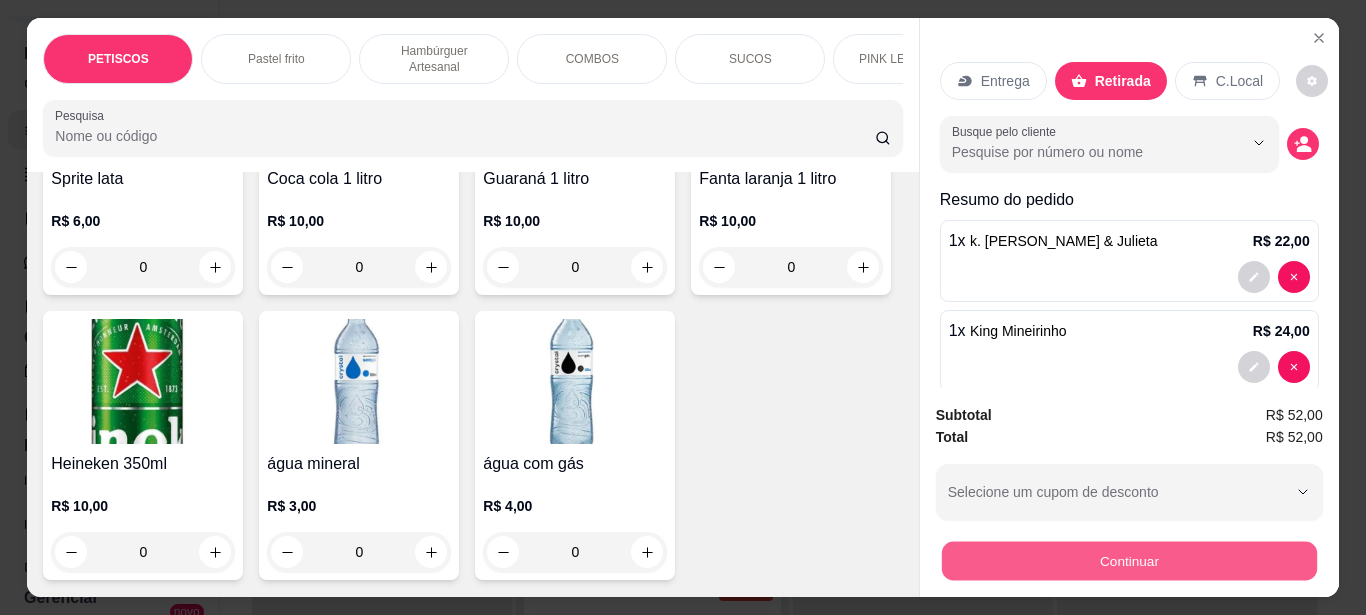 click on "Continuar" at bounding box center (1128, 560) 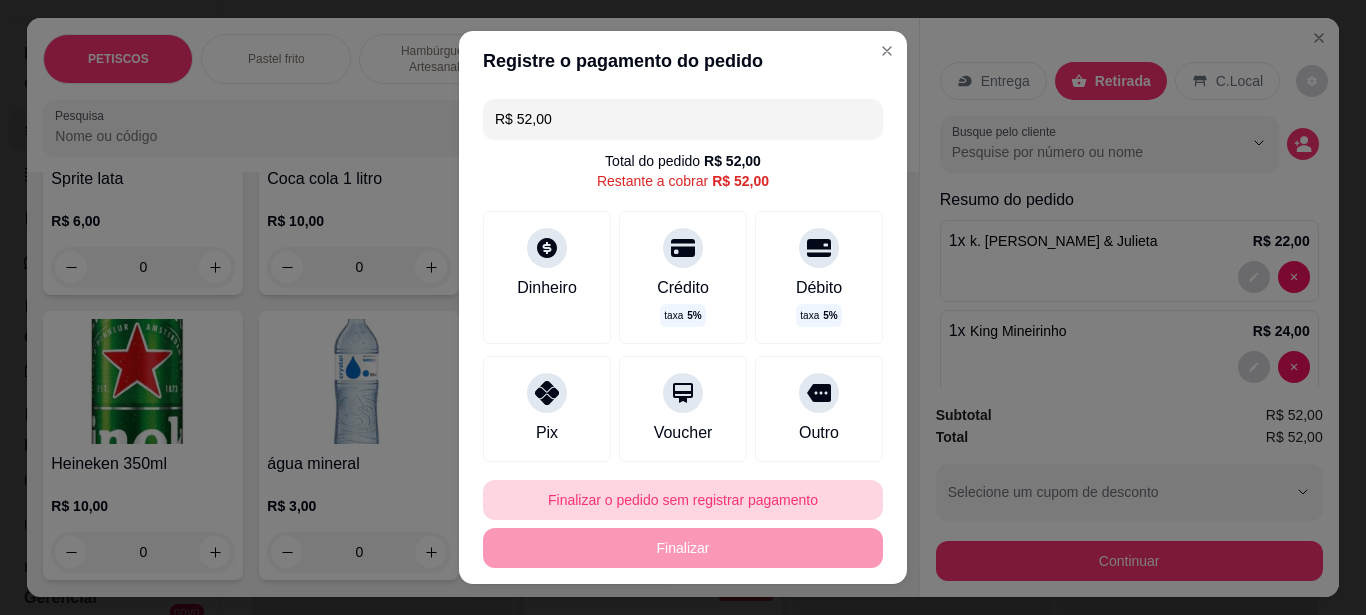 click on "Finalizar o pedido sem registrar pagamento" at bounding box center [683, 500] 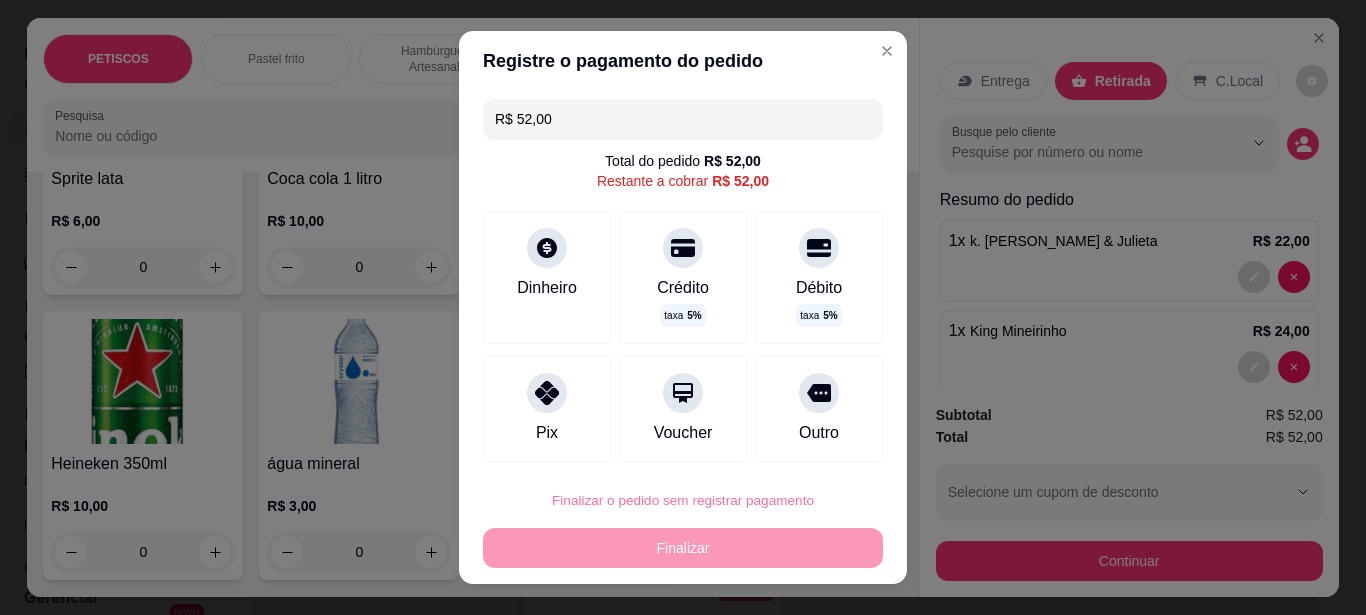 click on "Confirmar" at bounding box center (801, 443) 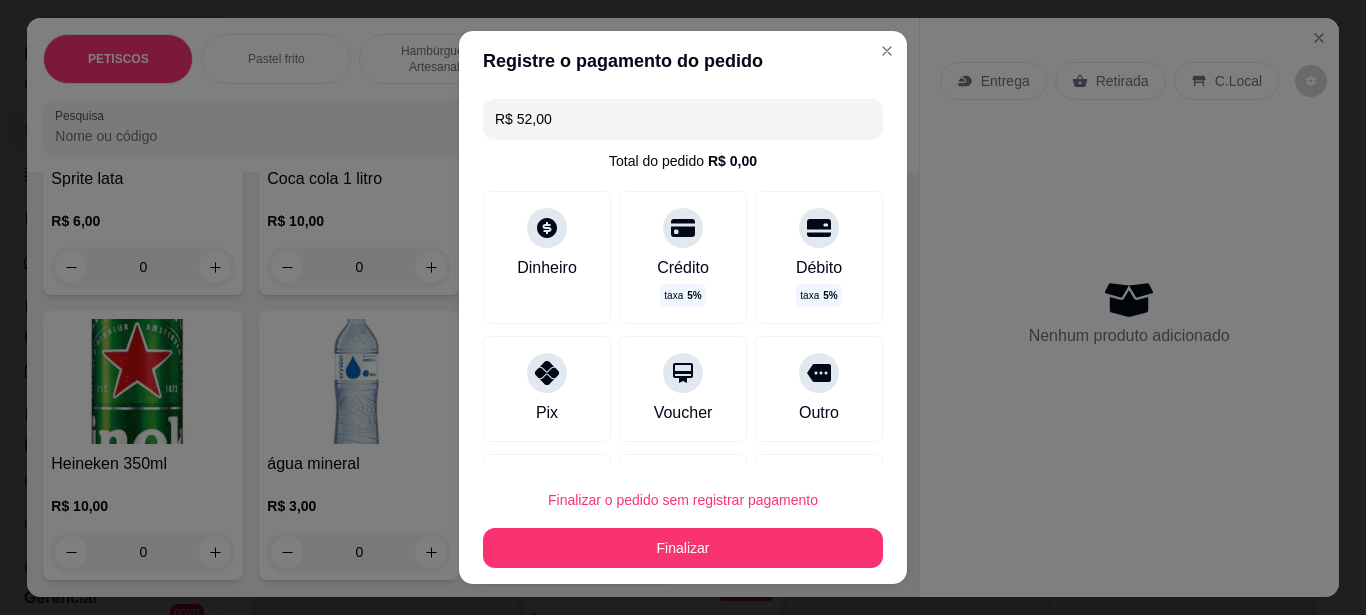 type on "0" 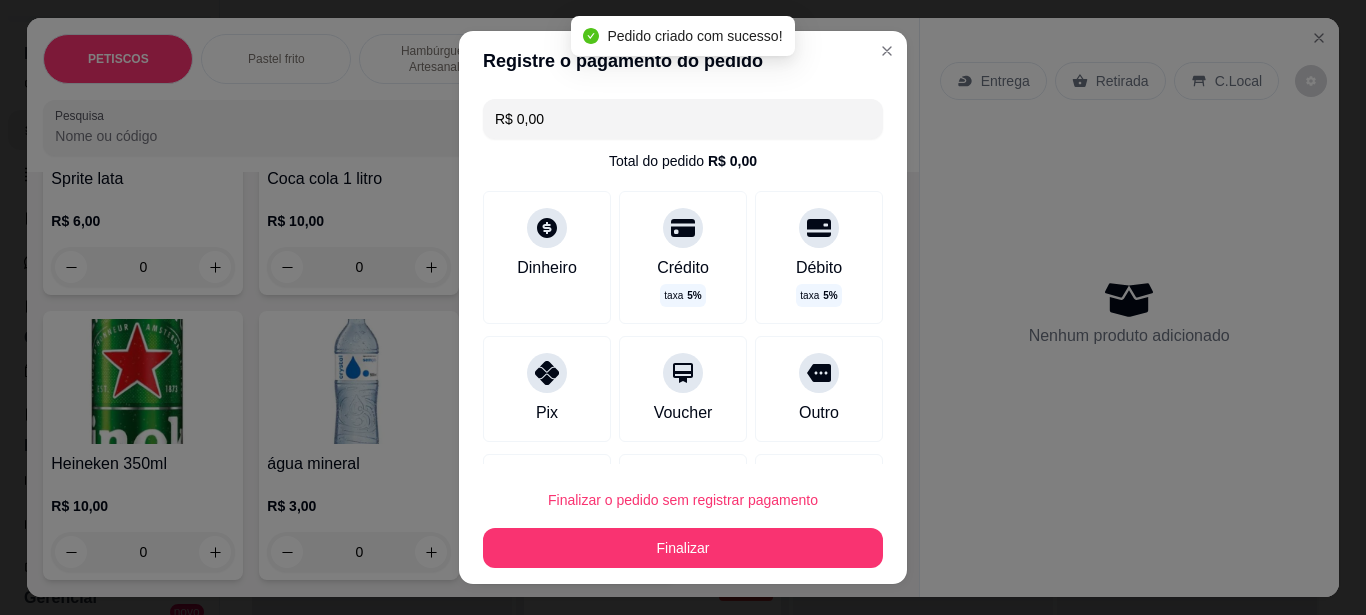 scroll, scrollTop: 5898, scrollLeft: 0, axis: vertical 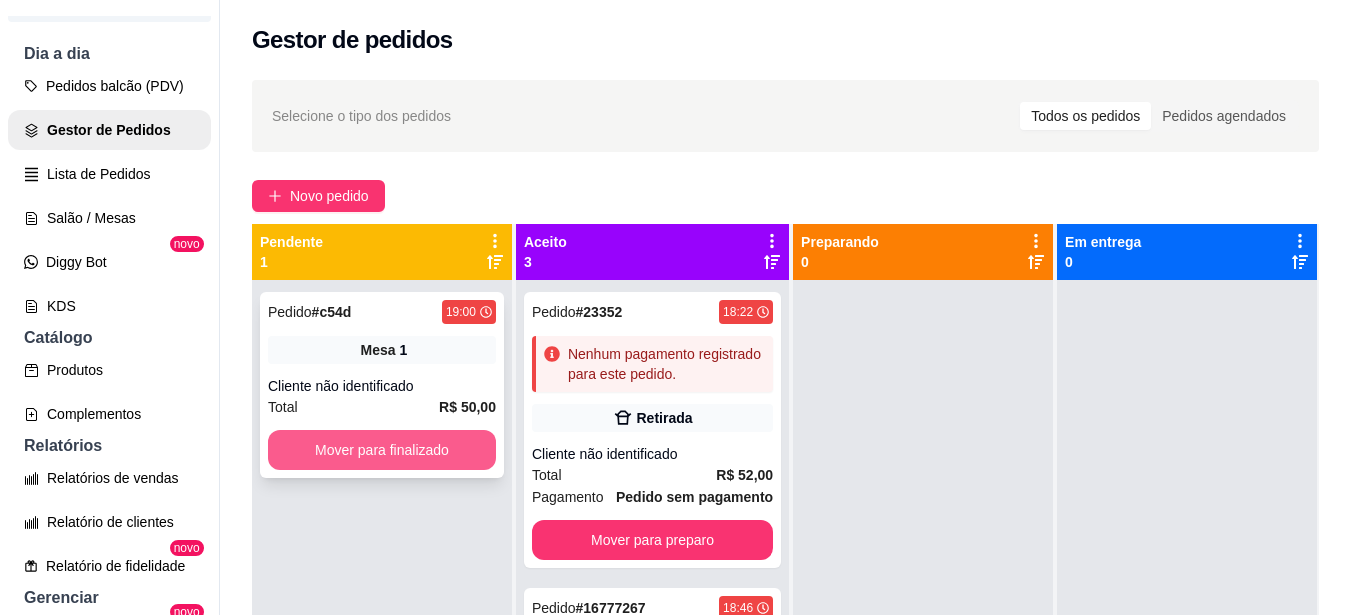 click on "Mover para finalizado" at bounding box center (382, 450) 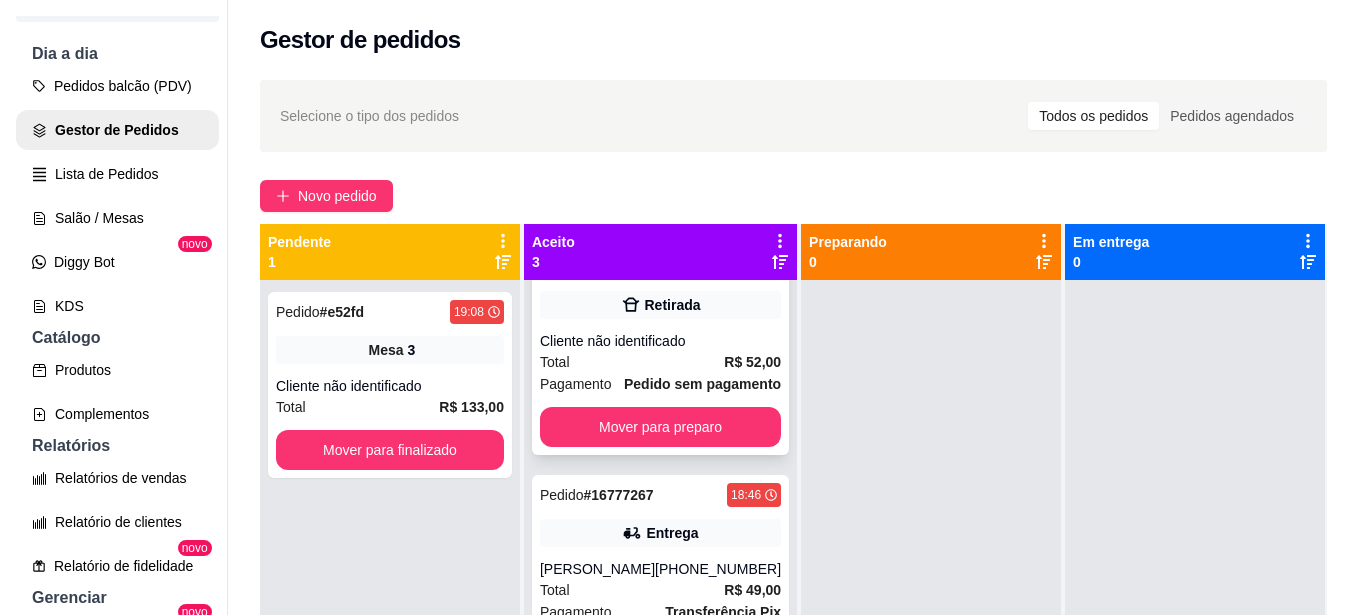 scroll, scrollTop: 219, scrollLeft: 0, axis: vertical 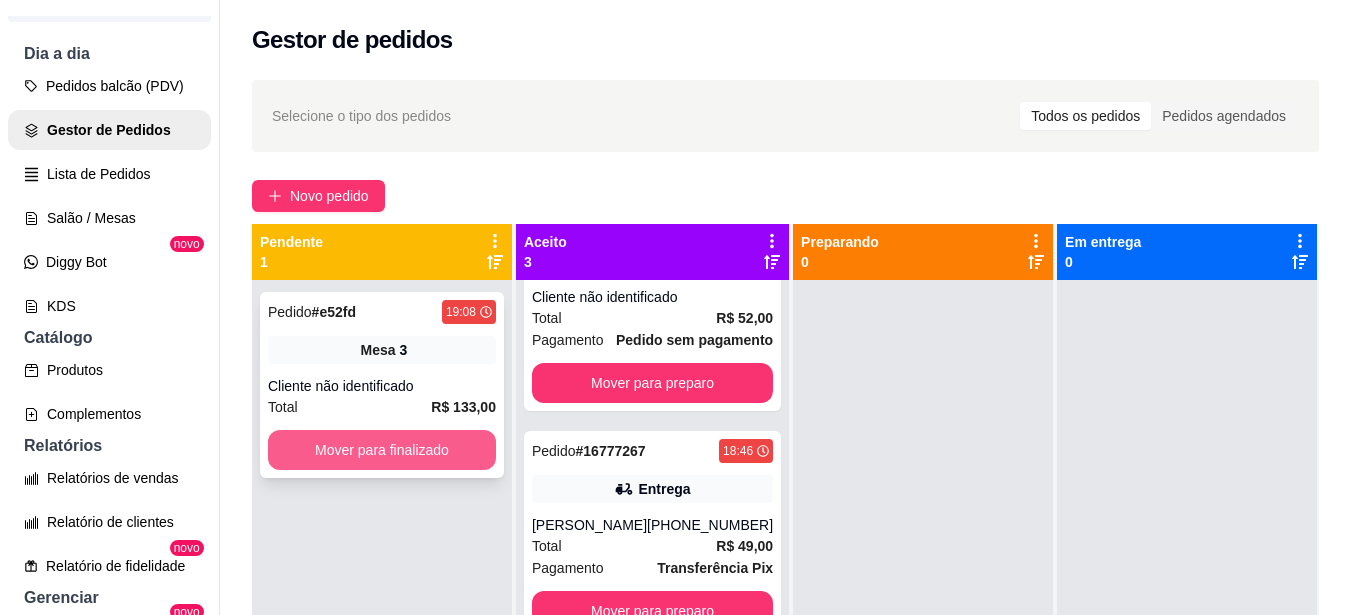 click on "Mover para finalizado" at bounding box center [382, 450] 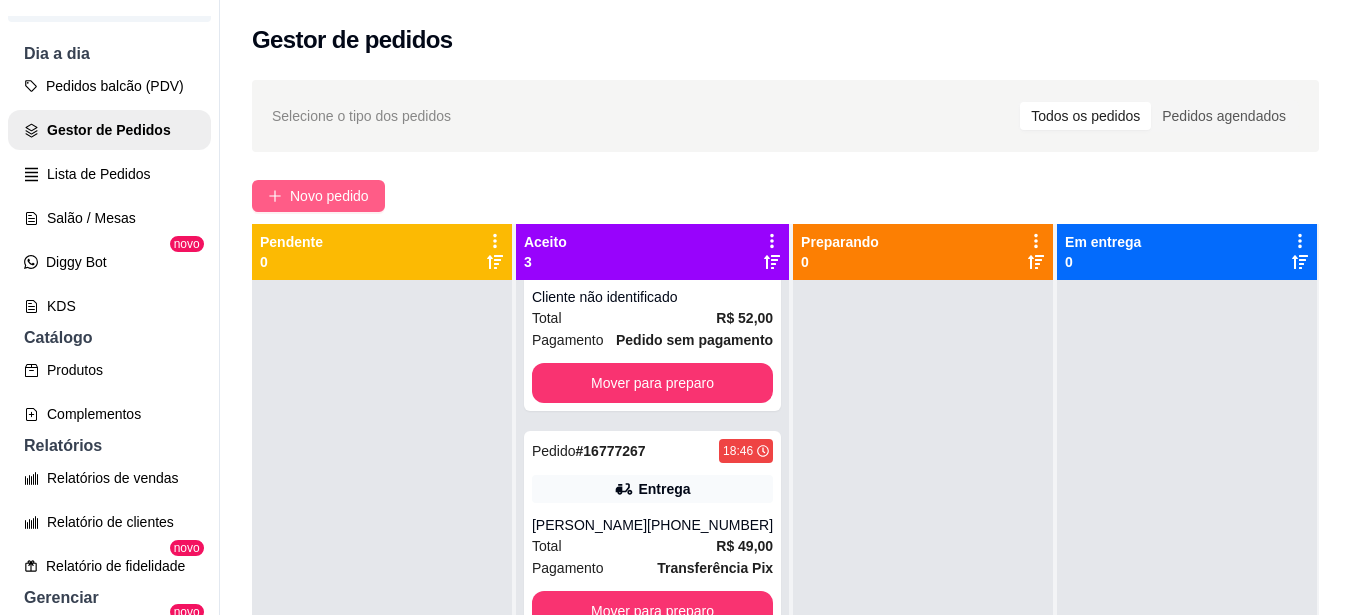 click on "Novo pedido" at bounding box center [329, 196] 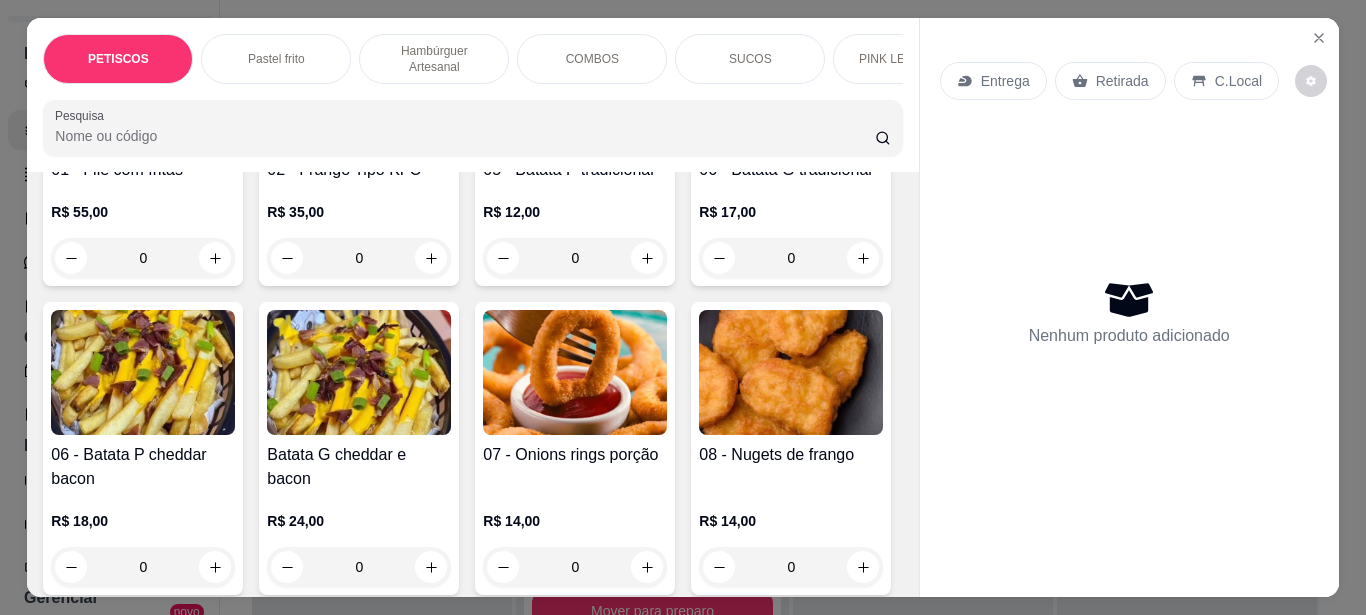 scroll, scrollTop: 300, scrollLeft: 0, axis: vertical 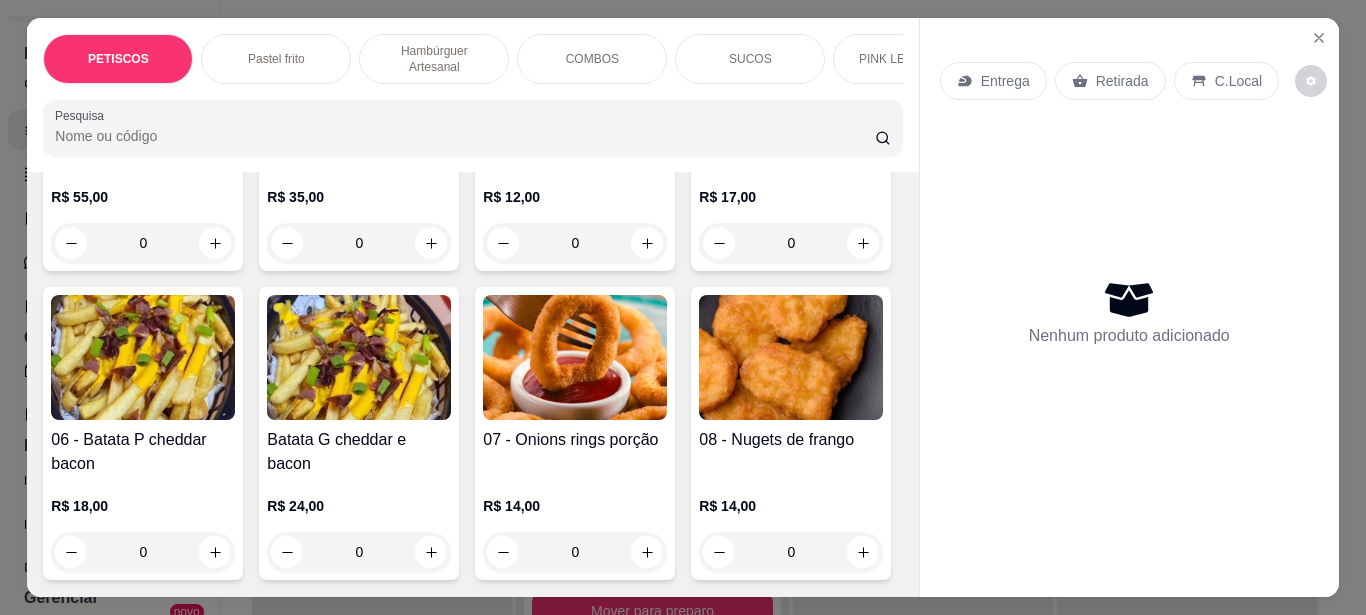 click at bounding box center [791, 72] 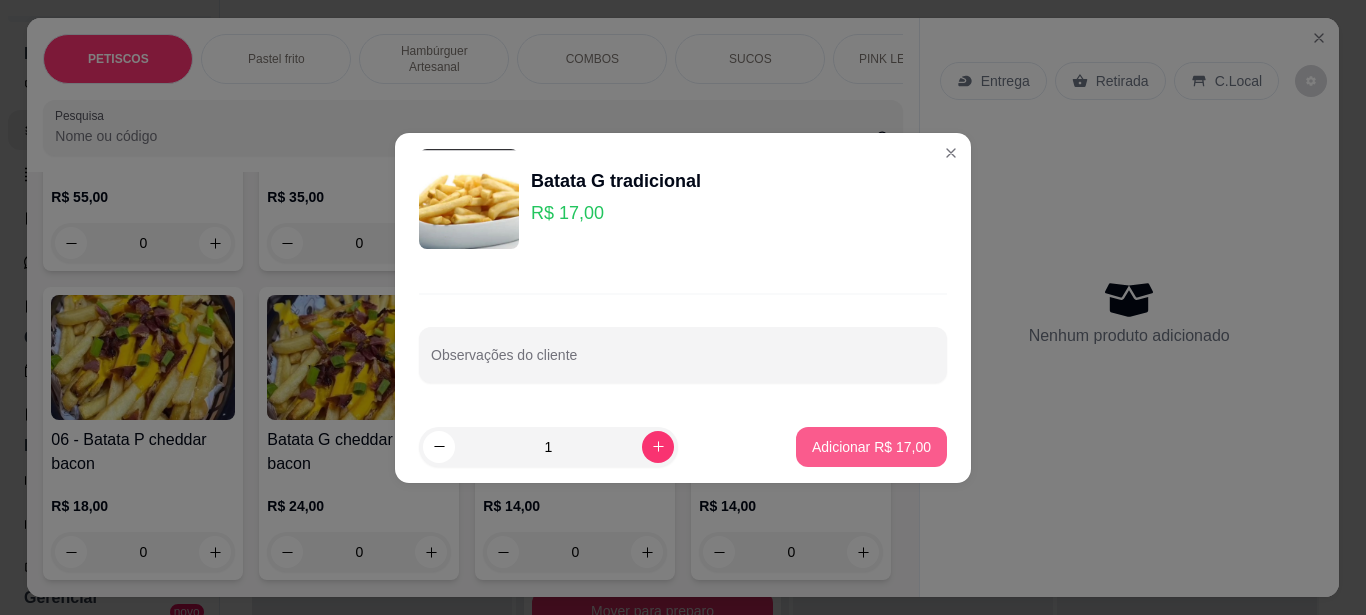 click on "Adicionar   R$ 17,00" at bounding box center [871, 447] 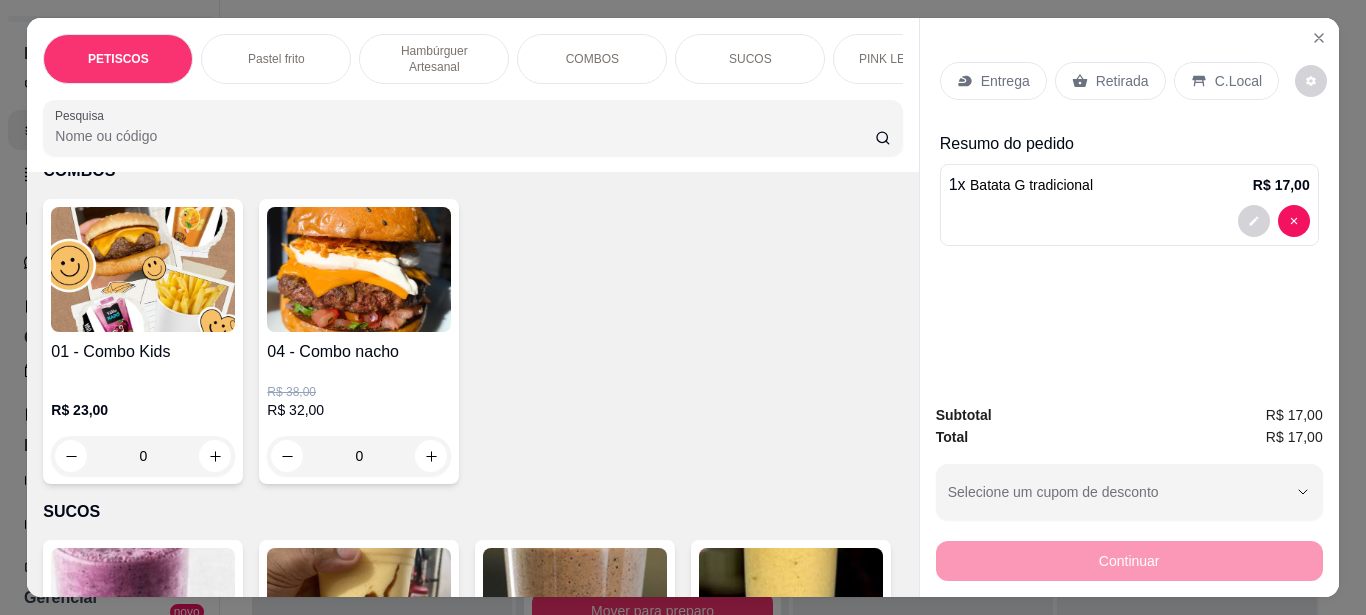 scroll, scrollTop: 3000, scrollLeft: 0, axis: vertical 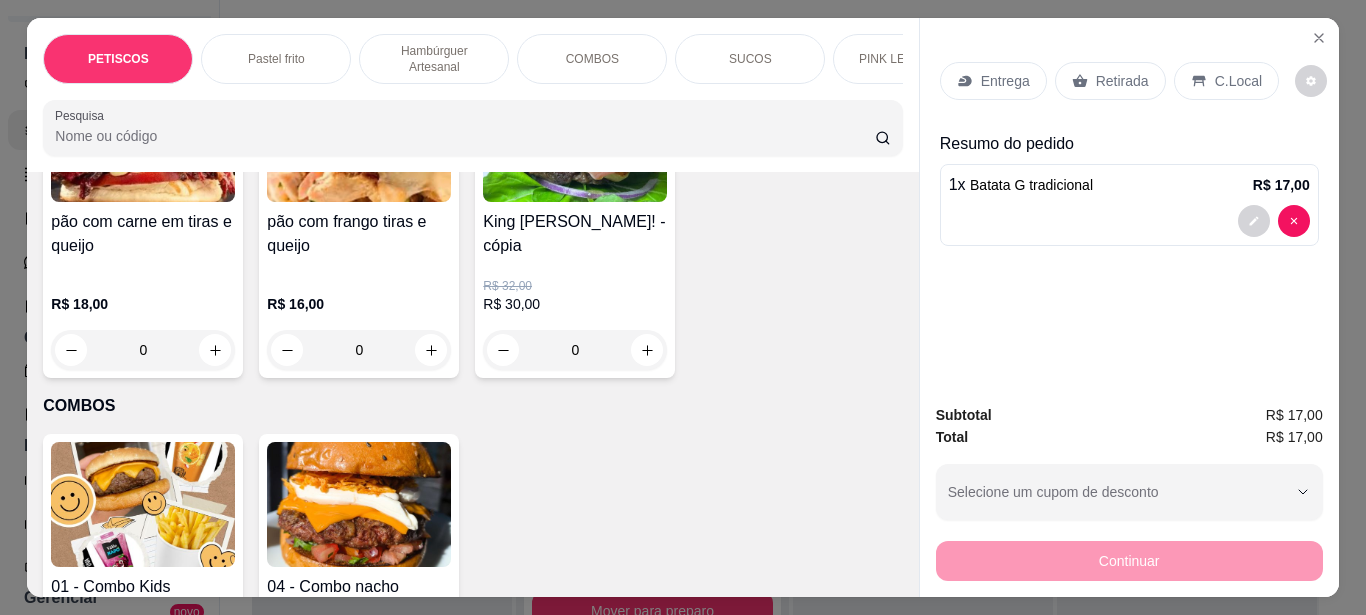 click at bounding box center (143, -146) 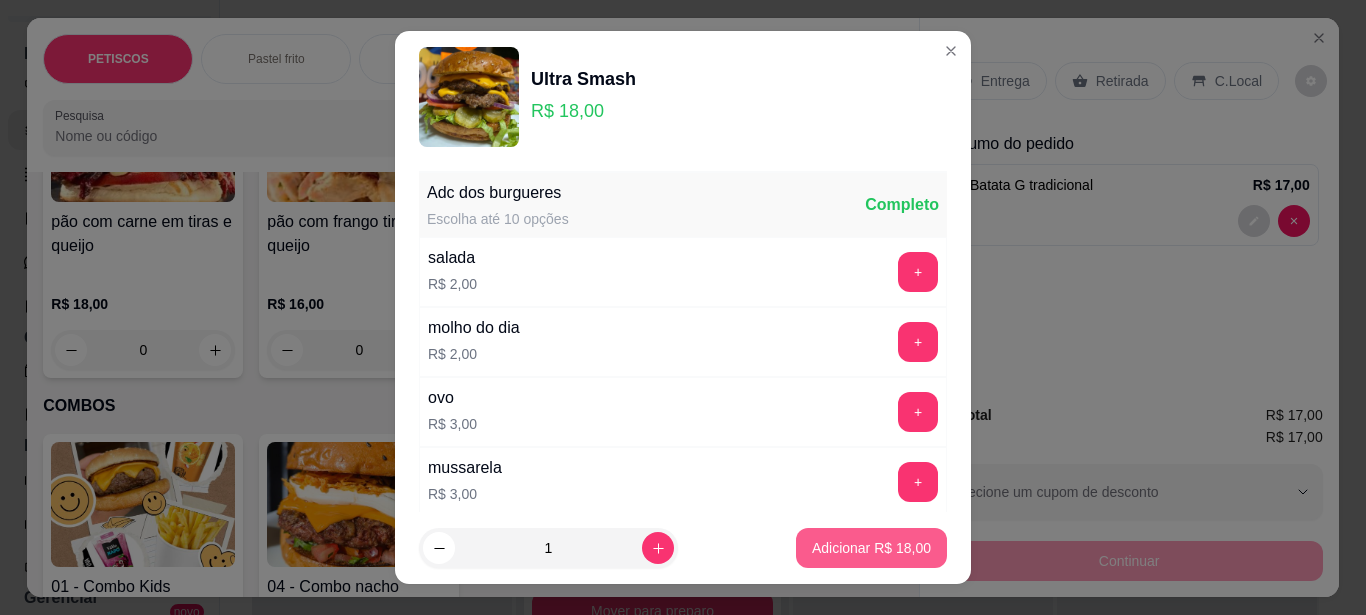 click on "Adicionar   R$ 18,00" at bounding box center [871, 548] 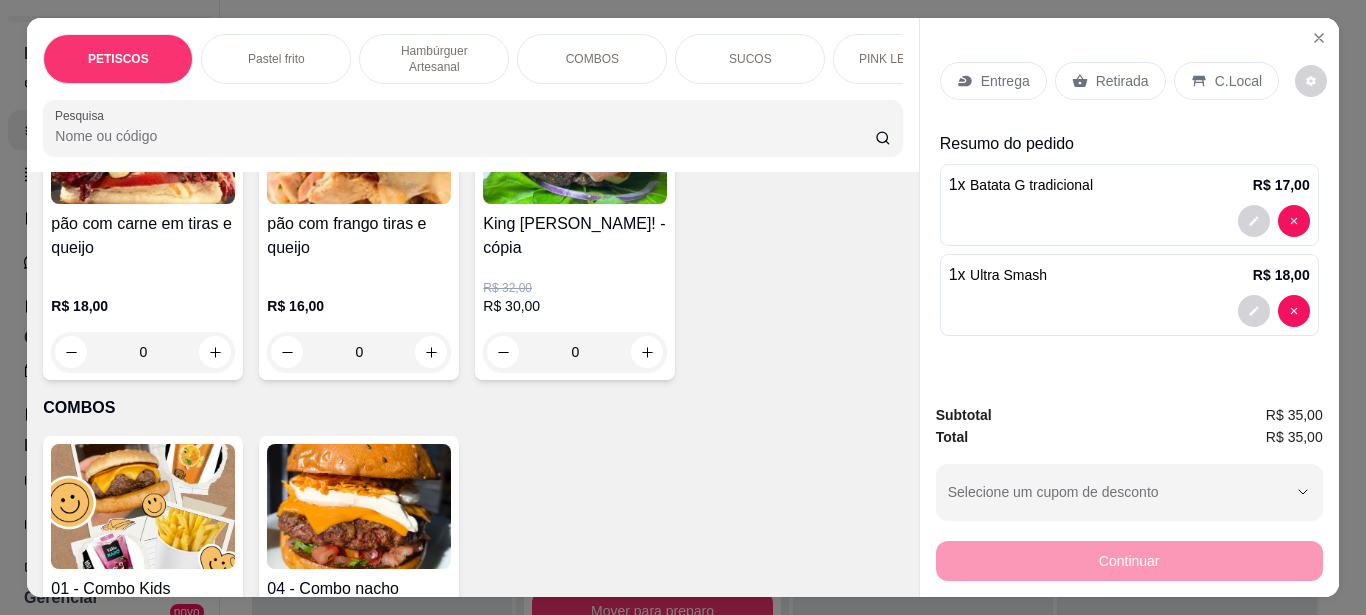 click at bounding box center (143, -145) 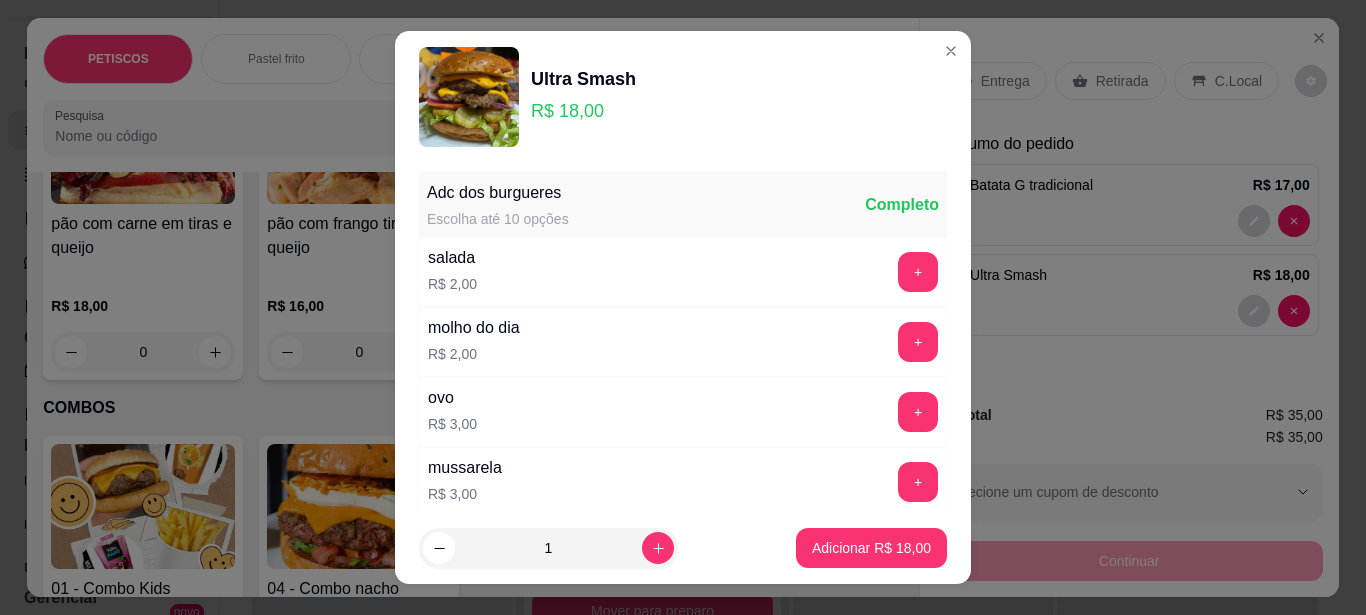 scroll, scrollTop: 33, scrollLeft: 0, axis: vertical 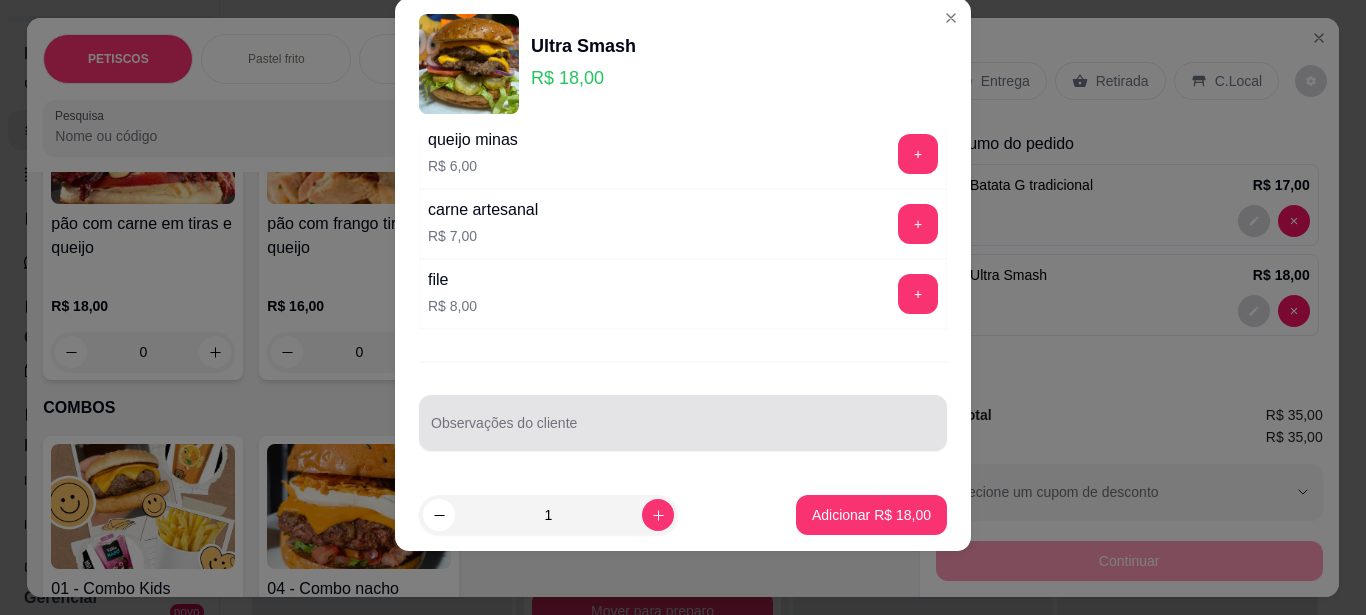click at bounding box center (683, 423) 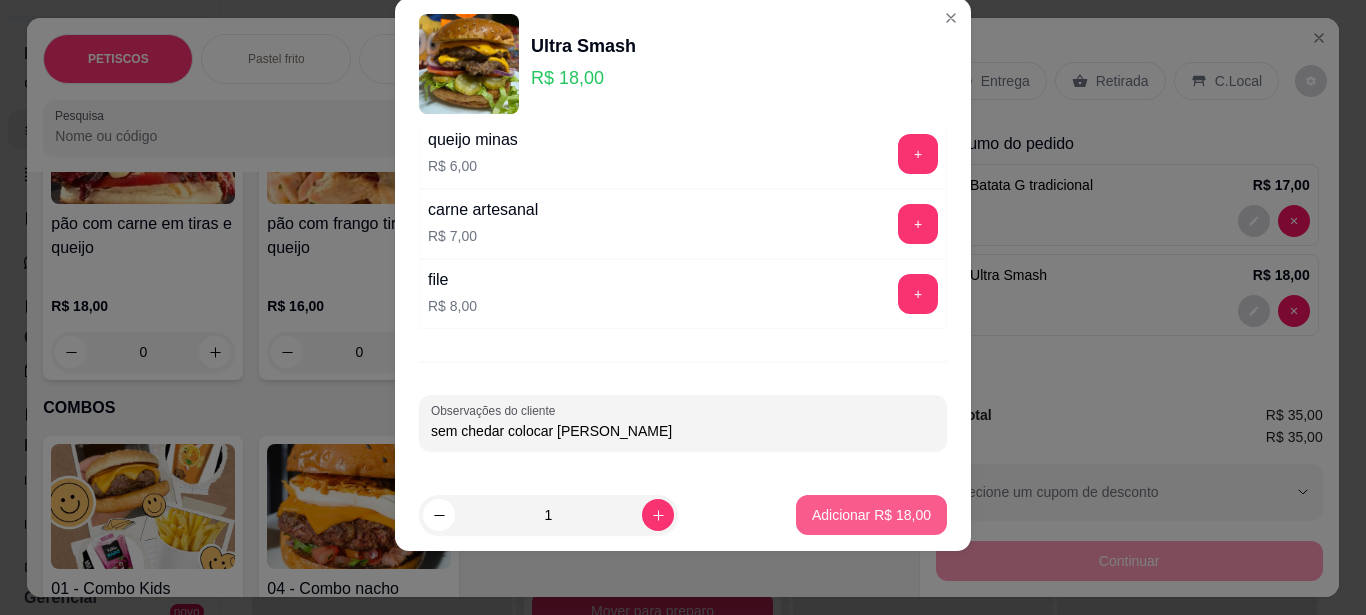 type on "sem chedar colocar [PERSON_NAME]" 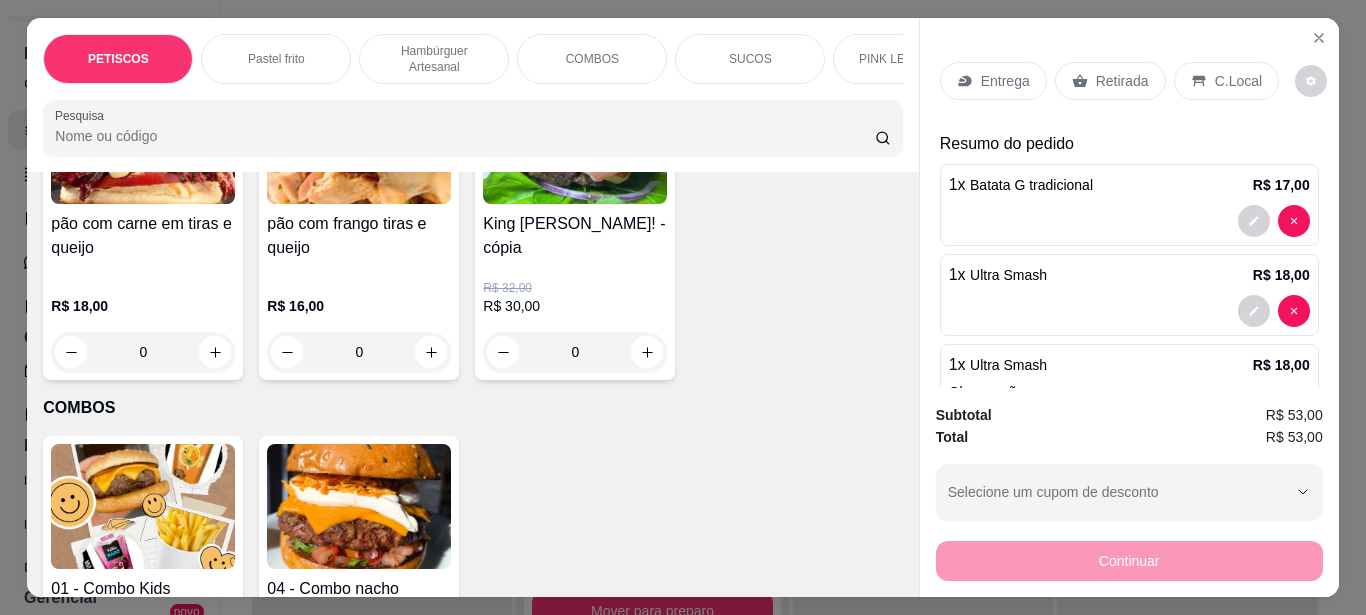 click on "Entrega" at bounding box center (1005, 81) 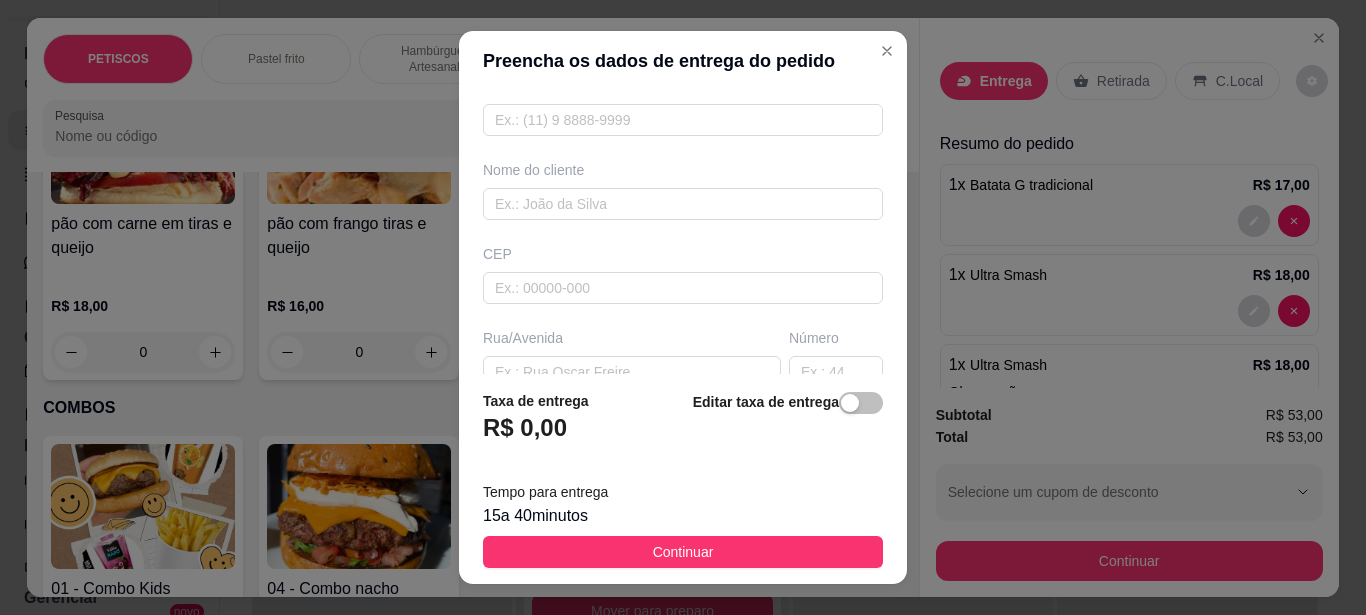 scroll, scrollTop: 200, scrollLeft: 0, axis: vertical 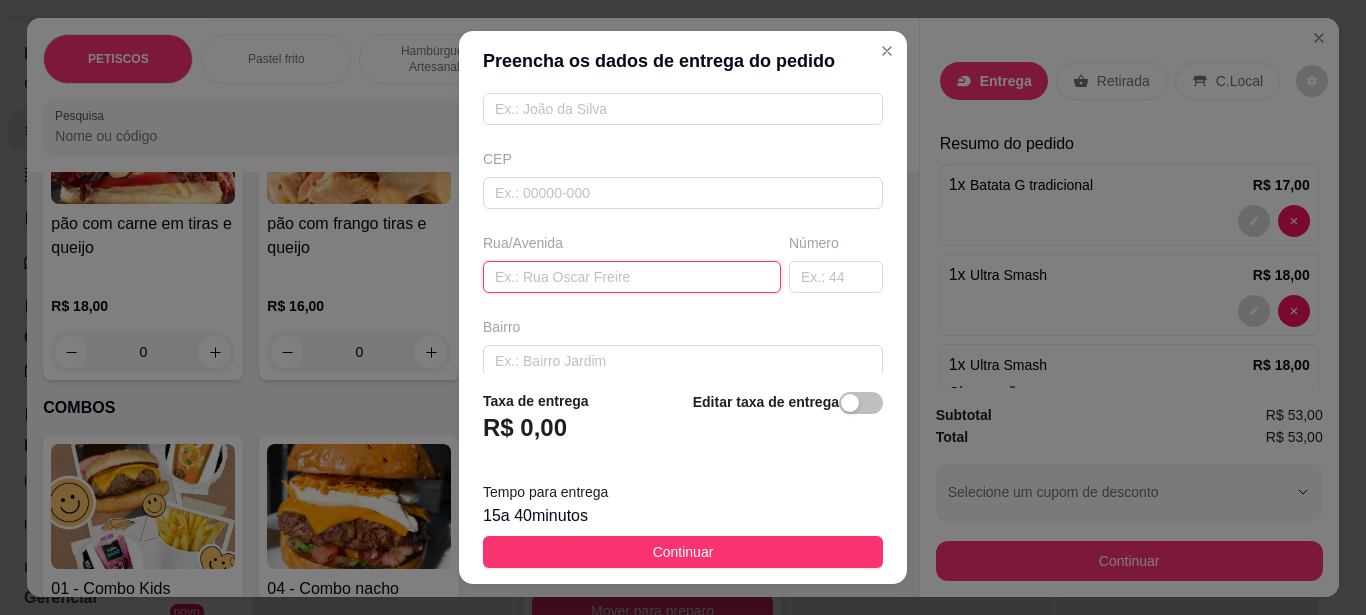 click at bounding box center [632, 277] 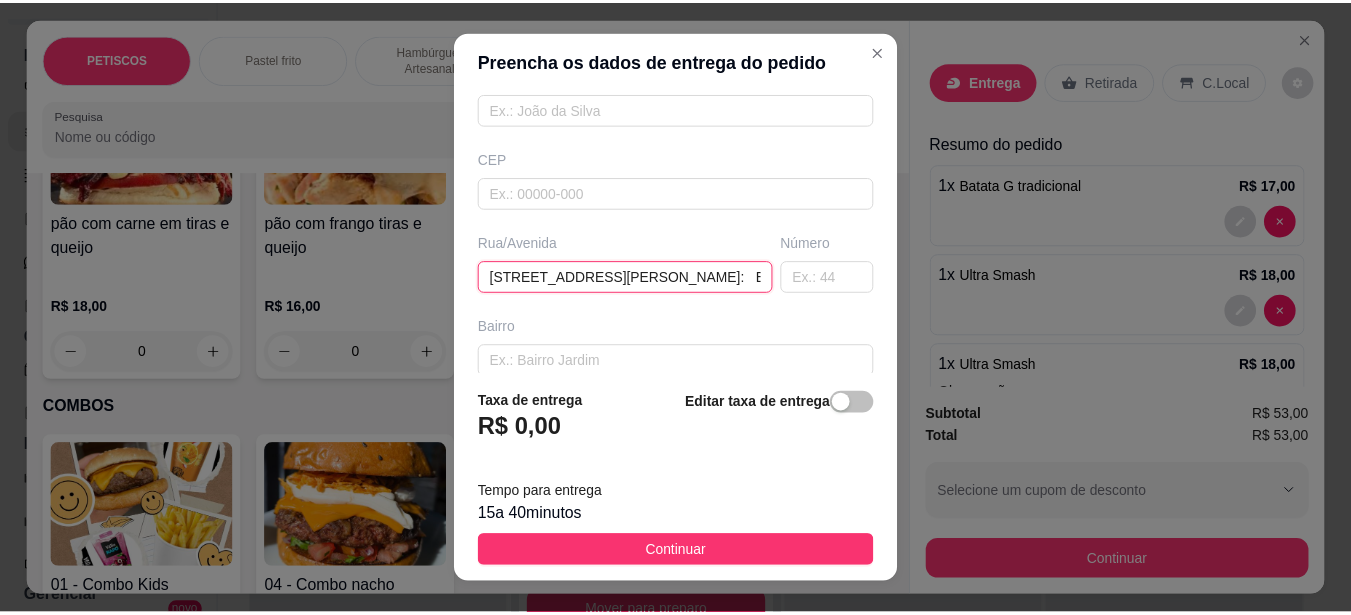 scroll, scrollTop: 0, scrollLeft: 678, axis: horizontal 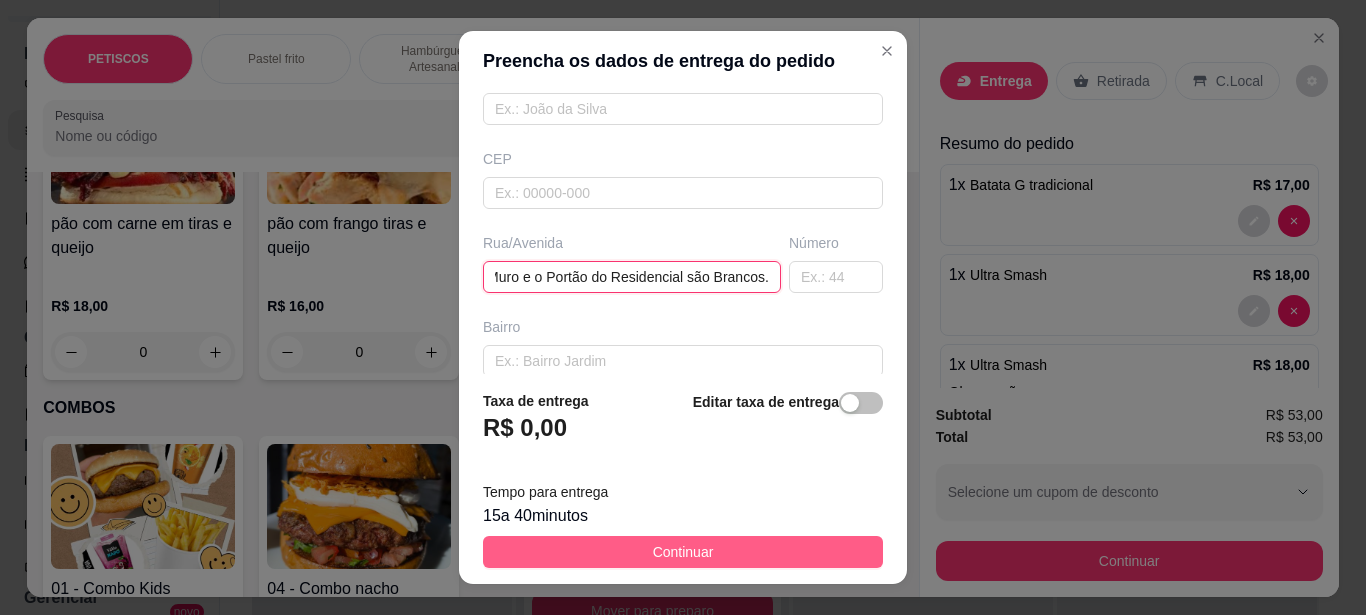 type on "[STREET_ADDRESS][PERSON_NAME]:   Em frente a [PERSON_NAME]. O Muro e o Portão do Residencial são Brancos." 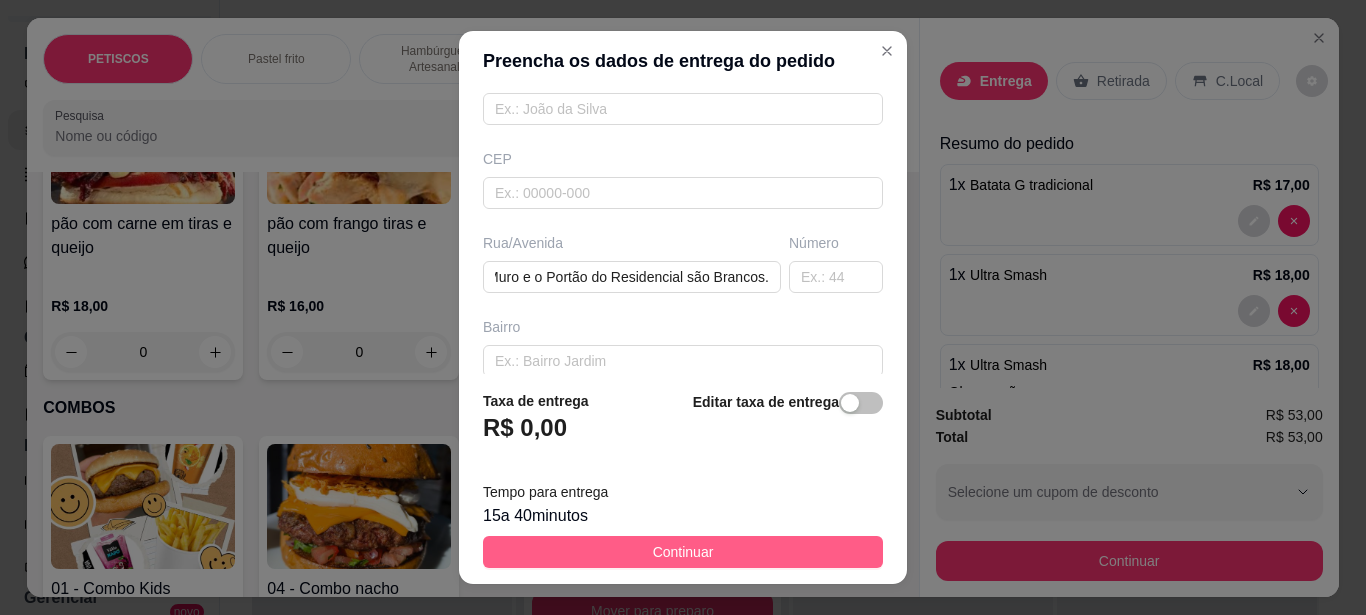 click on "Continuar" at bounding box center [683, 552] 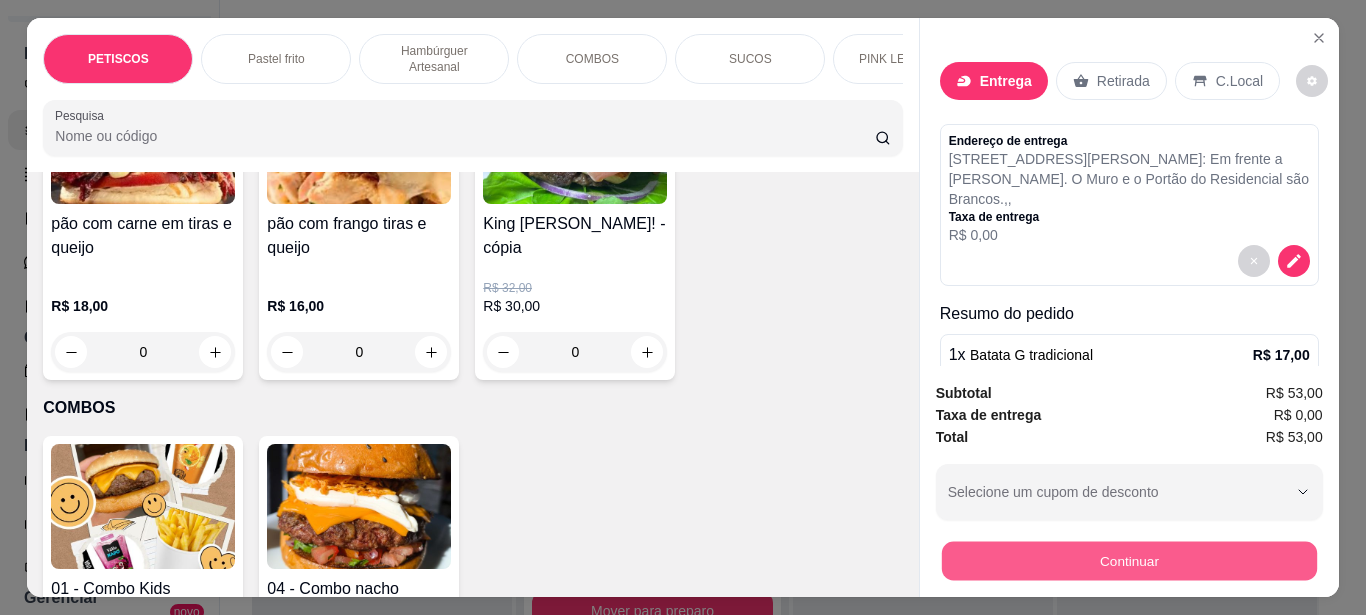click on "Continuar" at bounding box center (1128, 560) 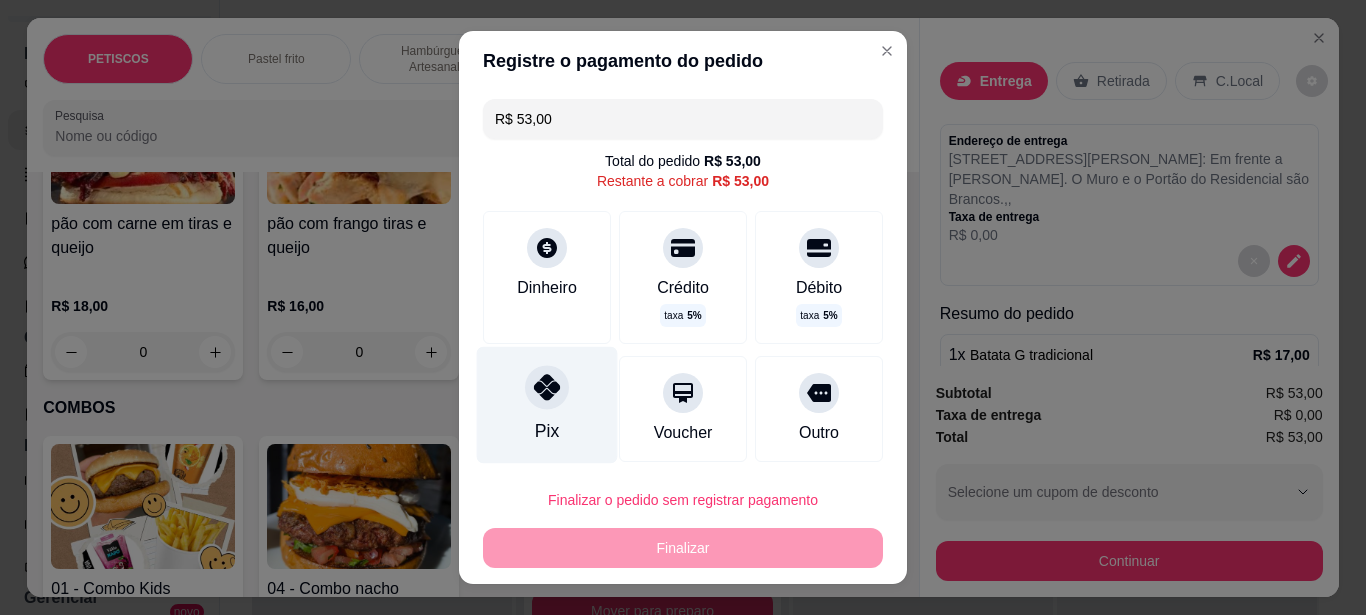 click 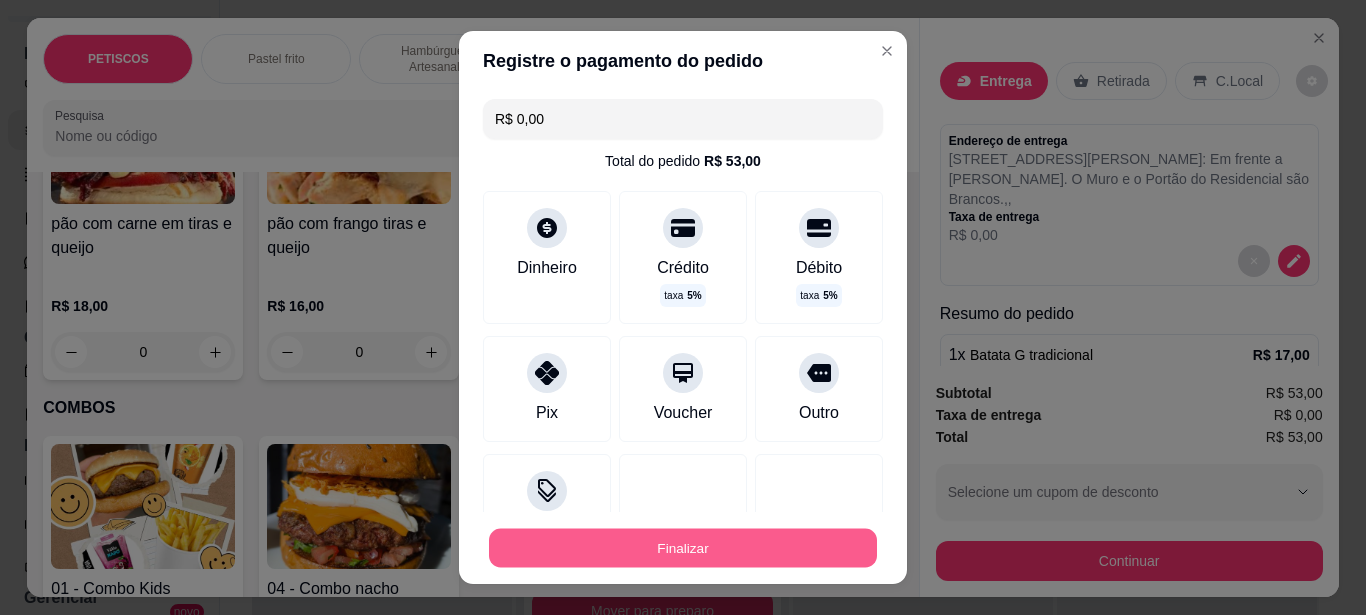 click on "Finalizar" at bounding box center (683, 548) 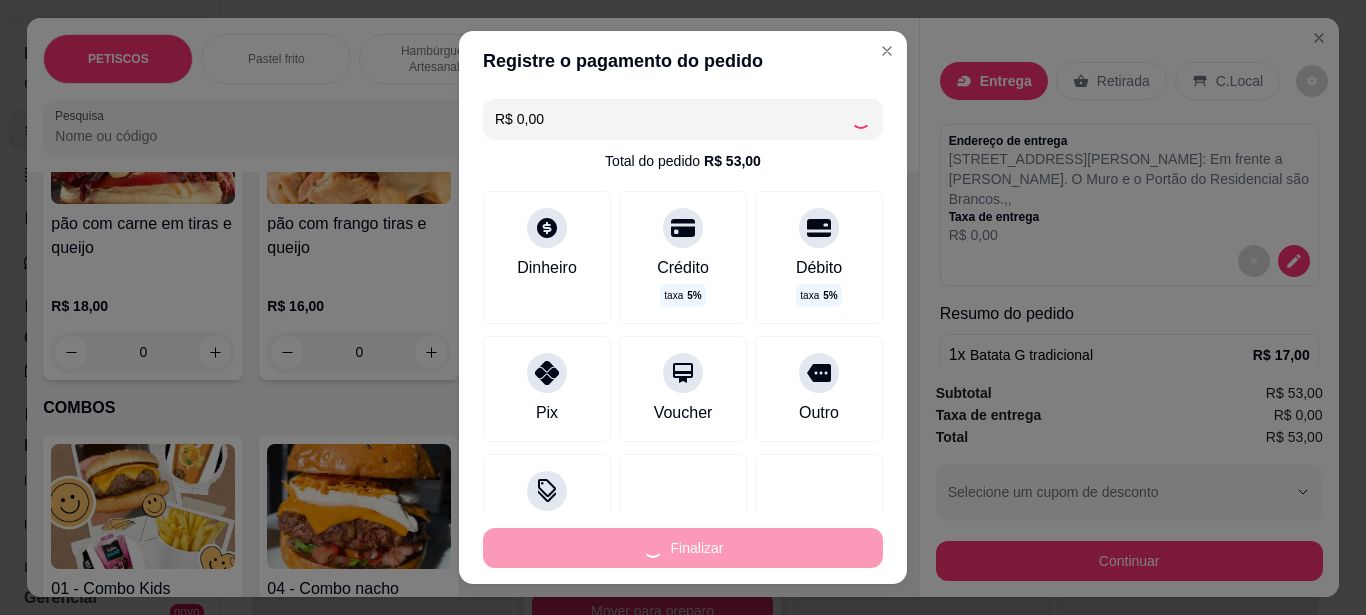type on "0" 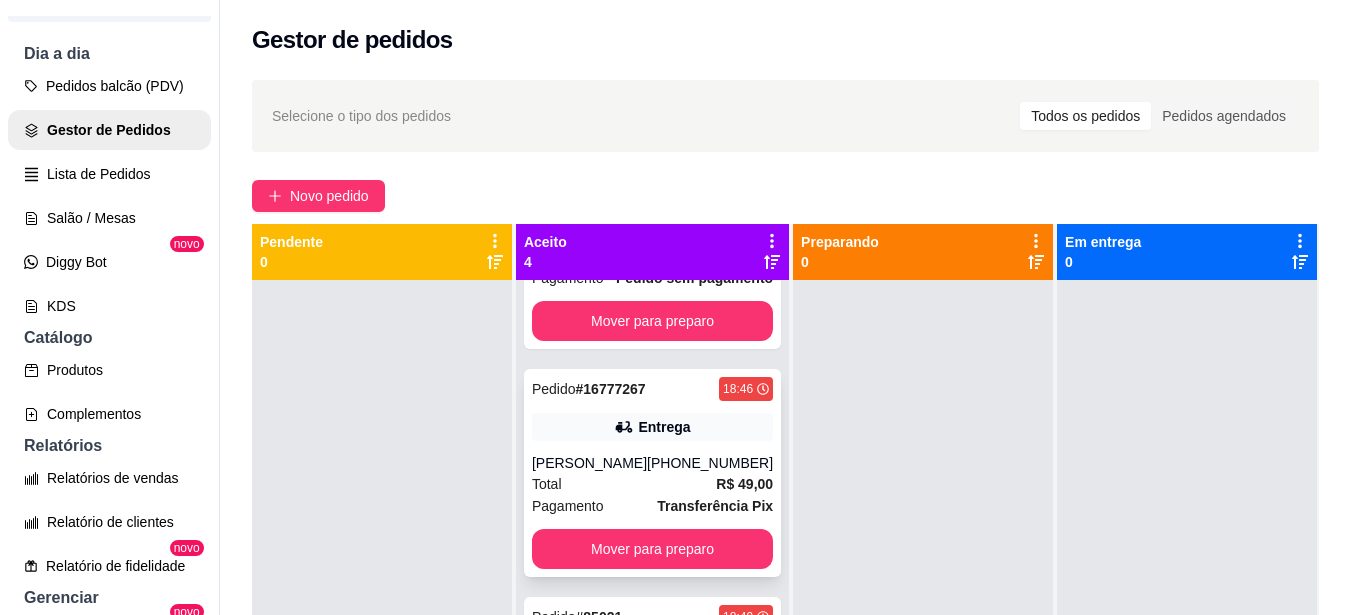scroll, scrollTop: 447, scrollLeft: 0, axis: vertical 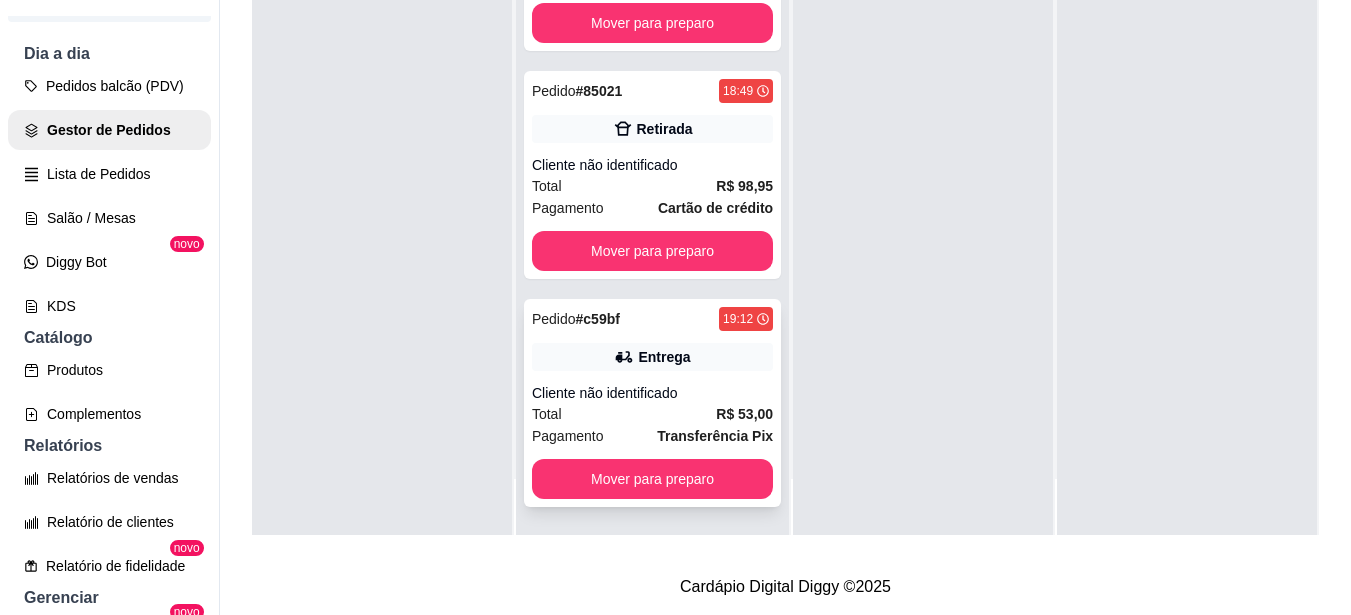 click on "Pedido  # c59bf 19:12 Entrega Cliente não identificado Total R$ 53,00 Pagamento Transferência Pix Mover para preparo" at bounding box center (652, 403) 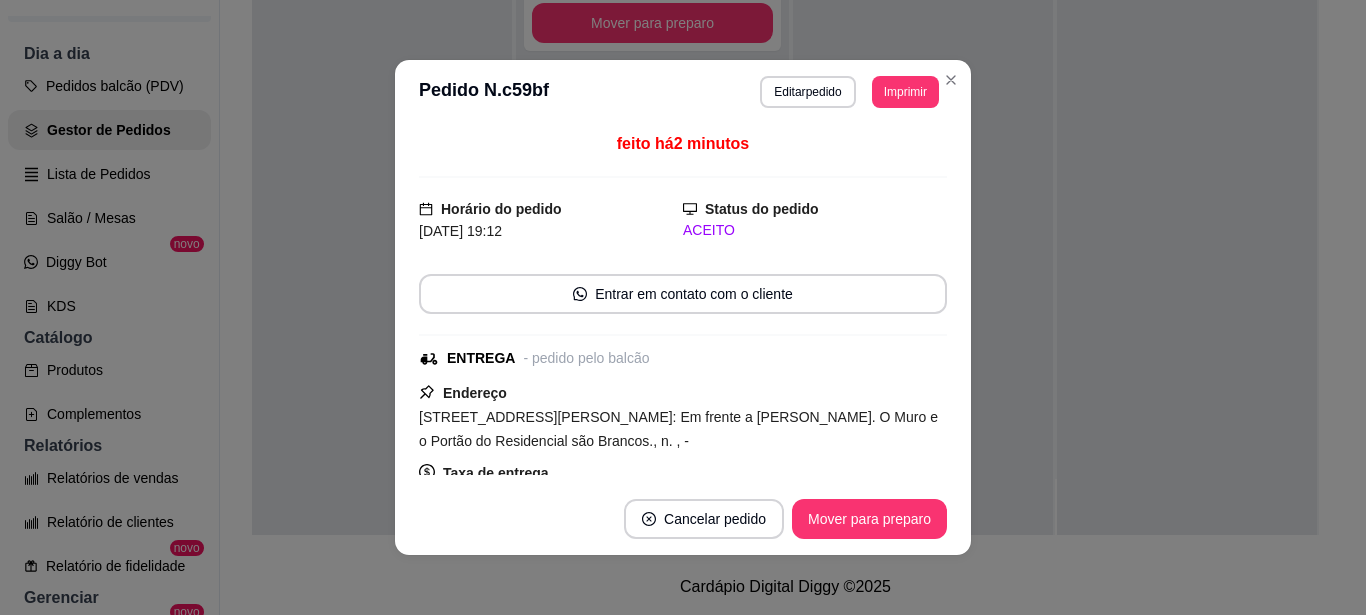 scroll, scrollTop: 500, scrollLeft: 0, axis: vertical 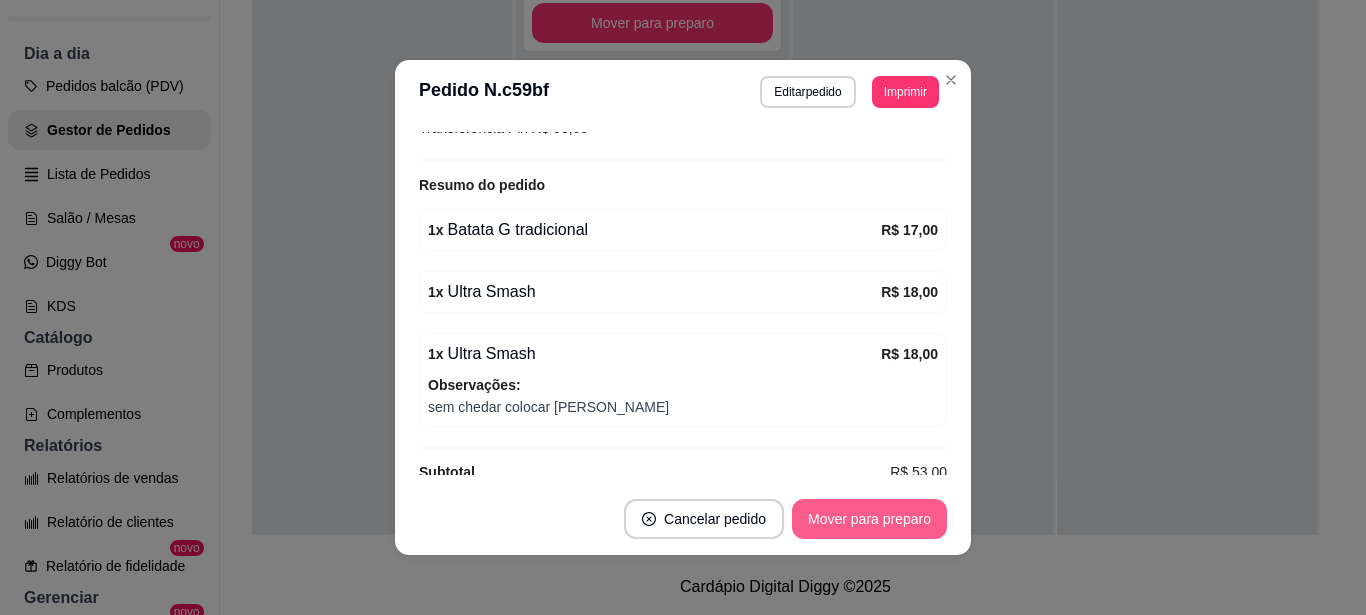 click on "Mover para preparo" at bounding box center (869, 519) 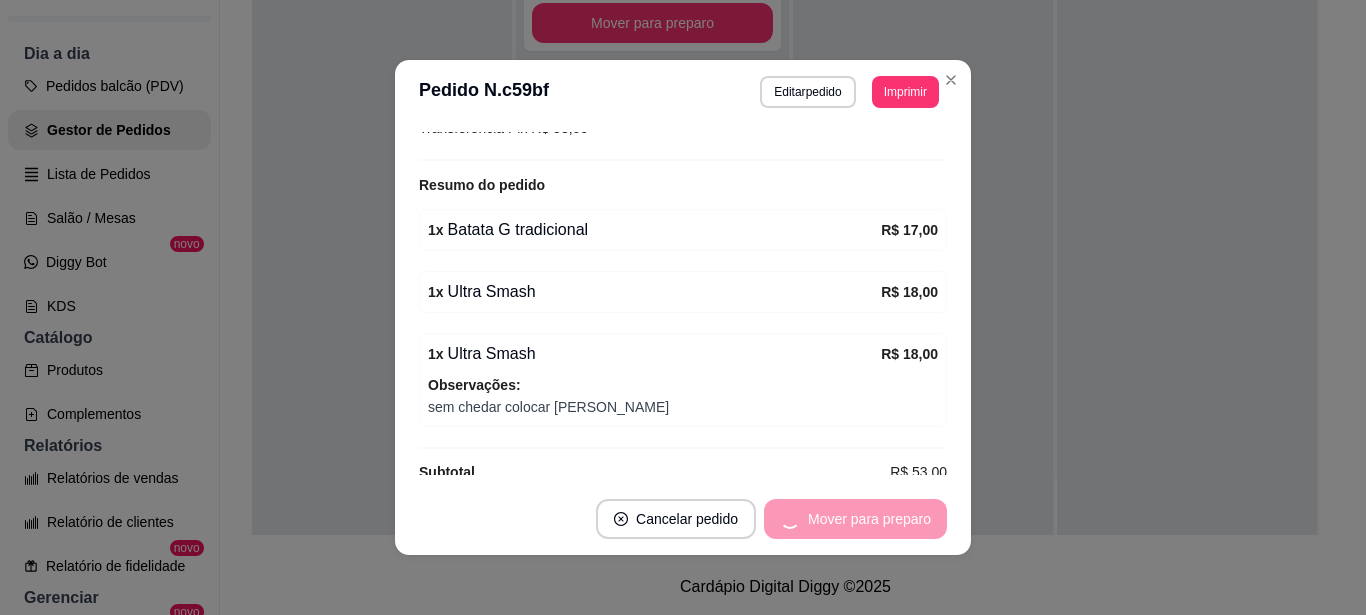 scroll, scrollTop: 219, scrollLeft: 0, axis: vertical 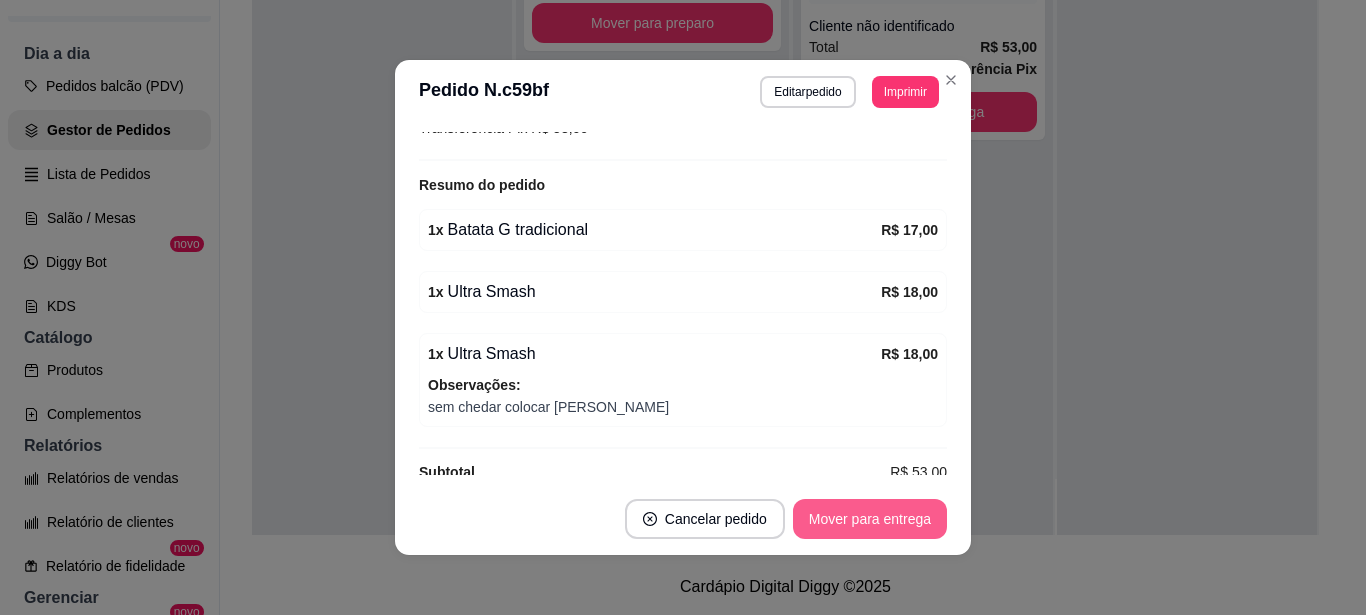 click on "Mover para entrega" at bounding box center [870, 519] 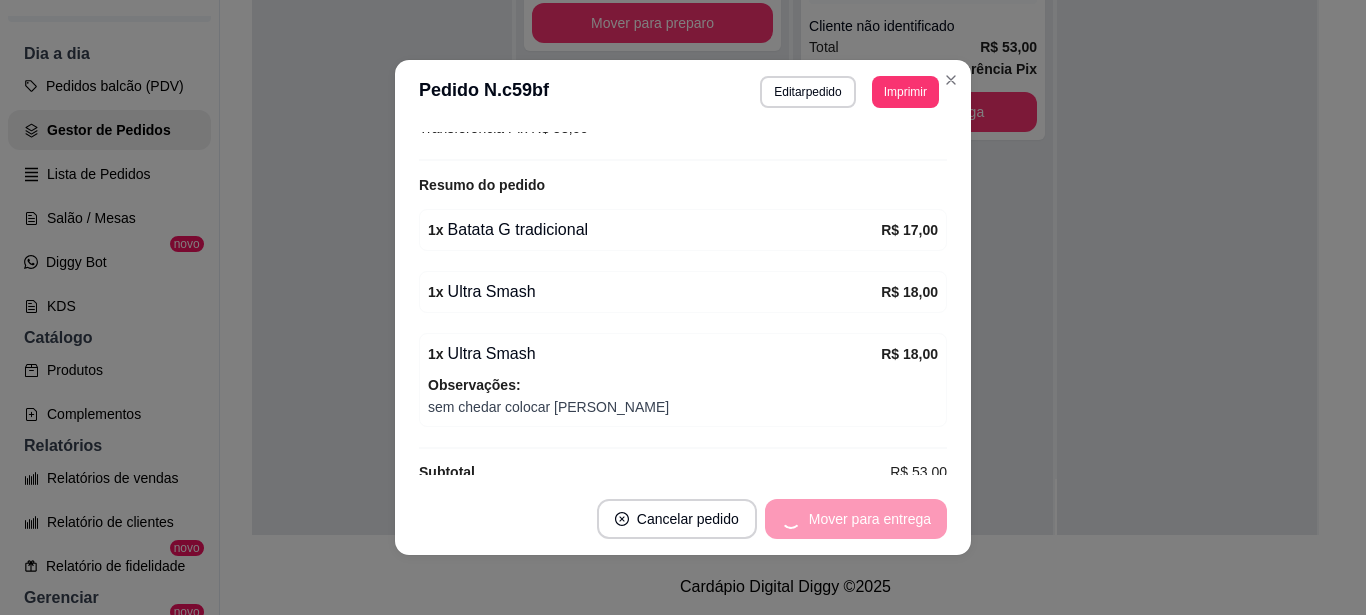 click on "Mover para entrega" at bounding box center [856, 519] 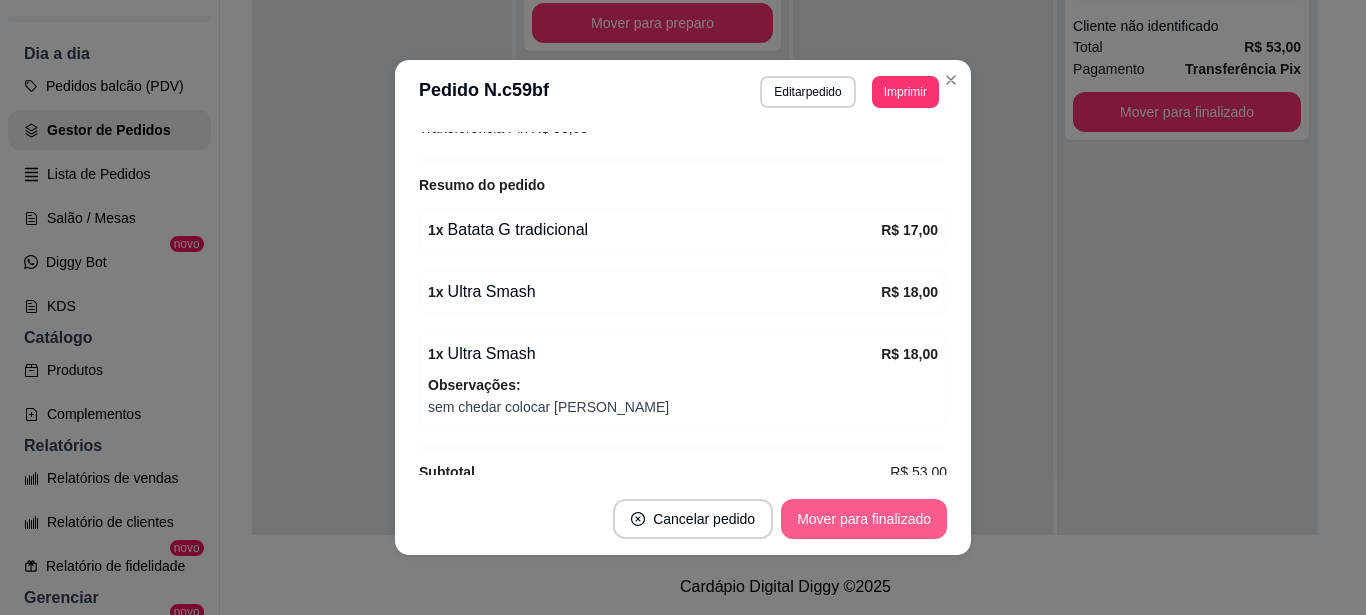 click on "Mover para finalizado" at bounding box center [864, 519] 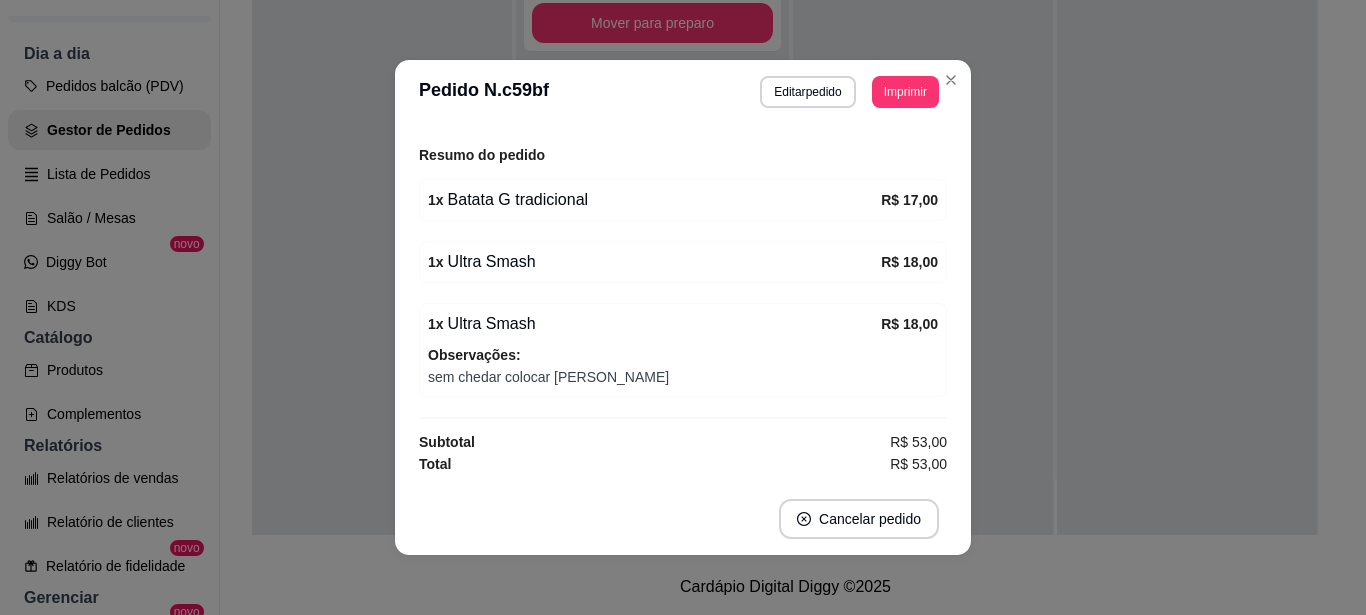 scroll, scrollTop: 414, scrollLeft: 0, axis: vertical 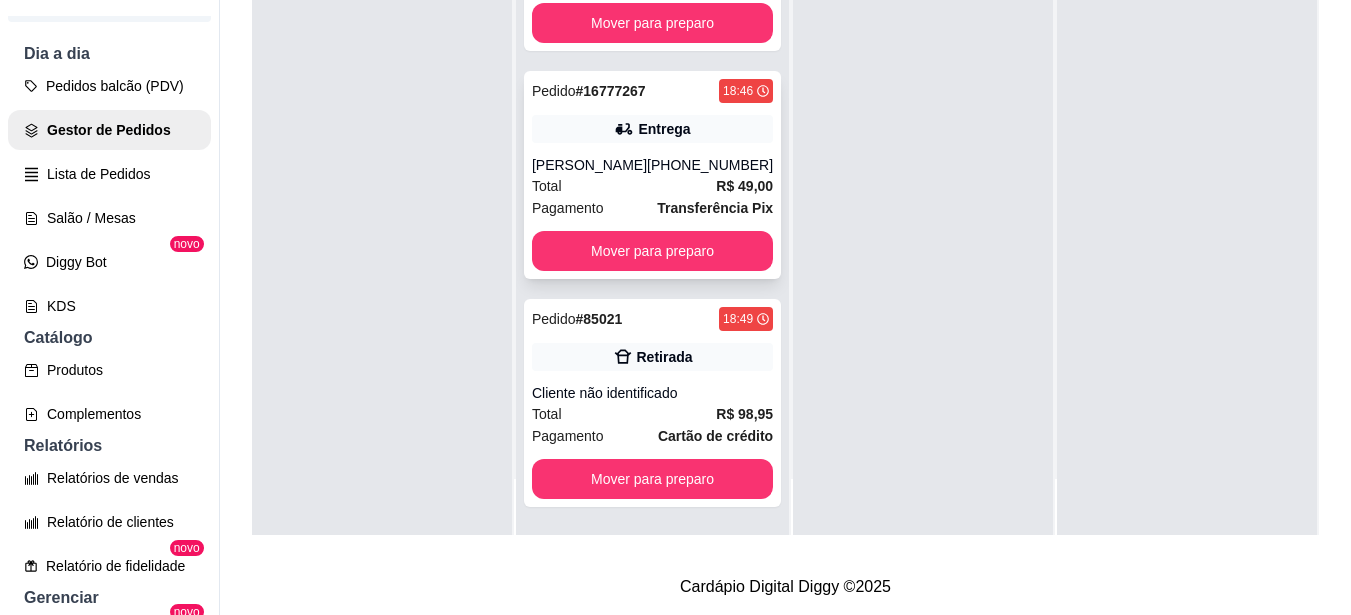 click on "(79) 99903-8736" at bounding box center [710, 165] 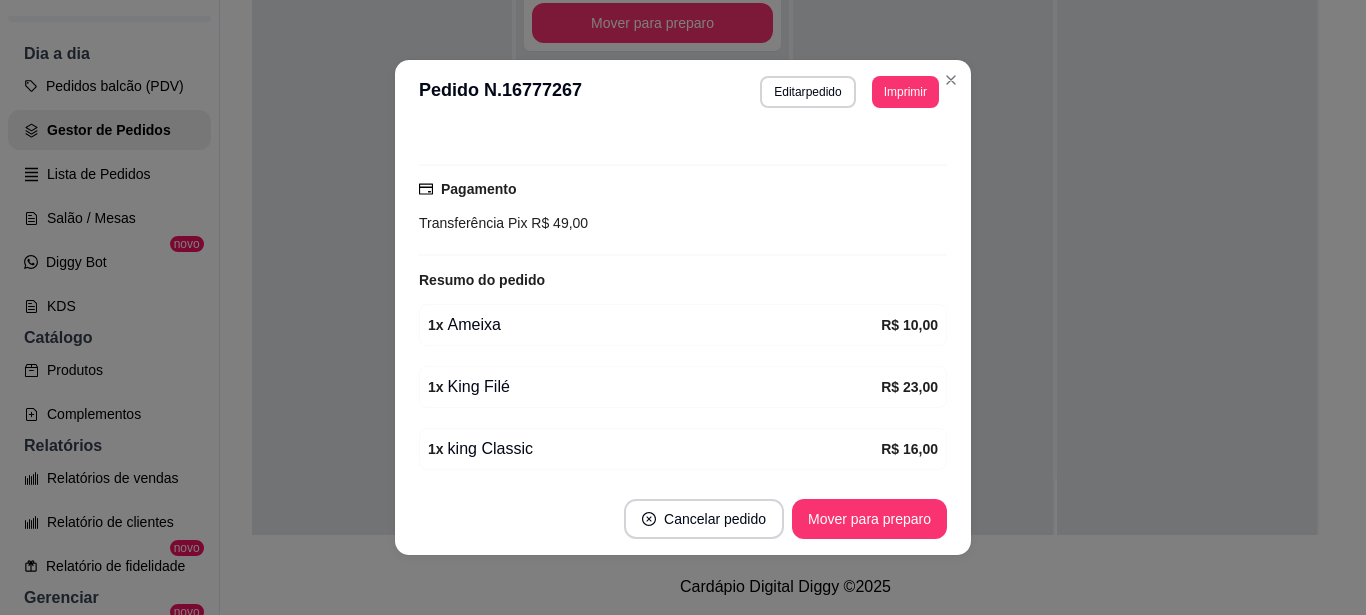 scroll, scrollTop: 558, scrollLeft: 0, axis: vertical 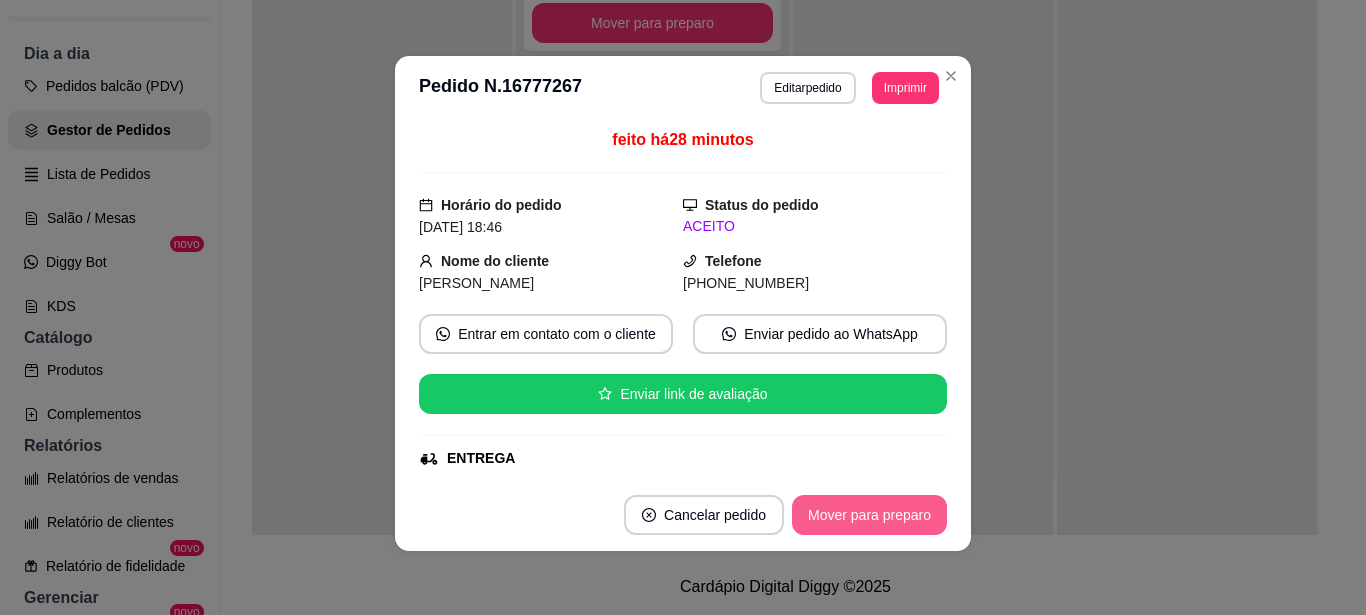 click on "Mover para preparo" at bounding box center [869, 515] 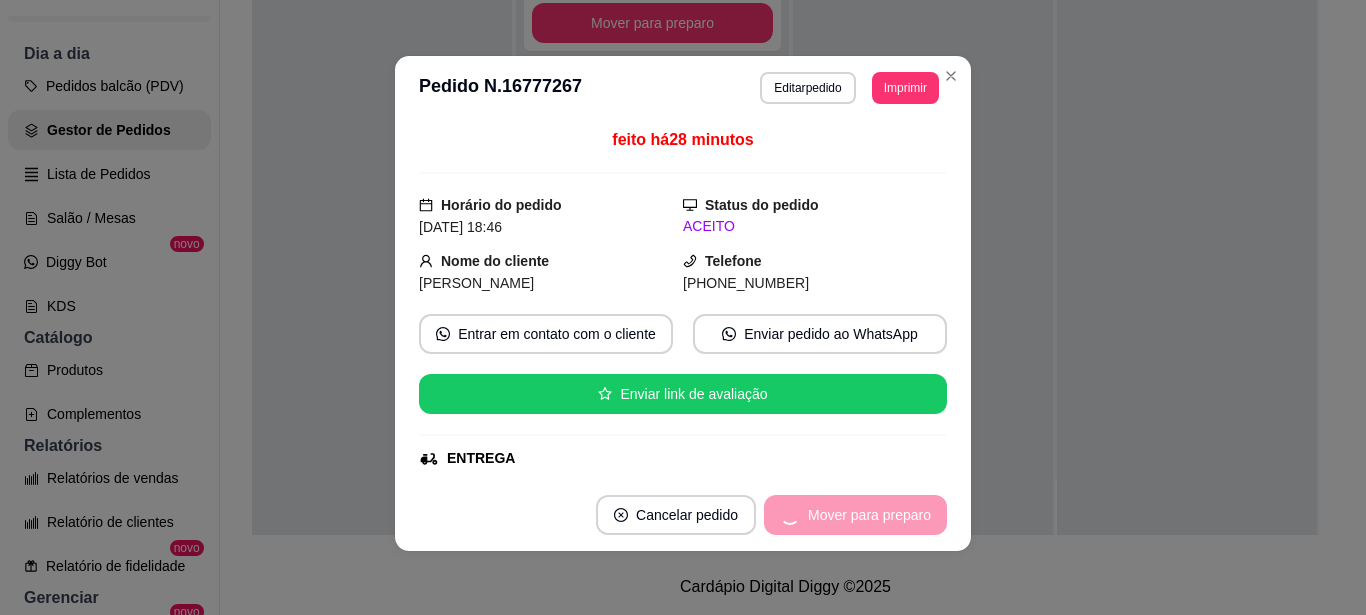 click on "Mover para preparo" at bounding box center (855, 515) 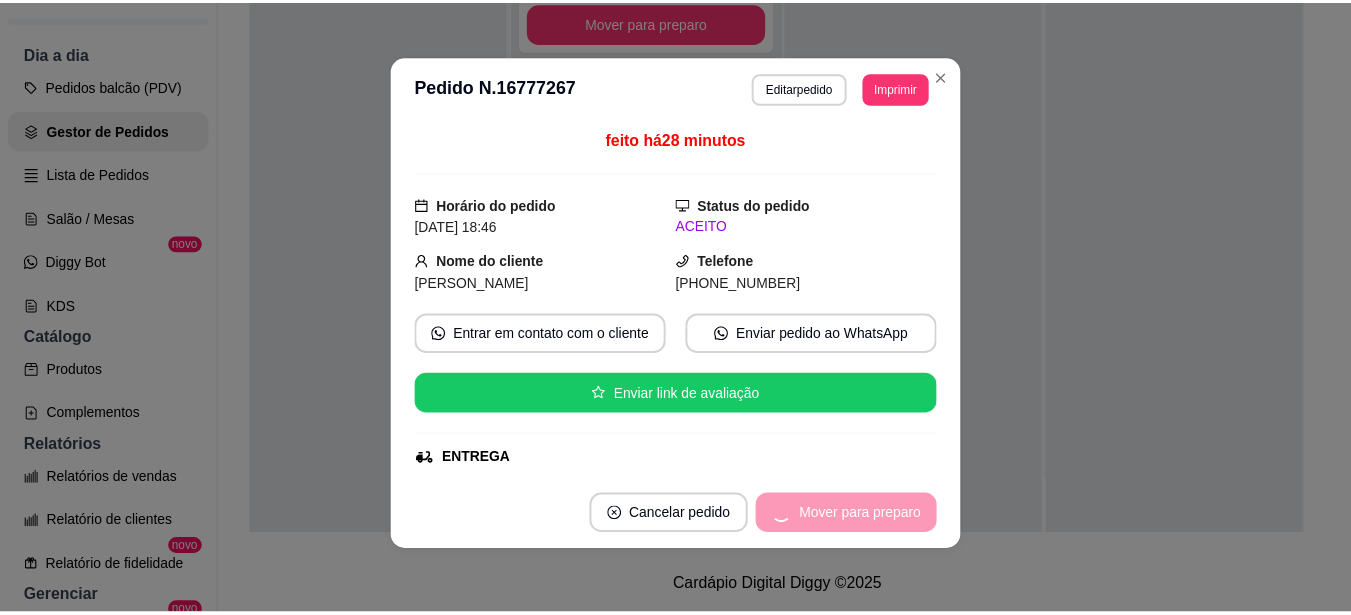 scroll, scrollTop: 0, scrollLeft: 0, axis: both 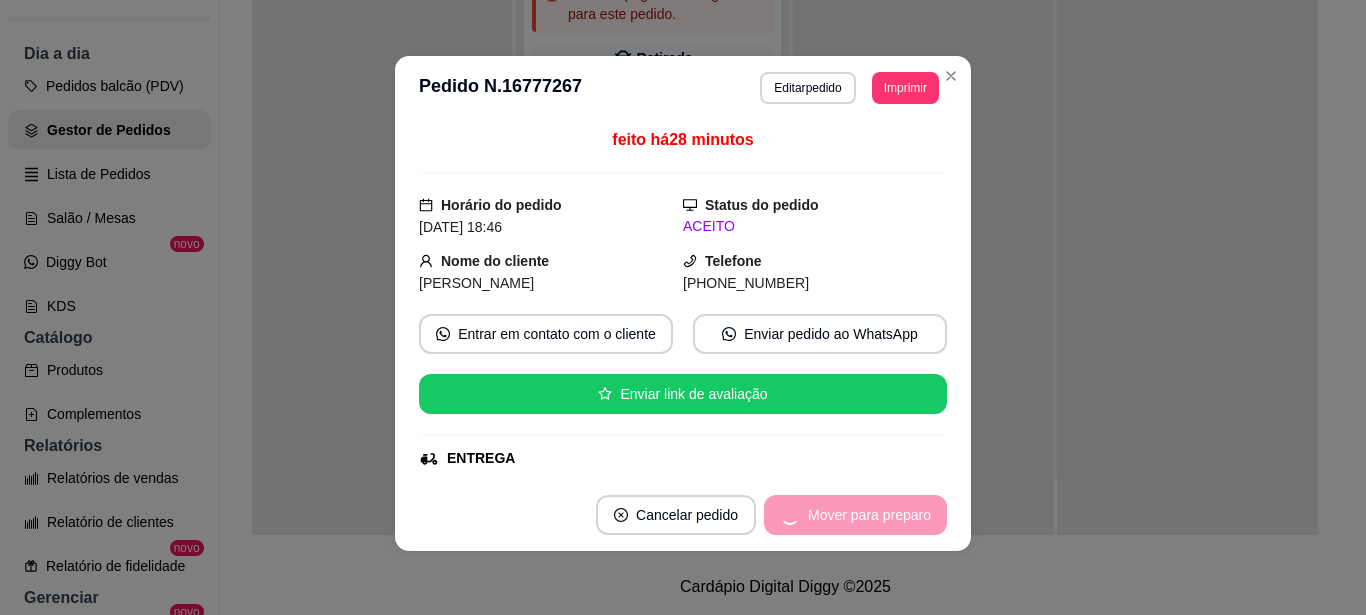 click on "Mover para preparo" at bounding box center (855, 515) 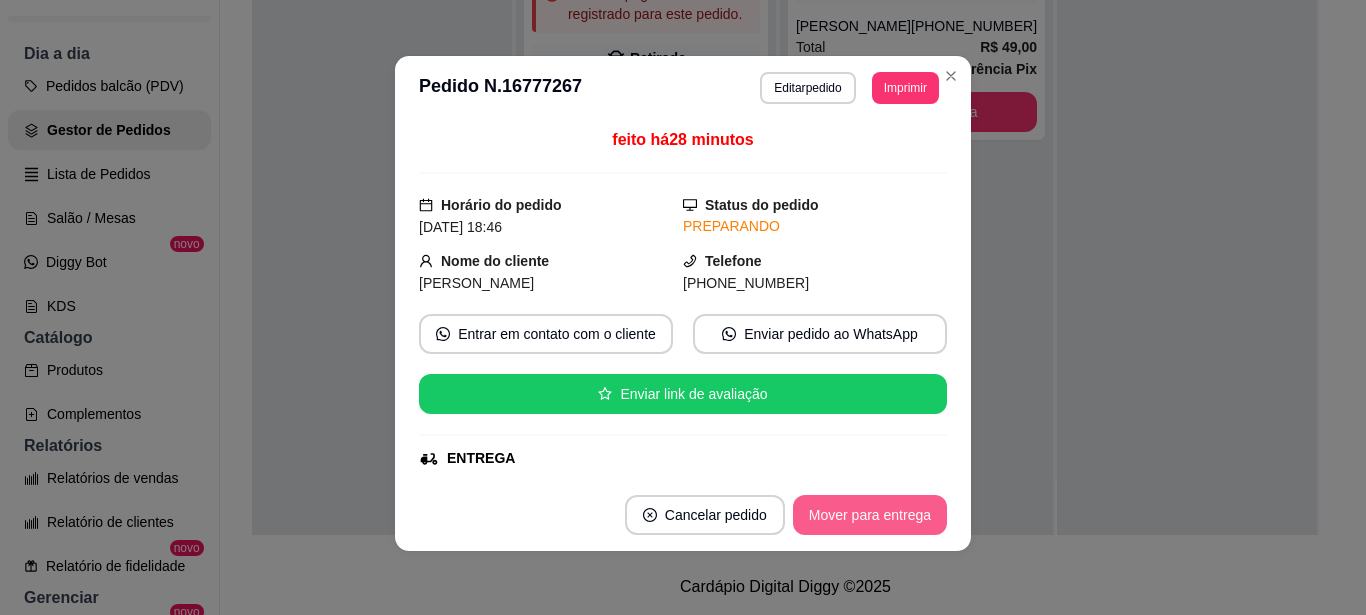 click on "Mover para entrega" at bounding box center (870, 515) 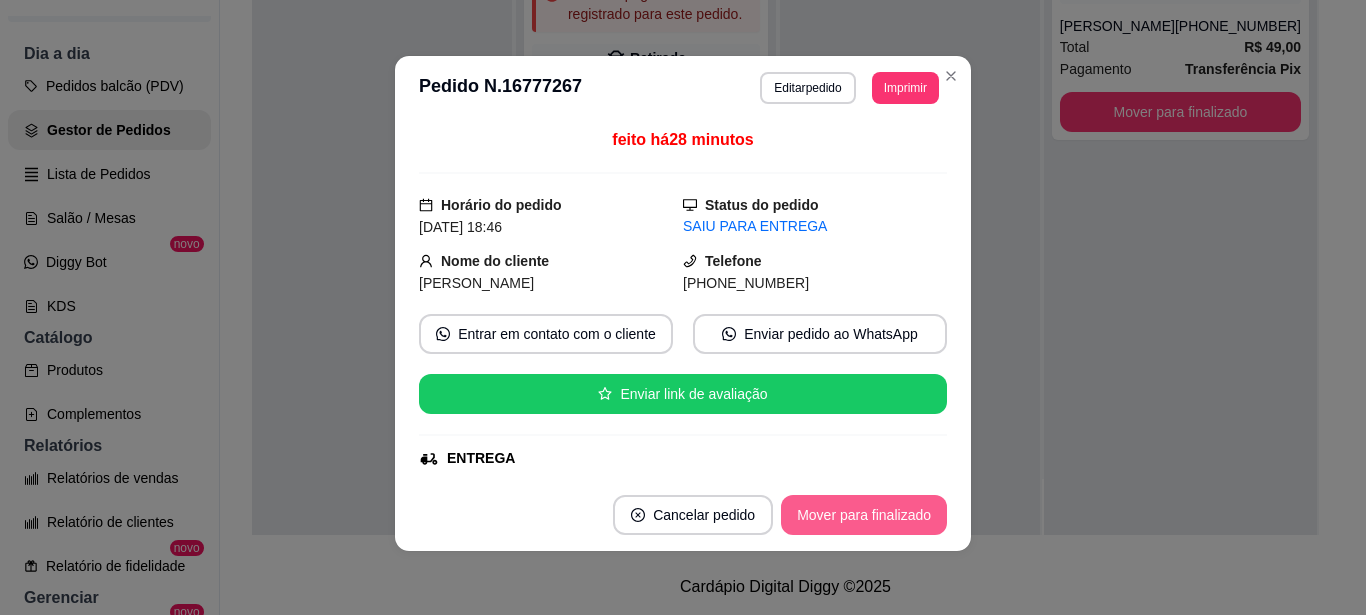 click on "Mover para finalizado" at bounding box center [864, 515] 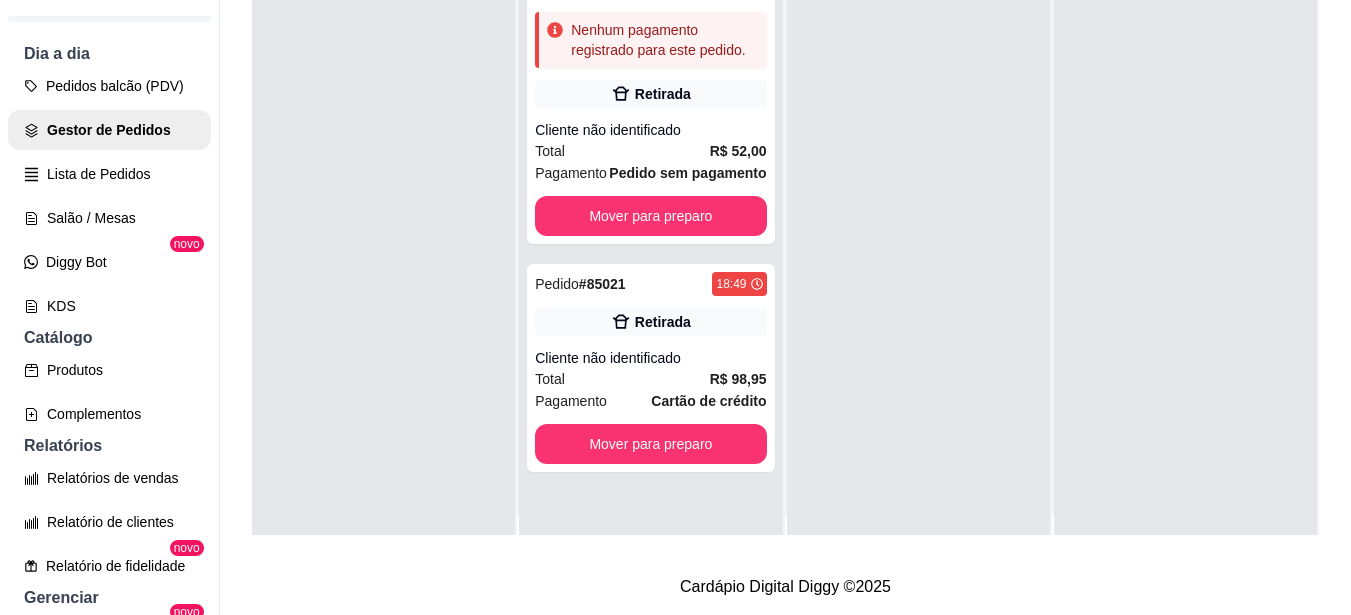 scroll, scrollTop: 0, scrollLeft: 0, axis: both 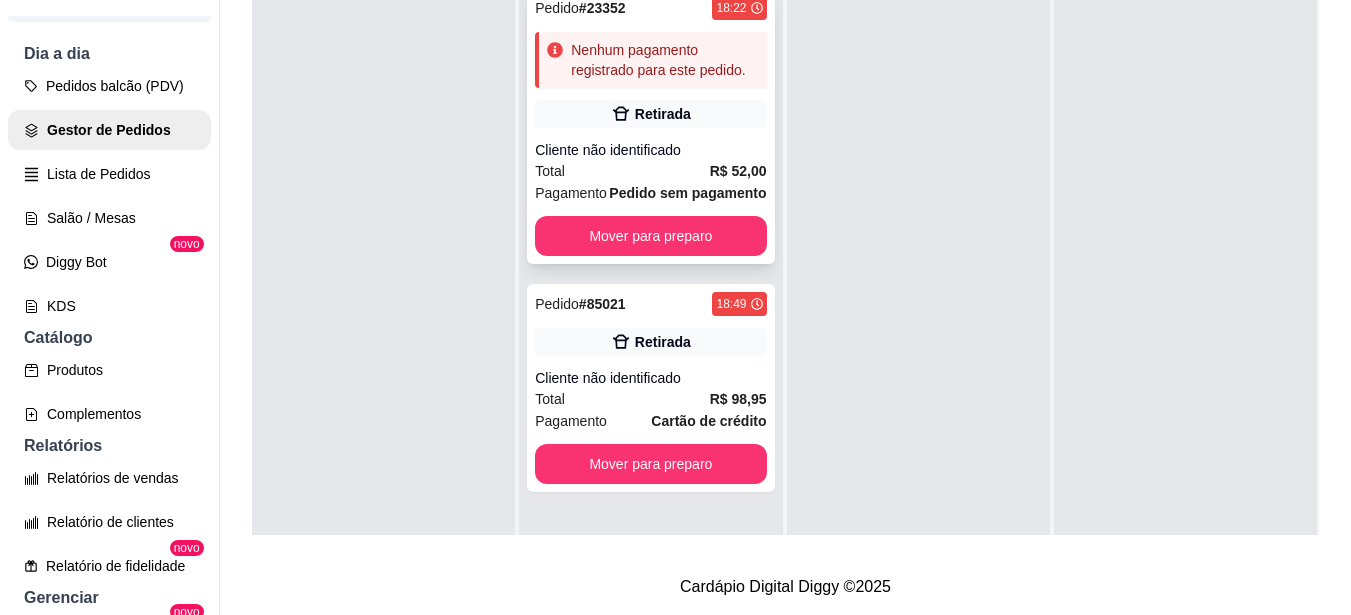 click on "Cliente não identificado" at bounding box center [650, 150] 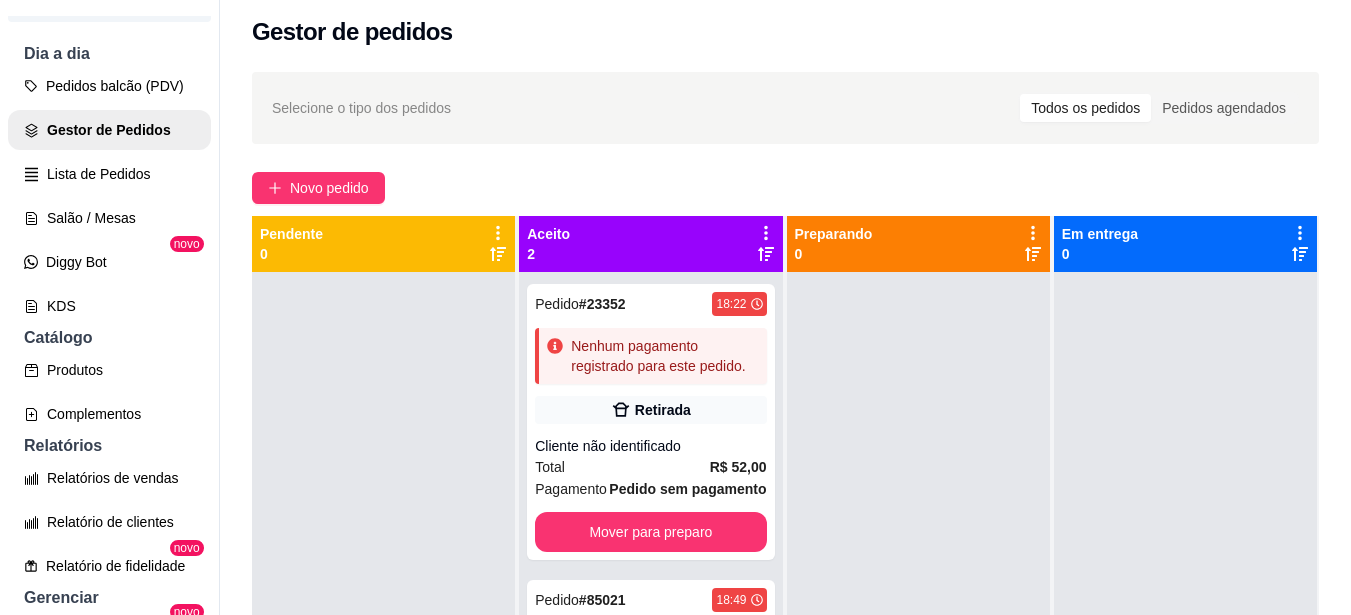 scroll, scrollTop: 0, scrollLeft: 0, axis: both 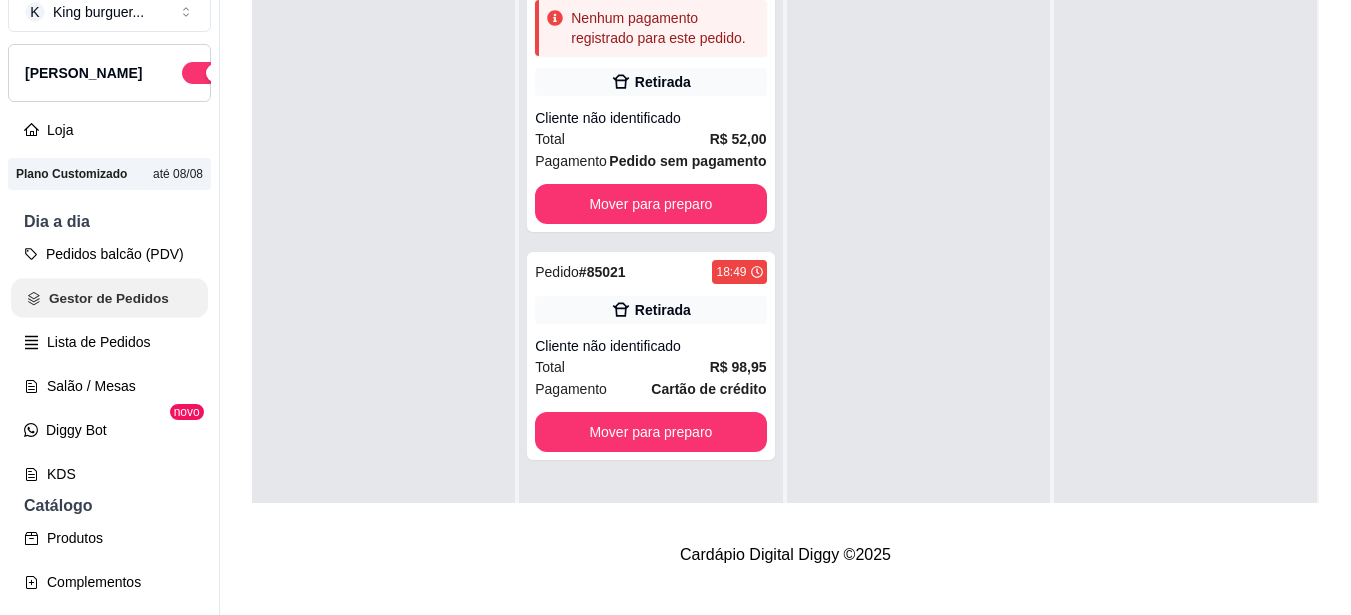click on "Gestor de Pedidos" at bounding box center [109, 298] 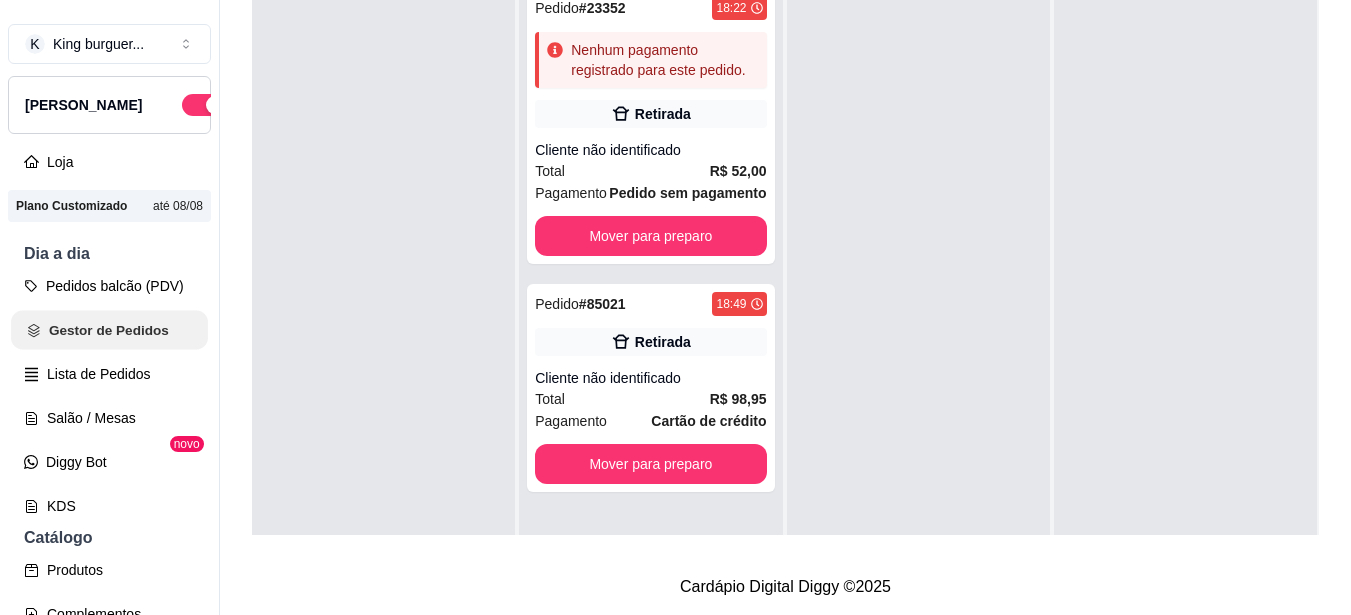 scroll, scrollTop: 0, scrollLeft: 0, axis: both 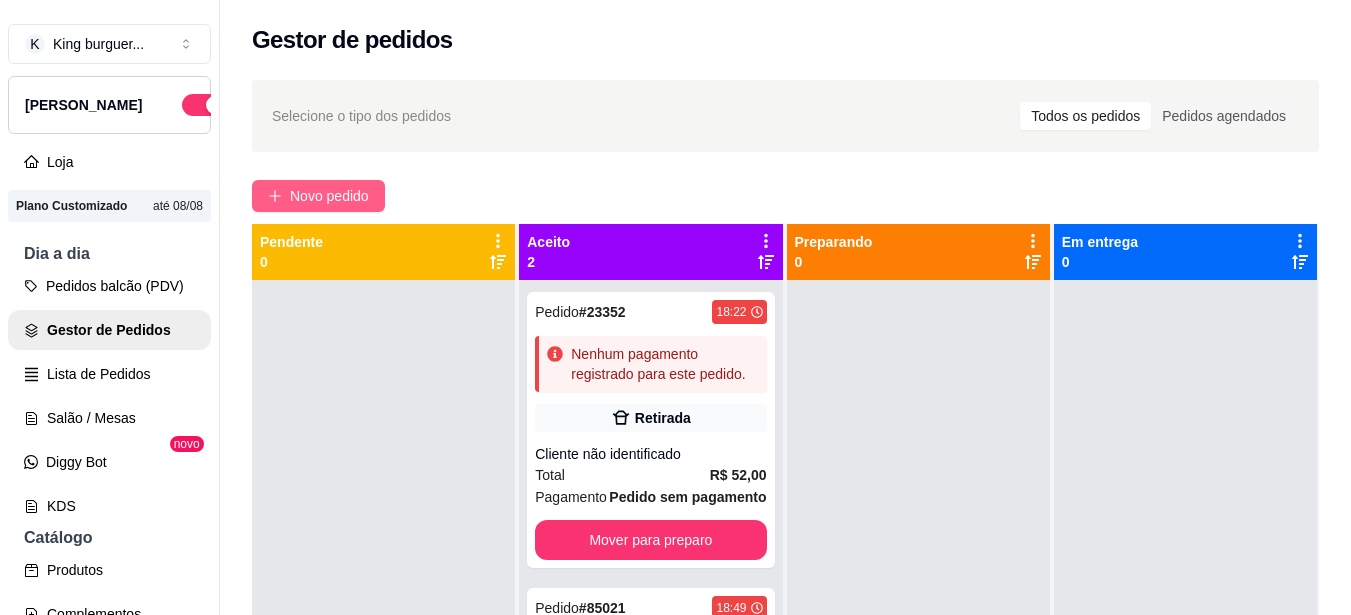 click on "Novo pedido" at bounding box center (329, 196) 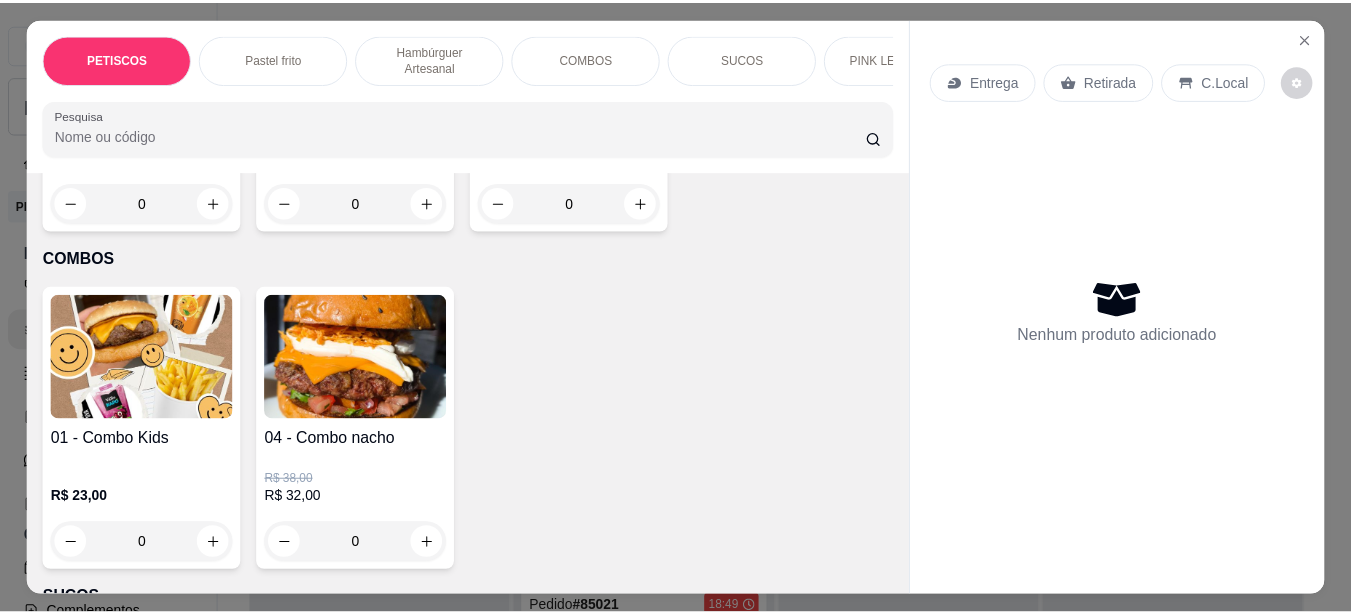 scroll, scrollTop: 3100, scrollLeft: 0, axis: vertical 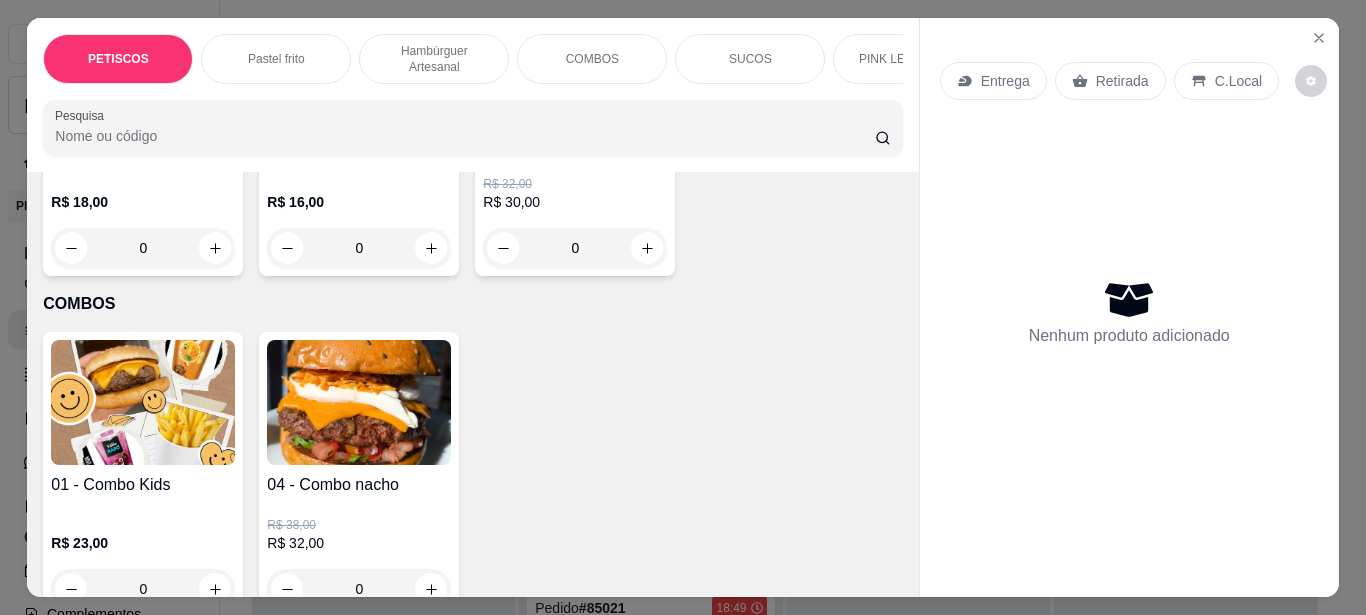 click at bounding box center (143, -248) 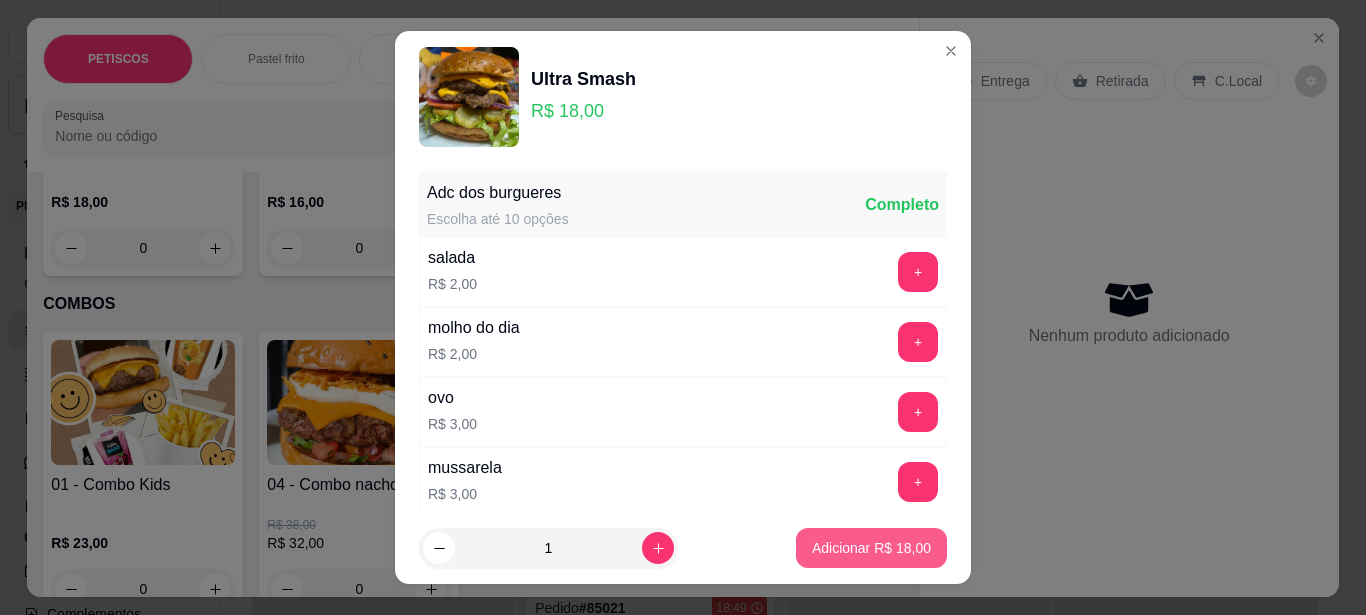 click on "Adicionar   R$ 18,00" at bounding box center [871, 548] 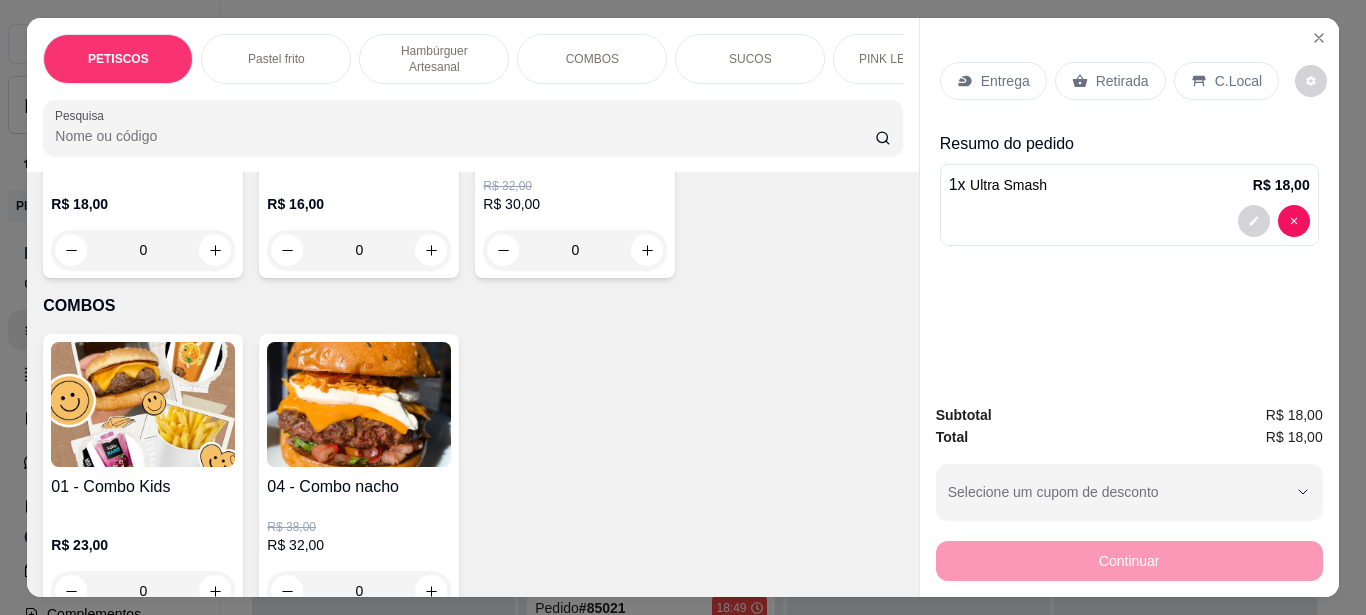 click on "Retirada" at bounding box center (1122, 81) 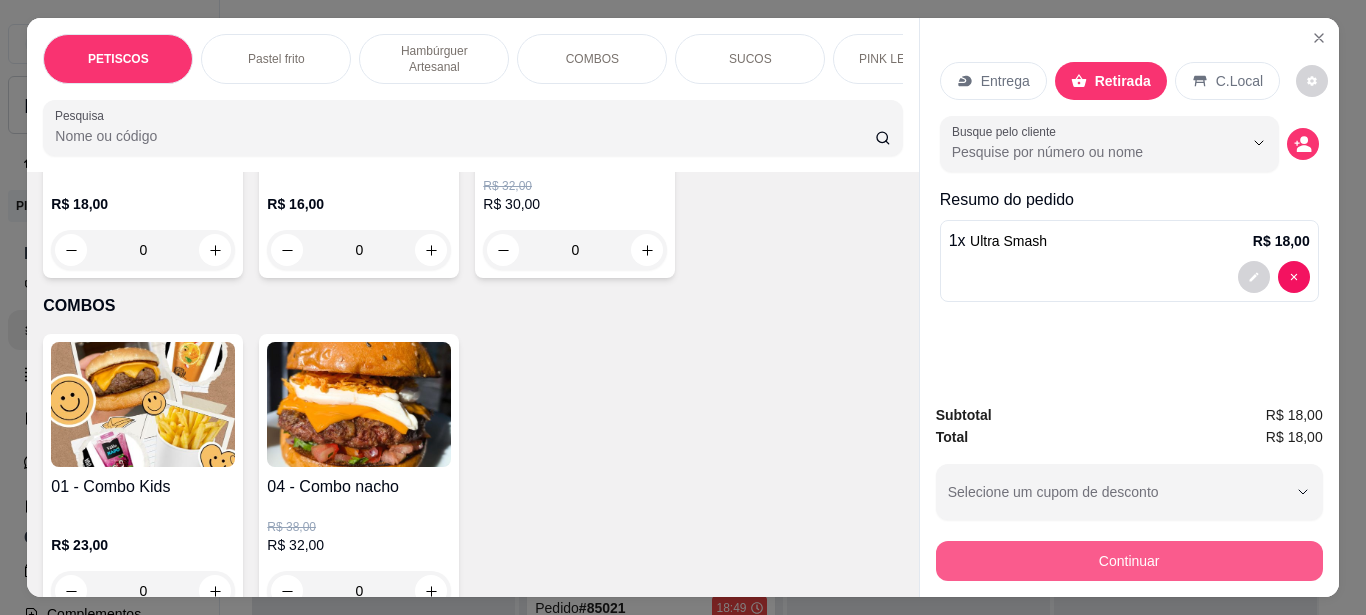 click on "Continuar" at bounding box center (1129, 561) 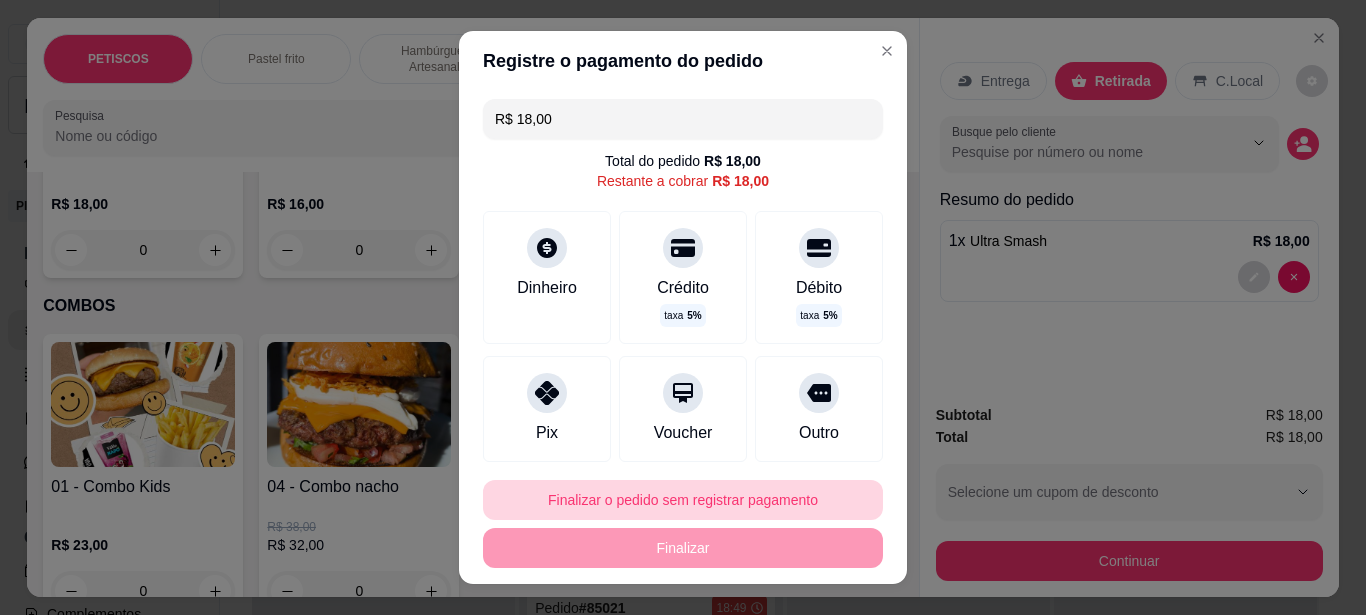 click on "Finalizar o pedido sem registrar pagamento" at bounding box center [683, 500] 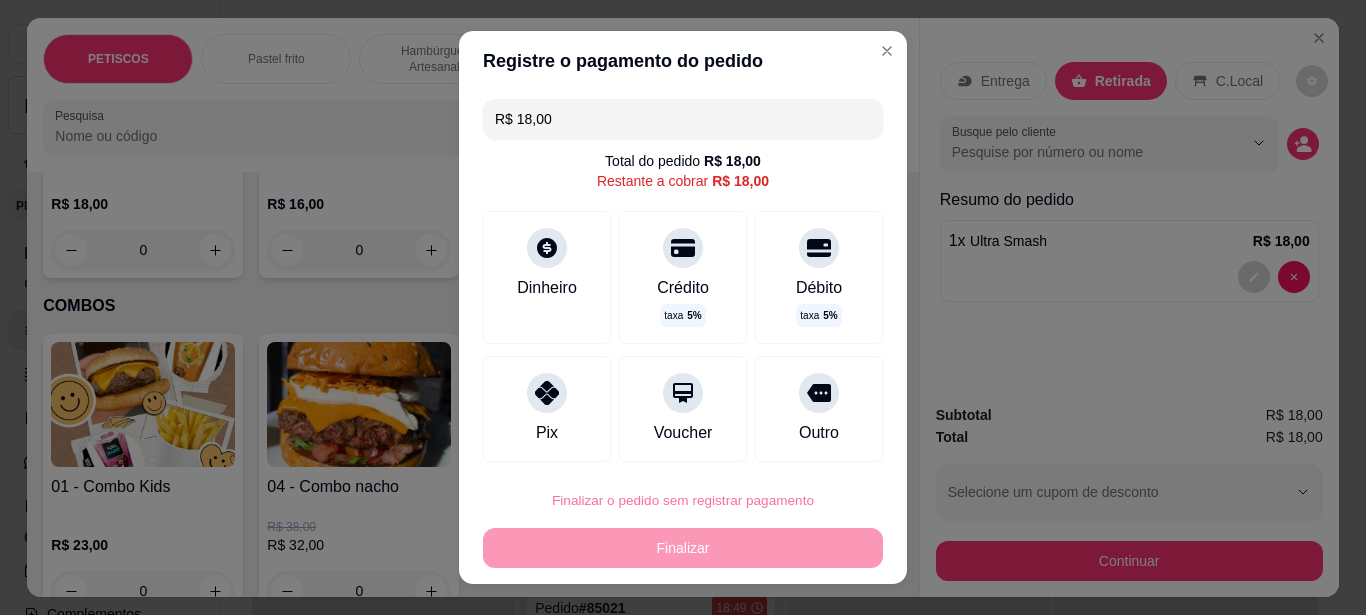 click on "Confirmar" at bounding box center [800, 443] 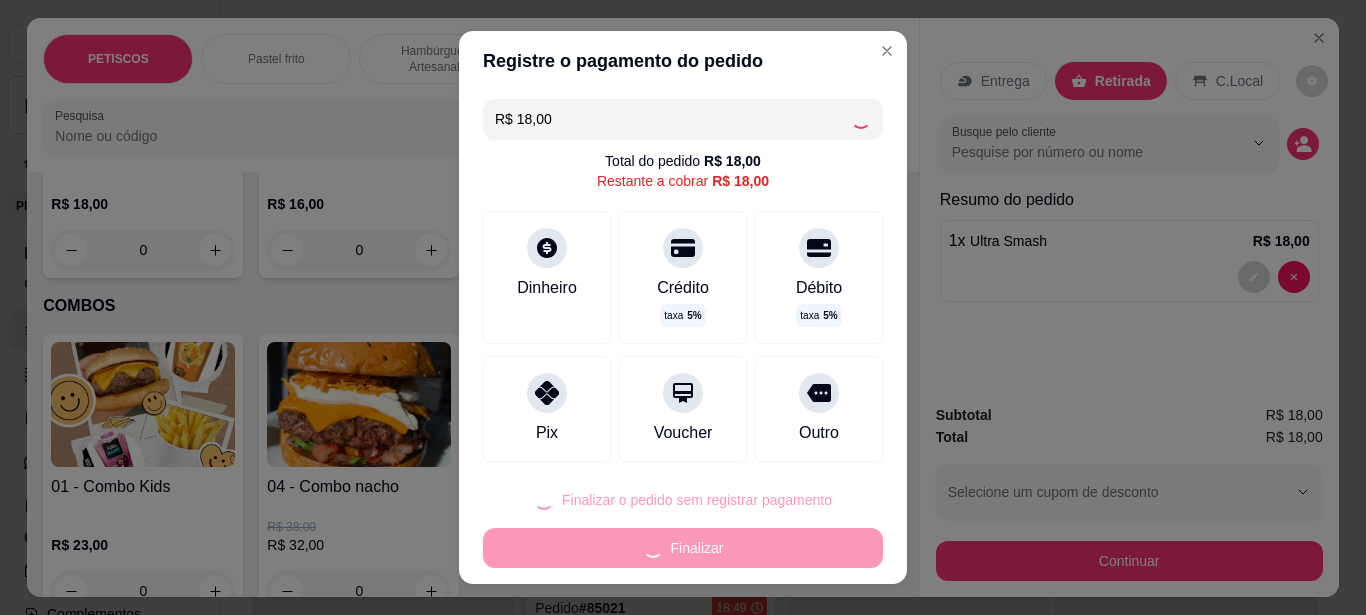 type on "0" 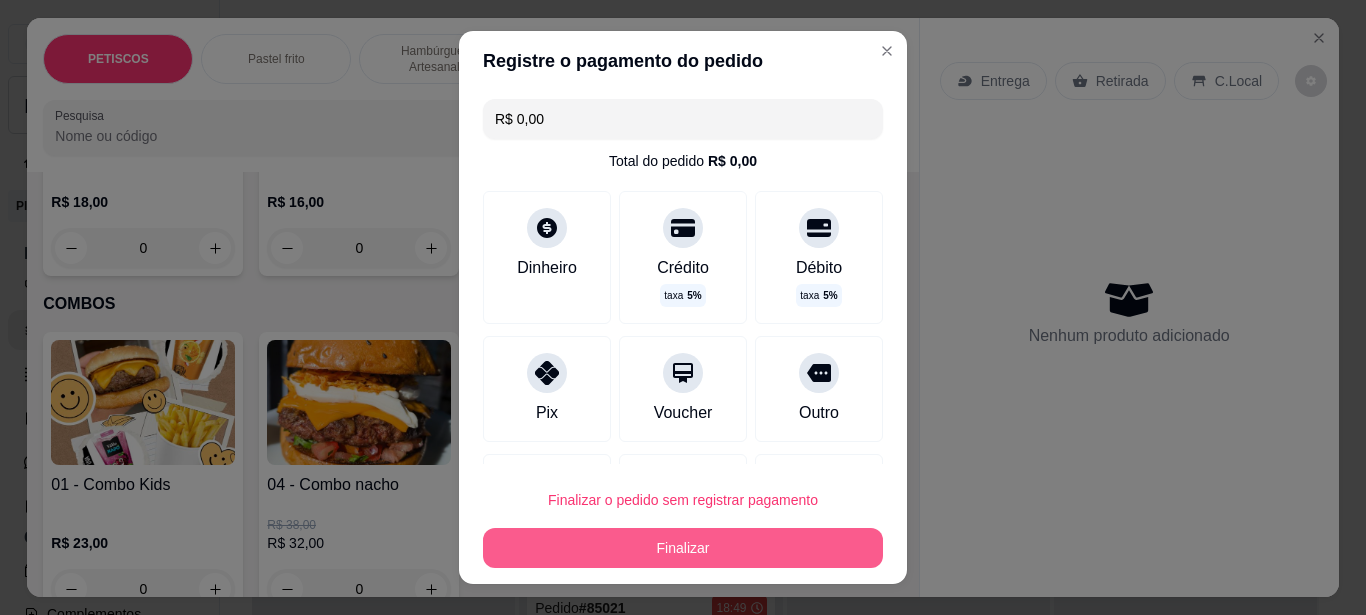type on "R$ 0,00" 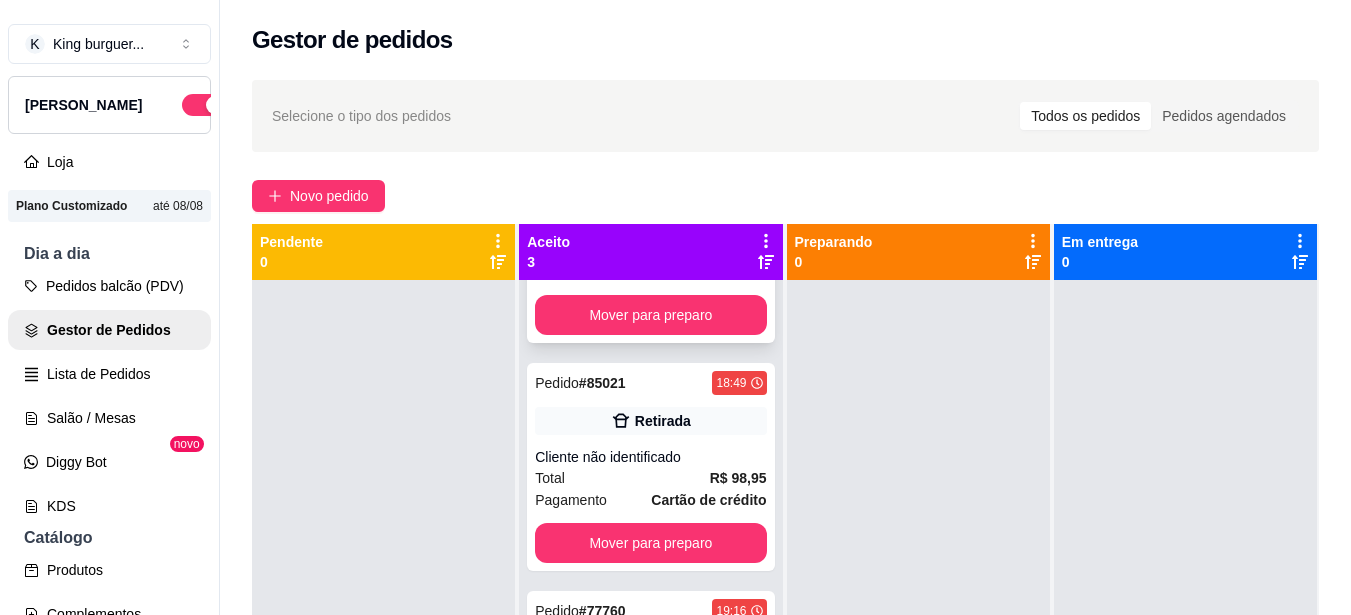 scroll, scrollTop: 309, scrollLeft: 0, axis: vertical 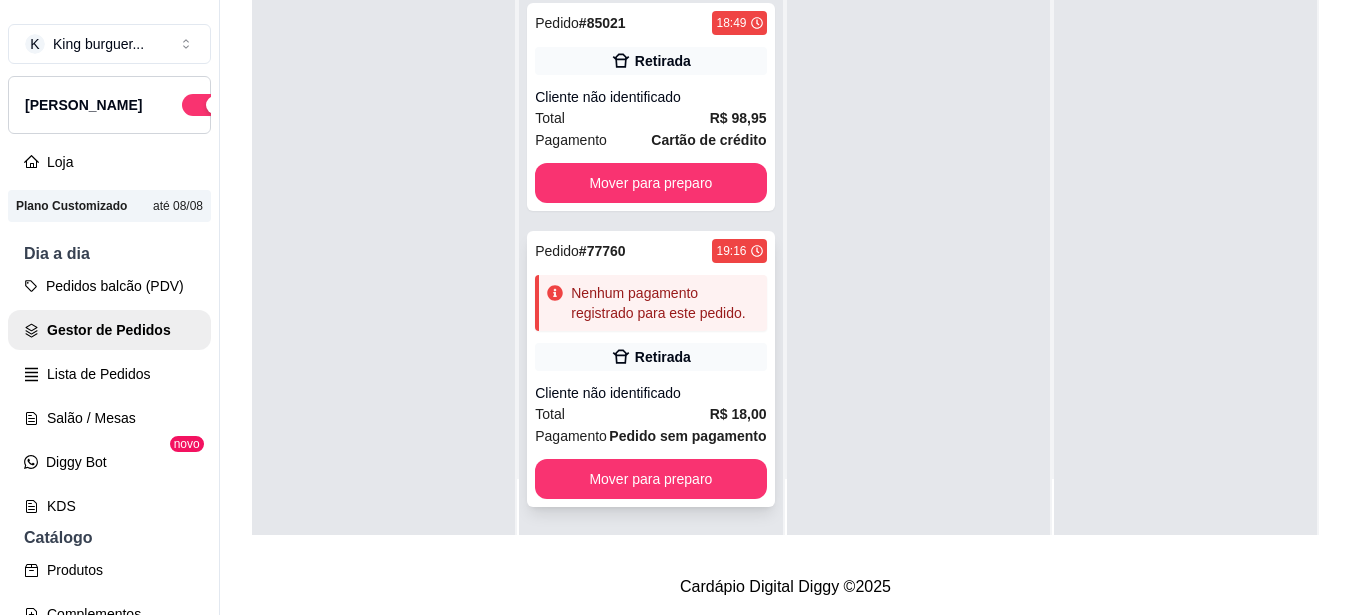 click on "Cliente não identificado" at bounding box center (650, 393) 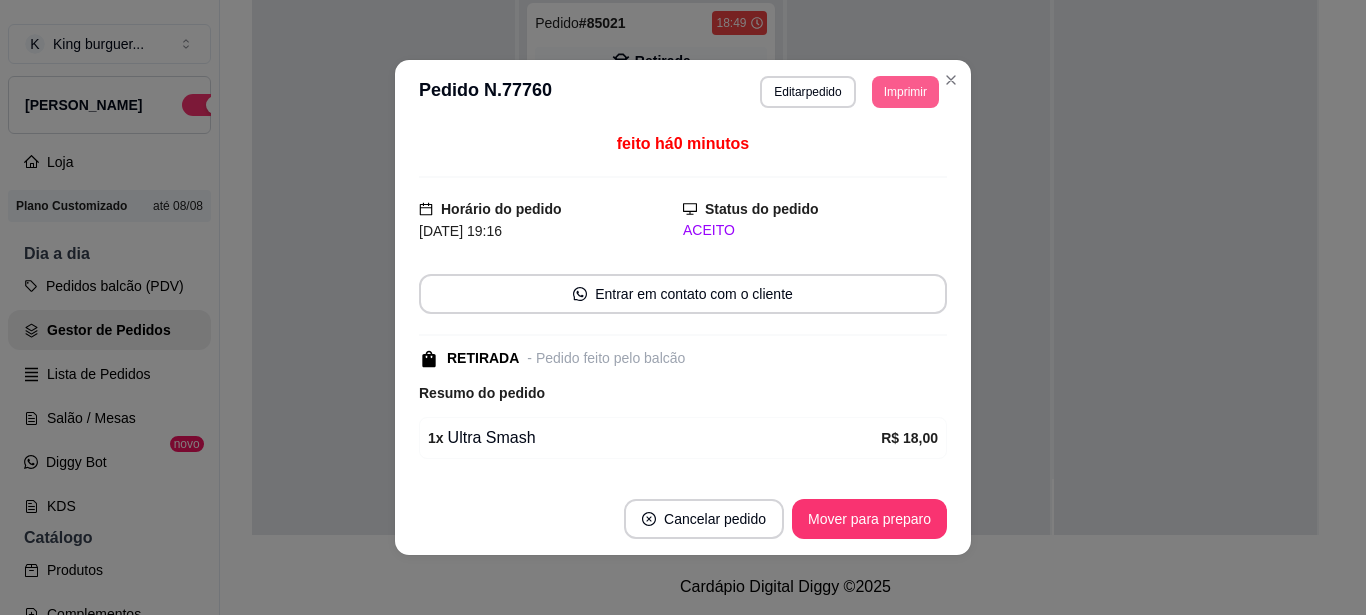 click on "Imprimir" at bounding box center (905, 92) 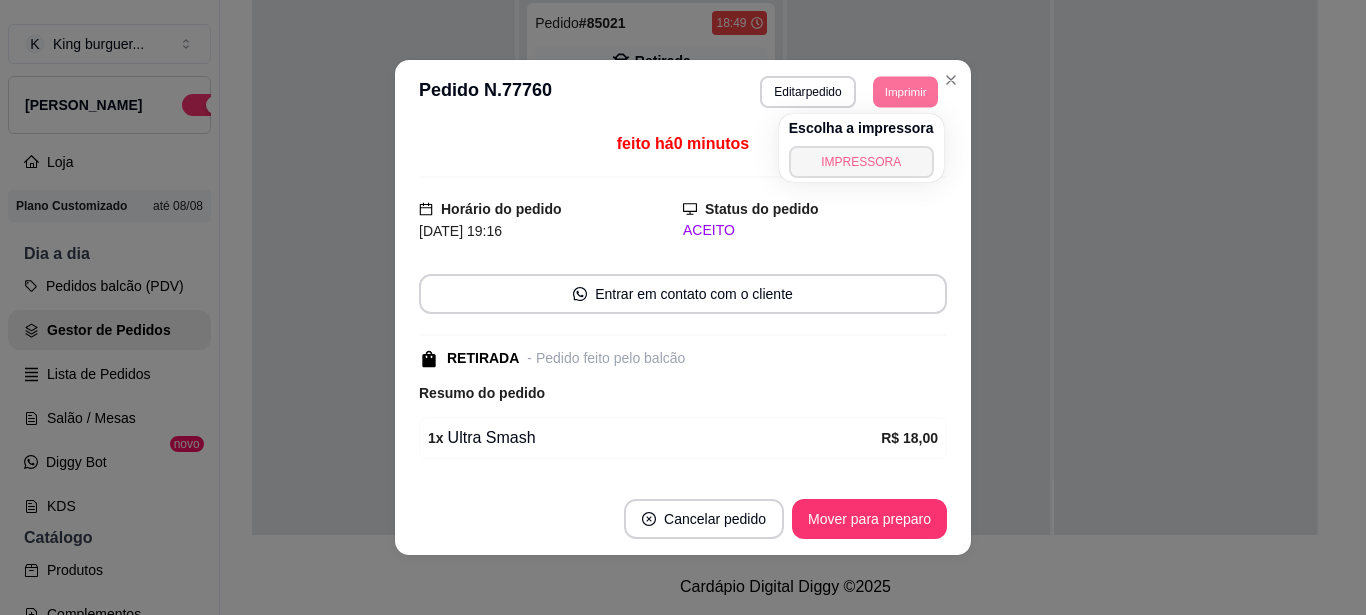 click on "IMPRESSORA" at bounding box center (861, 162) 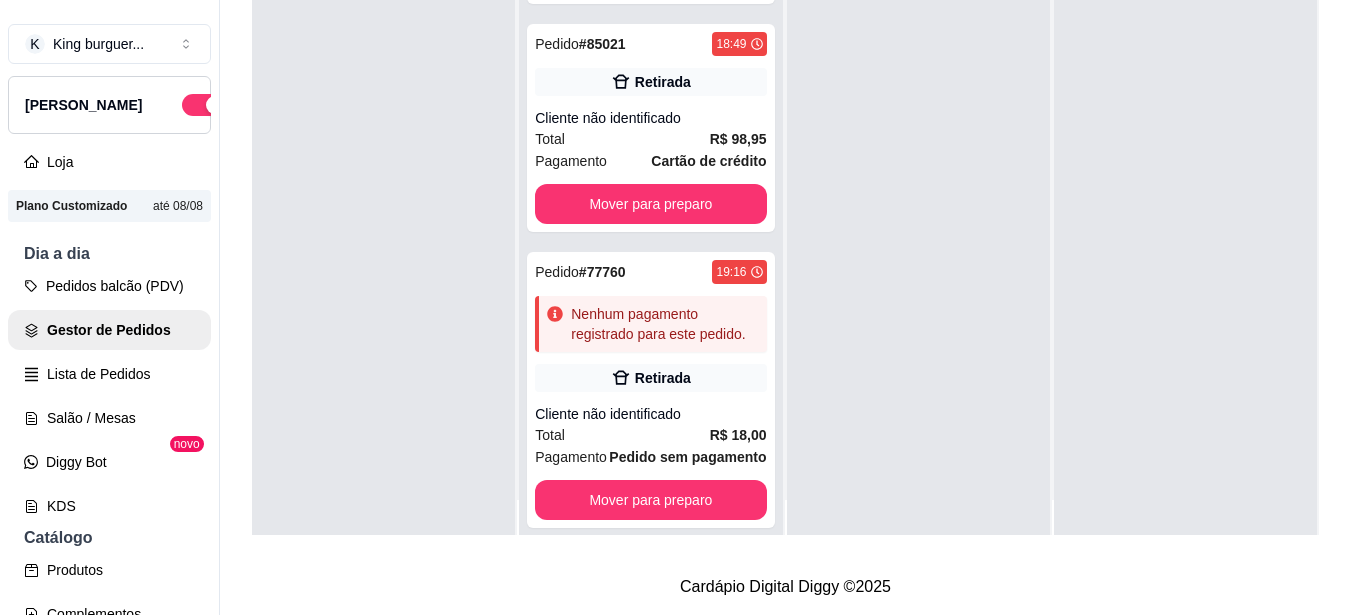 scroll, scrollTop: 0, scrollLeft: 0, axis: both 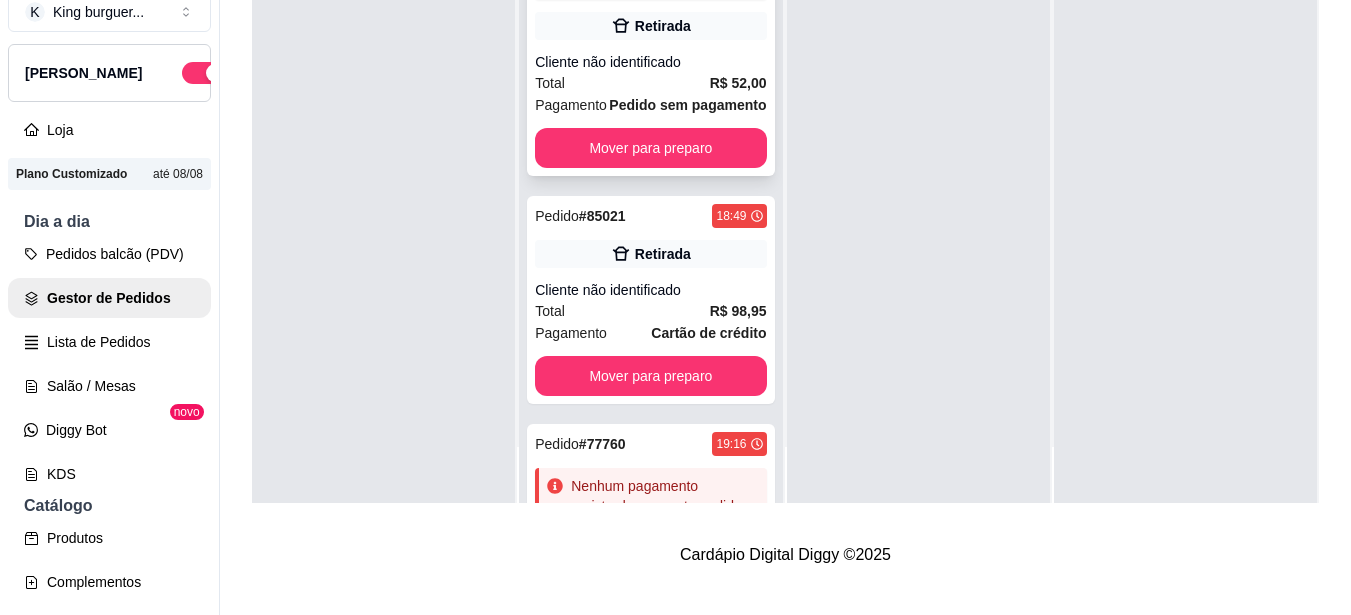 click on "Retirada" at bounding box center (663, 26) 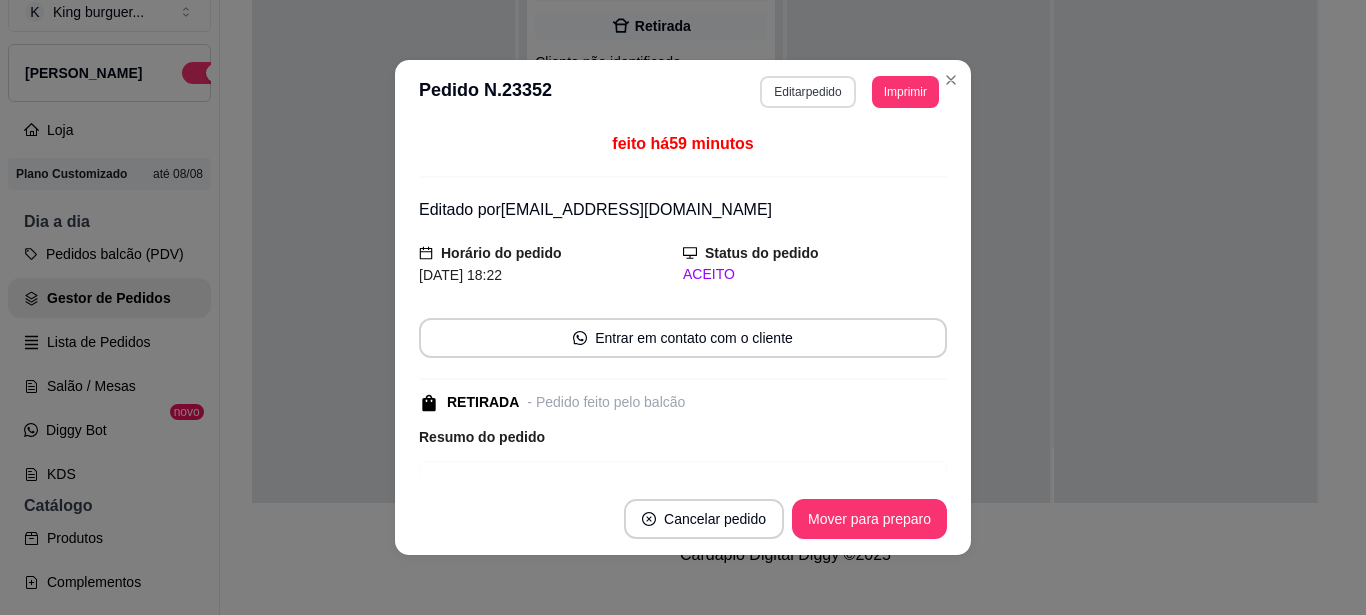 click on "Editar  pedido" at bounding box center (807, 92) 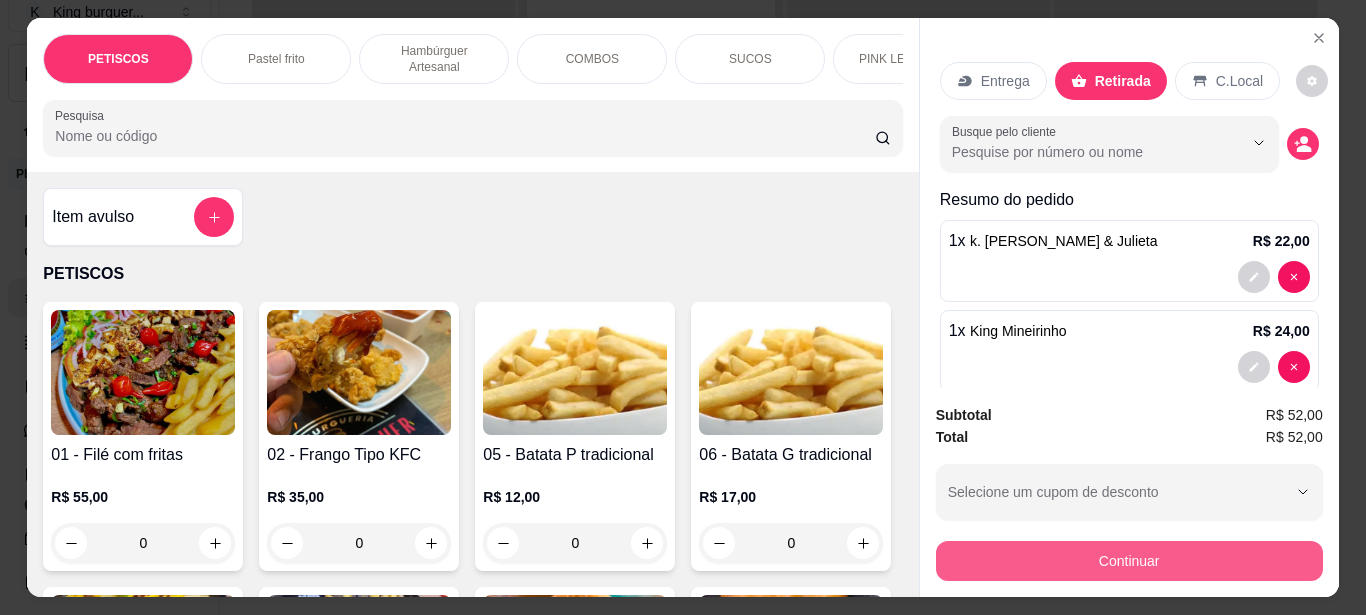 click on "Continuar" at bounding box center [1129, 561] 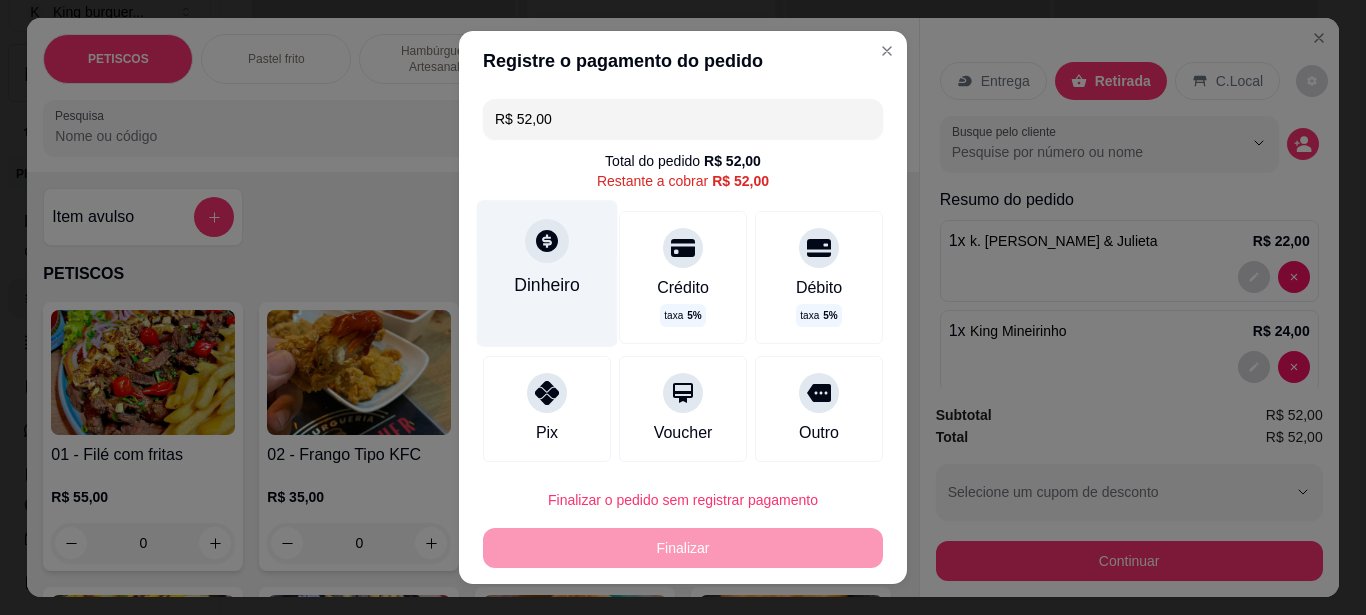click at bounding box center (547, 241) 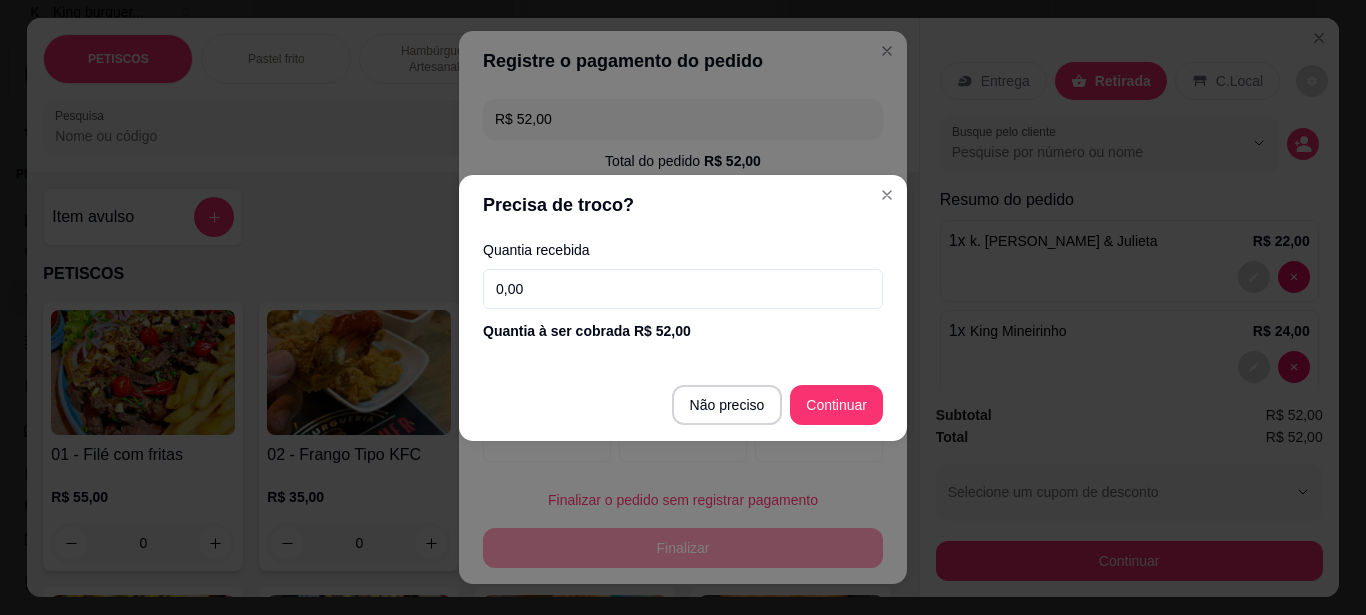 drag, startPoint x: 456, startPoint y: 295, endPoint x: 628, endPoint y: 488, distance: 258.52078 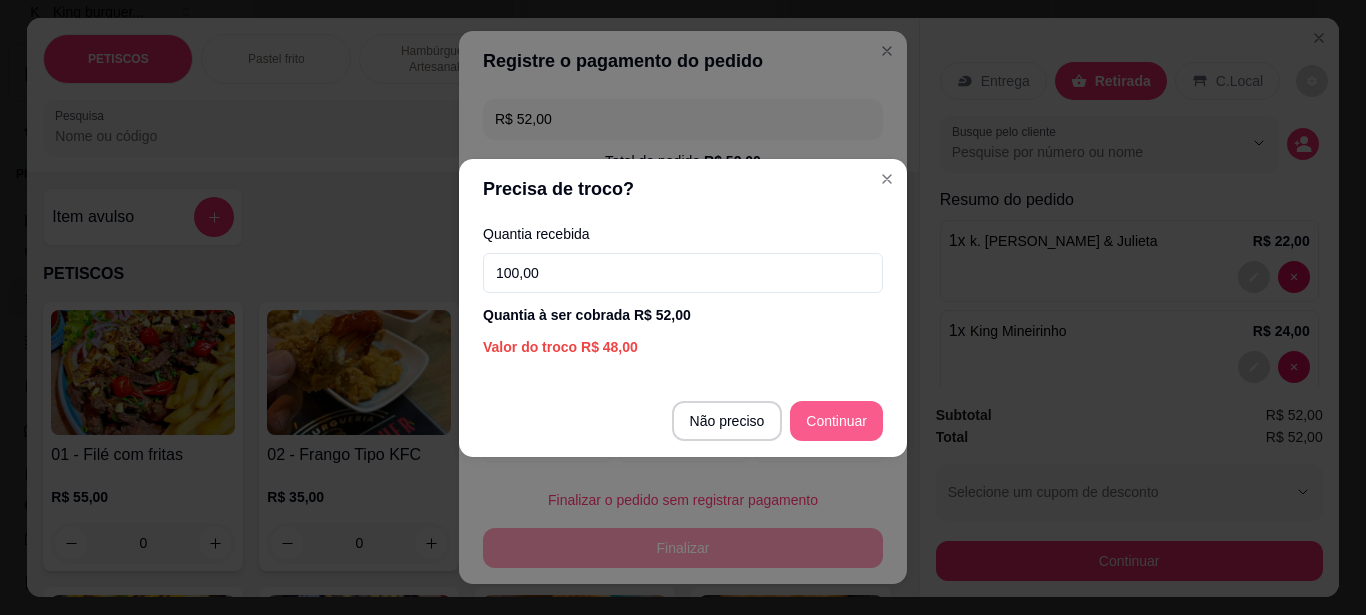 type on "100,00" 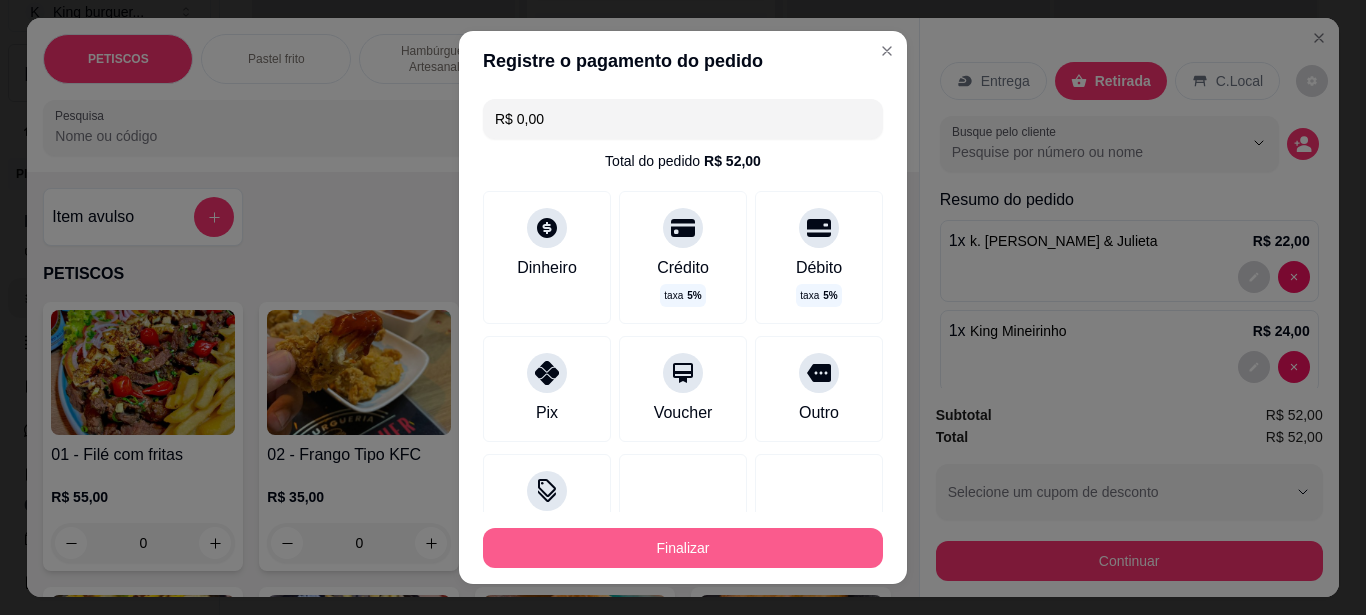 click on "Finalizar" at bounding box center [683, 548] 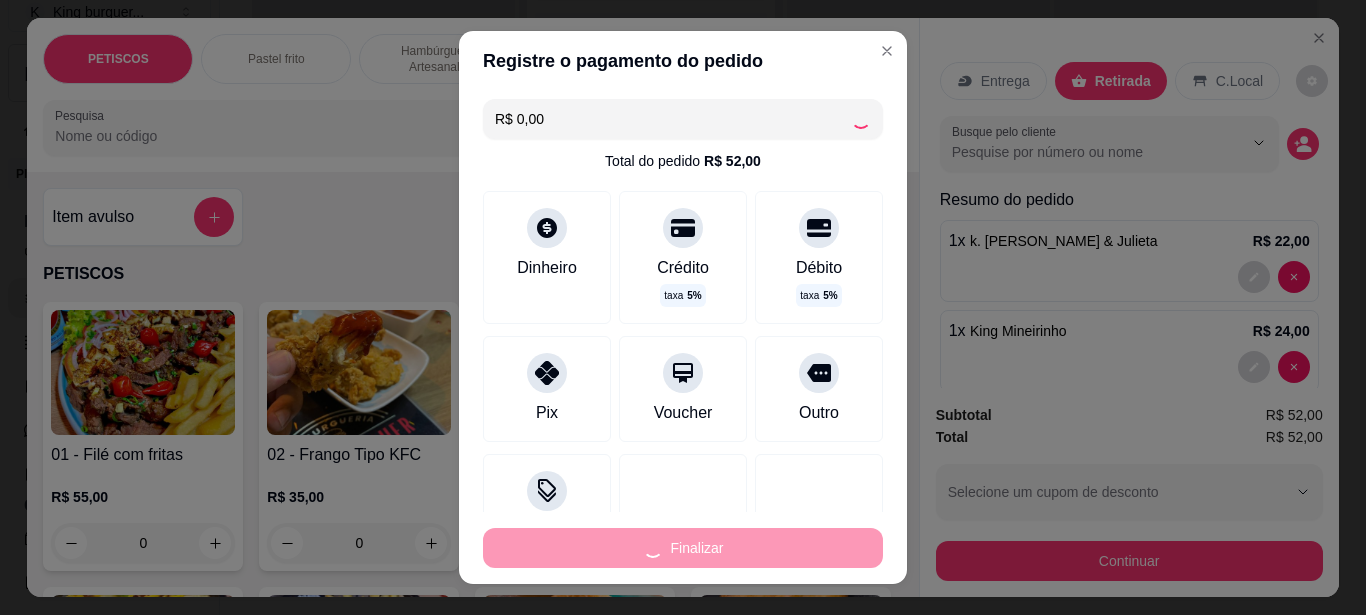 type on "0" 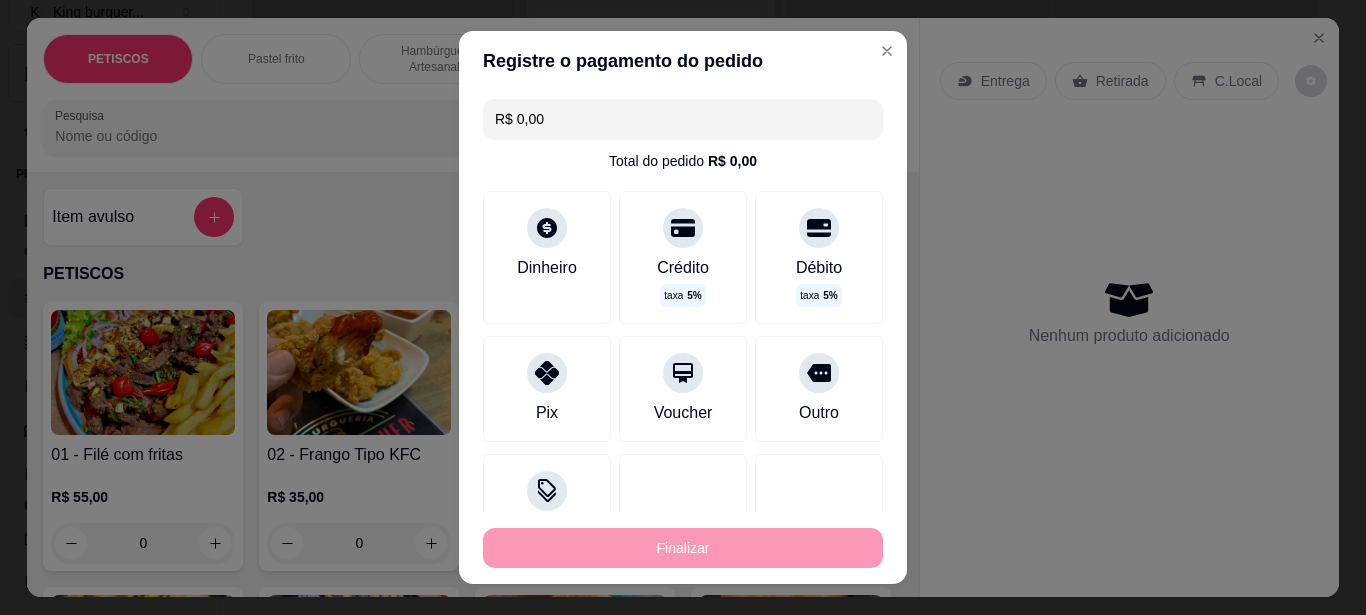type on "-R$ 52,00" 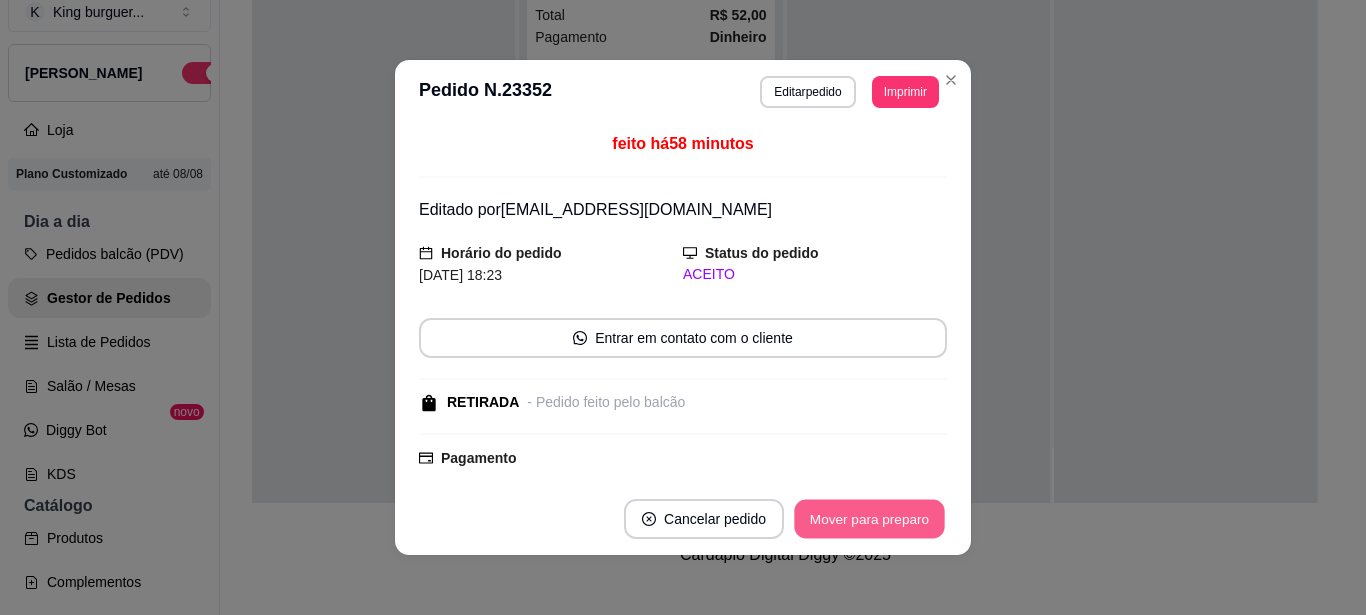 click on "Mover para preparo" at bounding box center [869, 519] 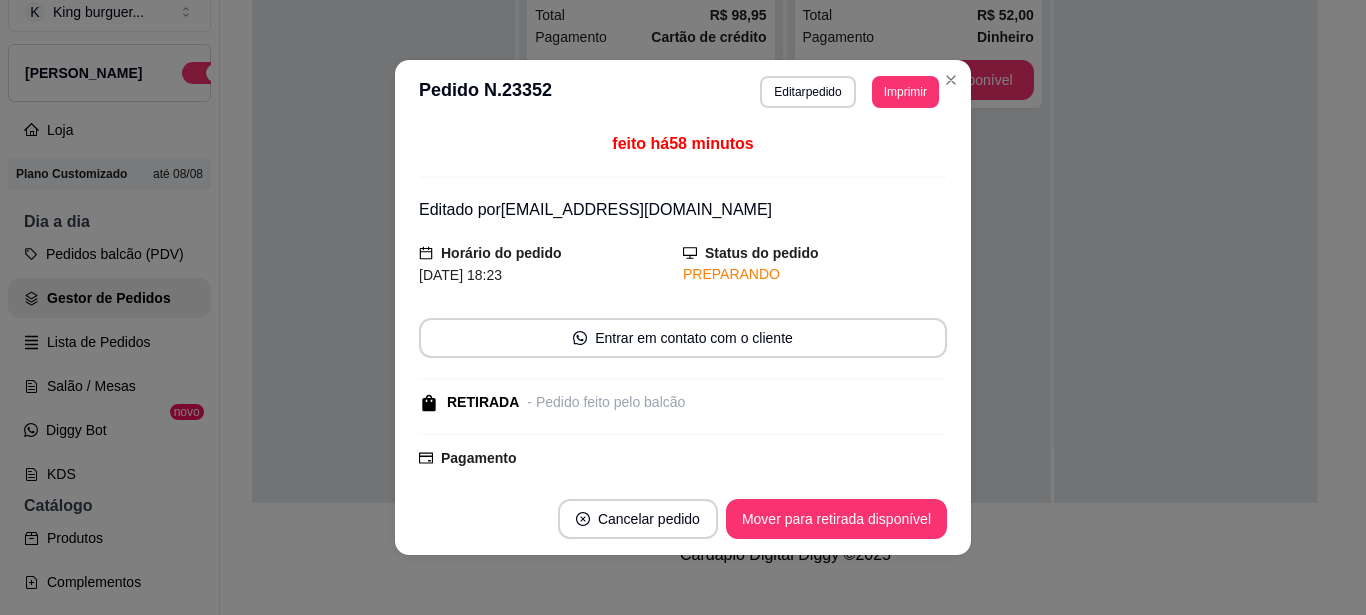 click on "Mover para retirada disponível" at bounding box center [836, 519] 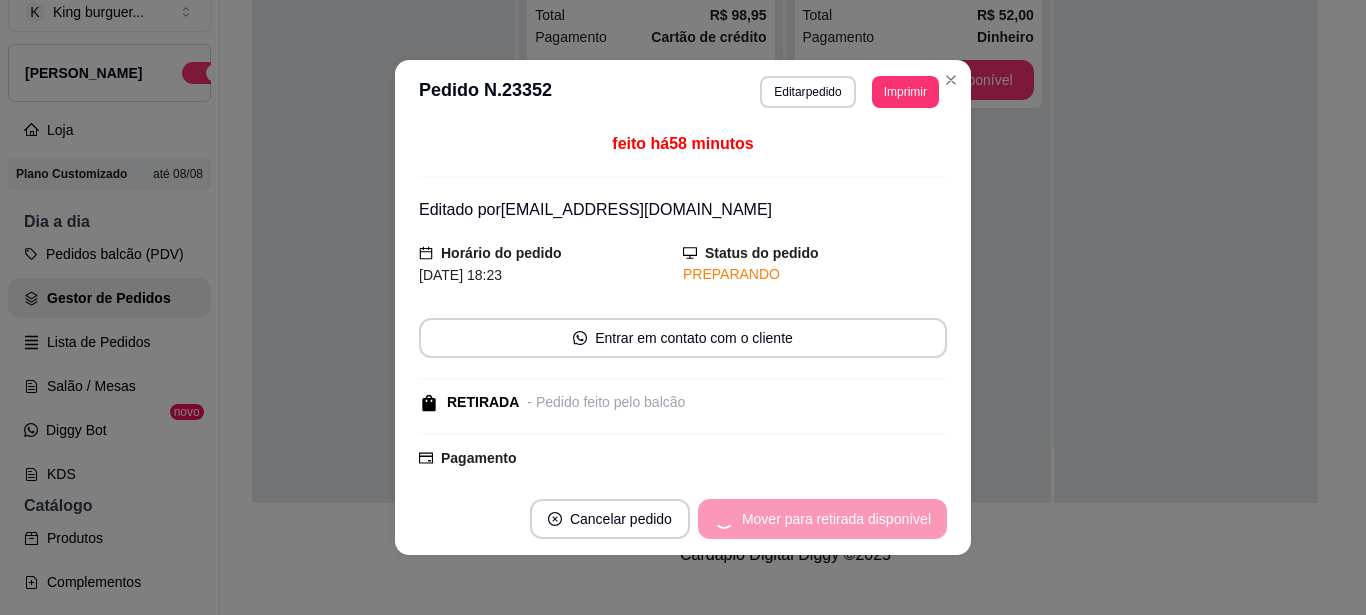 click on "Mover para retirada disponível" at bounding box center [822, 519] 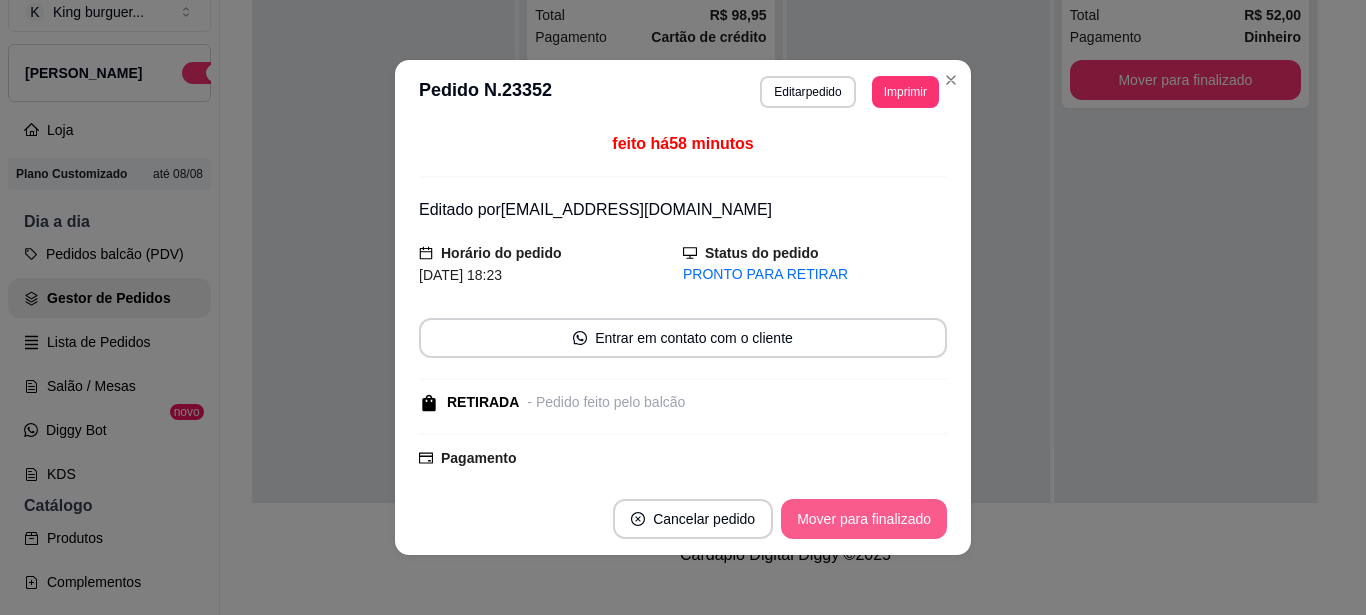 click on "Mover para finalizado" at bounding box center (864, 519) 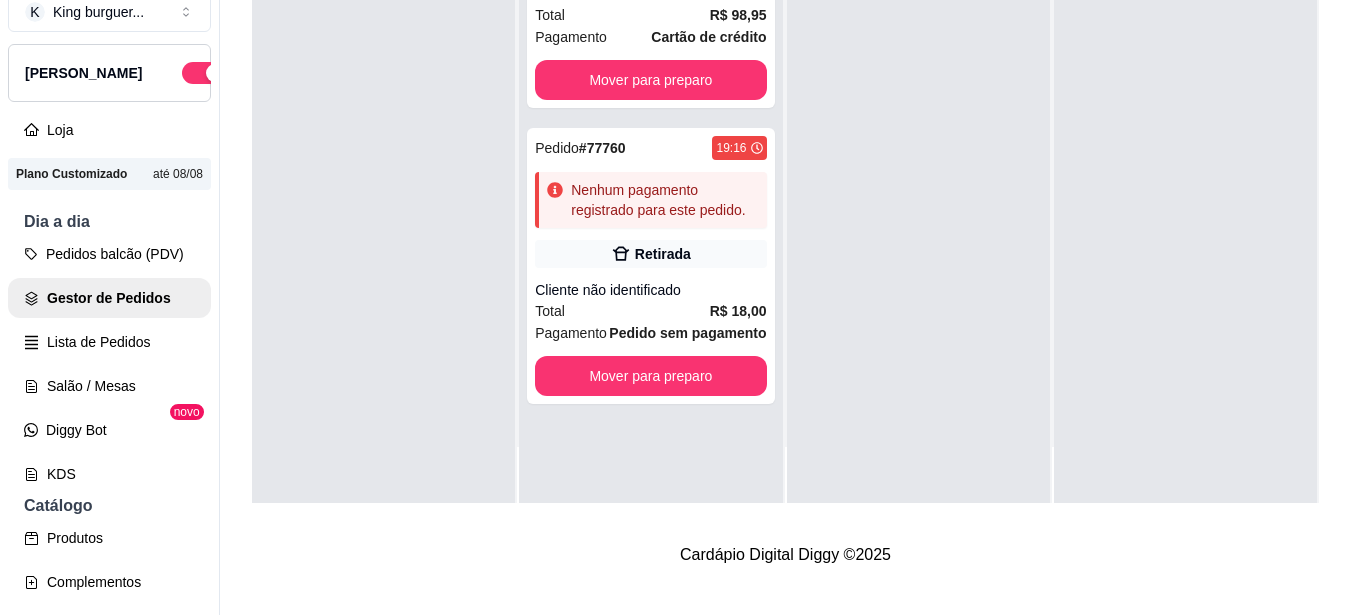 scroll, scrollTop: 0, scrollLeft: 0, axis: both 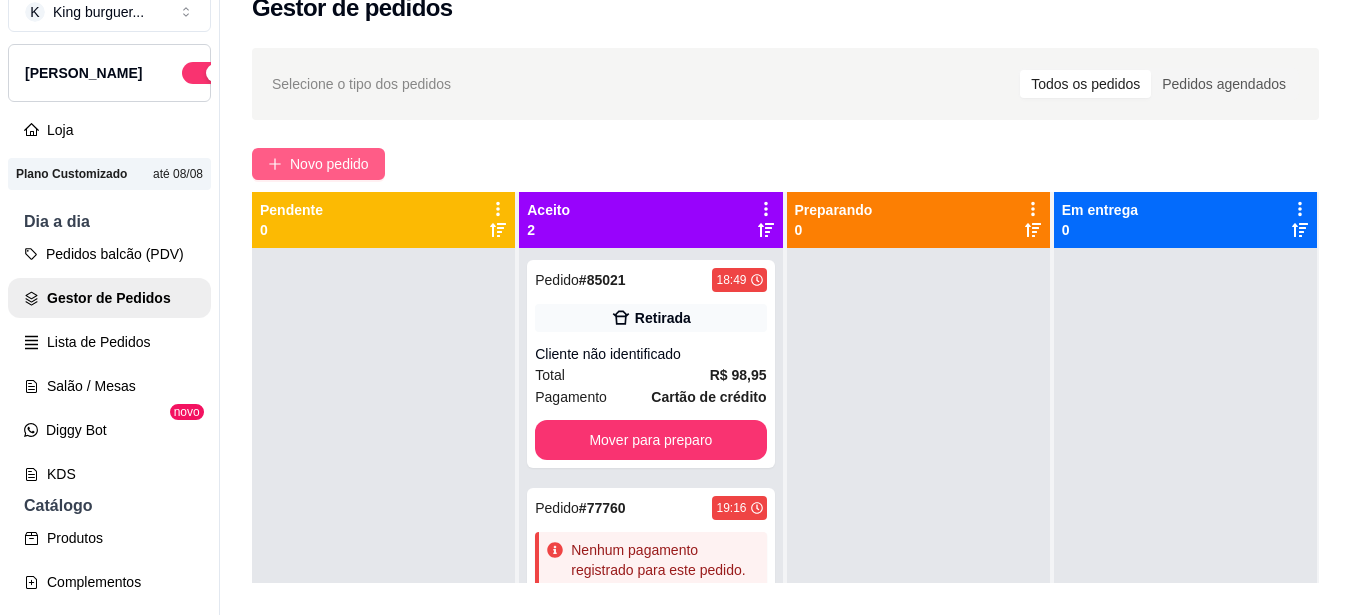 click on "Novo pedido" at bounding box center [329, 164] 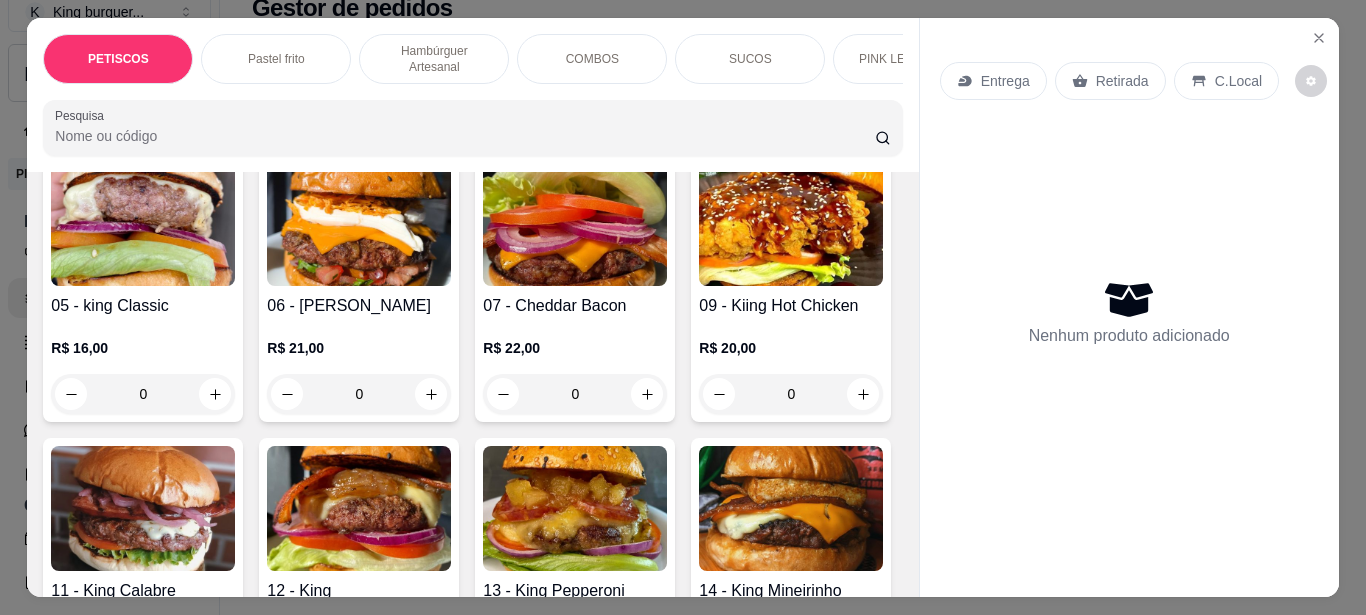 scroll, scrollTop: 1800, scrollLeft: 0, axis: vertical 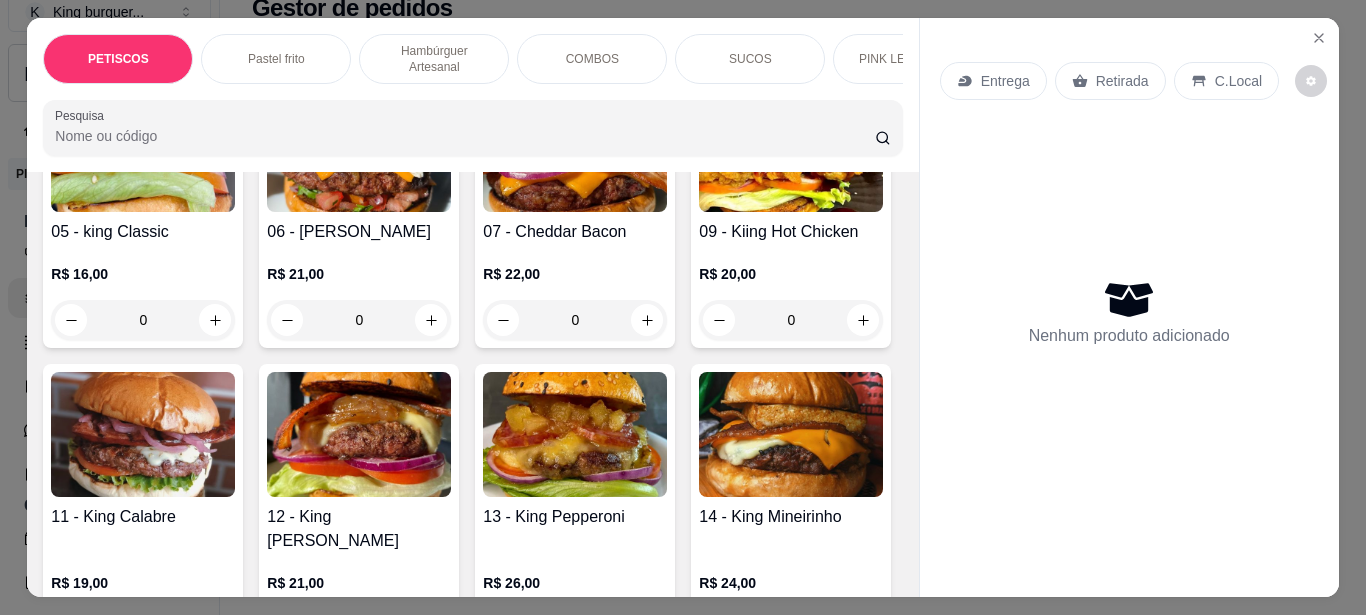 click at bounding box center (359, 149) 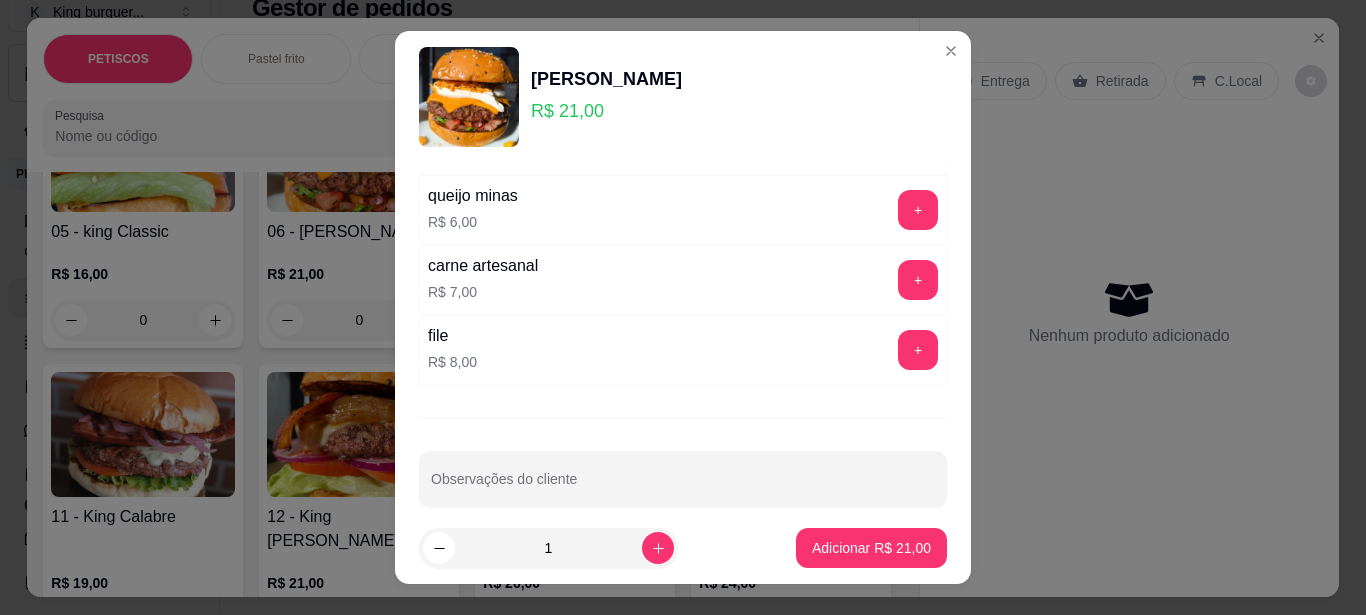 scroll, scrollTop: 1064, scrollLeft: 0, axis: vertical 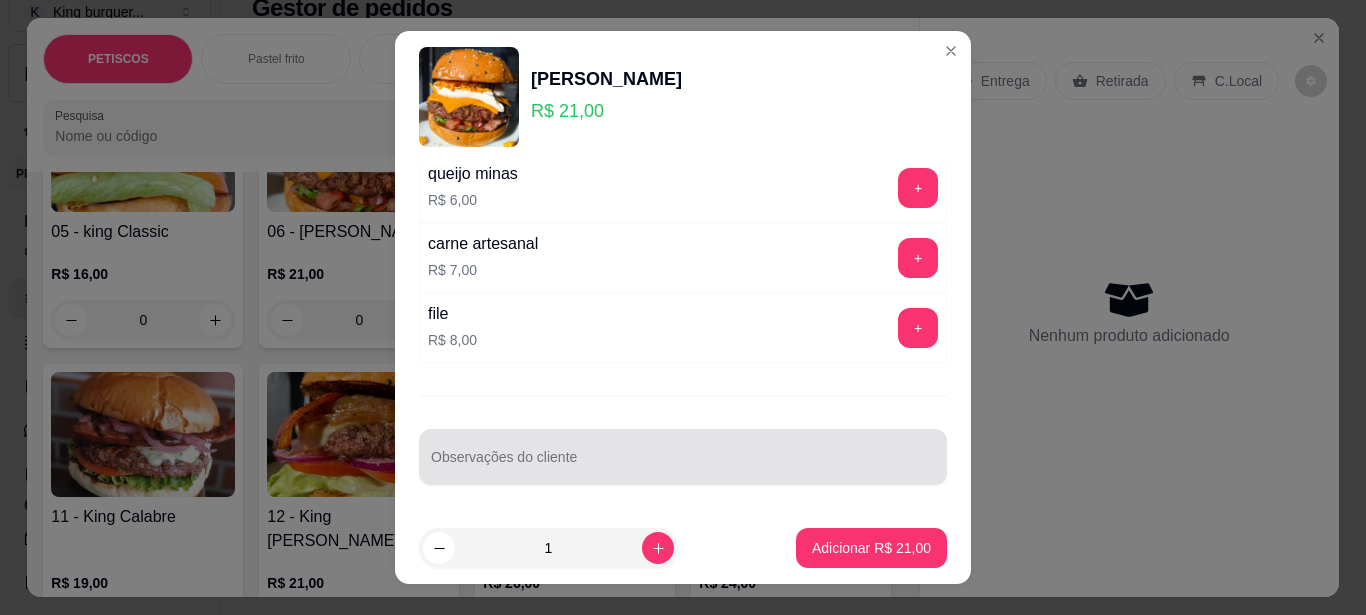click at bounding box center [683, 457] 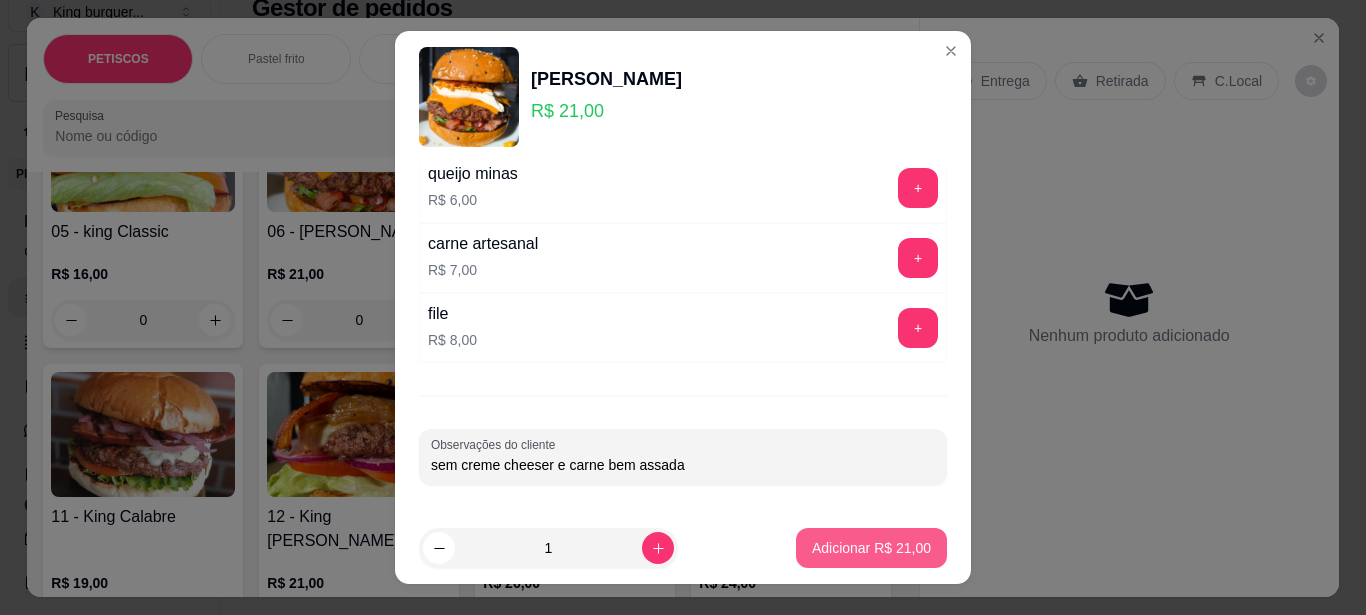 type on "sem creme cheeser e carne bem assada" 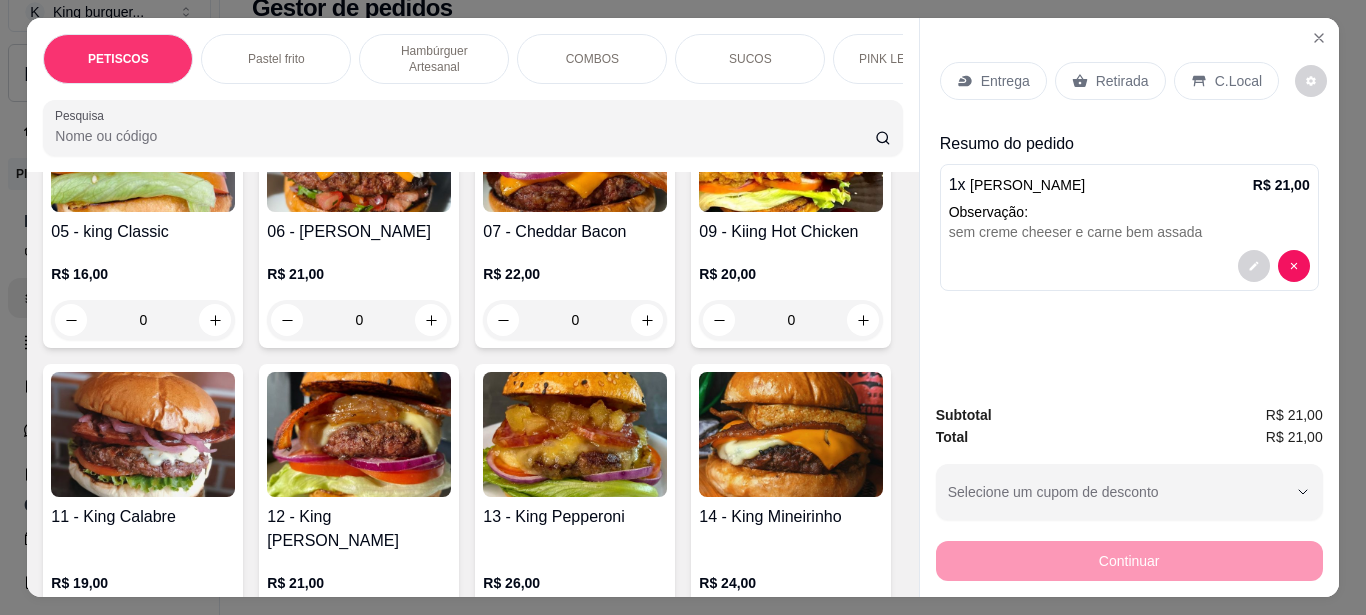 click on "Entrega" at bounding box center (1005, 81) 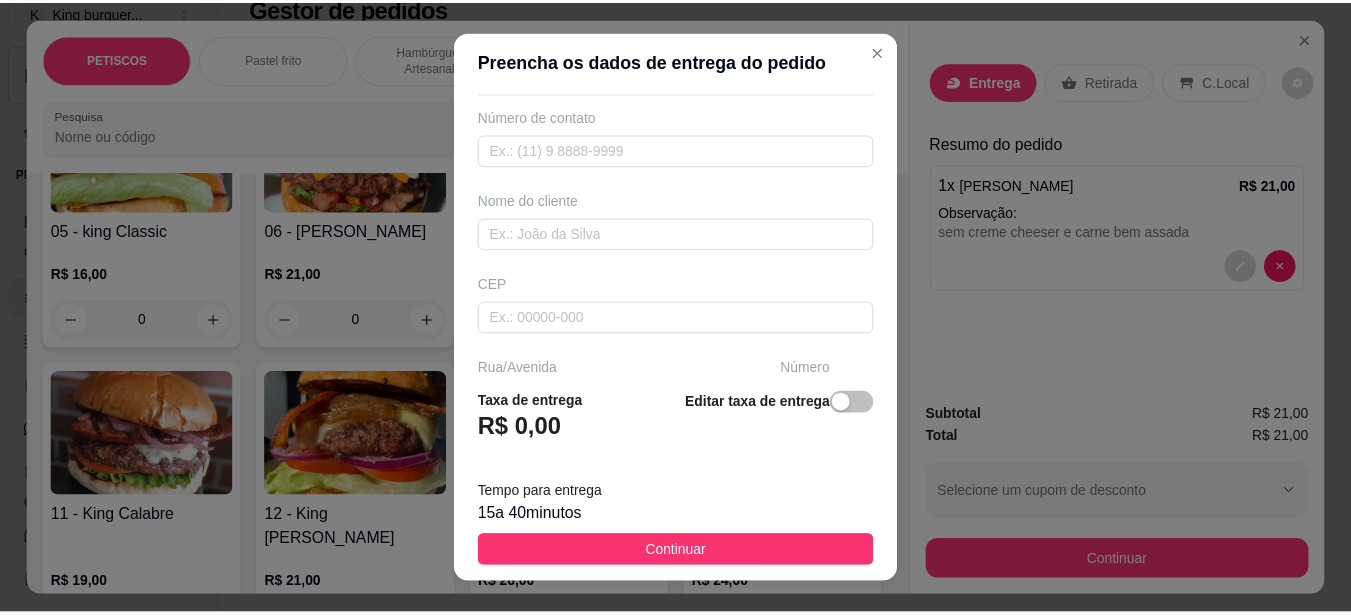 scroll, scrollTop: 200, scrollLeft: 0, axis: vertical 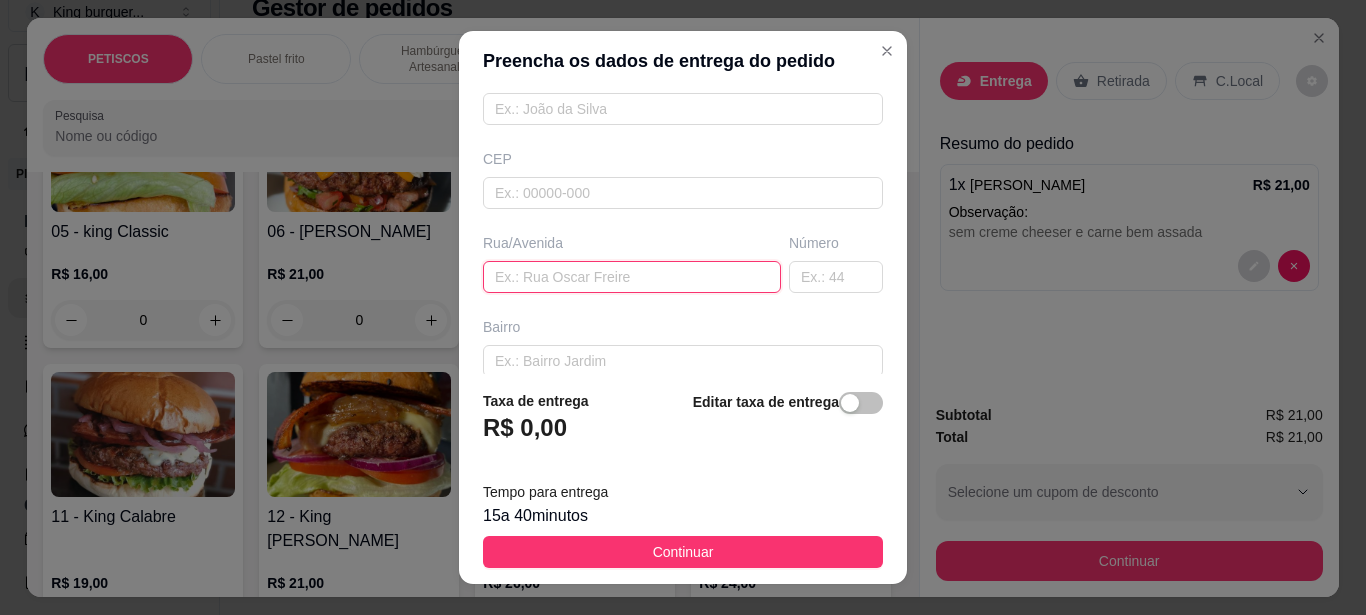 click at bounding box center (632, 277) 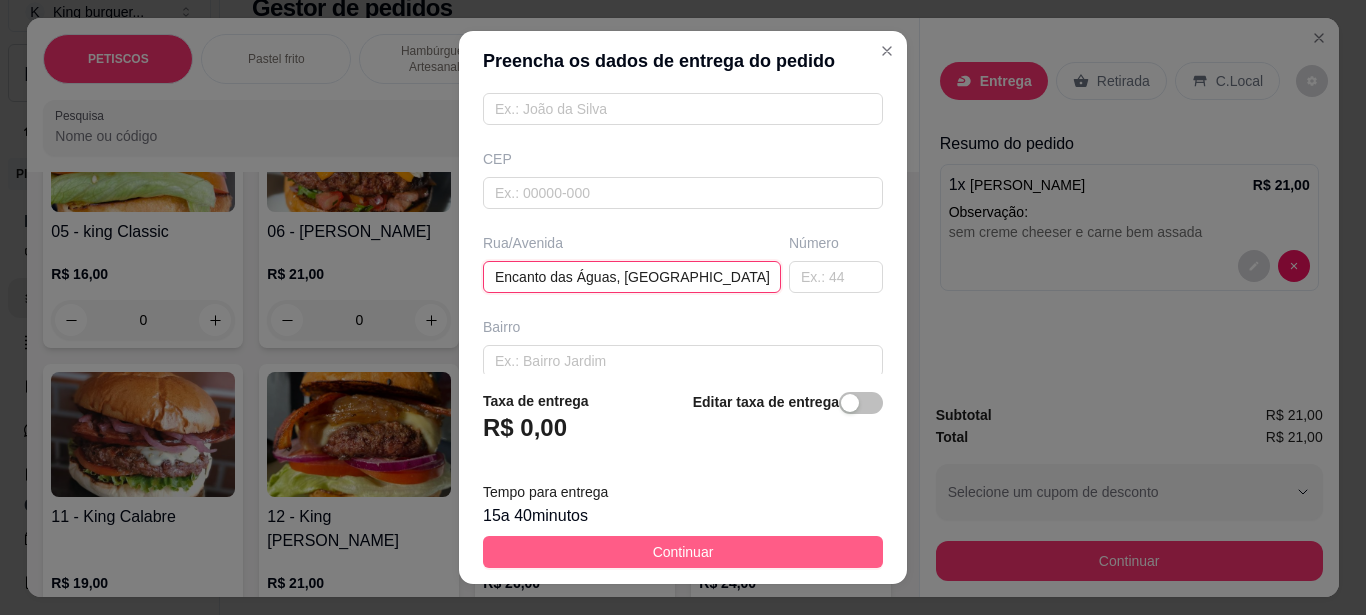 type on "Encanto das Águas, [GEOGRAPHIC_DATA], 505" 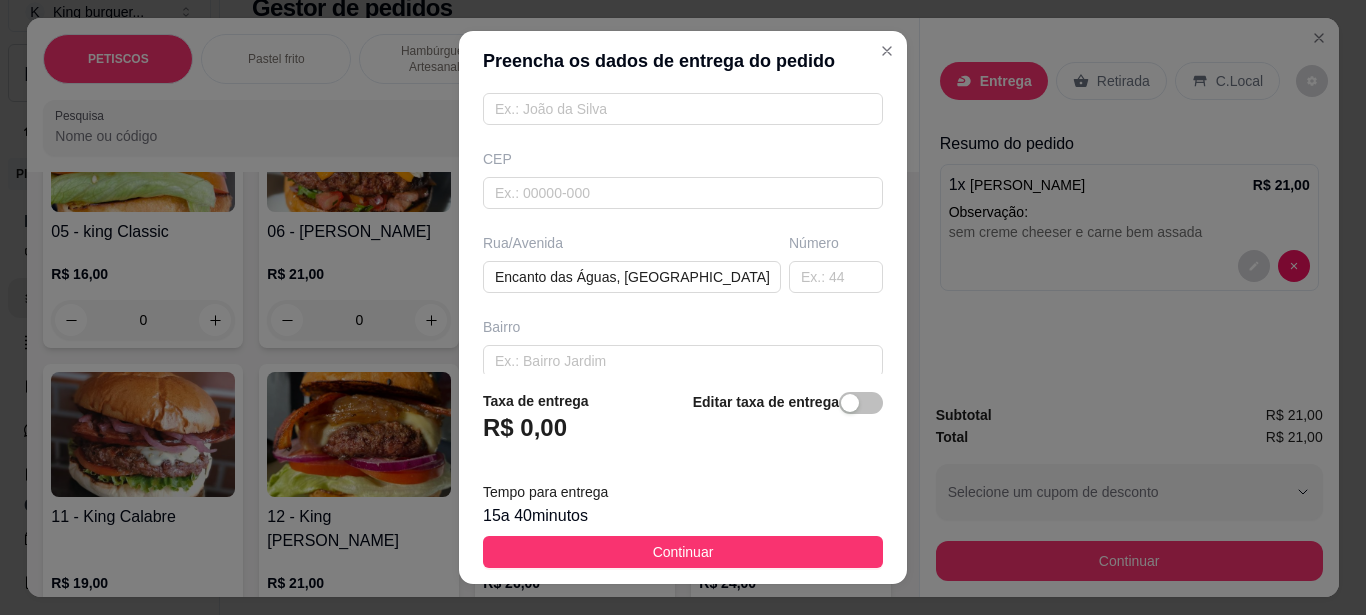 click on "Continuar" at bounding box center [683, 552] 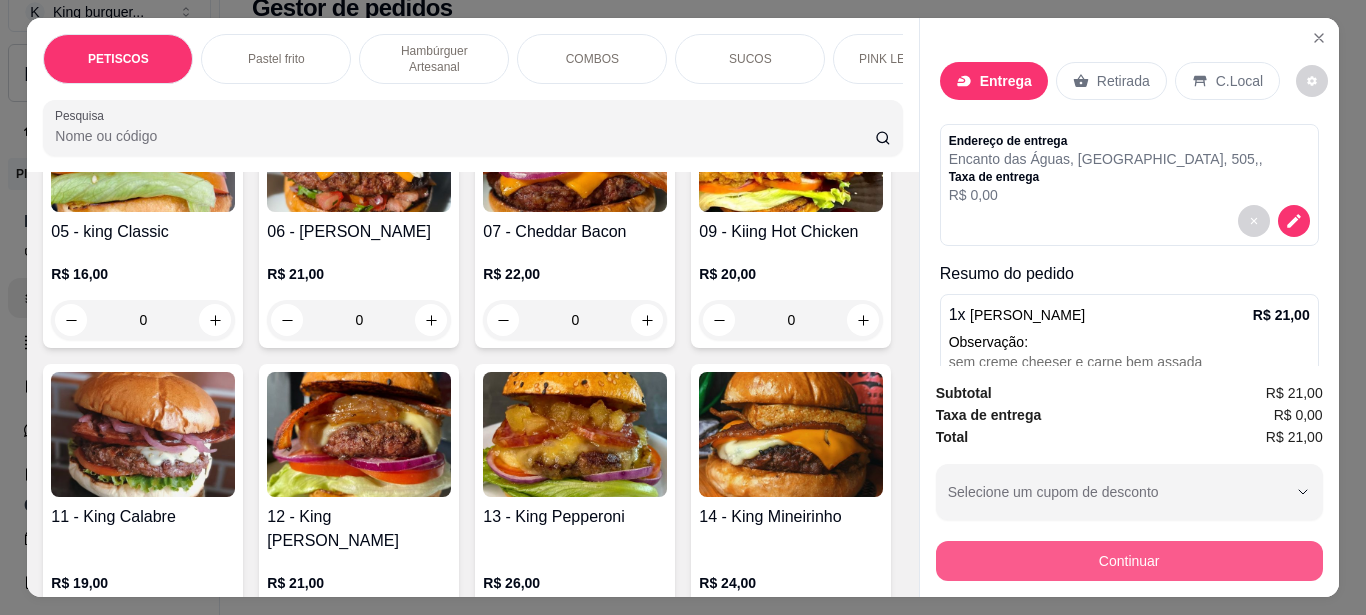 click on "Continuar" at bounding box center [1129, 561] 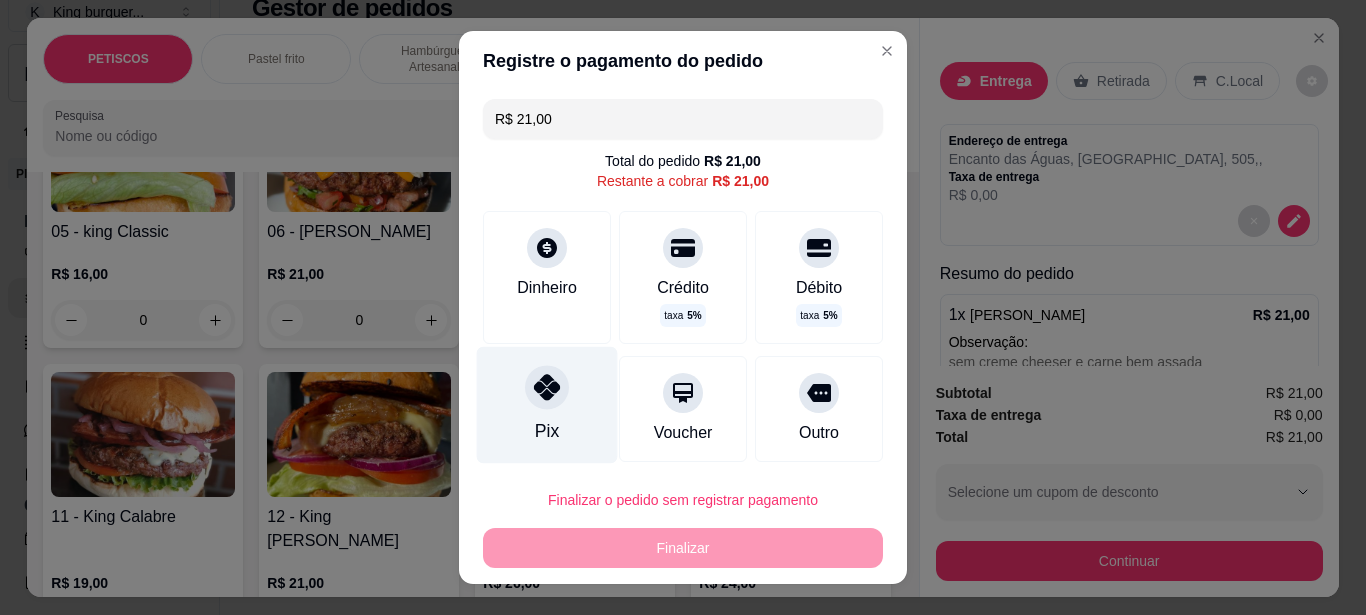 drag, startPoint x: 525, startPoint y: 374, endPoint x: 576, endPoint y: 422, distance: 70.035706 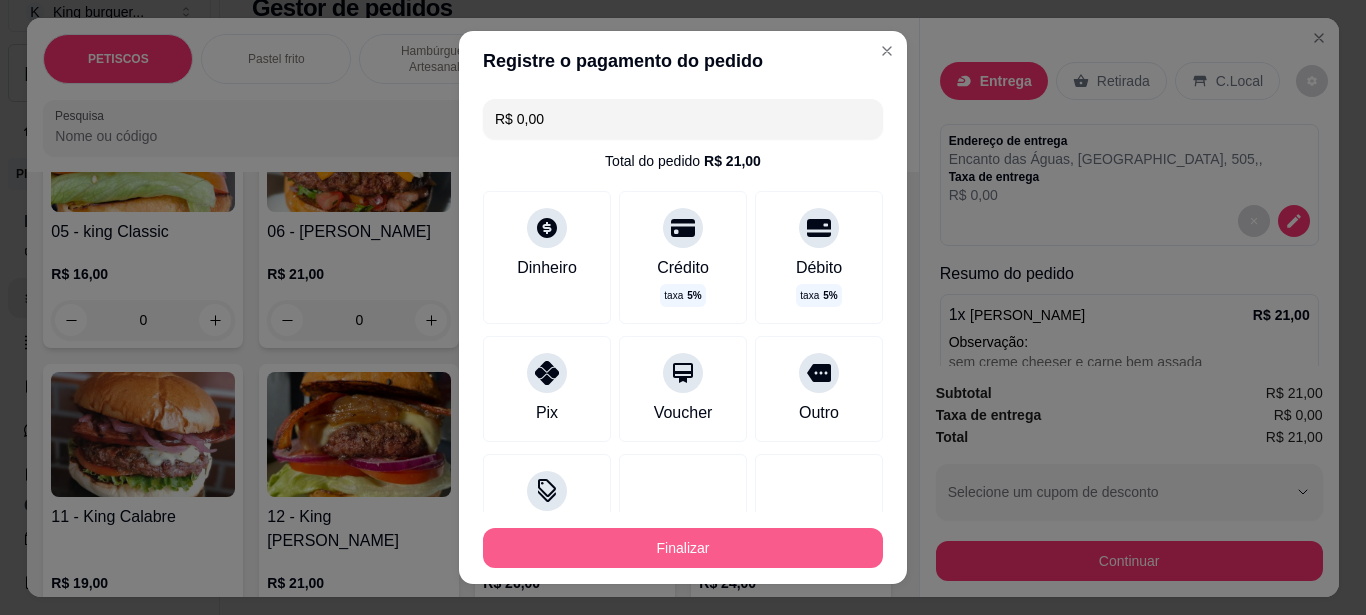 click on "Finalizar" at bounding box center [683, 548] 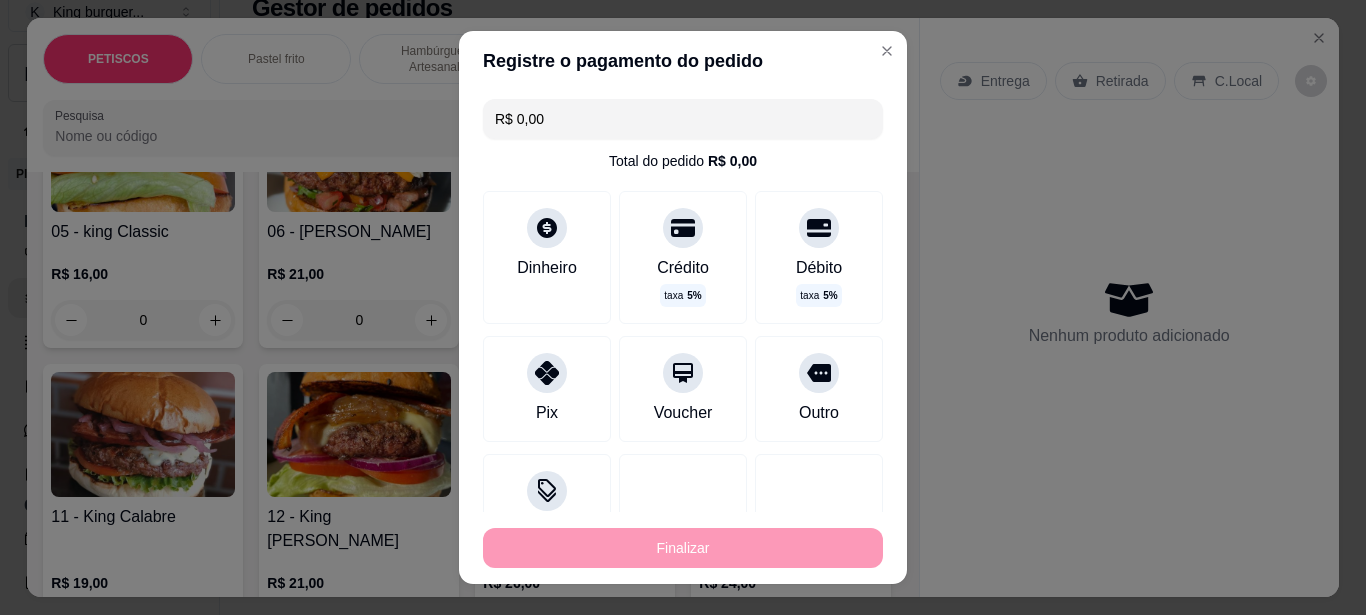 type on "-R$ 21,00" 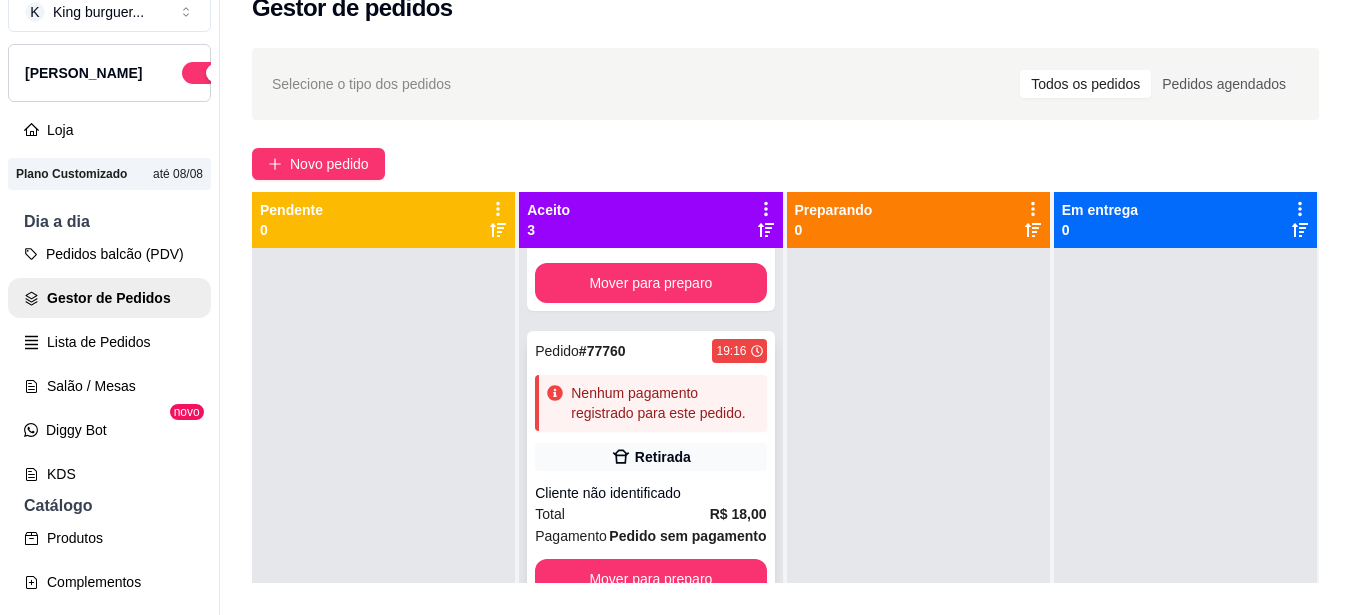 scroll, scrollTop: 199, scrollLeft: 0, axis: vertical 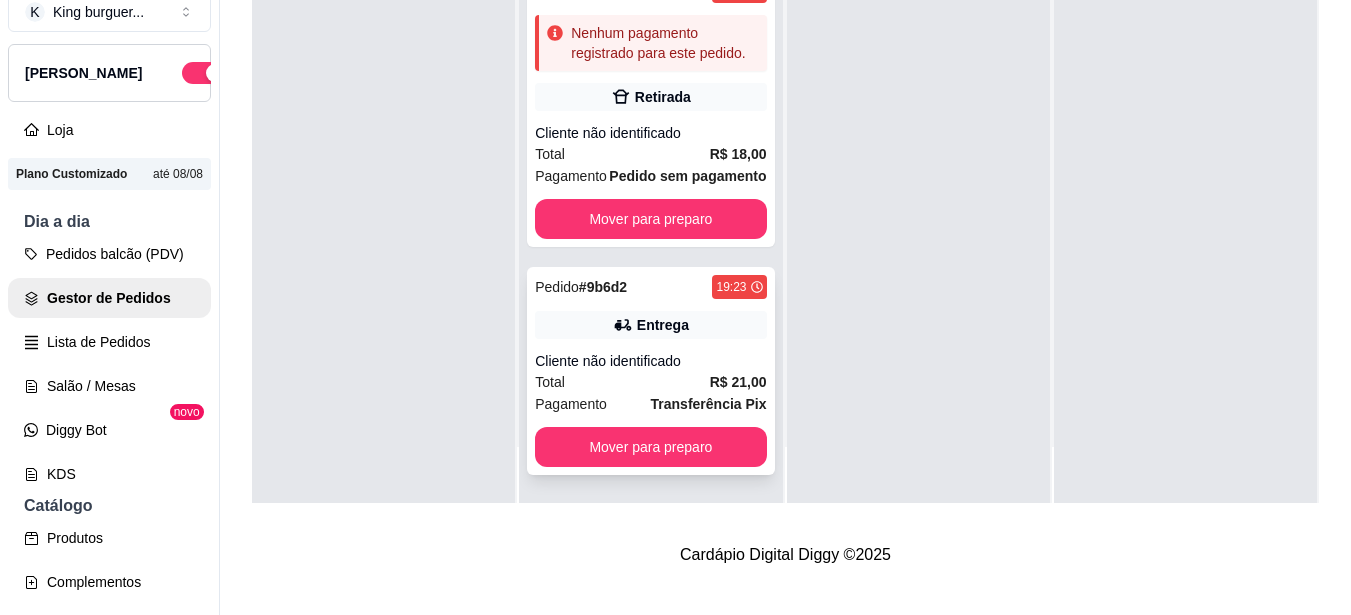 click on "R$ 21,00" at bounding box center (738, 382) 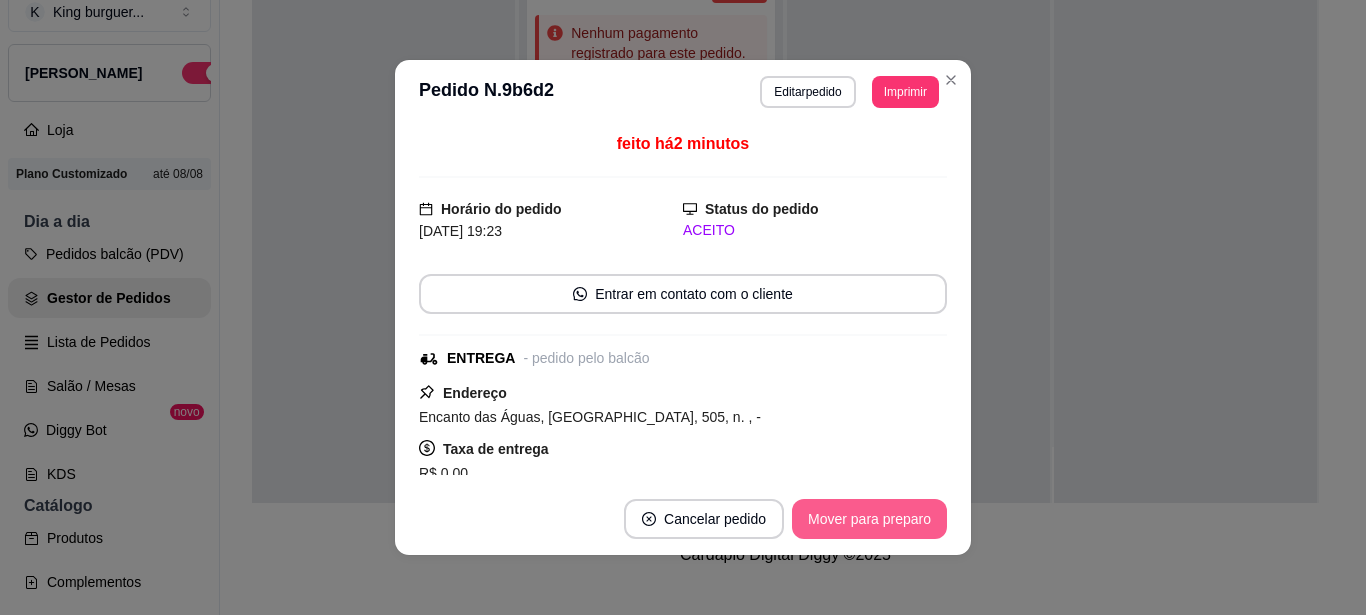 click on "Mover para preparo" at bounding box center (869, 519) 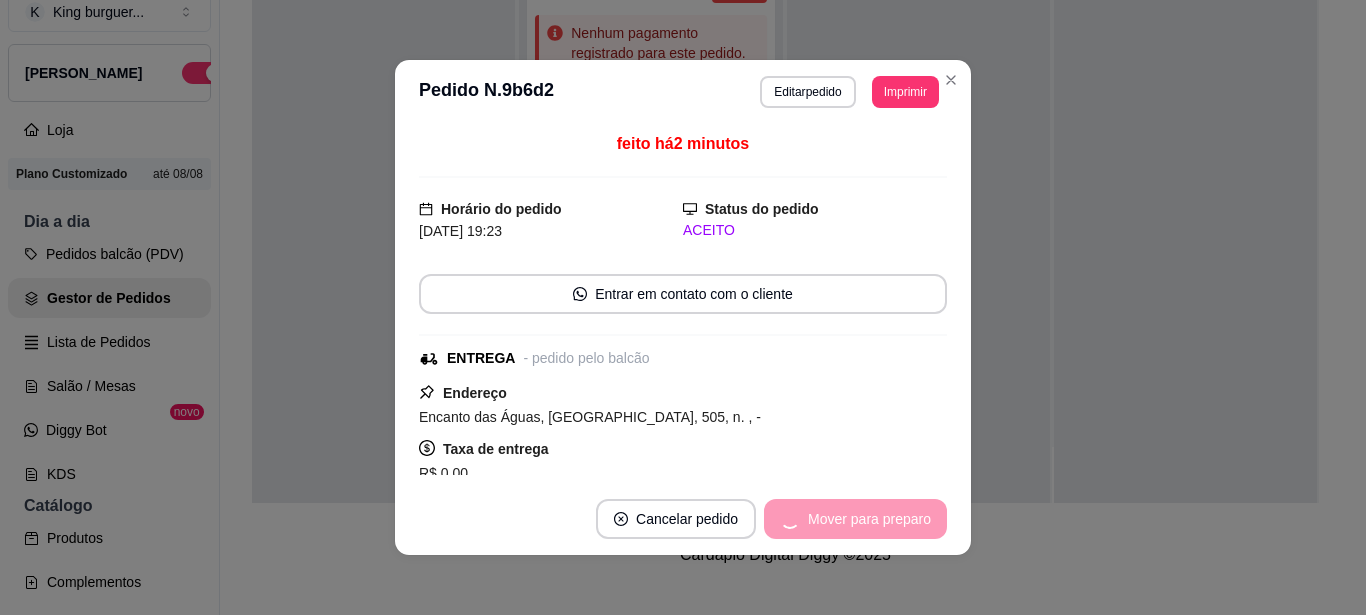 click on "Mover para preparo" at bounding box center (855, 519) 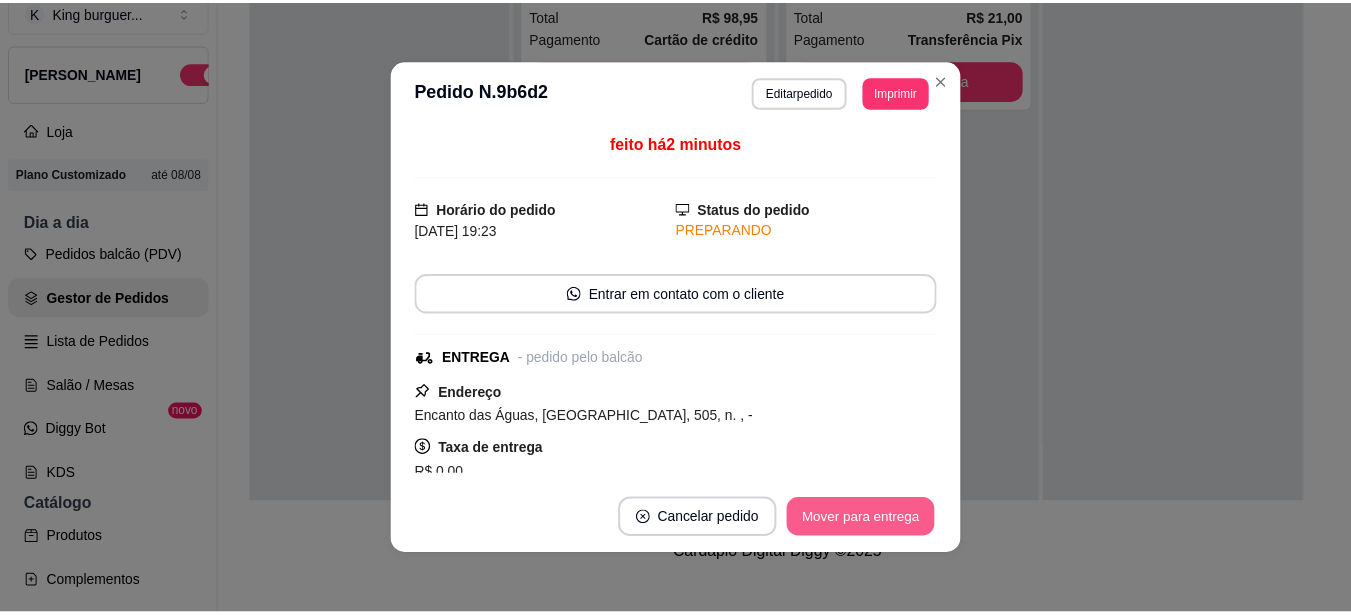 scroll, scrollTop: 0, scrollLeft: 0, axis: both 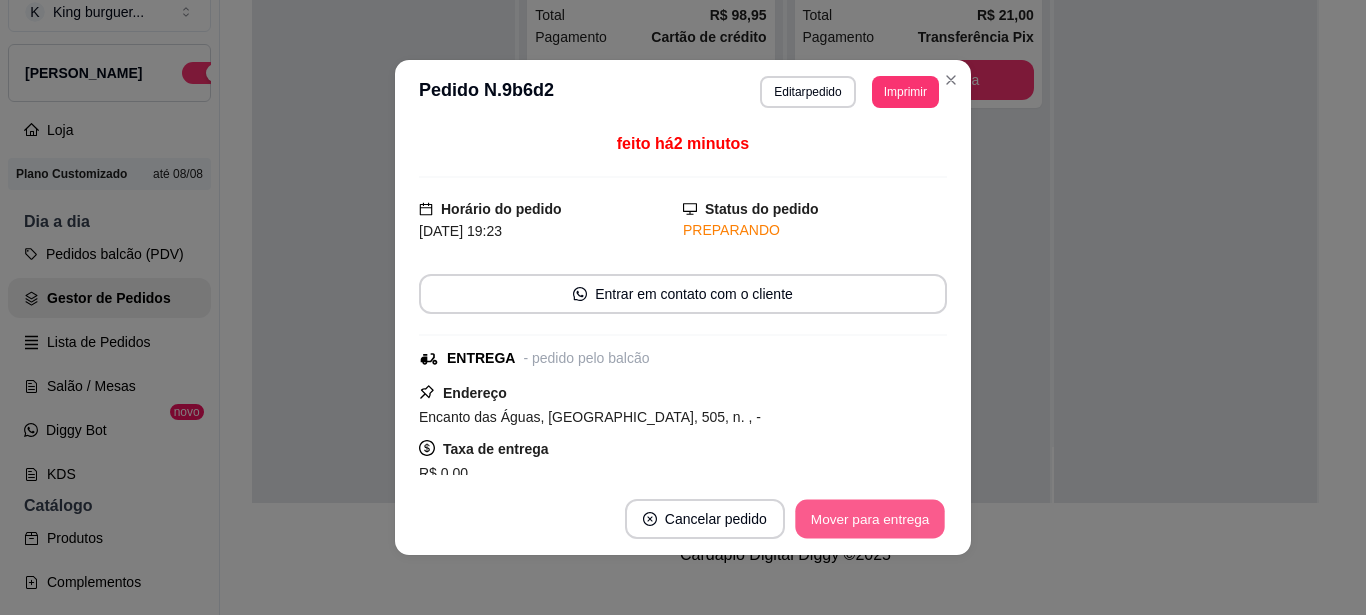 click on "Mover para entrega" at bounding box center [870, 519] 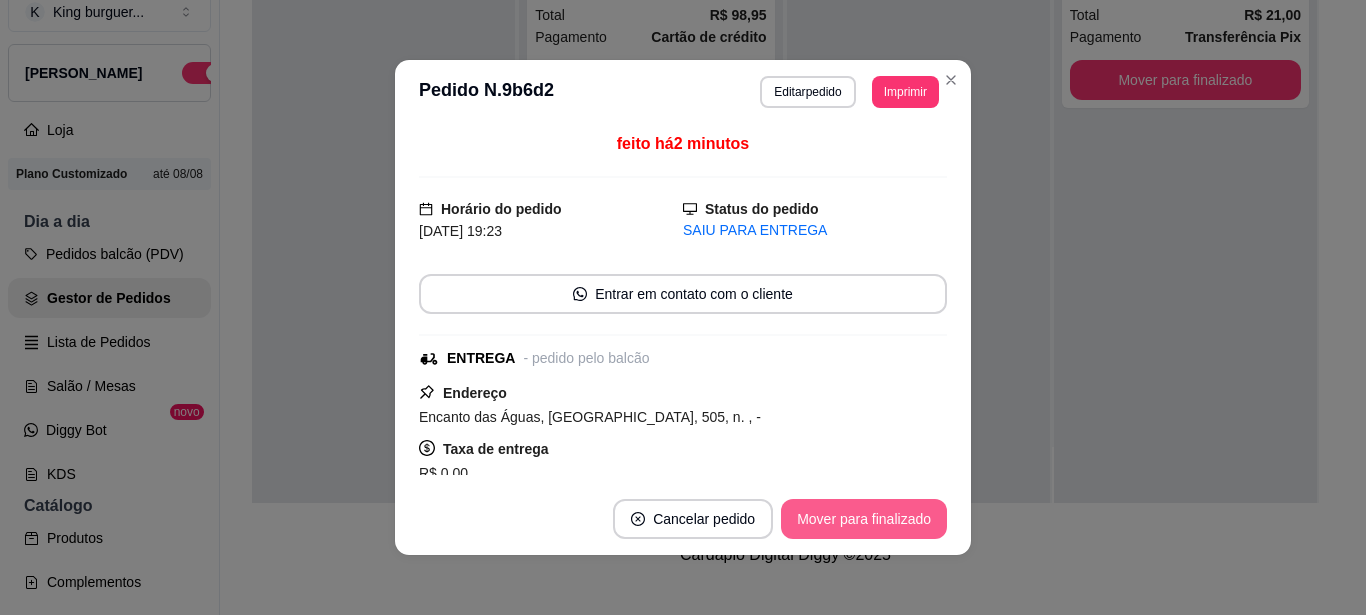 click on "Mover para finalizado" at bounding box center [864, 519] 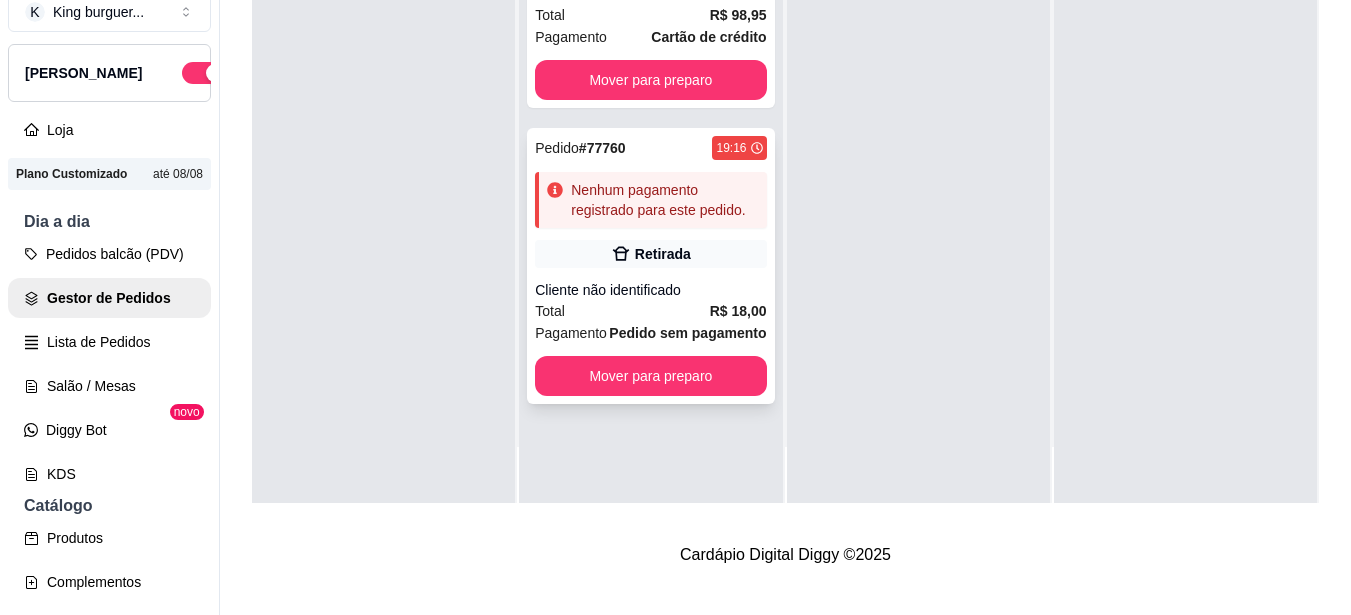 scroll, scrollTop: 0, scrollLeft: 0, axis: both 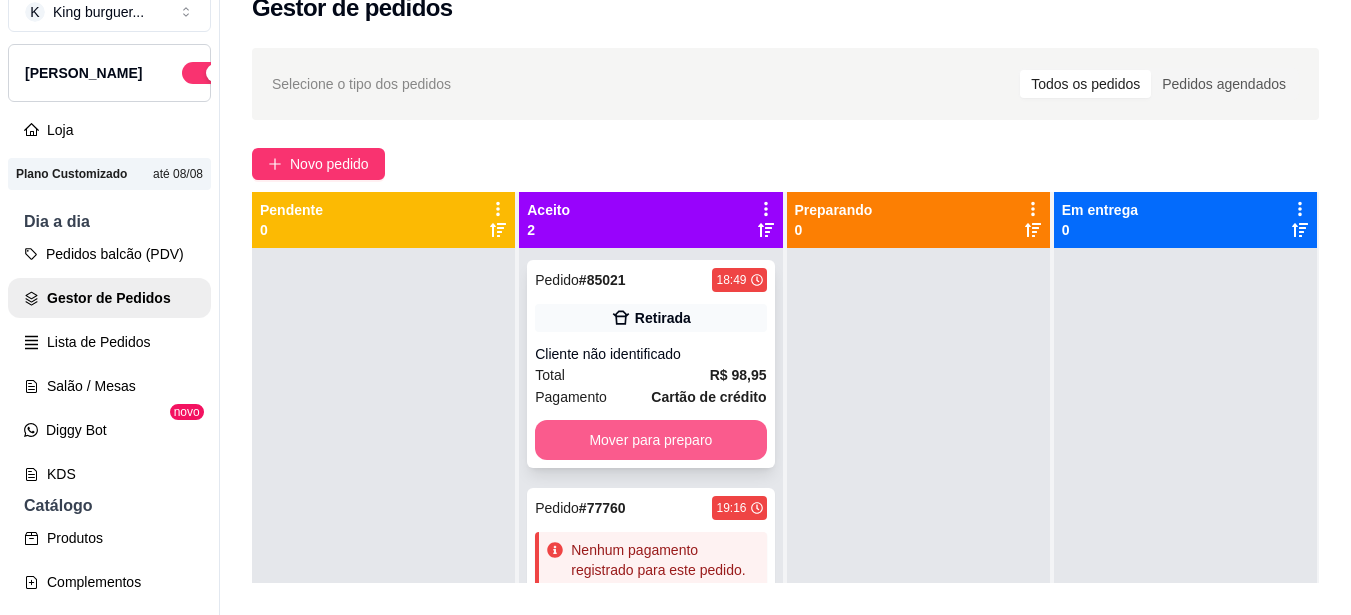 click on "Mover para preparo" at bounding box center (650, 440) 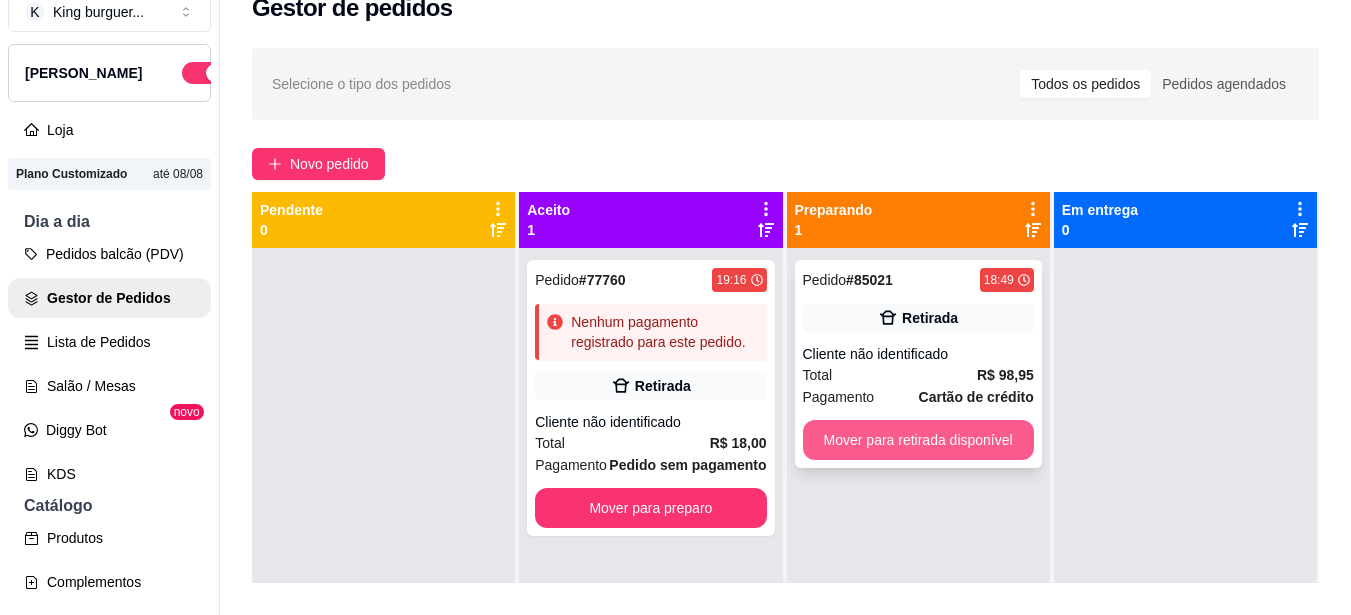 click on "Mover para retirada disponível" at bounding box center [918, 440] 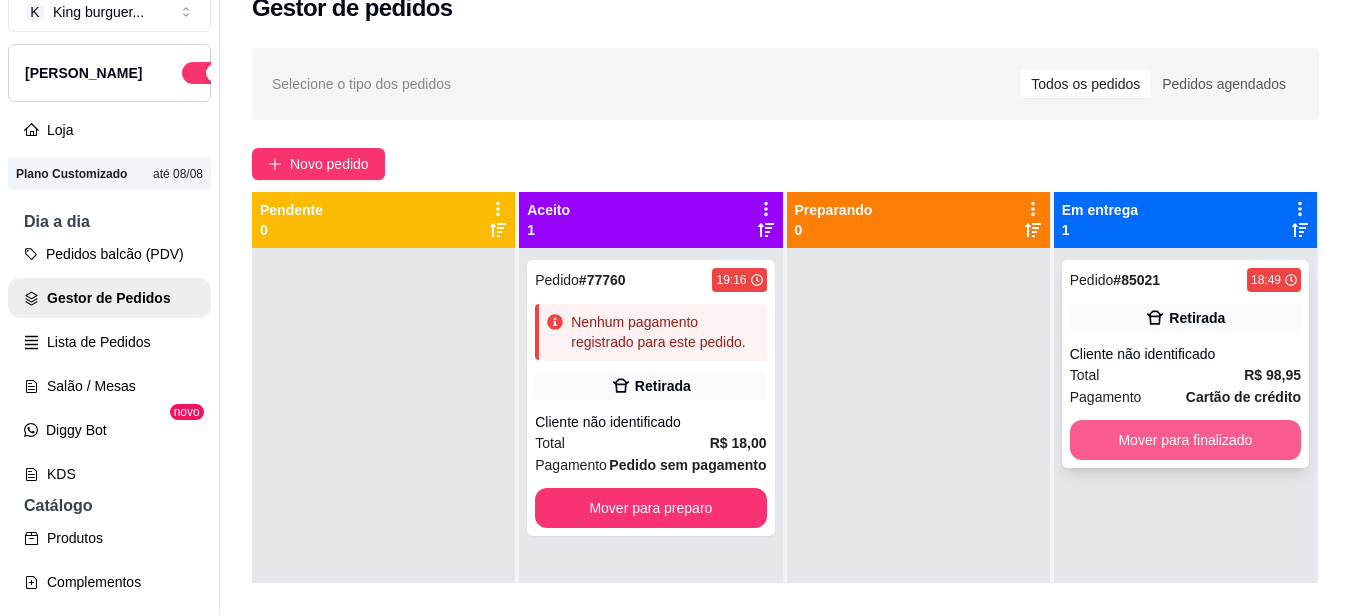 click on "Mover para finalizado" at bounding box center (1185, 440) 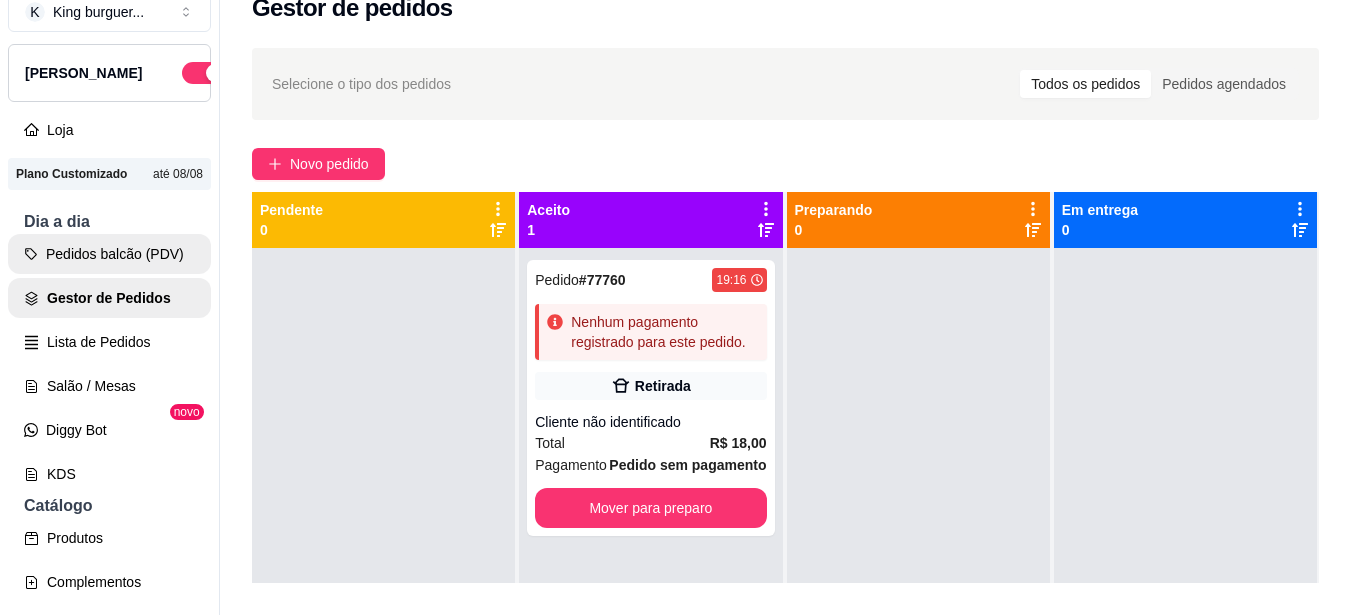 click on "Pedidos balcão (PDV)" at bounding box center [109, 254] 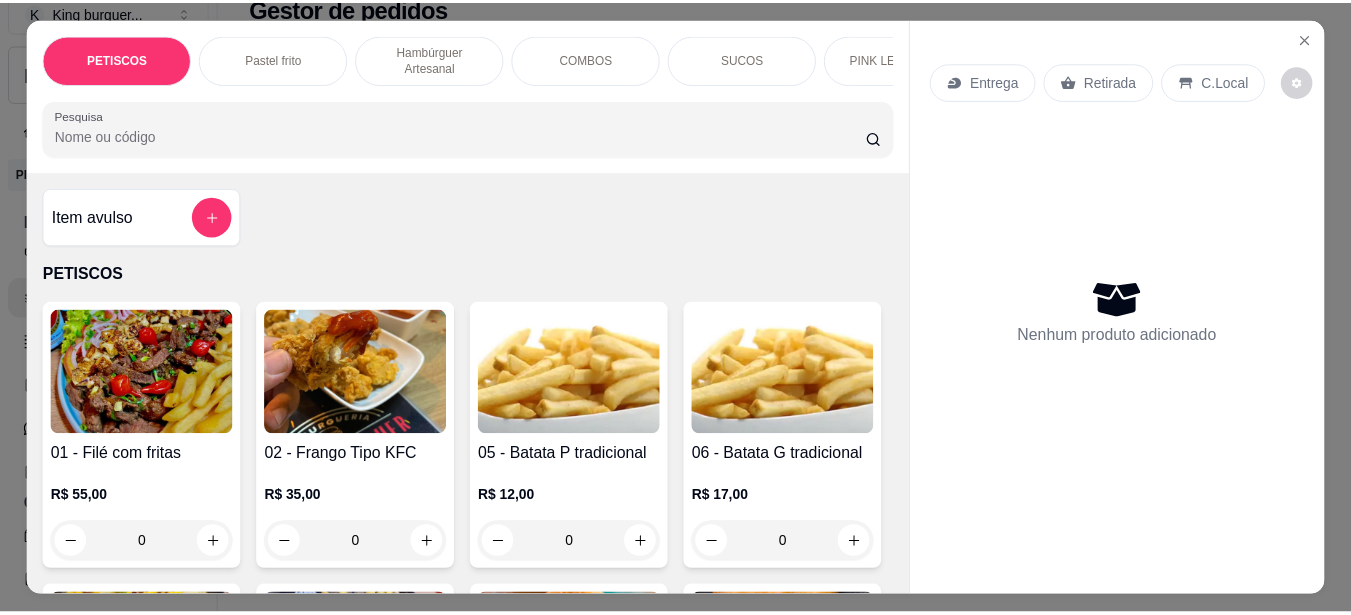 scroll, scrollTop: 100, scrollLeft: 0, axis: vertical 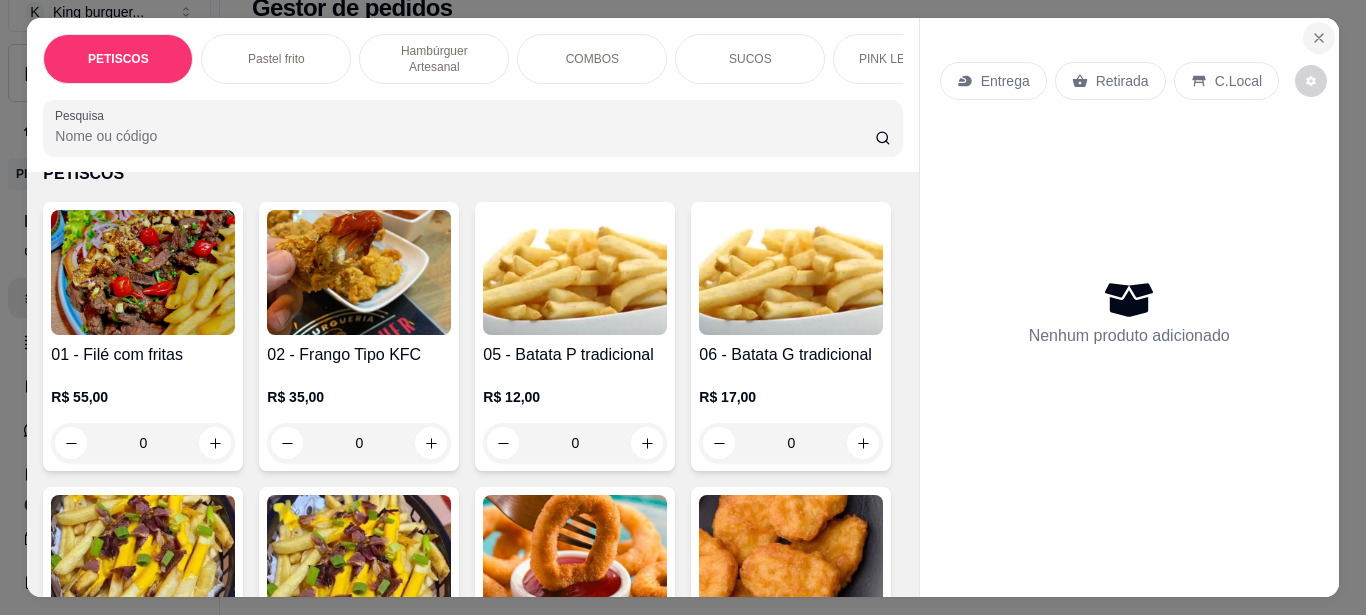 click 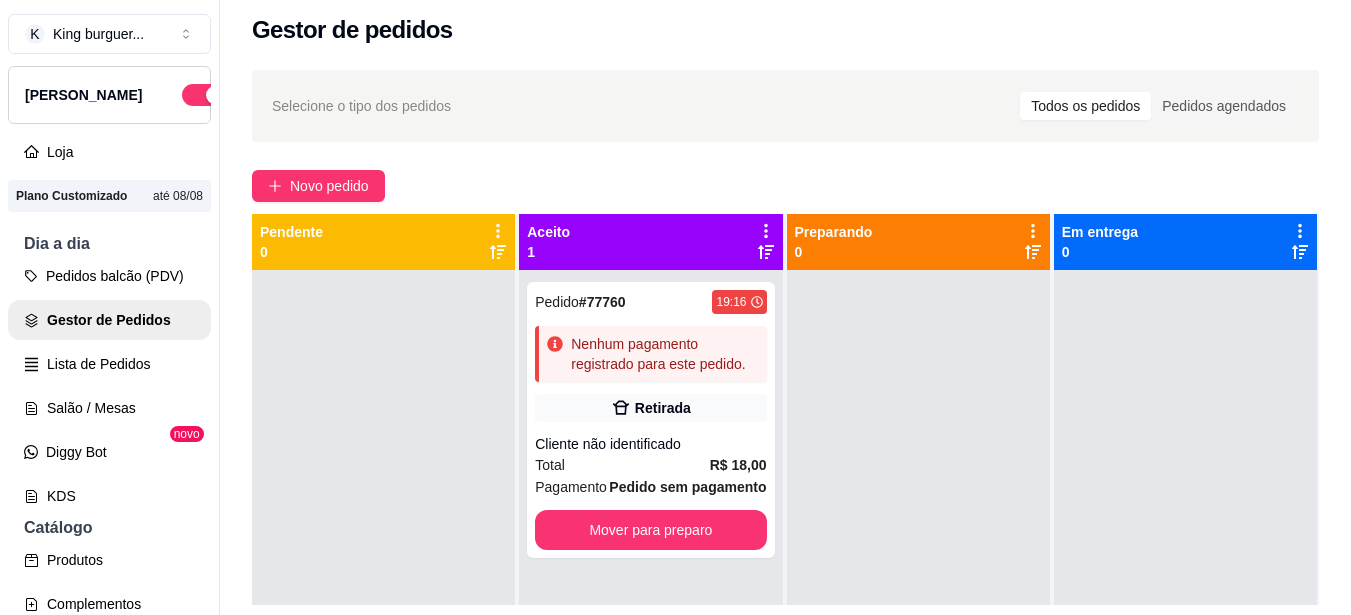 scroll, scrollTop: 0, scrollLeft: 0, axis: both 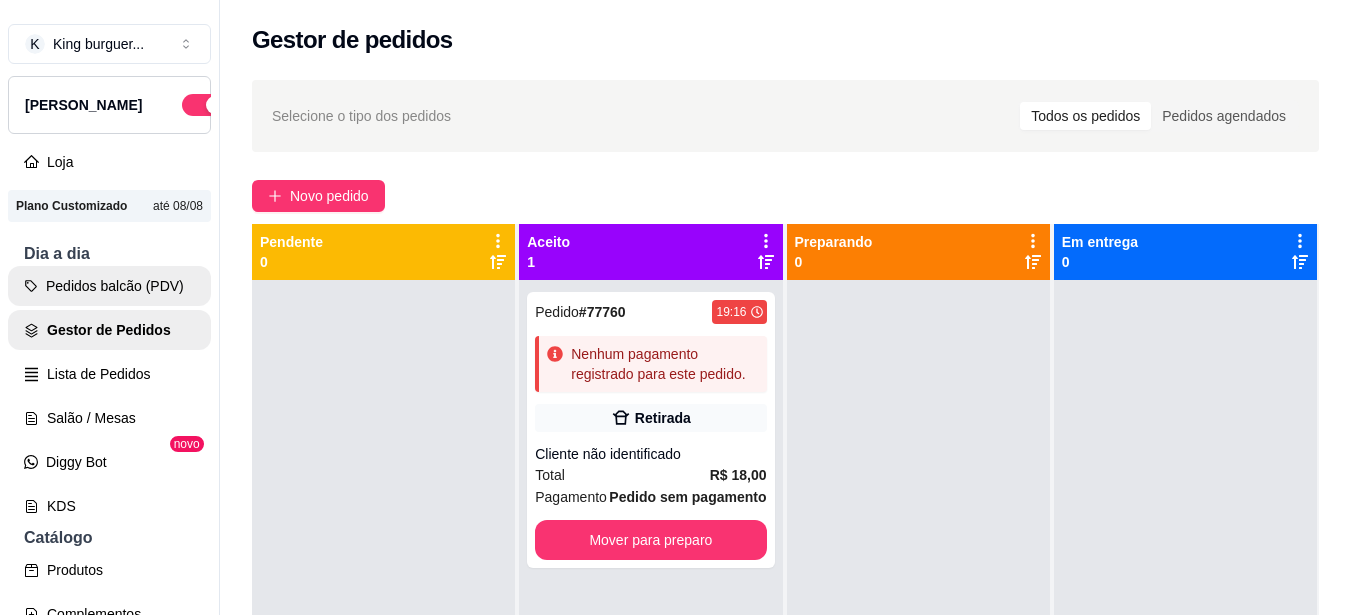 click on "Pedidos balcão (PDV)" at bounding box center [109, 286] 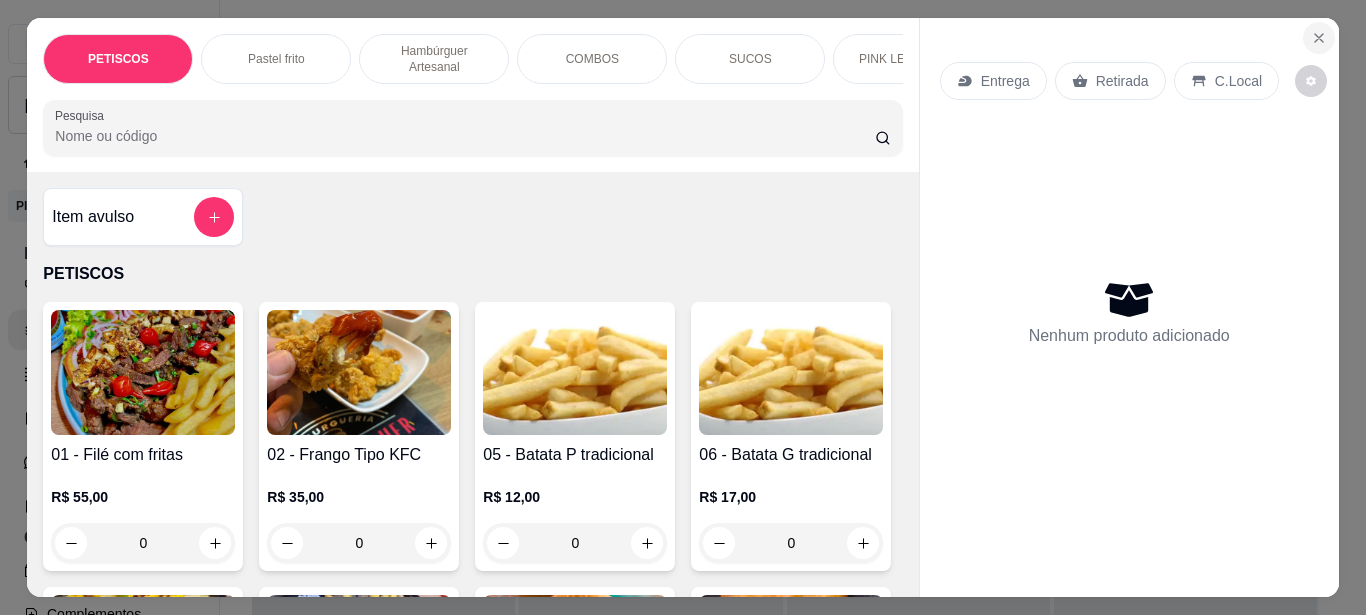 click 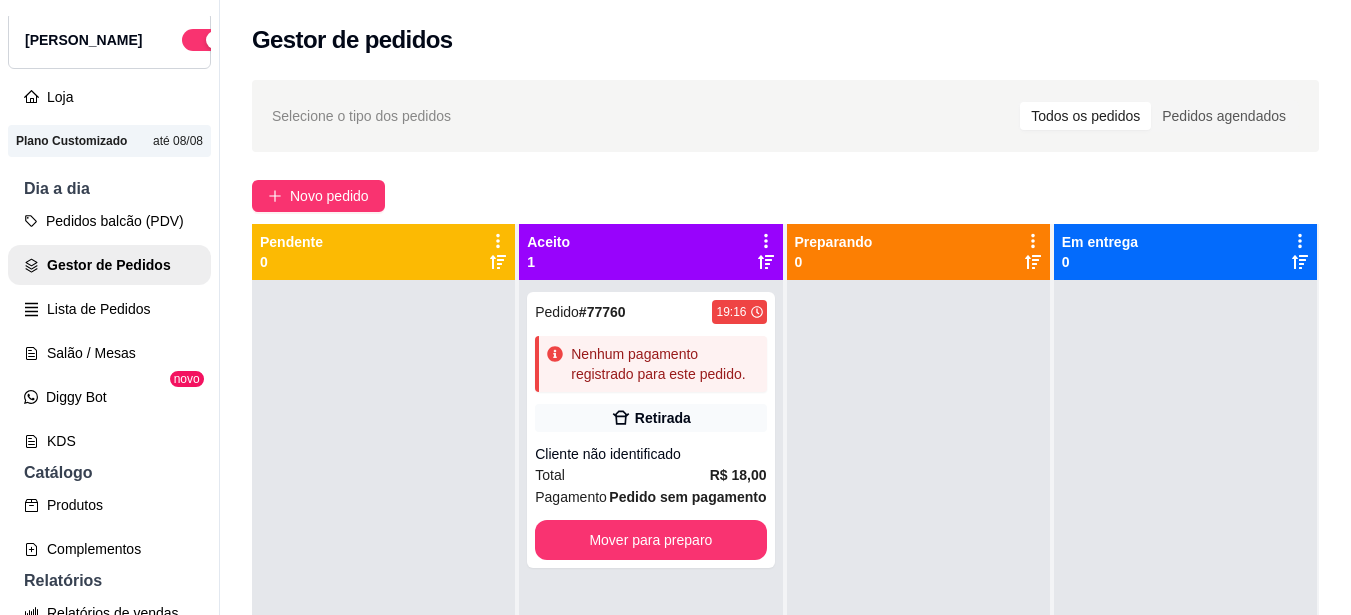 scroll, scrollTop: 100, scrollLeft: 0, axis: vertical 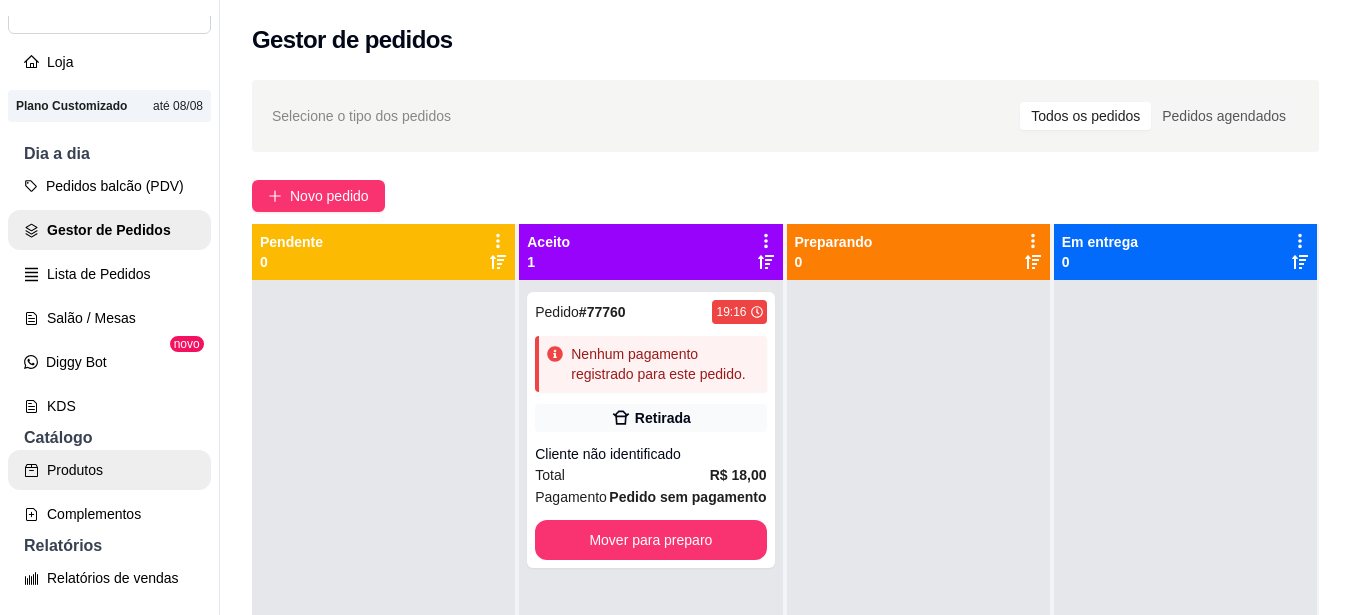 click on "Produtos" at bounding box center [109, 470] 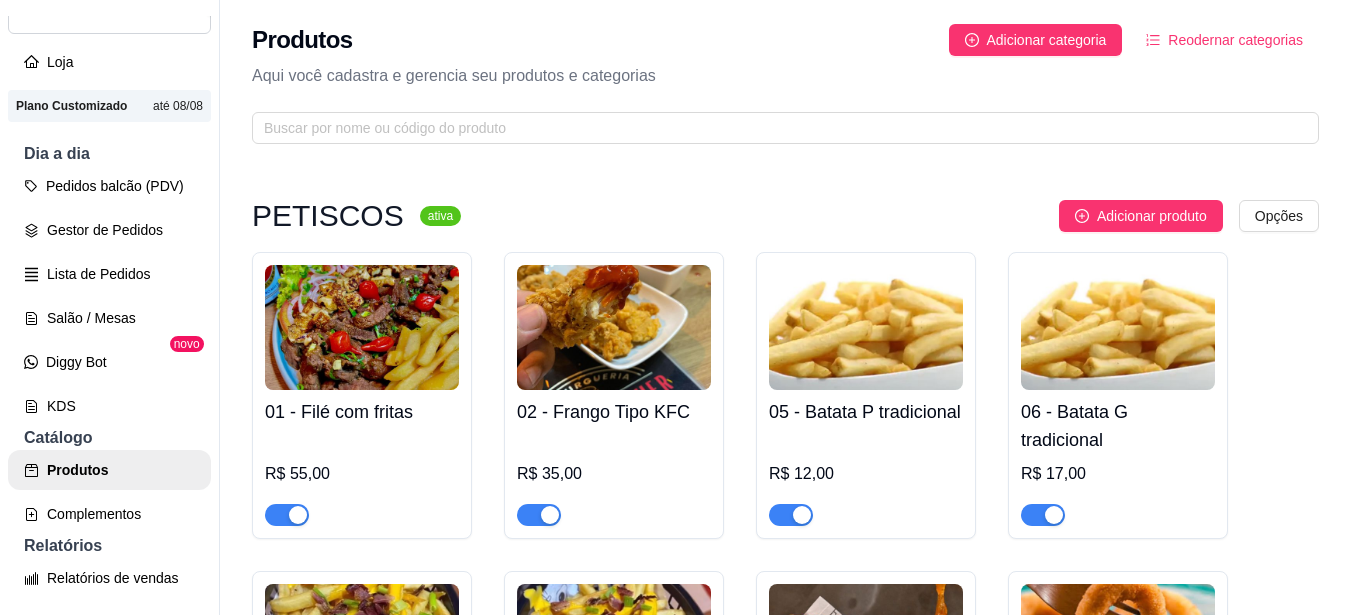 click at bounding box center [287, 515] 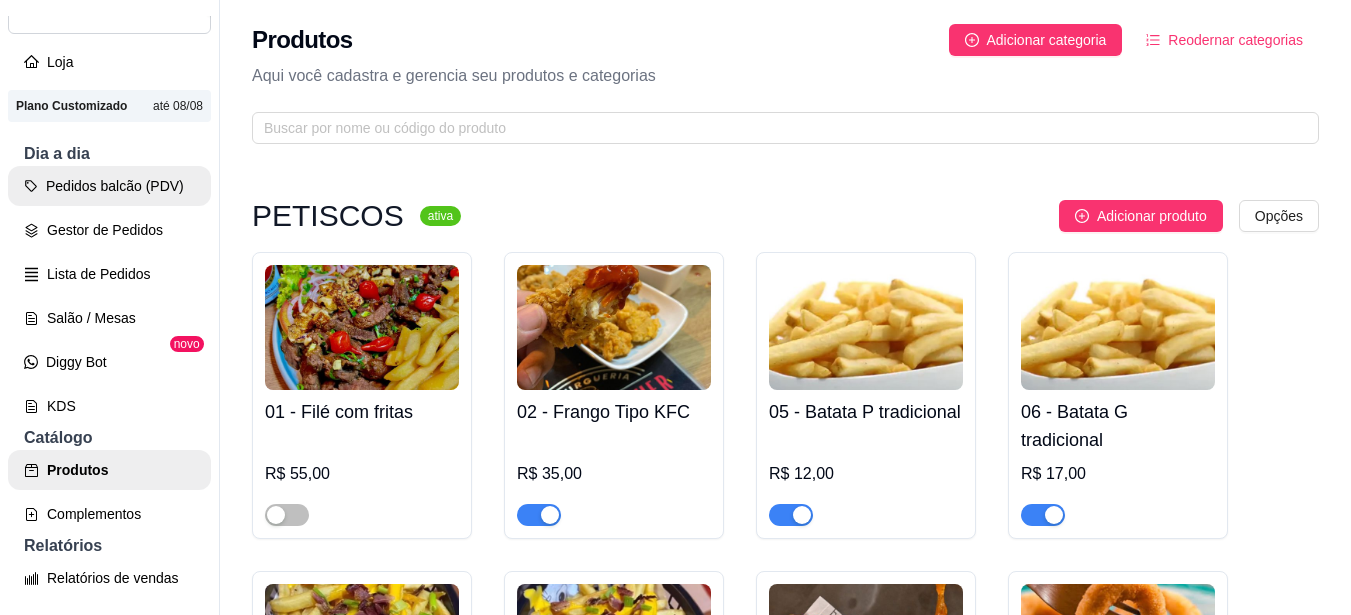 click on "Pedidos balcão (PDV)" at bounding box center [109, 186] 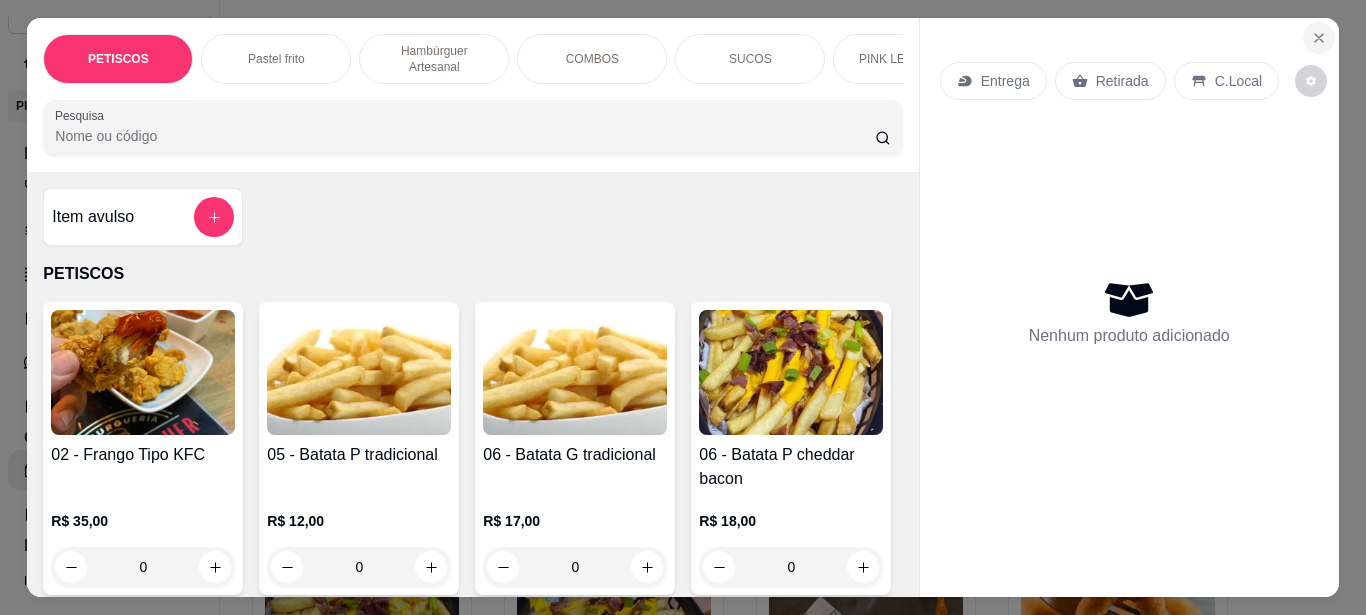 click 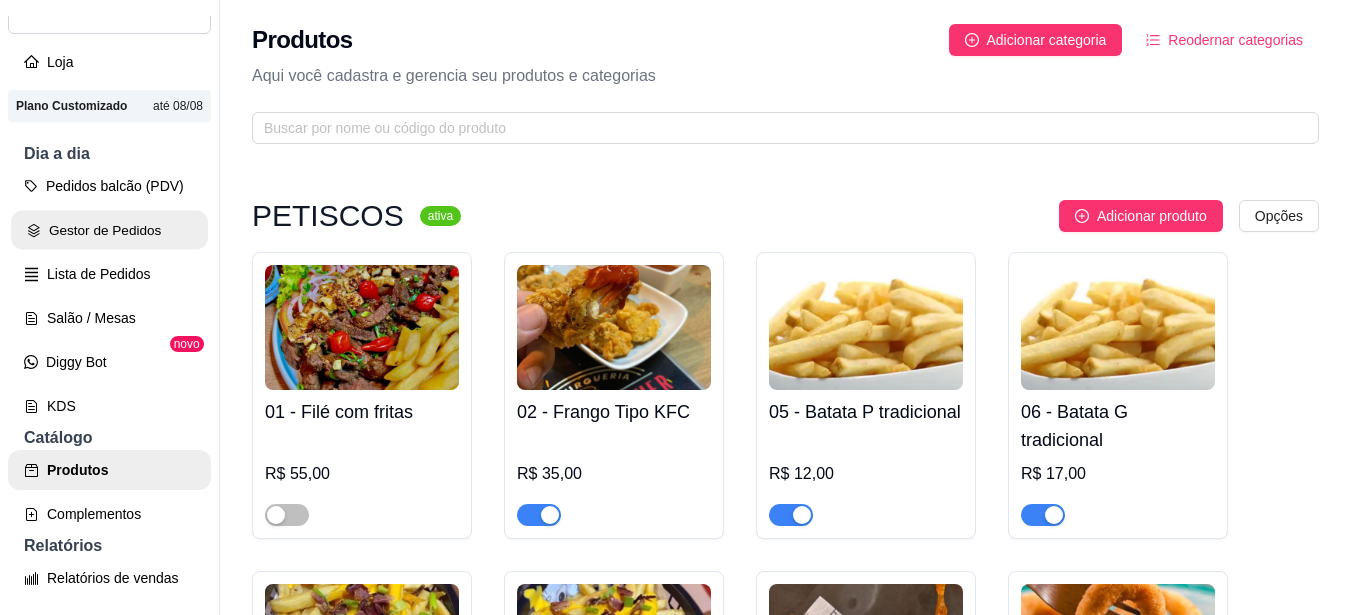 click on "Gestor de Pedidos" at bounding box center (109, 230) 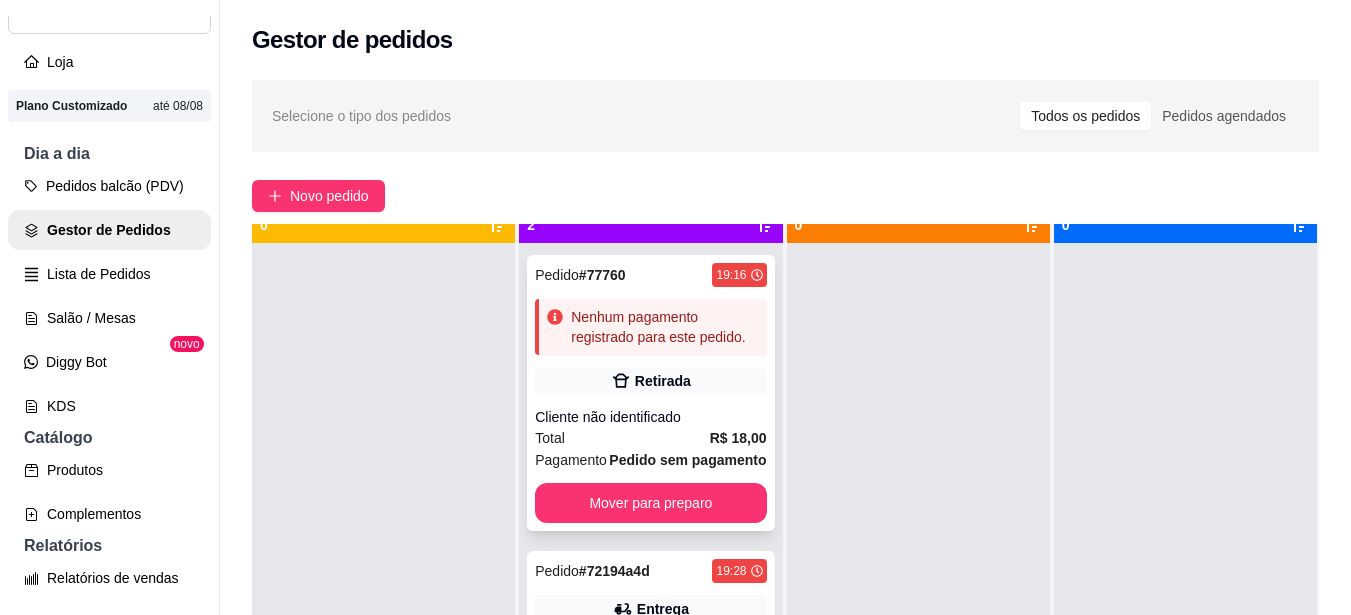 scroll, scrollTop: 56, scrollLeft: 0, axis: vertical 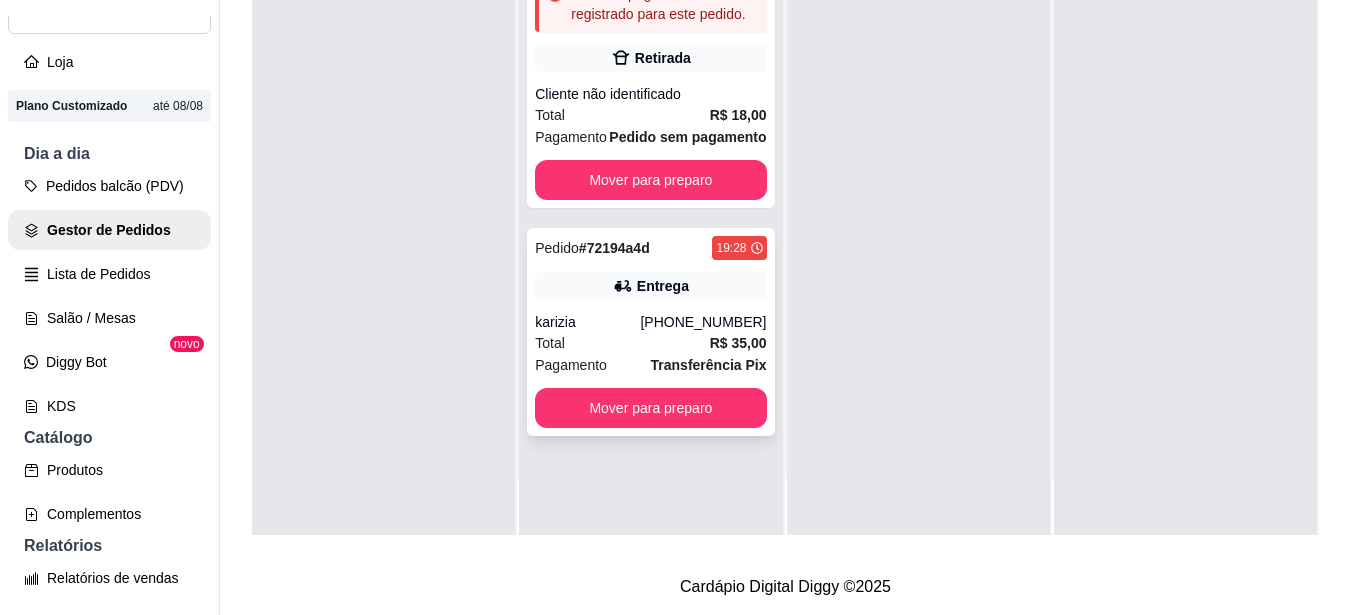 click on "(79) 99635-8376" at bounding box center (703, 322) 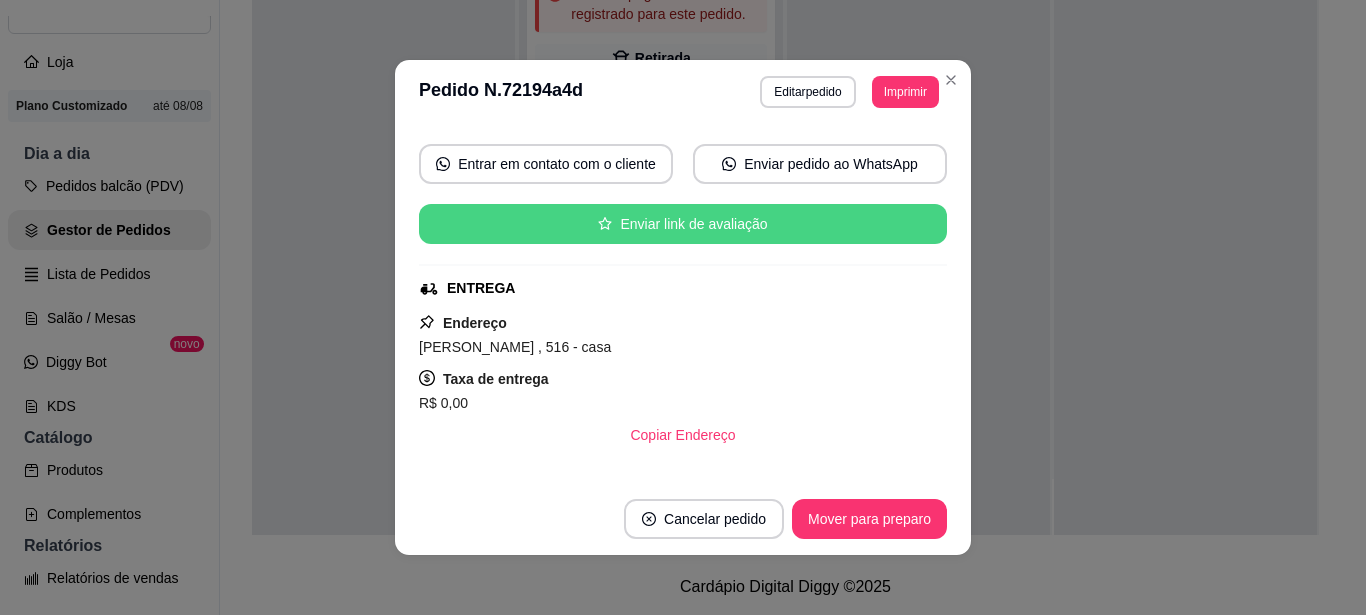 scroll, scrollTop: 522, scrollLeft: 0, axis: vertical 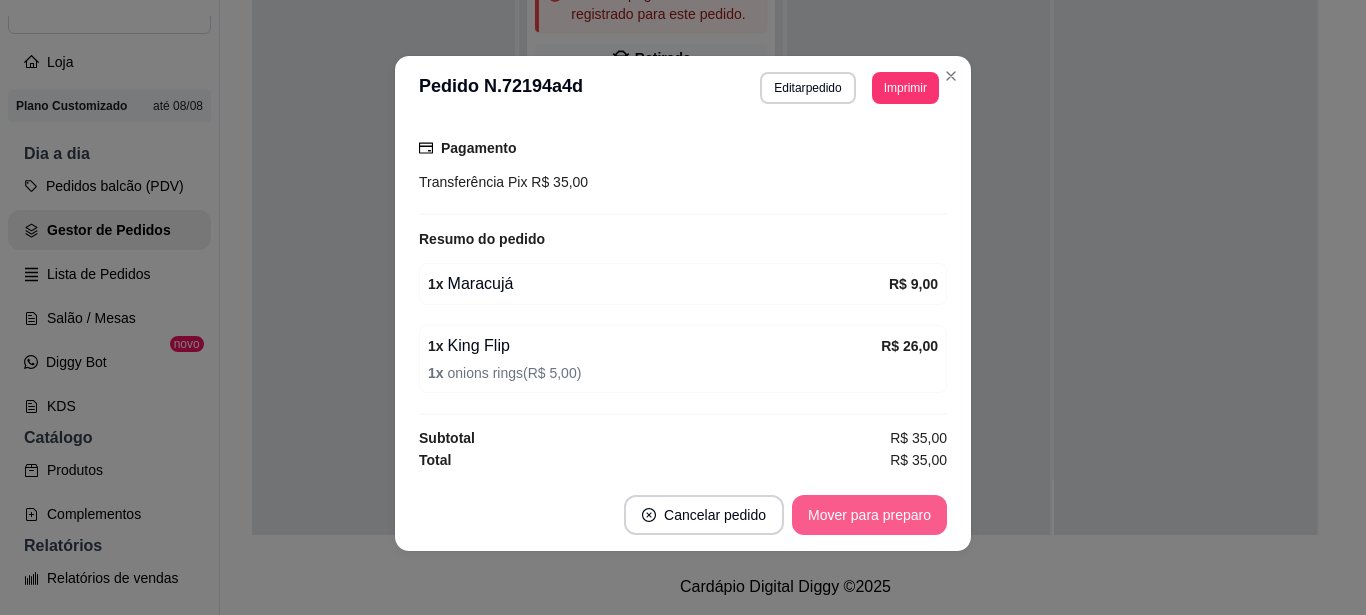 click on "Mover para preparo" at bounding box center (869, 515) 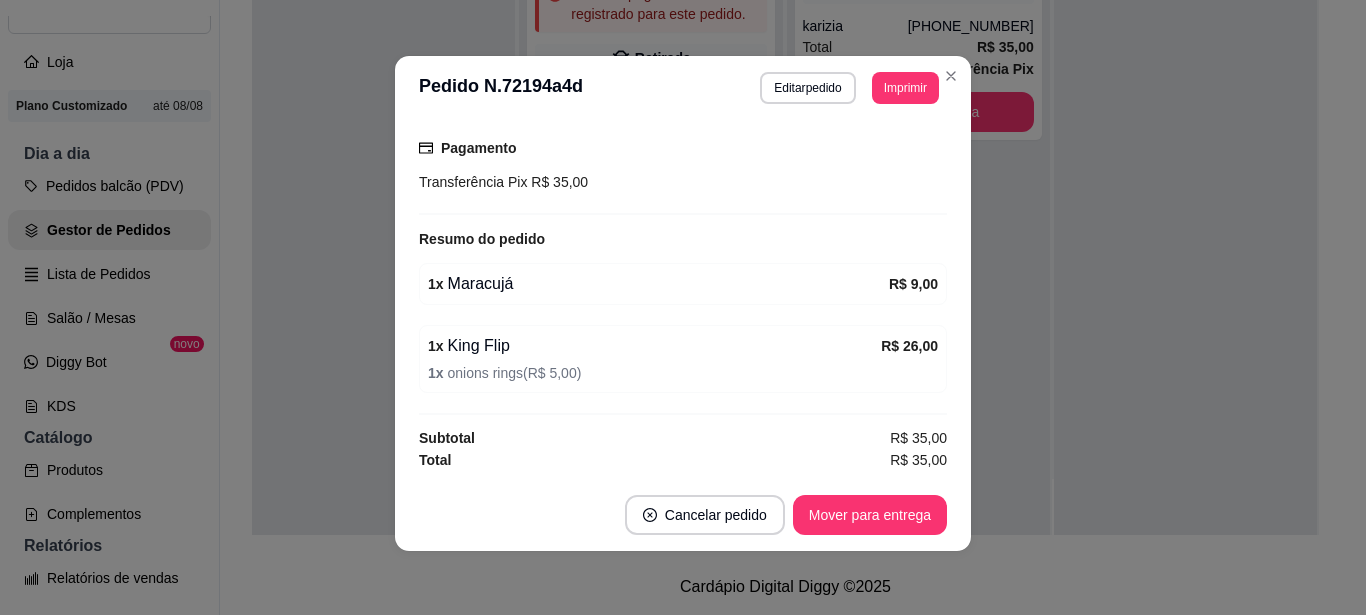 click on "Cancelar pedido Mover para entrega" at bounding box center (683, 515) 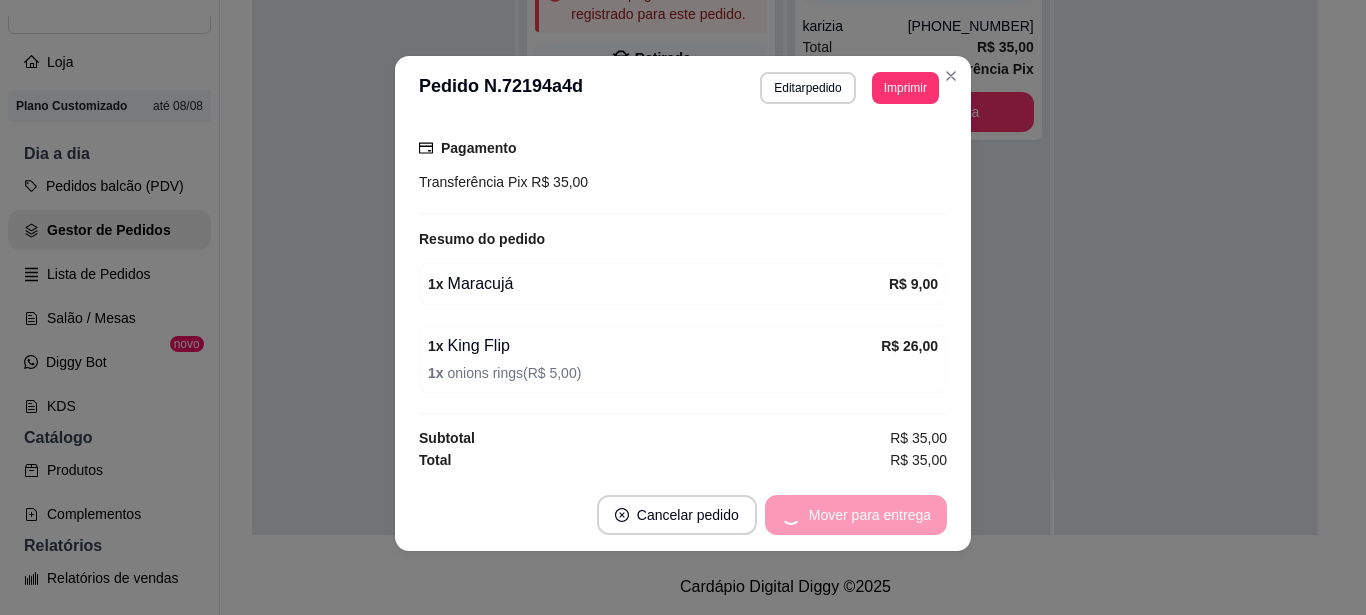 click on "Mover para entrega" at bounding box center (856, 515) 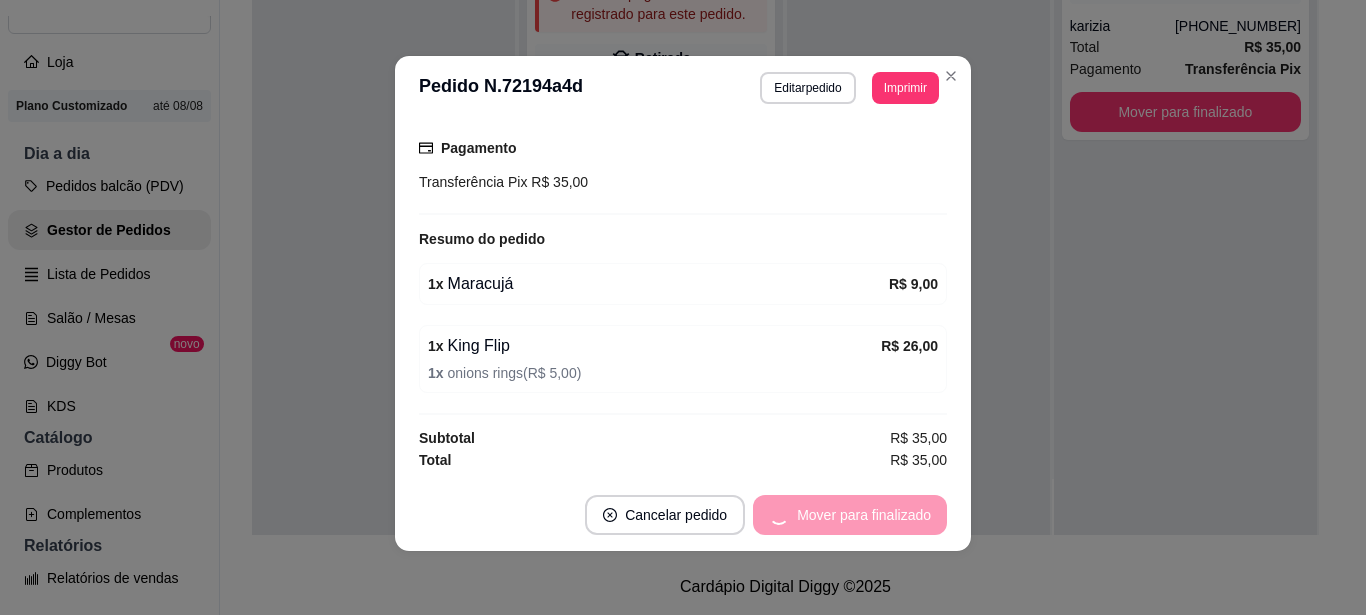 click on "Mover para finalizado" at bounding box center [850, 515] 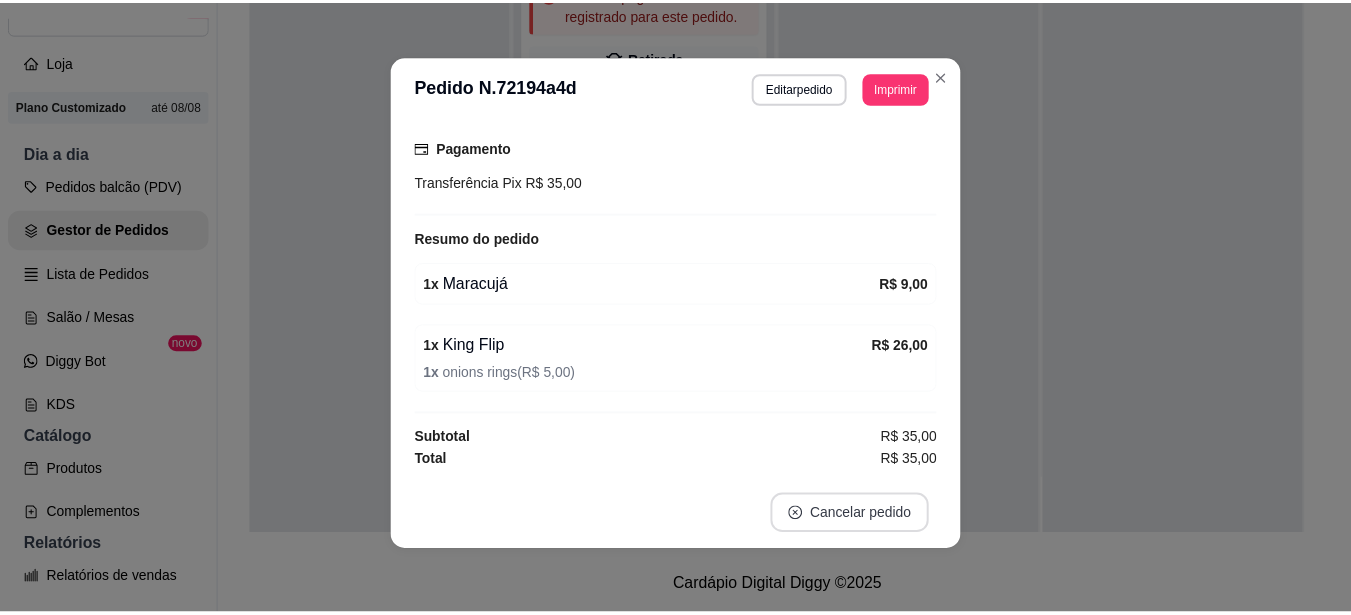 scroll, scrollTop: 476, scrollLeft: 0, axis: vertical 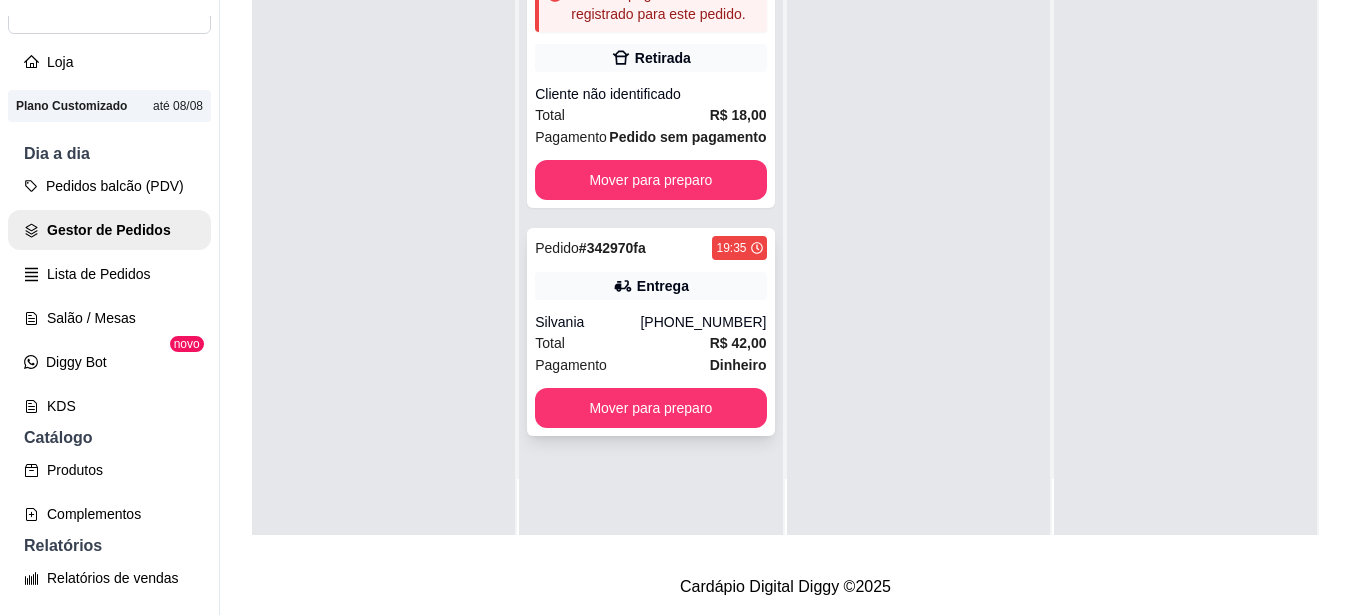 click on "(79) 98821-2062" at bounding box center [703, 322] 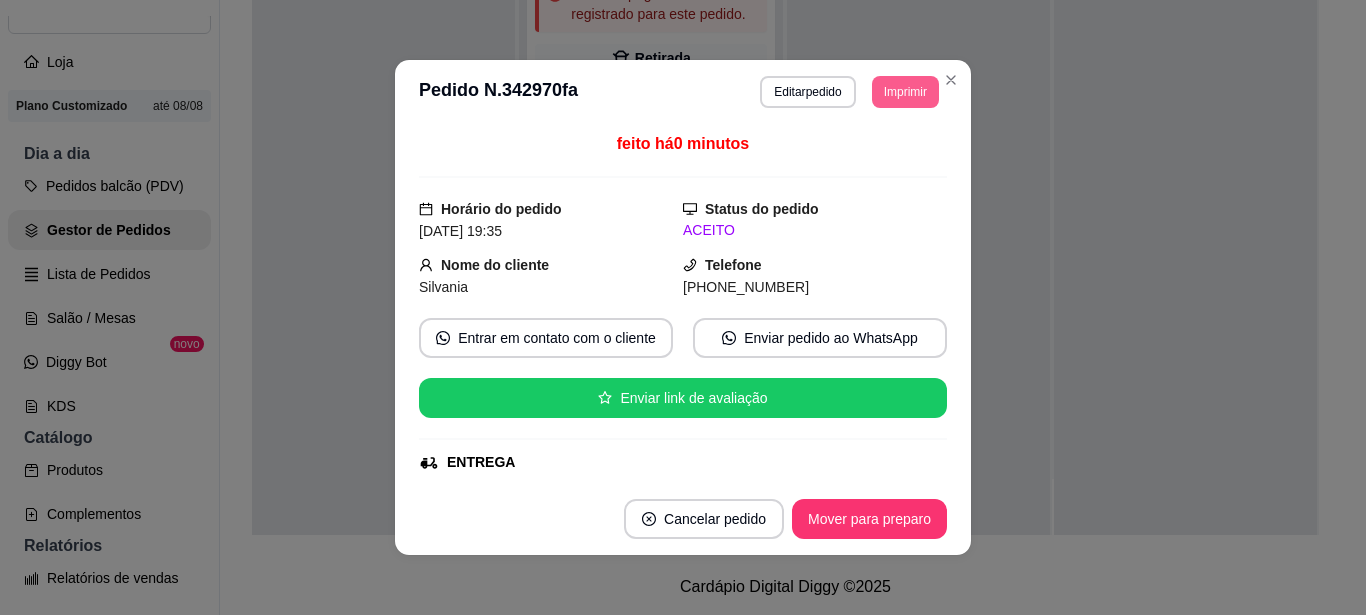click on "Imprimir" at bounding box center (905, 92) 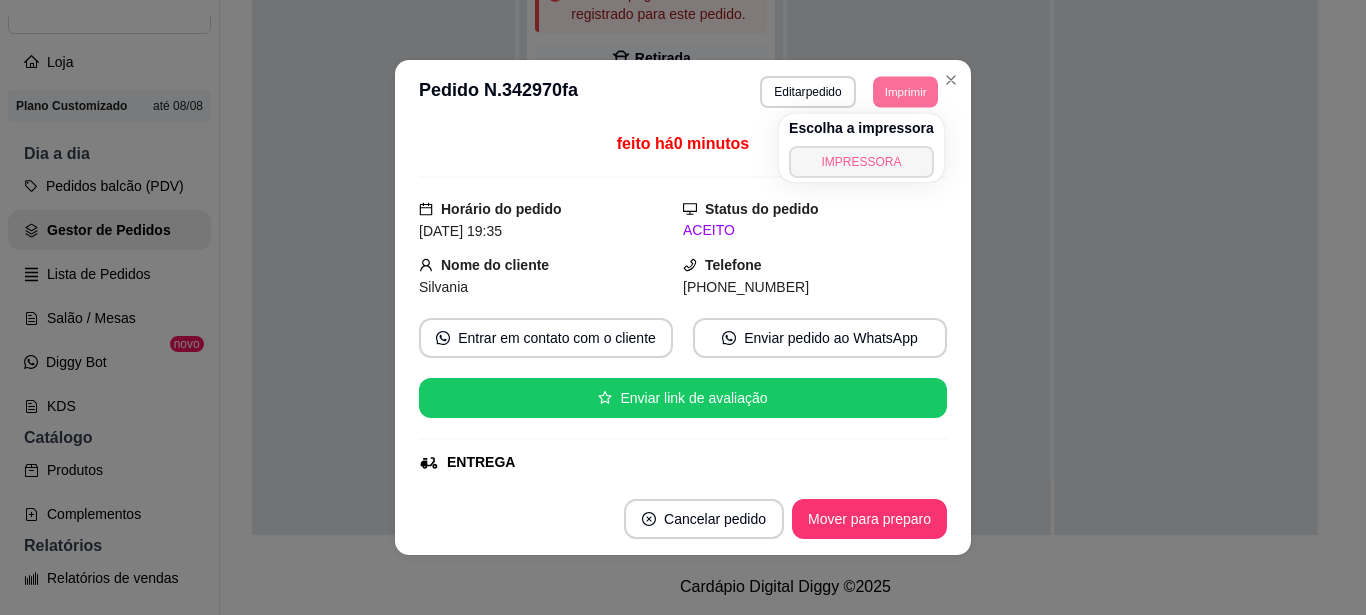 click on "IMPRESSORA" at bounding box center (861, 162) 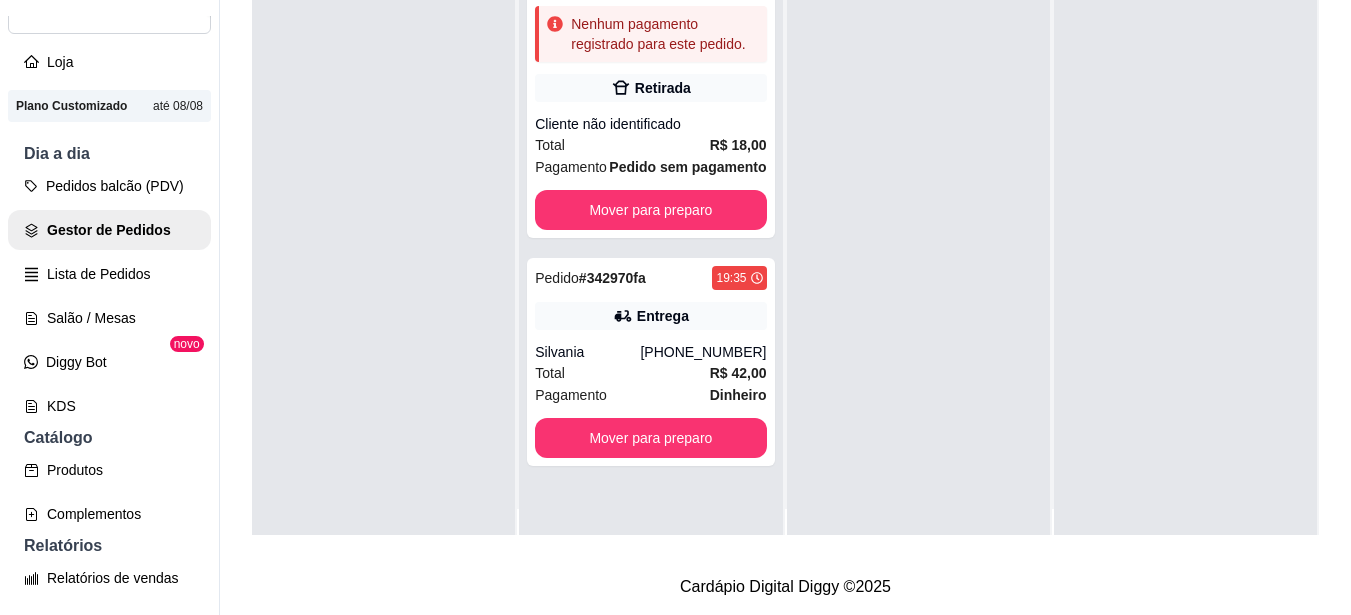 scroll, scrollTop: 0, scrollLeft: 0, axis: both 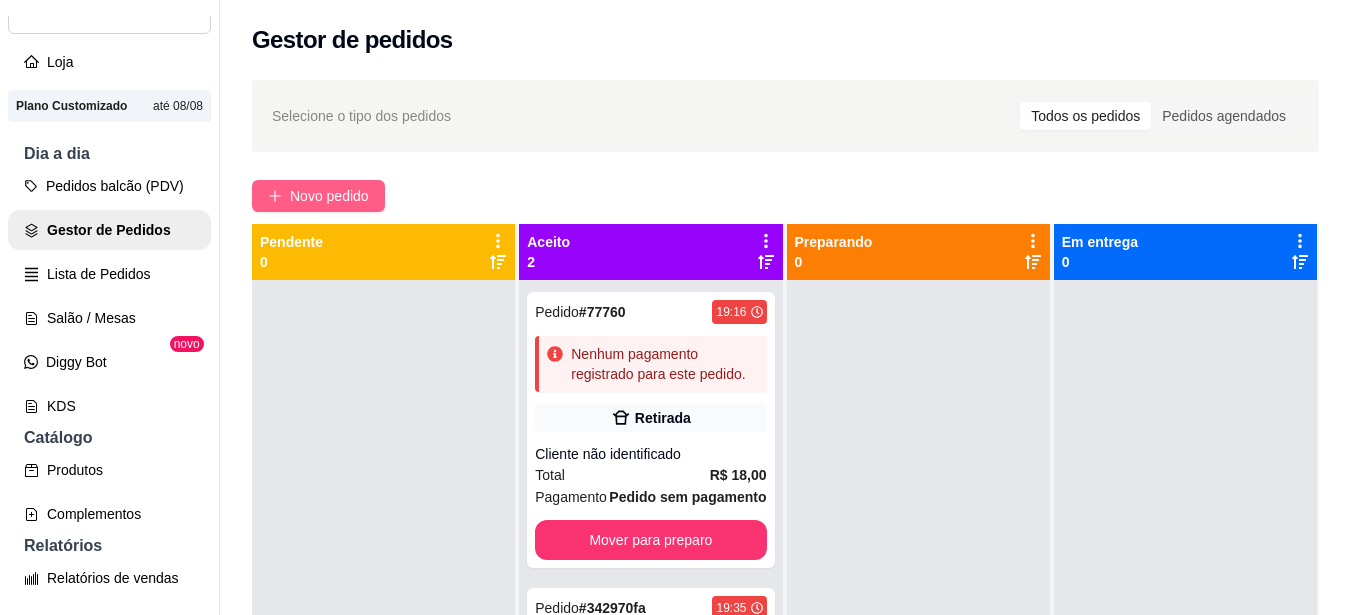 click on "Novo pedido" at bounding box center [329, 196] 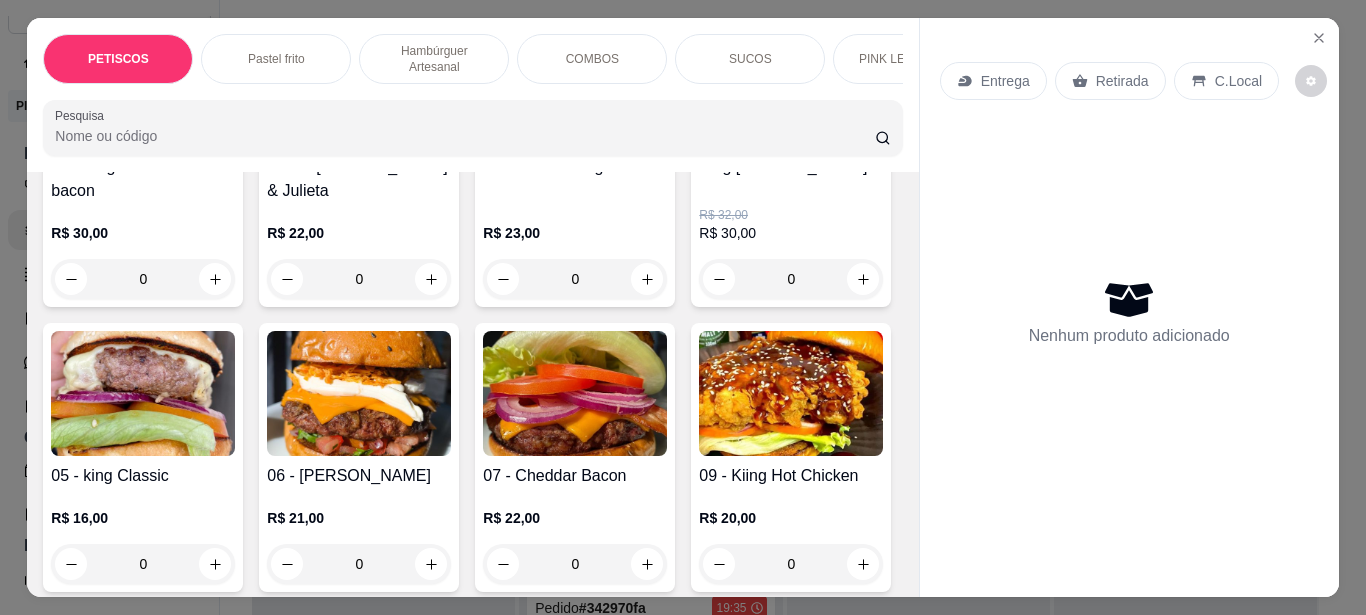 scroll, scrollTop: 1800, scrollLeft: 0, axis: vertical 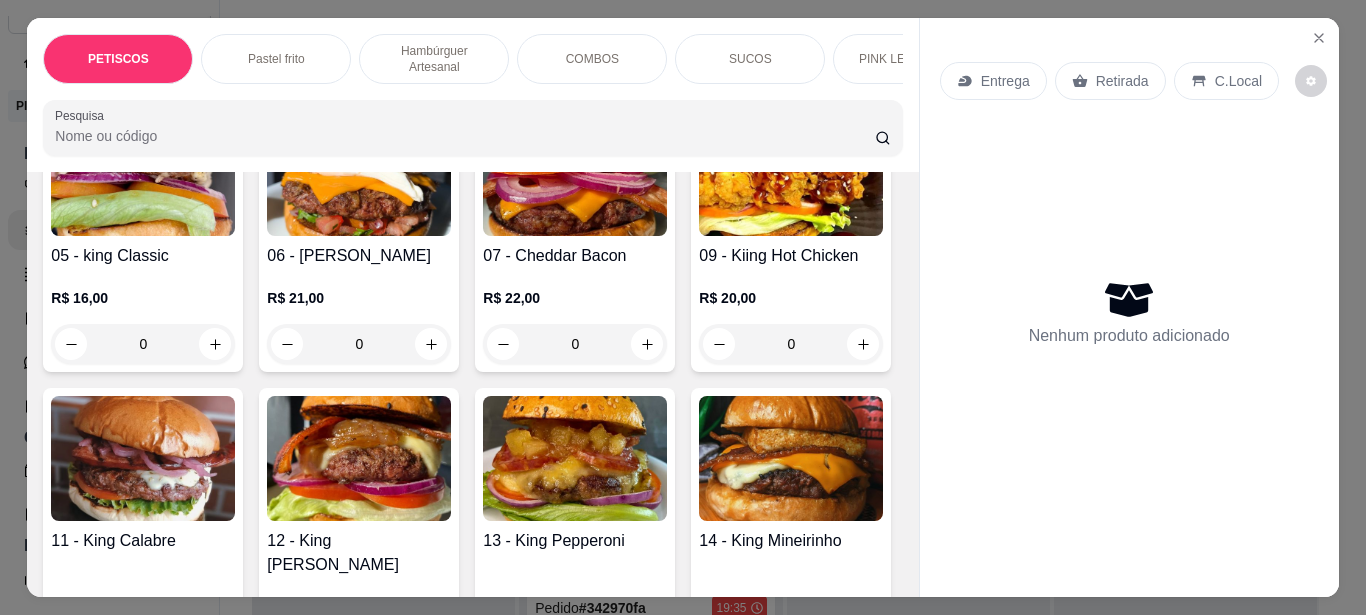 click at bounding box center (143, 173) 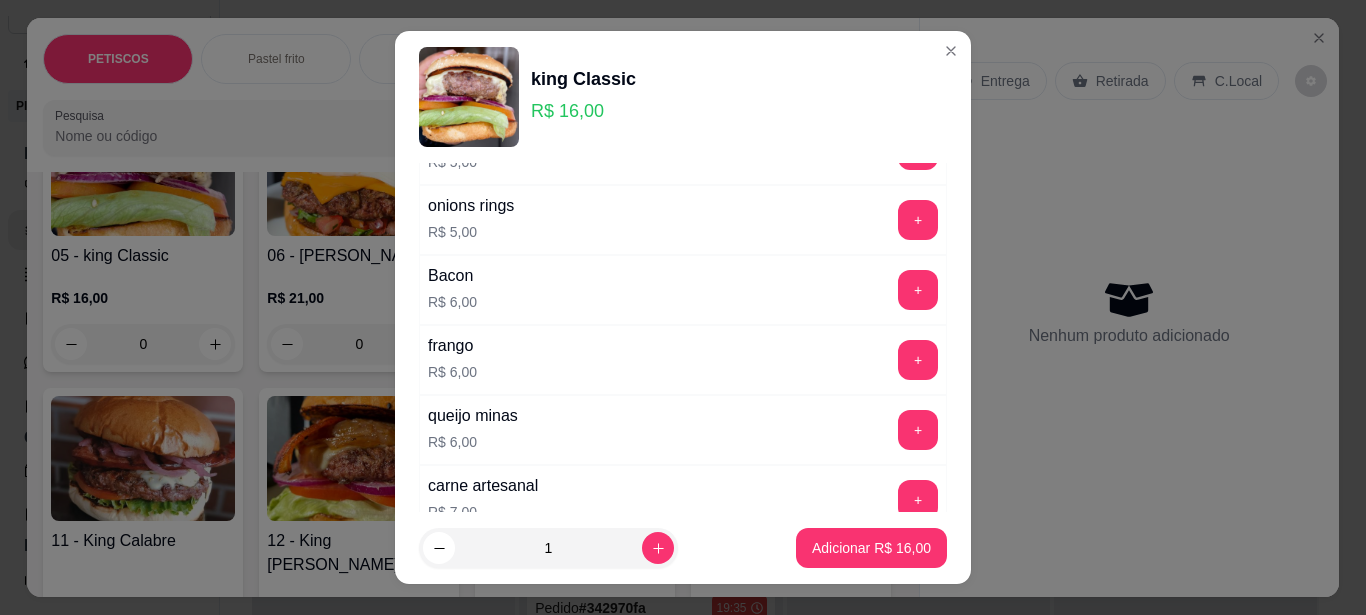 scroll, scrollTop: 1064, scrollLeft: 0, axis: vertical 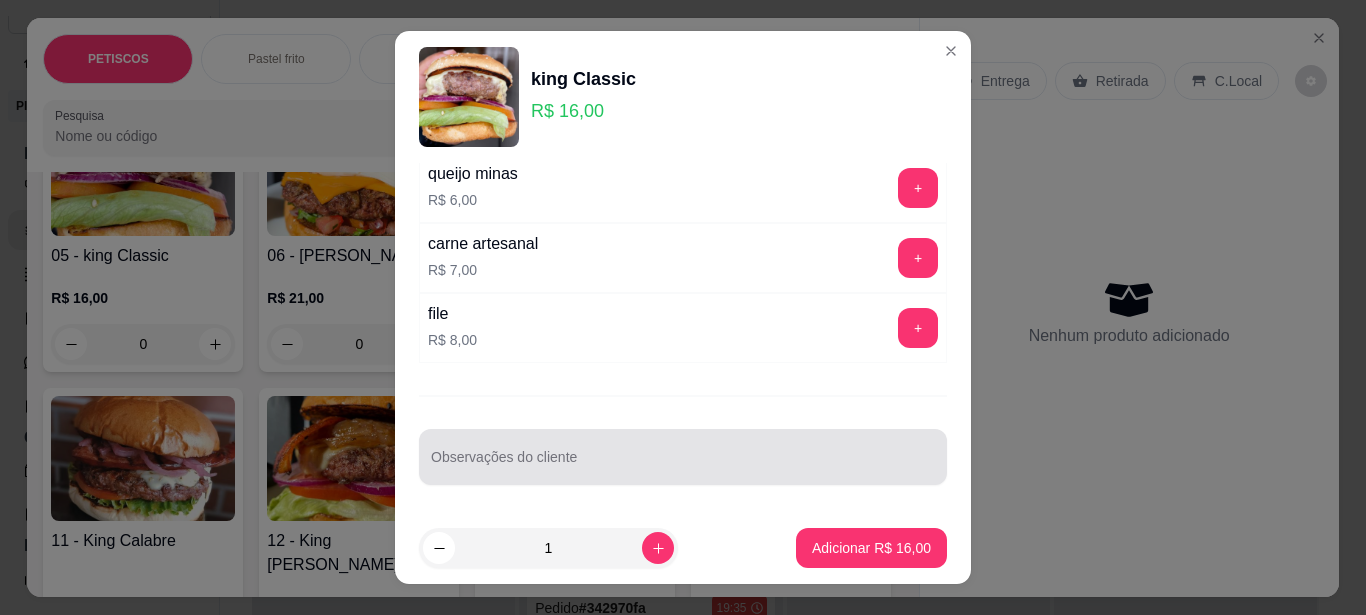click on "Observações do cliente" at bounding box center (683, 465) 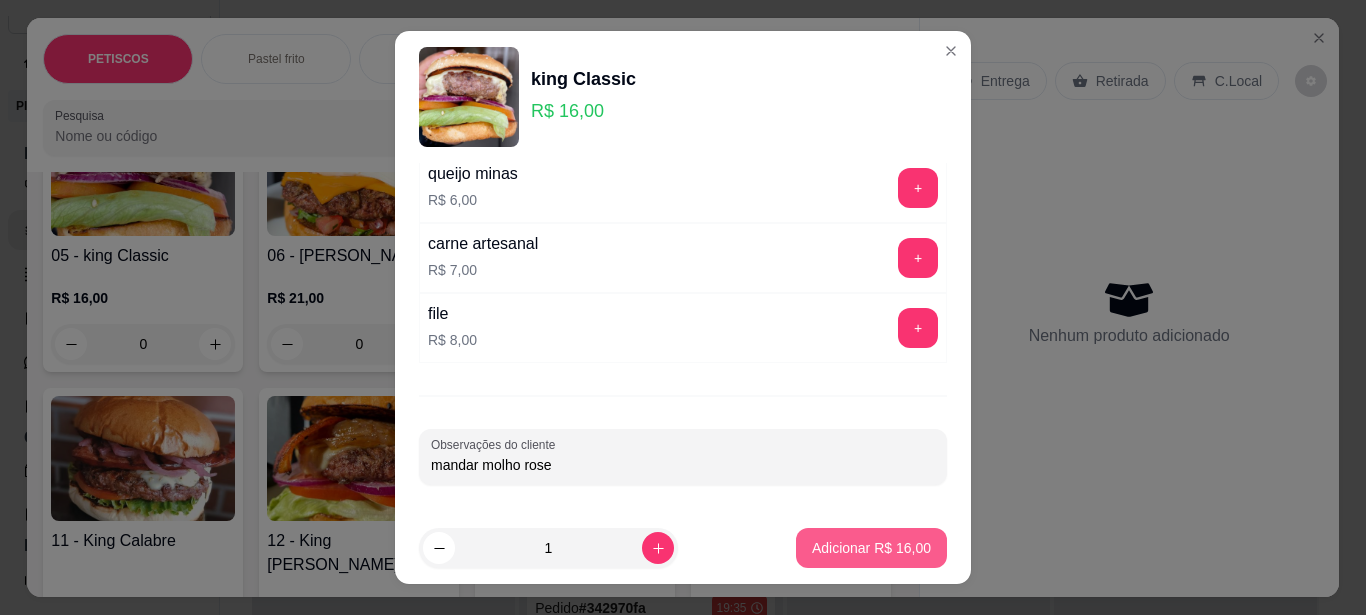type on "mandar molho rose" 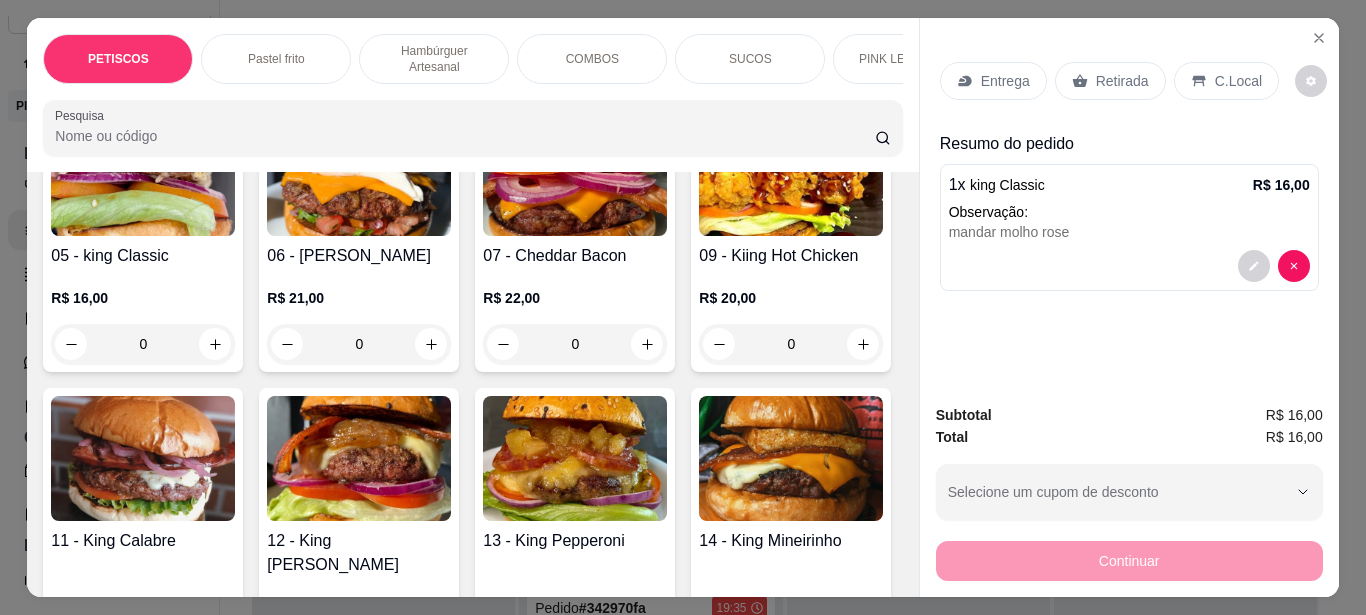 click at bounding box center [143, 173] 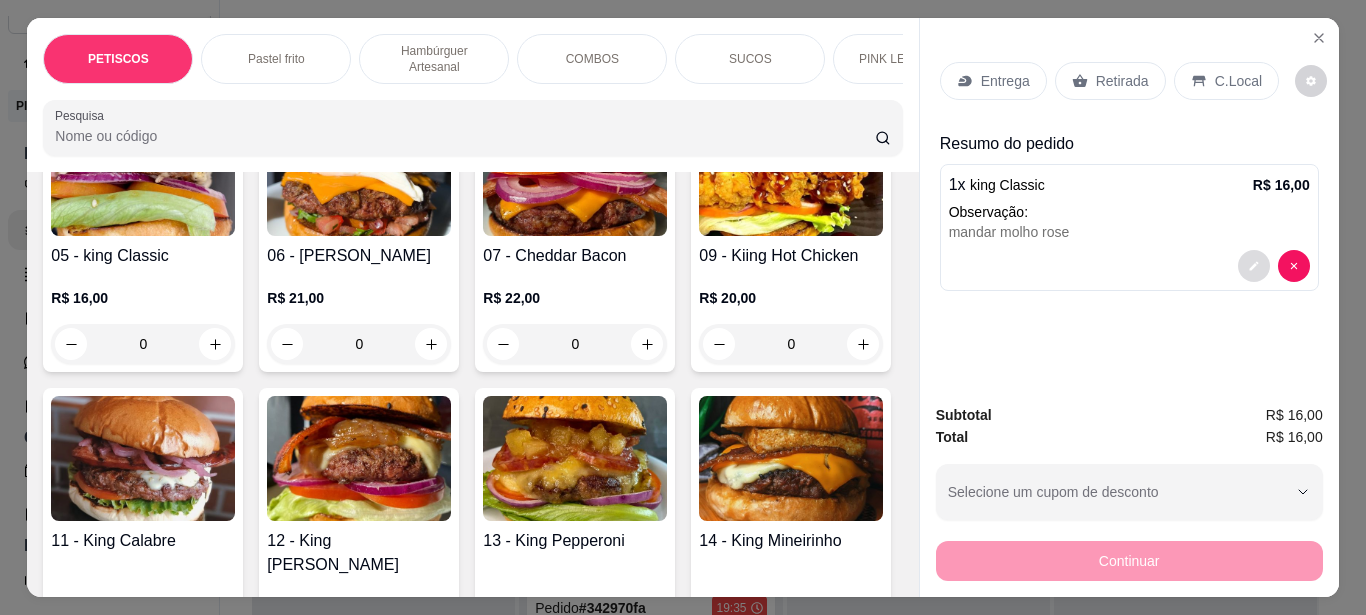 click 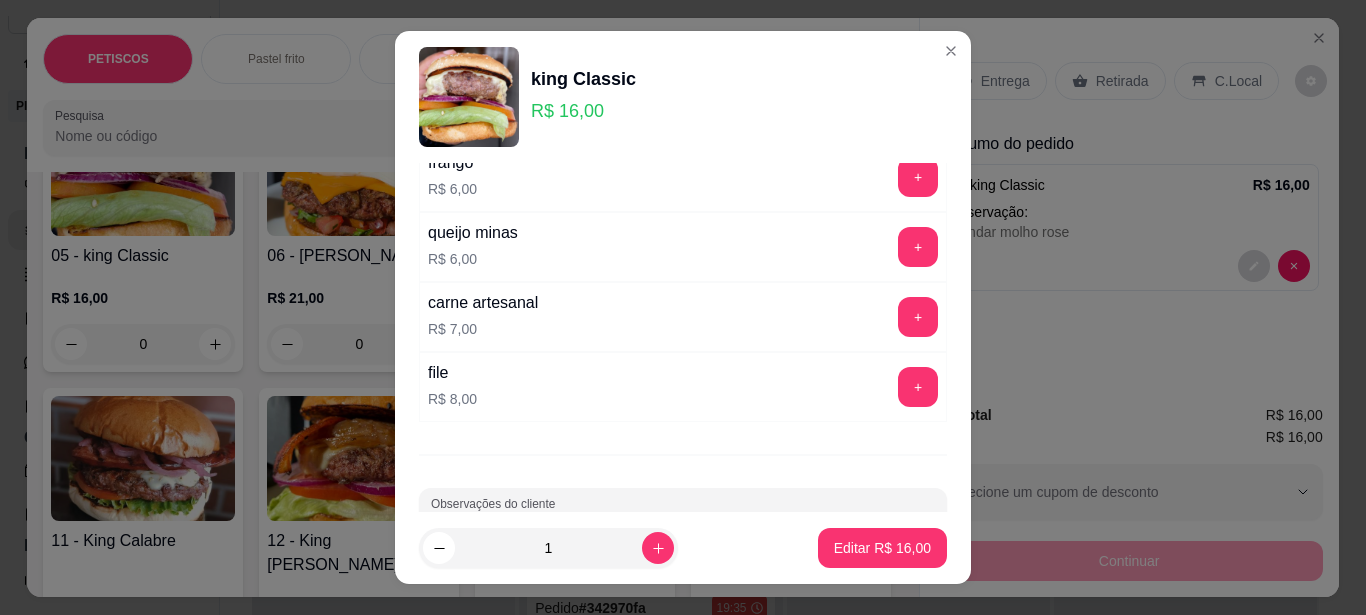 scroll, scrollTop: 1064, scrollLeft: 0, axis: vertical 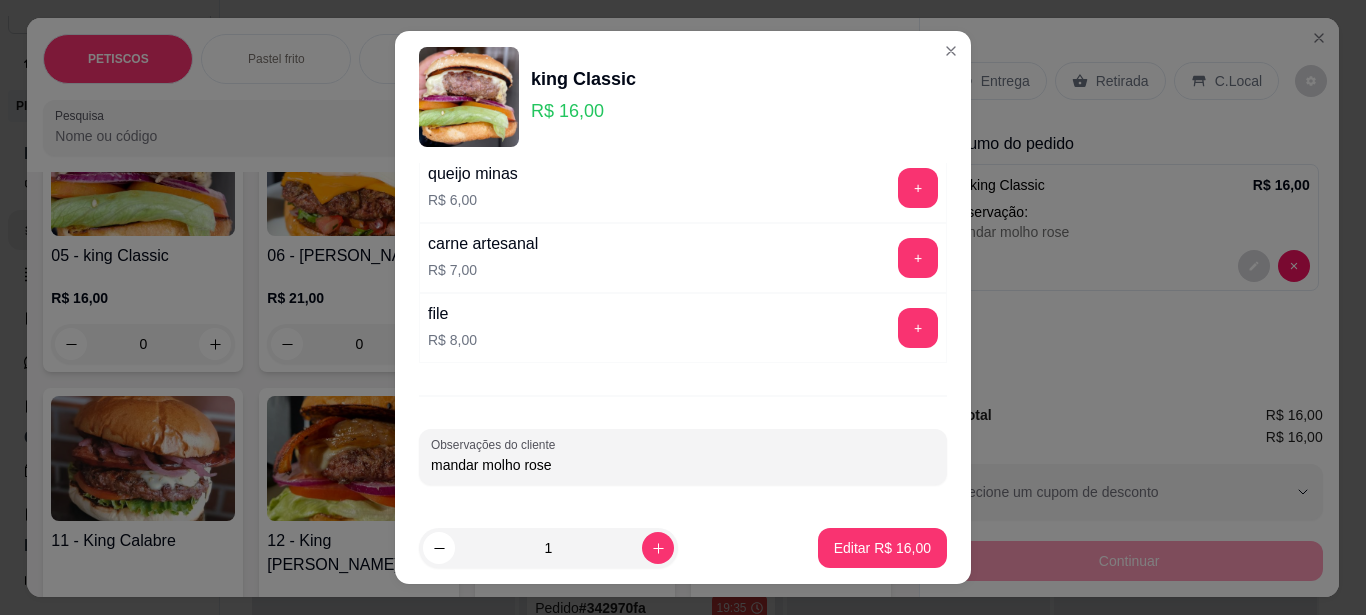 click on "mandar molho rose" at bounding box center (683, 465) 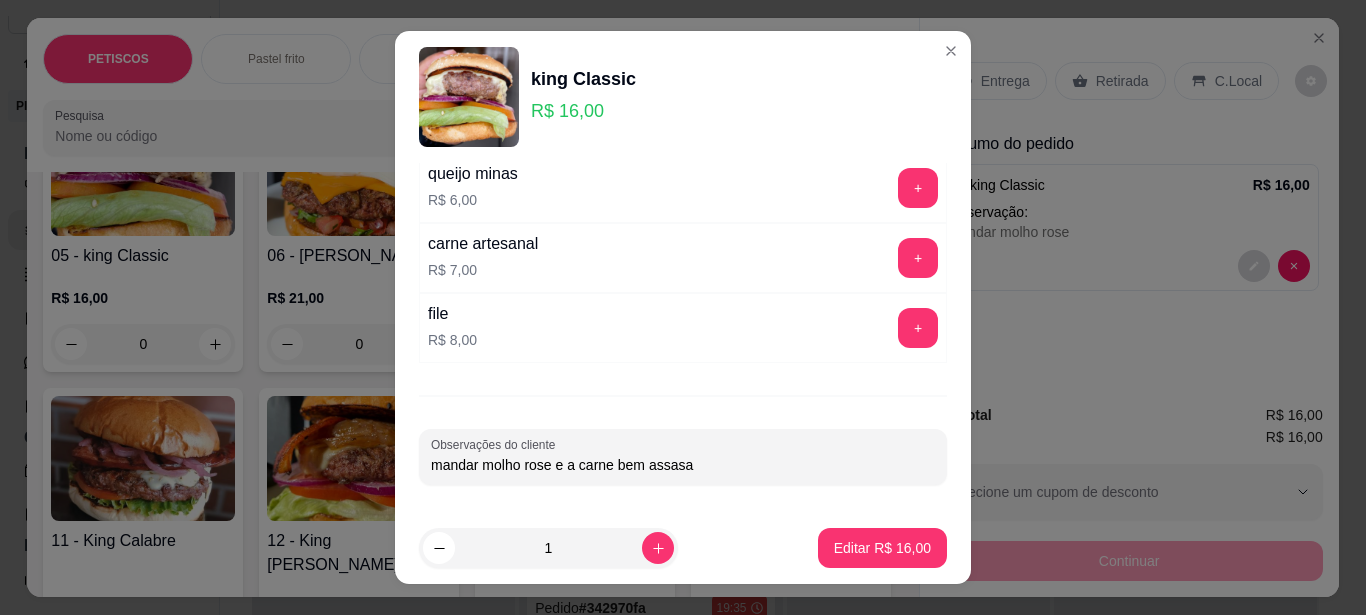 click on "mandar molho rose e a carne bem assasa" at bounding box center (683, 465) 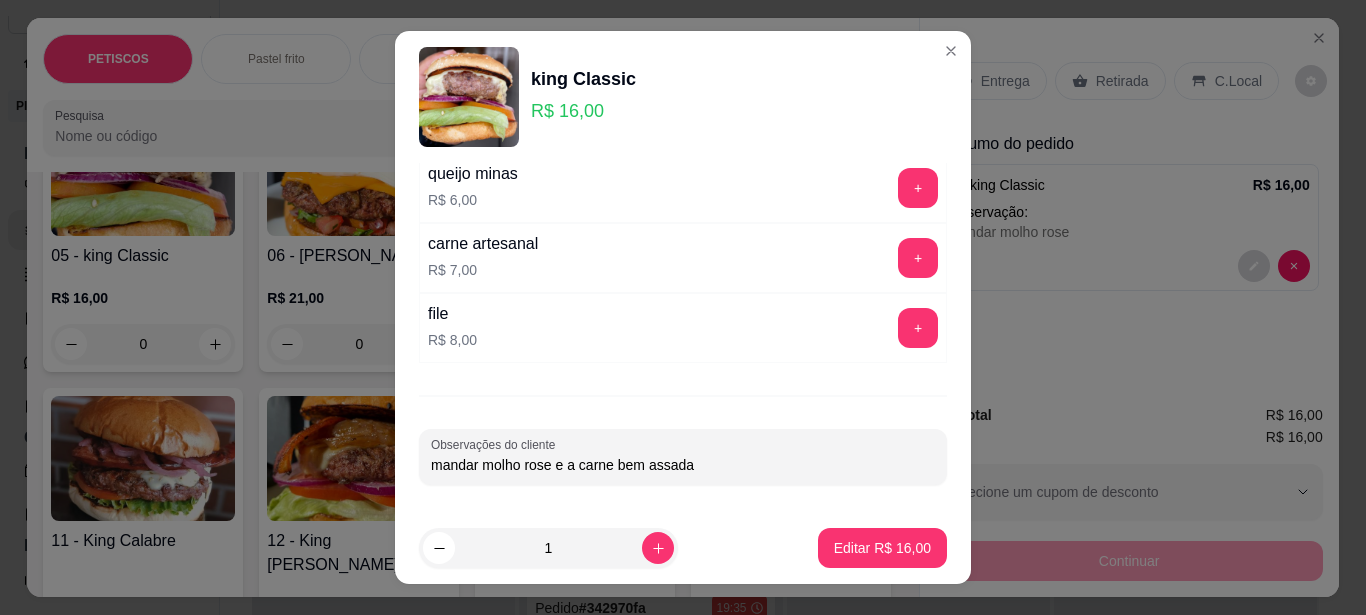 type on "mandar molho rose e a carne bem assada" 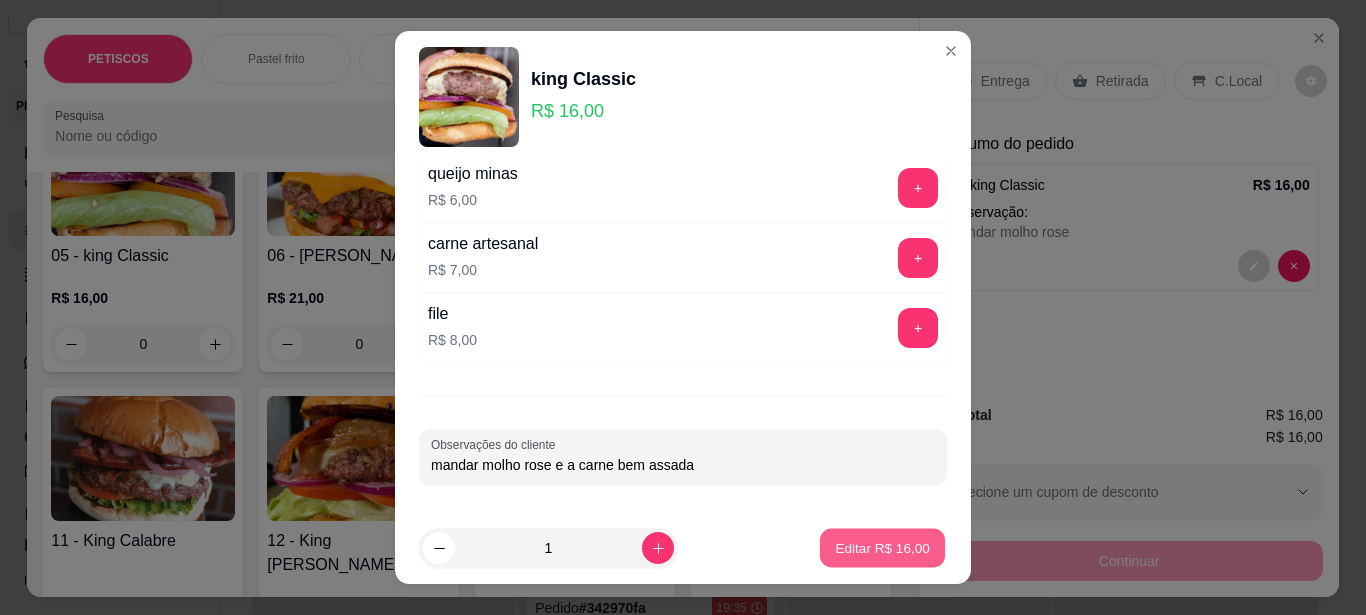 click on "Editar   R$ 16,00" at bounding box center [882, 548] 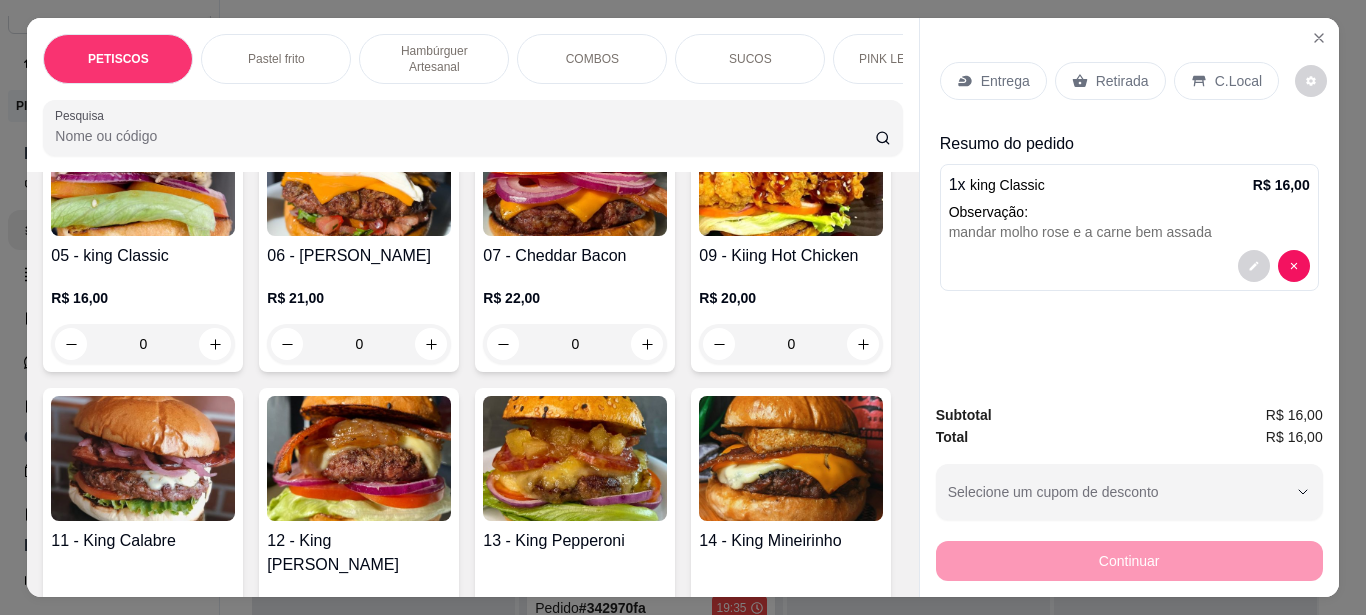 click on "Entrega" at bounding box center [1005, 81] 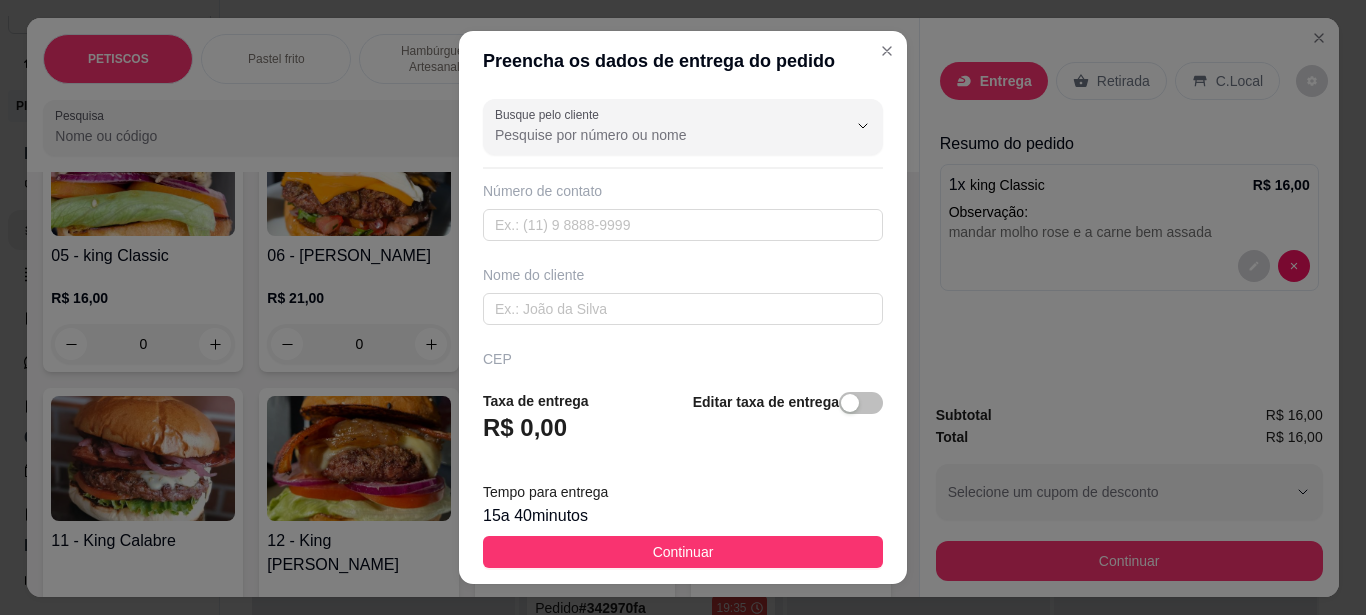 scroll, scrollTop: 300, scrollLeft: 0, axis: vertical 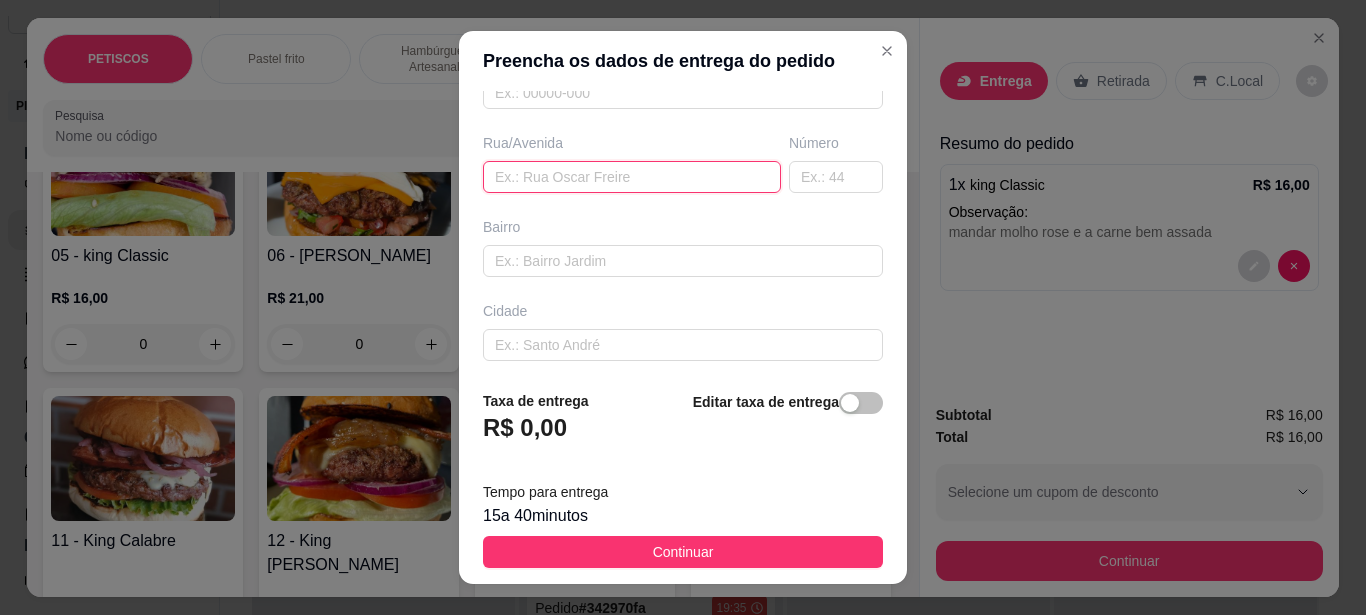 click at bounding box center (632, 177) 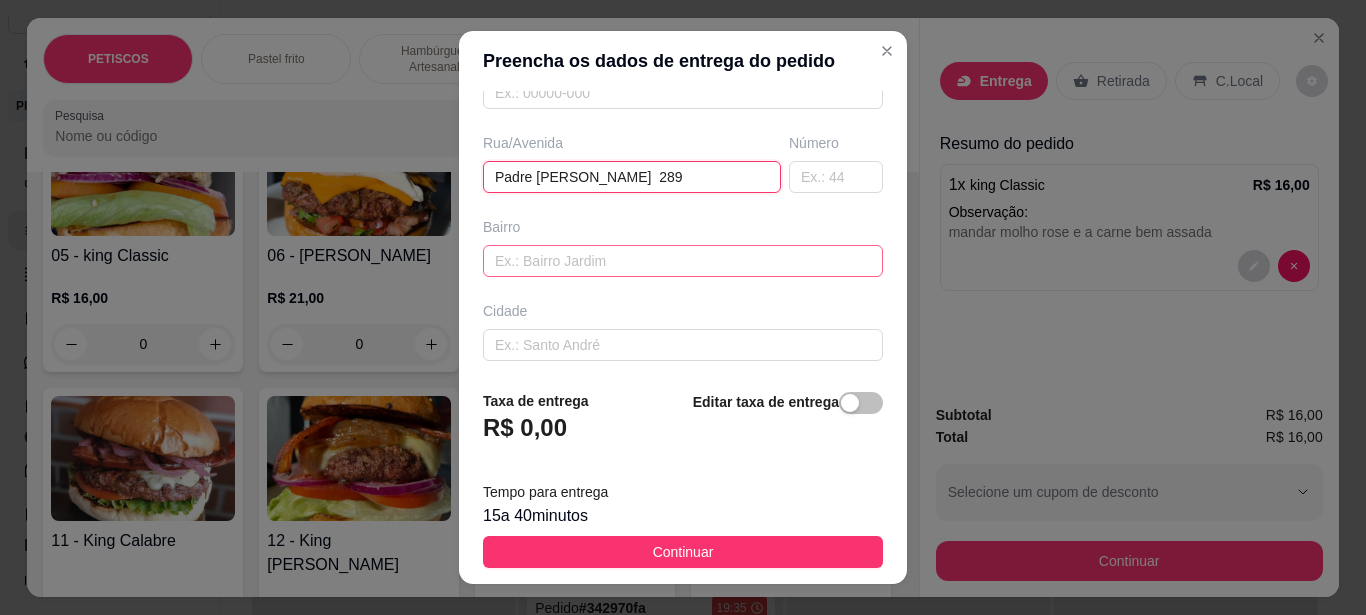 scroll, scrollTop: 0, scrollLeft: 10, axis: horizontal 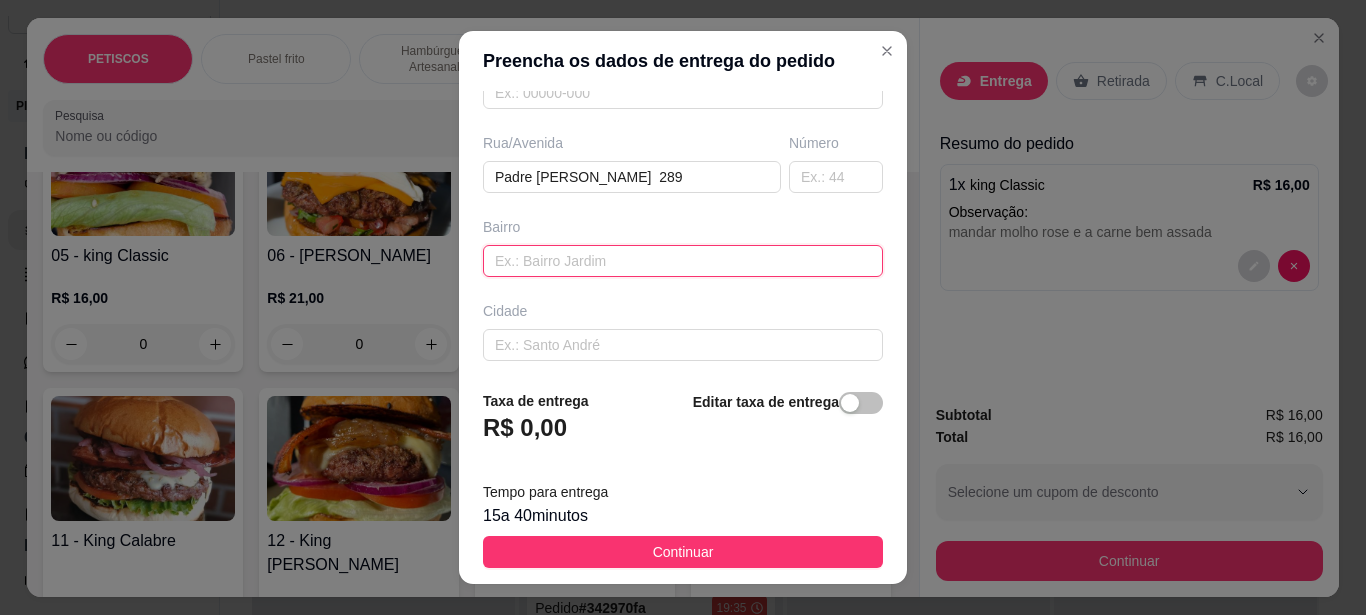 click at bounding box center (683, 261) 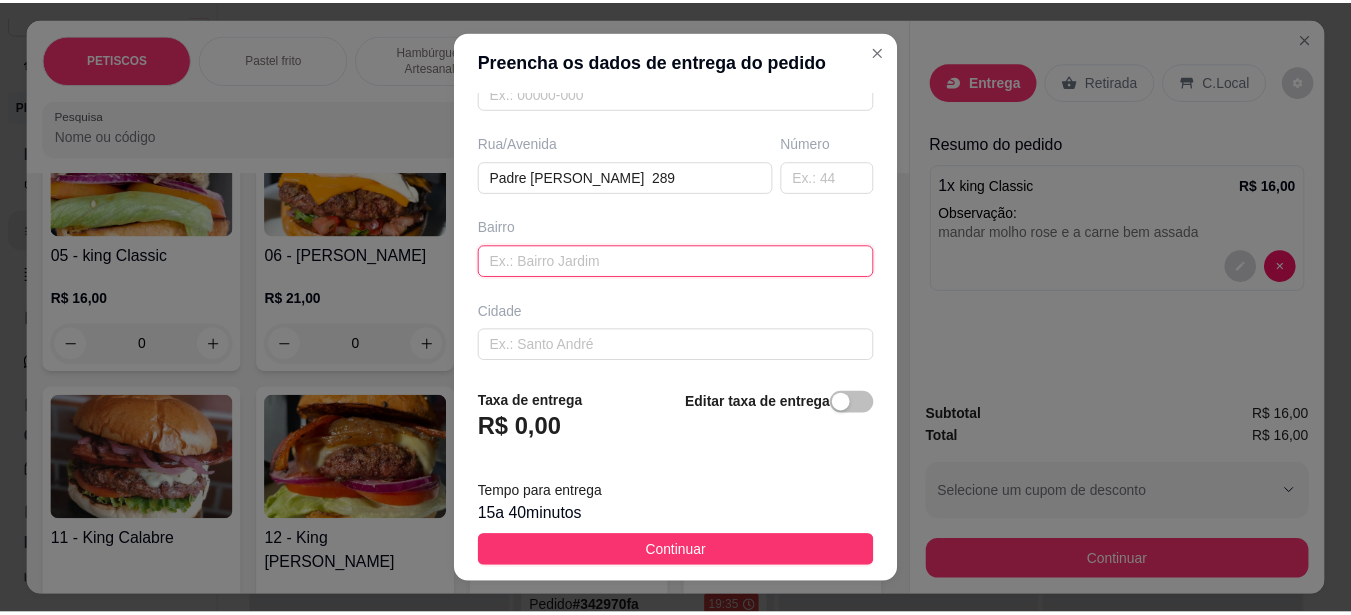 scroll, scrollTop: 0, scrollLeft: 0, axis: both 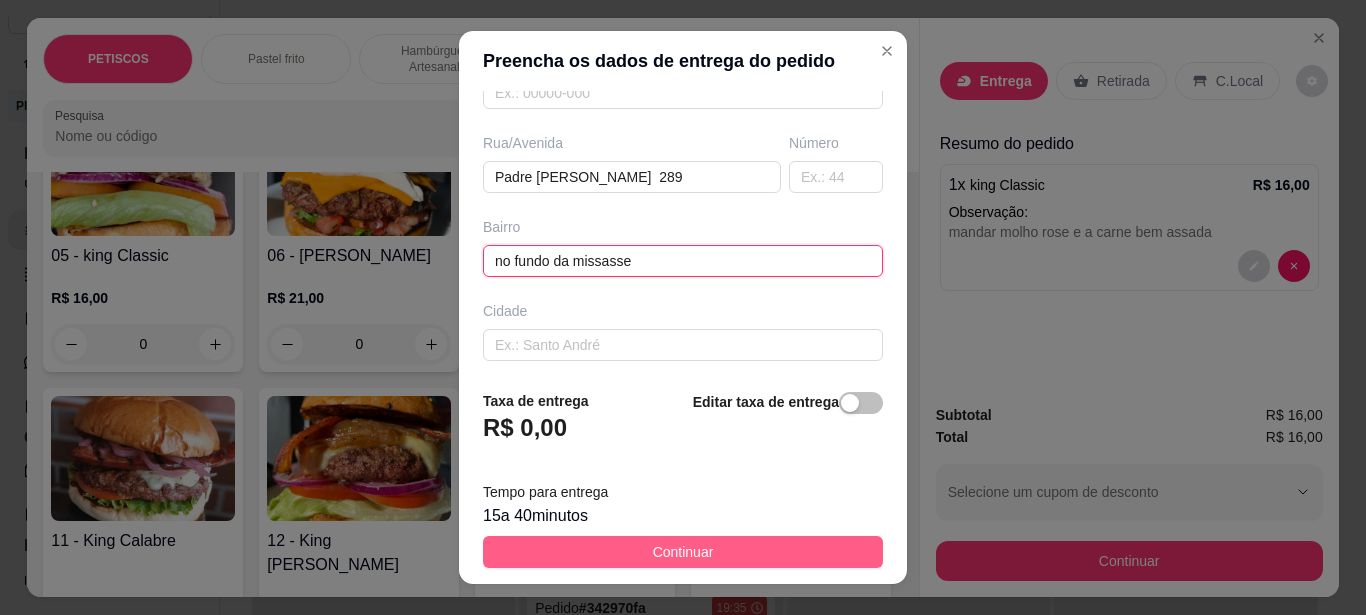 type on "no fundo da missasse" 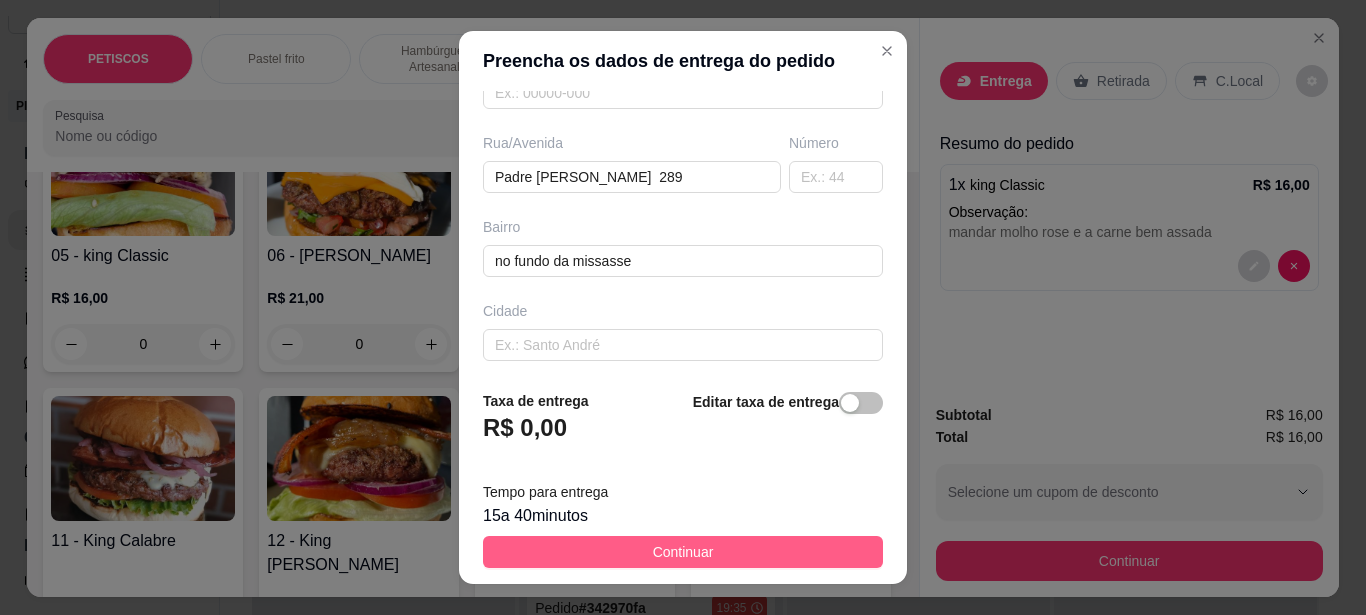 click on "Continuar" at bounding box center [683, 552] 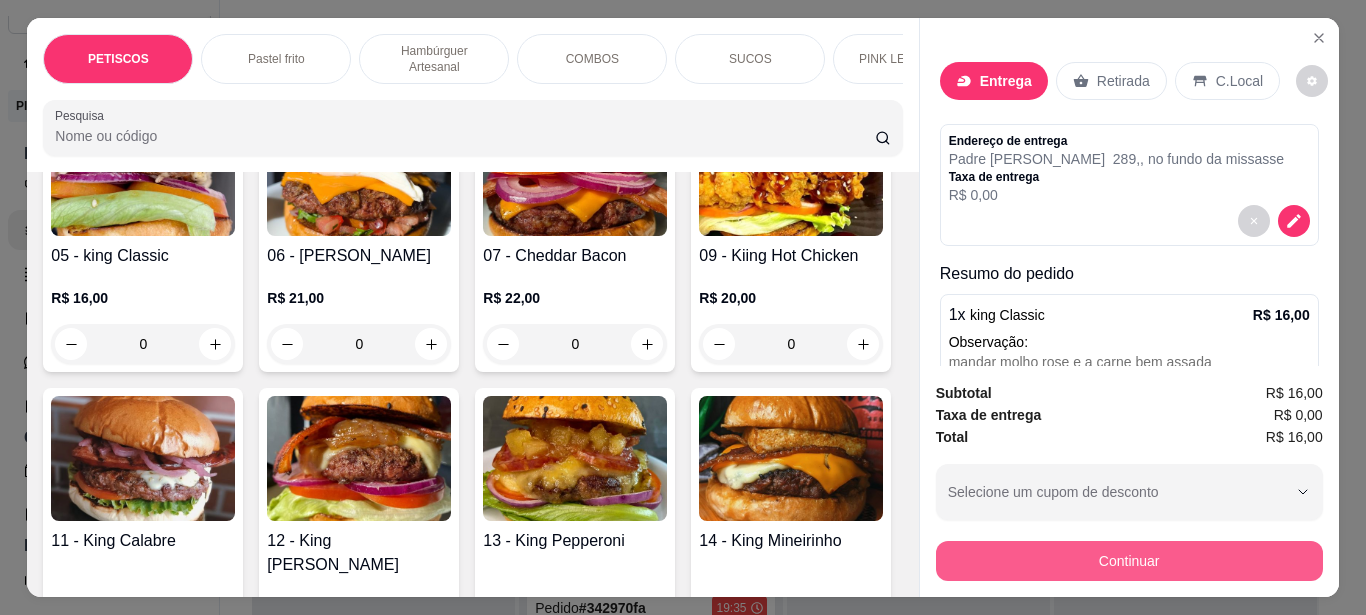 click on "Continuar" at bounding box center [1129, 561] 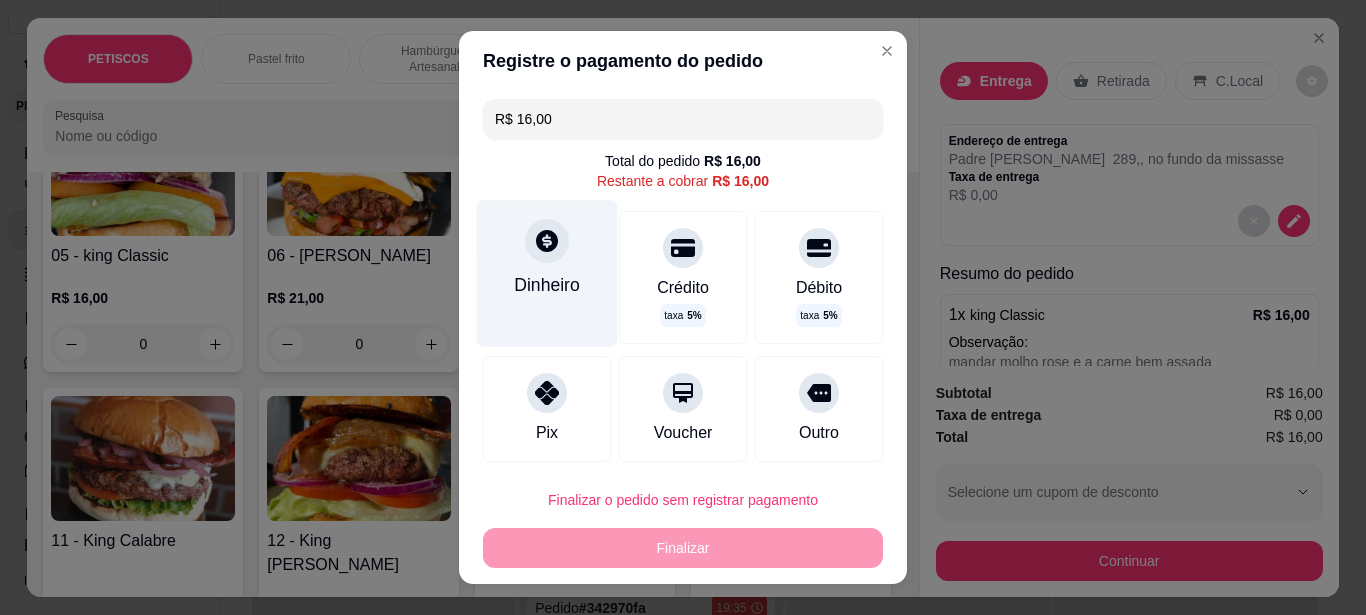 click on "Dinheiro" at bounding box center (547, 273) 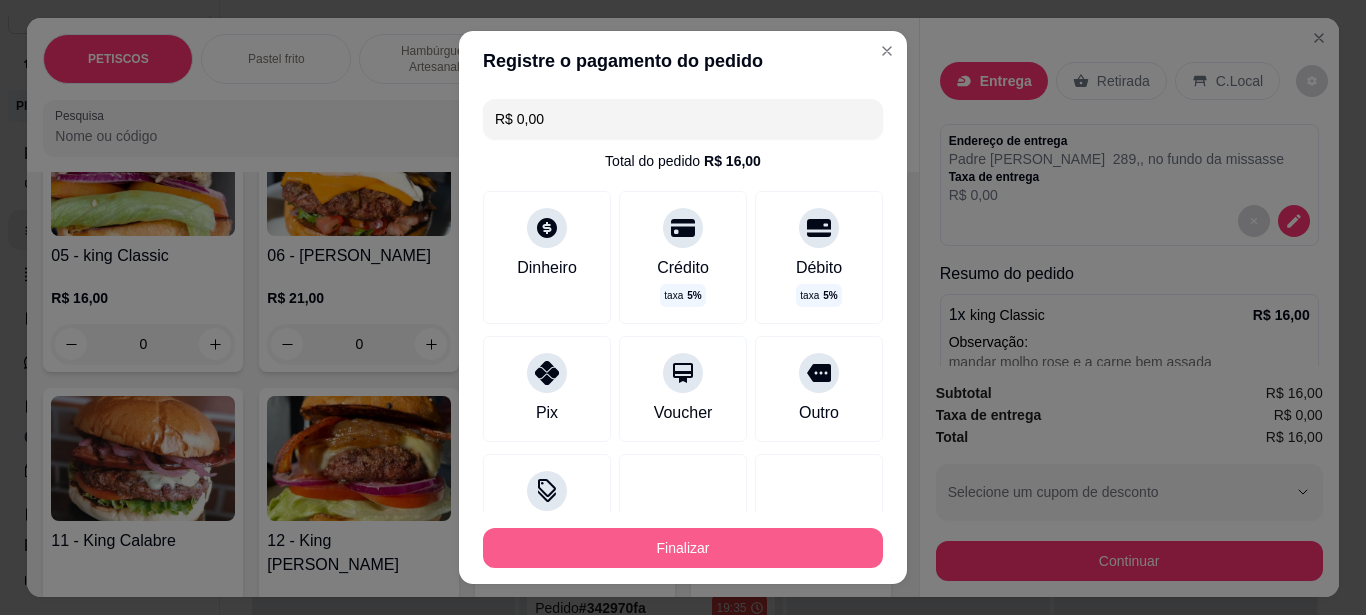 click on "Finalizar" at bounding box center (683, 548) 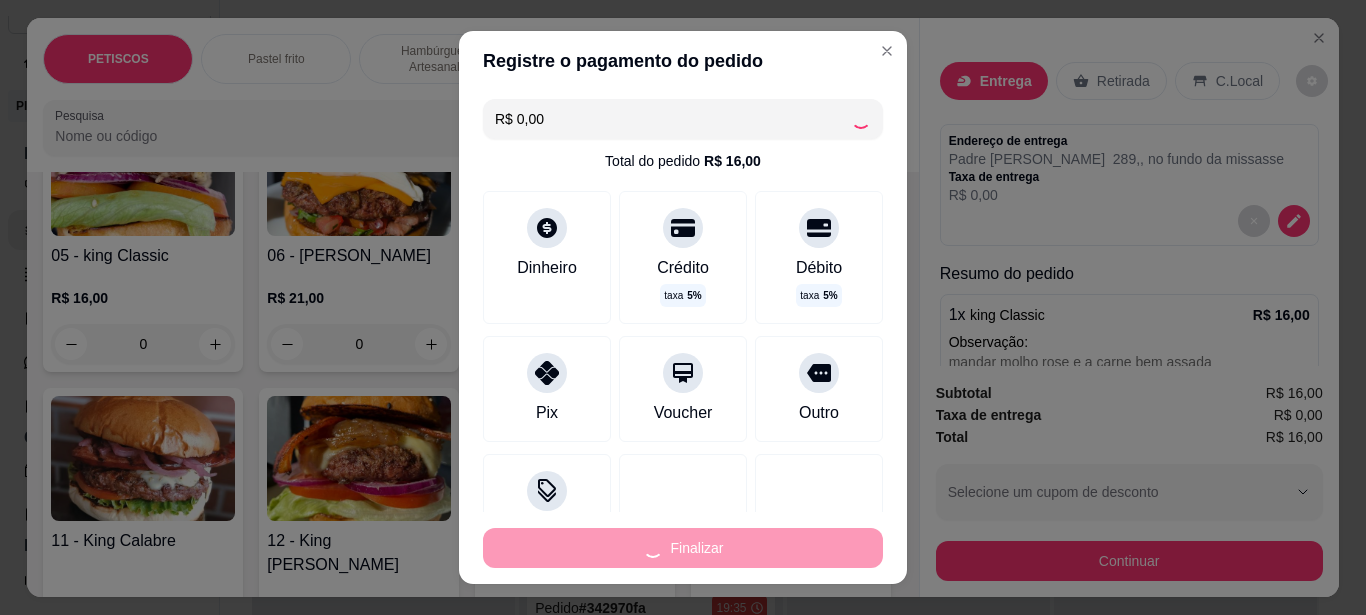 type on "-R$ 16,00" 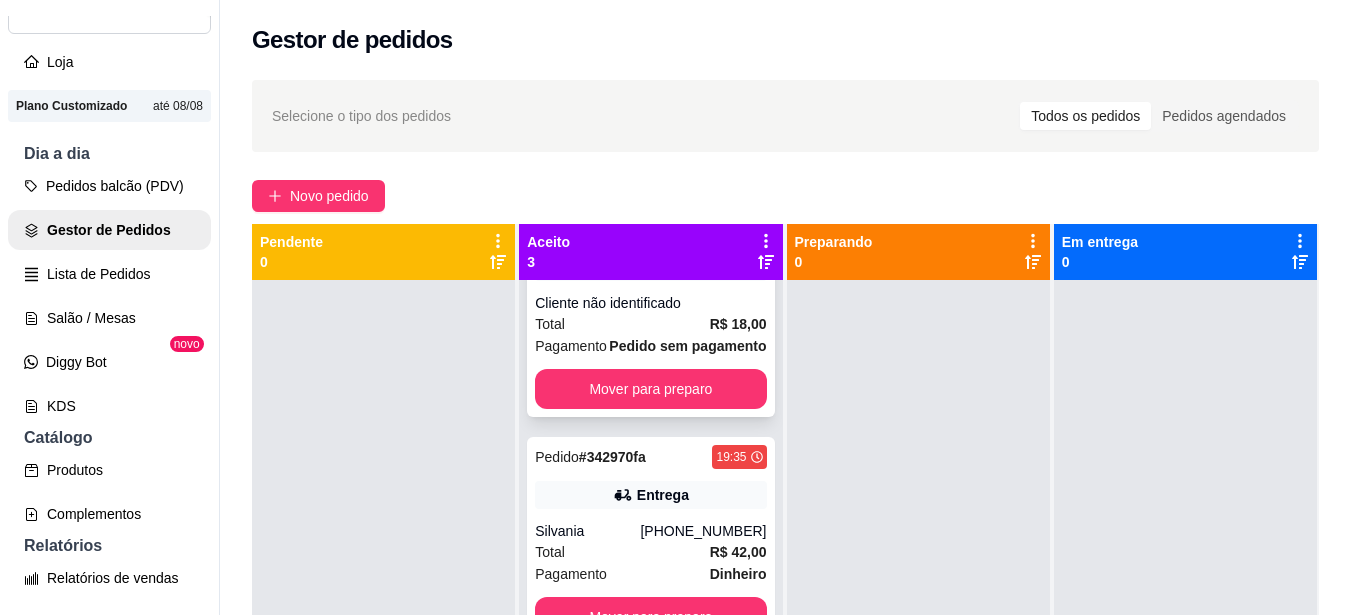 scroll, scrollTop: 199, scrollLeft: 0, axis: vertical 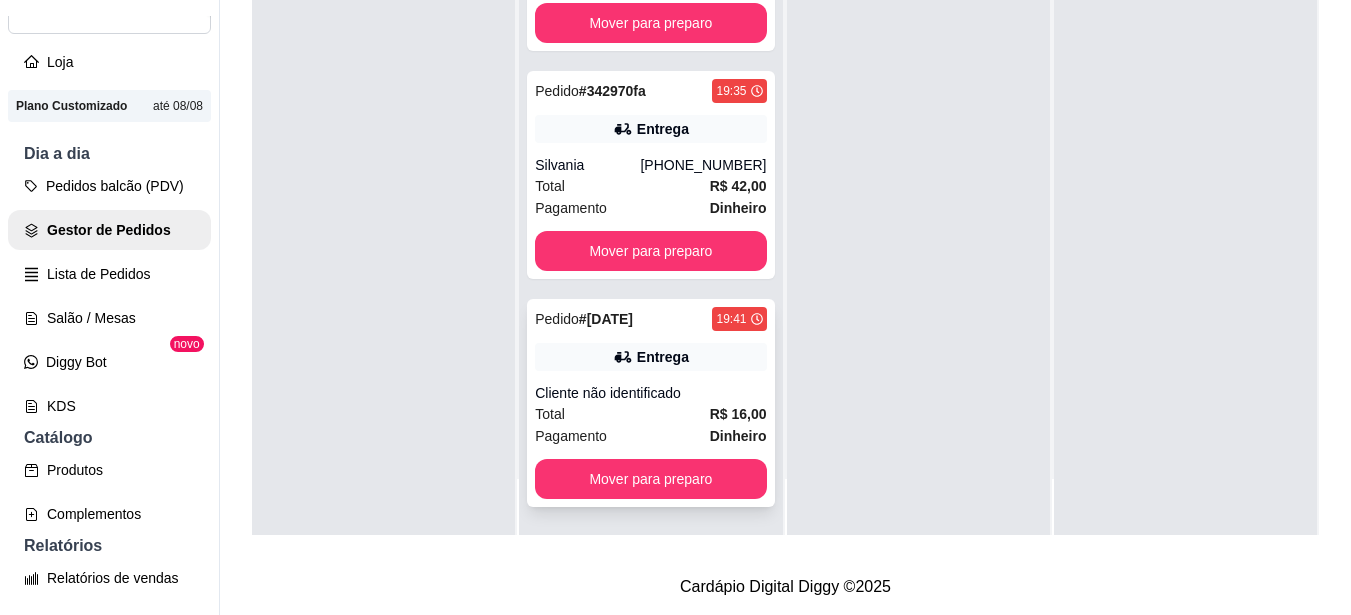 click on "Pedido  # 133dc 19:41 Entrega Cliente não identificado Total R$ 16,00 Pagamento Dinheiro Mover para preparo" at bounding box center [650, 403] 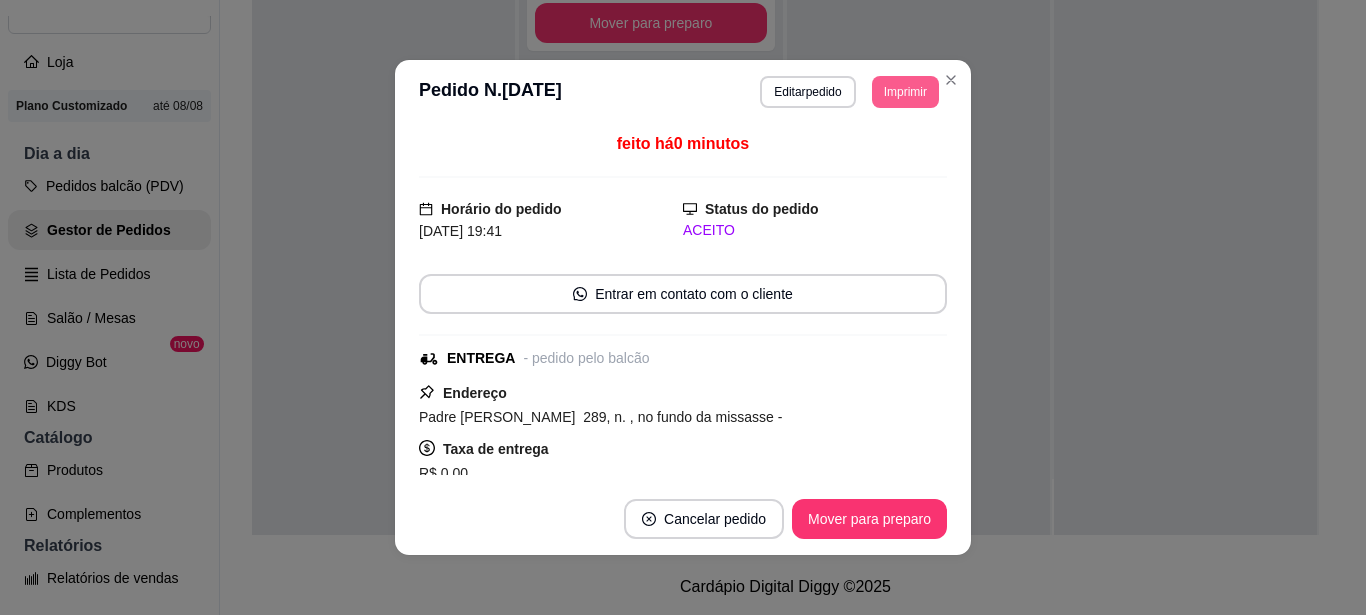 click on "Imprimir" at bounding box center (905, 92) 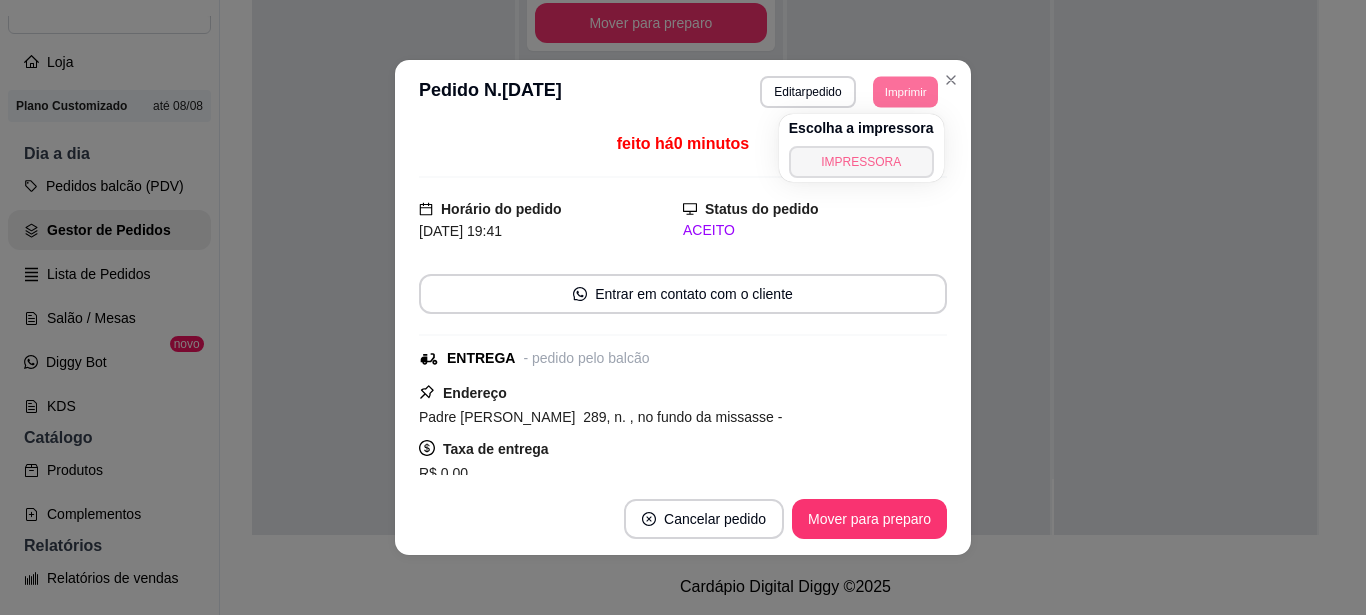 click on "IMPRESSORA" at bounding box center [861, 162] 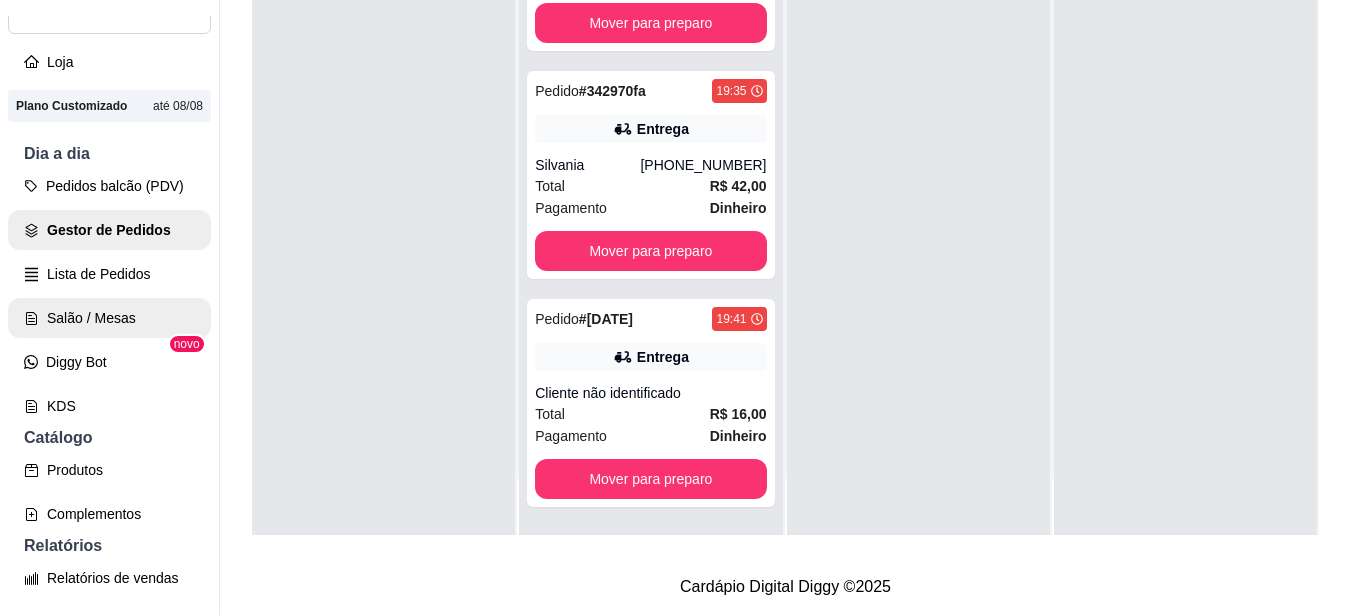 click on "Salão / Mesas" at bounding box center (109, 318) 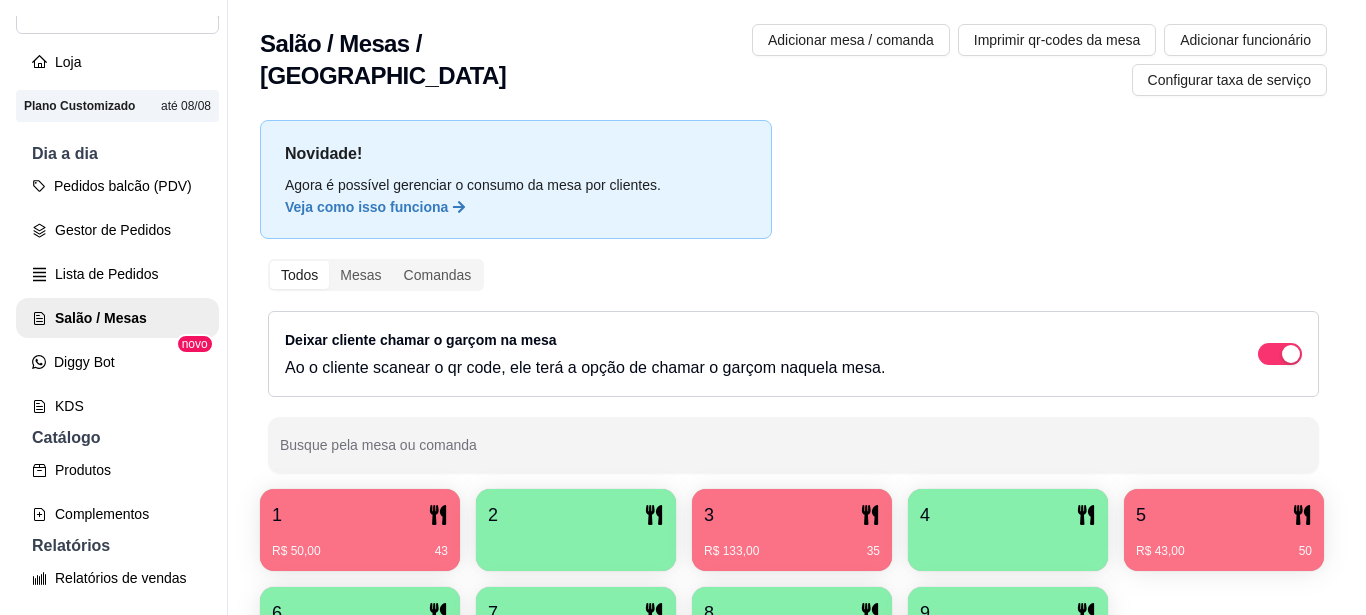 scroll, scrollTop: 247, scrollLeft: 0, axis: vertical 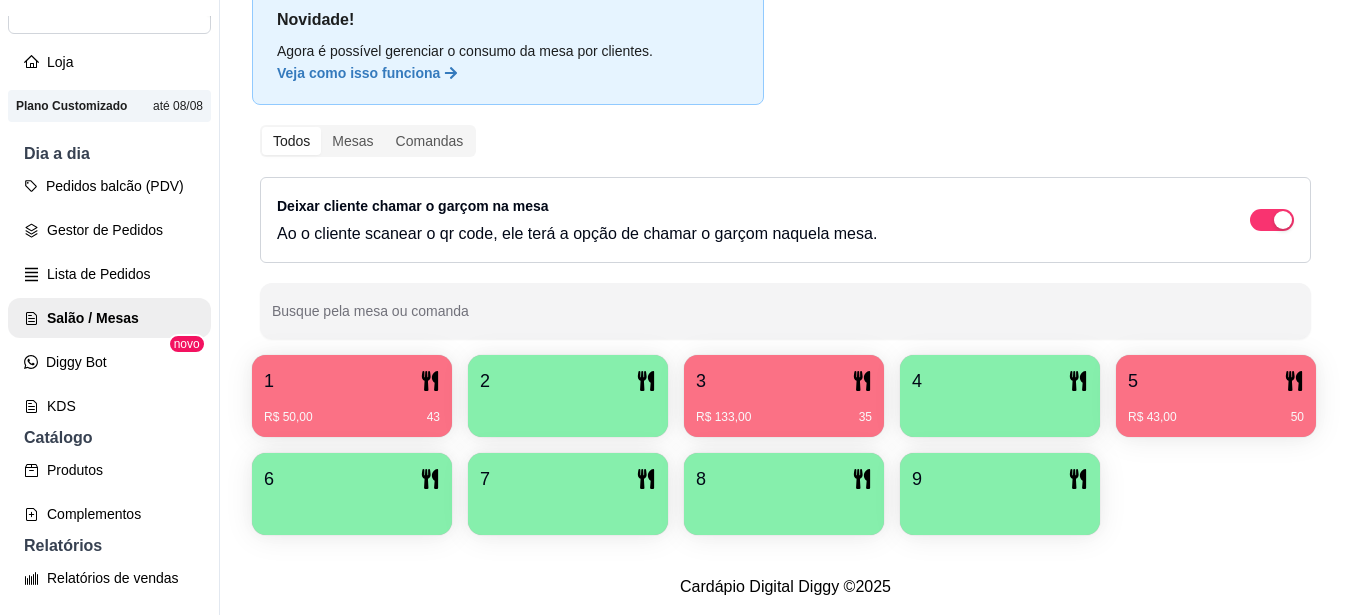 click on "R$ 43,00 50" at bounding box center (1216, 410) 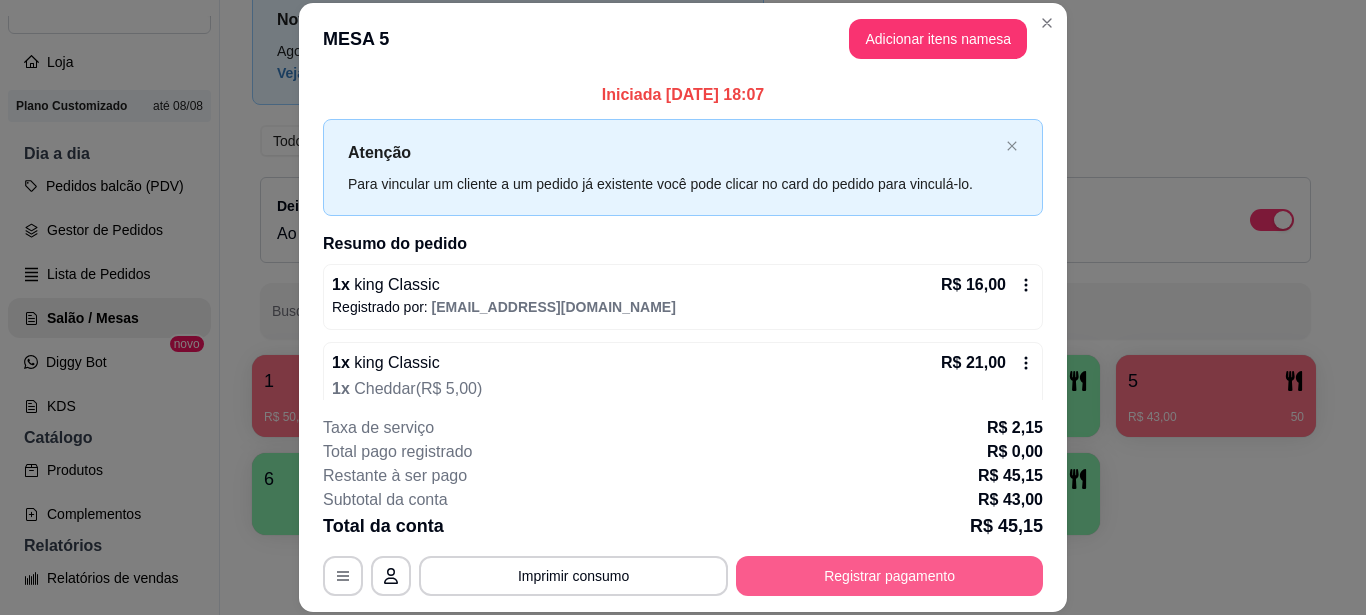 click on "Registrar pagamento" at bounding box center (889, 576) 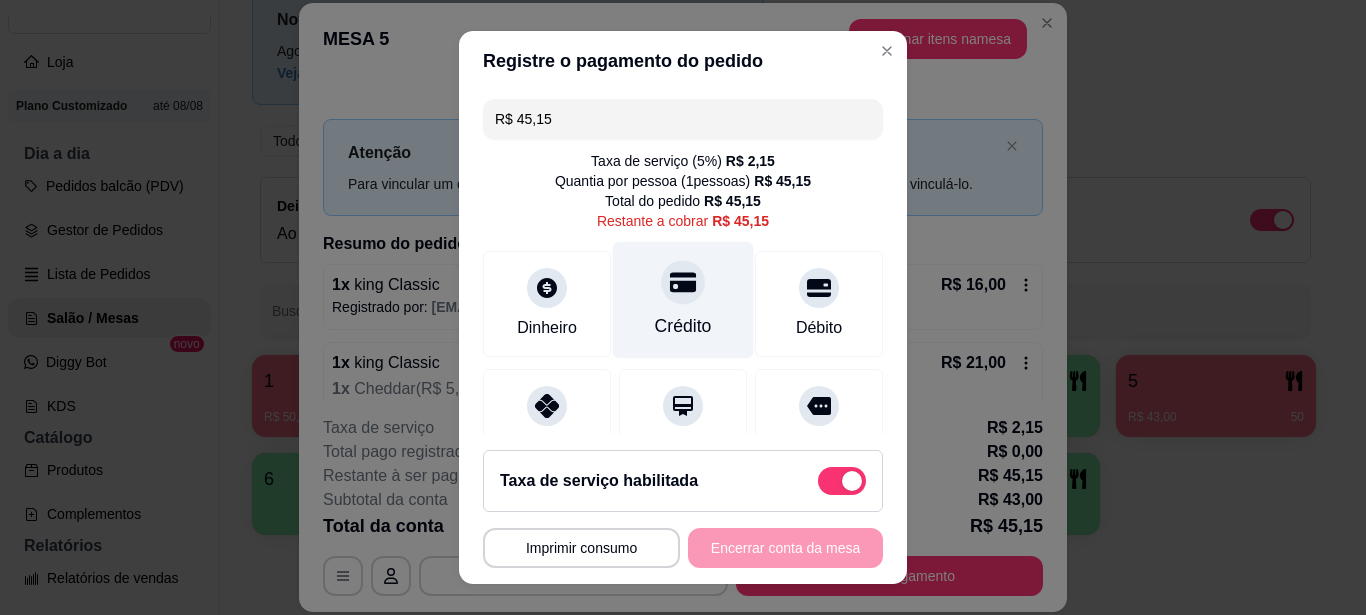 click on "Crédito" at bounding box center [683, 299] 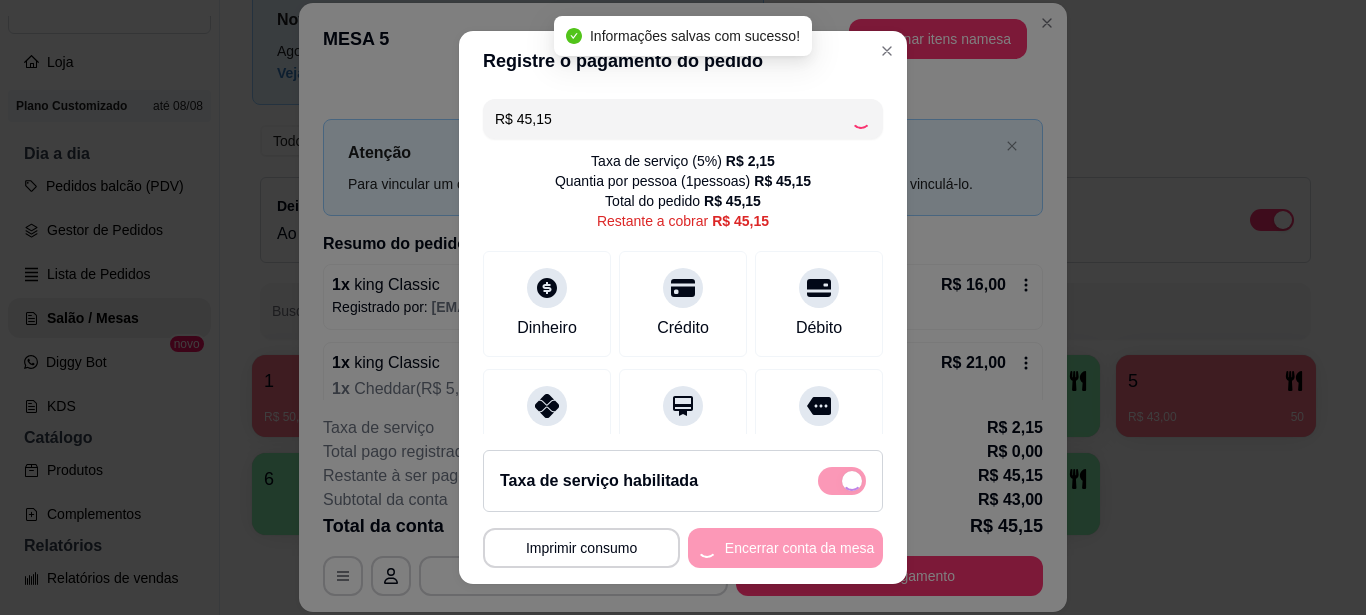 type on "R$ 0,00" 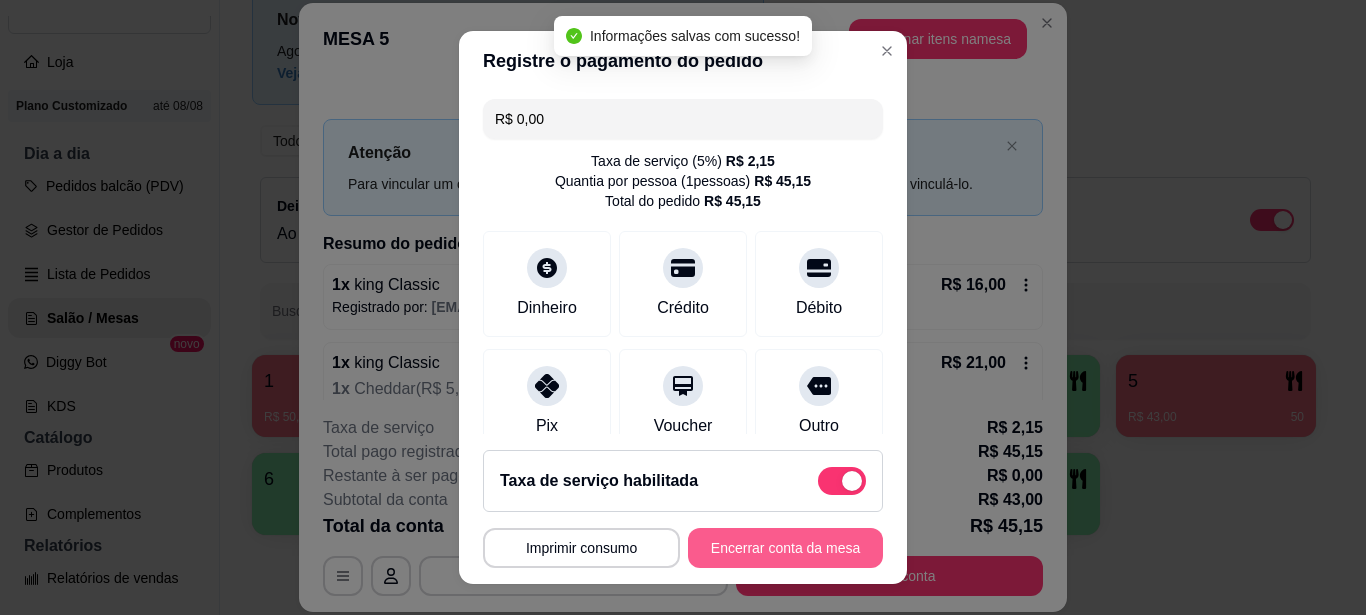 click on "Encerrar conta da mesa" at bounding box center [785, 548] 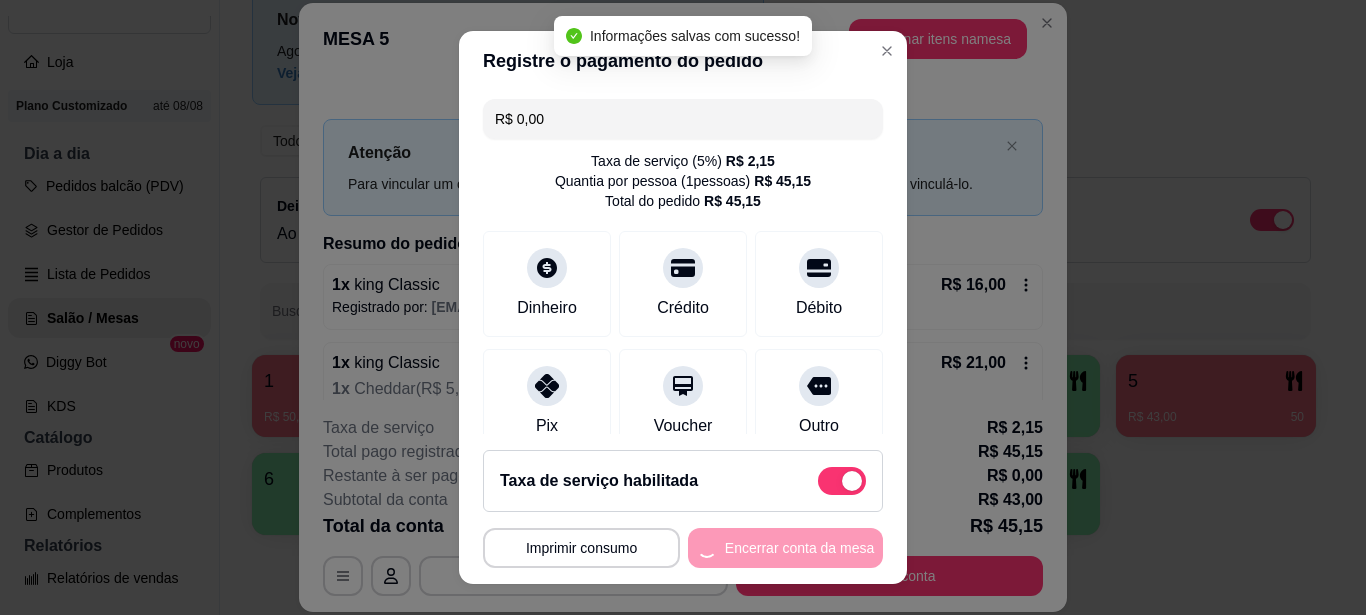 click on "**********" at bounding box center (683, 548) 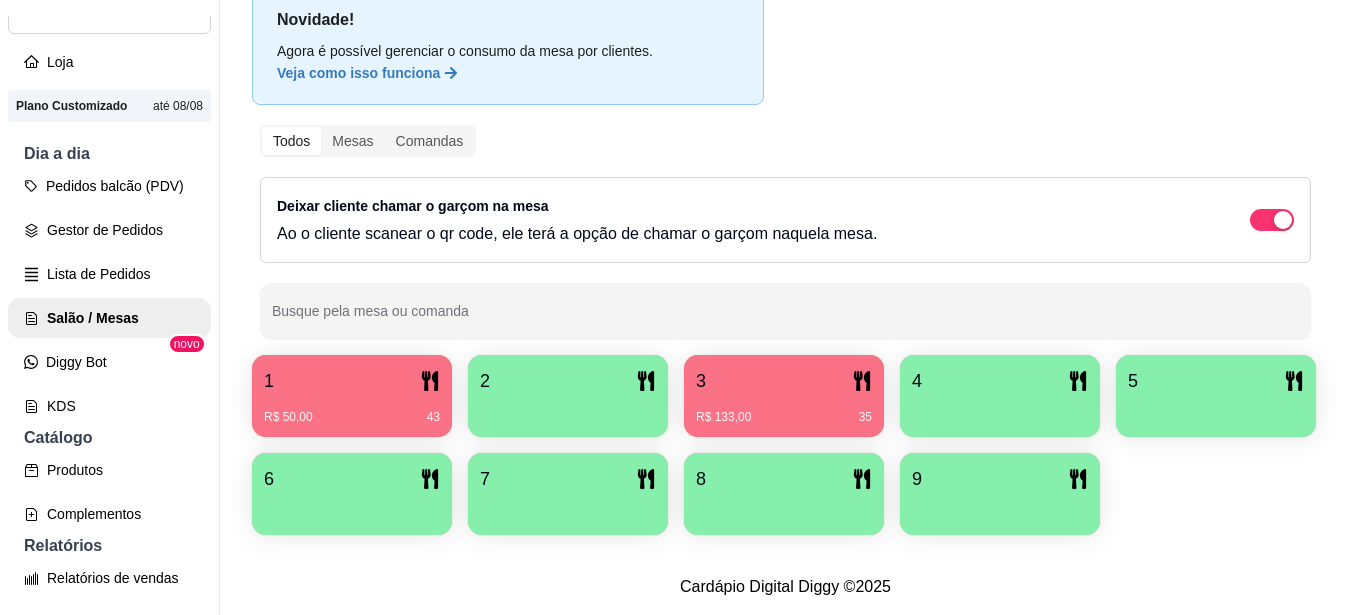 click on "R$ 50,00 43" at bounding box center (352, 410) 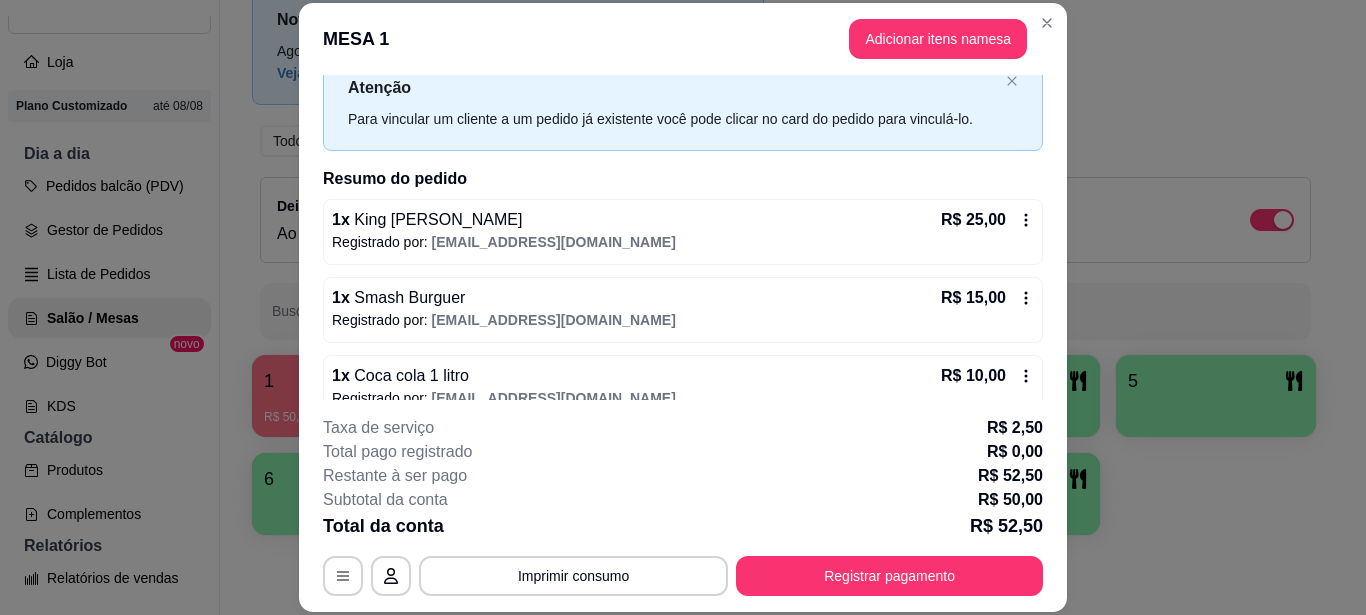 scroll, scrollTop: 94, scrollLeft: 0, axis: vertical 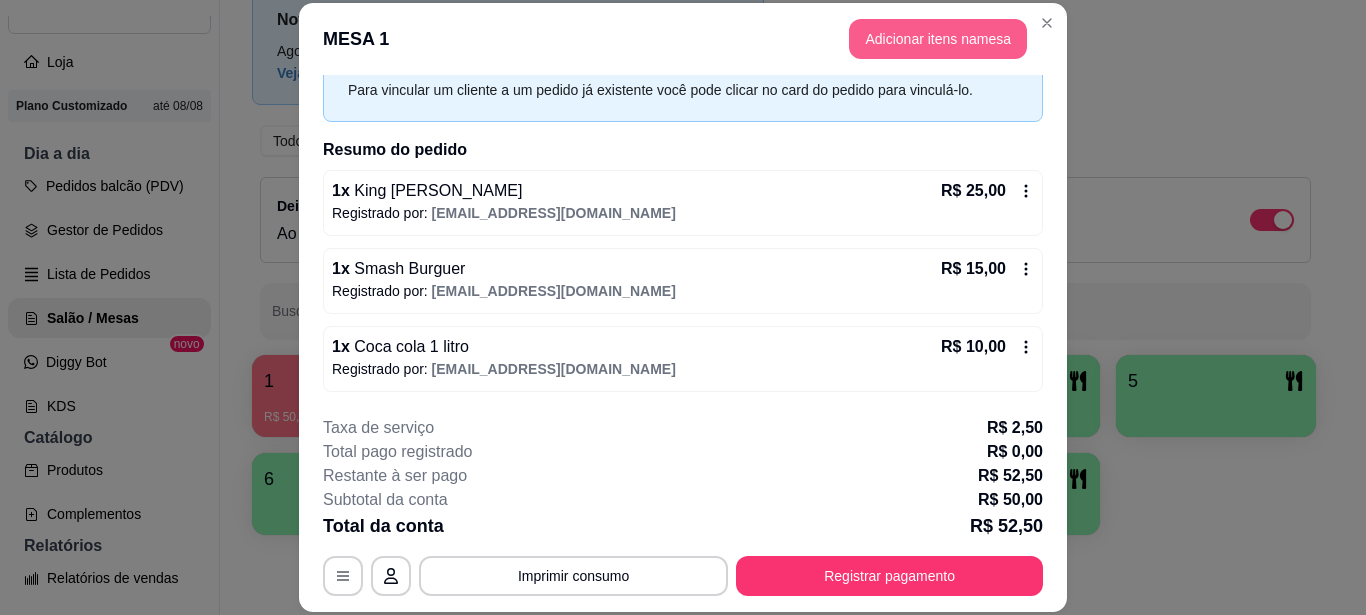 click on "Adicionar itens na  mesa" at bounding box center [938, 39] 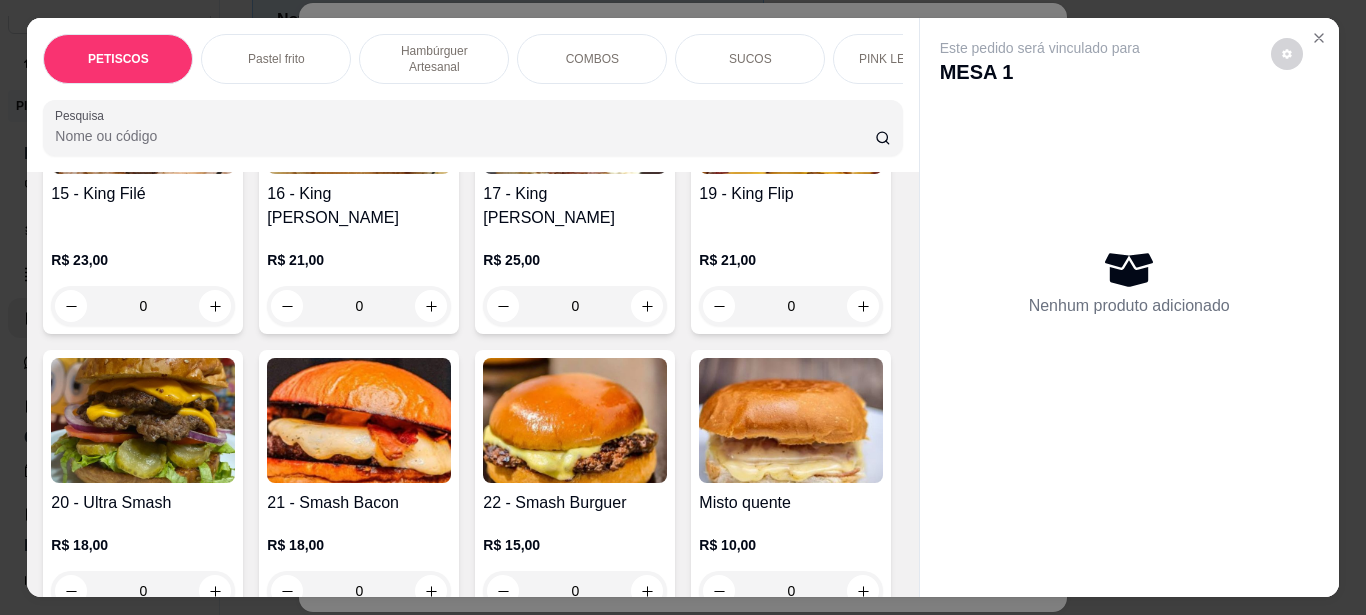 scroll, scrollTop: 2600, scrollLeft: 0, axis: vertical 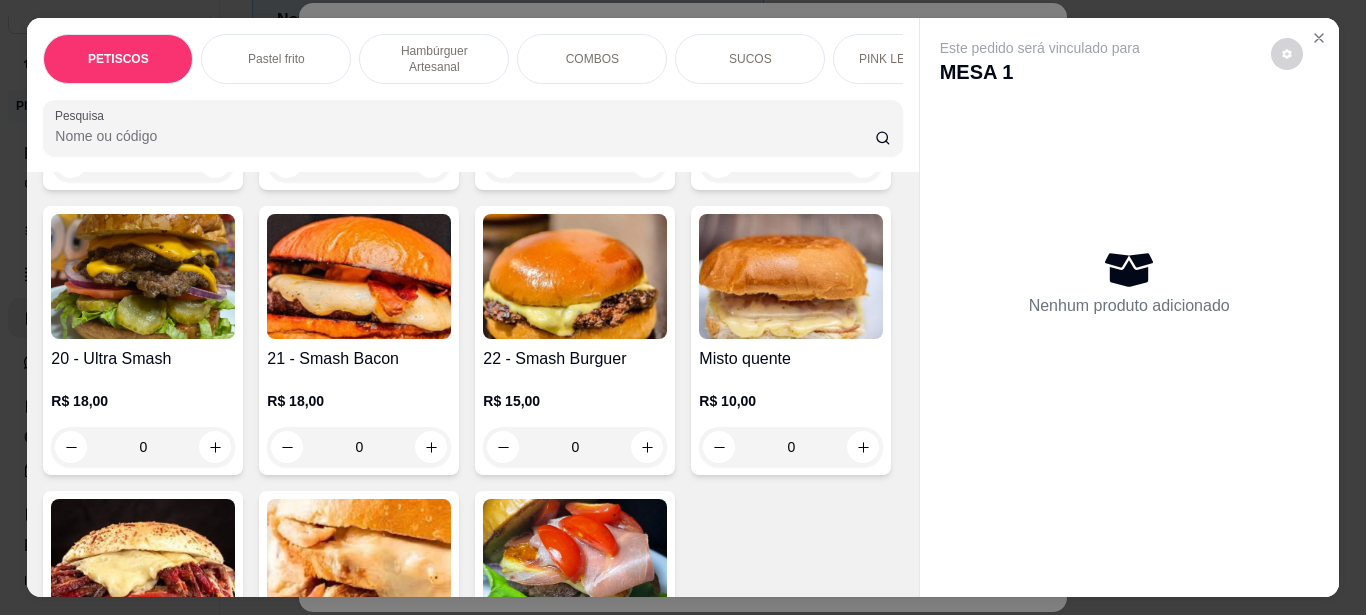 click at bounding box center (791, -342) 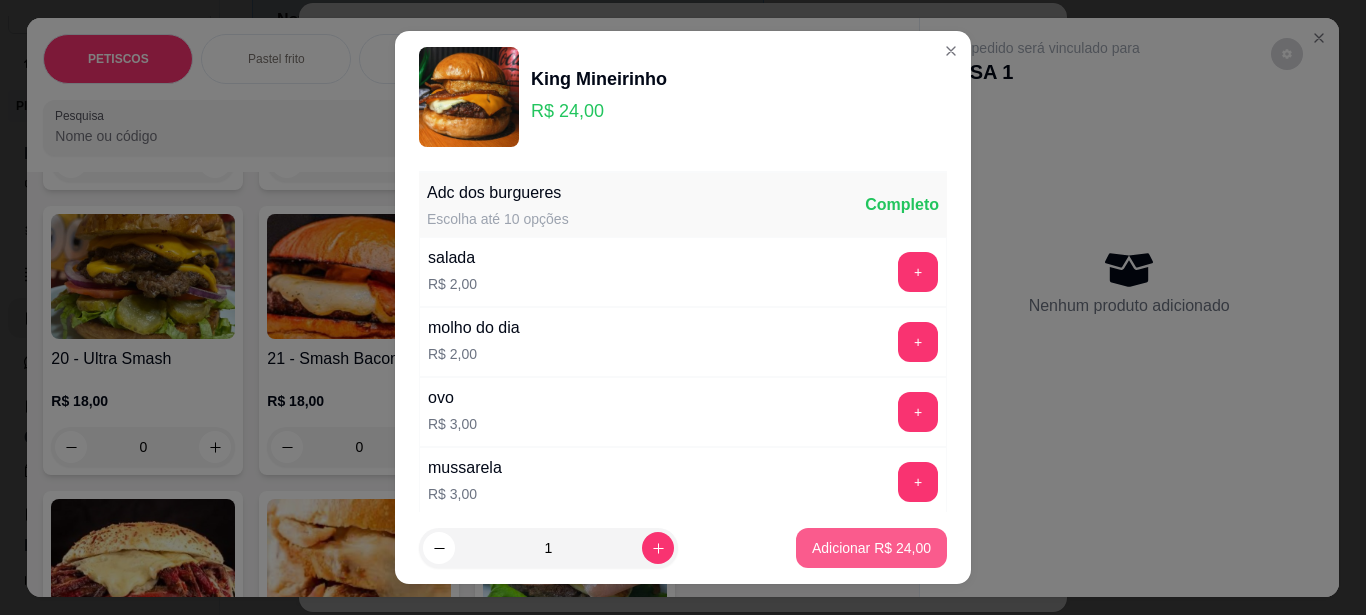 click on "Adicionar   R$ 24,00" at bounding box center (871, 548) 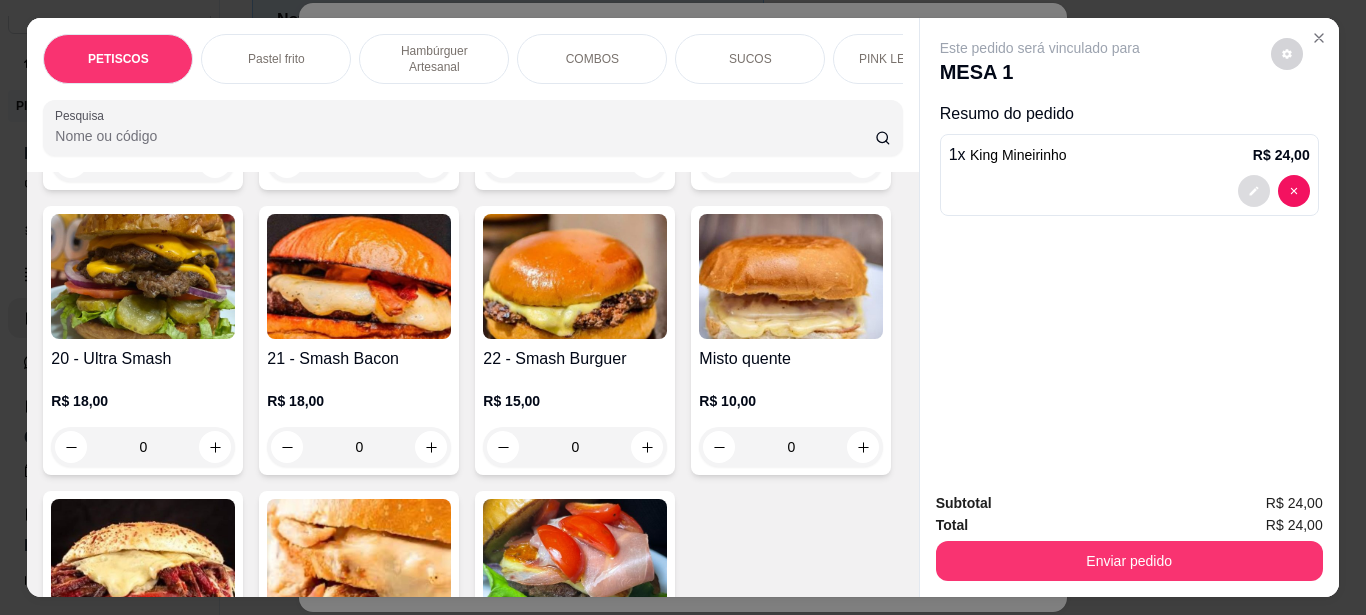 click 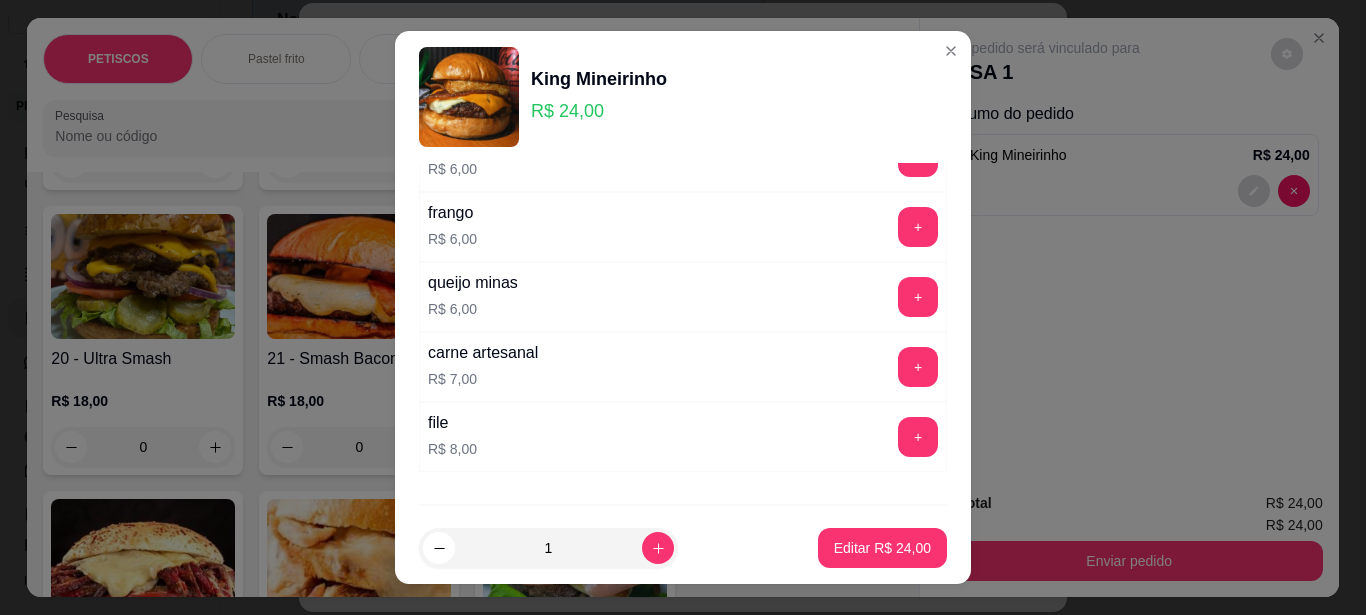scroll, scrollTop: 1064, scrollLeft: 0, axis: vertical 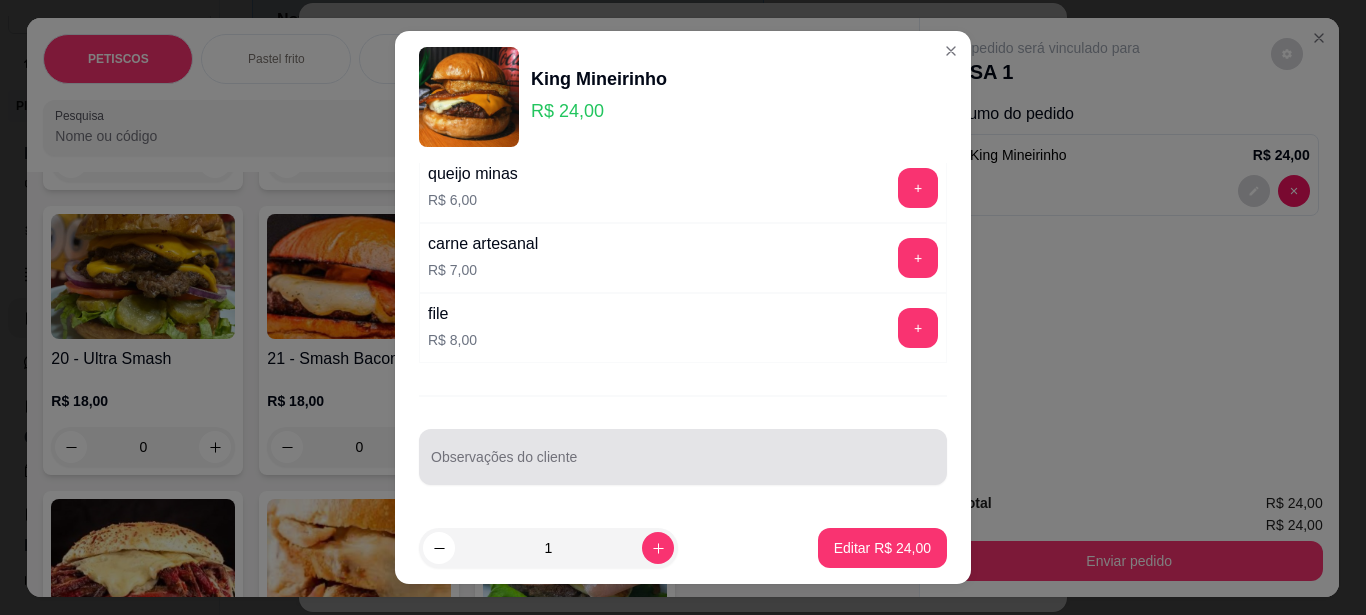 click on "Observações do cliente" at bounding box center [683, 457] 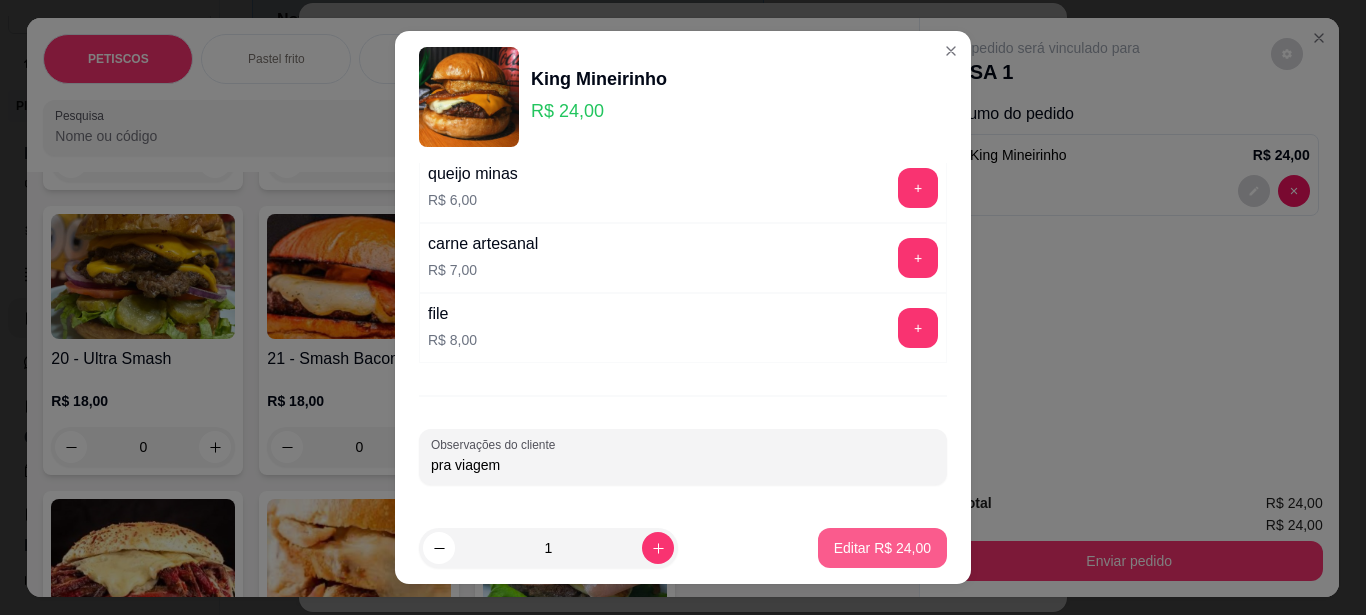 type on "pra viagem" 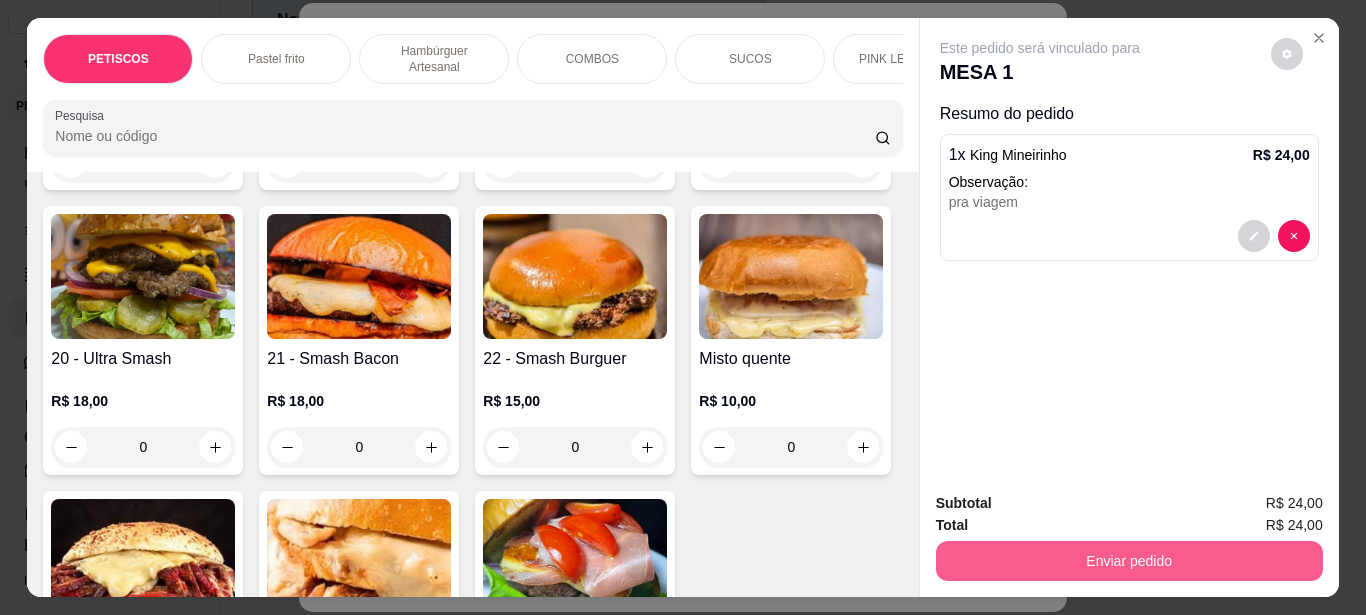 click on "Enviar pedido" at bounding box center [1129, 561] 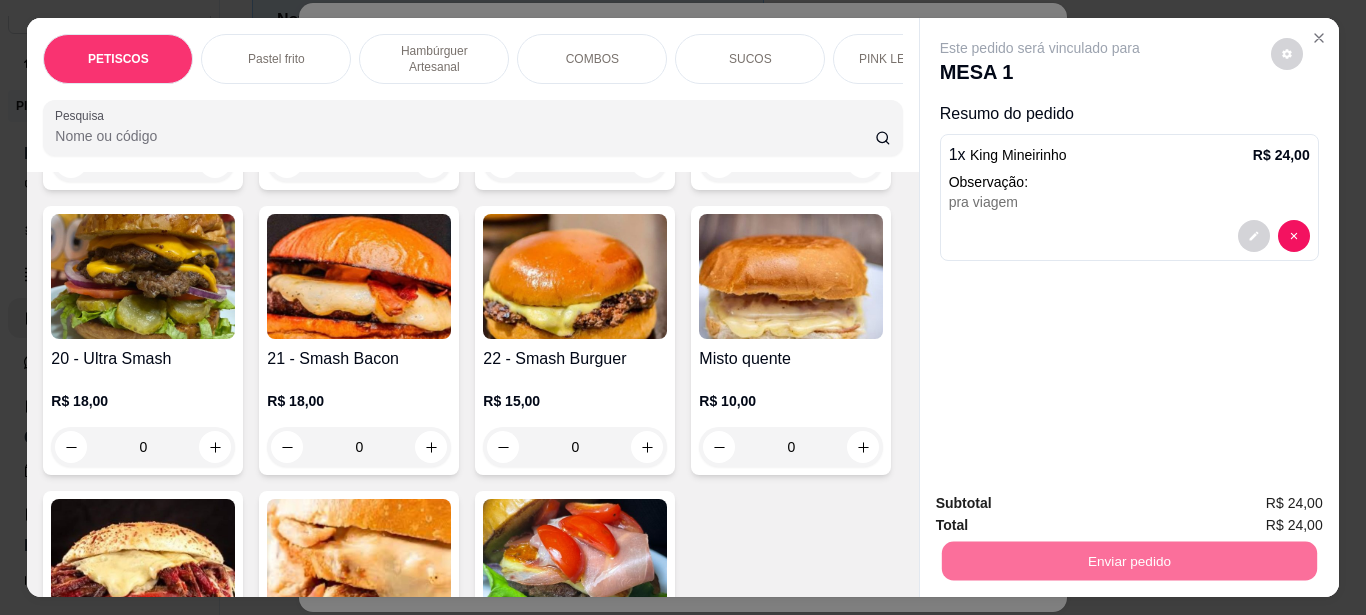 click on "Não registrar e enviar pedido" at bounding box center [1063, 504] 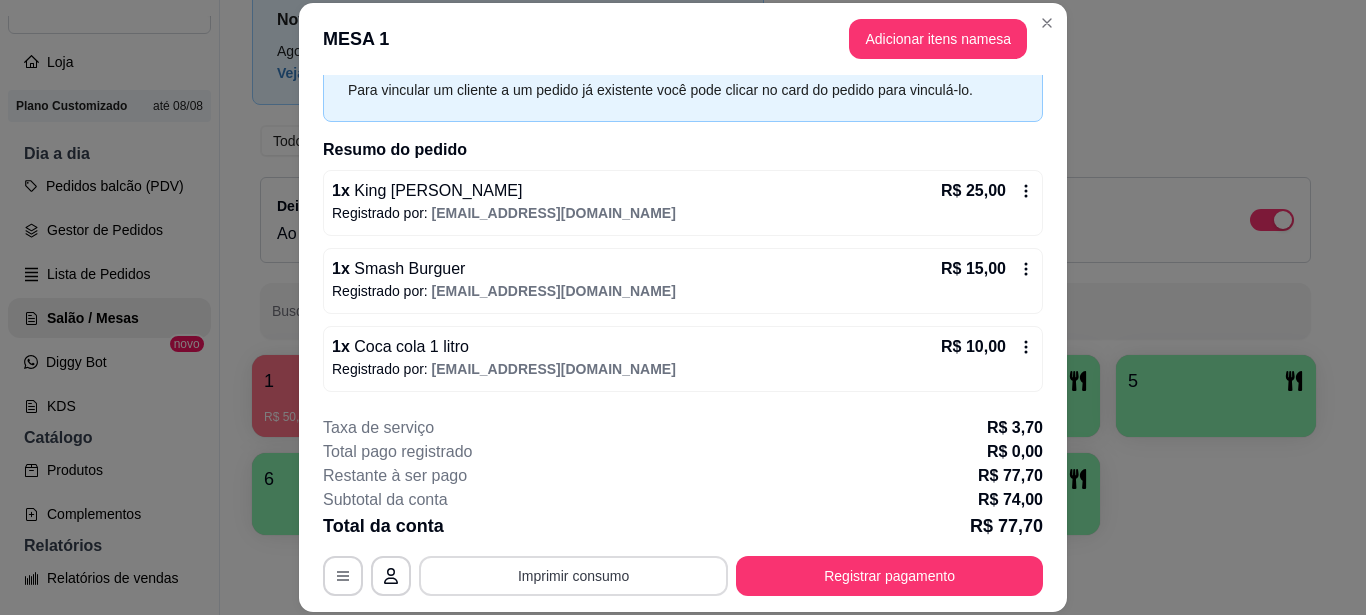 click on "Imprimir consumo" at bounding box center [573, 576] 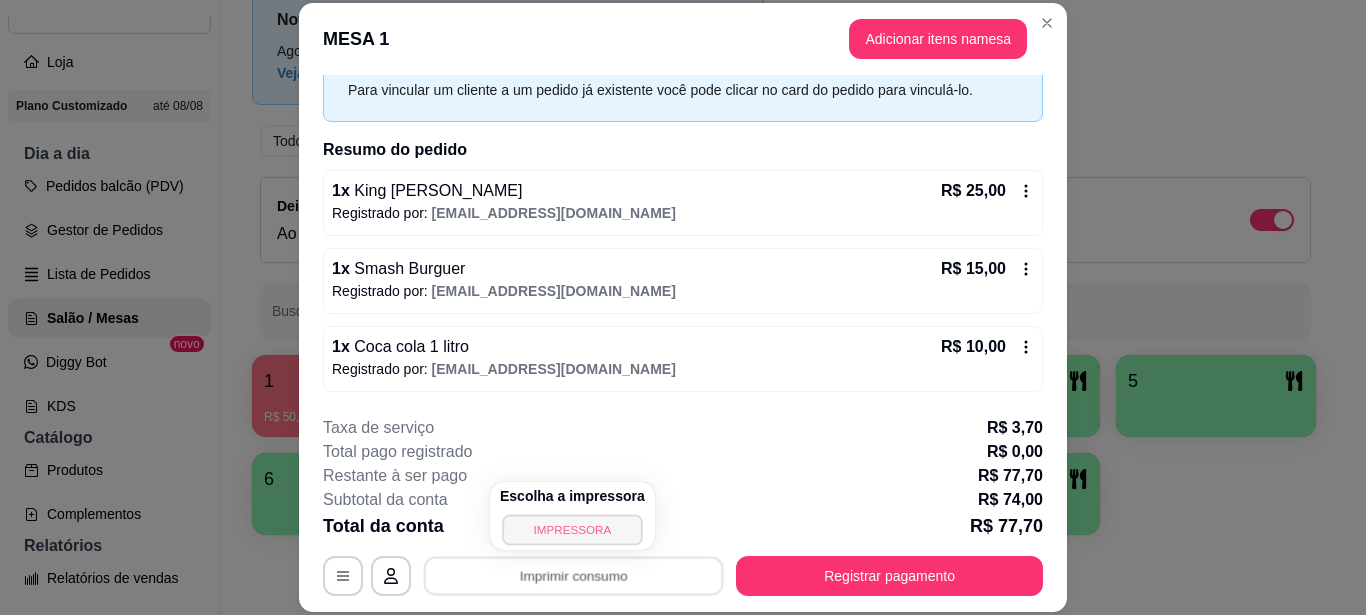 click on "IMPRESSORA" at bounding box center [572, 529] 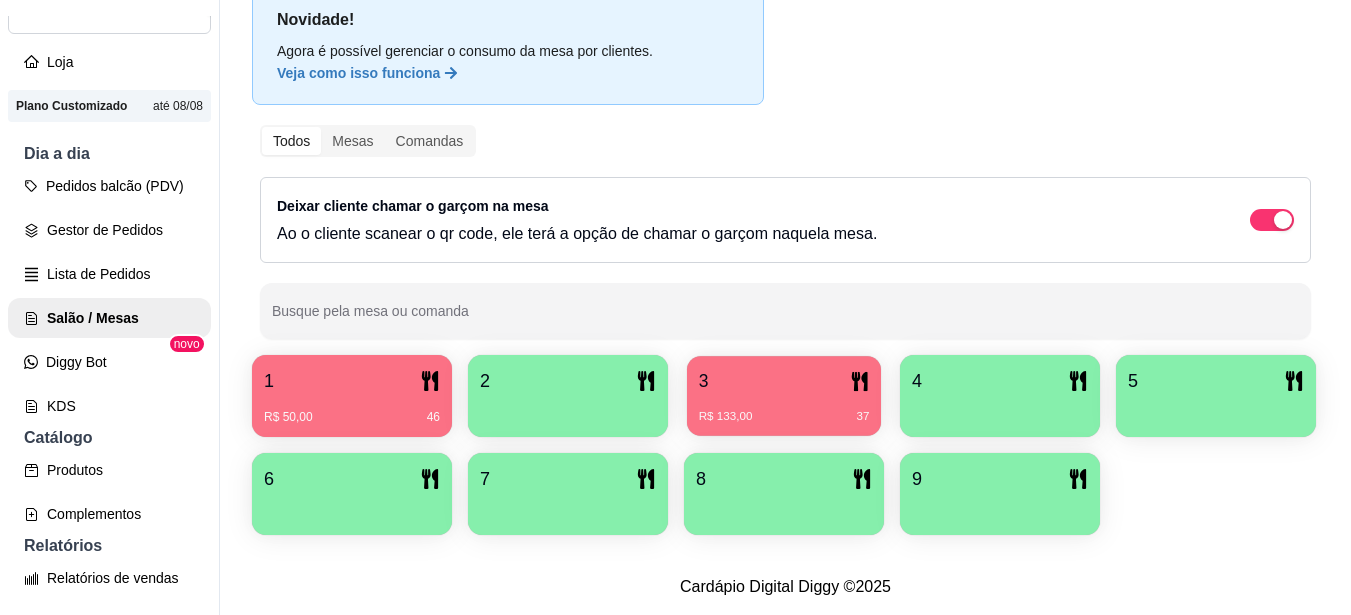 click on "3" at bounding box center [784, 381] 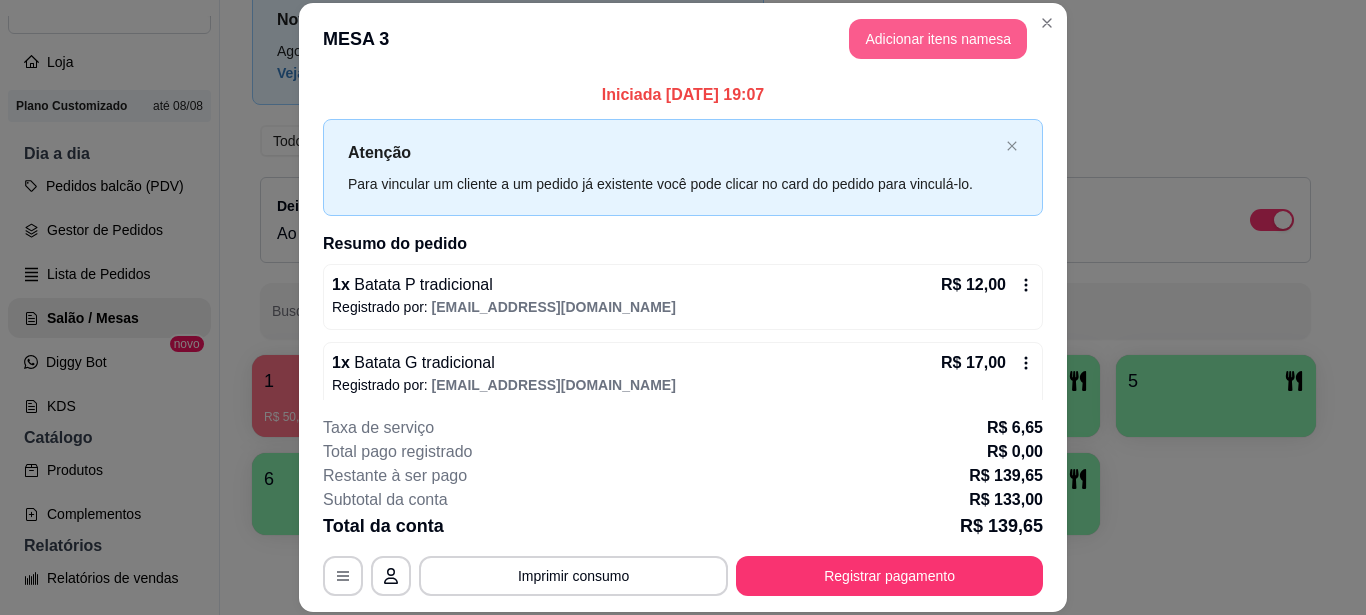 click on "Adicionar itens na  mesa" at bounding box center (938, 39) 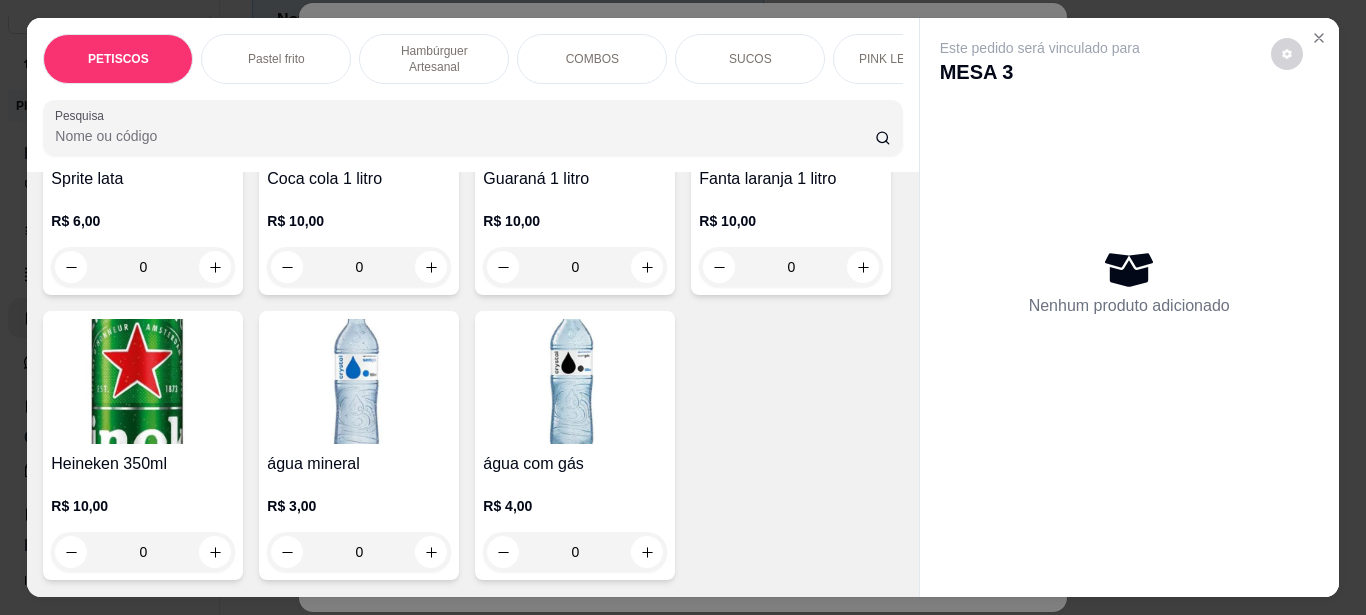 scroll, scrollTop: 6668, scrollLeft: 0, axis: vertical 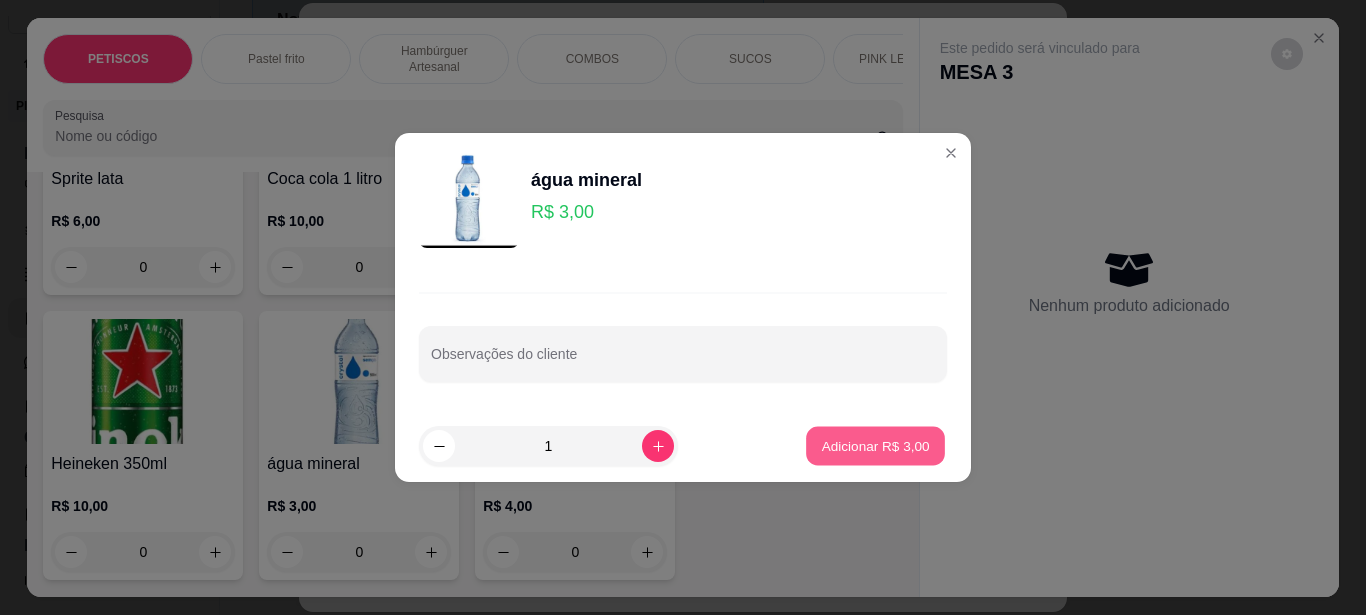 click on "Adicionar   R$ 3,00" at bounding box center [875, 446] 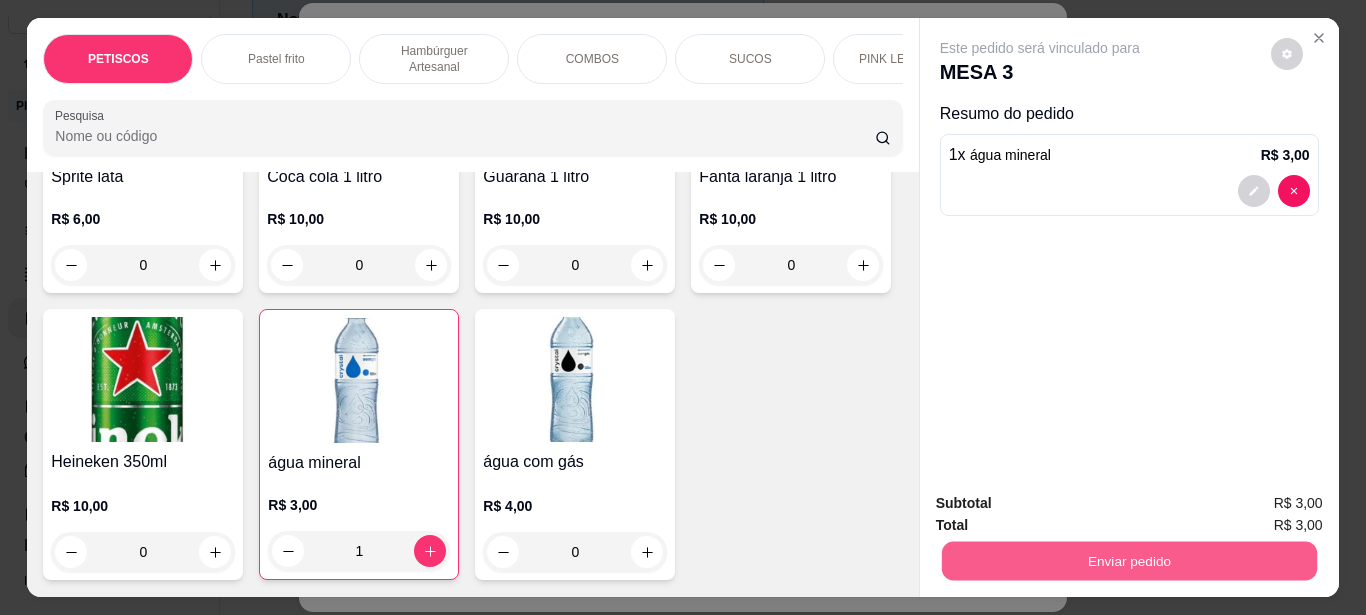 click on "Enviar pedido" at bounding box center (1128, 560) 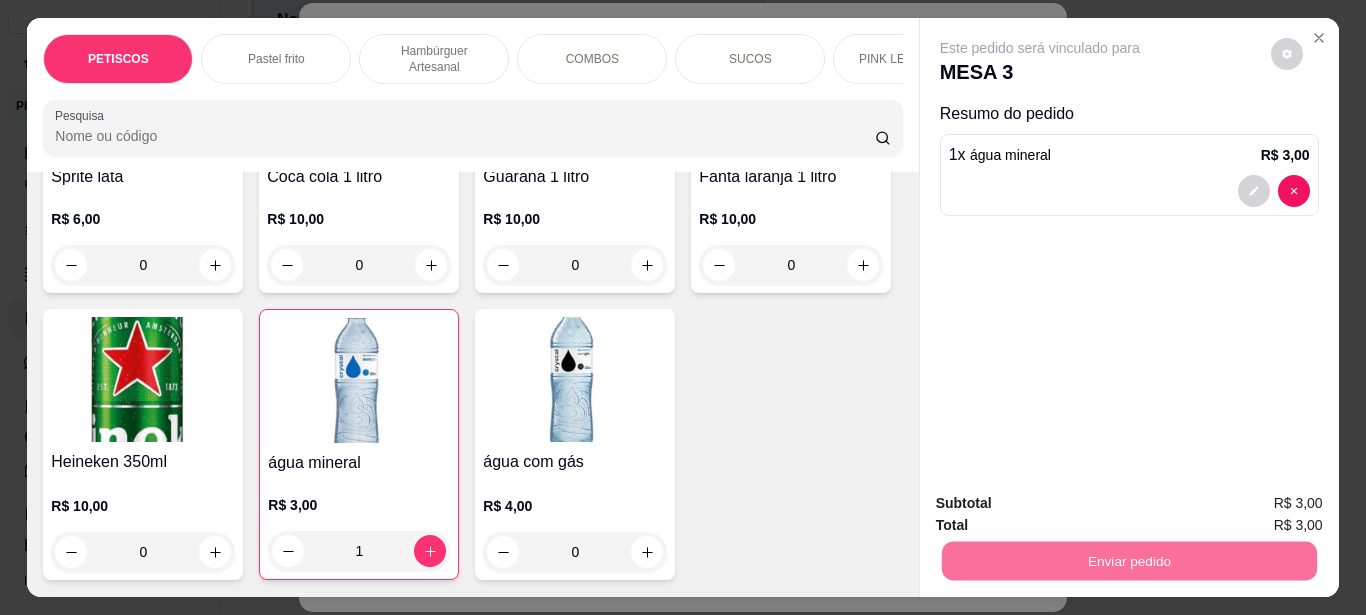 click on "01 - Coca cola lata   R$ 6,00 0 Guaraná lata   R$ 6,00 0 Coca cola zero lata   R$ 6,00 0 Fanta laranja lata   R$ 6,00 0 Sprite lata   R$ 6,00 0 Coca cola 1 litro   R$ 10,00 0 Guaraná 1 litro    R$ 10,00 0 Fanta laranja 1 litro    R$ 10,00 0 Heineken 350ml   R$ 10,00 0 água mineral   R$ 3,00 1 água com gás    R$ 4,00 0" at bounding box center (472, 159) 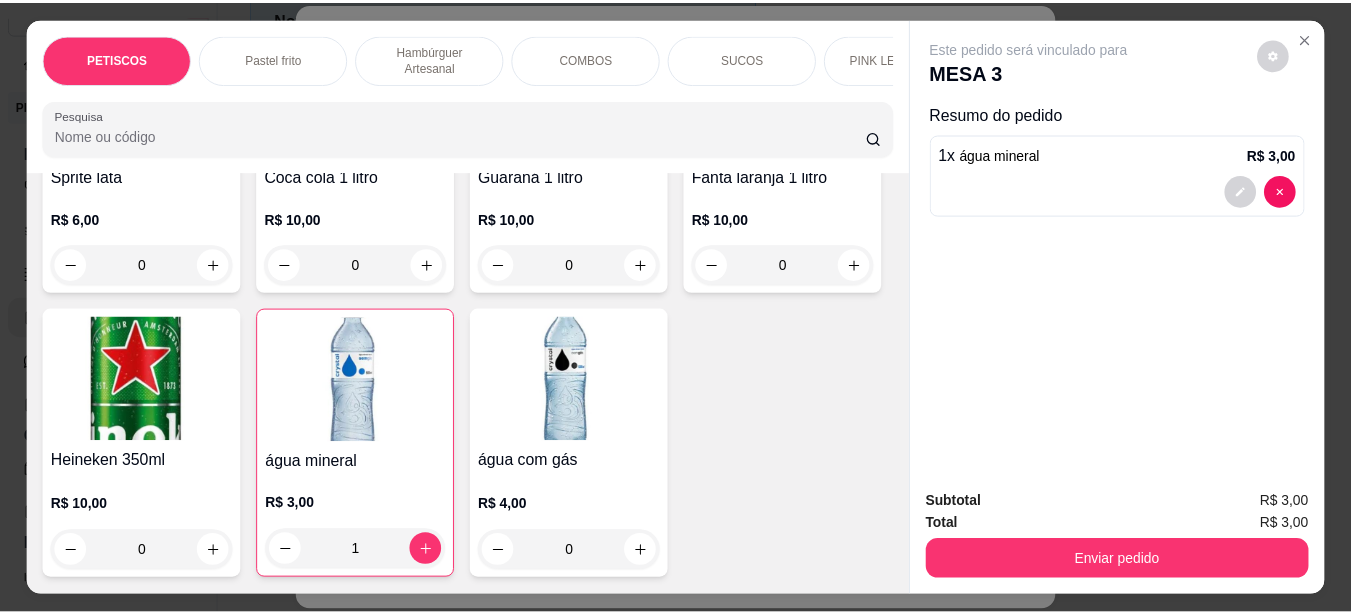 scroll, scrollTop: 6468, scrollLeft: 0, axis: vertical 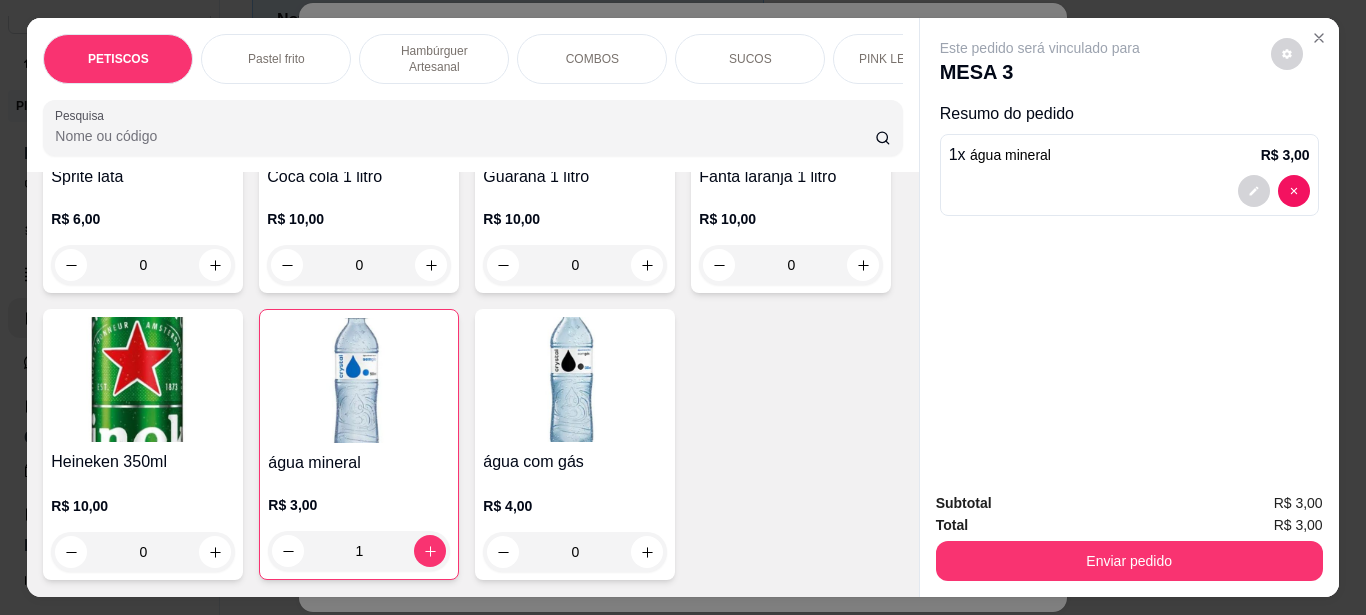 click at bounding box center (791, 94) 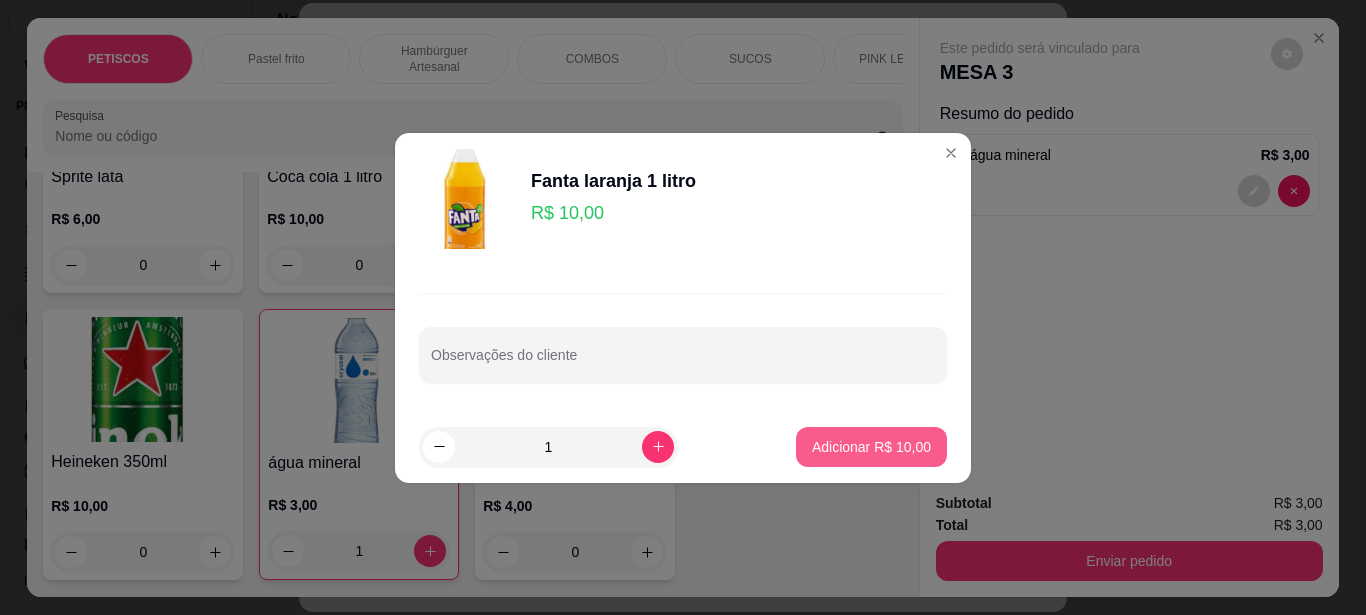 click on "Adicionar   R$ 10,00" at bounding box center (871, 447) 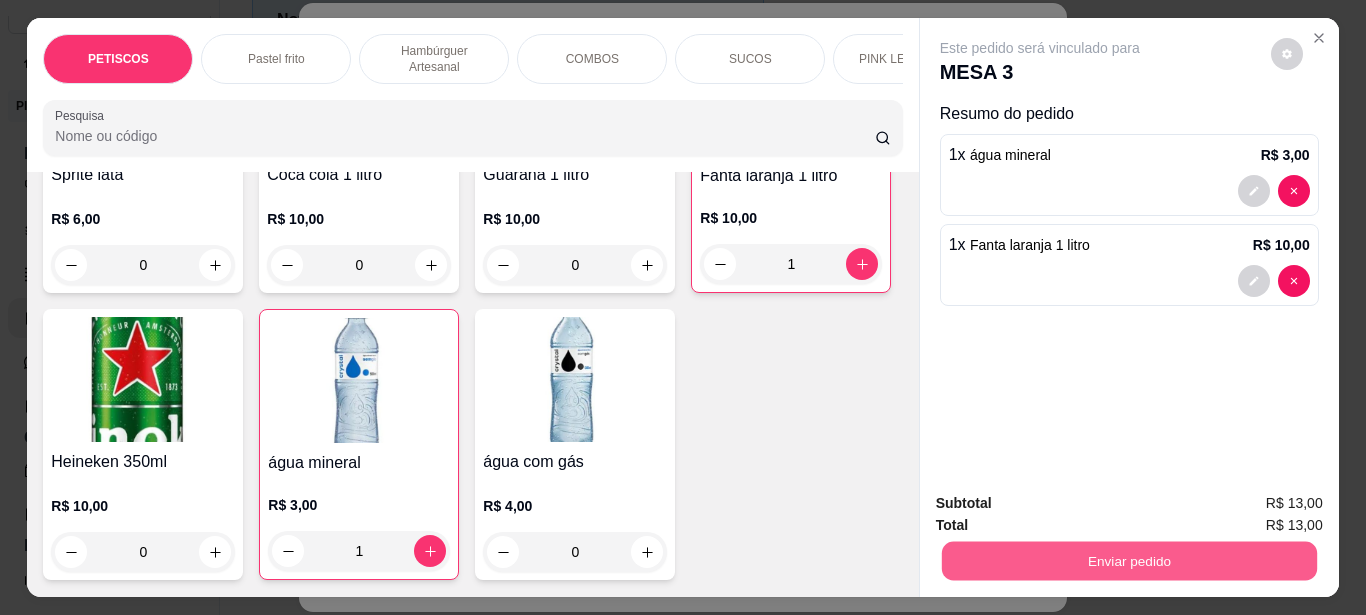 click on "Enviar pedido" at bounding box center (1128, 560) 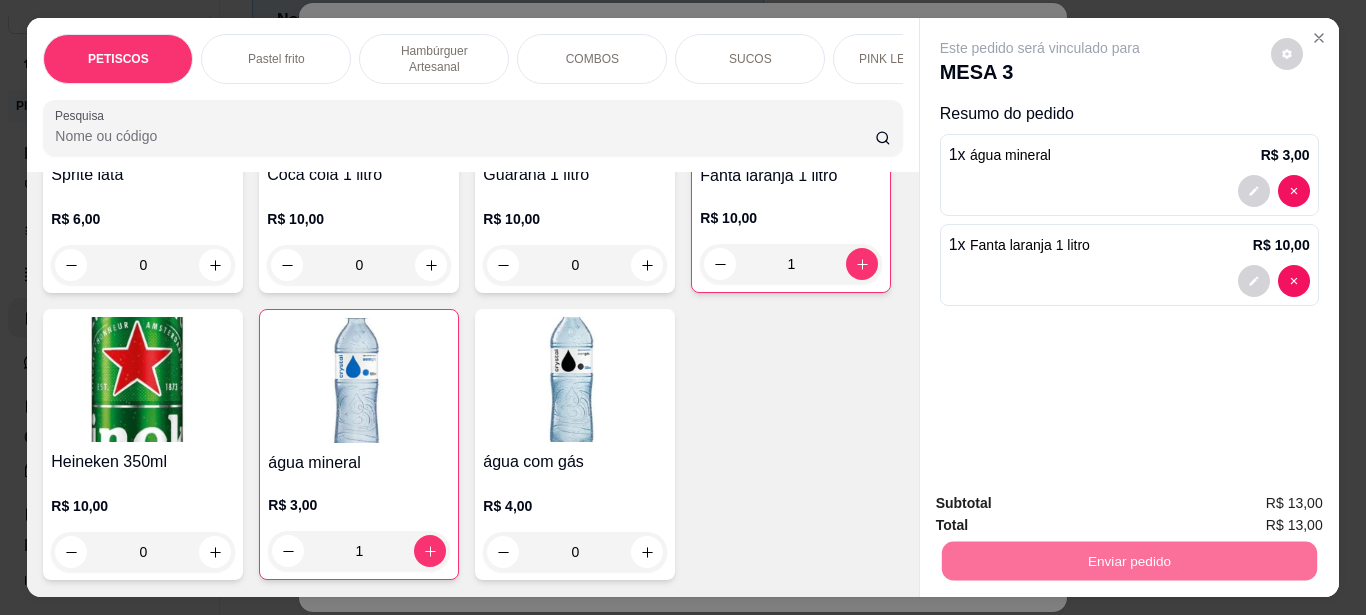 click on "Não registrar e enviar pedido" at bounding box center [1063, 503] 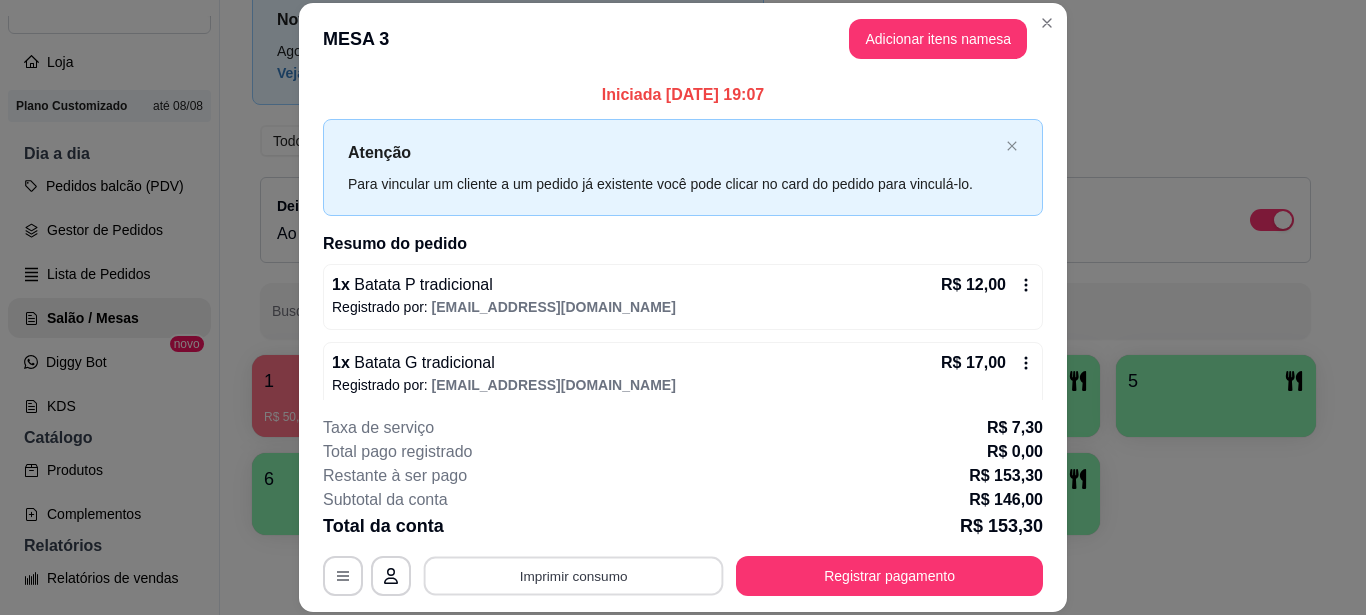 click on "Imprimir consumo" at bounding box center (574, 576) 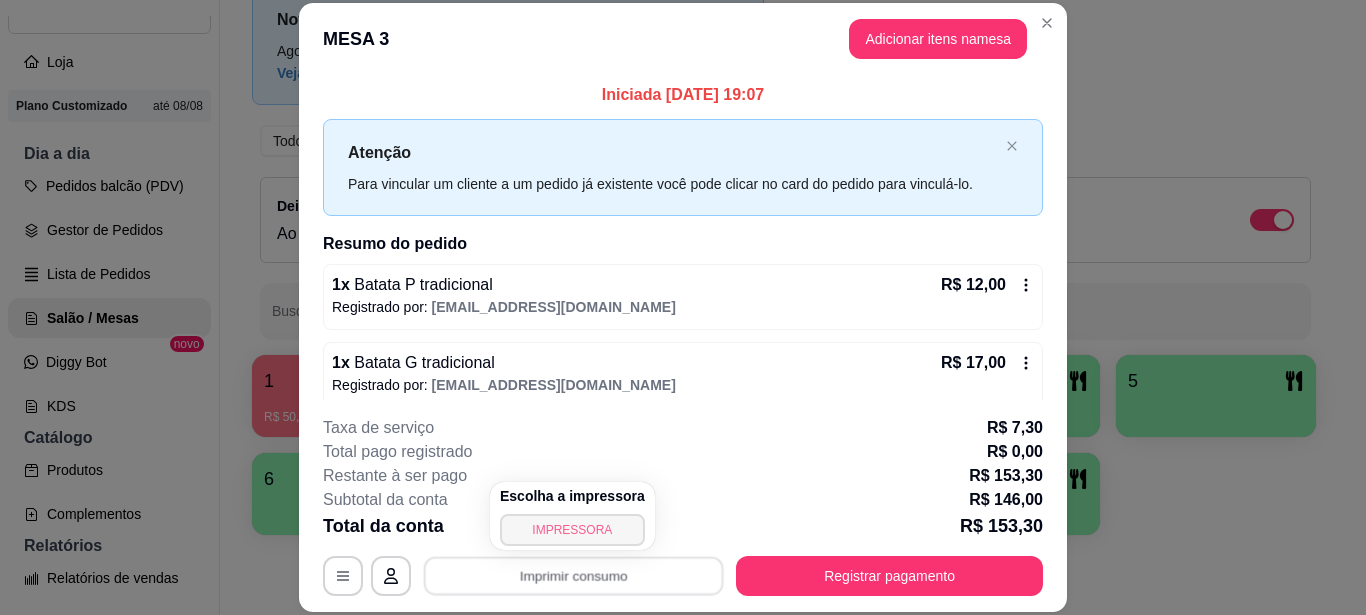 click on "IMPRESSORA" at bounding box center [572, 530] 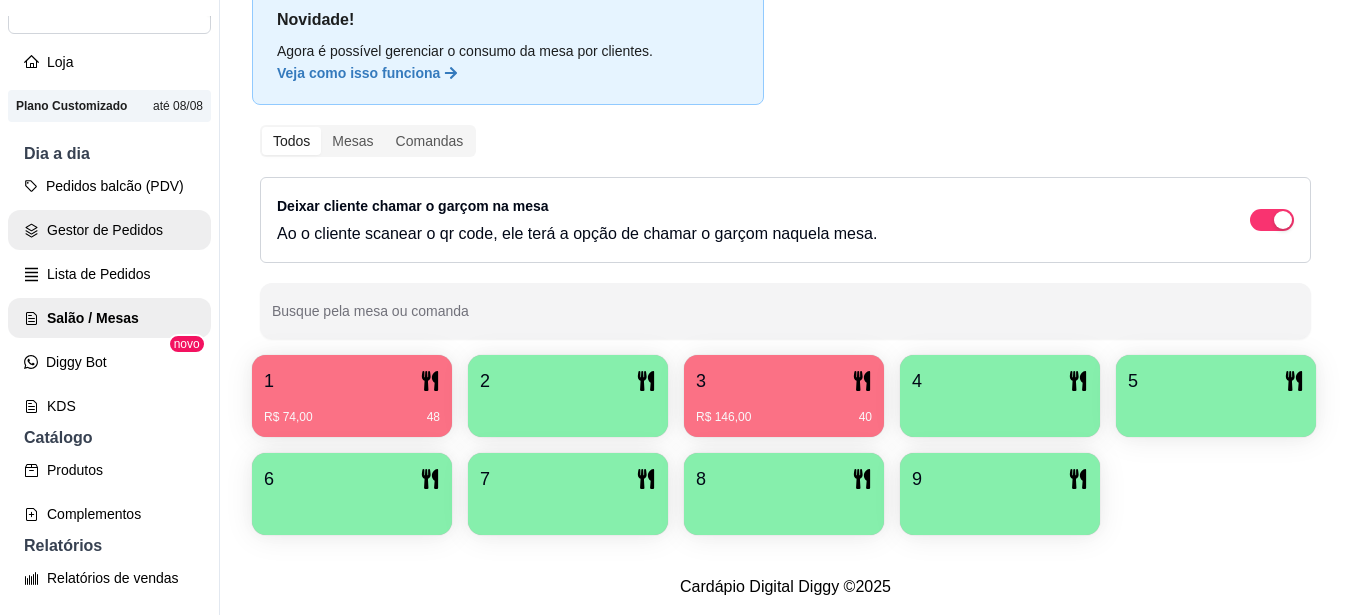 click on "Gestor de Pedidos" at bounding box center (109, 230) 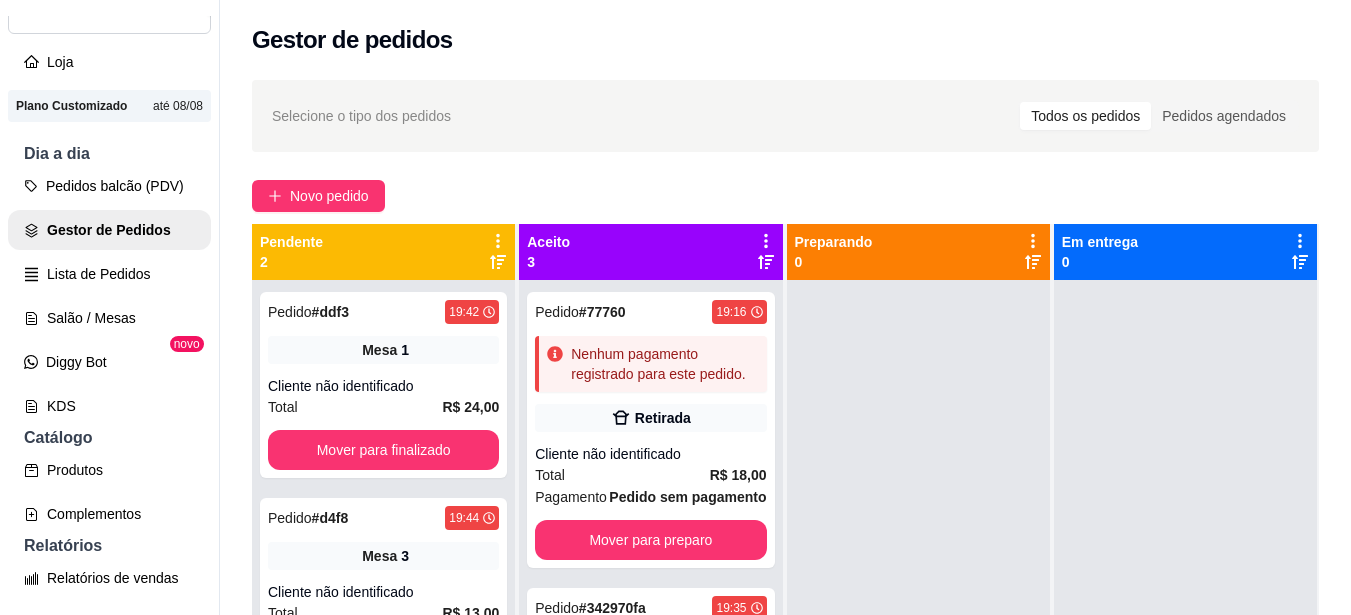 scroll, scrollTop: 56, scrollLeft: 0, axis: vertical 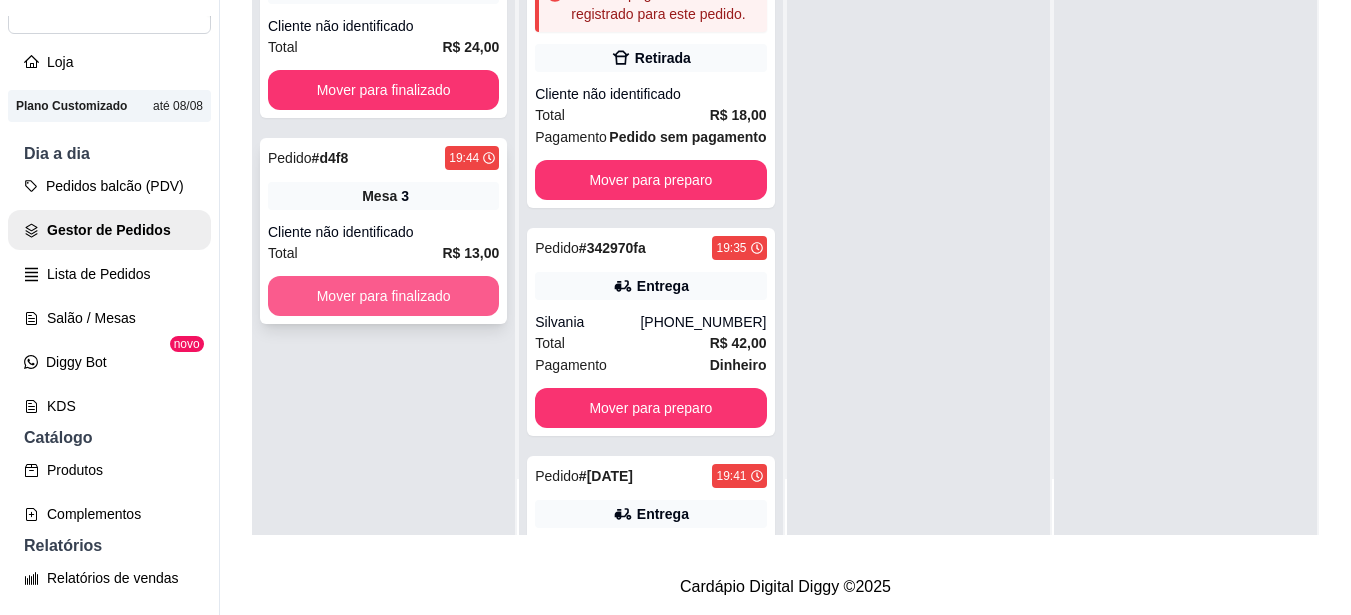 click on "Mover para finalizado" at bounding box center (383, 296) 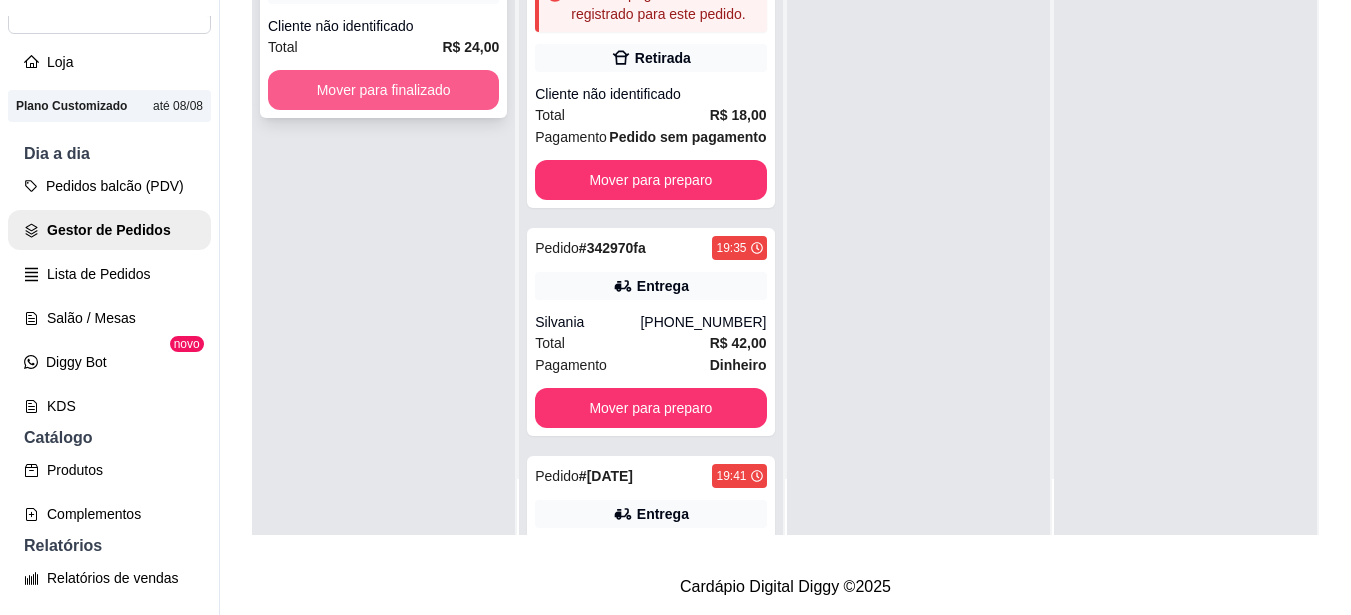 click on "Mover para finalizado" at bounding box center [383, 90] 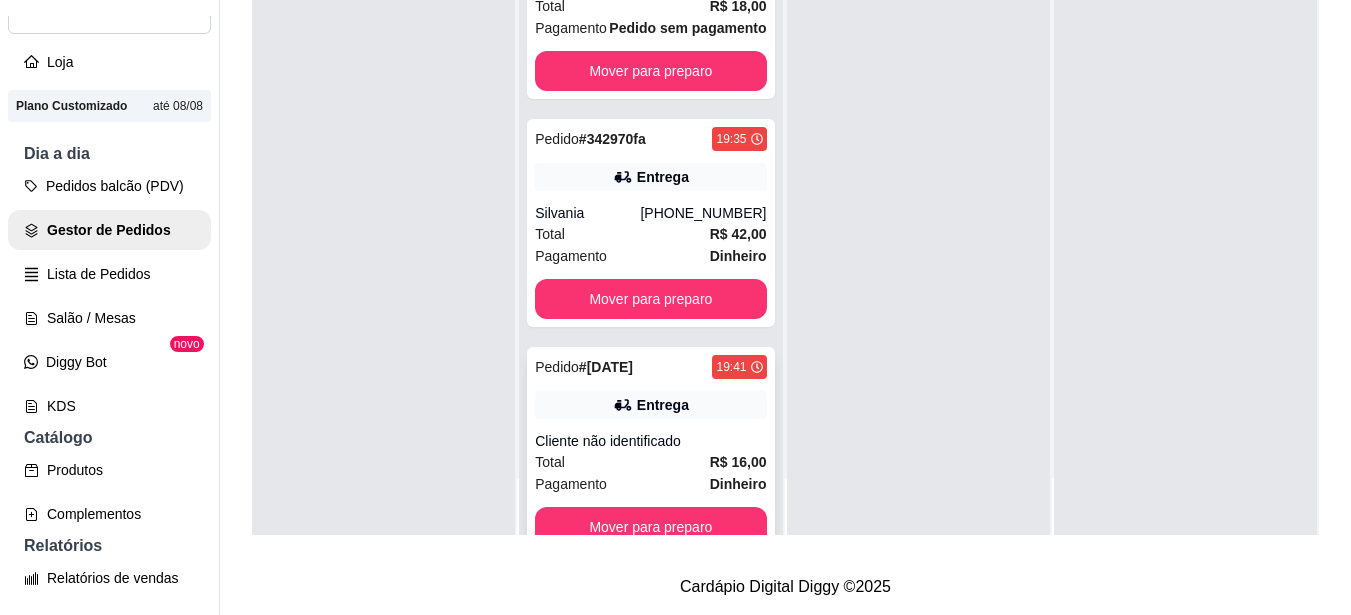scroll, scrollTop: 199, scrollLeft: 0, axis: vertical 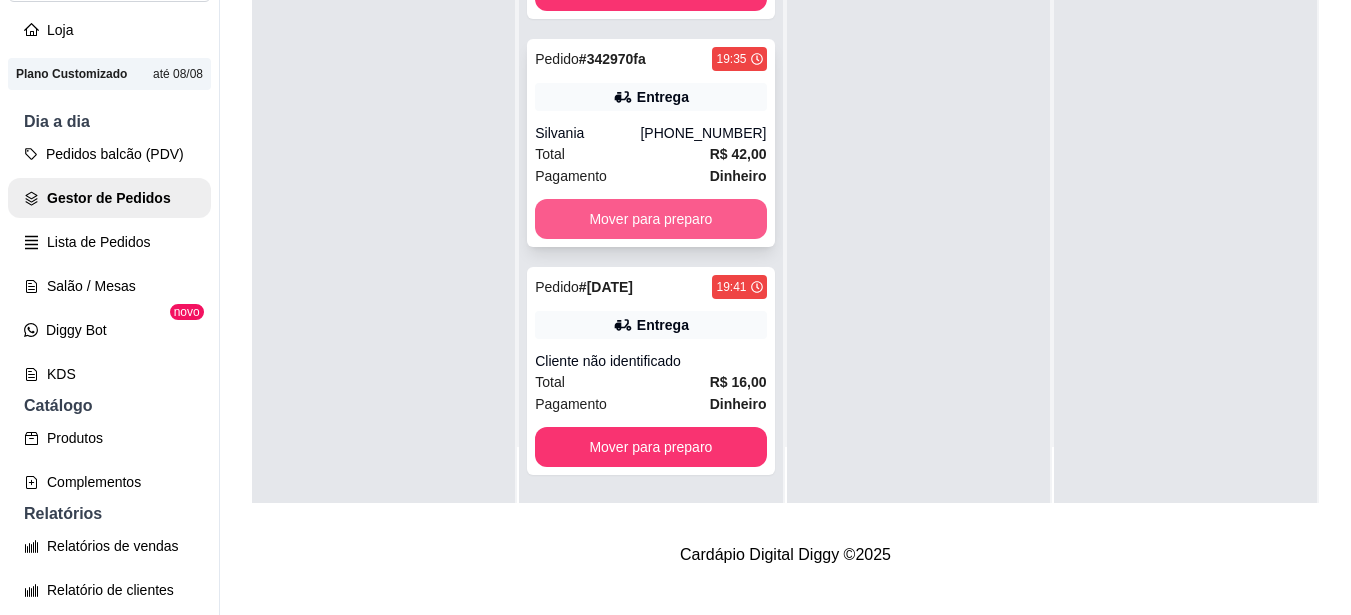 click on "Mover para preparo" at bounding box center (650, 219) 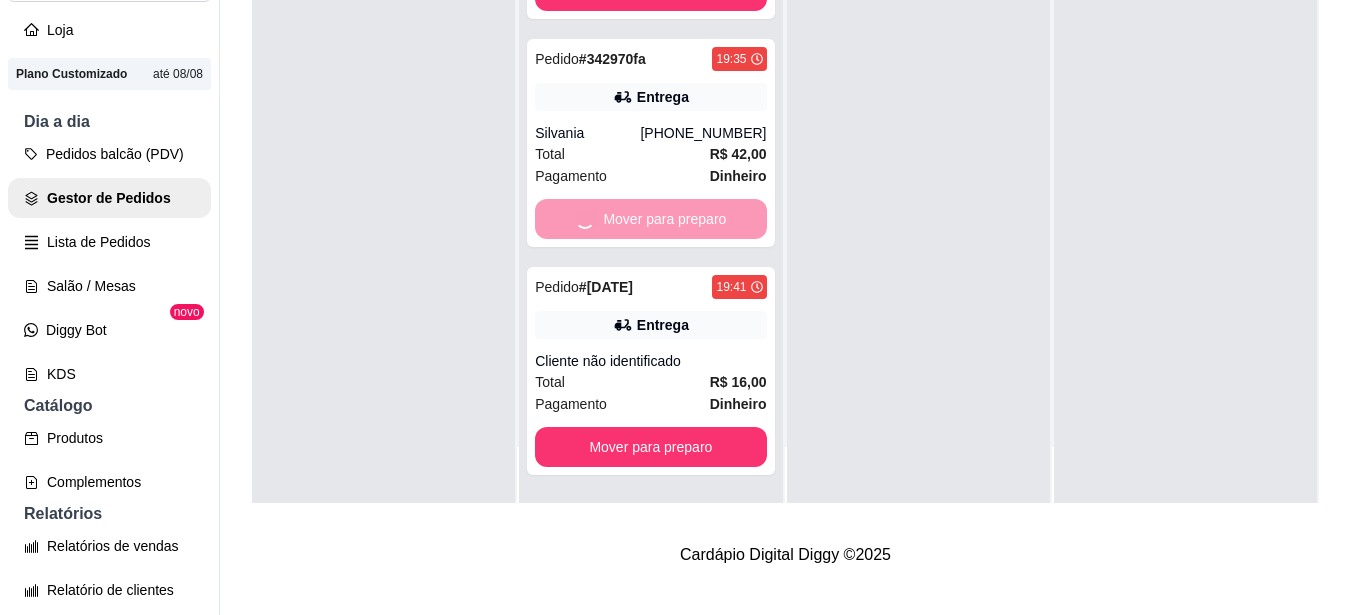 scroll, scrollTop: 0, scrollLeft: 0, axis: both 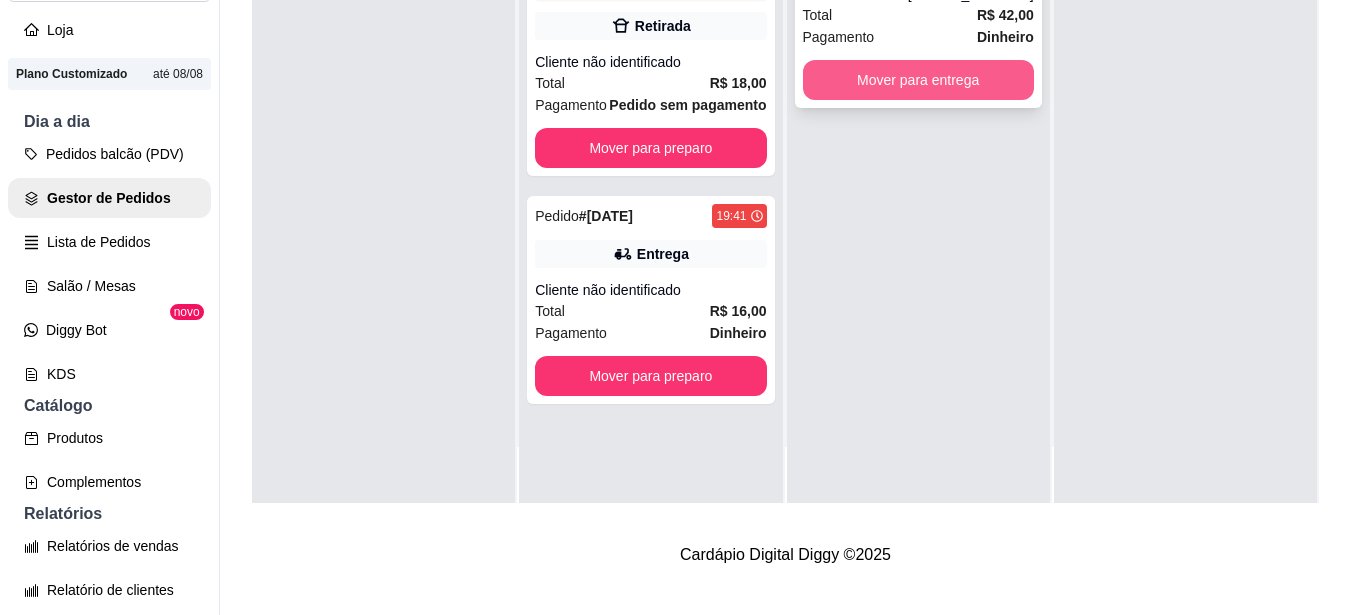 click on "Mover para entrega" at bounding box center [918, 80] 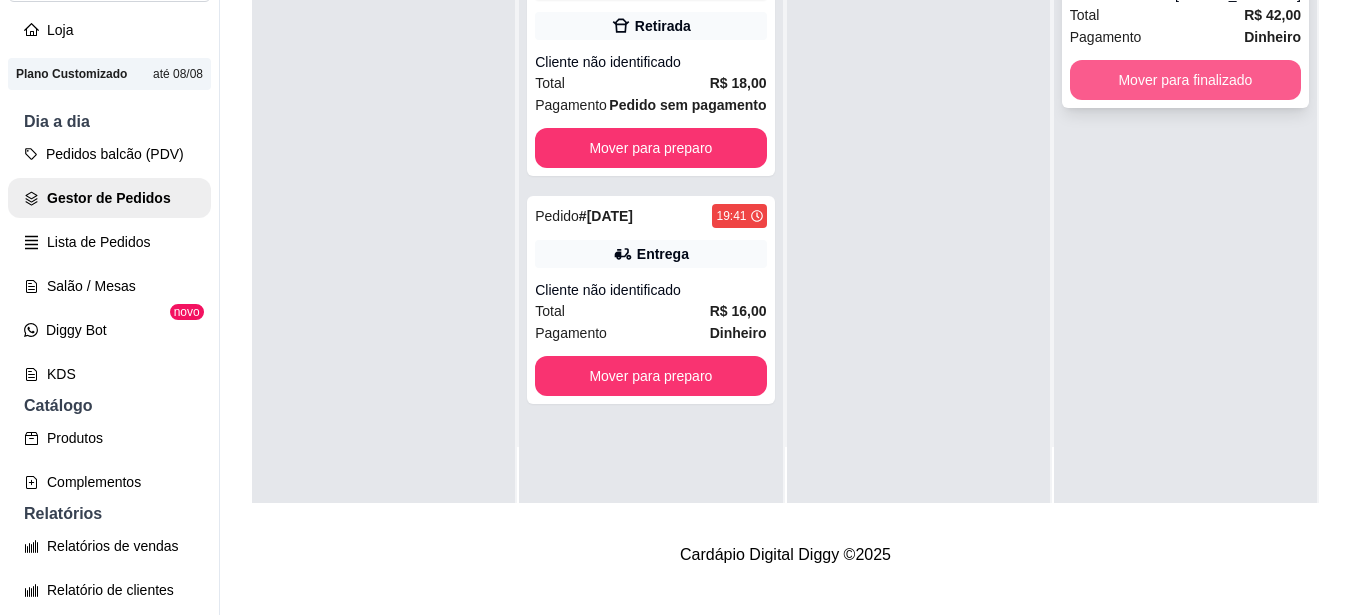 click on "Mover para finalizado" at bounding box center (1185, 80) 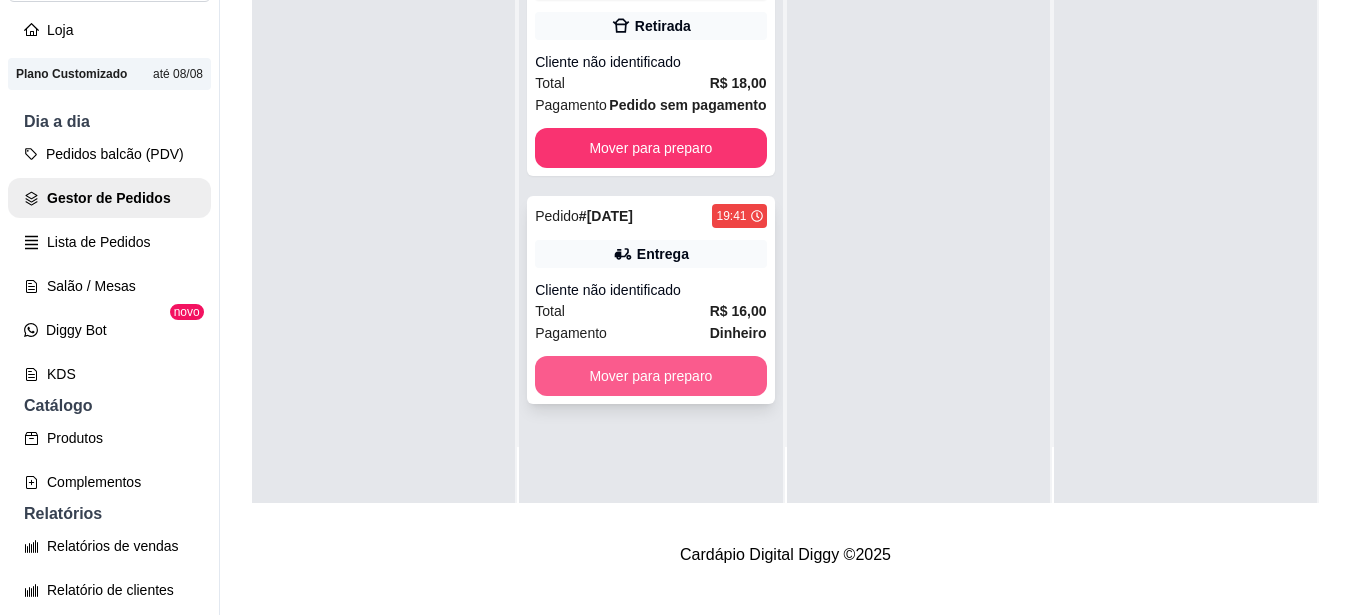 click on "Mover para preparo" at bounding box center (650, 376) 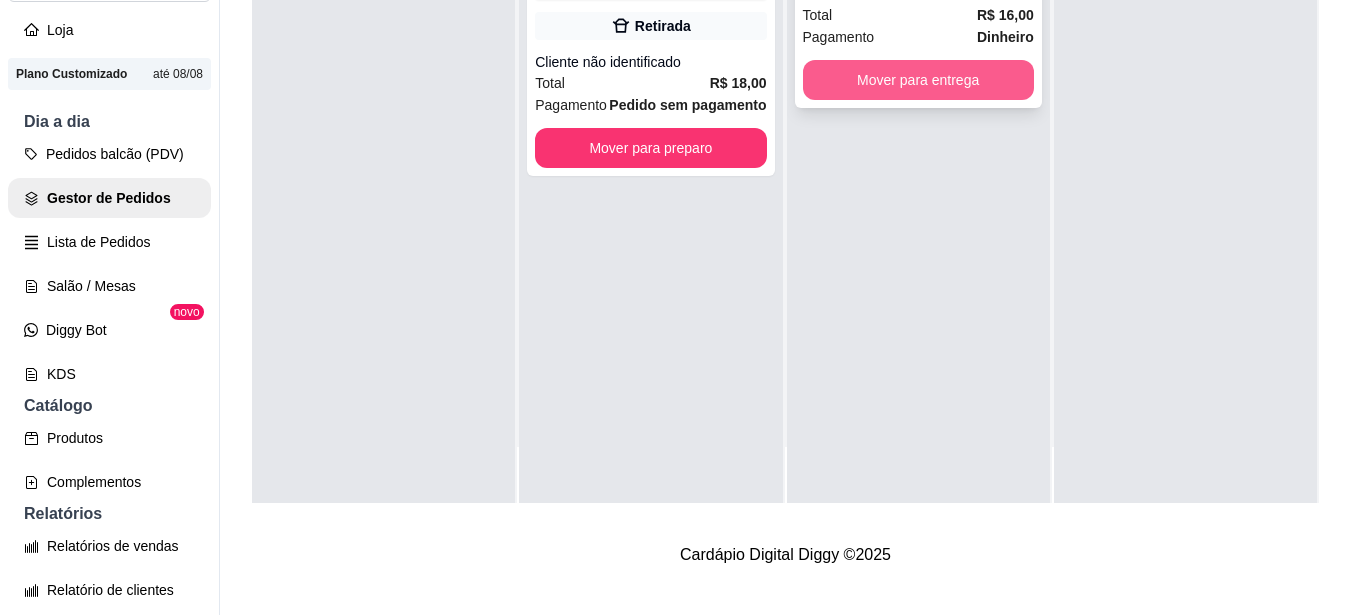 click on "Mover para entrega" at bounding box center (918, 80) 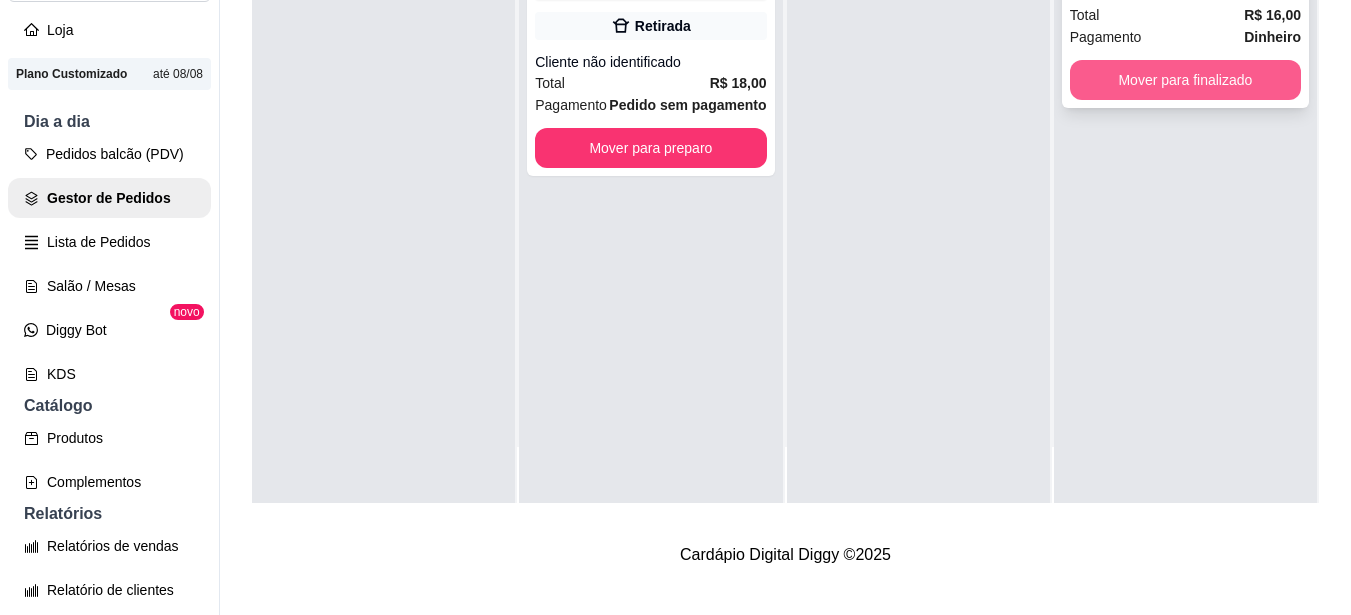 click on "Mover para finalizado" at bounding box center (1185, 80) 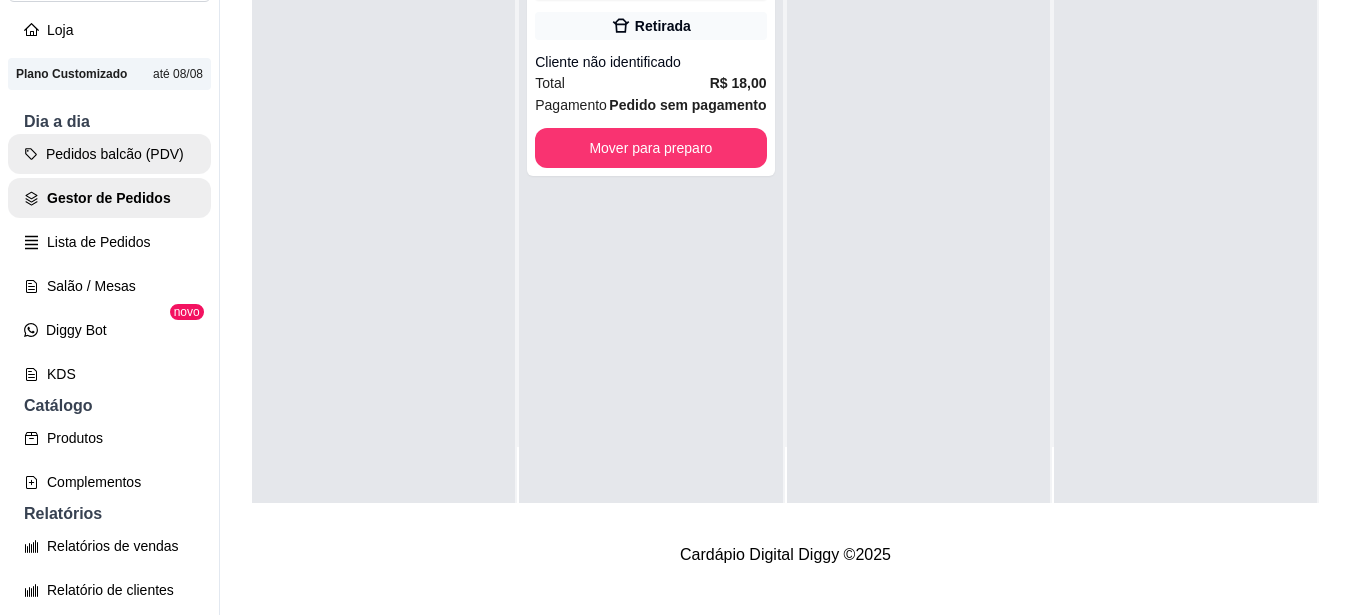 scroll, scrollTop: 0, scrollLeft: 0, axis: both 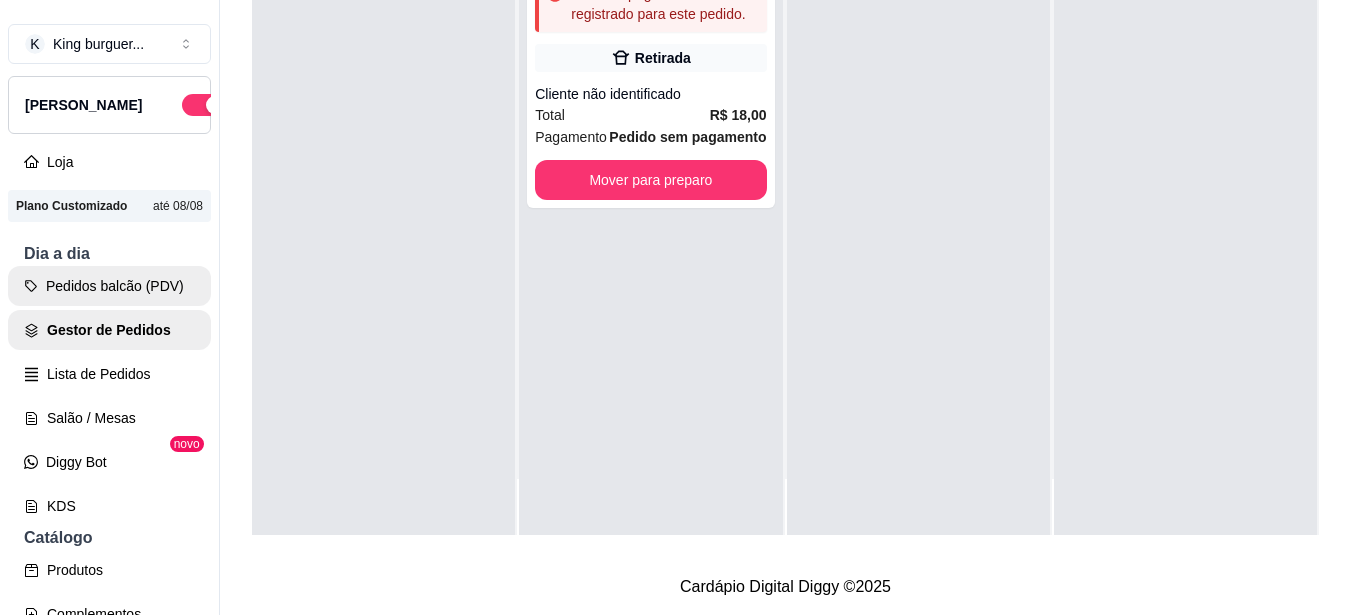 click on "Pedidos balcão (PDV)" at bounding box center [109, 286] 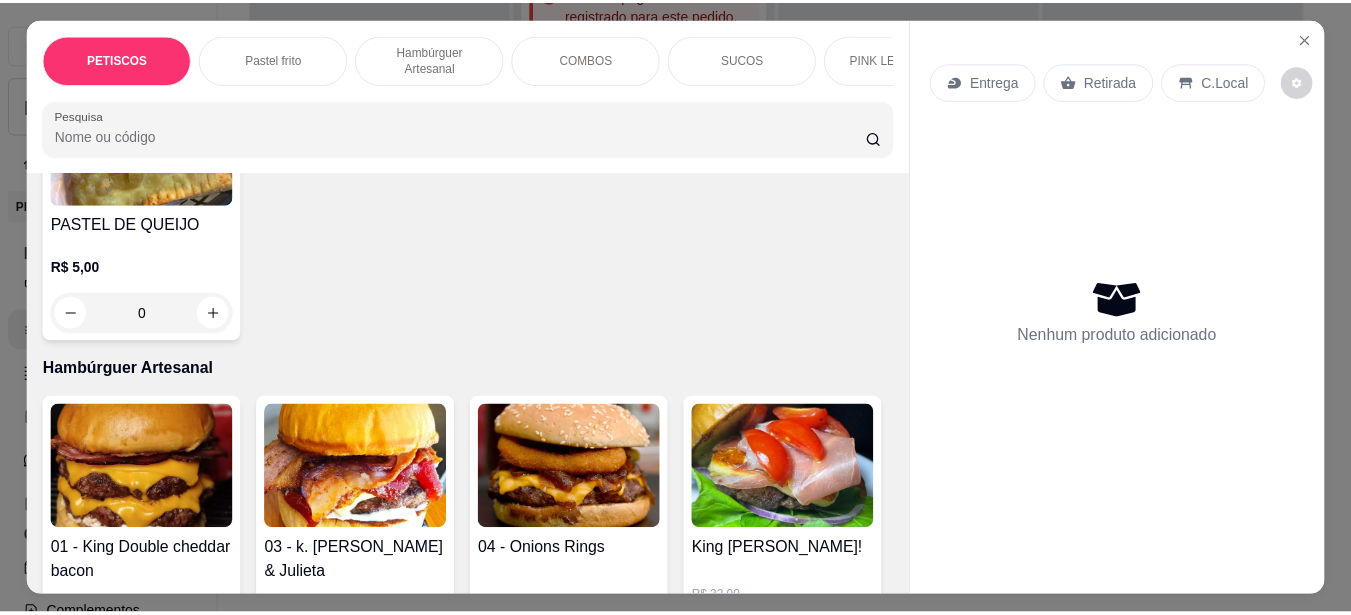 scroll, scrollTop: 1100, scrollLeft: 0, axis: vertical 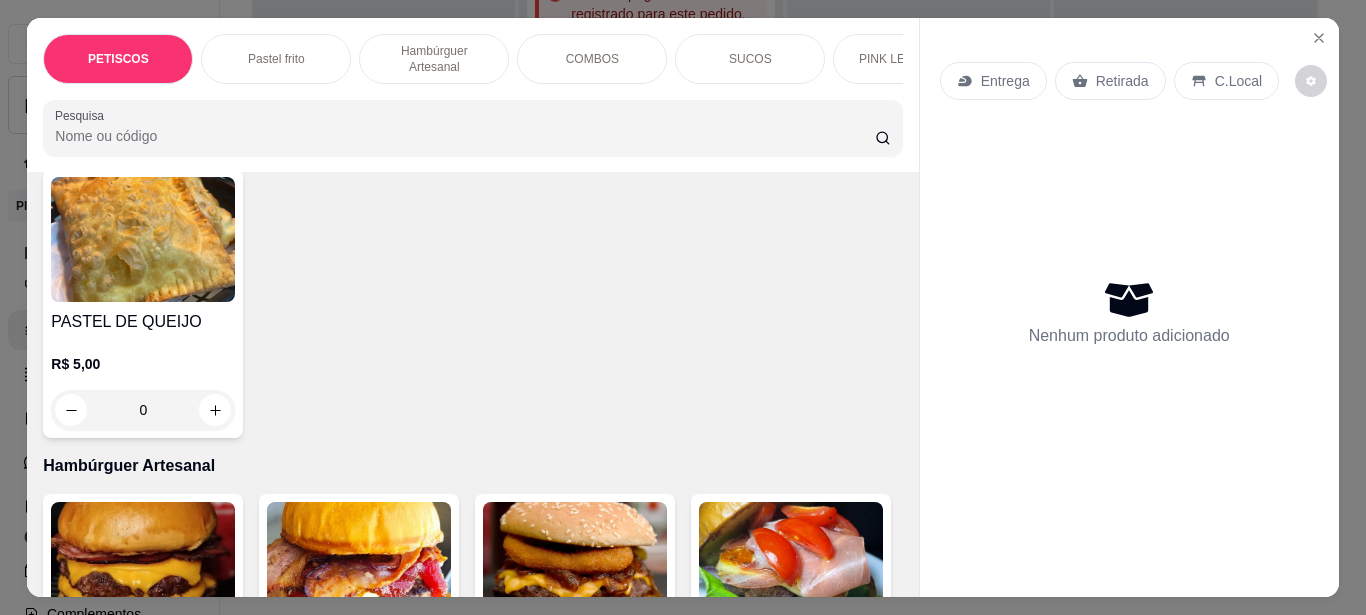 click at bounding box center (143, 239) 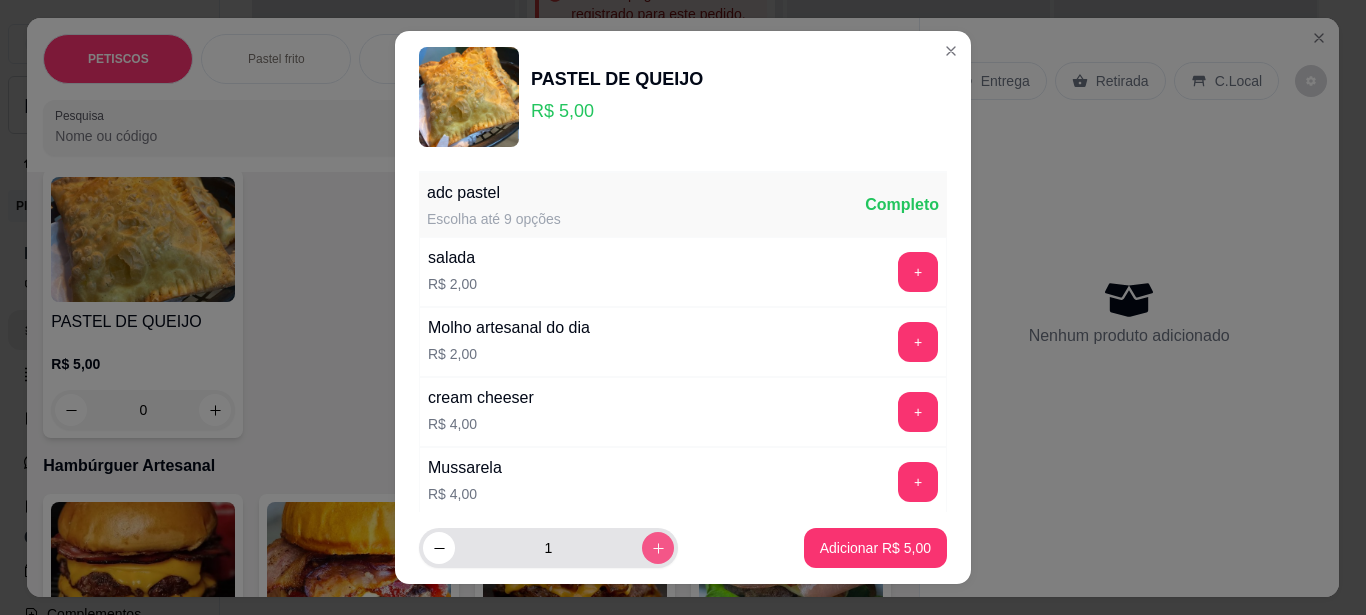 click 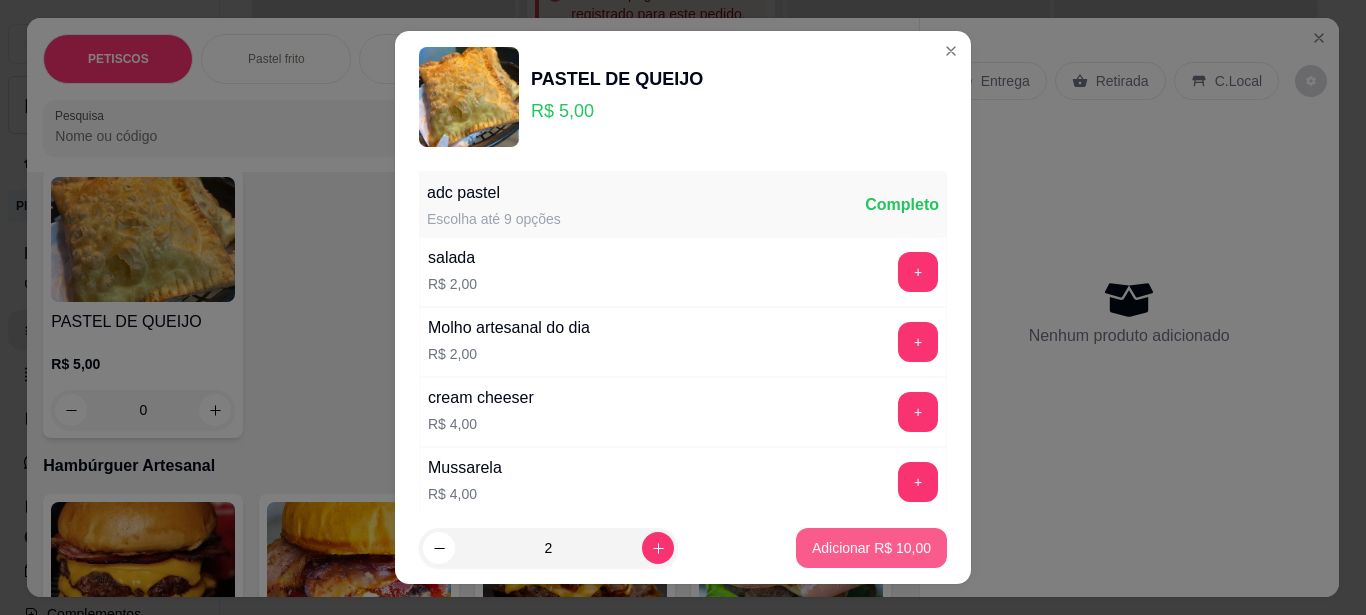 click on "Adicionar   R$ 10,00" at bounding box center [871, 548] 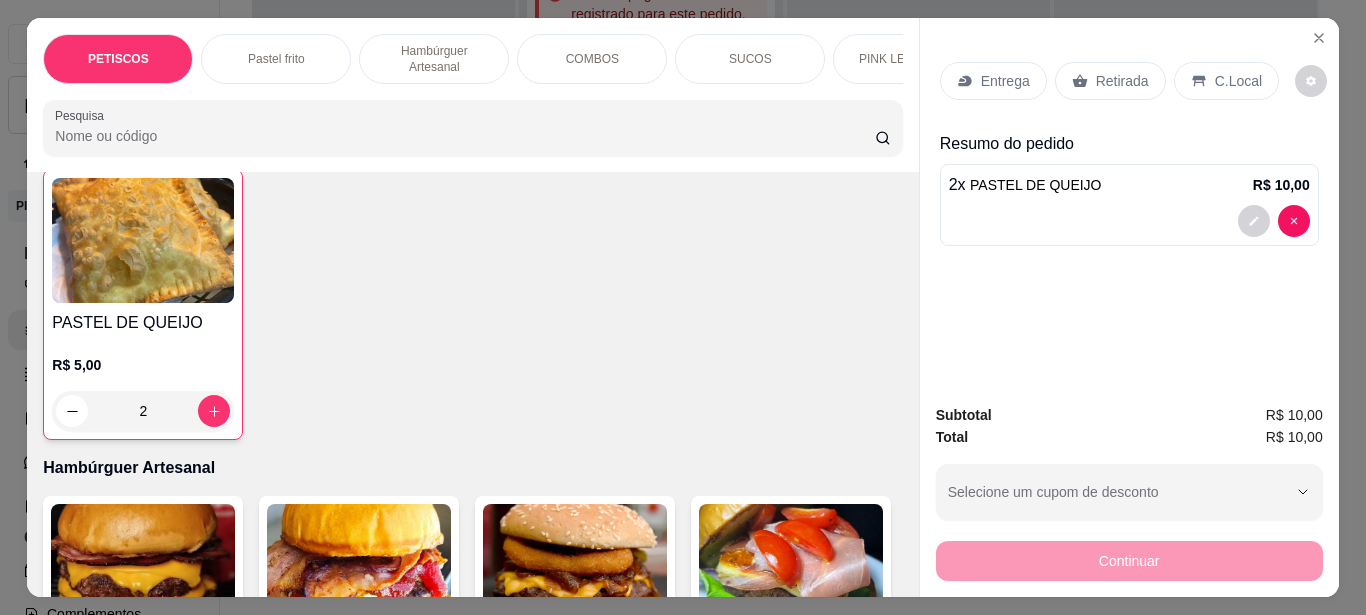 click on "Retirada" at bounding box center [1122, 81] 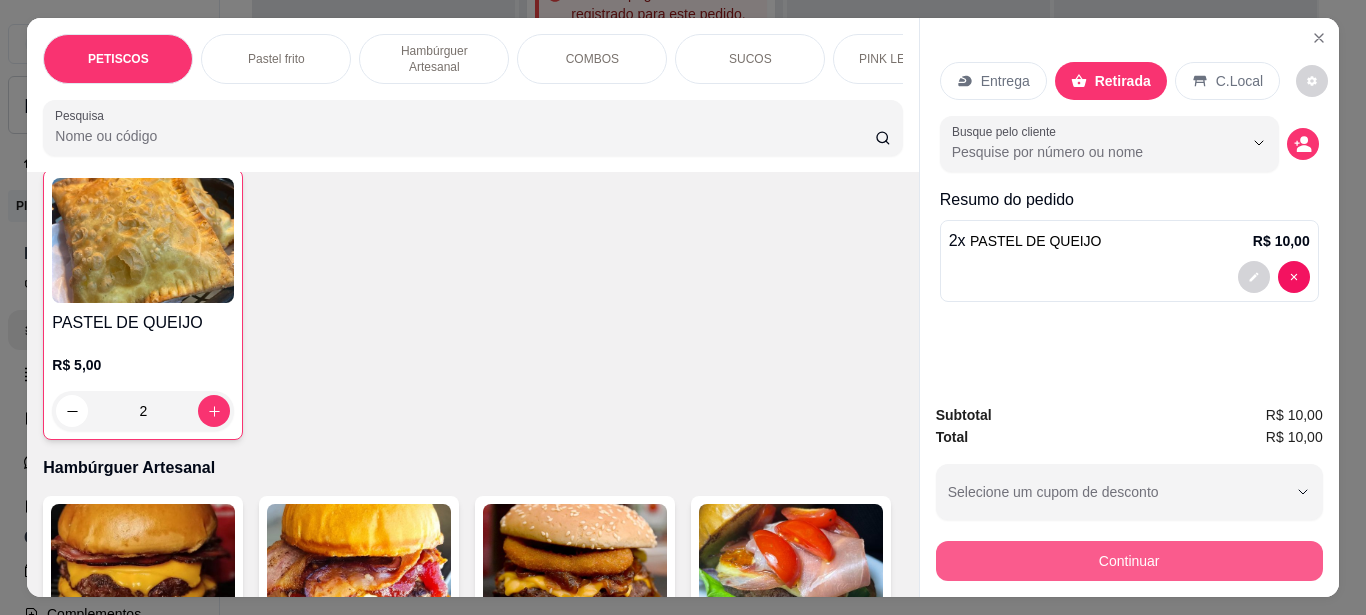 click on "Continuar" at bounding box center [1129, 561] 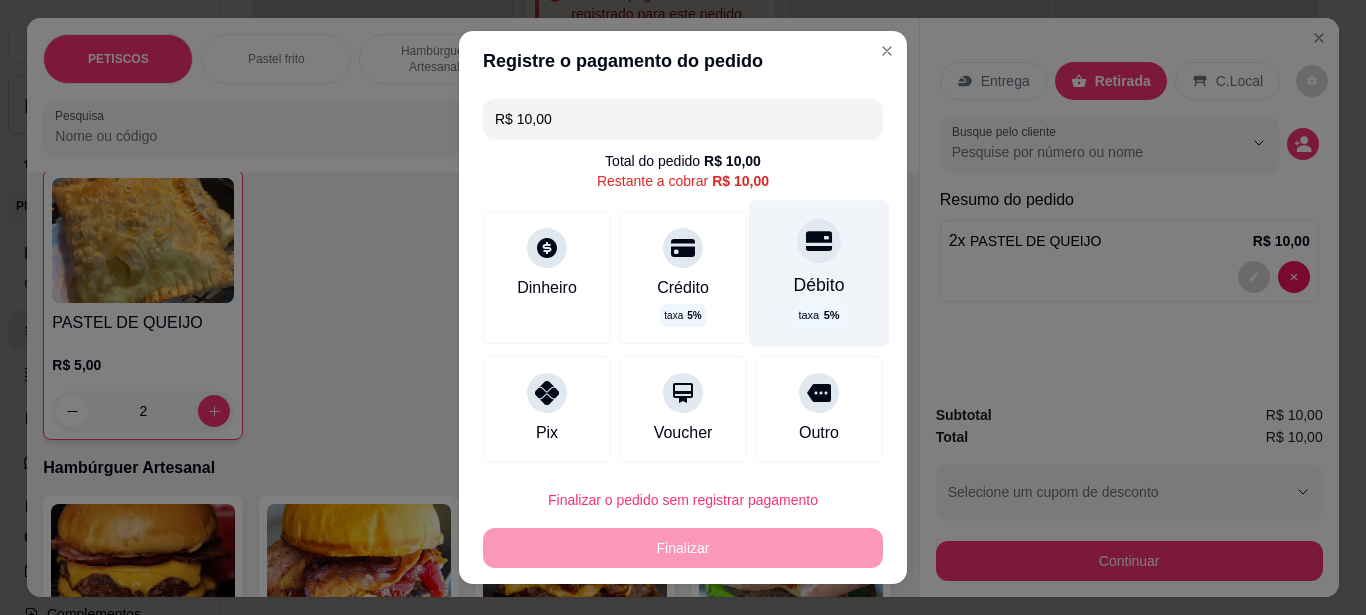 click 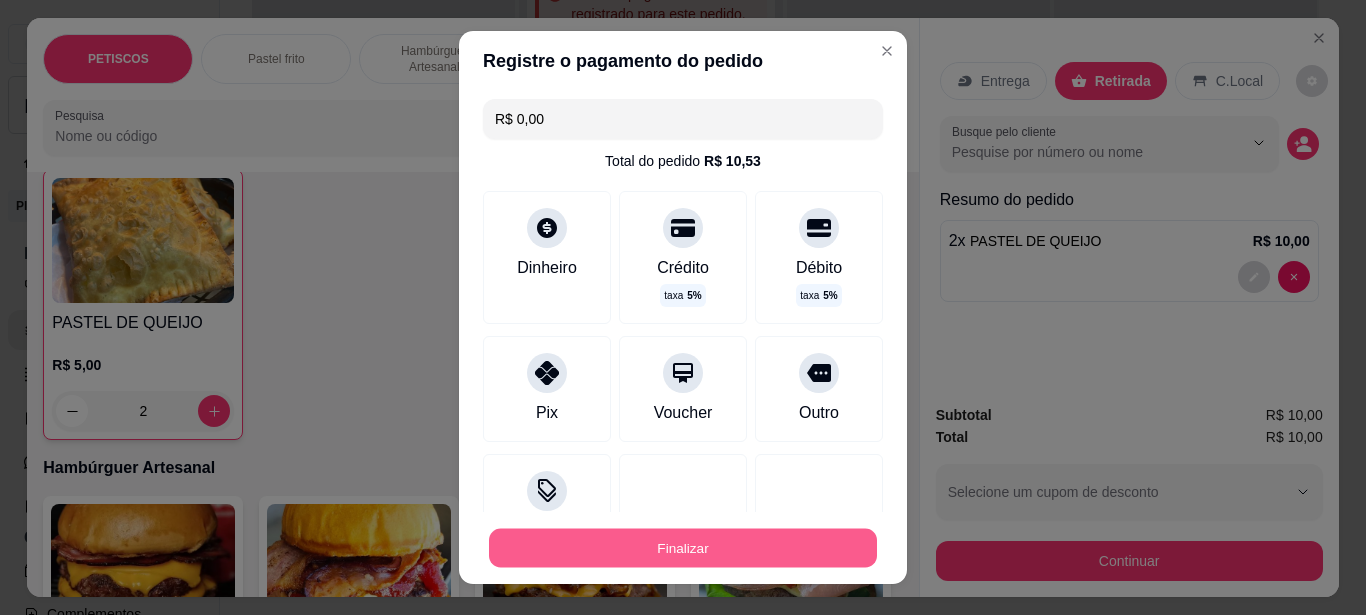 click on "Finalizar" at bounding box center [683, 548] 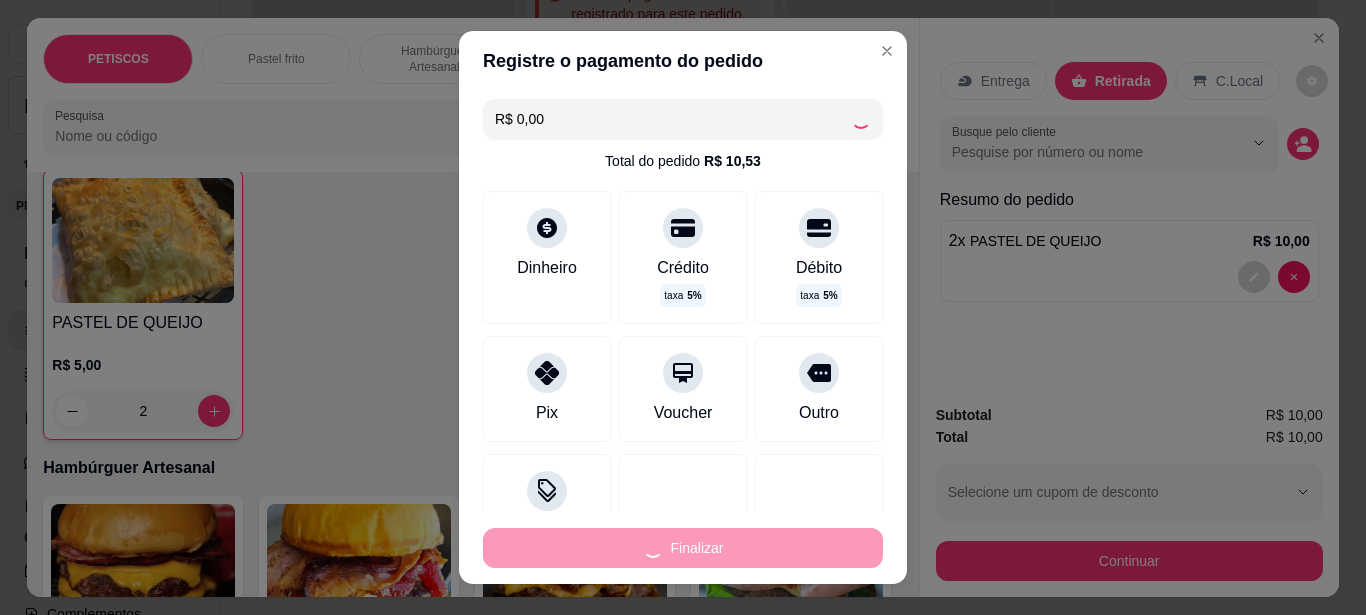 type on "0" 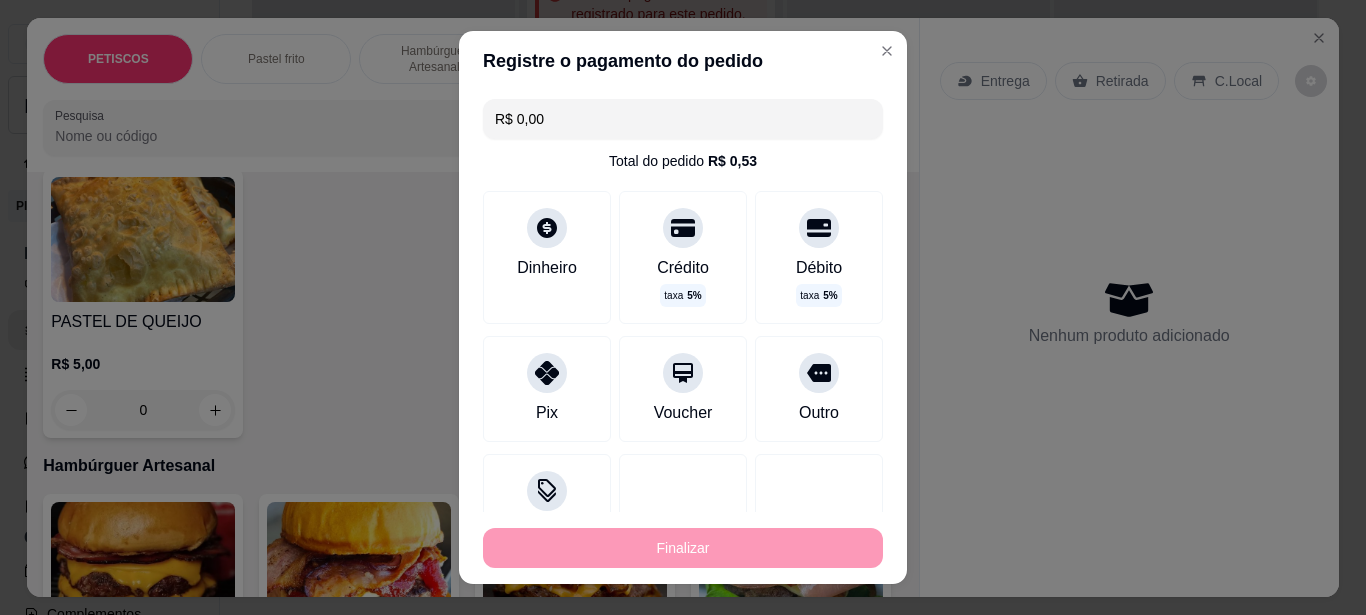 type on "-R$ 10,00" 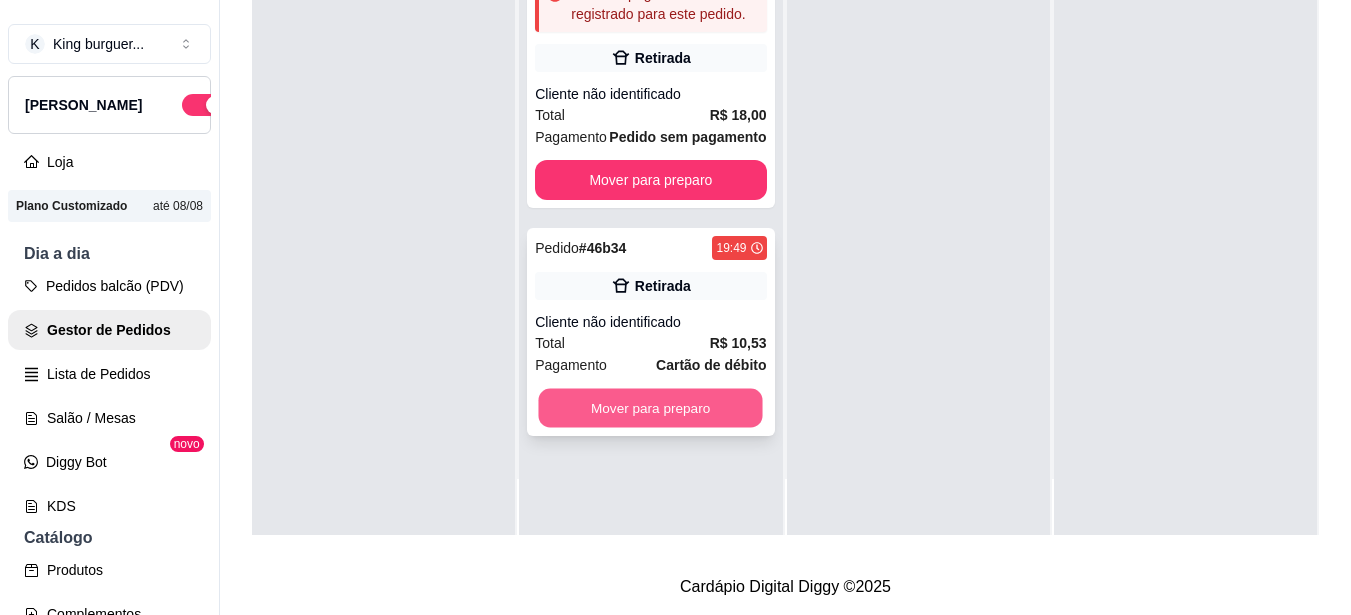 click on "Mover para preparo" at bounding box center [651, 408] 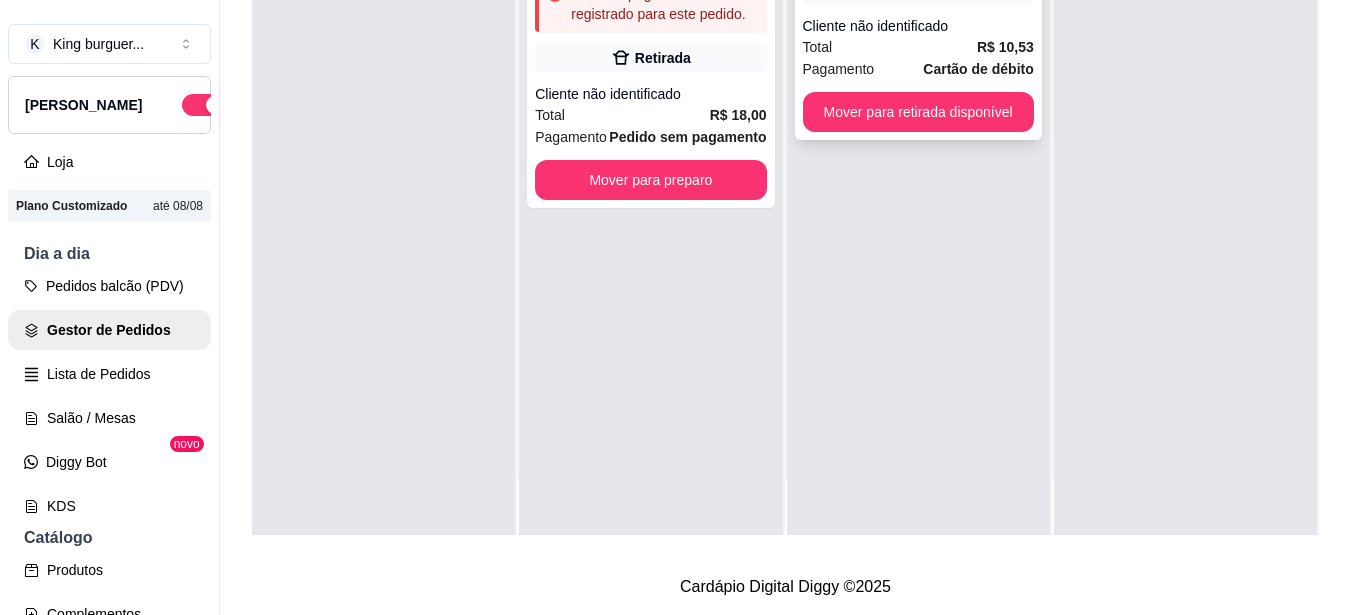 click on "Mover para retirada disponível" at bounding box center [918, 112] 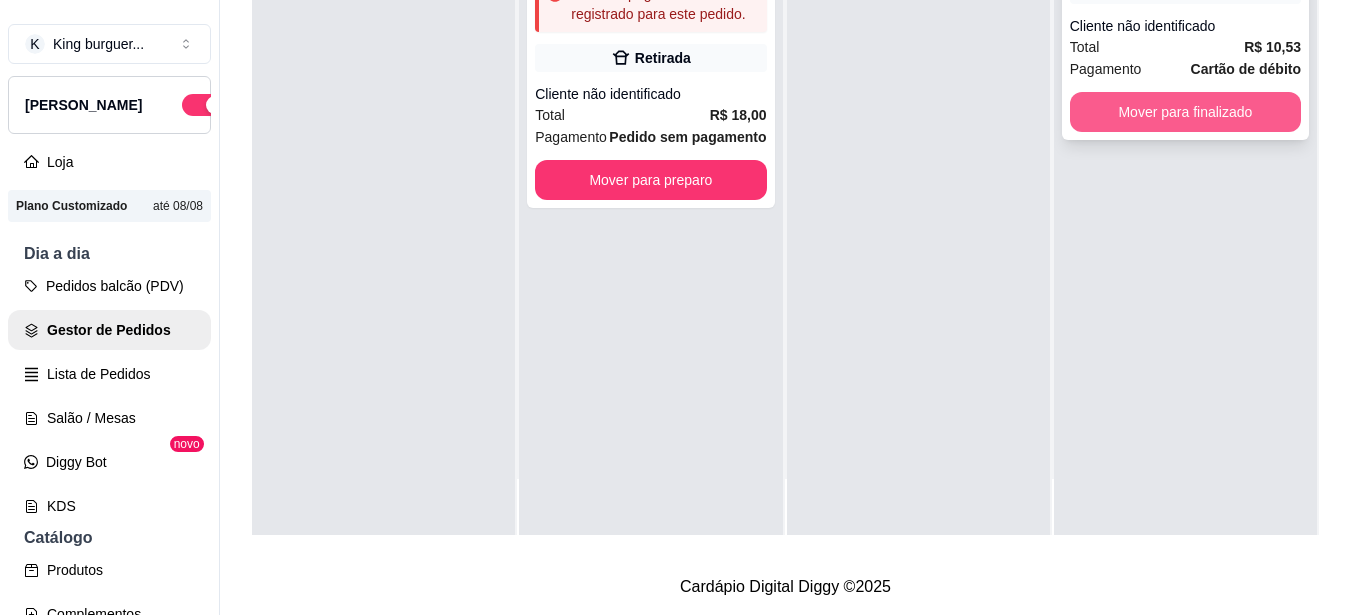 click on "Mover para finalizado" at bounding box center [1185, 112] 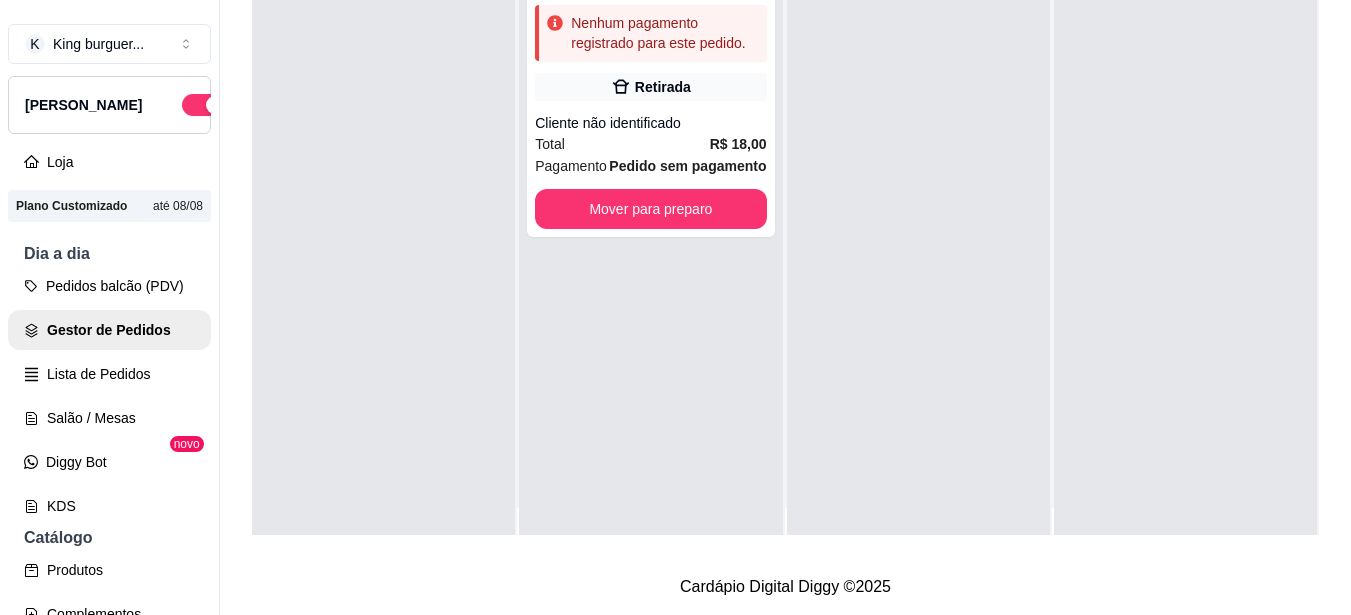 scroll, scrollTop: 0, scrollLeft: 0, axis: both 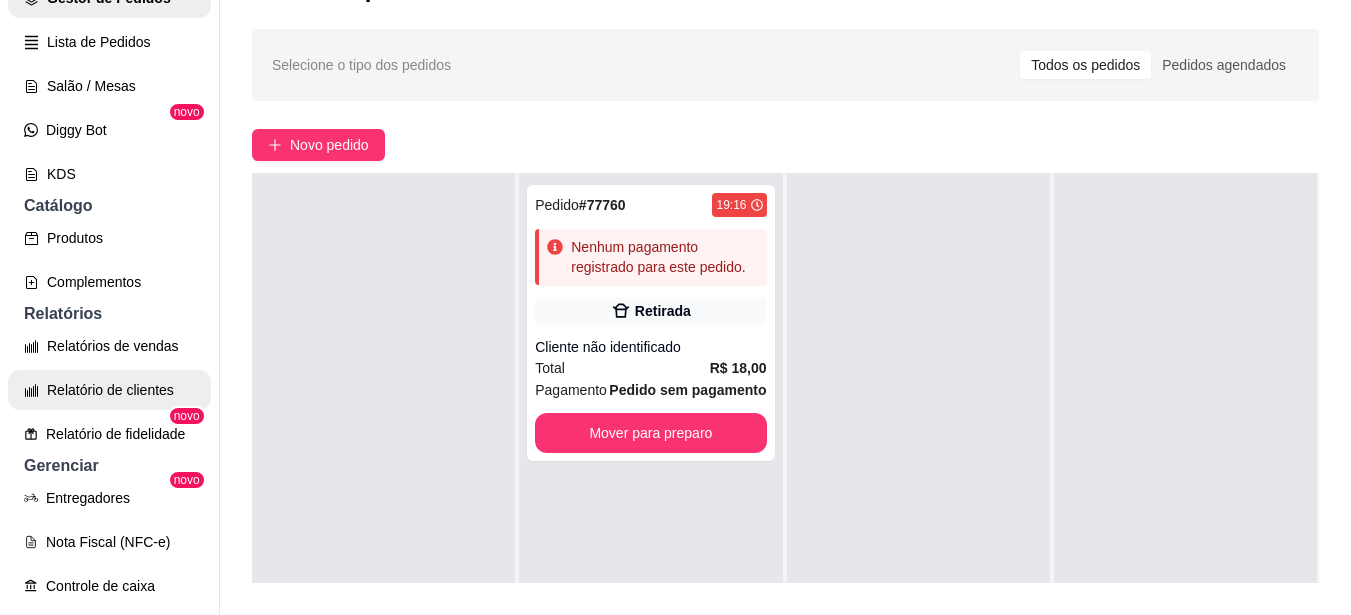 click on "Relatório de clientes" at bounding box center [109, 390] 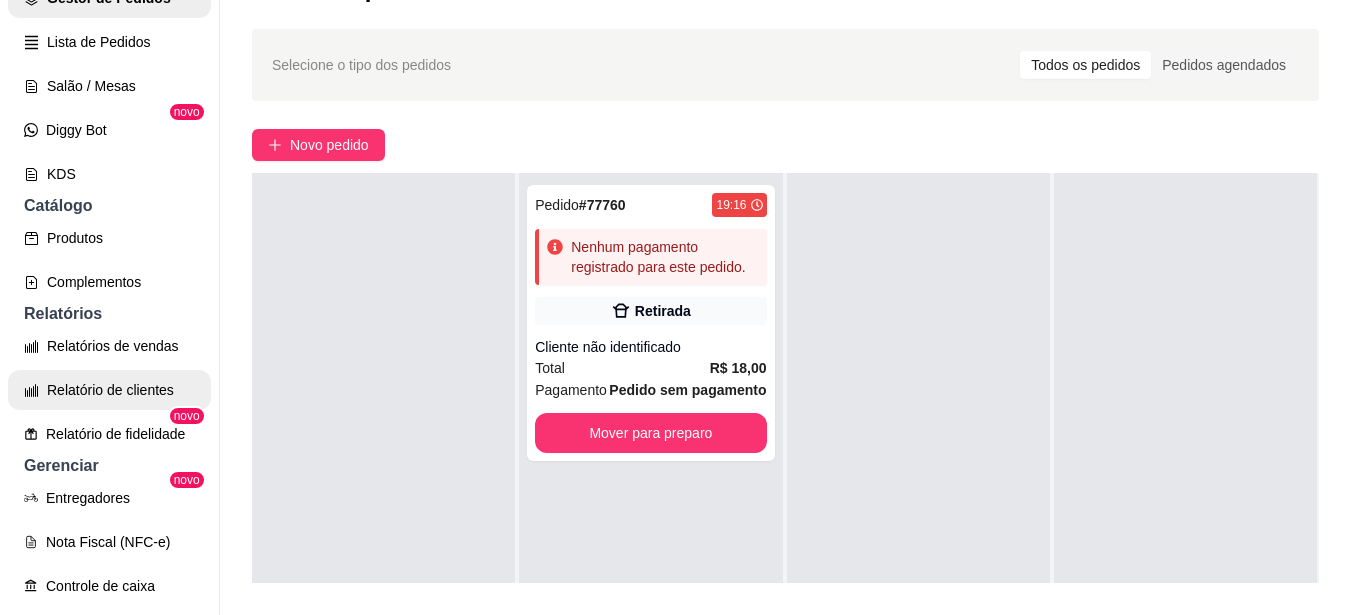 scroll, scrollTop: 0, scrollLeft: 0, axis: both 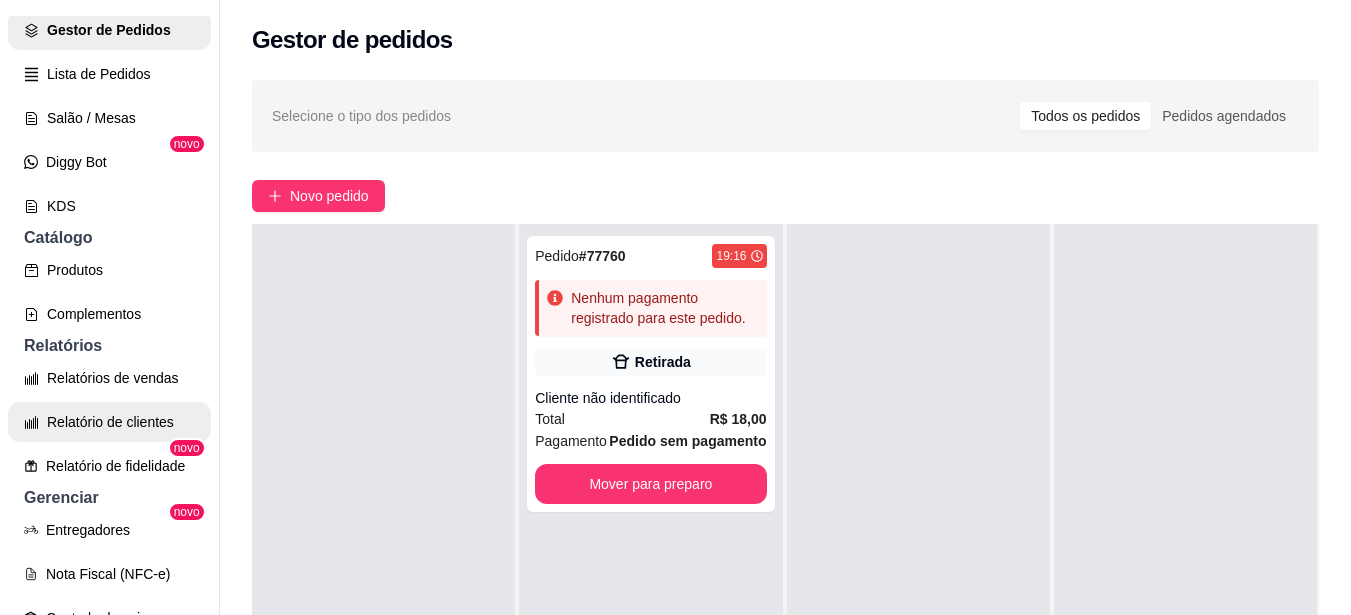 select on "30" 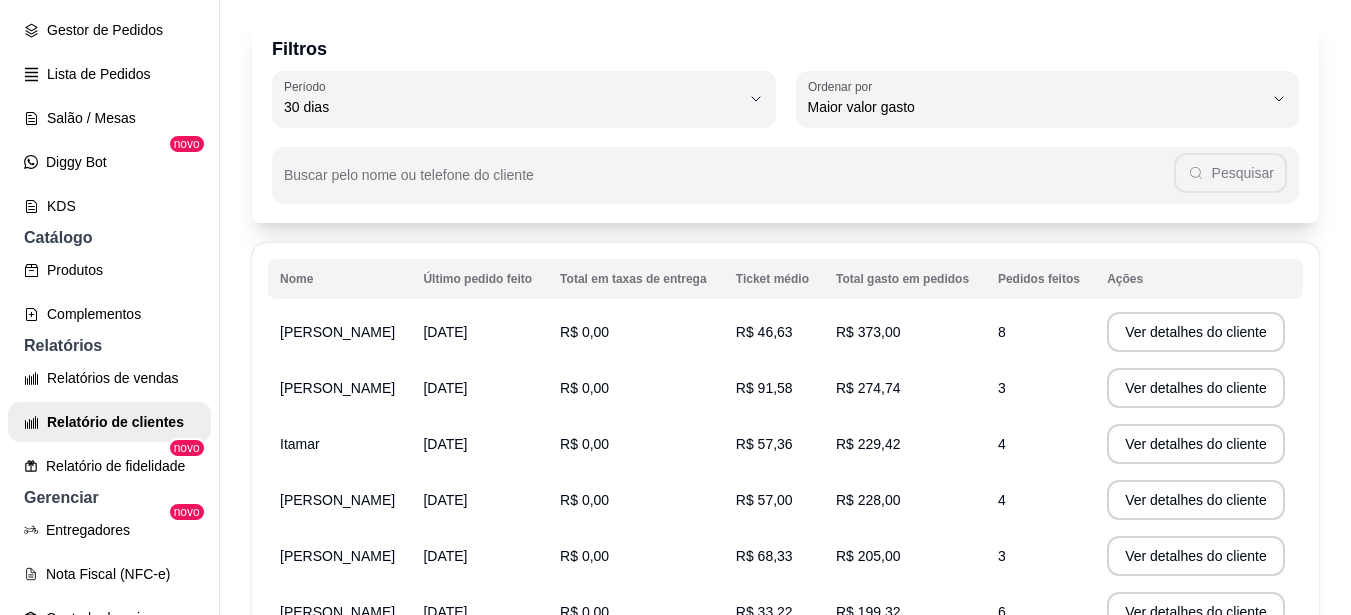 scroll, scrollTop: 200, scrollLeft: 0, axis: vertical 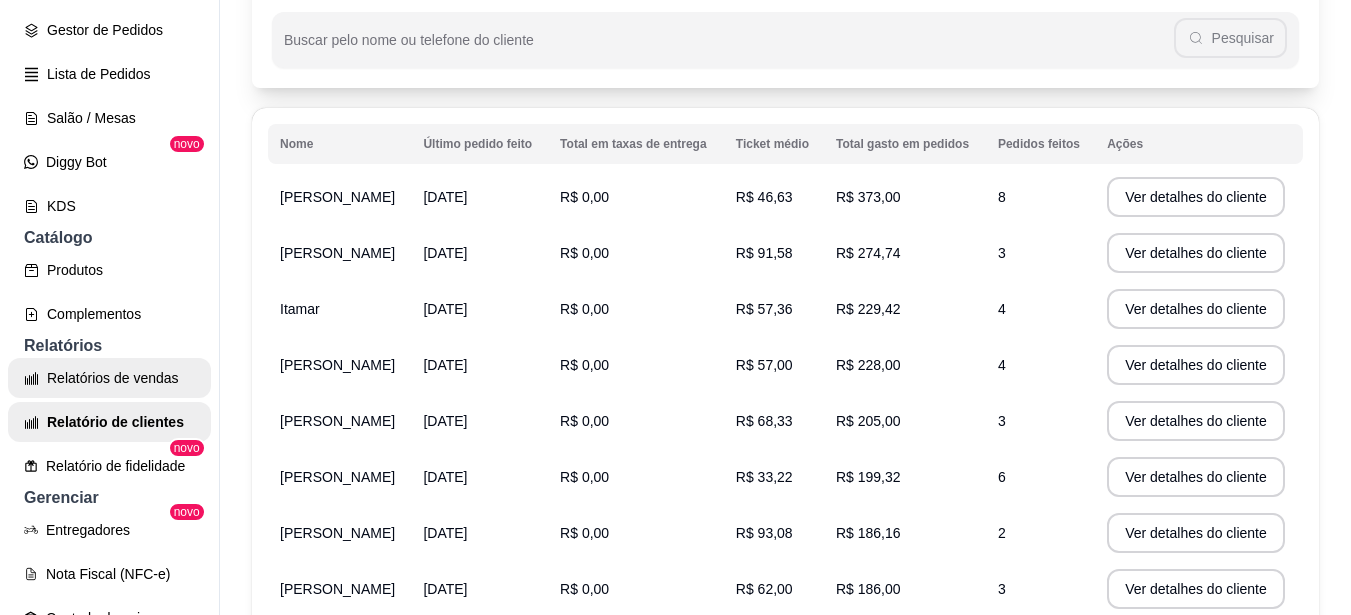 click on "Relatórios de vendas" at bounding box center [109, 378] 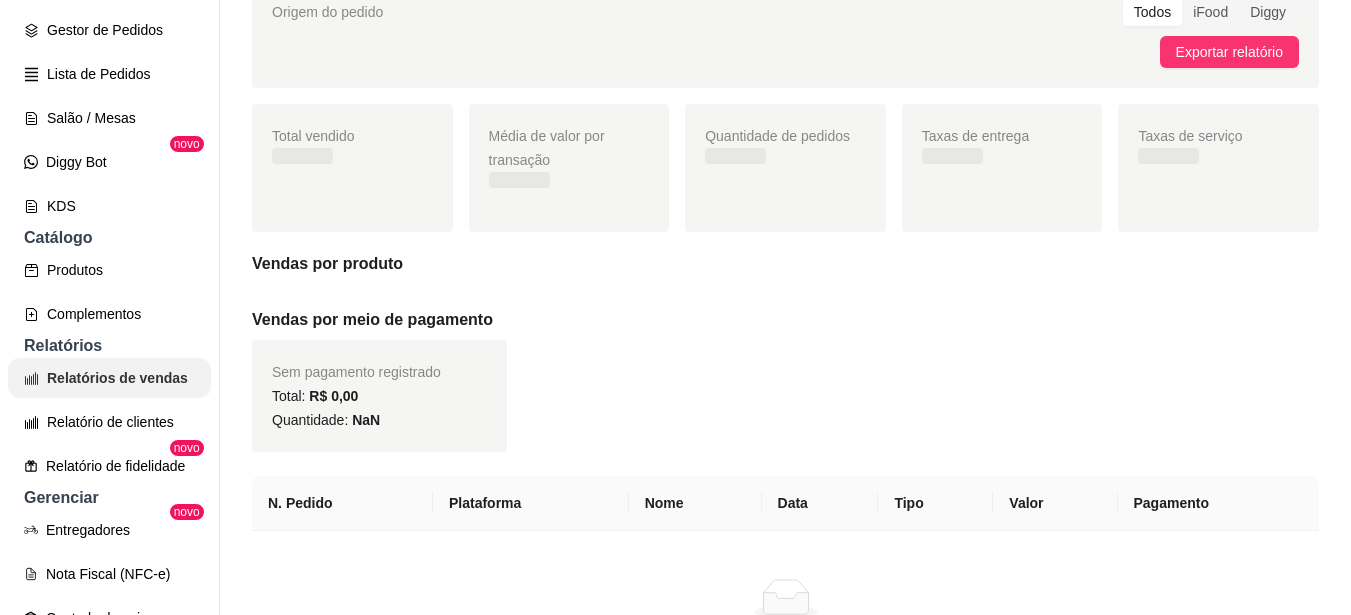 scroll, scrollTop: 0, scrollLeft: 0, axis: both 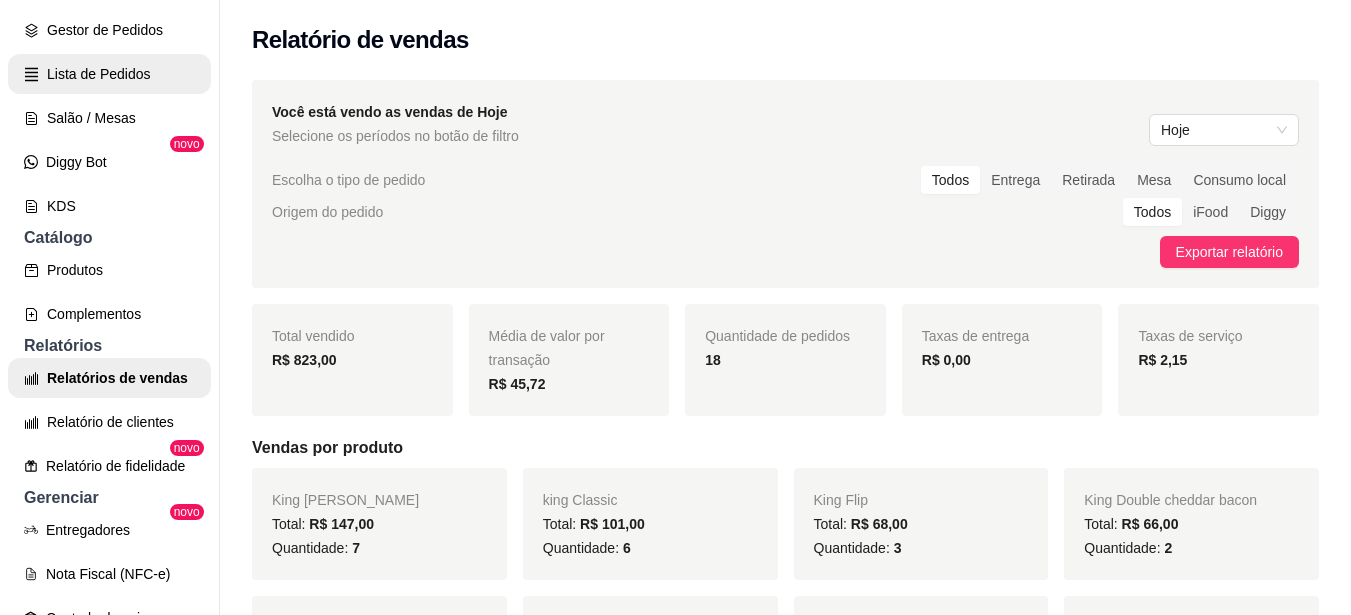 click on "Lista de Pedidos" at bounding box center [109, 74] 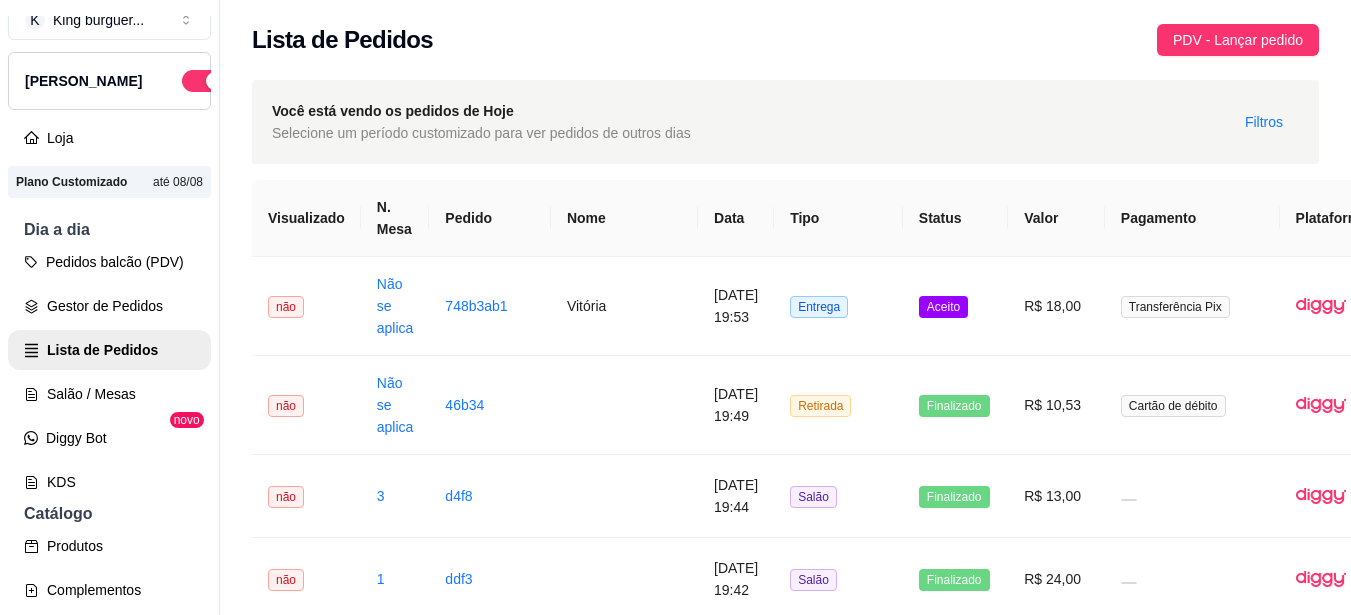 scroll, scrollTop: 0, scrollLeft: 0, axis: both 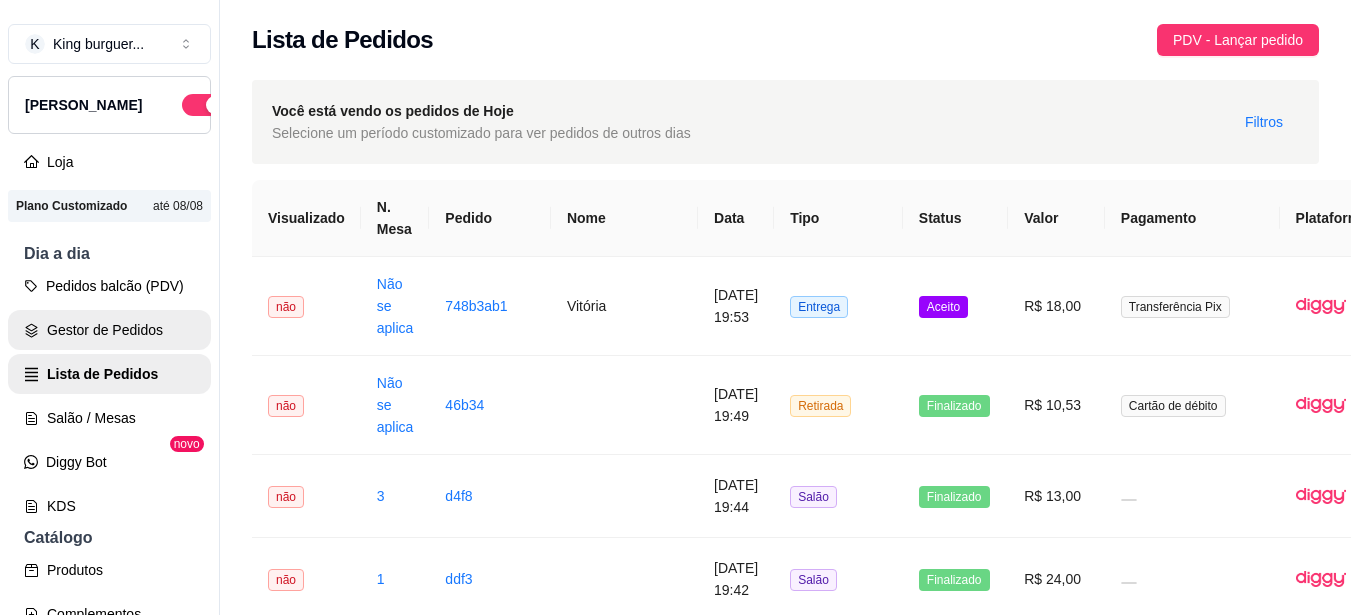 click on "Gestor de Pedidos" at bounding box center (109, 330) 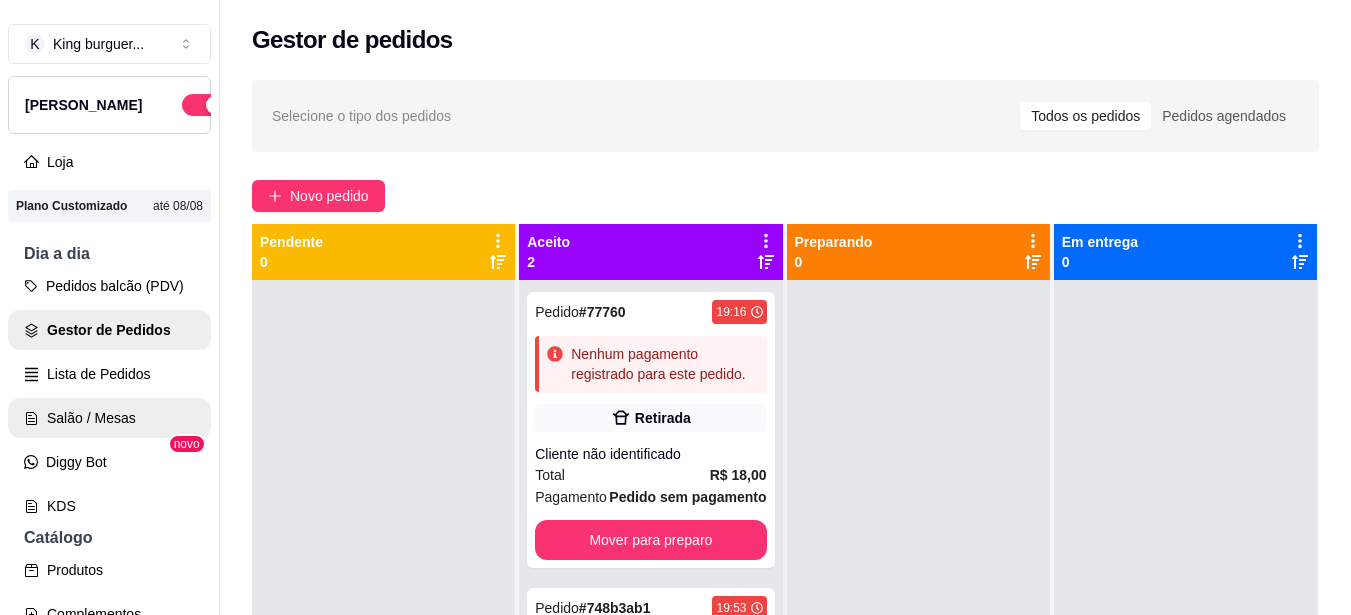 click on "Salão / Mesas" at bounding box center [109, 418] 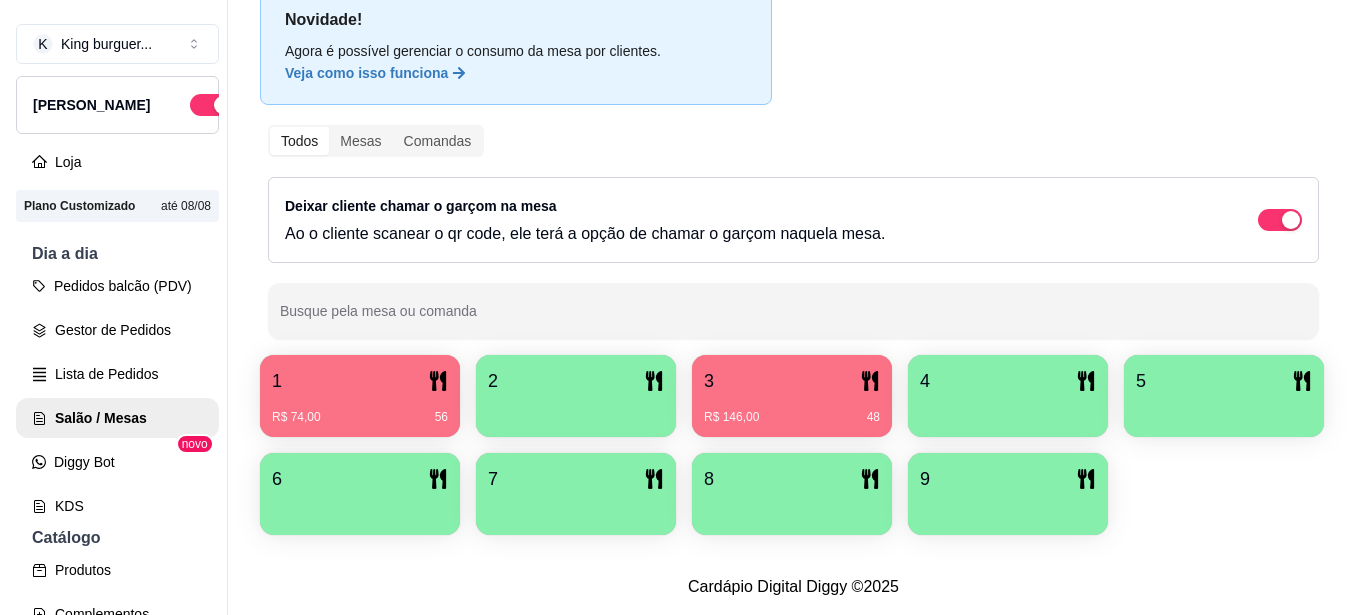 scroll, scrollTop: 247, scrollLeft: 0, axis: vertical 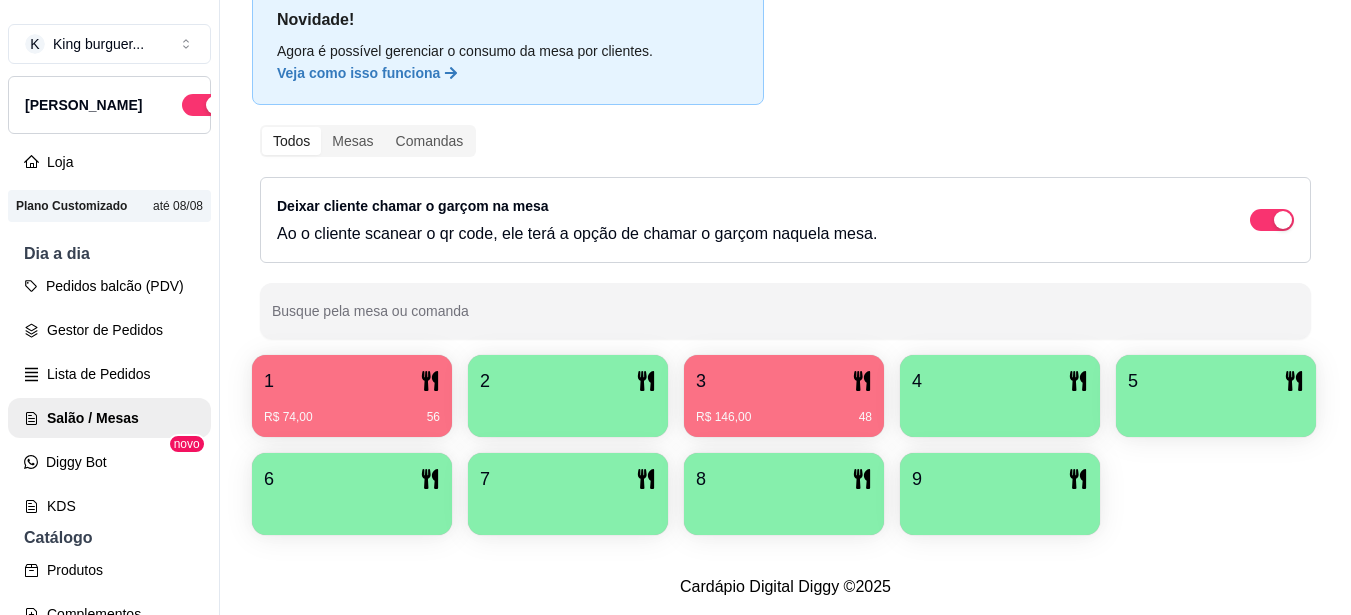 click on "3" at bounding box center [784, 381] 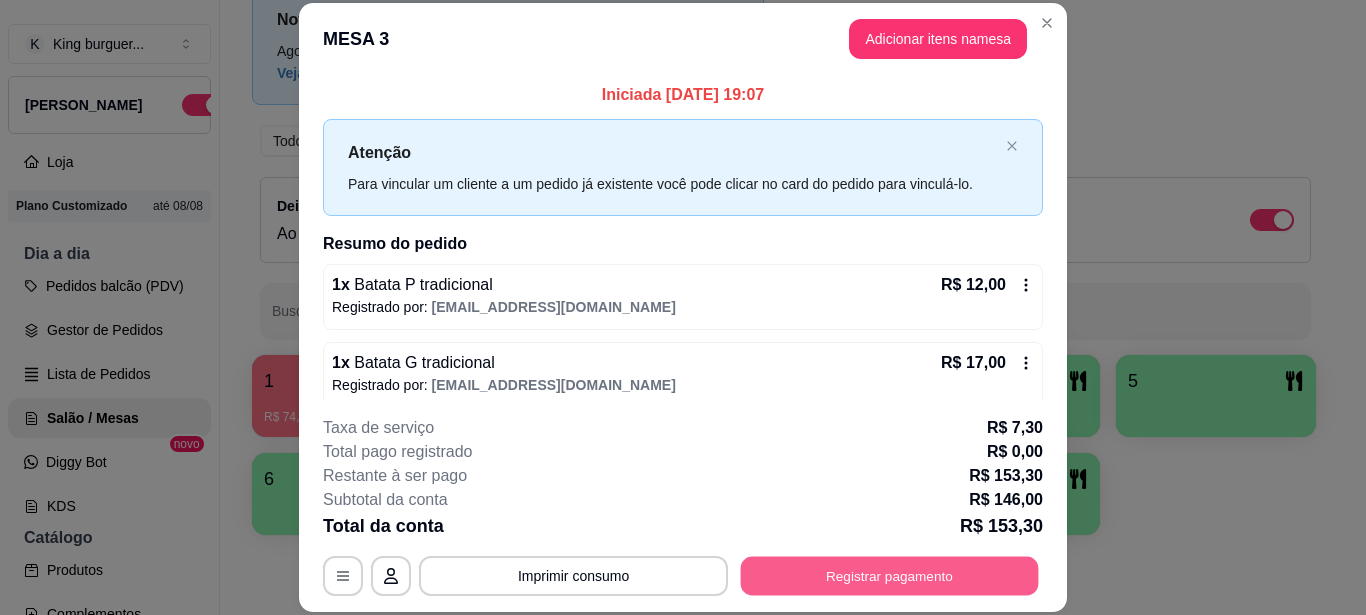 click on "Registrar pagamento" at bounding box center [890, 576] 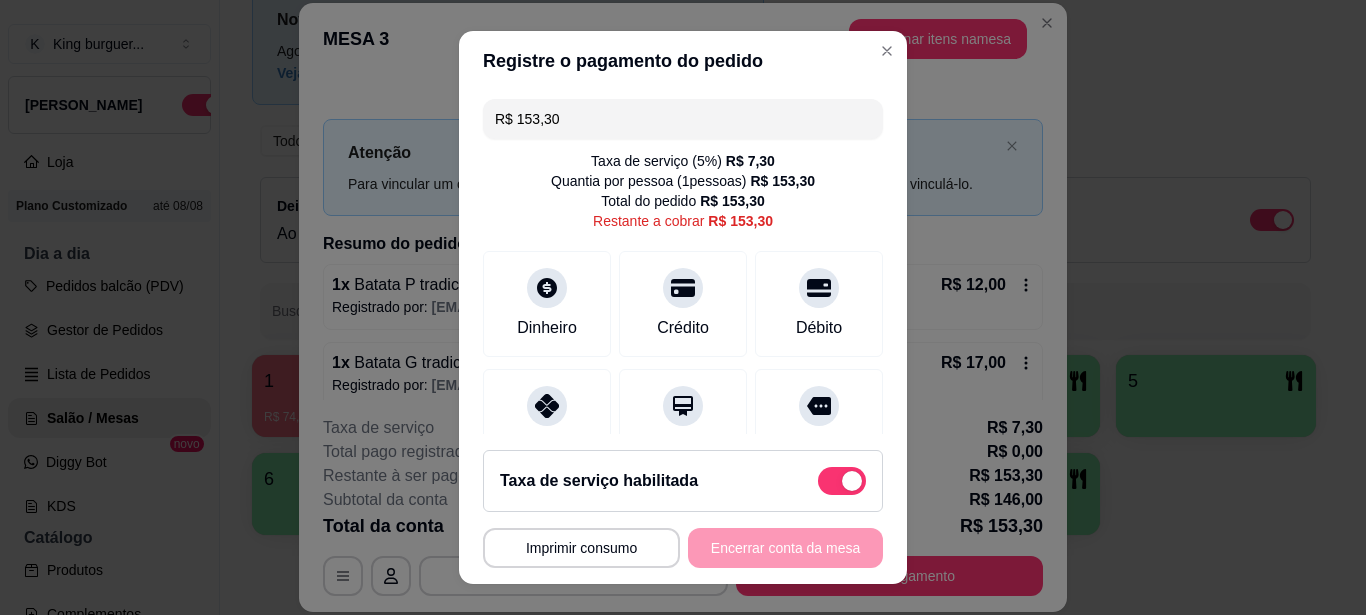 click at bounding box center (842, 481) 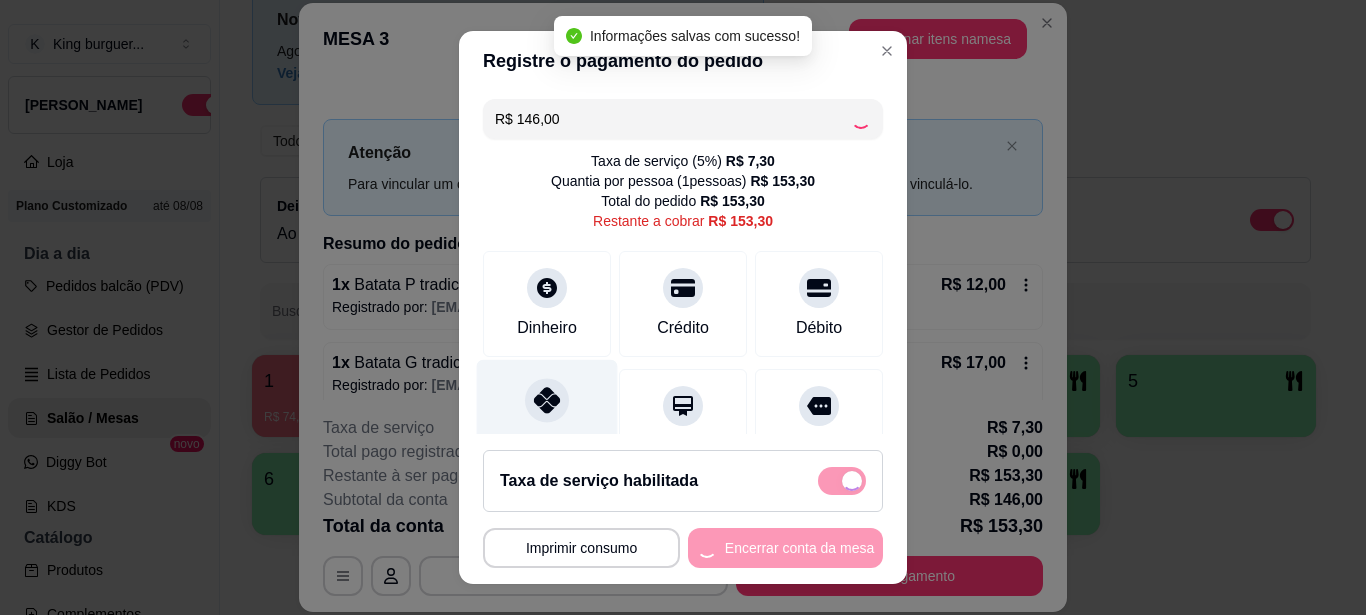 checkbox on "false" 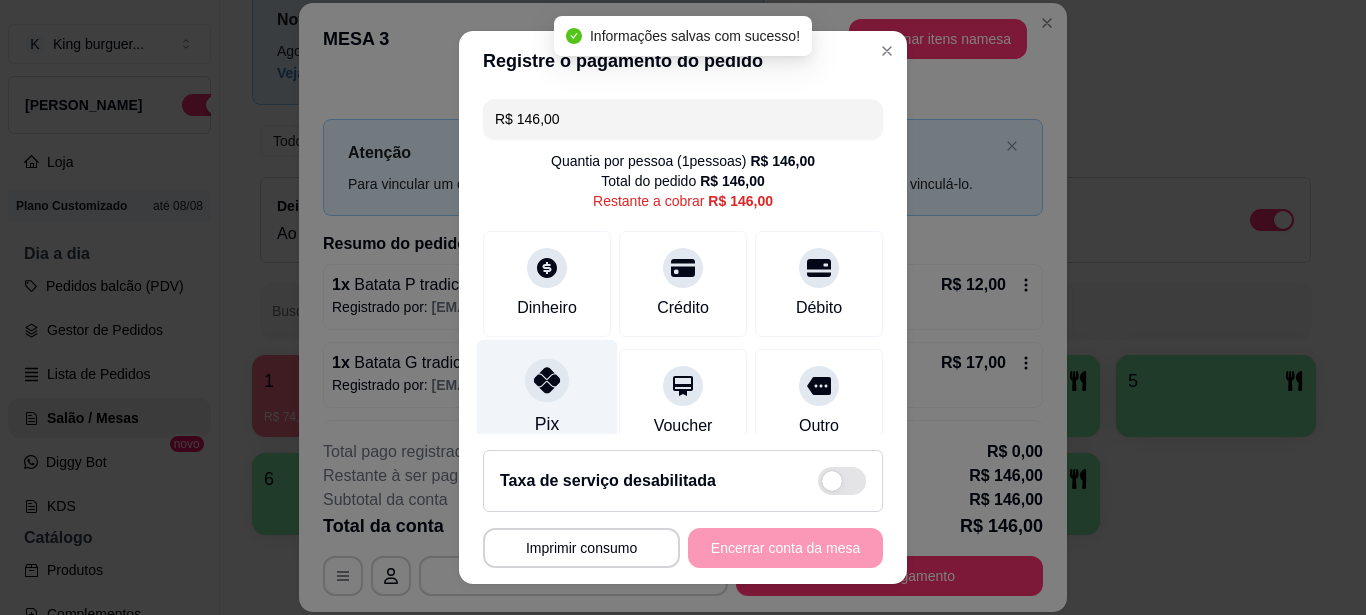 click 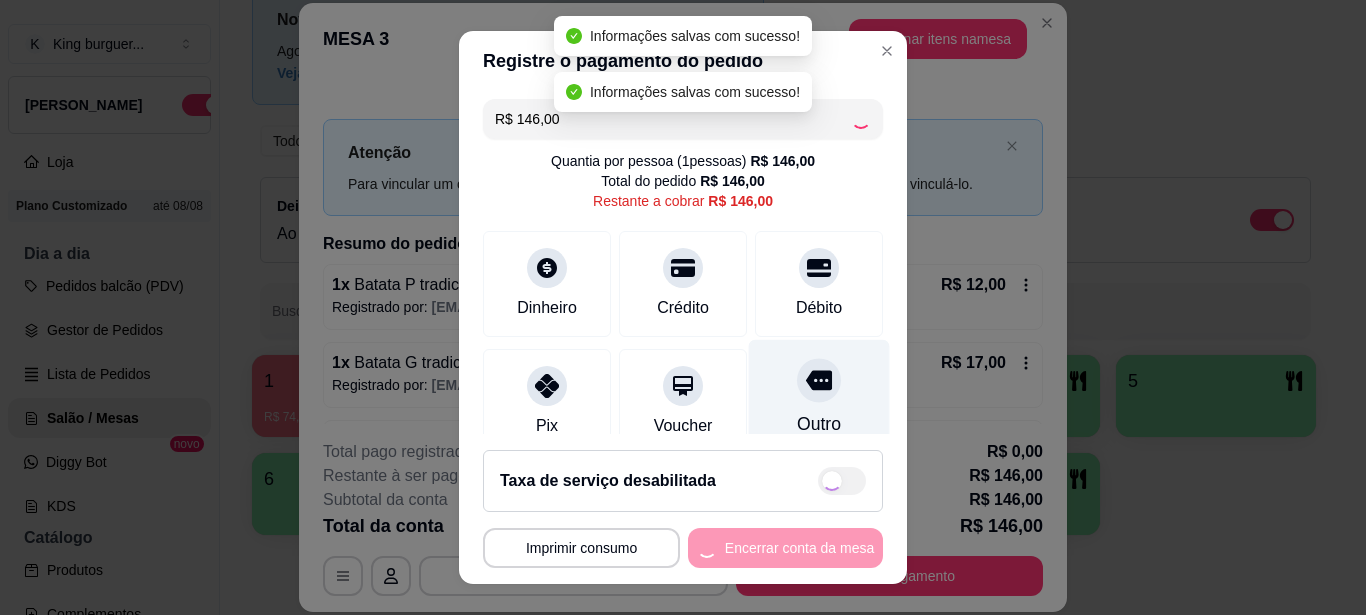 type on "R$ 0,00" 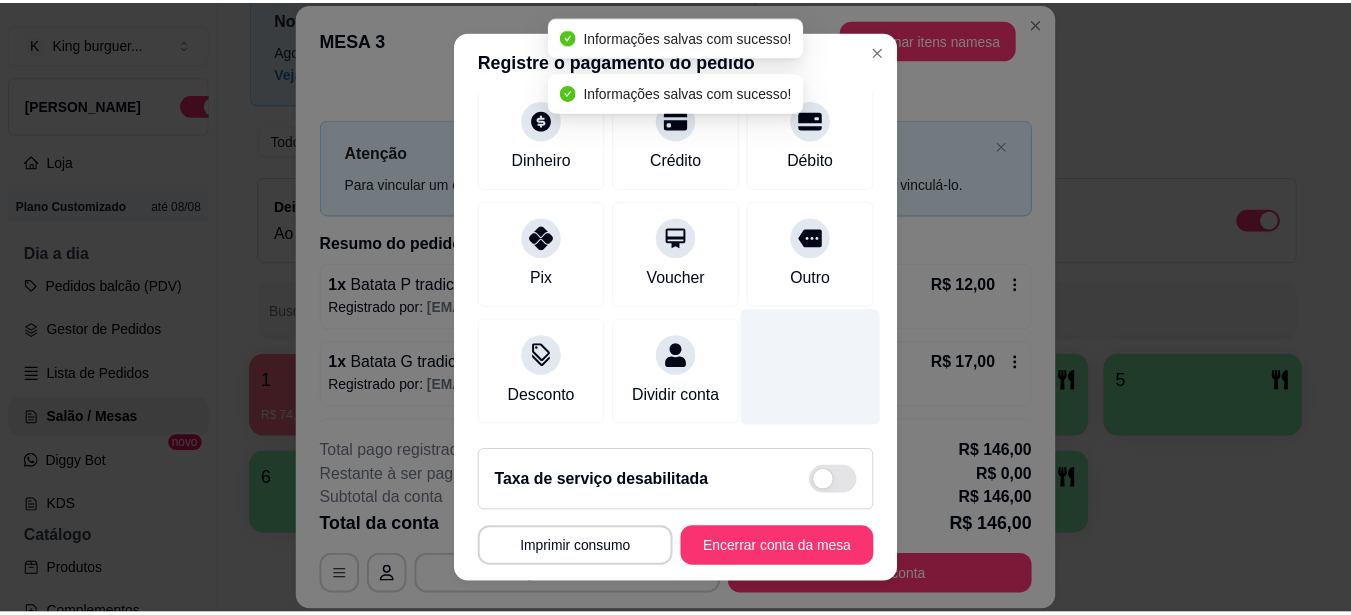 scroll, scrollTop: 254, scrollLeft: 0, axis: vertical 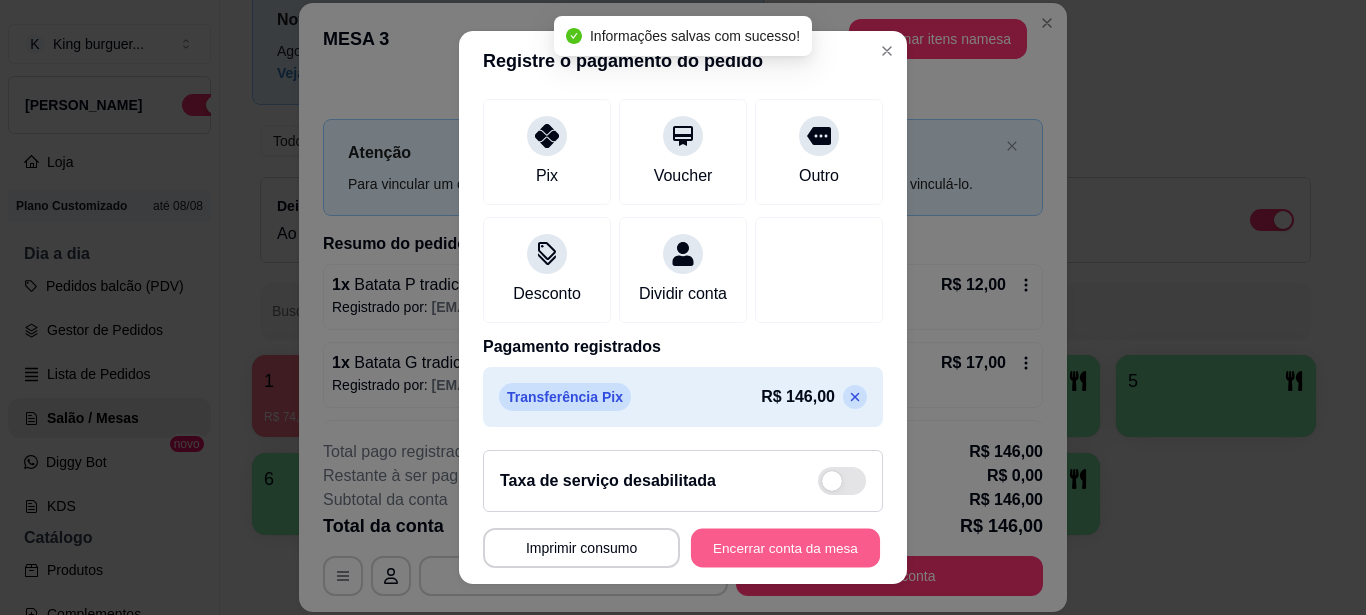 click on "Encerrar conta da mesa" at bounding box center (785, 548) 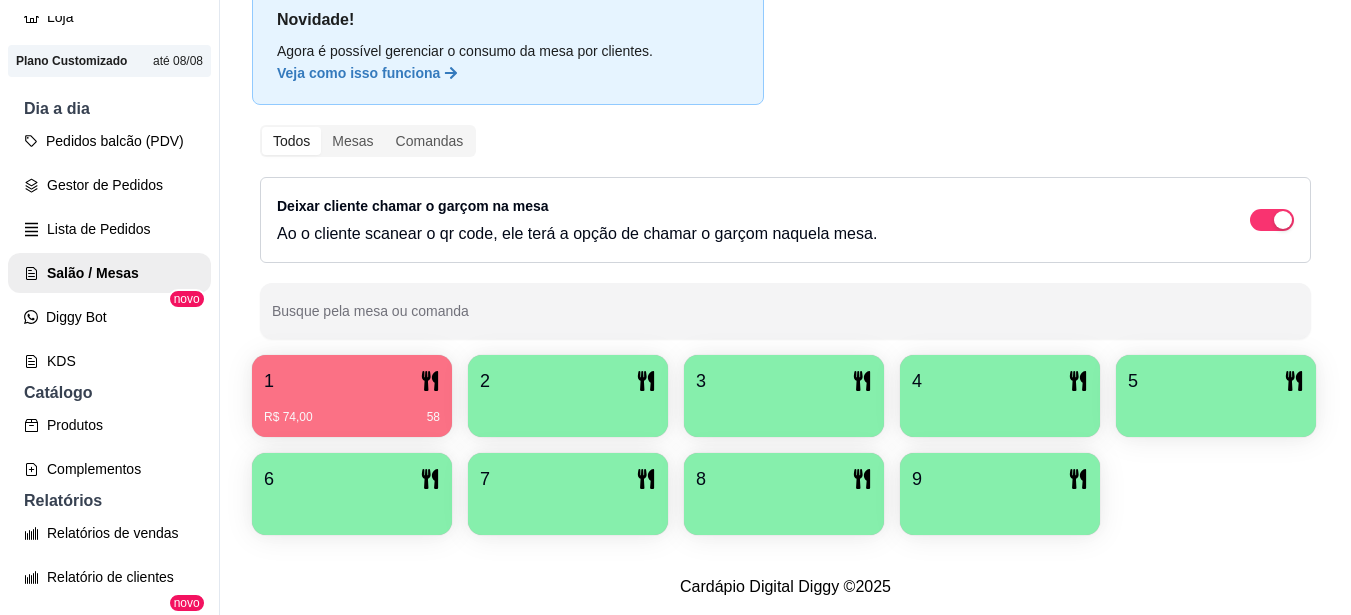 scroll, scrollTop: 100, scrollLeft: 0, axis: vertical 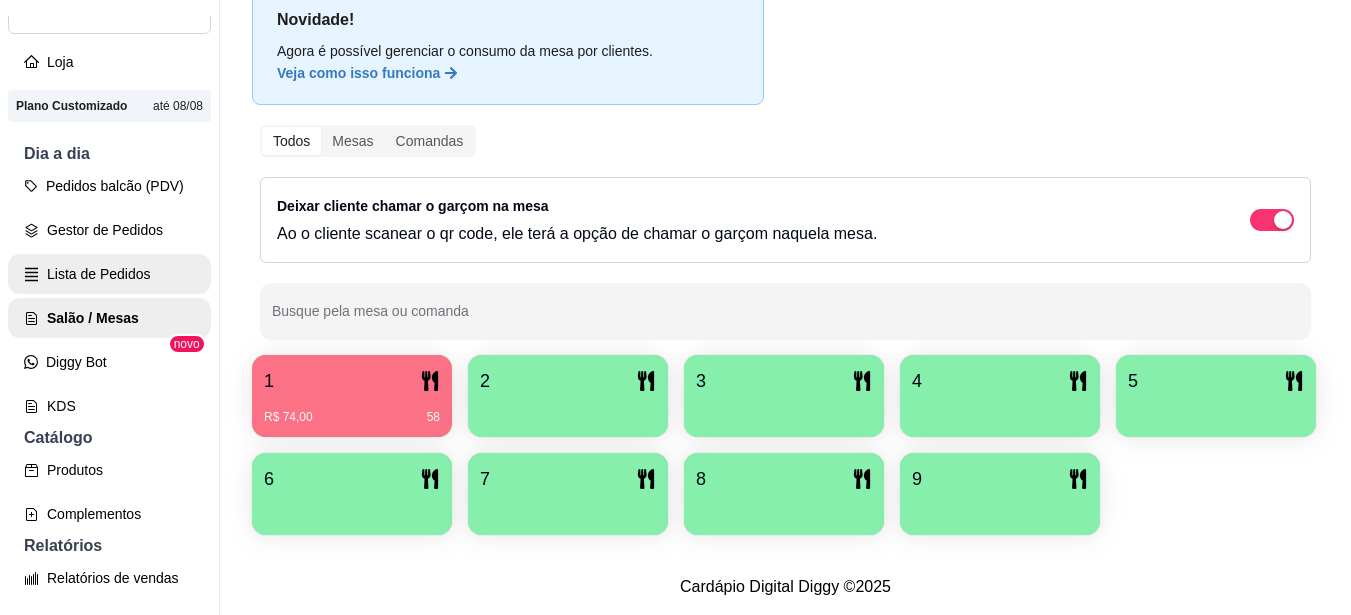 click on "Lista de Pedidos" at bounding box center (109, 274) 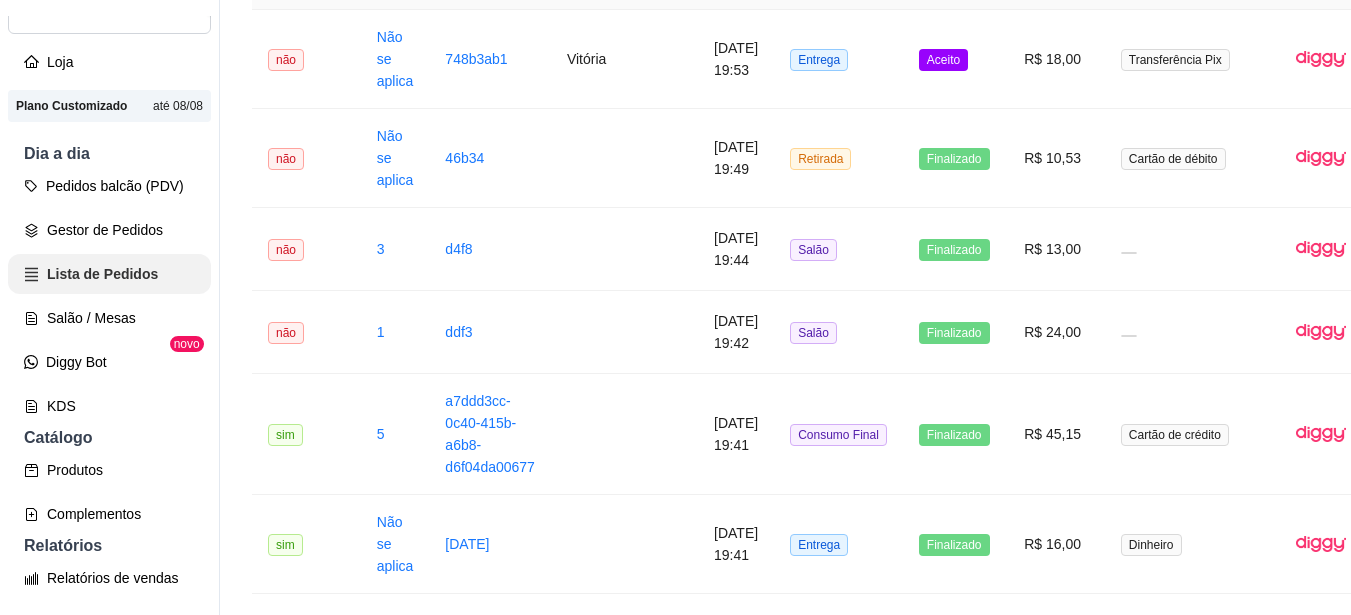 scroll, scrollTop: 0, scrollLeft: 0, axis: both 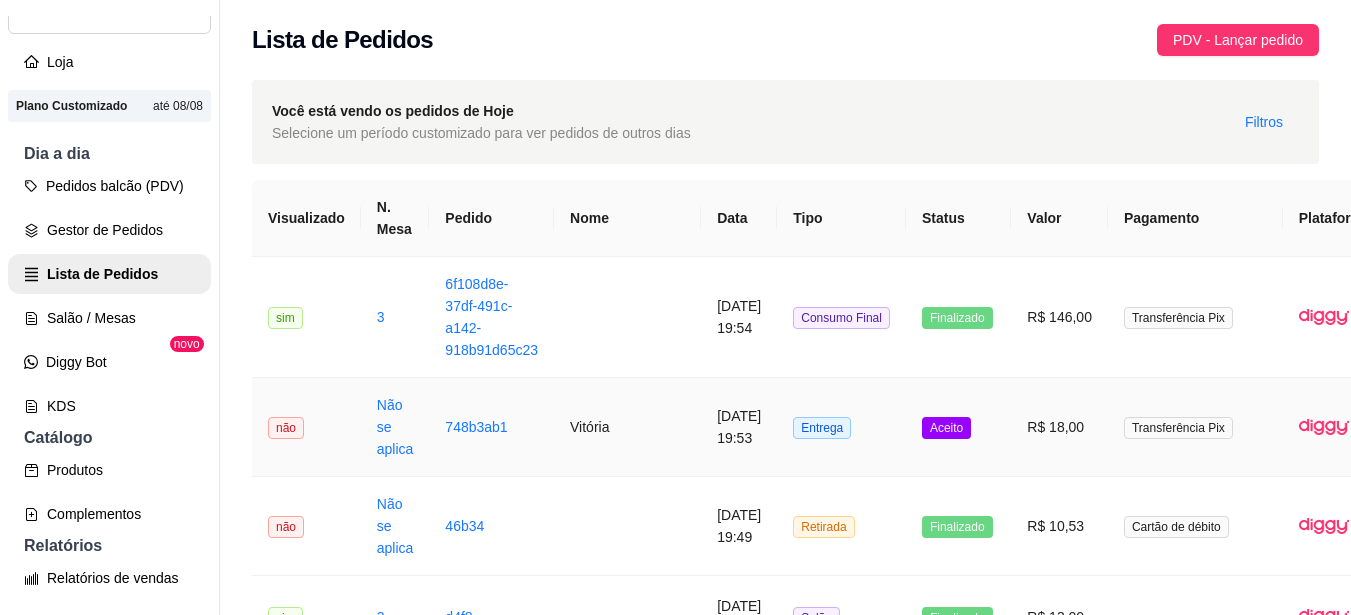 click on "R$ 18,00" at bounding box center [1059, 427] 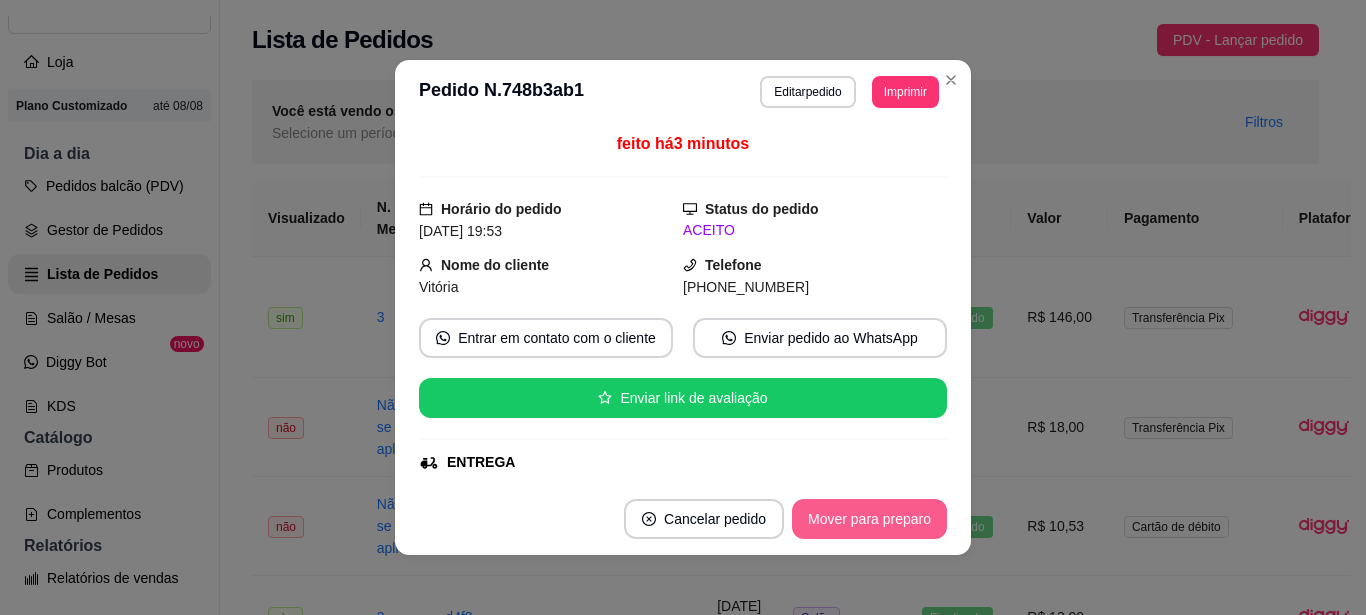 click on "Mover para preparo" at bounding box center (869, 519) 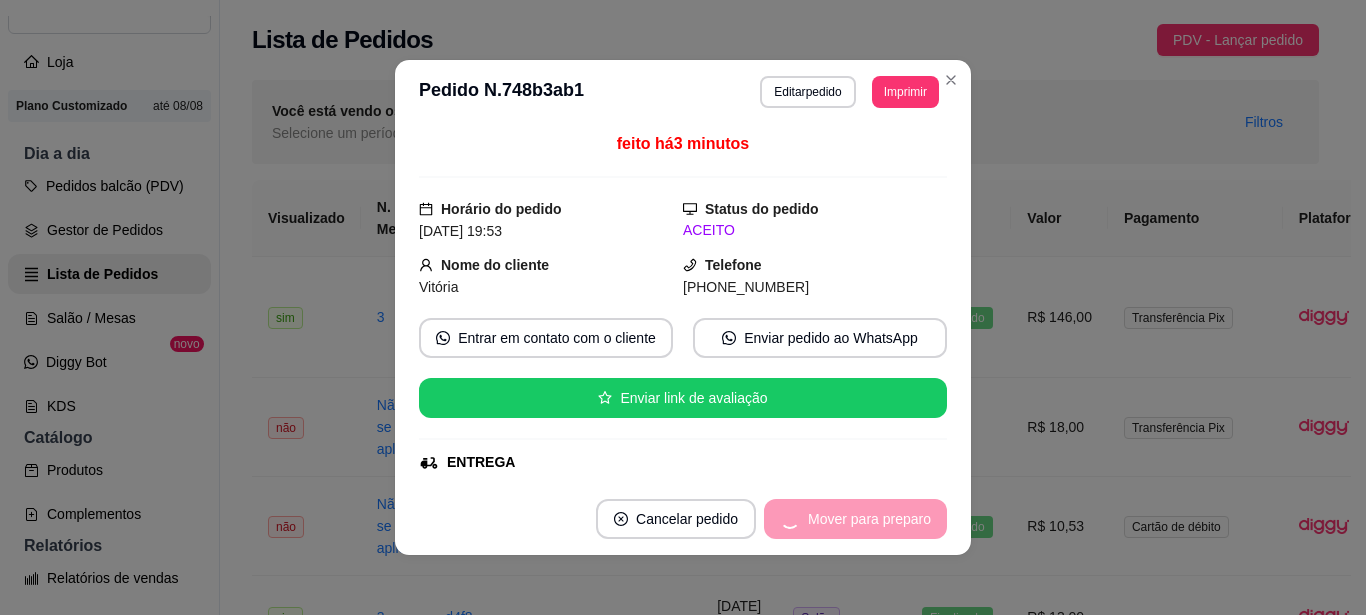 click on "Mover para preparo" at bounding box center (855, 519) 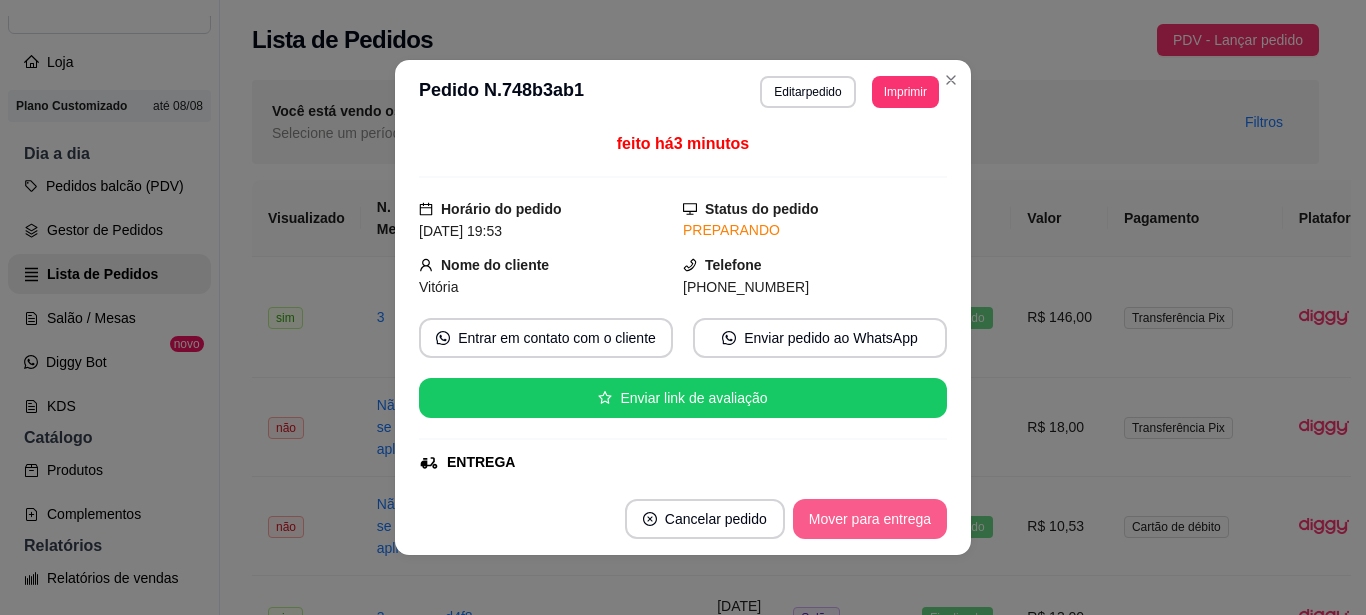 click on "Mover para entrega" at bounding box center [870, 519] 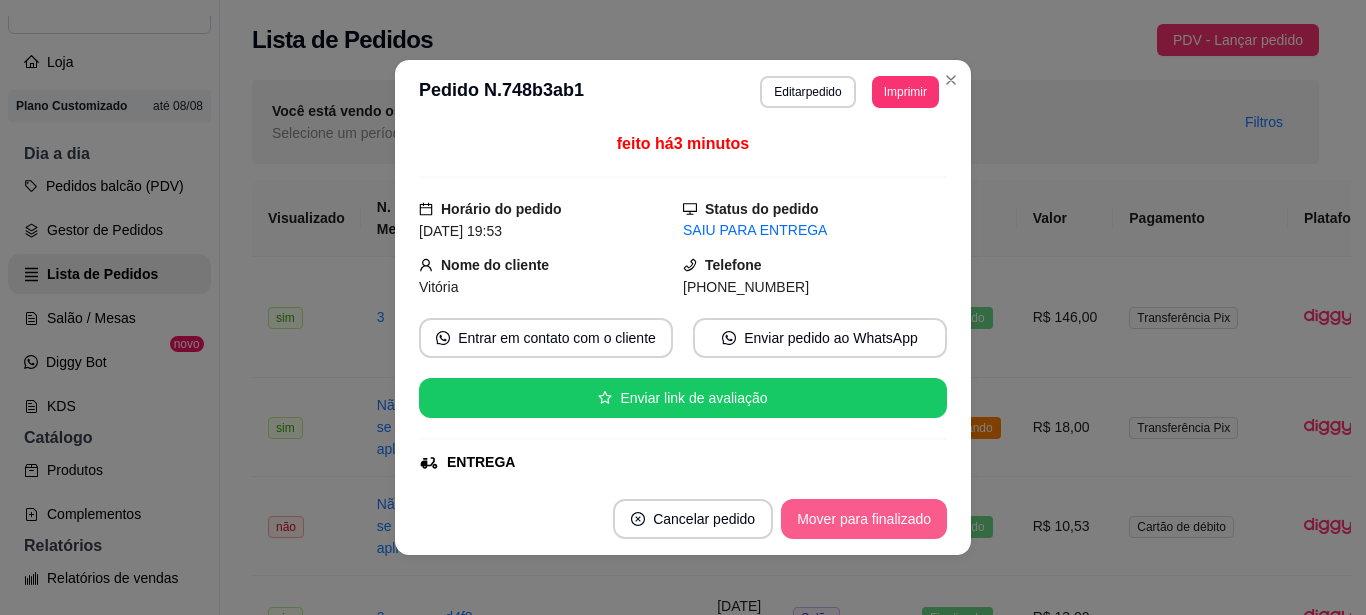 click on "Mover para finalizado" at bounding box center (864, 519) 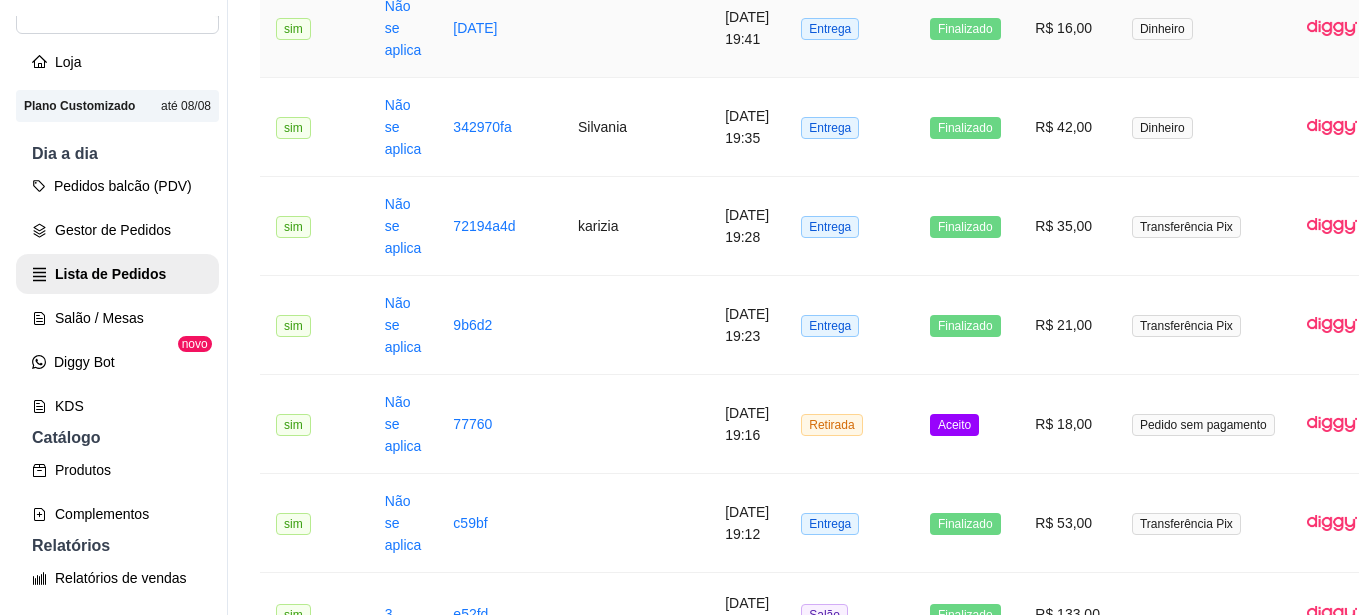 scroll, scrollTop: 900, scrollLeft: 0, axis: vertical 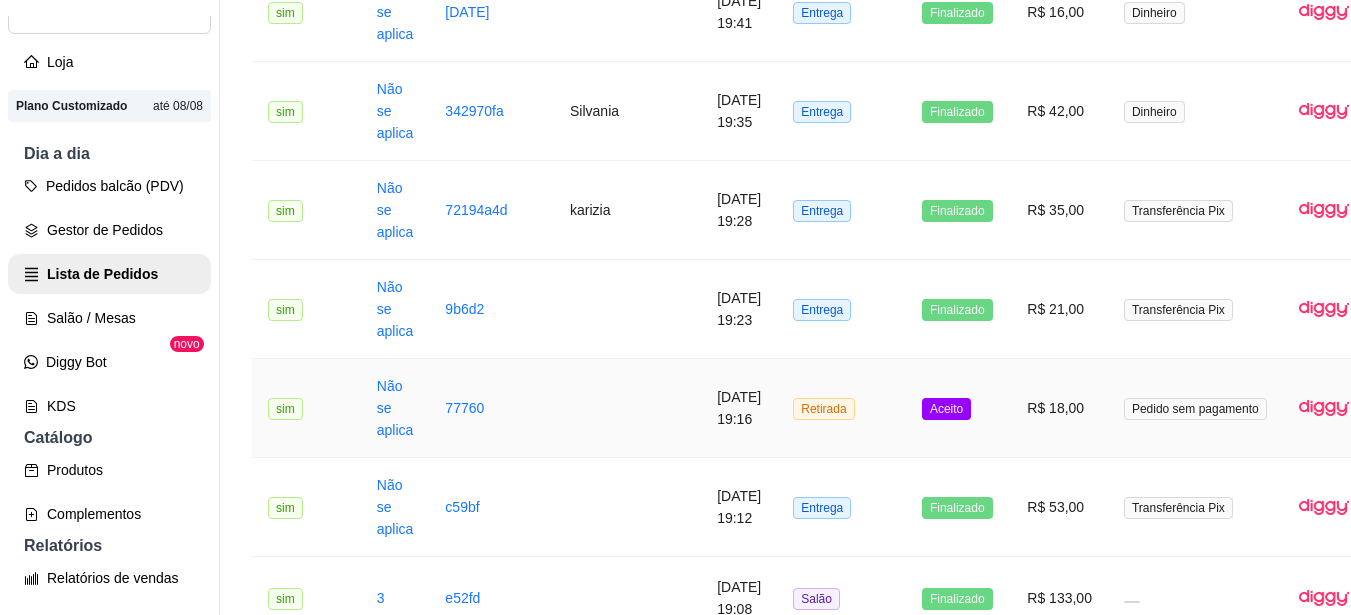 click on "R$ 18,00" at bounding box center (1059, 408) 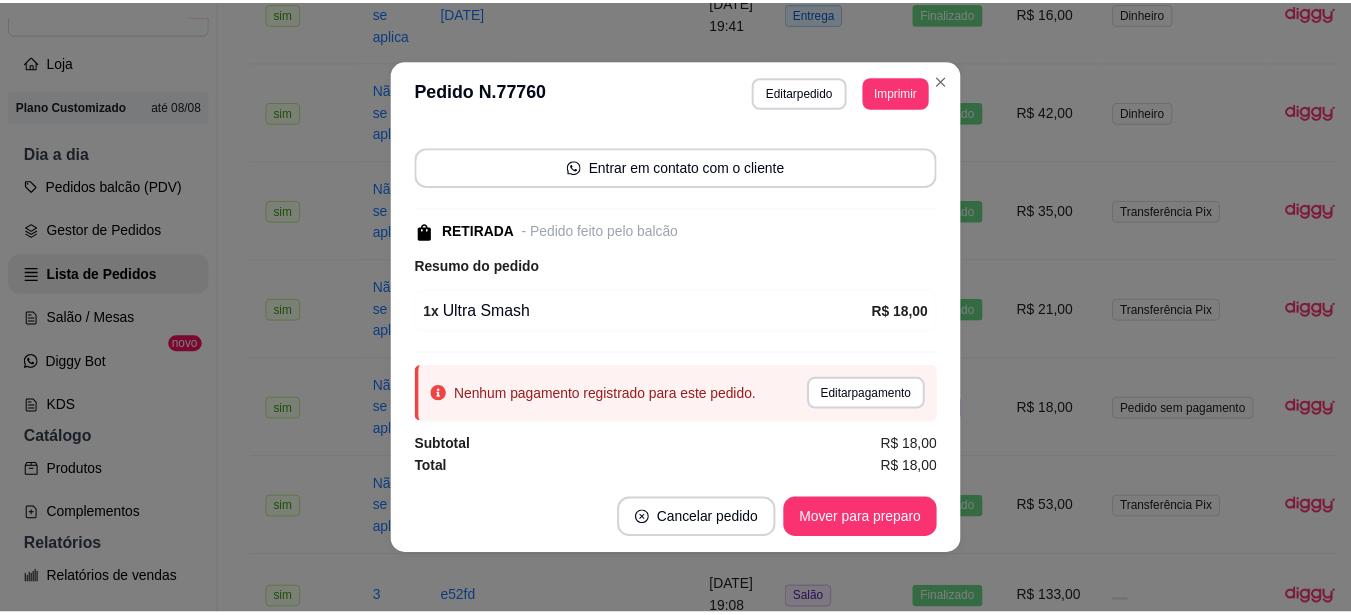 scroll, scrollTop: 130, scrollLeft: 0, axis: vertical 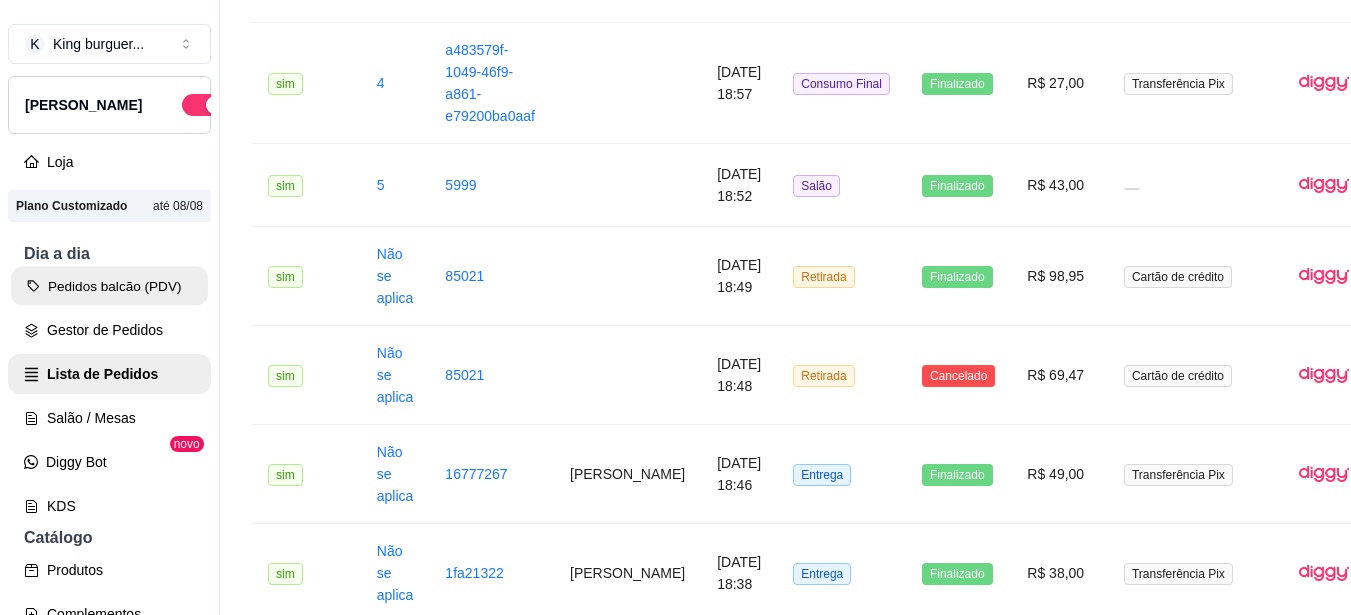 click on "Pedidos balcão (PDV)" at bounding box center (109, 286) 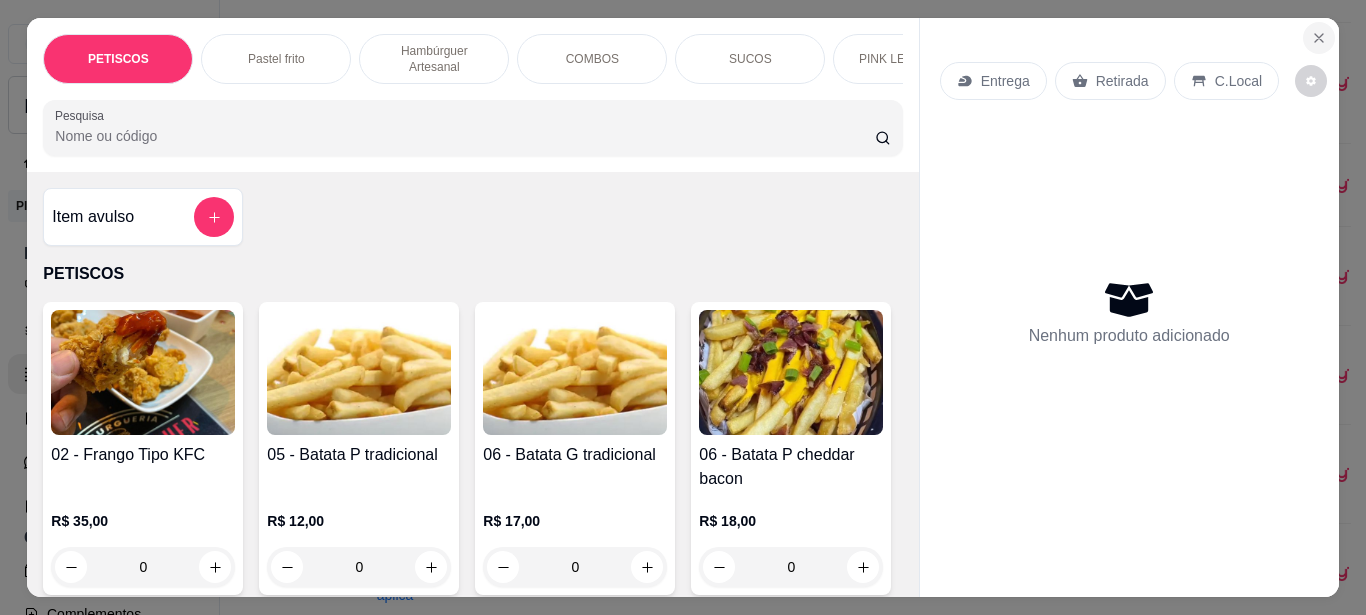 click 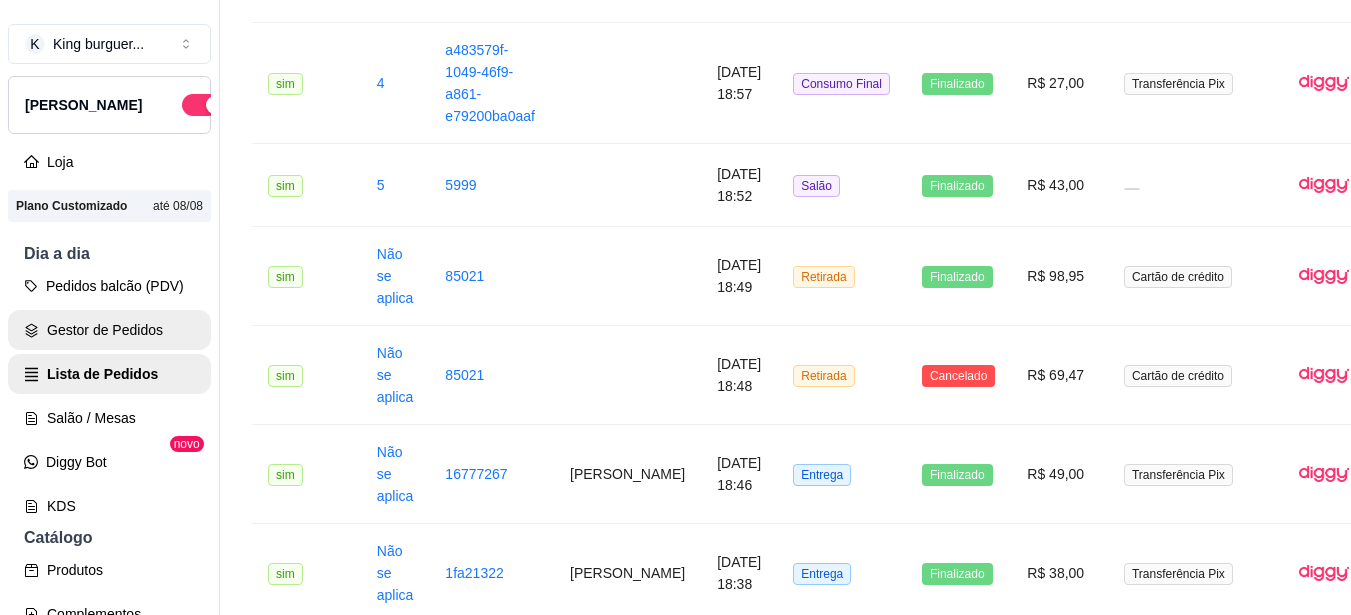click on "Gestor de Pedidos" at bounding box center [109, 330] 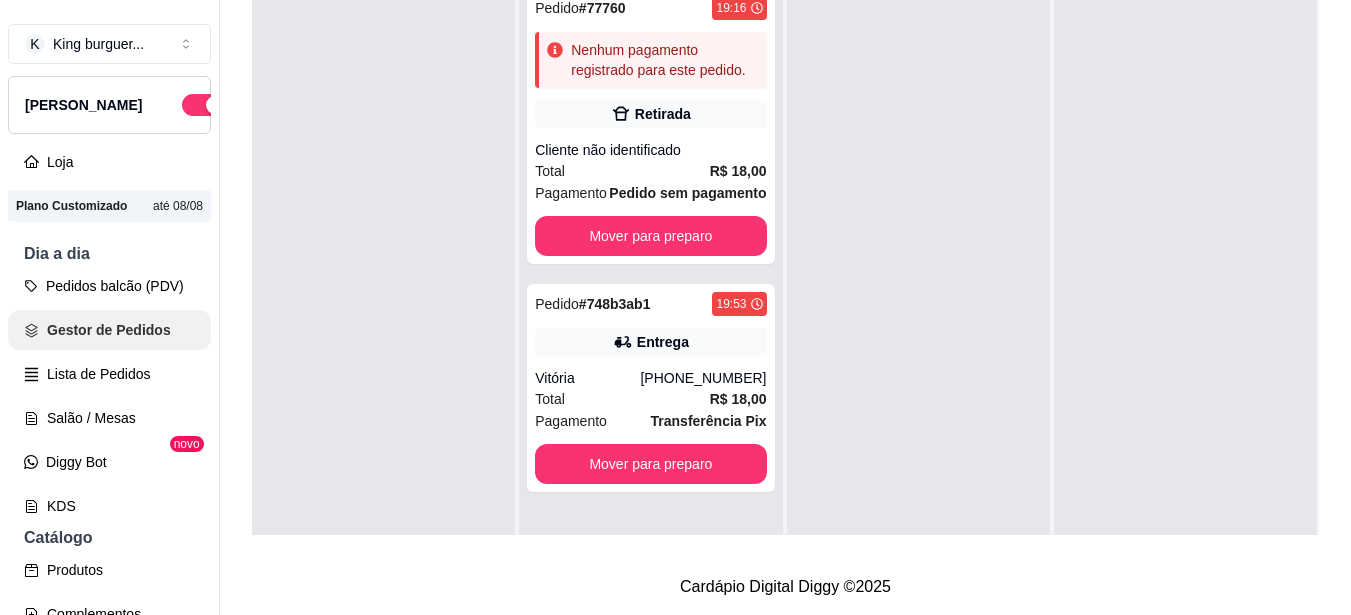 scroll, scrollTop: 0, scrollLeft: 0, axis: both 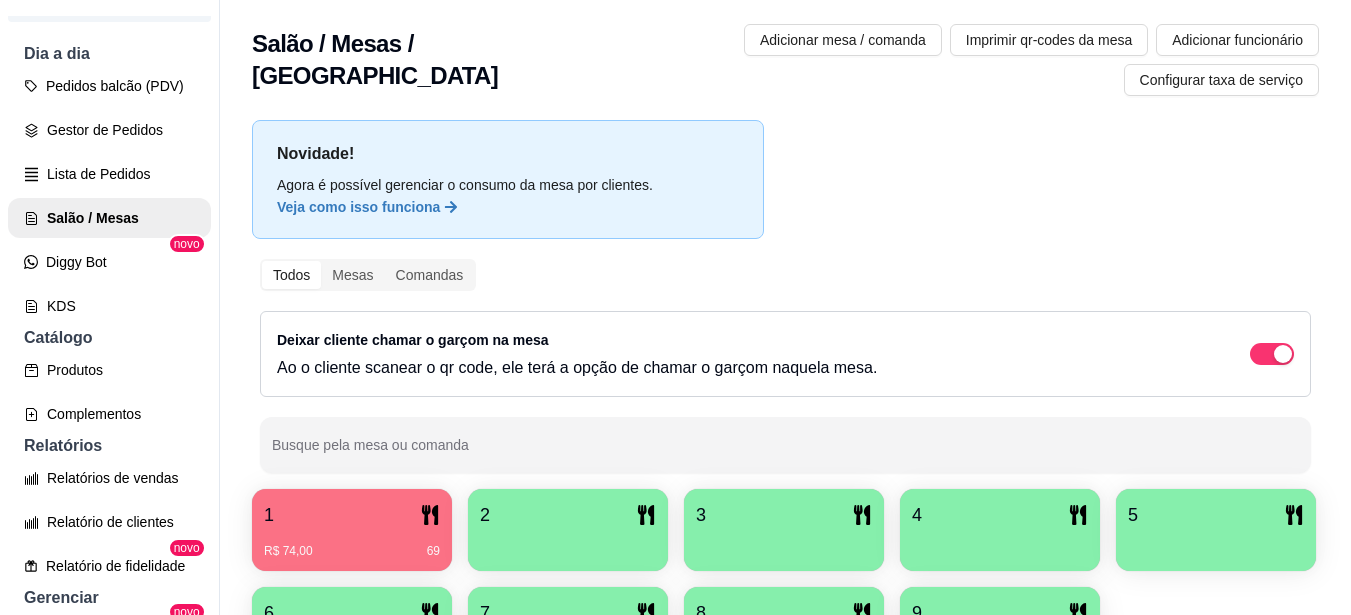 click on "R$ 74,00 69" at bounding box center (352, 544) 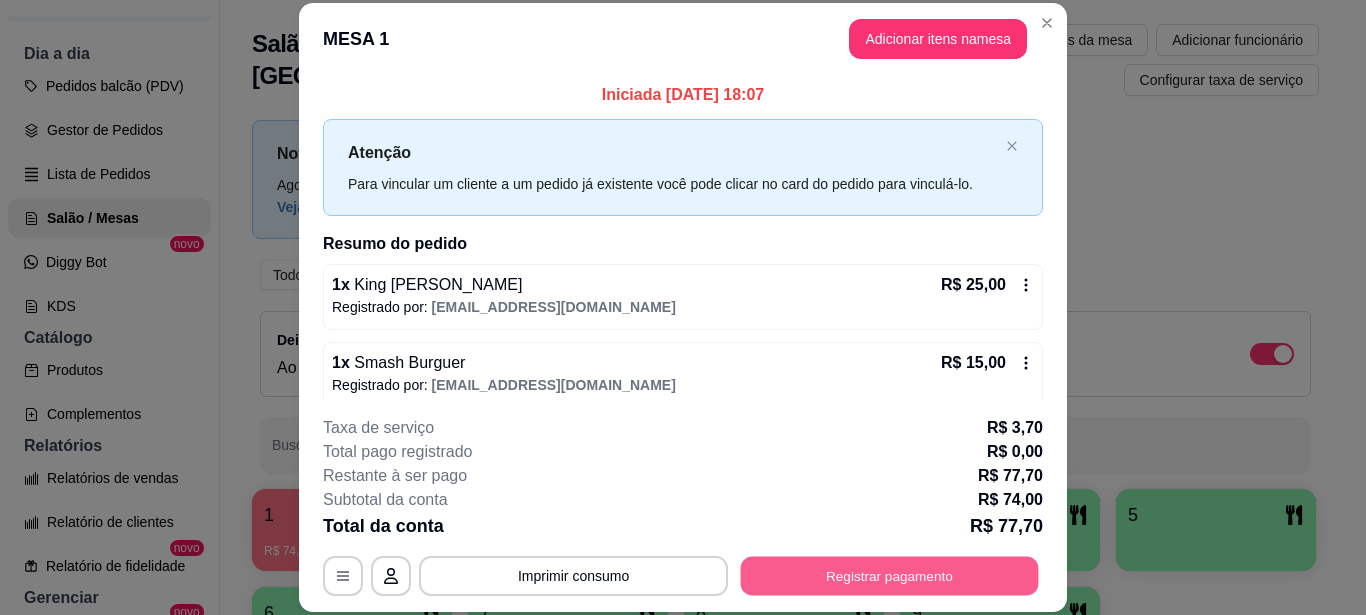click on "Registrar pagamento" at bounding box center (890, 576) 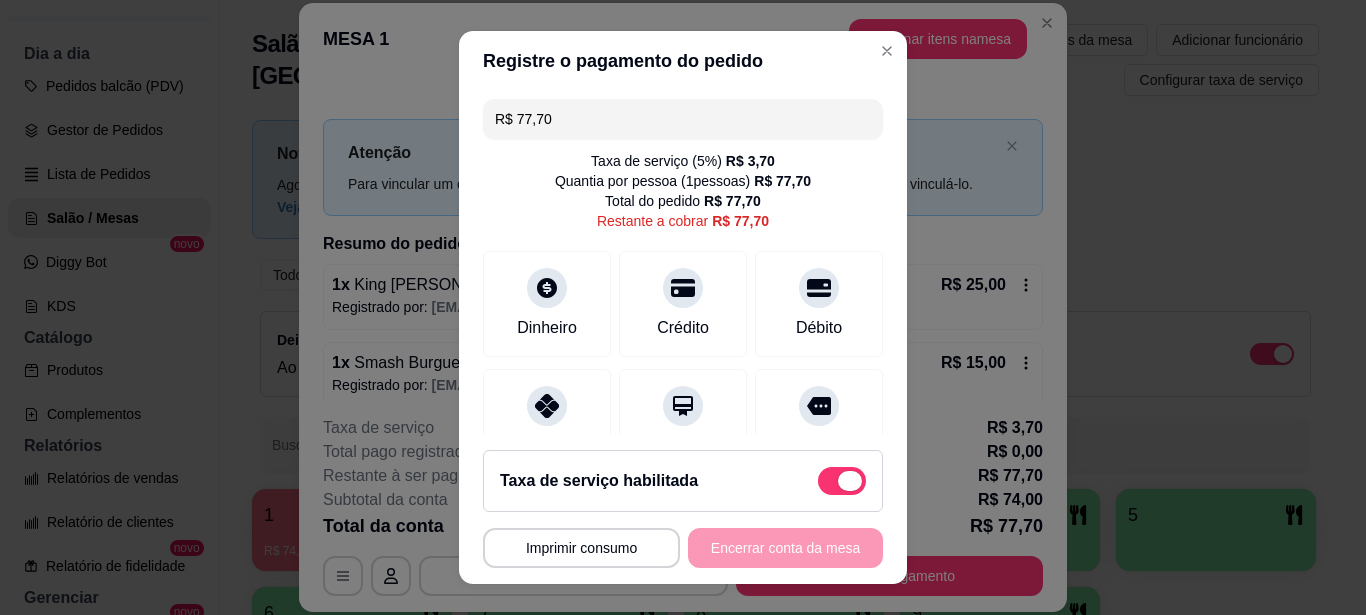 click at bounding box center [842, 481] 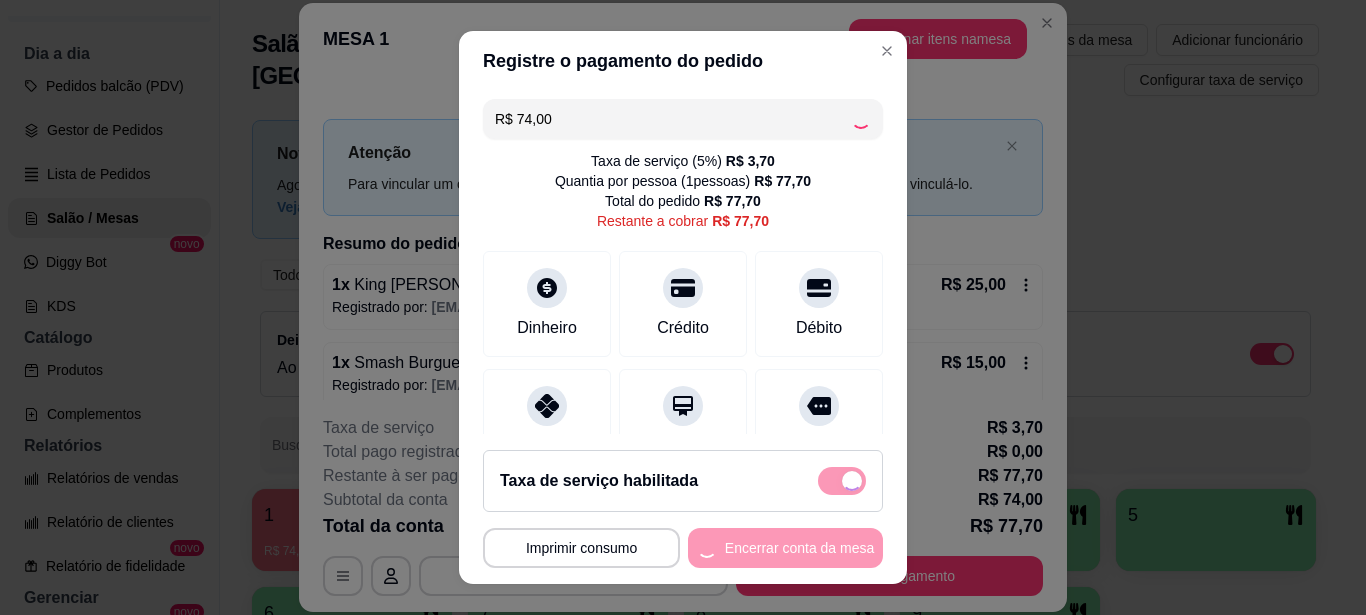 checkbox on "false" 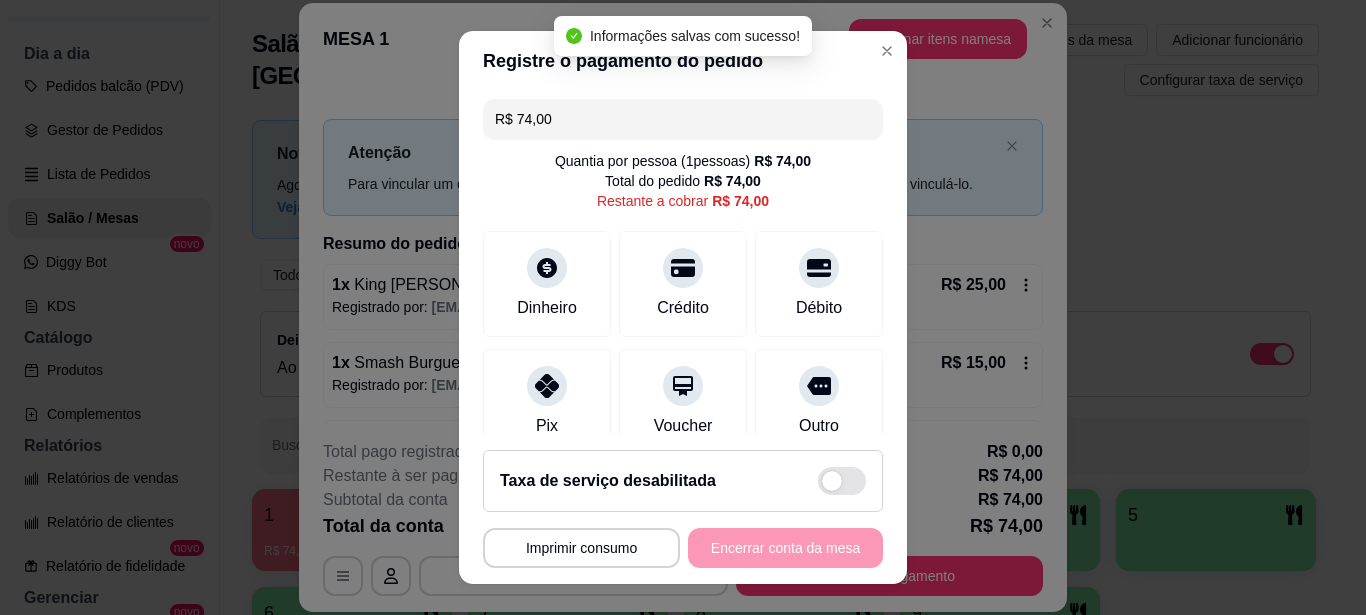 drag, startPoint x: 419, startPoint y: 114, endPoint x: 353, endPoint y: 80, distance: 74.24284 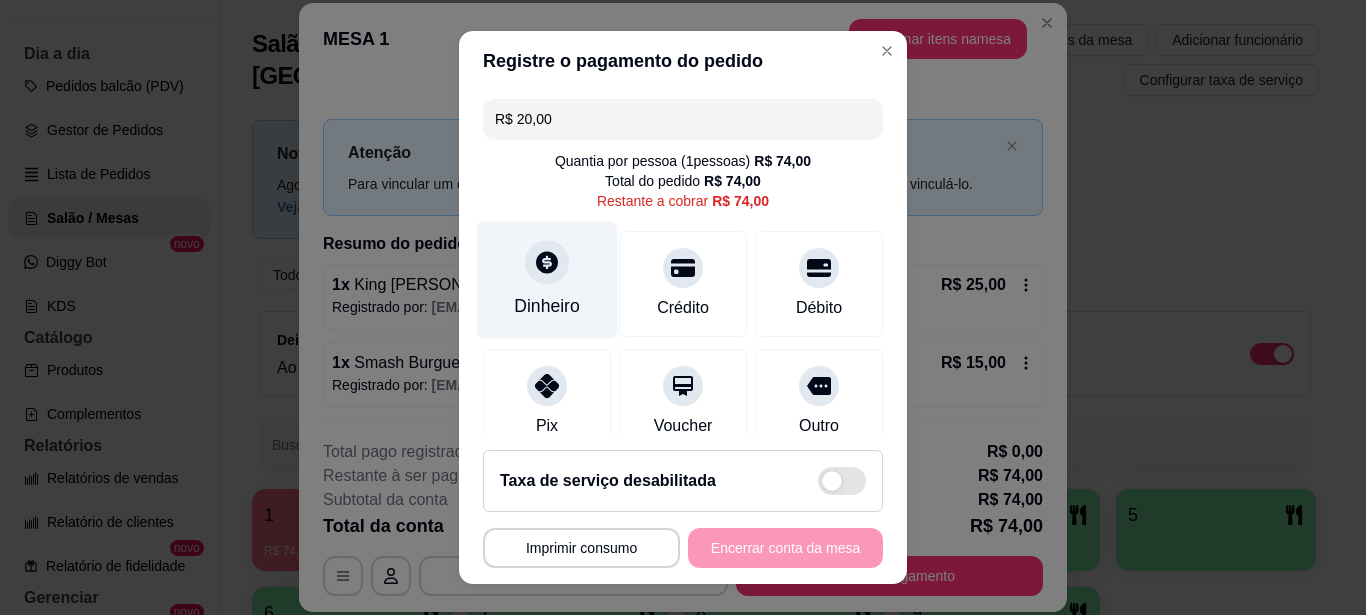 click at bounding box center (547, 262) 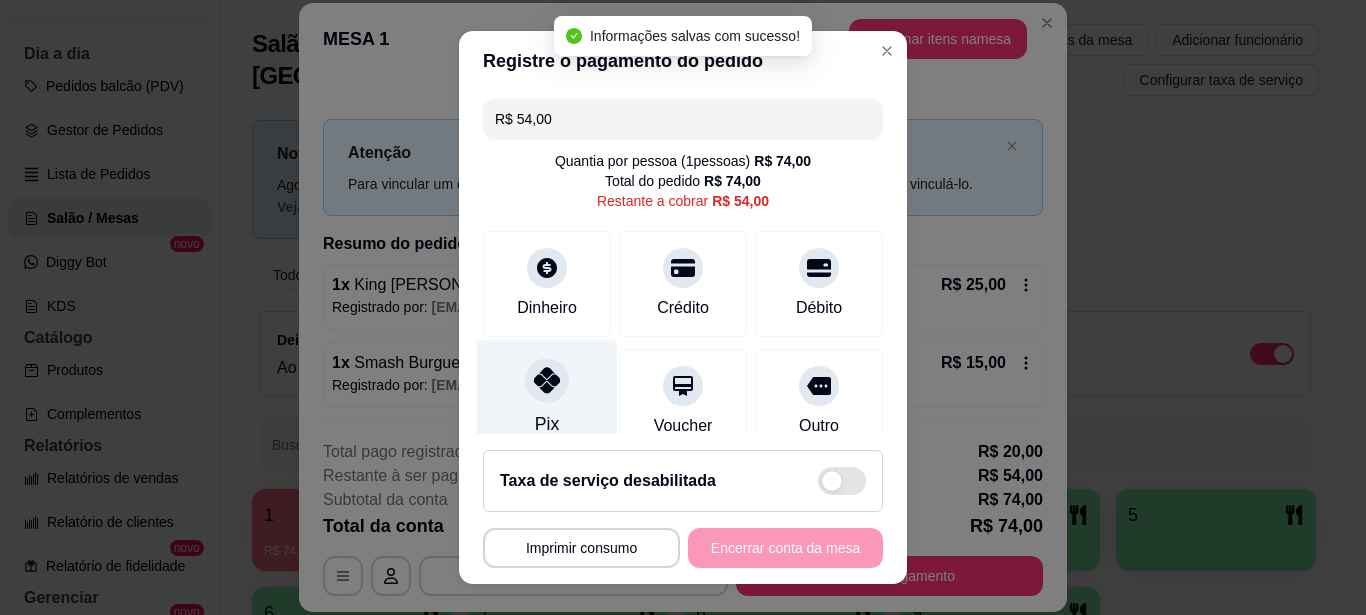 click 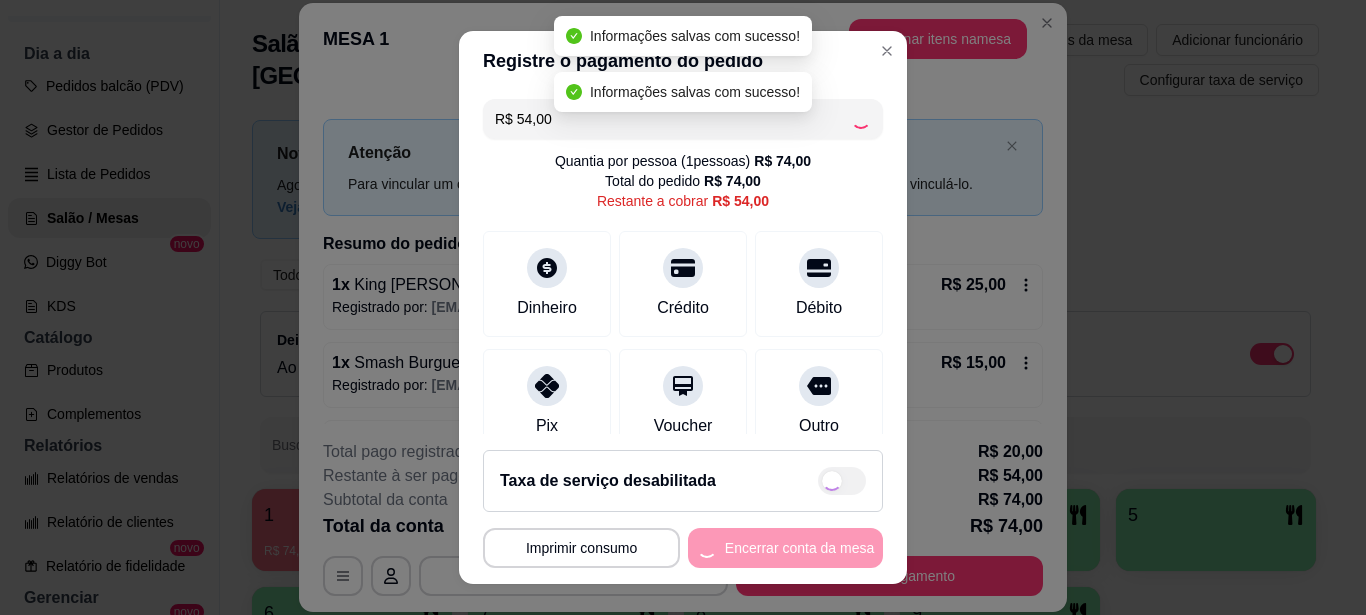 type on "R$ 0,00" 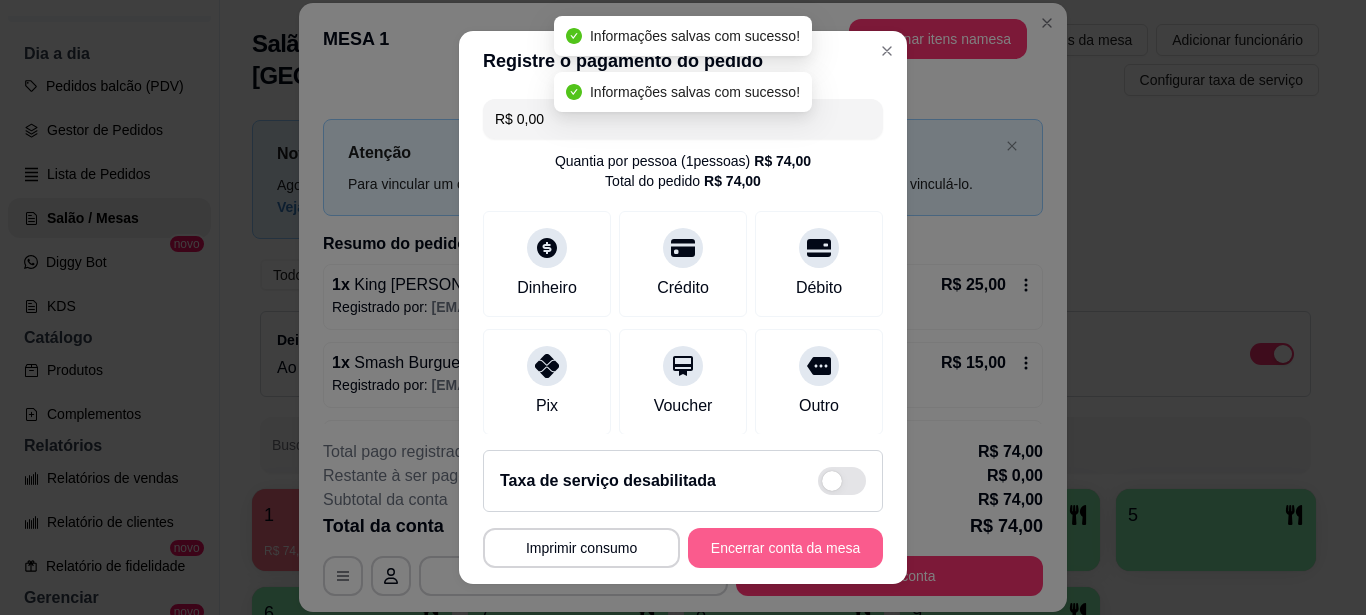 click on "Encerrar conta da mesa" at bounding box center [785, 548] 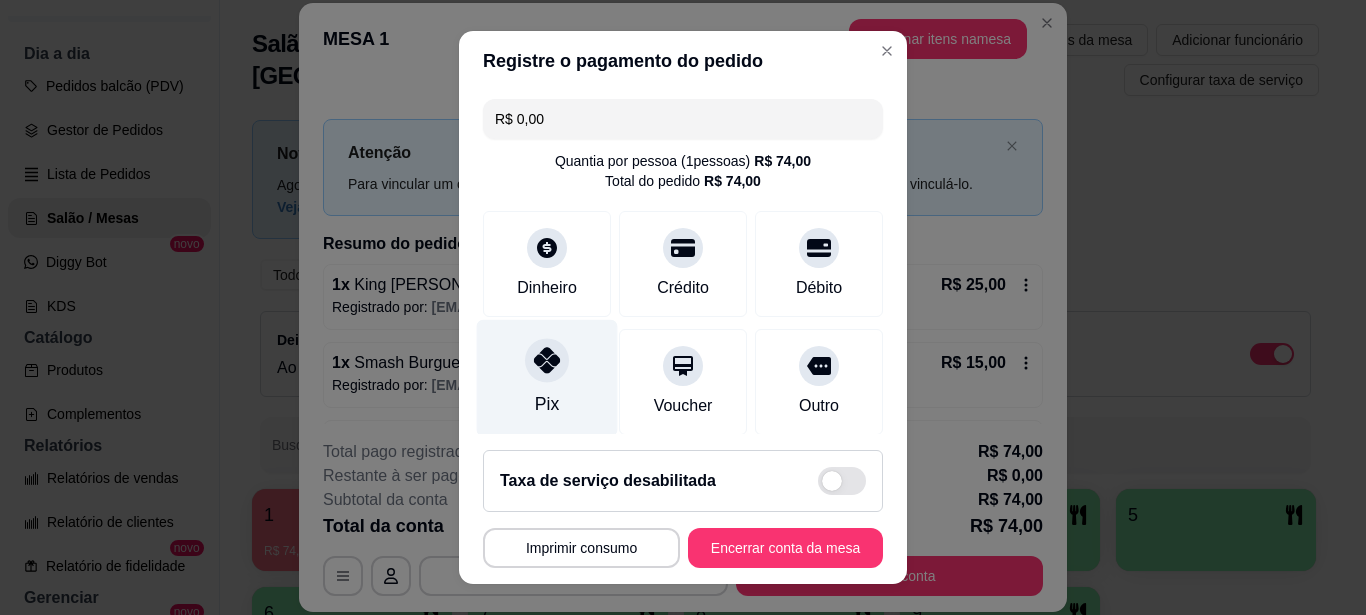 click 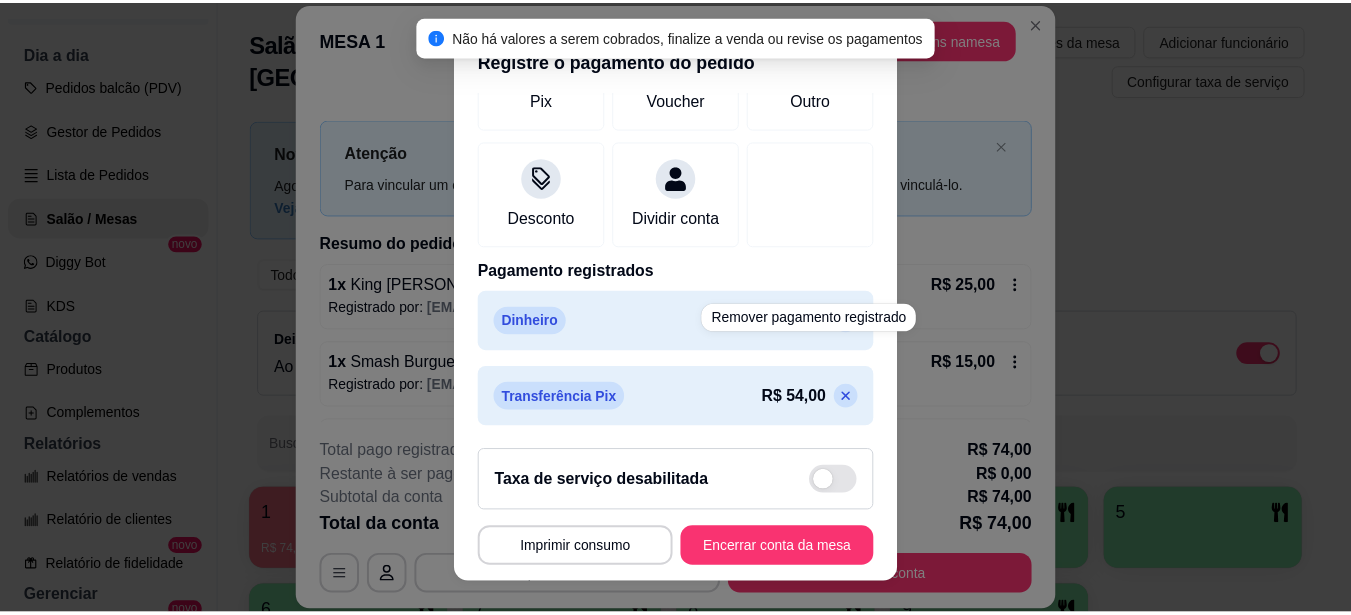 scroll, scrollTop: 330, scrollLeft: 0, axis: vertical 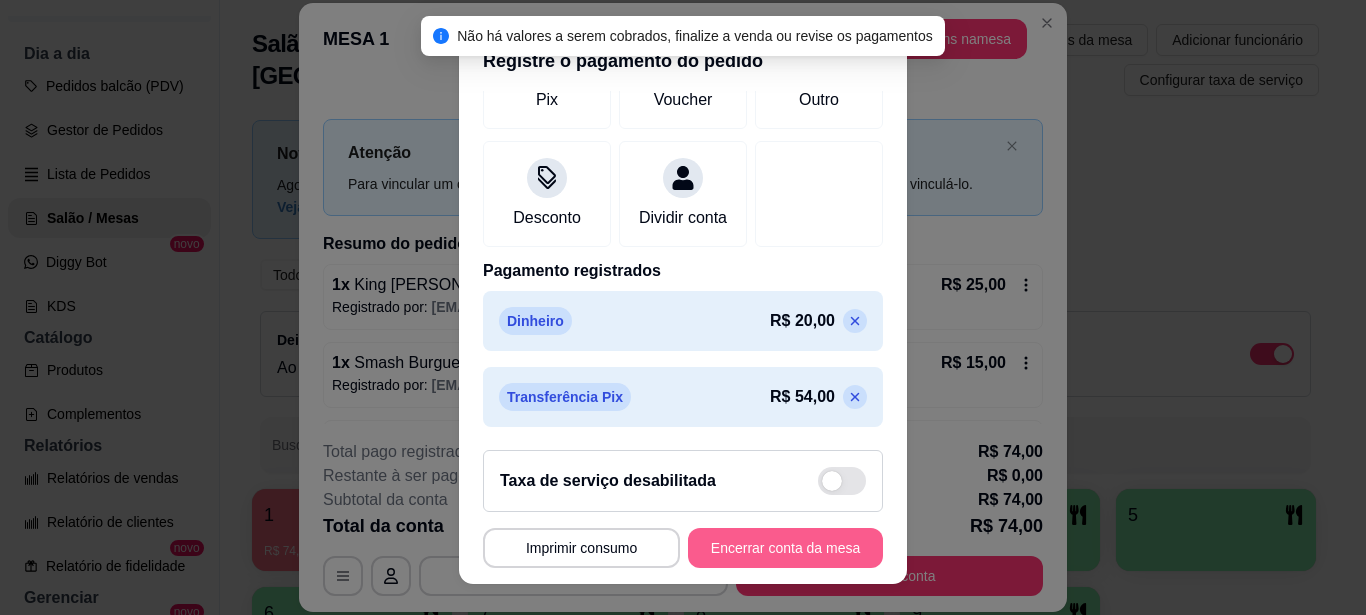 click on "Encerrar conta da mesa" at bounding box center [785, 548] 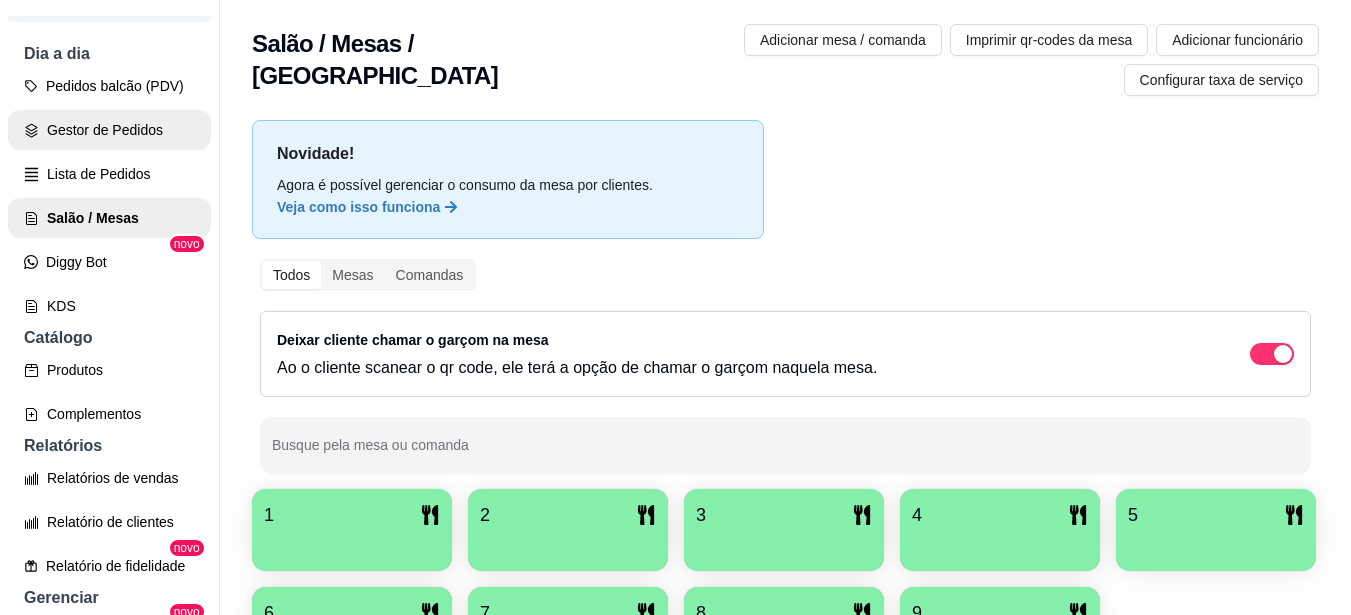 click on "Gestor de Pedidos" at bounding box center [109, 130] 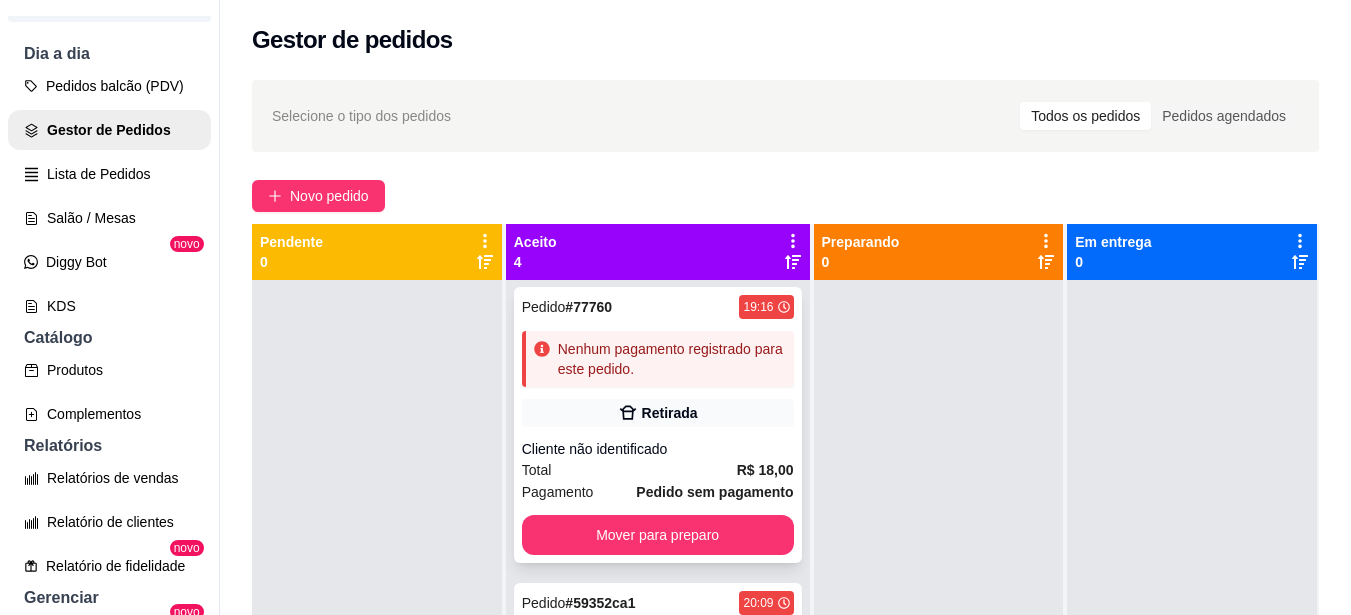 scroll, scrollTop: 0, scrollLeft: 0, axis: both 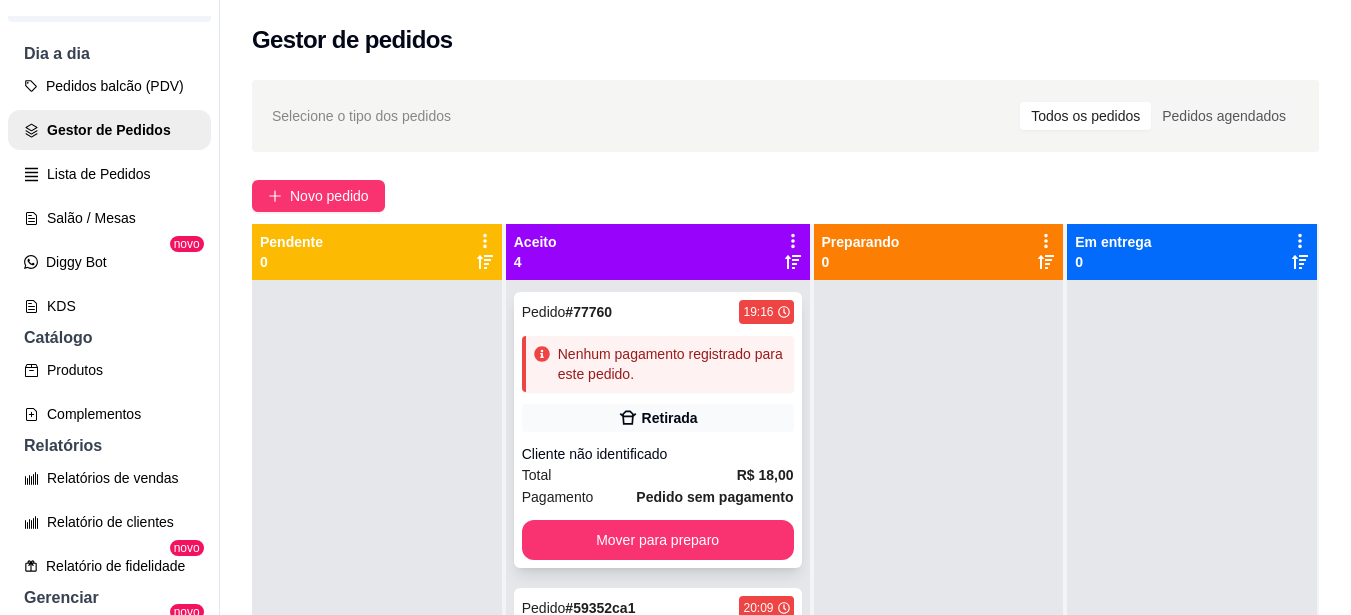 click on "Pedido  # 77760 19:16 Nenhum pagamento registrado para este pedido. Retirada Cliente não identificado Total R$ 18,00 Pagamento Pedido sem pagamento Mover para preparo" at bounding box center [658, 430] 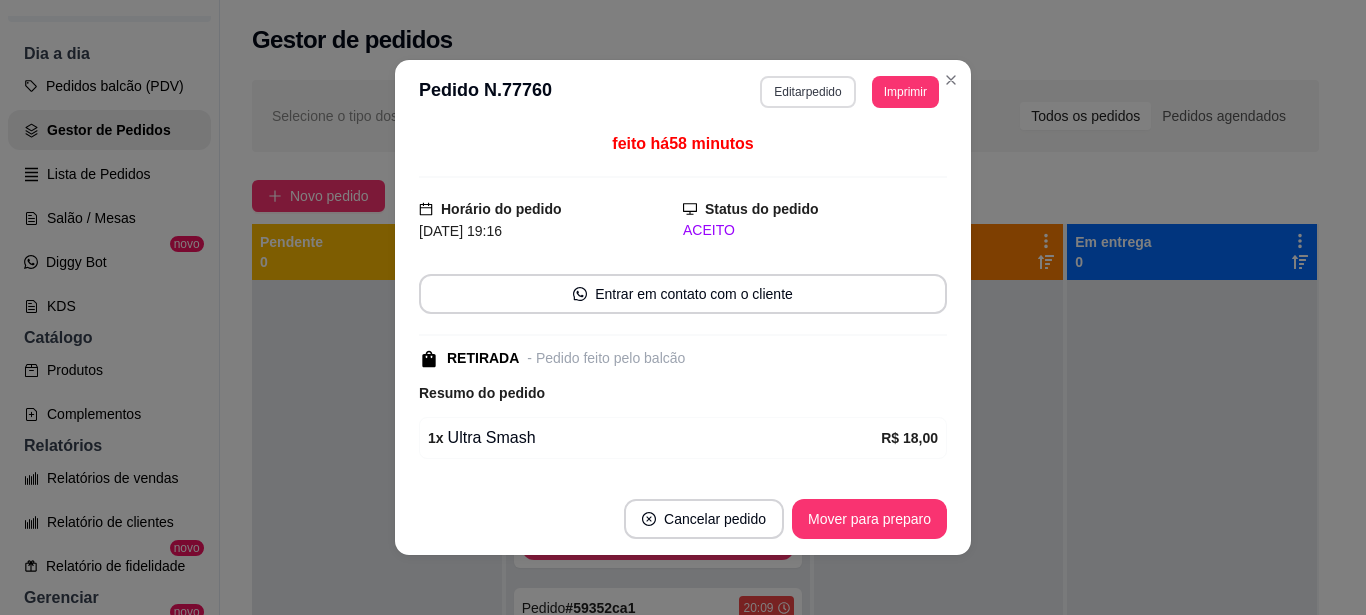 click on "Editar  pedido" at bounding box center [807, 92] 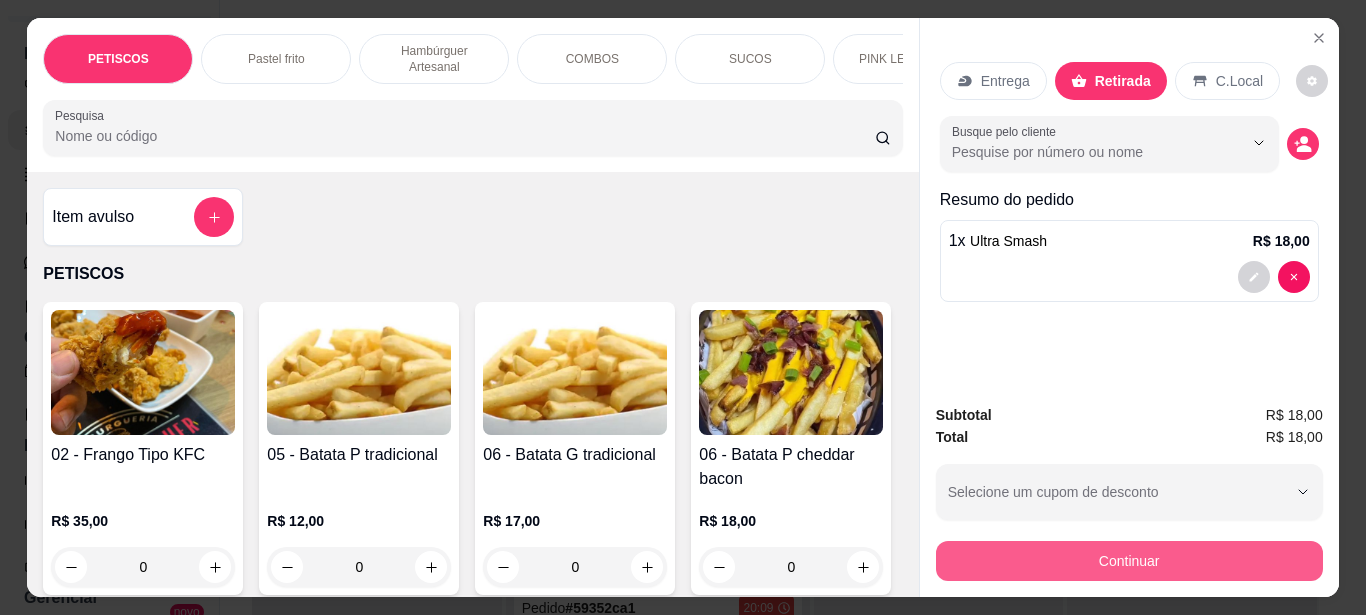 click on "Continuar" at bounding box center (1129, 561) 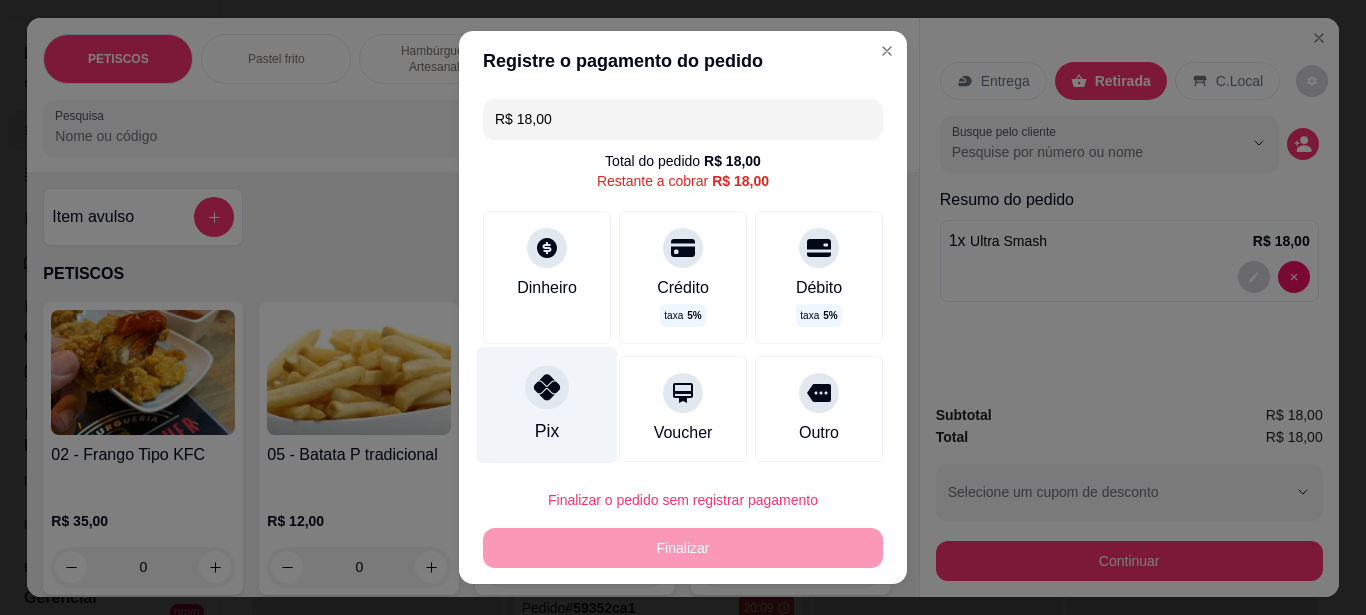 click on "Pix" at bounding box center (547, 404) 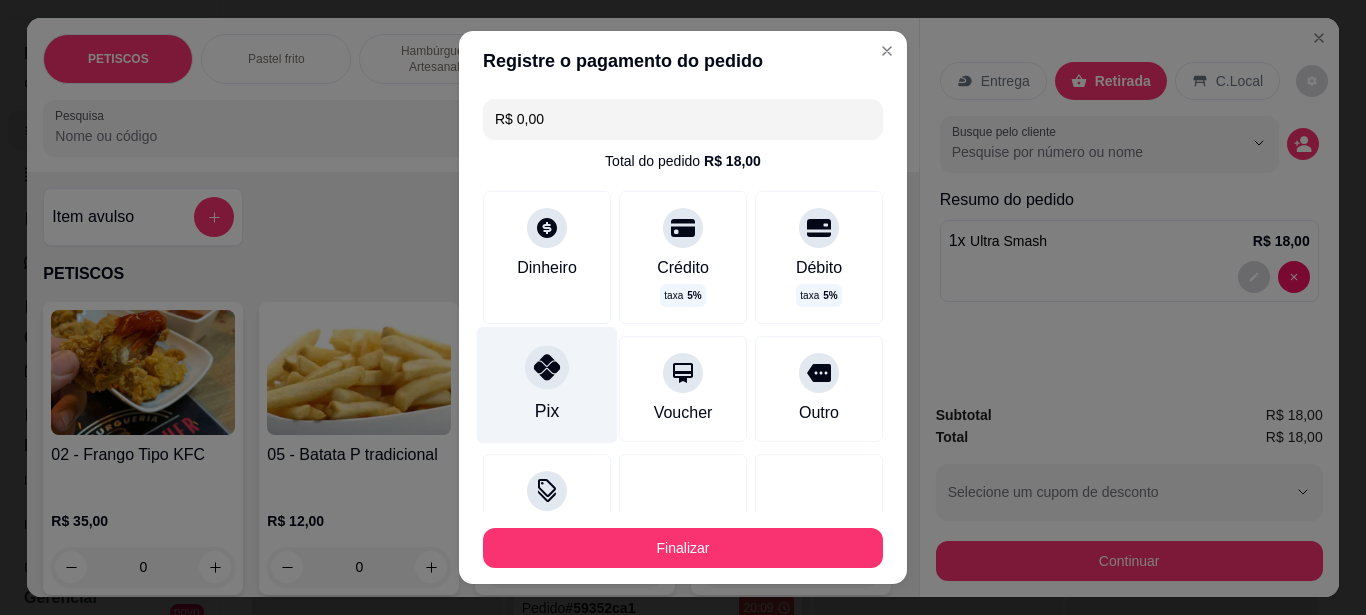 type on "R$ 0,00" 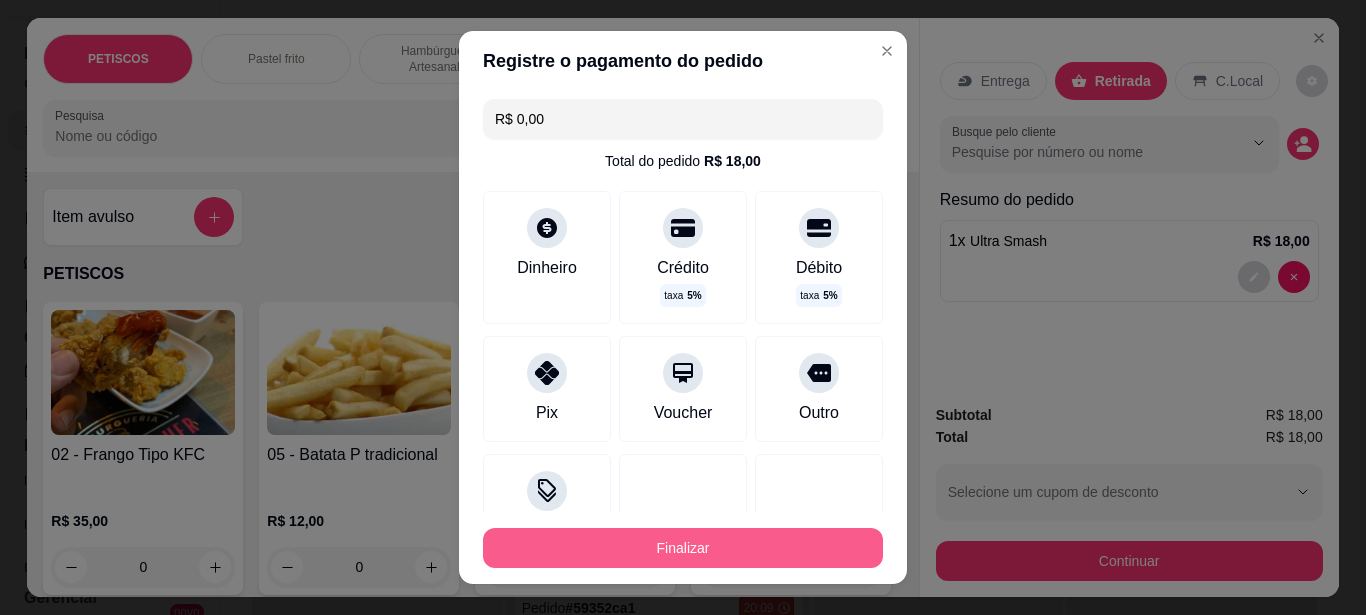 click on "Finalizar" at bounding box center [683, 548] 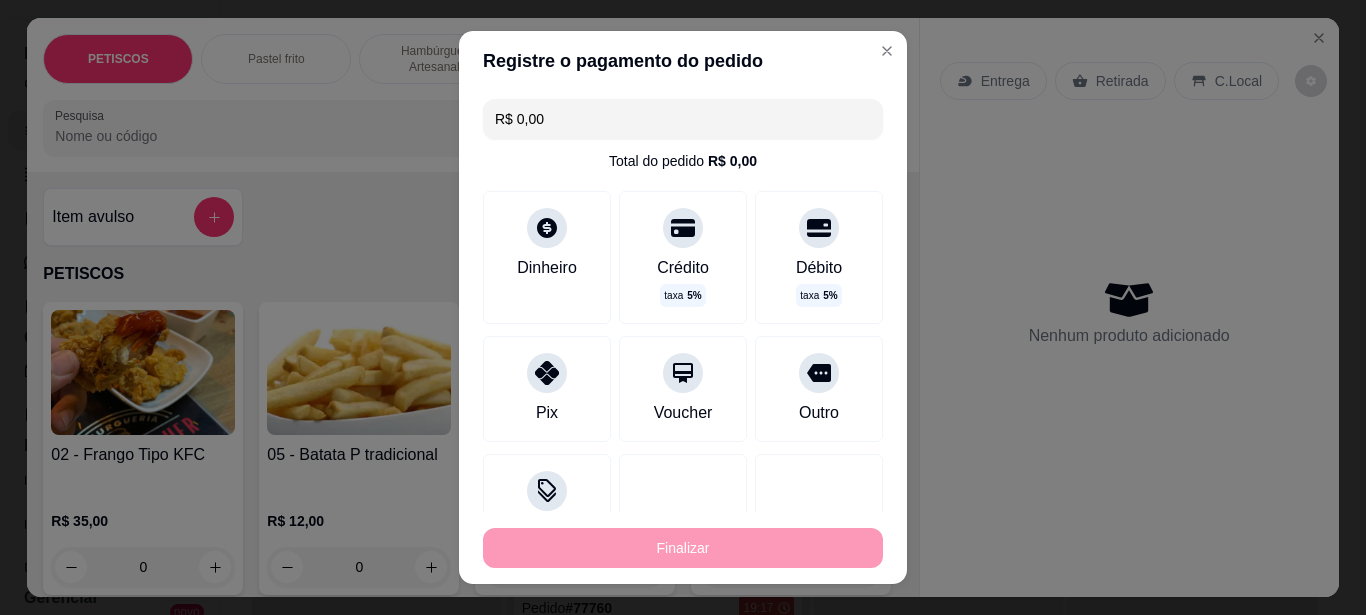 type on "0" 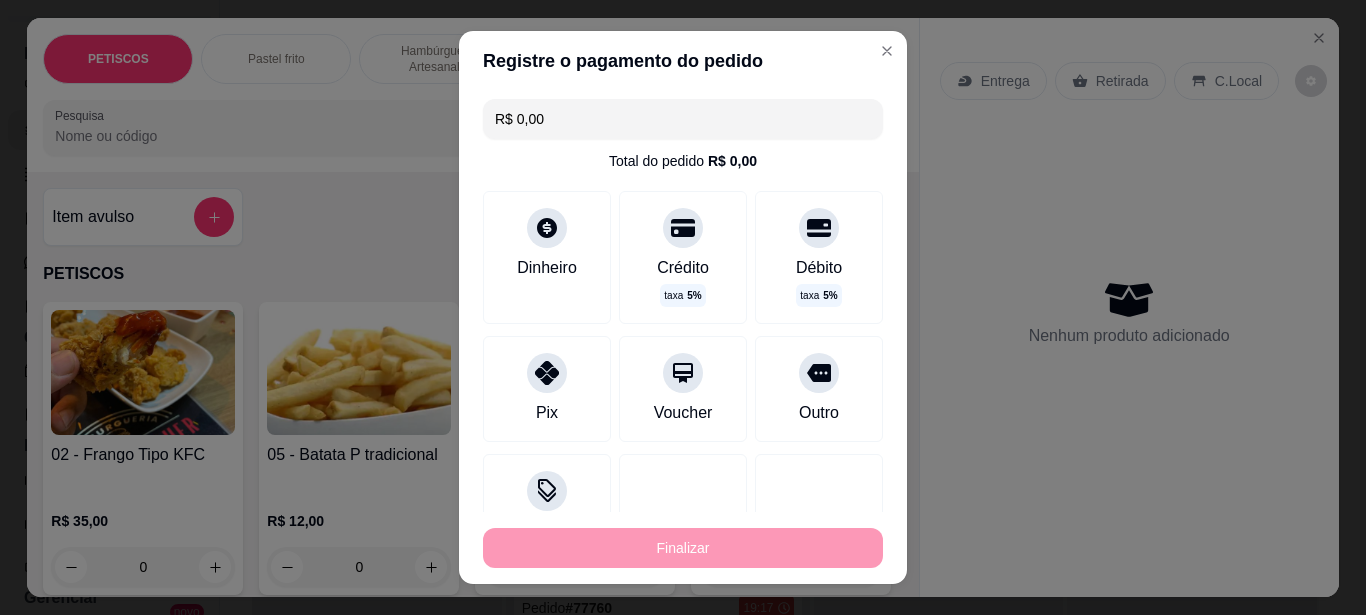 type on "-R$ 18,00" 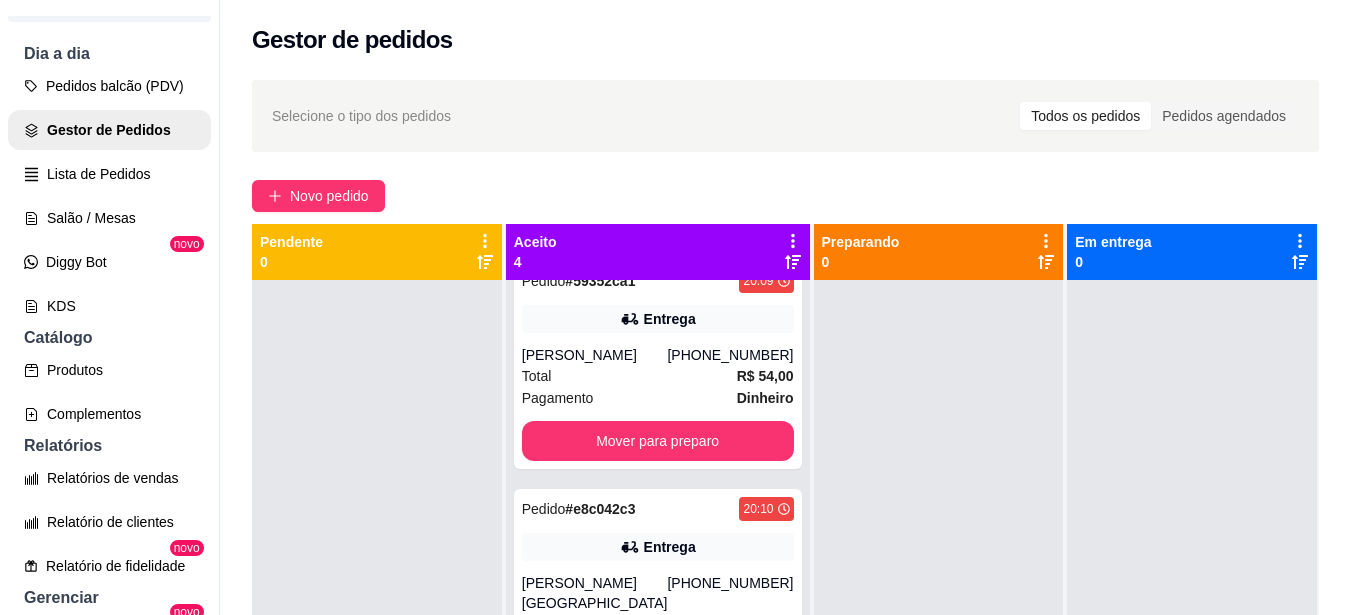 scroll, scrollTop: 0, scrollLeft: 0, axis: both 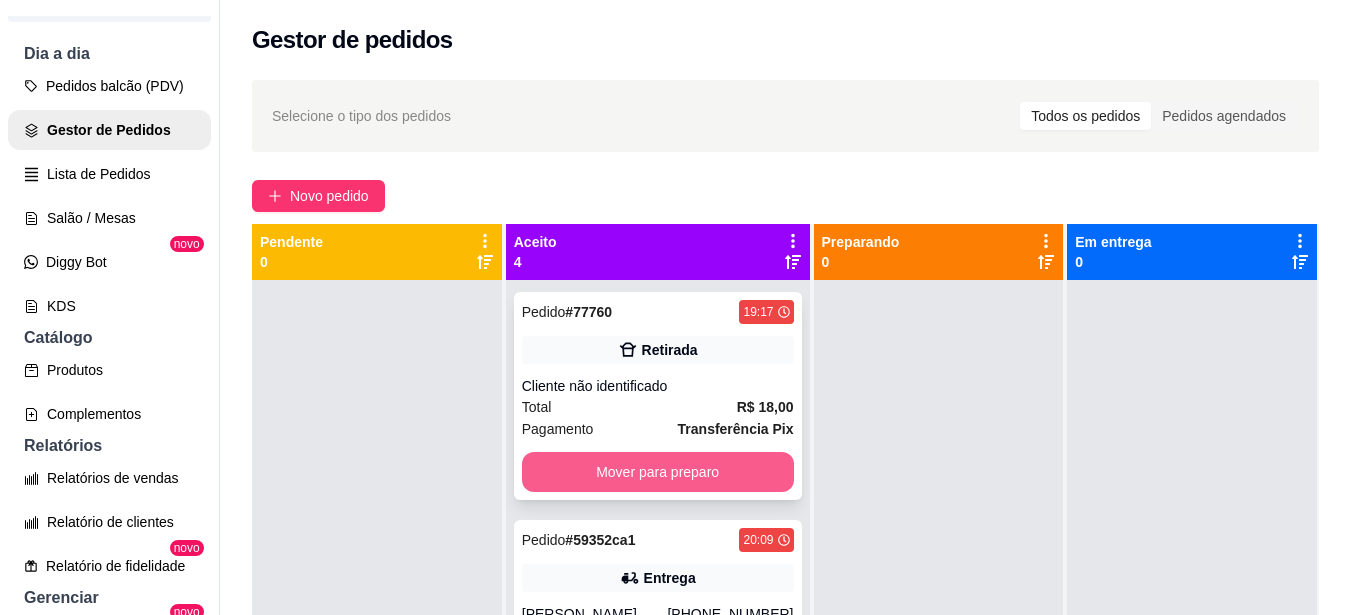 click on "Mover para preparo" at bounding box center [658, 472] 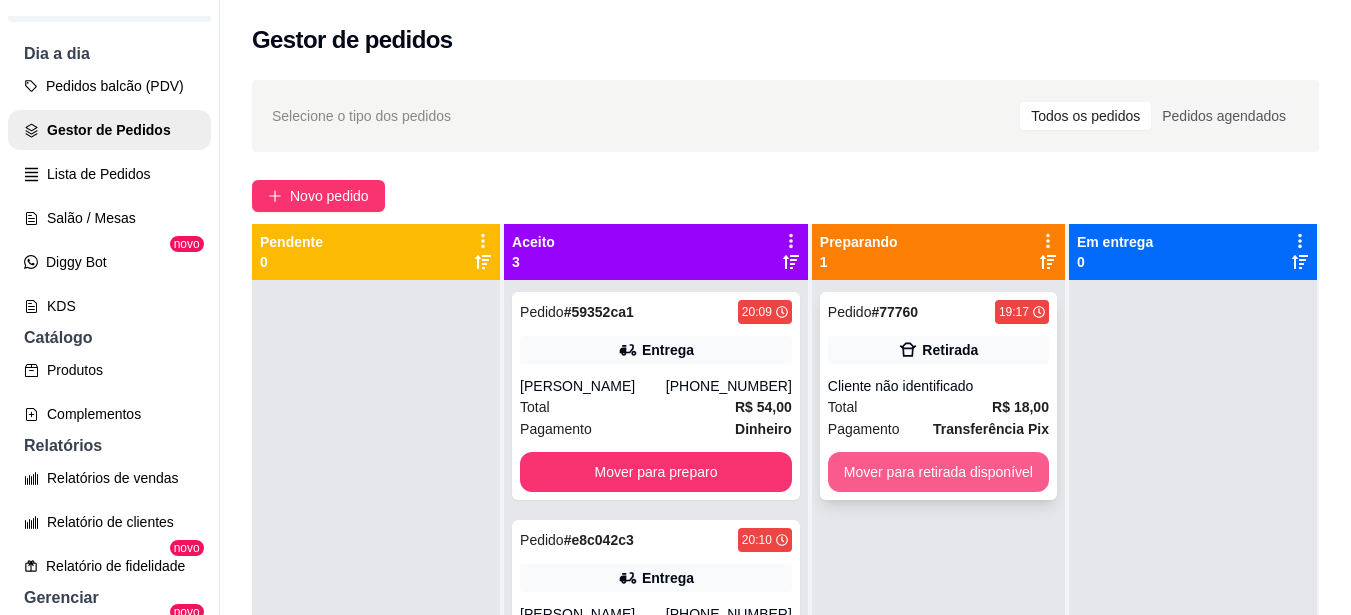 click on "Mover para retirada disponível" at bounding box center (938, 472) 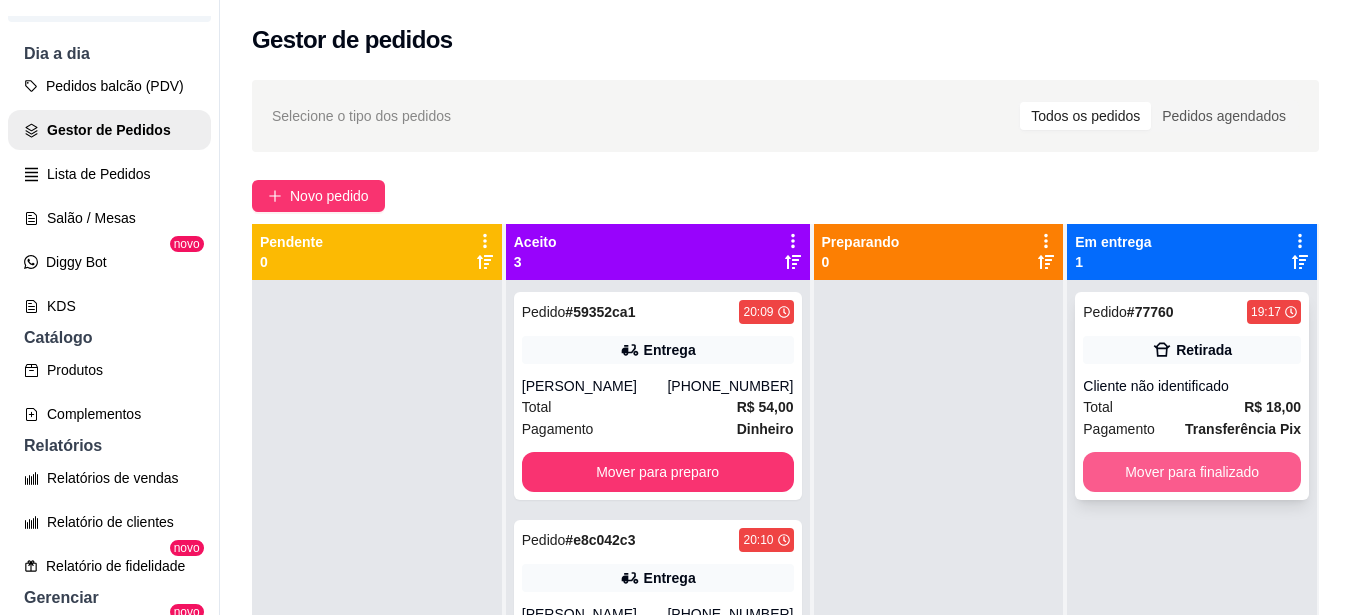 click on "Mover para finalizado" at bounding box center [1192, 472] 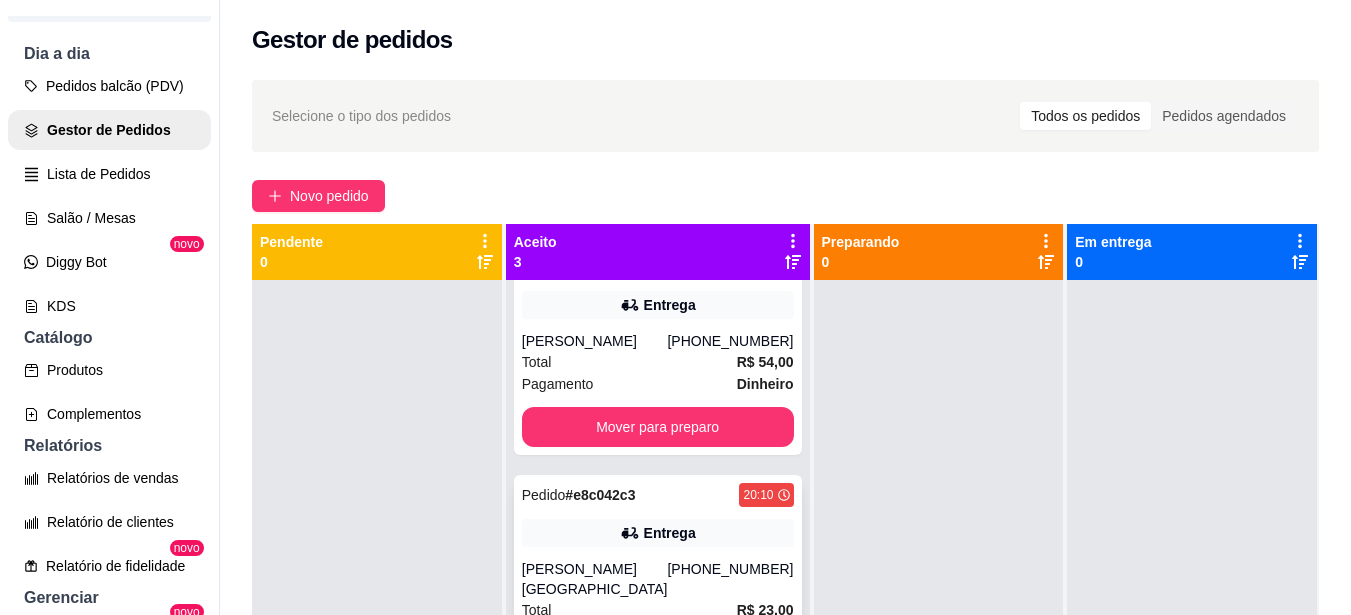 scroll, scrollTop: 109, scrollLeft: 0, axis: vertical 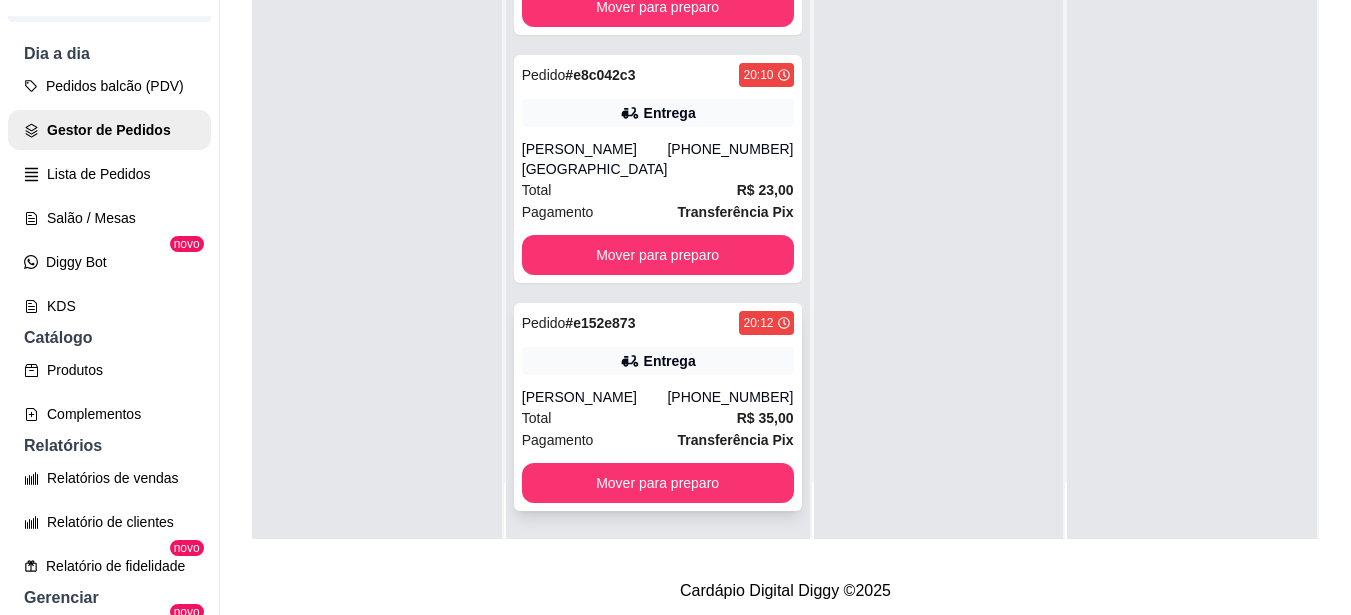 click on "R$ 35,00" at bounding box center [765, 418] 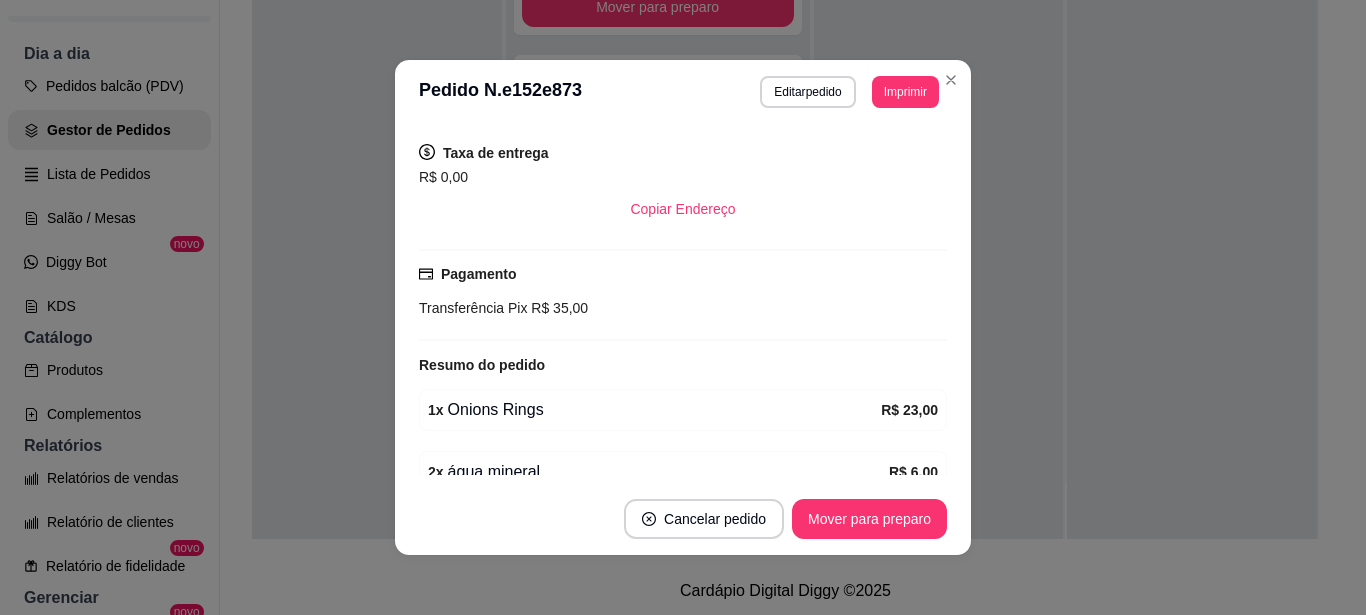 scroll, scrollTop: 558, scrollLeft: 0, axis: vertical 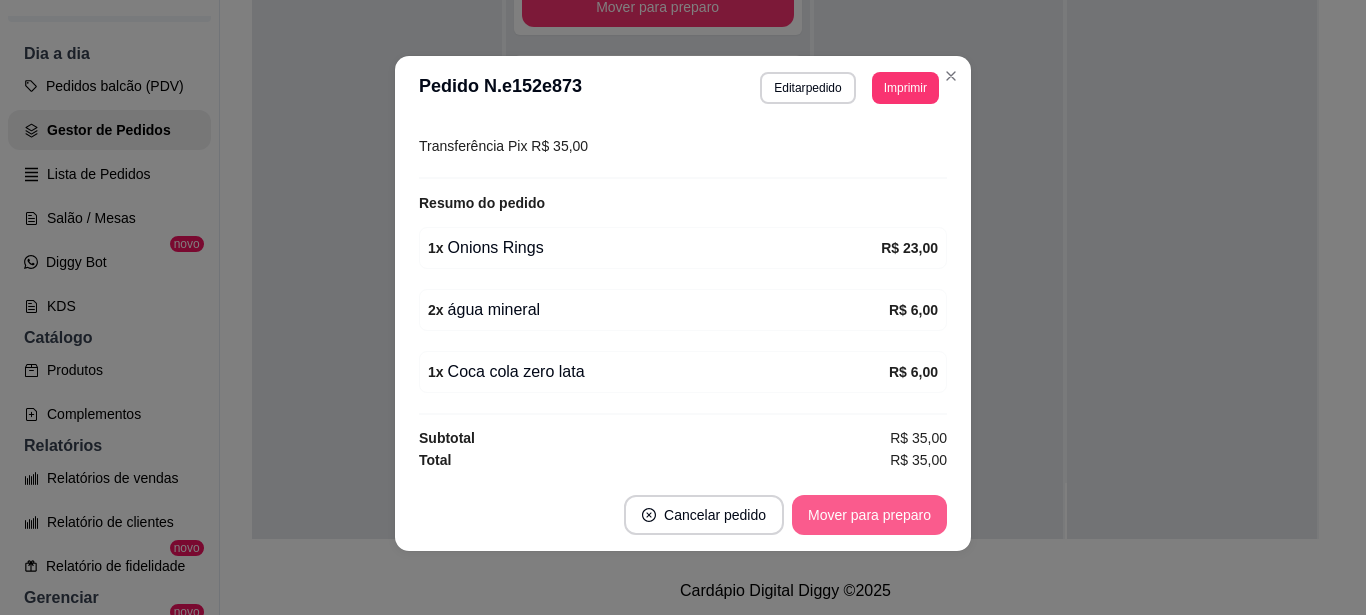 click on "Mover para preparo" at bounding box center [869, 515] 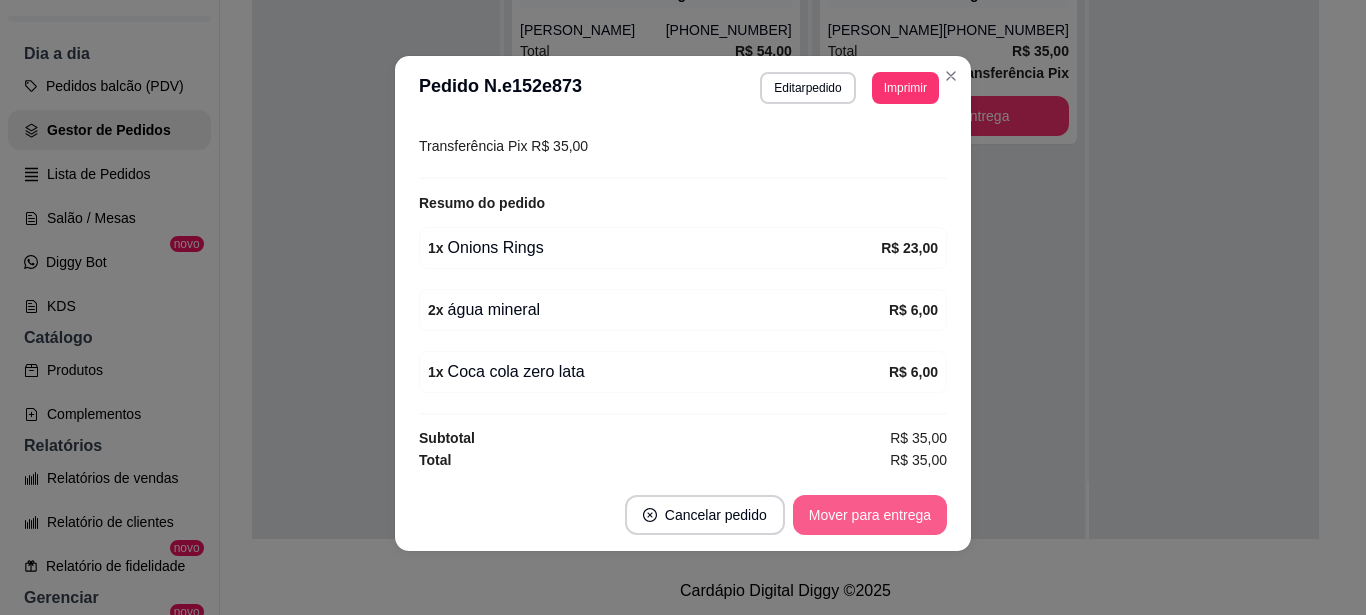 scroll, scrollTop: 0, scrollLeft: 0, axis: both 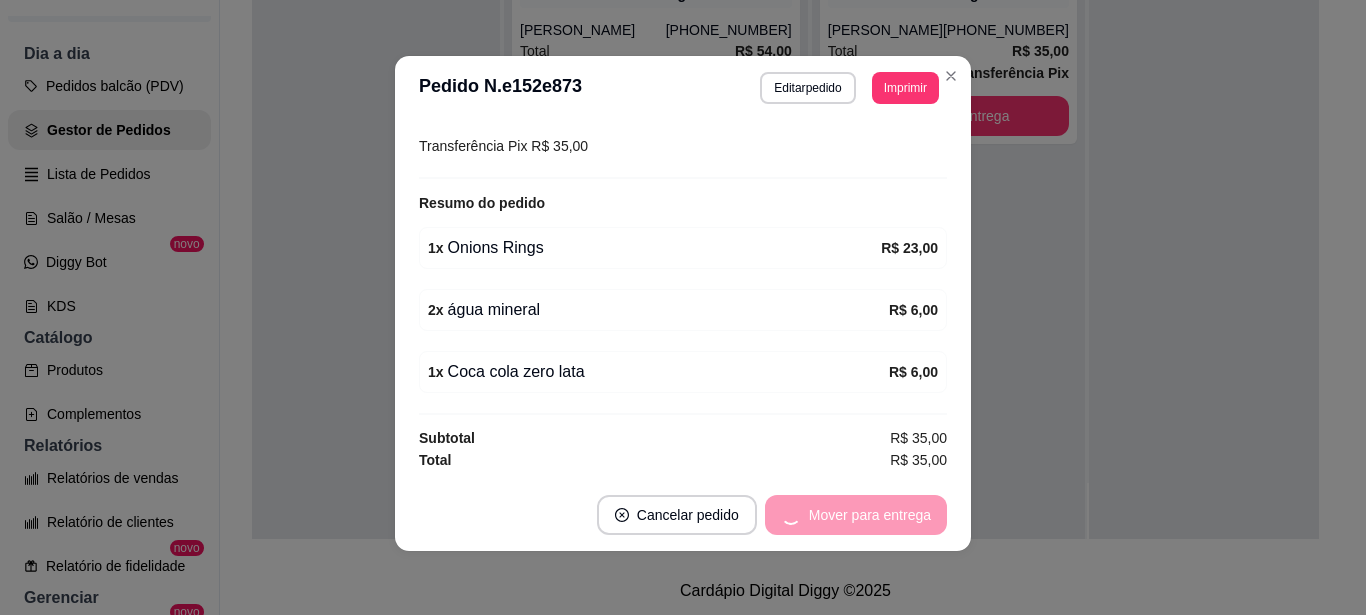 click on "Mover para entrega" at bounding box center (856, 515) 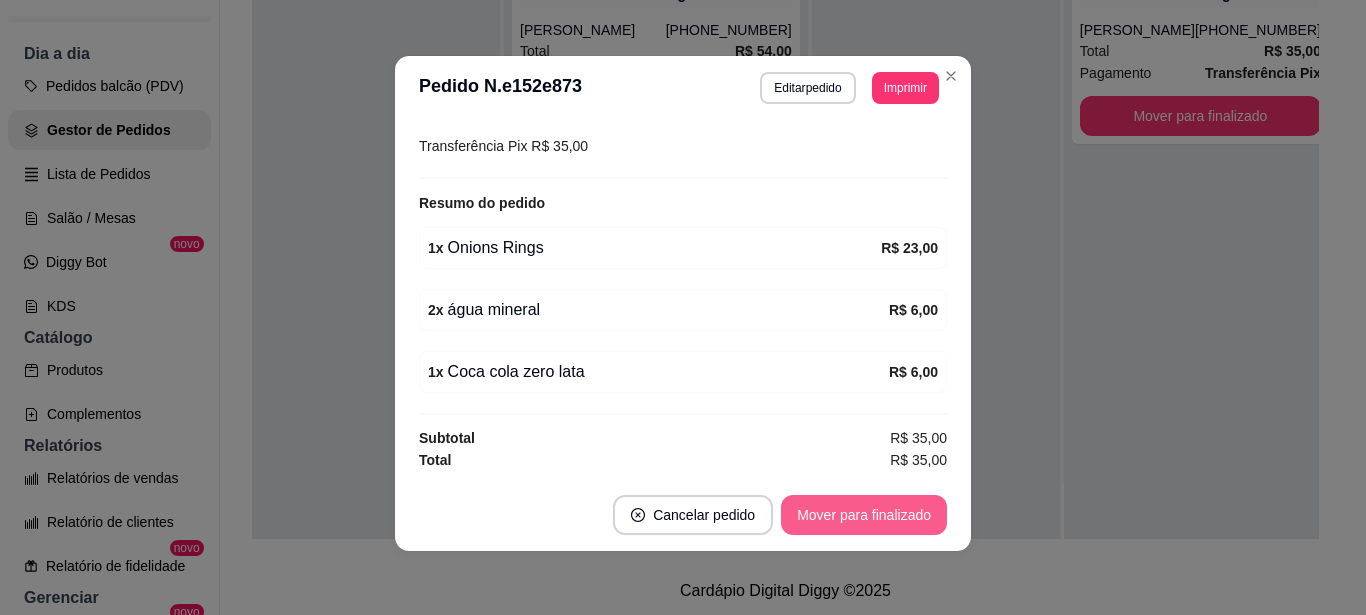 click on "Mover para finalizado" at bounding box center [864, 515] 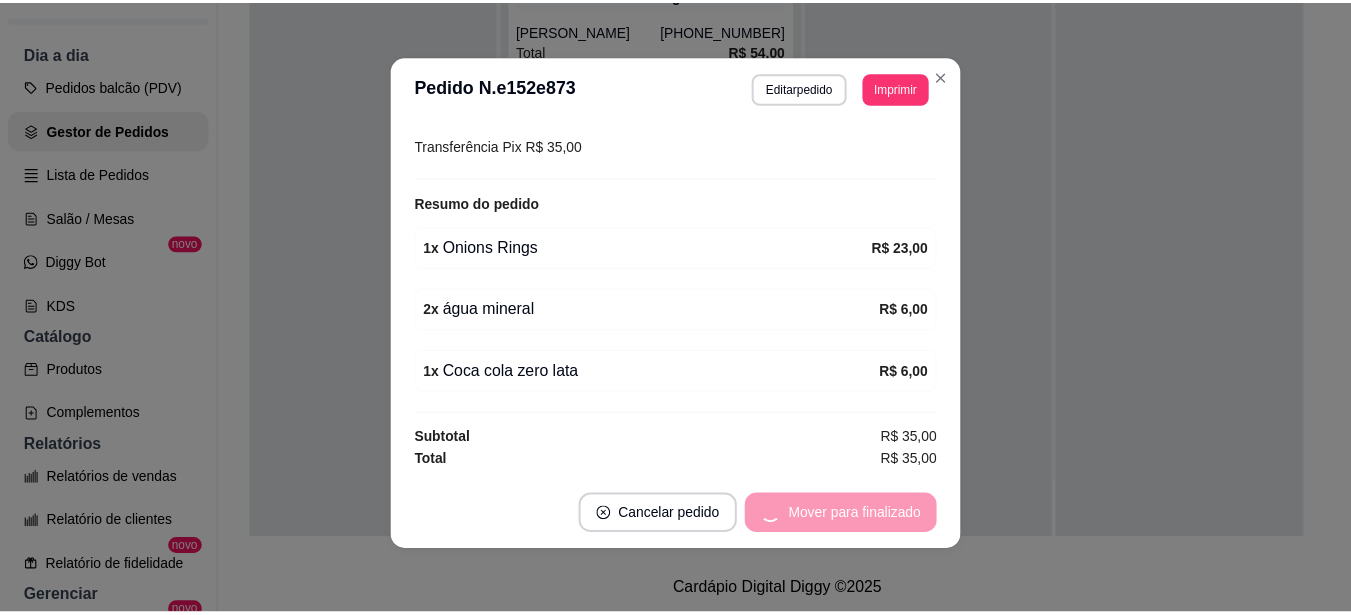 scroll, scrollTop: 512, scrollLeft: 0, axis: vertical 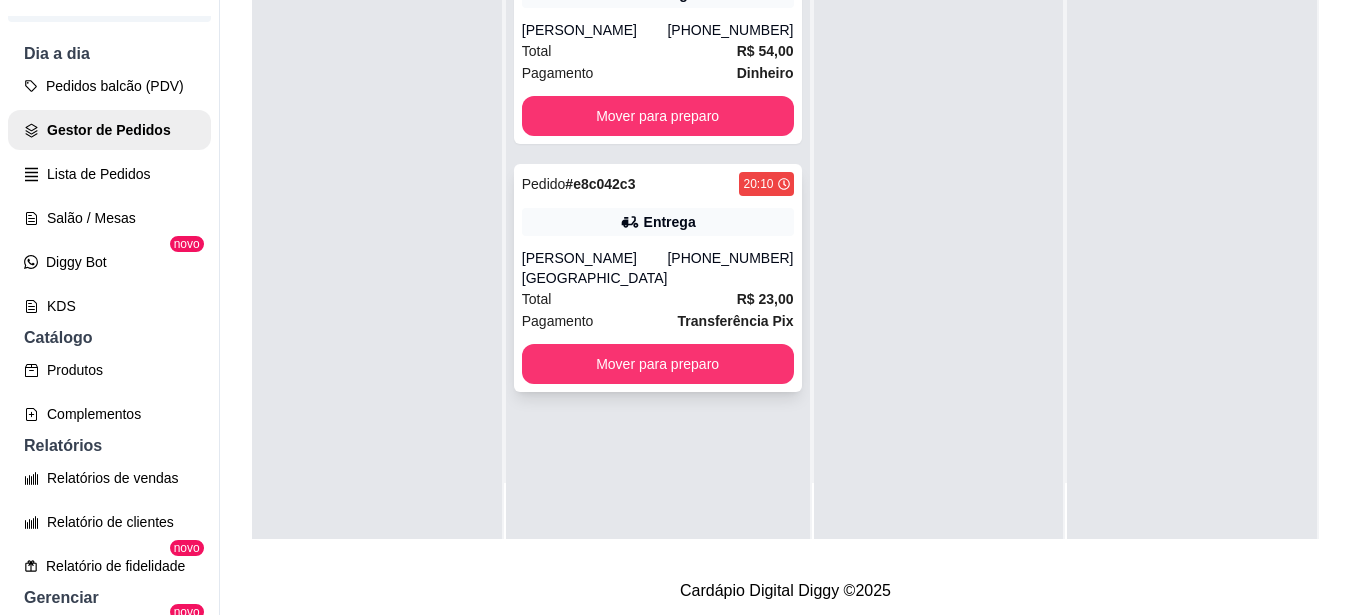 click on "[PHONE_NUMBER]" at bounding box center (730, 268) 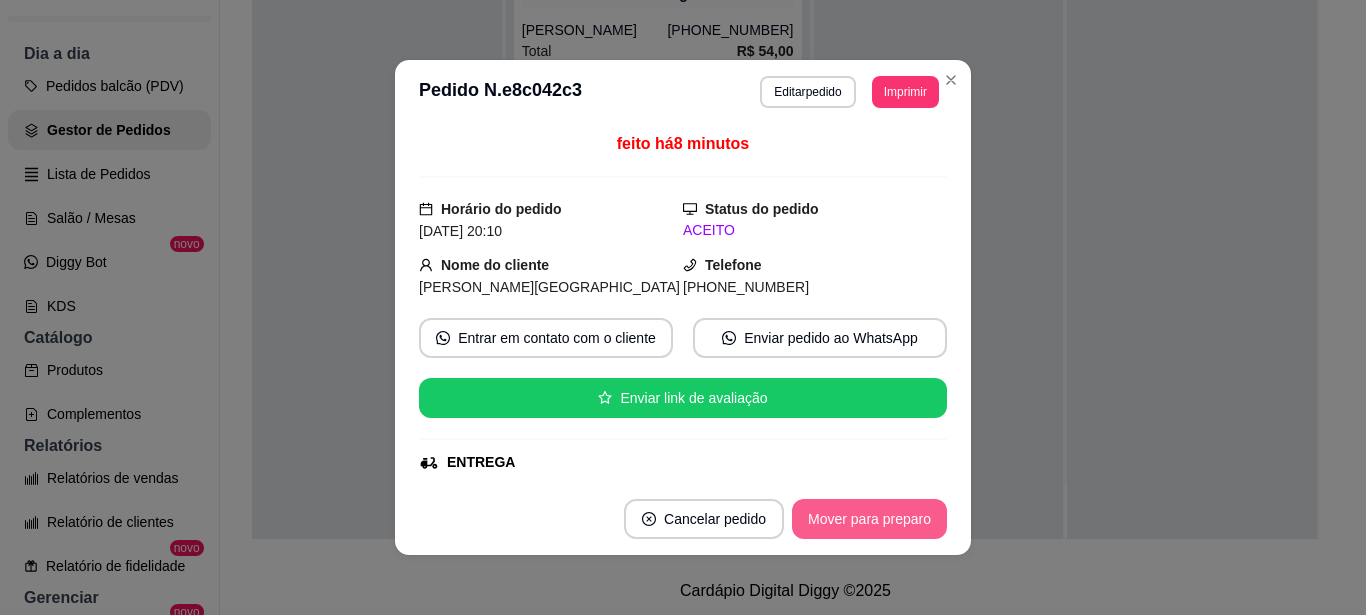click on "Mover para preparo" at bounding box center (869, 519) 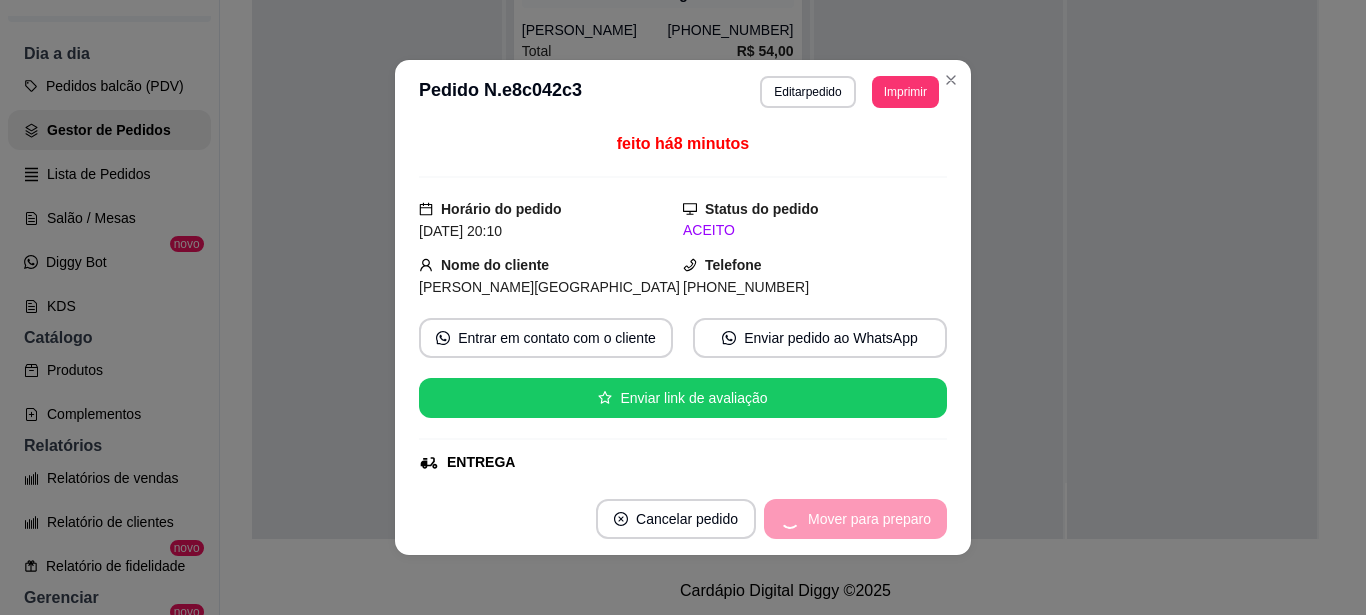 click on "Mover para preparo" at bounding box center [855, 519] 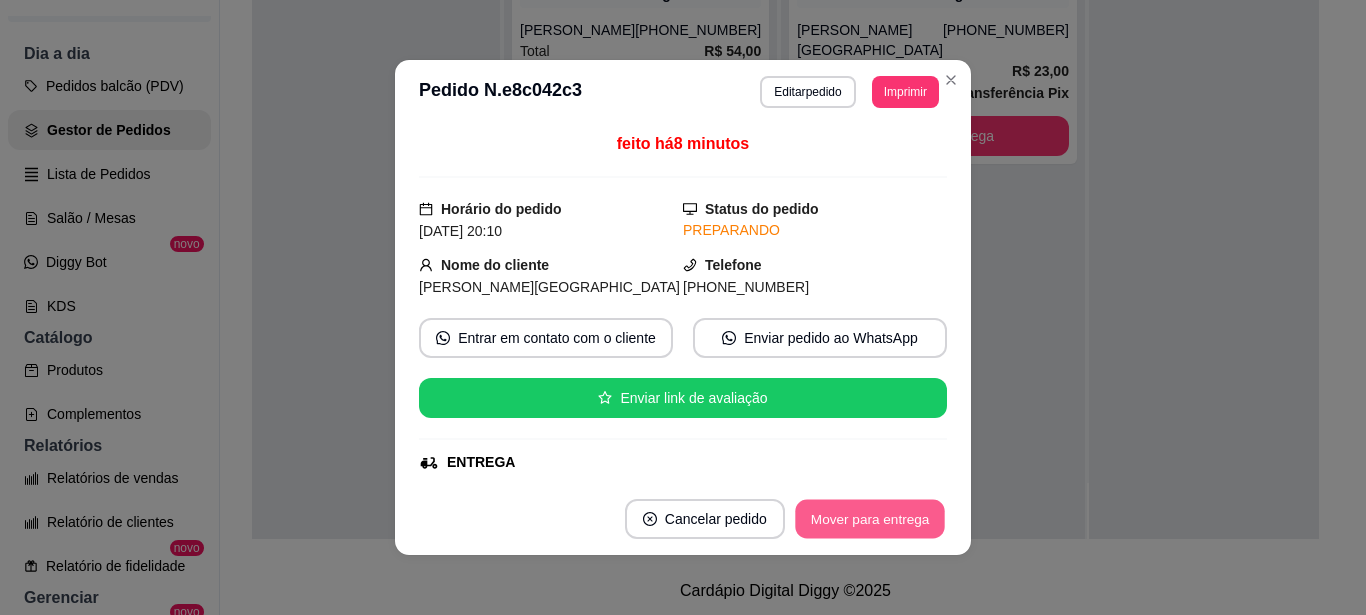 click on "Mover para entrega" at bounding box center (870, 519) 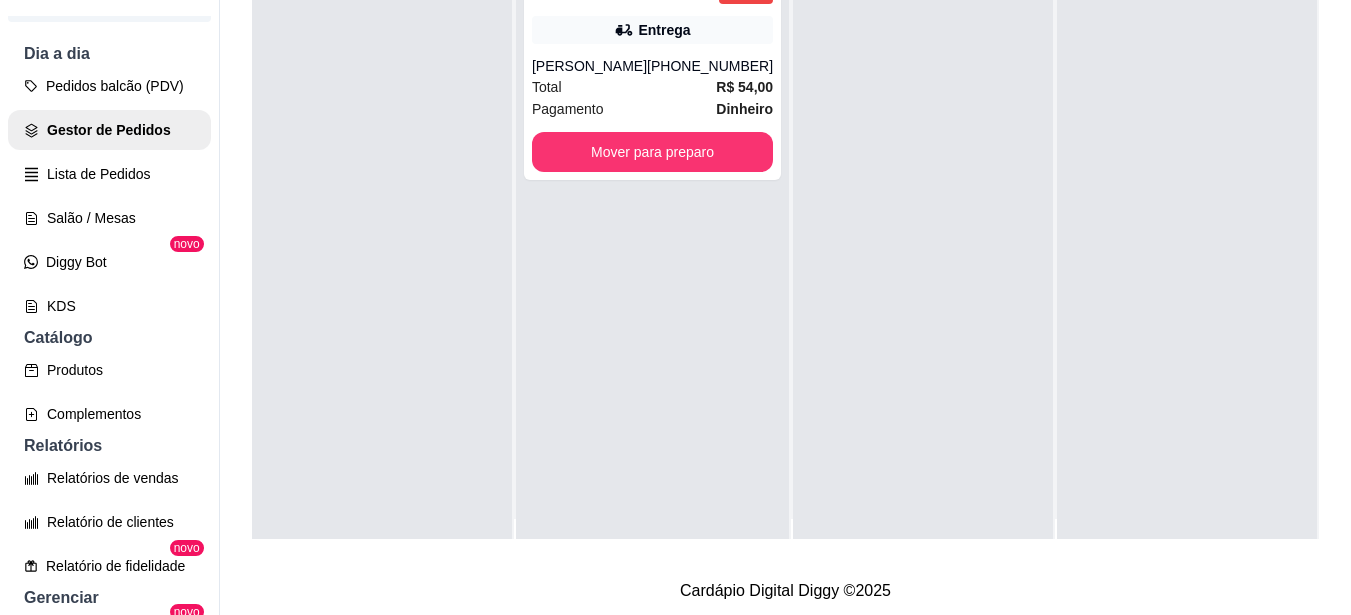 scroll, scrollTop: 0, scrollLeft: 0, axis: both 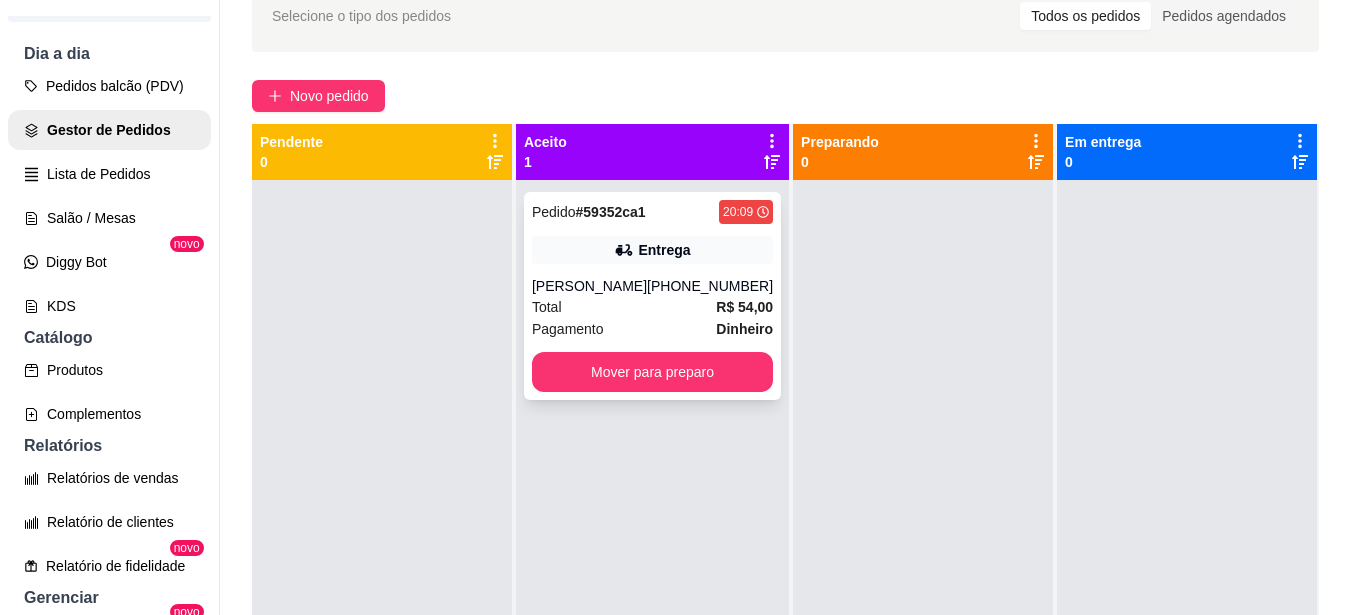 click on "Total R$ 54,00" at bounding box center (652, 307) 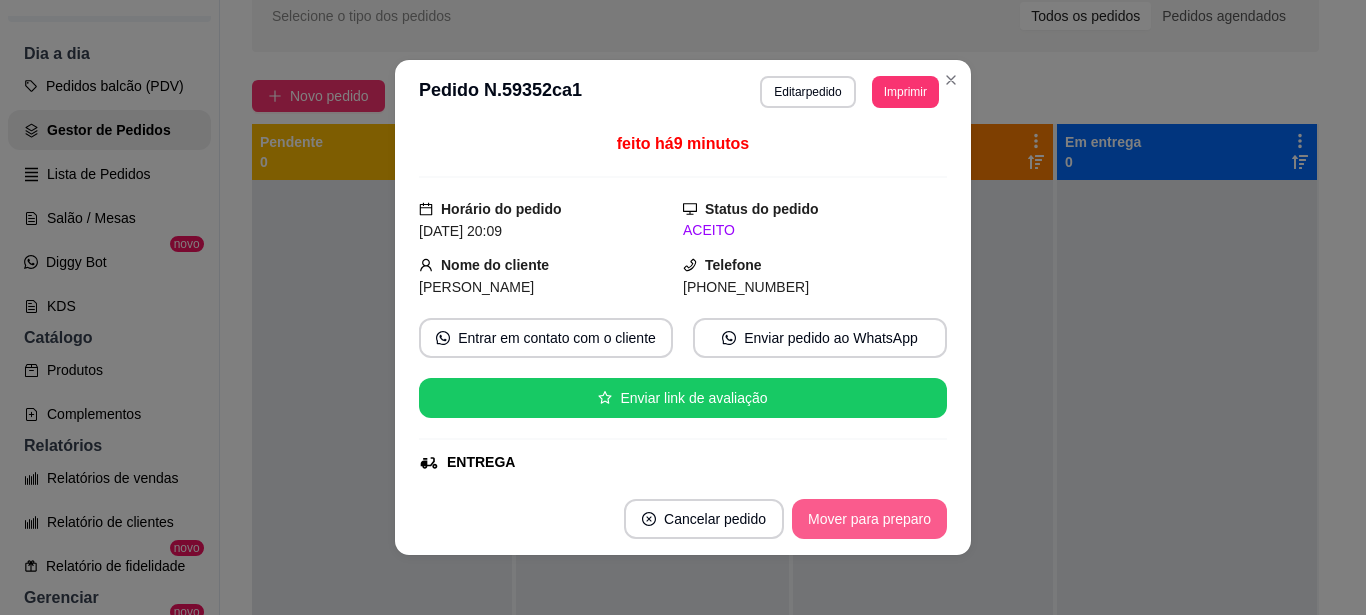 click on "Mover para preparo" at bounding box center (869, 519) 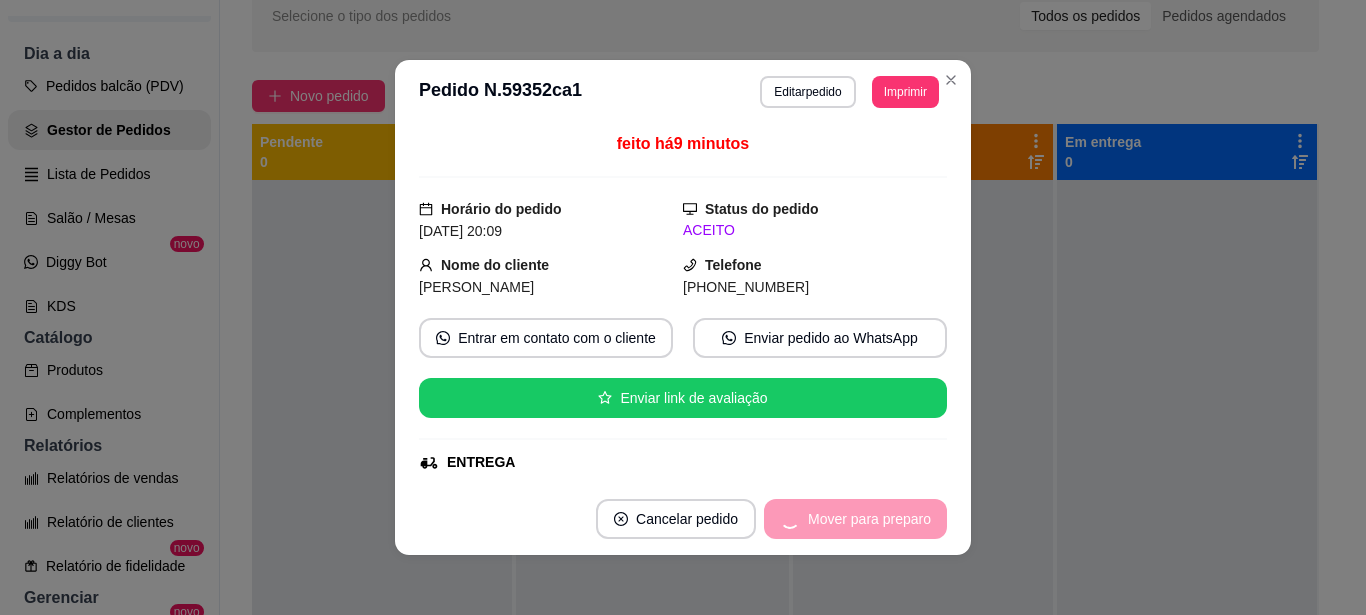 click on "Mover para preparo" at bounding box center (855, 519) 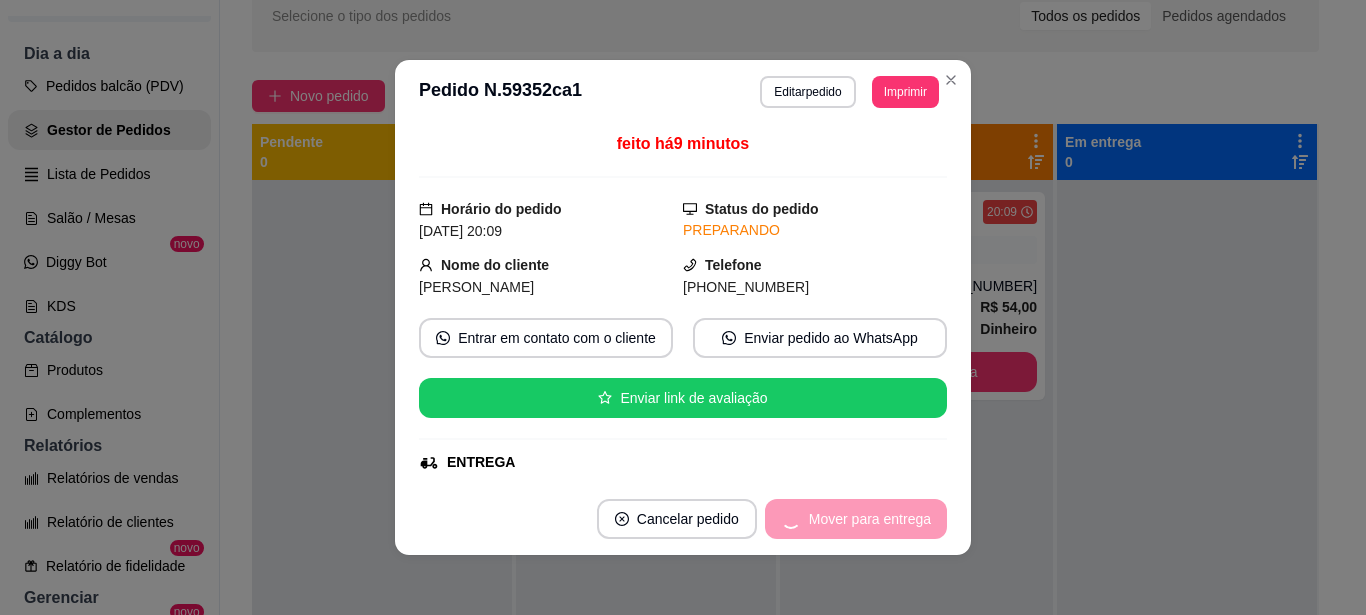 click on "Mover para entrega" at bounding box center [856, 519] 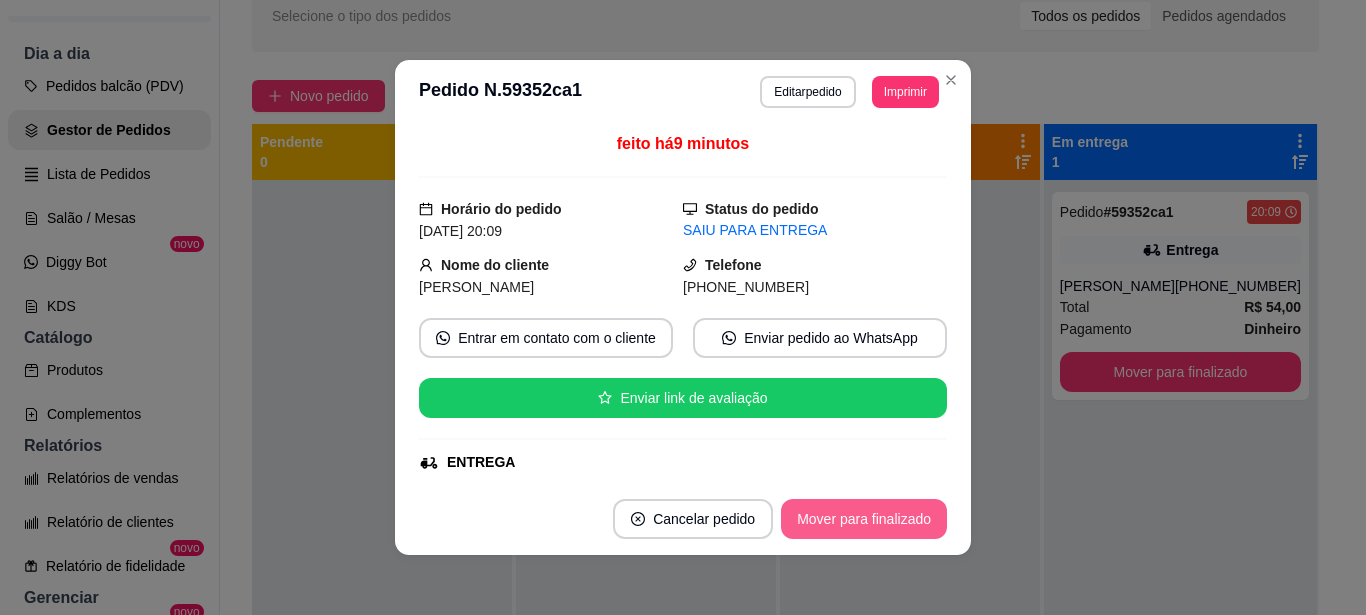 click on "Mover para finalizado" at bounding box center [864, 519] 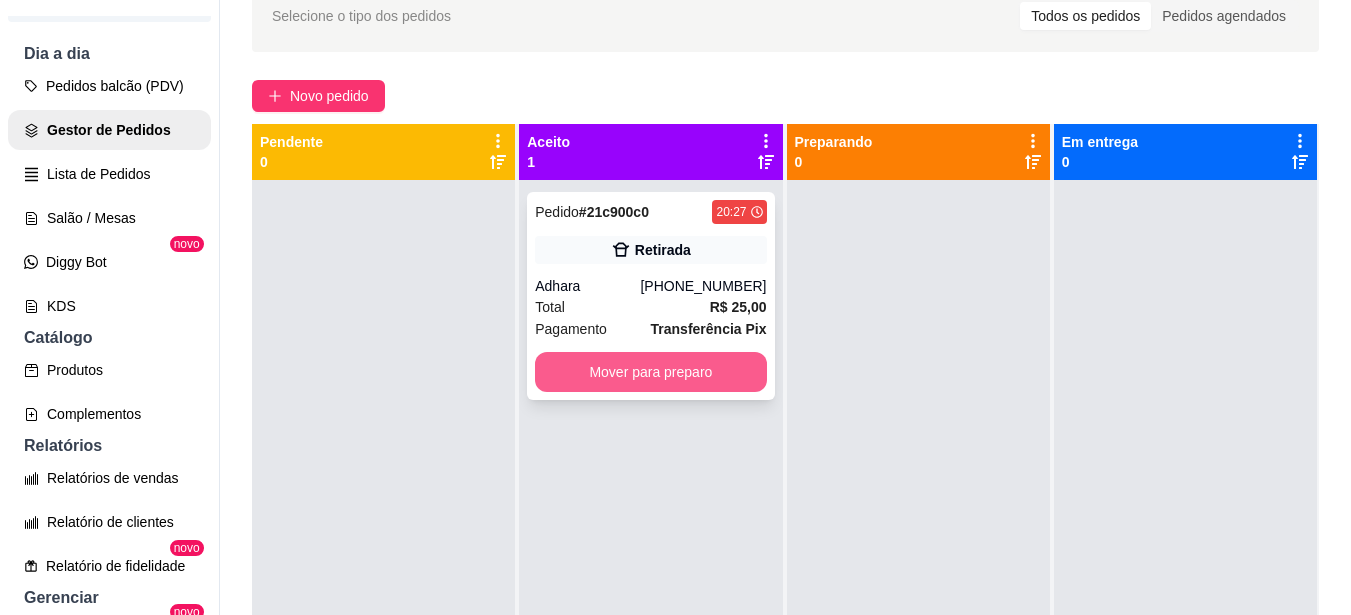 click on "Mover para preparo" at bounding box center [650, 372] 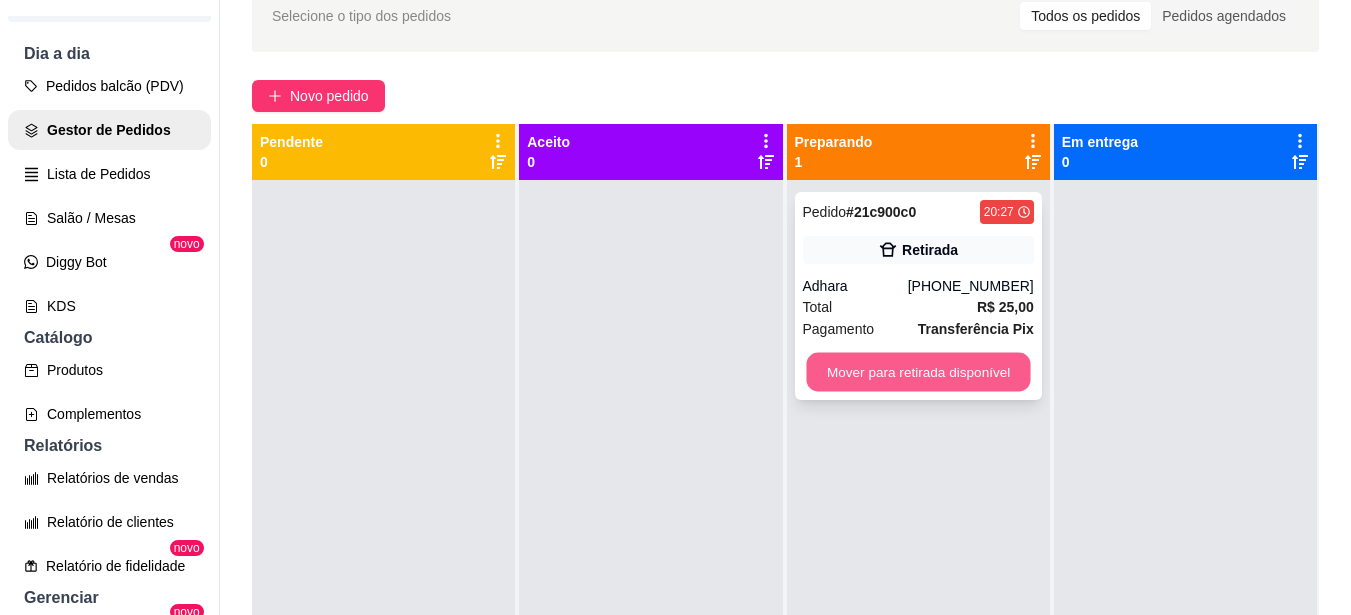 click on "Mover para retirada disponível" at bounding box center (918, 372) 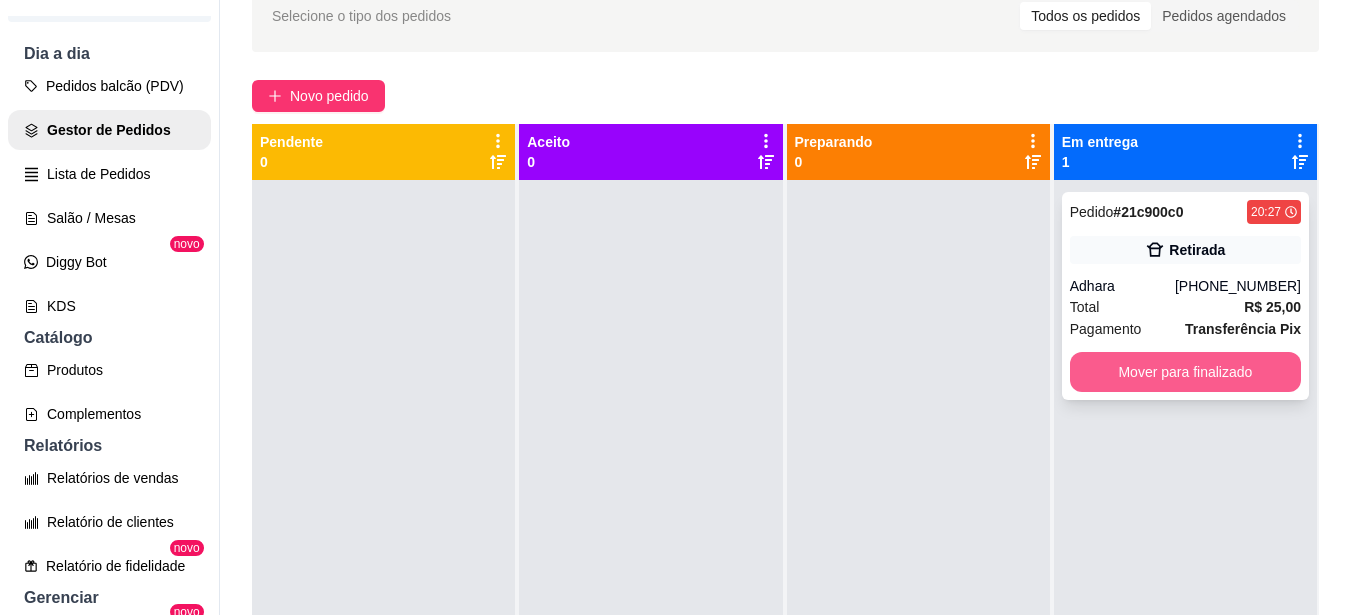 click on "Mover para finalizado" at bounding box center [1185, 372] 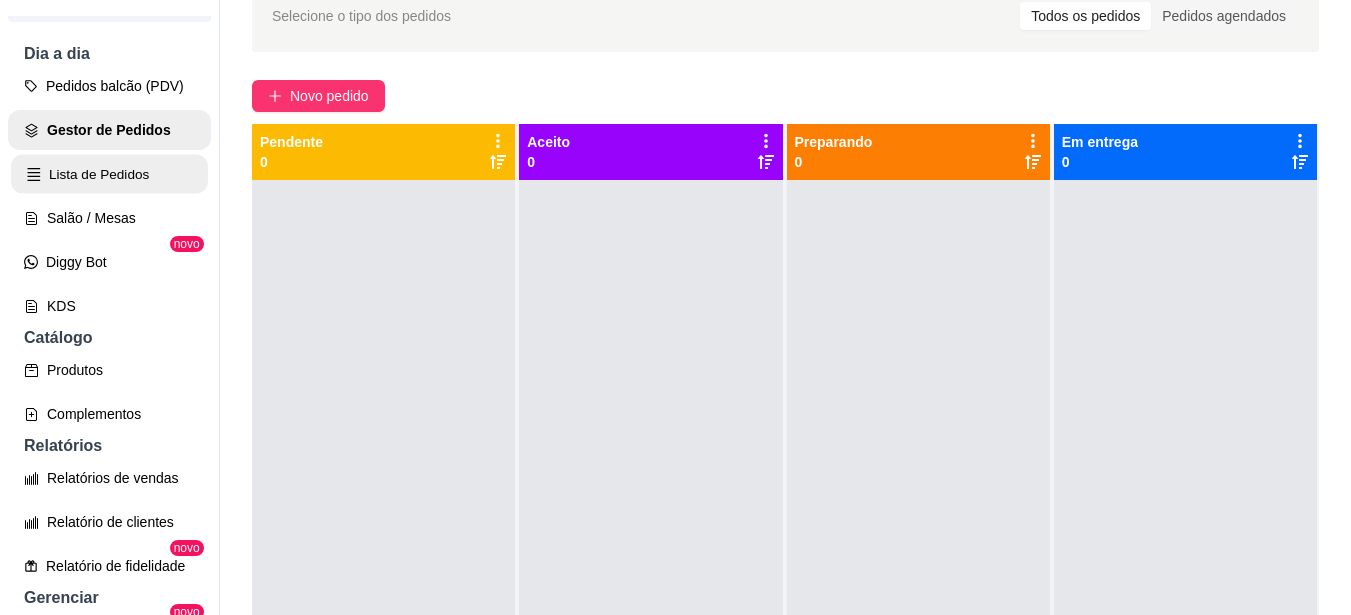 click on "Lista de Pedidos" at bounding box center [109, 174] 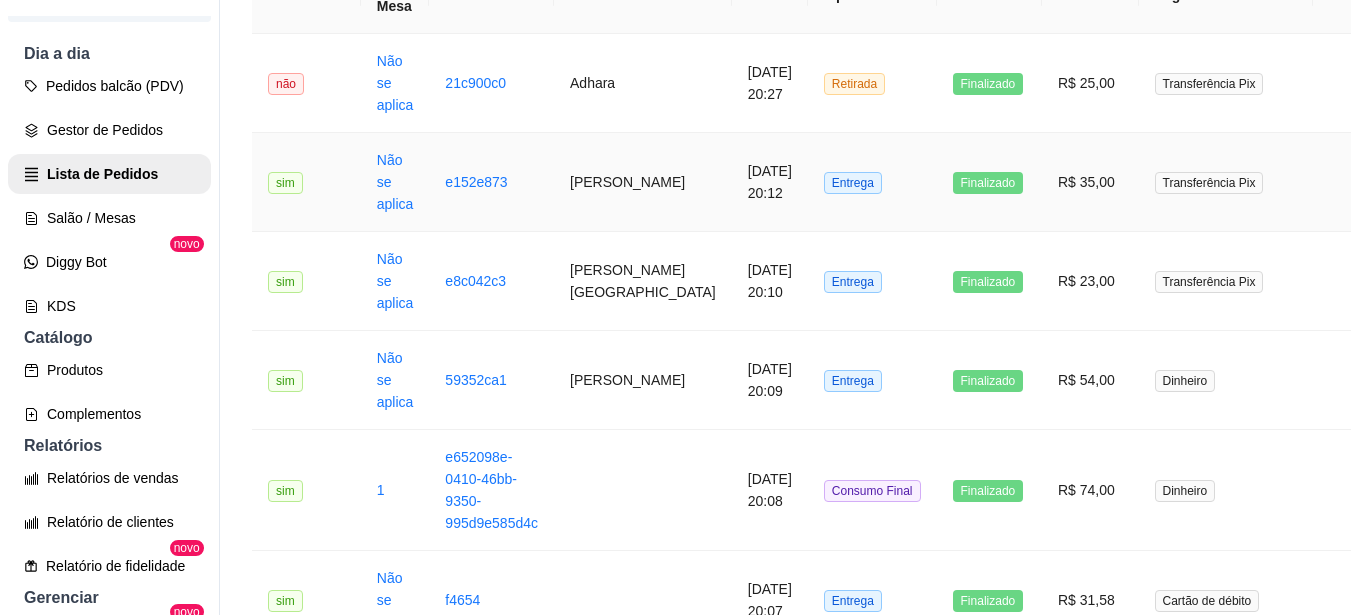 scroll, scrollTop: 300, scrollLeft: 0, axis: vertical 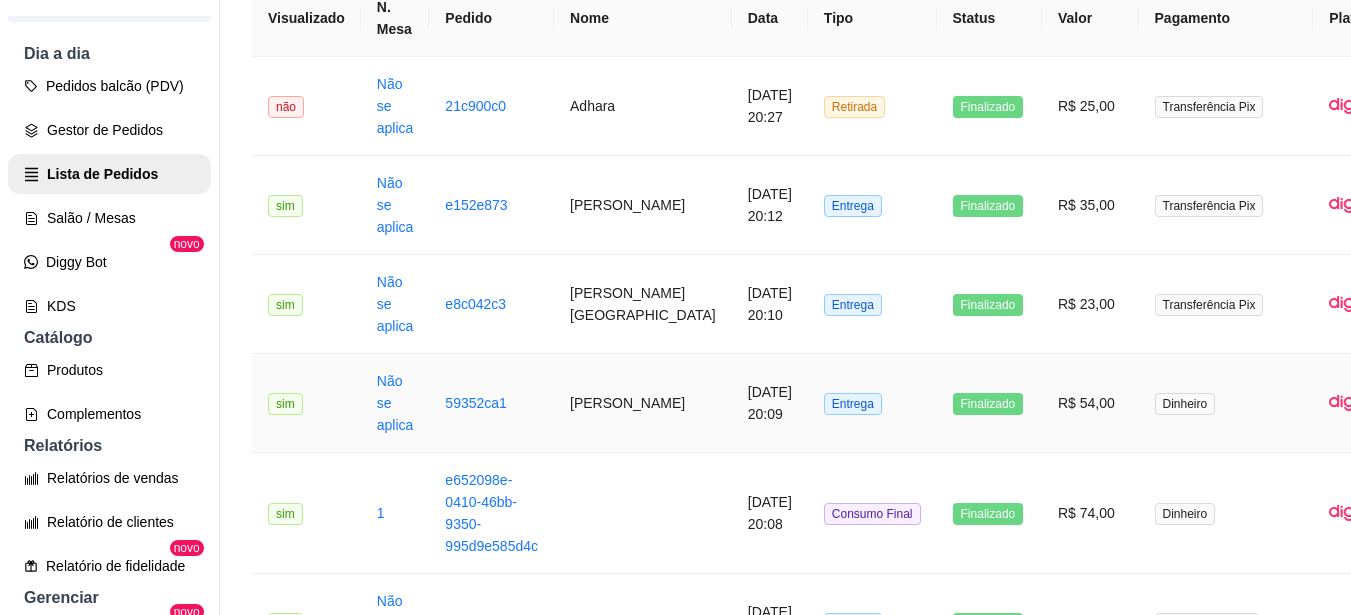 click on "R$ 54,00" at bounding box center [1090, 403] 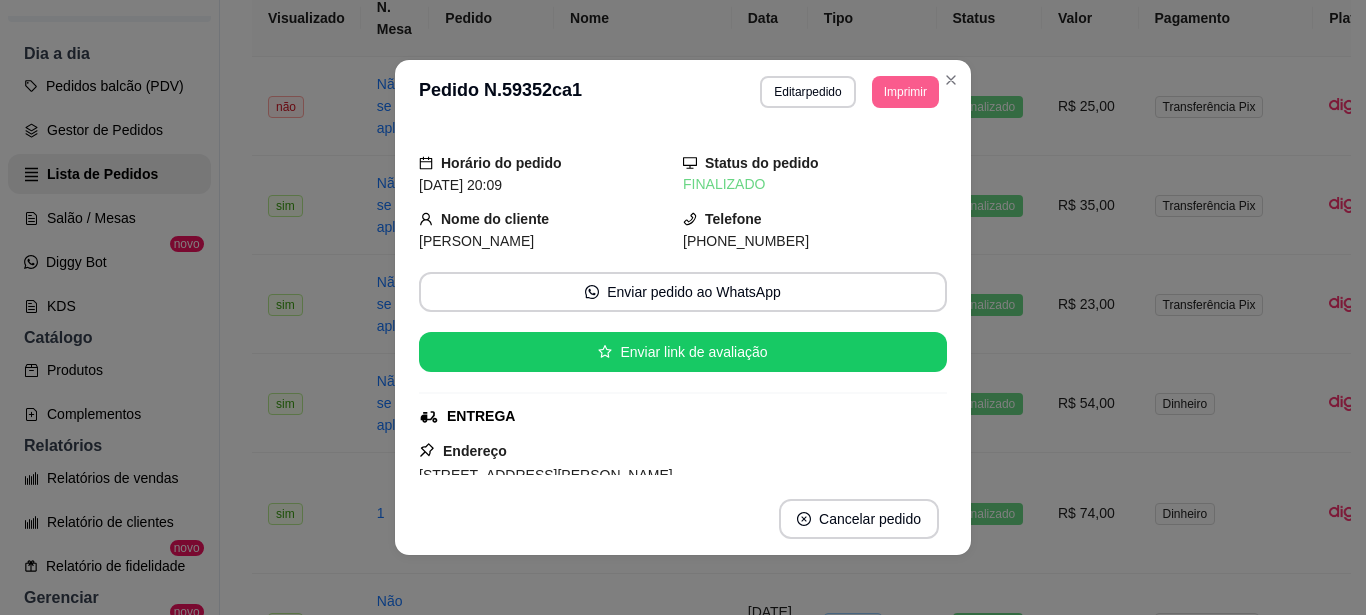 click on "Imprimir" at bounding box center [905, 92] 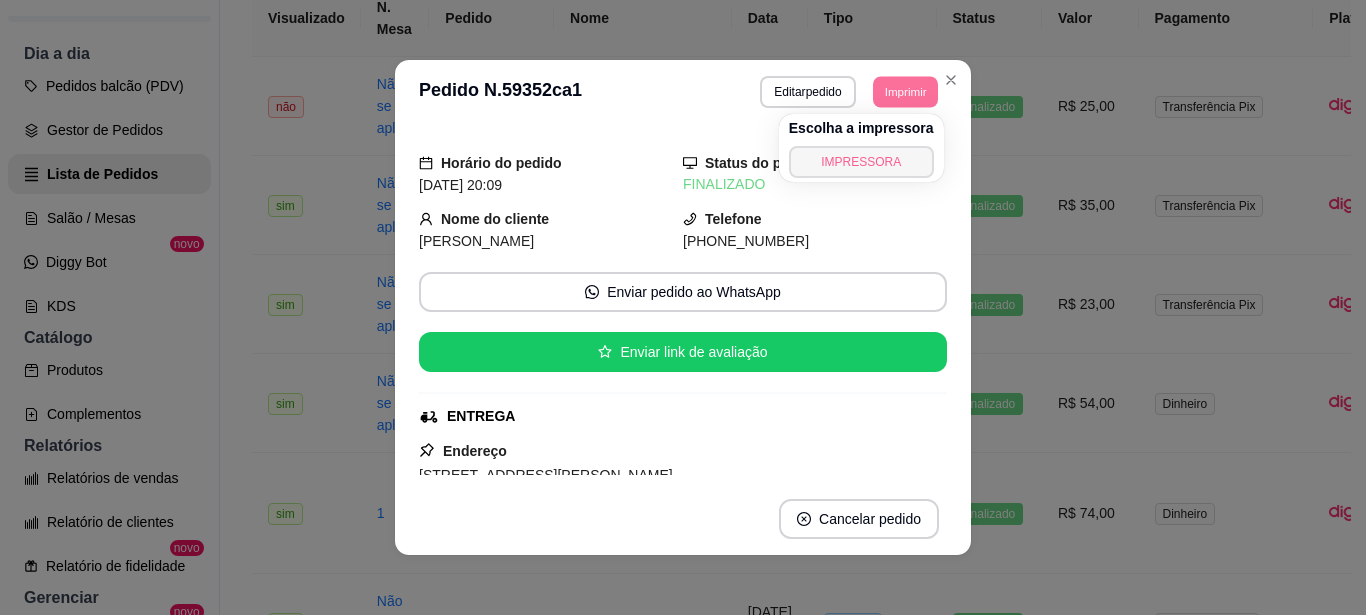 click on "IMPRESSORA" at bounding box center (861, 162) 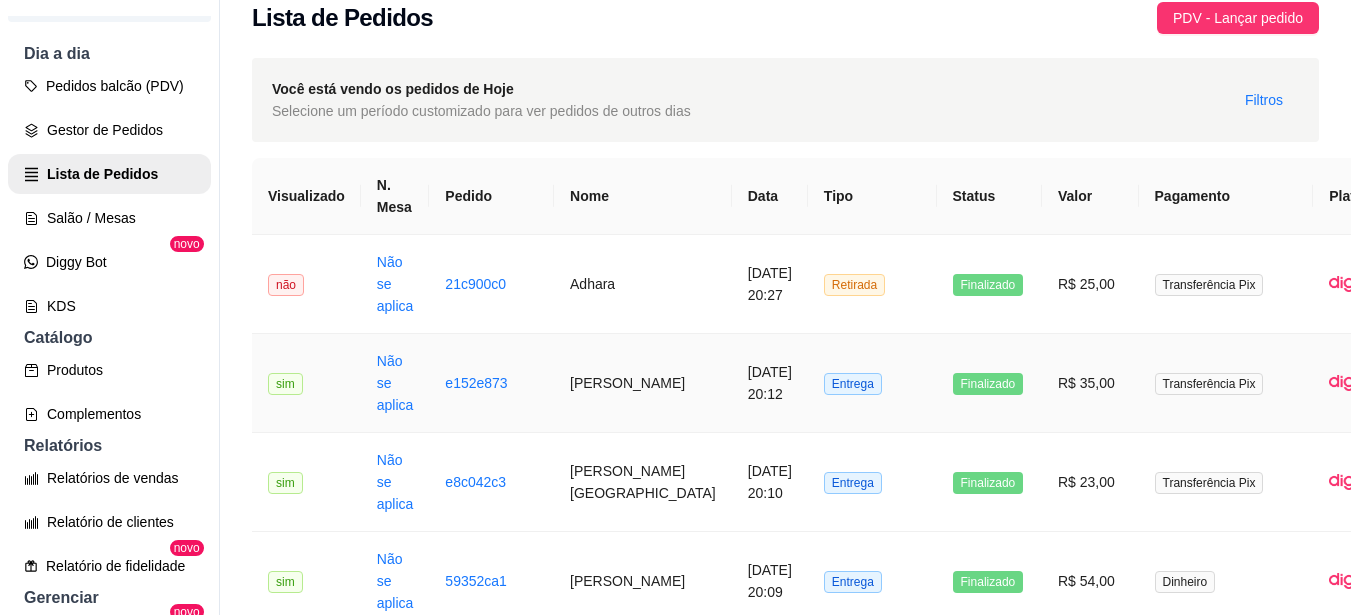 scroll, scrollTop: 0, scrollLeft: 0, axis: both 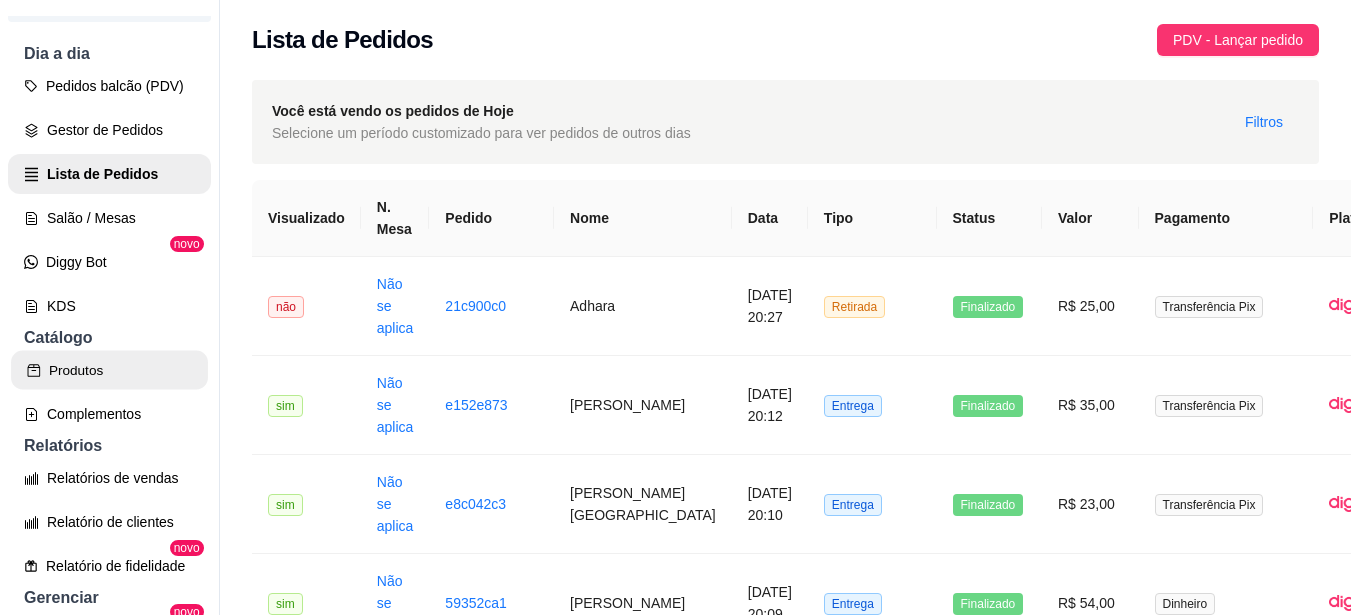 click on "Produtos" at bounding box center (109, 370) 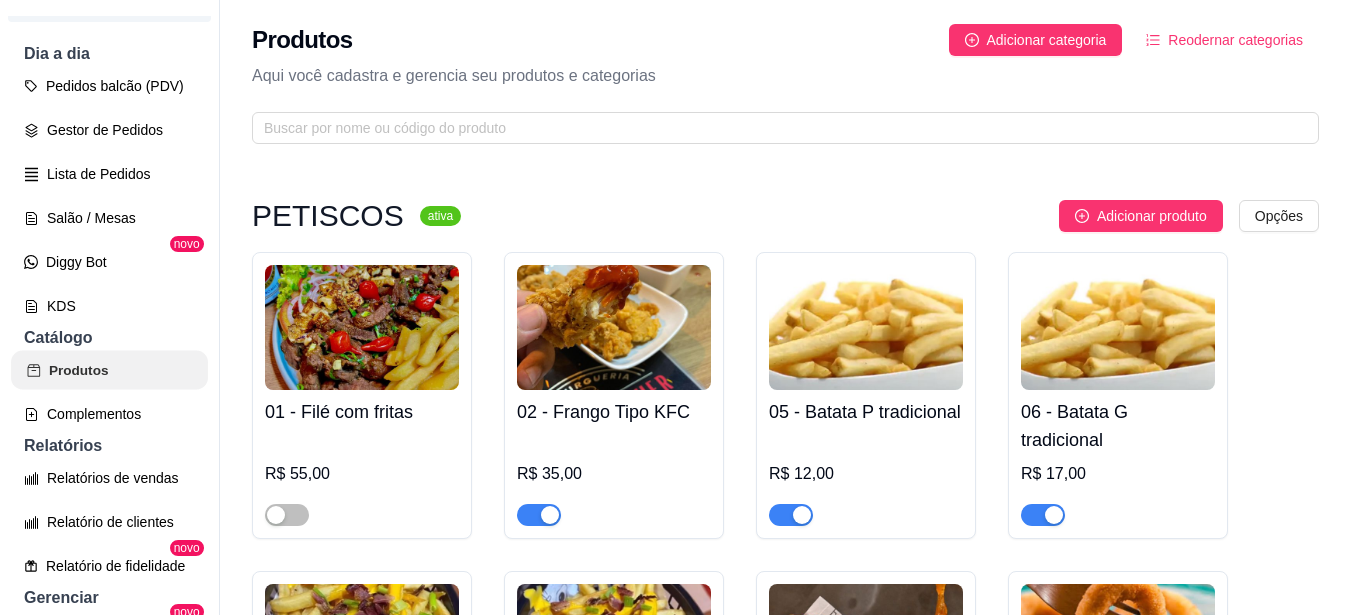 drag, startPoint x: 102, startPoint y: 387, endPoint x: 731, endPoint y: 179, distance: 662.4991 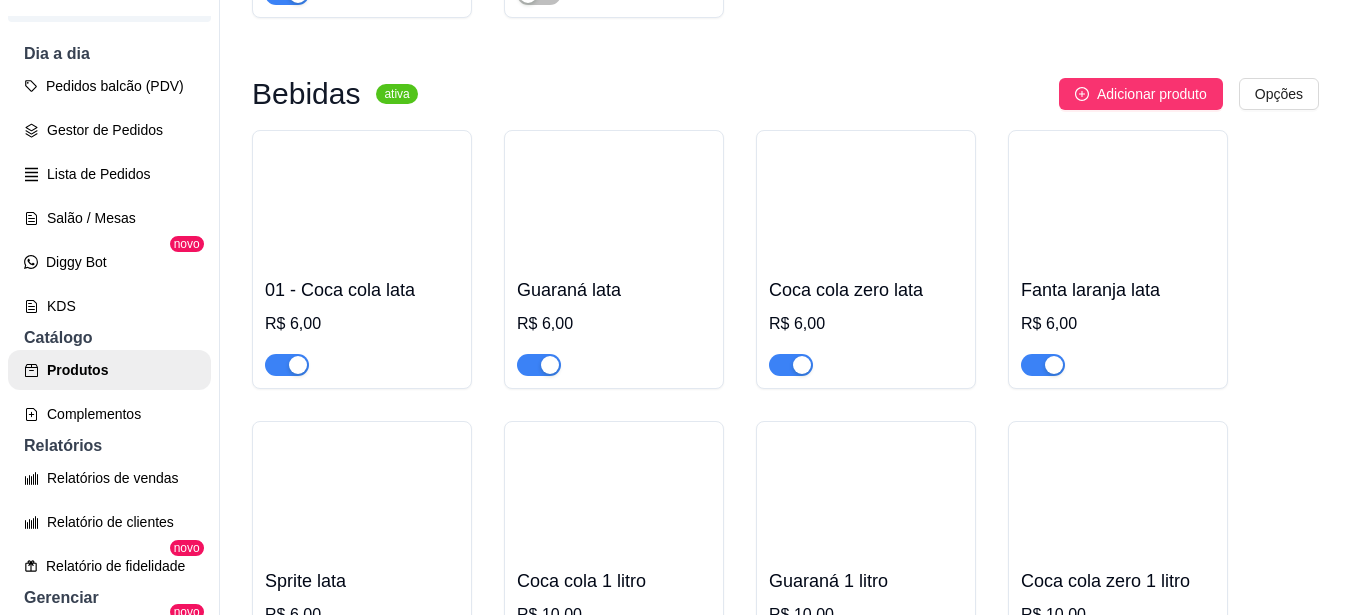 scroll, scrollTop: 7200, scrollLeft: 0, axis: vertical 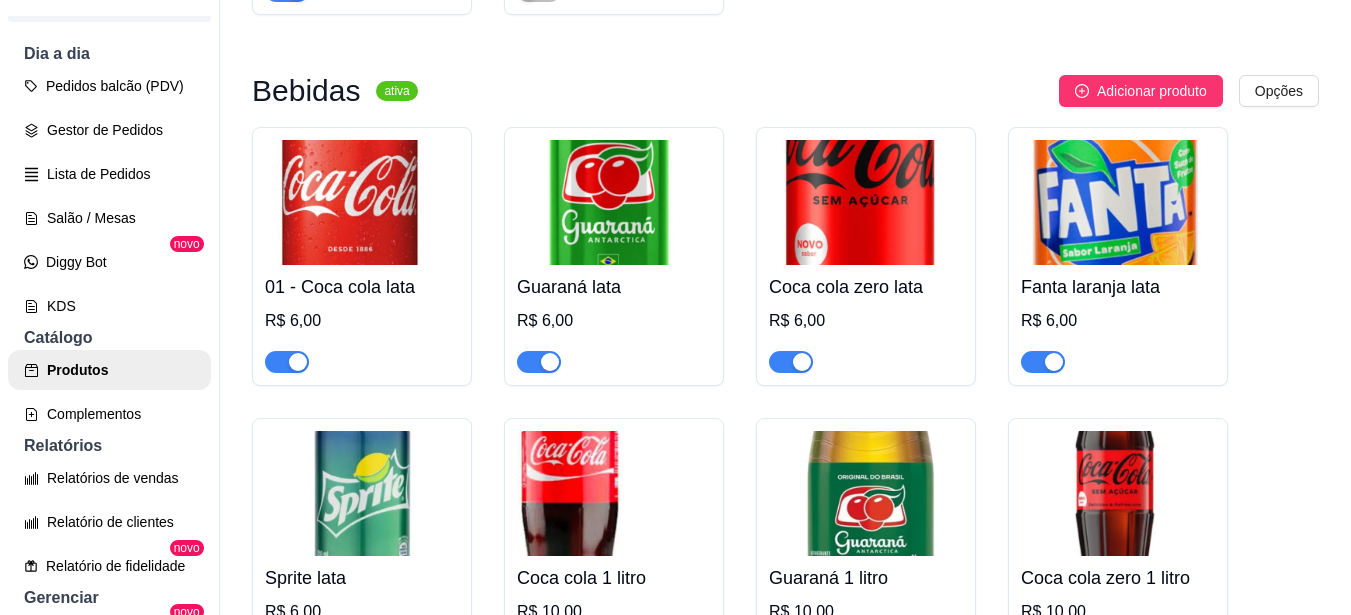 click at bounding box center (791, 362) 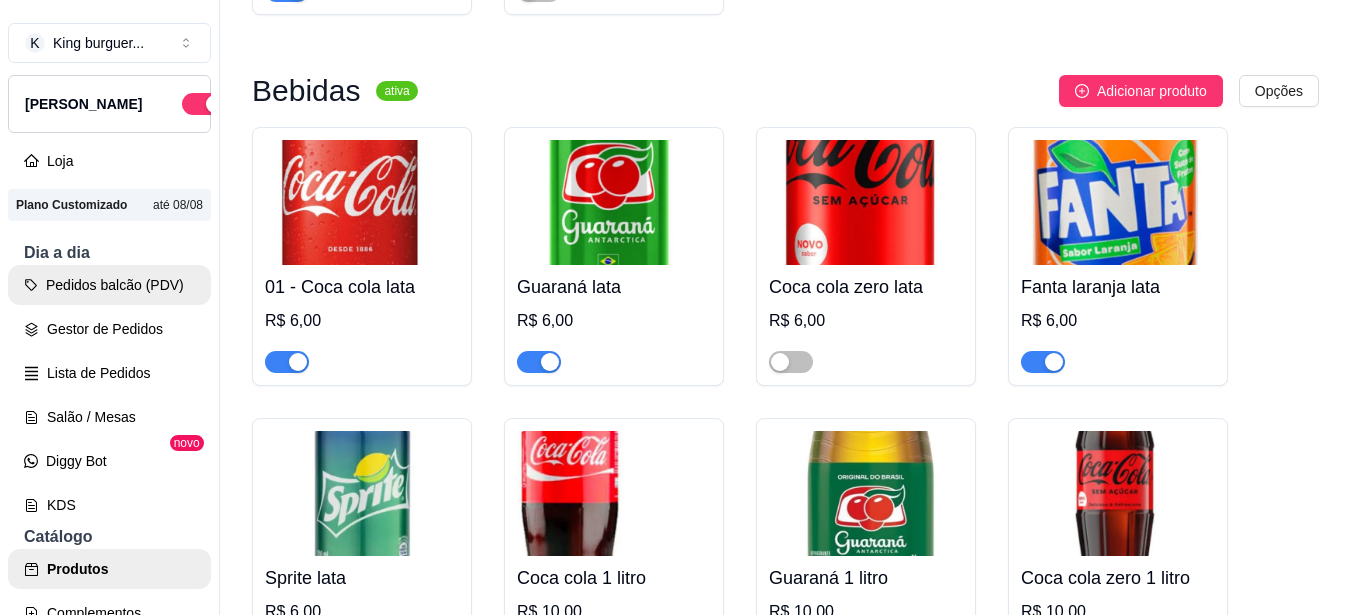scroll, scrollTop: 0, scrollLeft: 0, axis: both 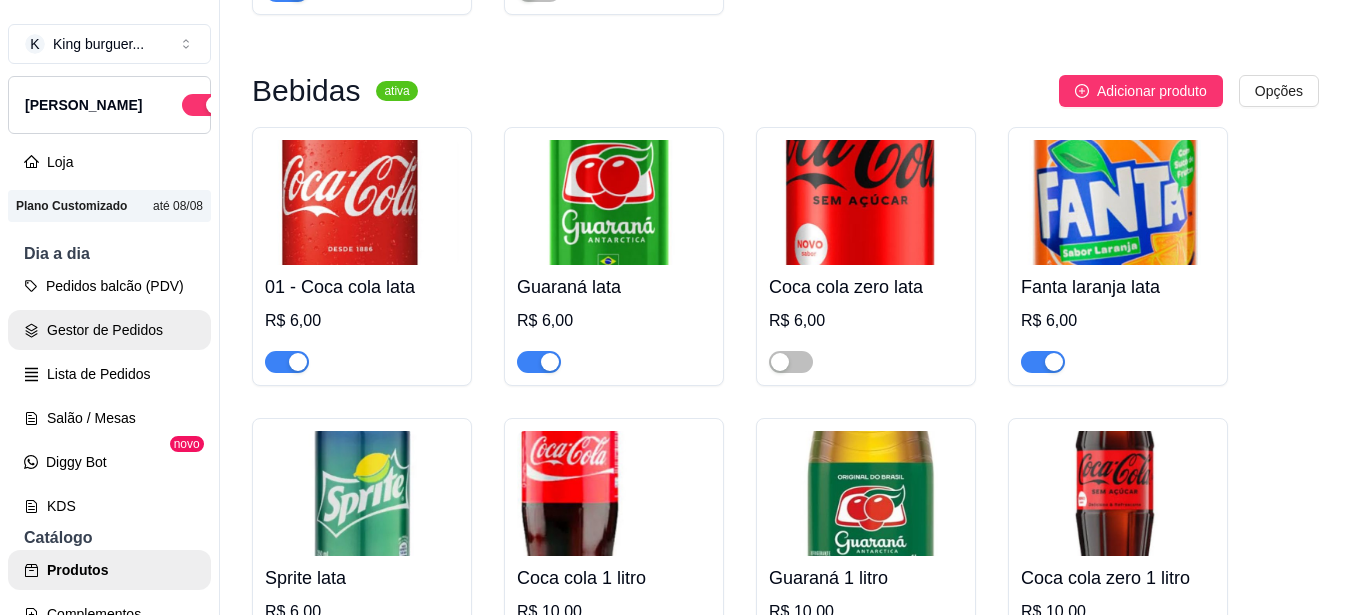 click on "Gestor de Pedidos" at bounding box center (109, 330) 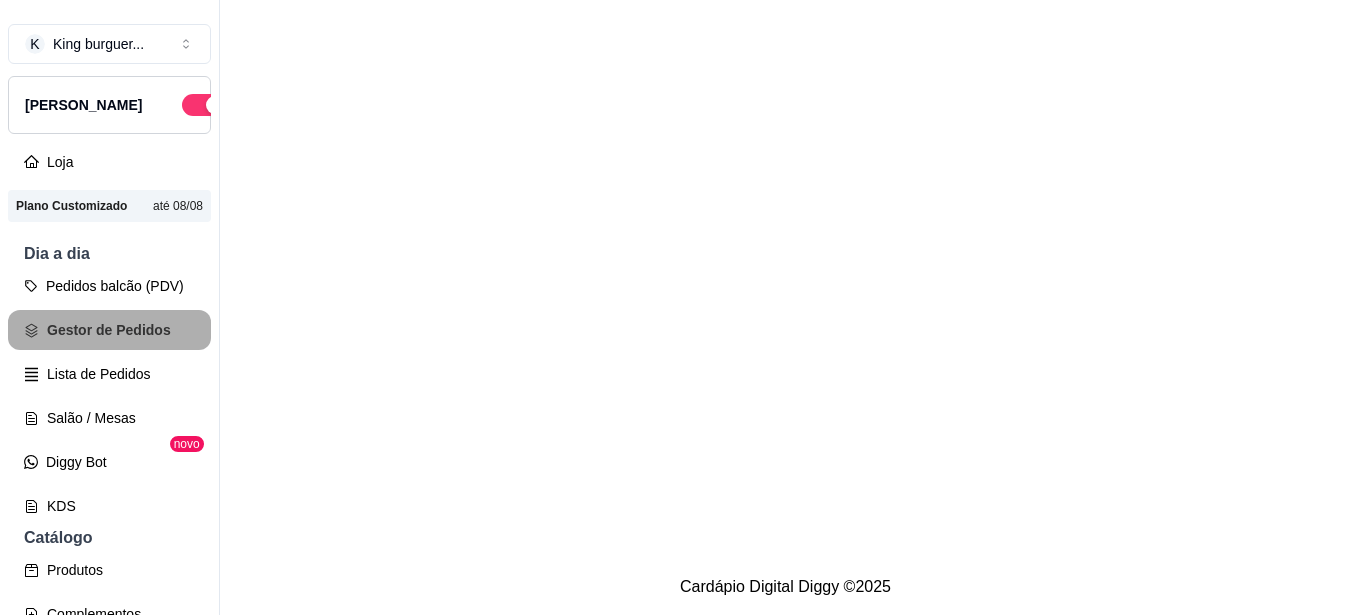 scroll, scrollTop: 0, scrollLeft: 0, axis: both 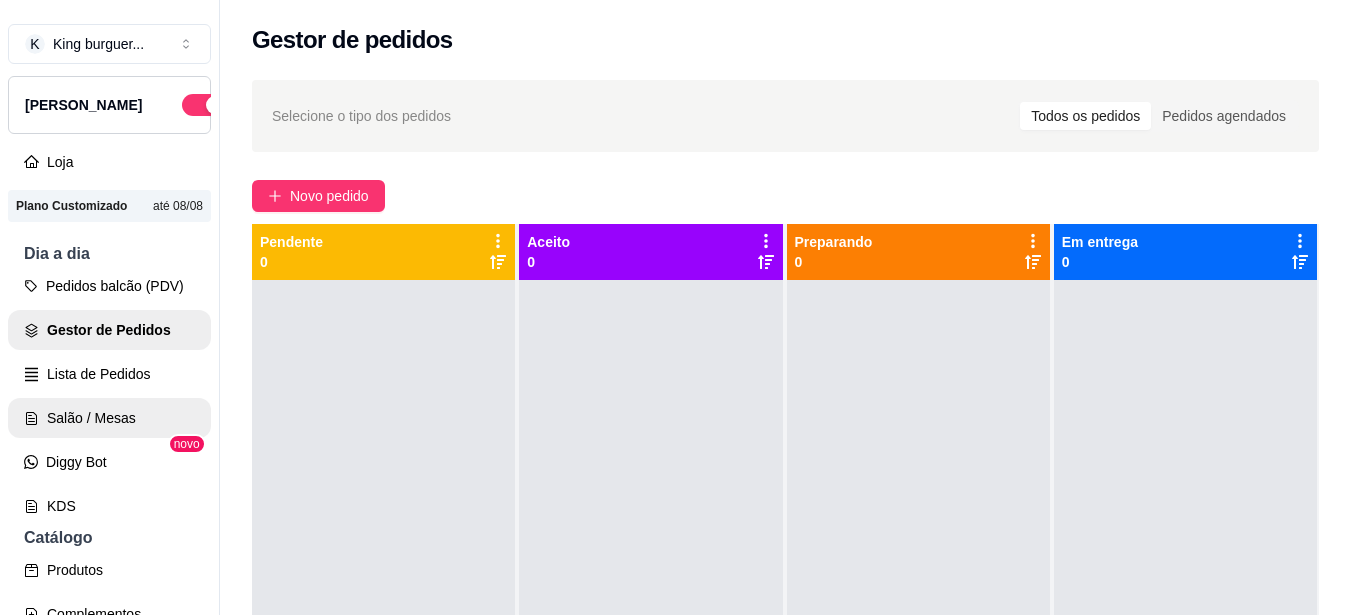 click on "Salão / Mesas" at bounding box center (109, 418) 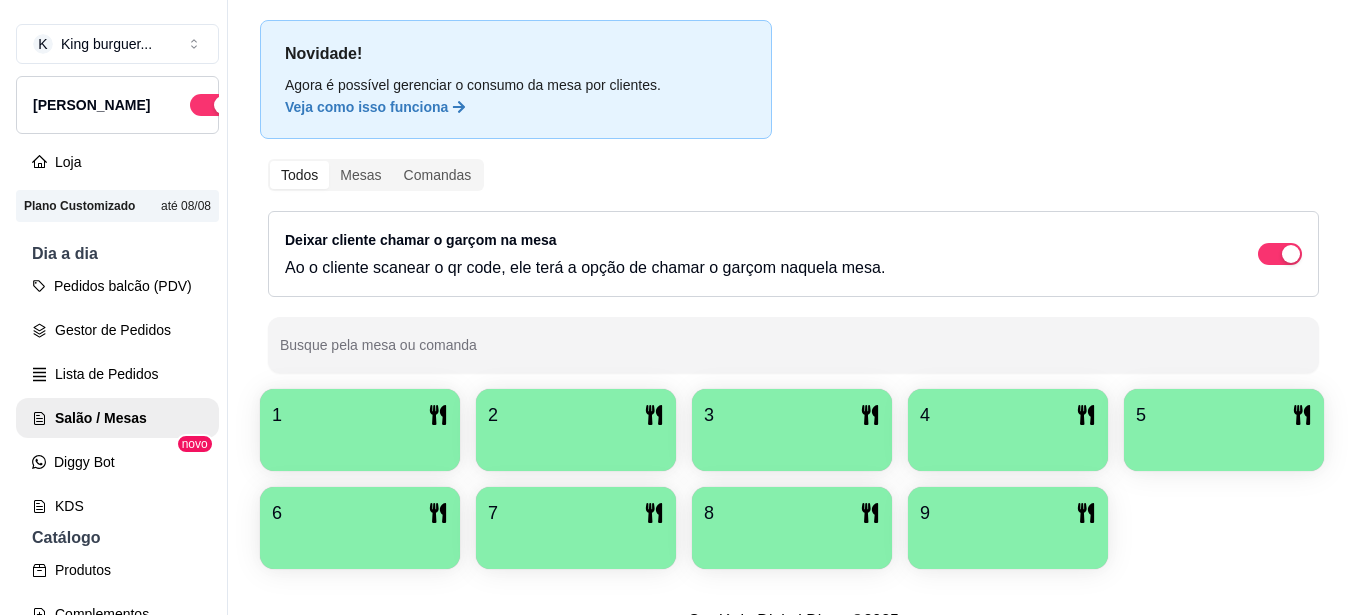 scroll, scrollTop: 247, scrollLeft: 0, axis: vertical 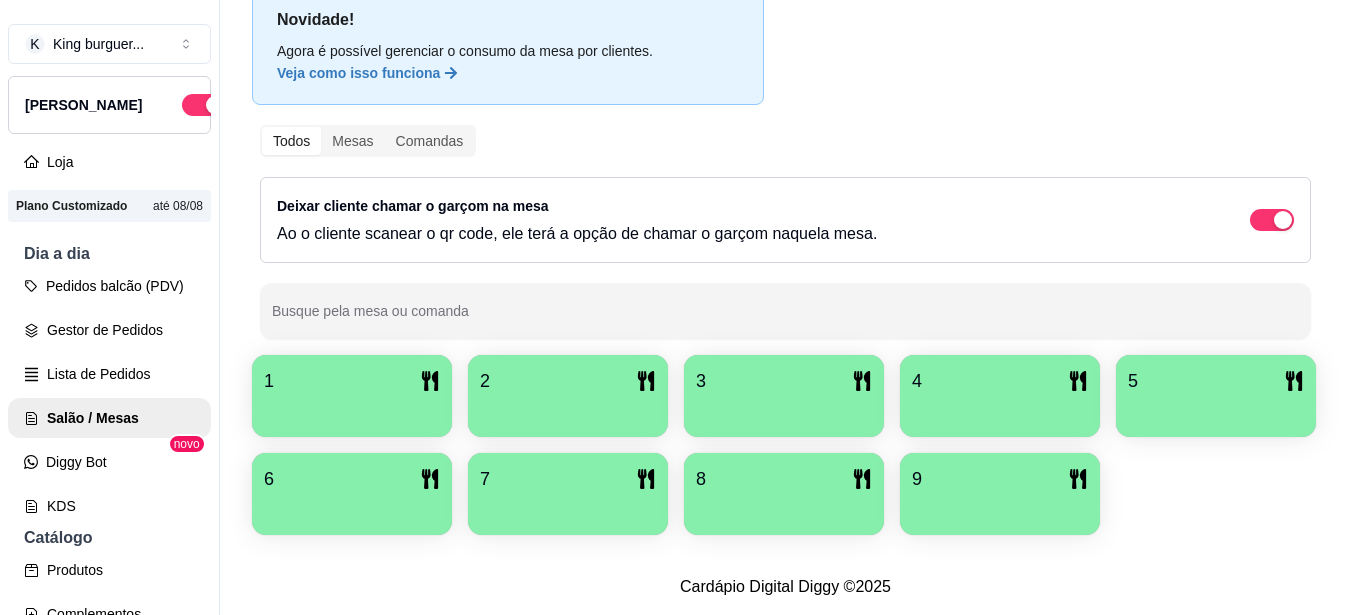 click on "5" at bounding box center [1216, 381] 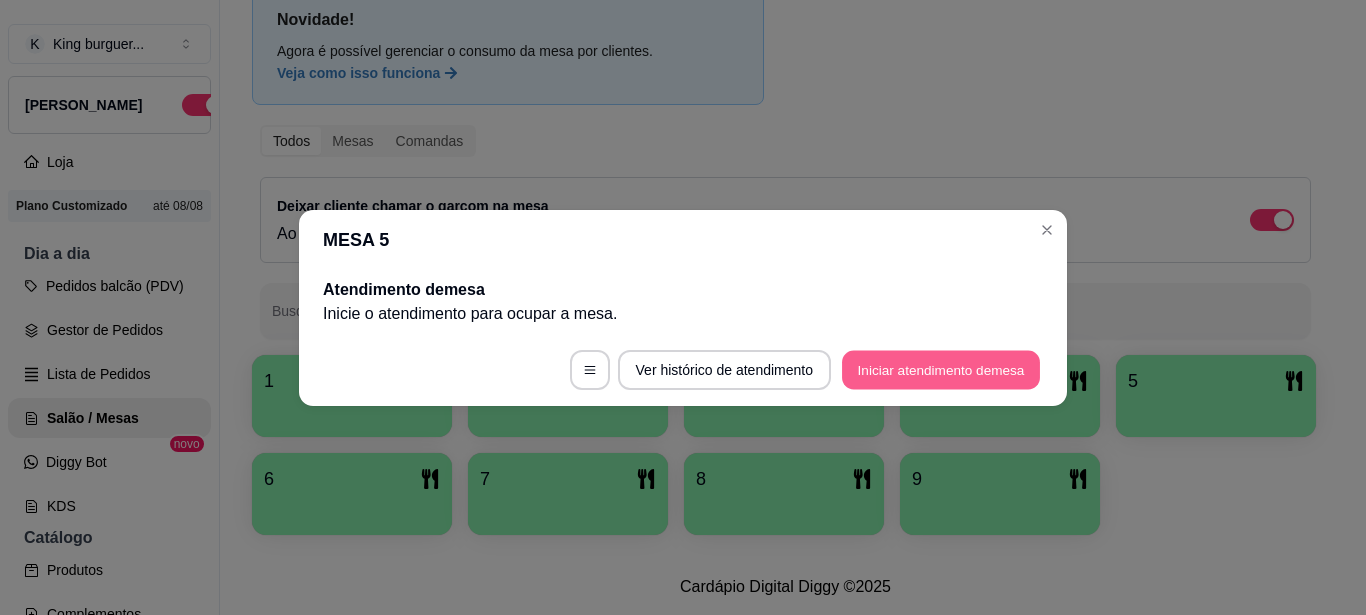 click on "Iniciar atendimento de  mesa" at bounding box center (941, 369) 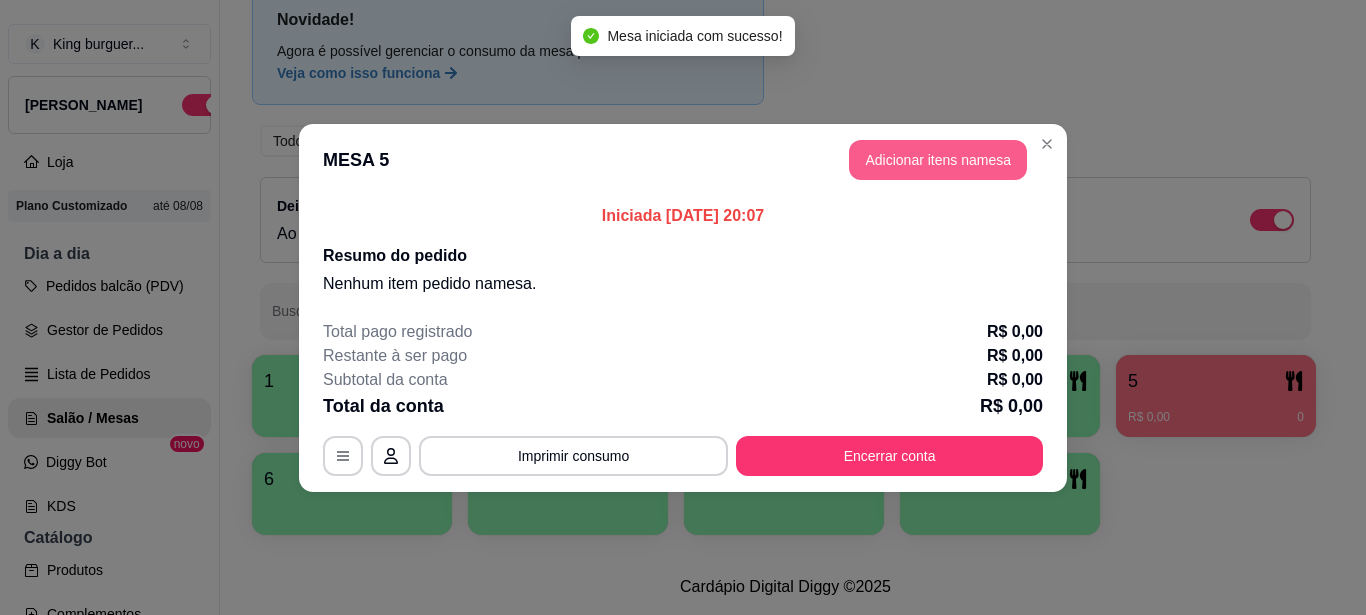 click on "Adicionar itens na  mesa" at bounding box center [938, 160] 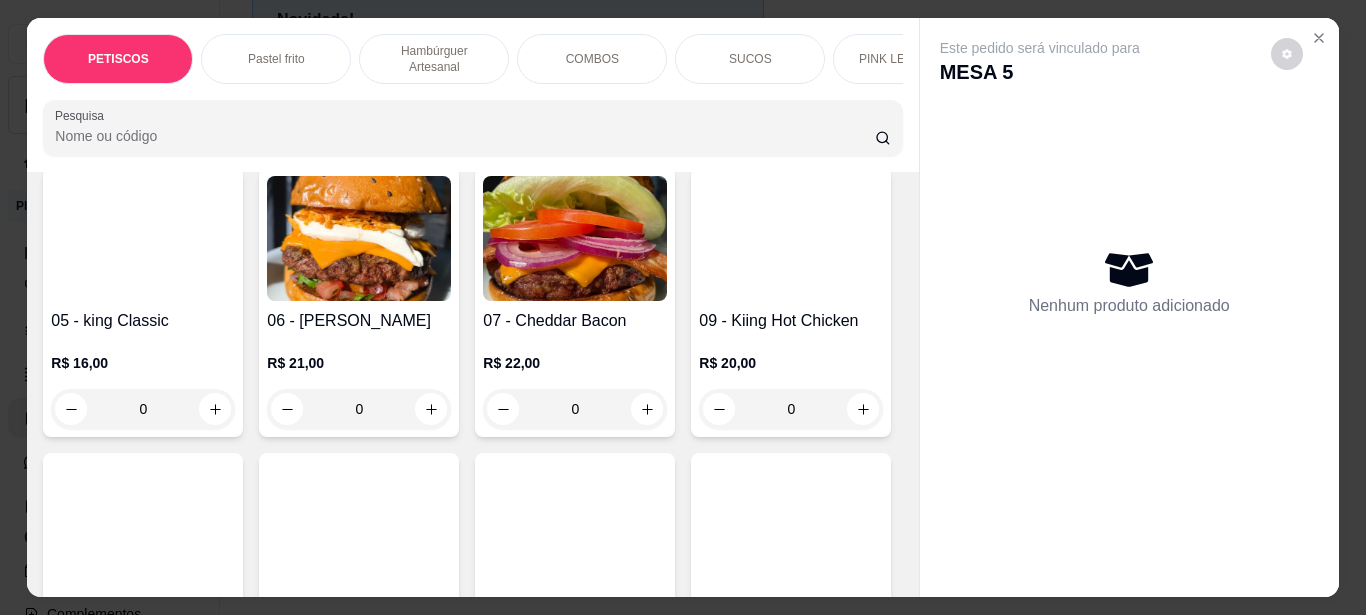 scroll, scrollTop: 1700, scrollLeft: 0, axis: vertical 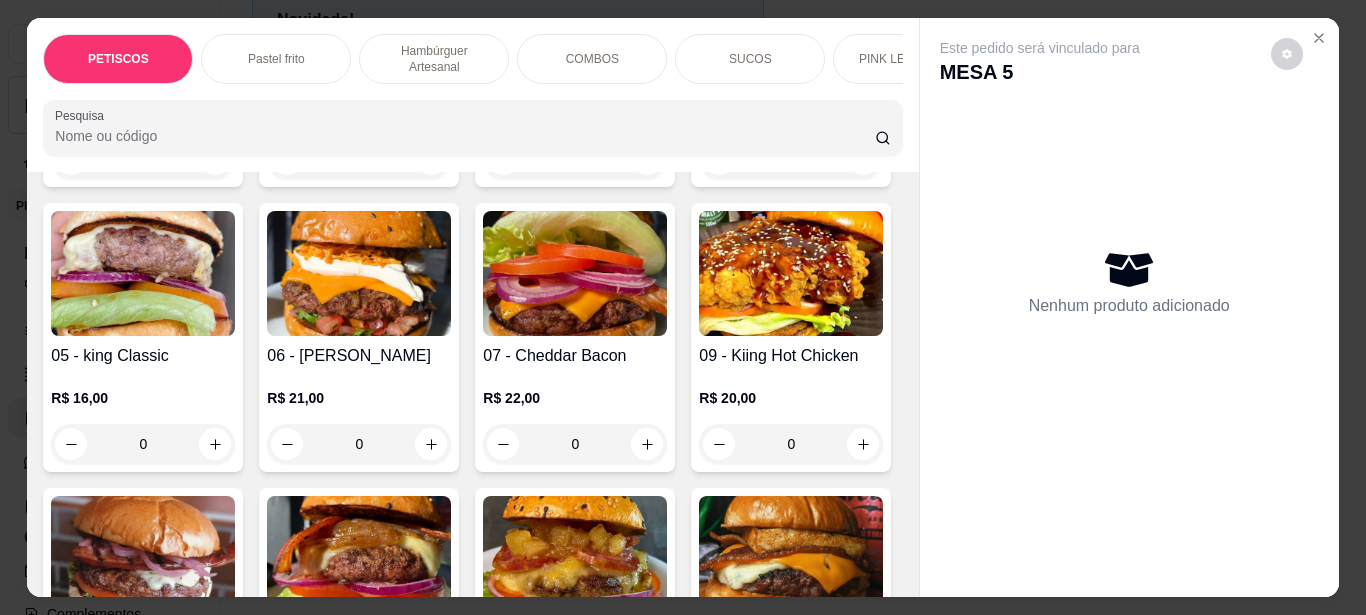 click at bounding box center (143, -36) 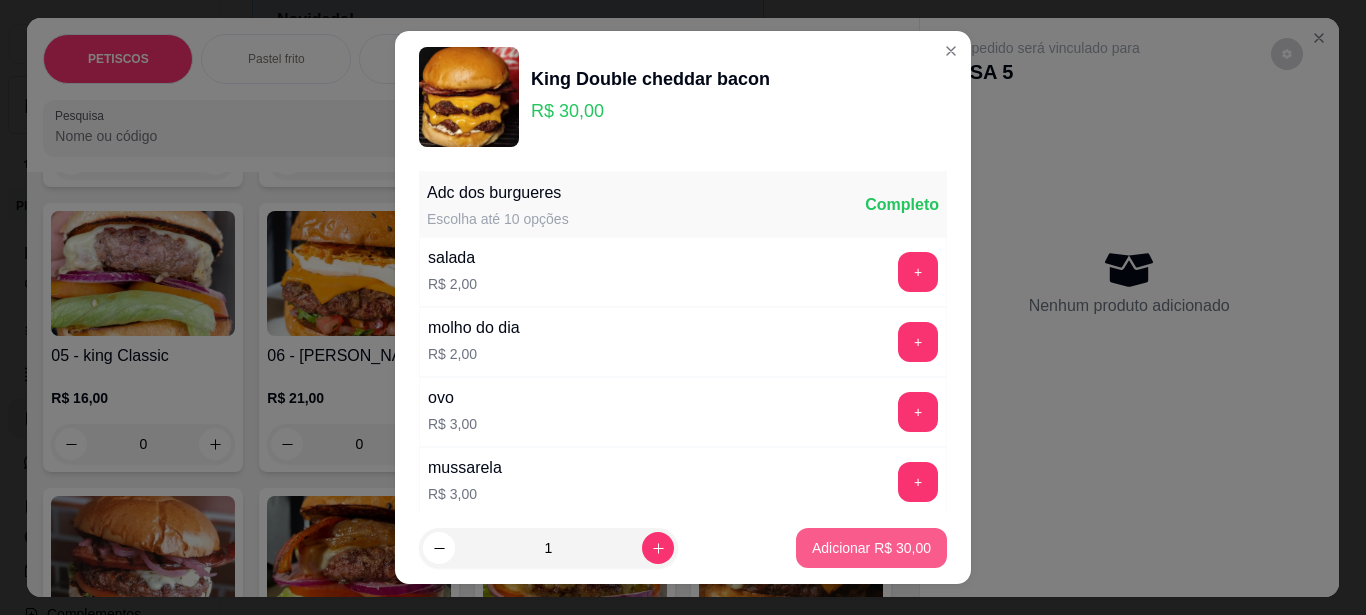 click on "Adicionar   R$ 30,00" at bounding box center (871, 548) 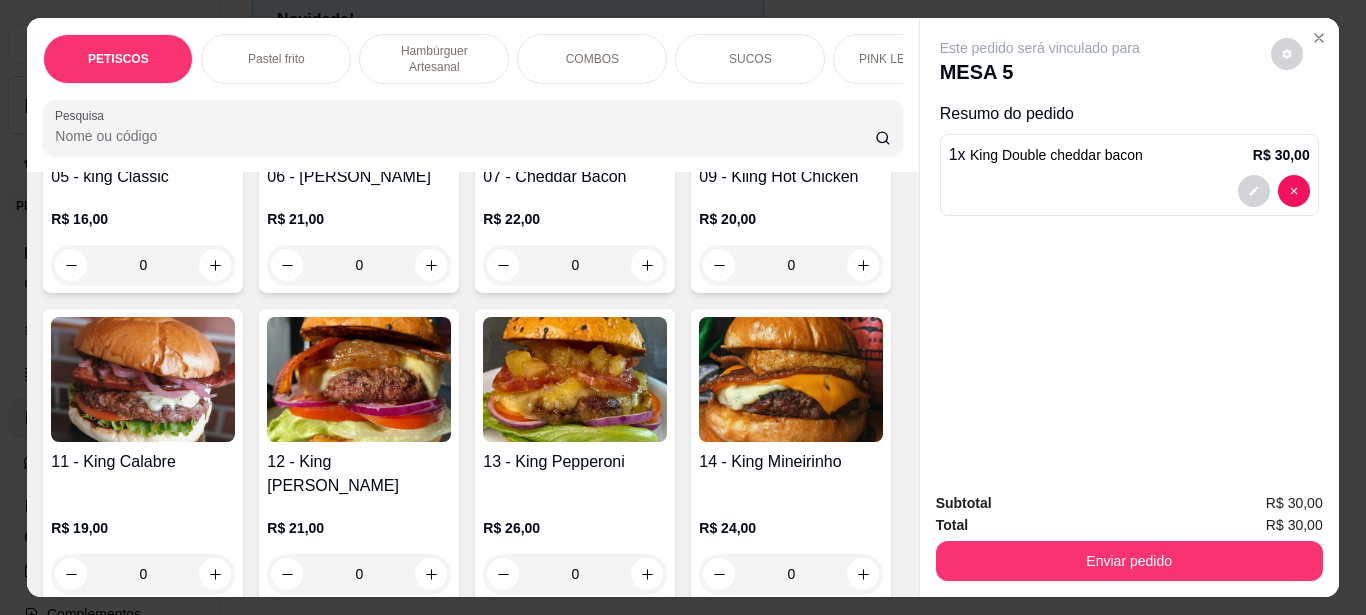scroll, scrollTop: 2101, scrollLeft: 0, axis: vertical 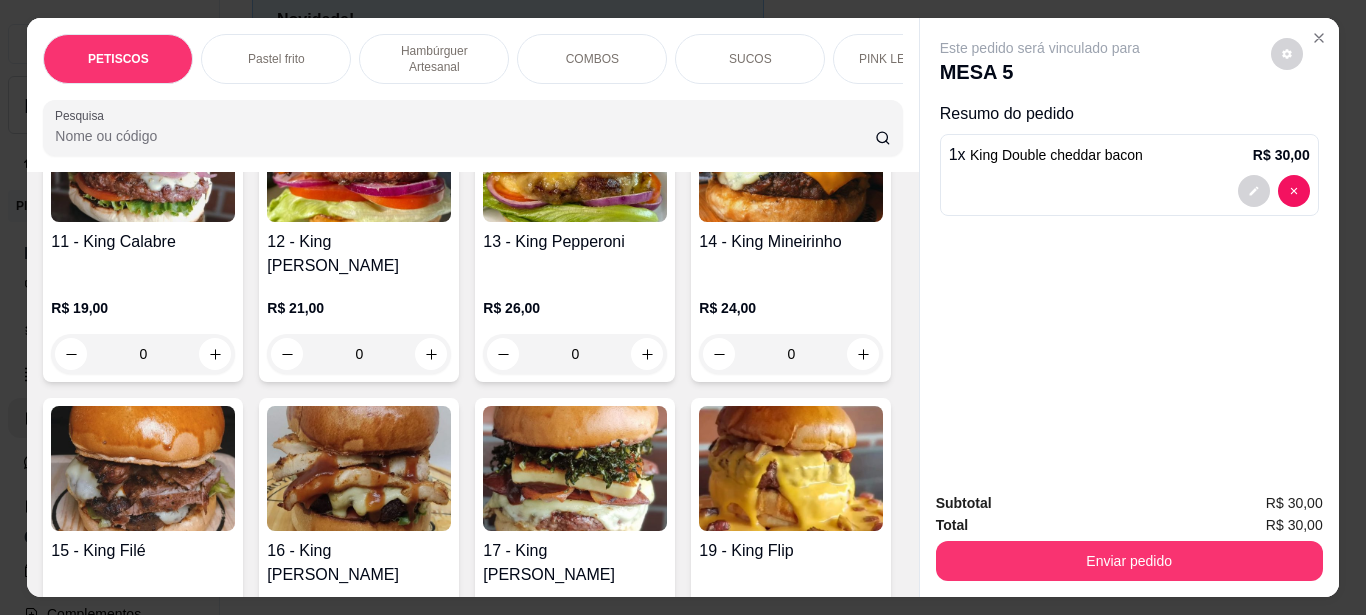 click at bounding box center [143, 159] 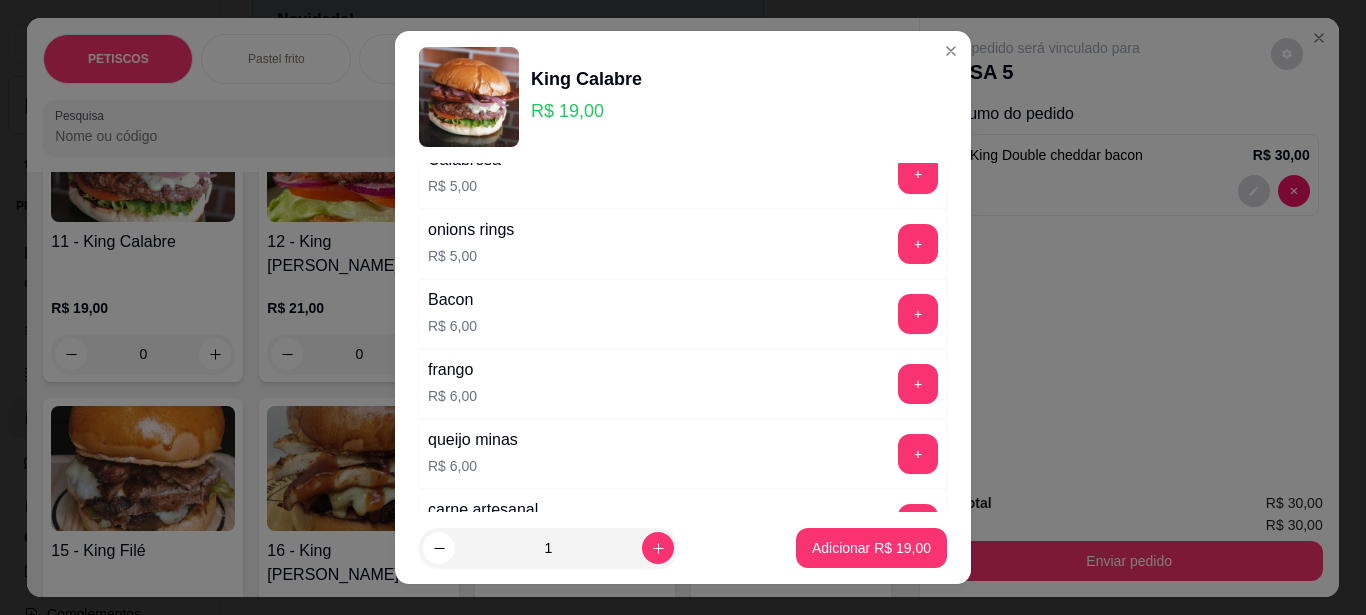 scroll, scrollTop: 1064, scrollLeft: 0, axis: vertical 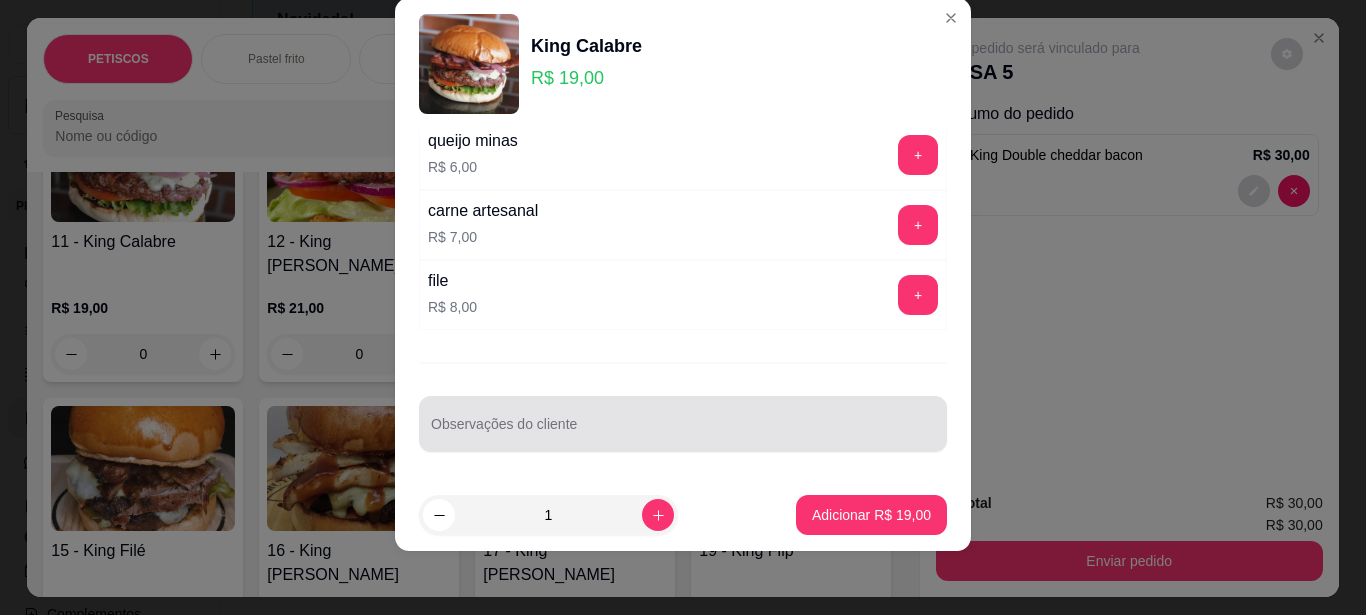 click on "Observações do cliente" at bounding box center (683, 432) 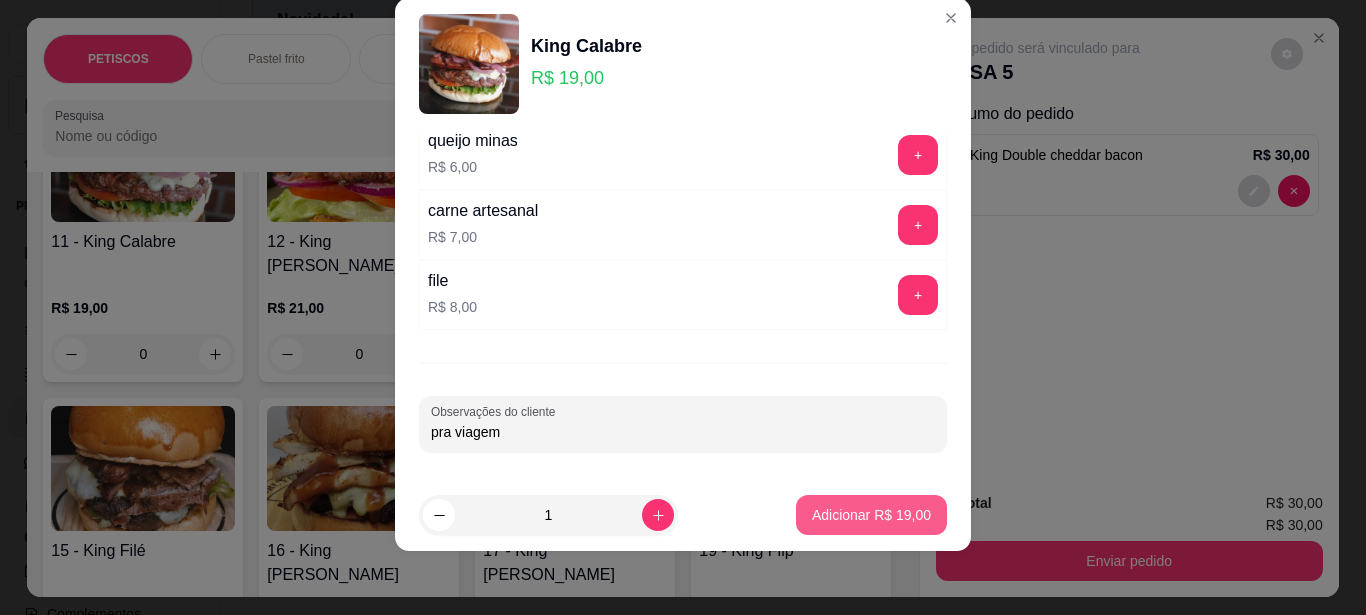 type on "pra viagem" 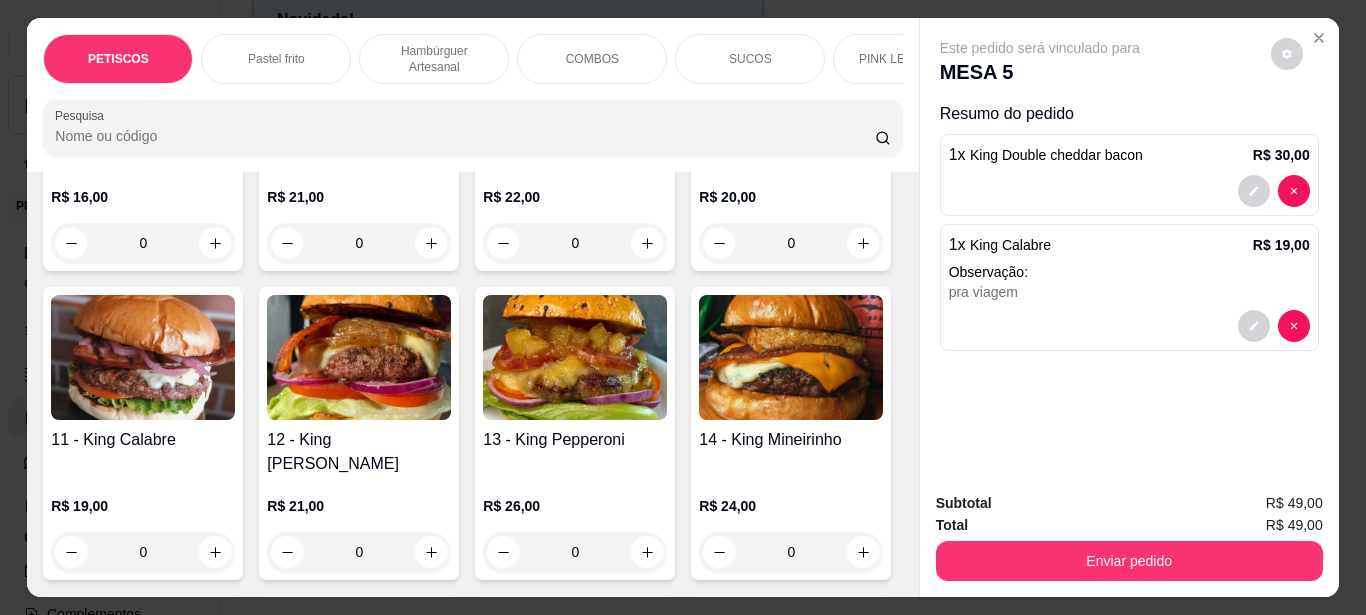 scroll, scrollTop: 1901, scrollLeft: 0, axis: vertical 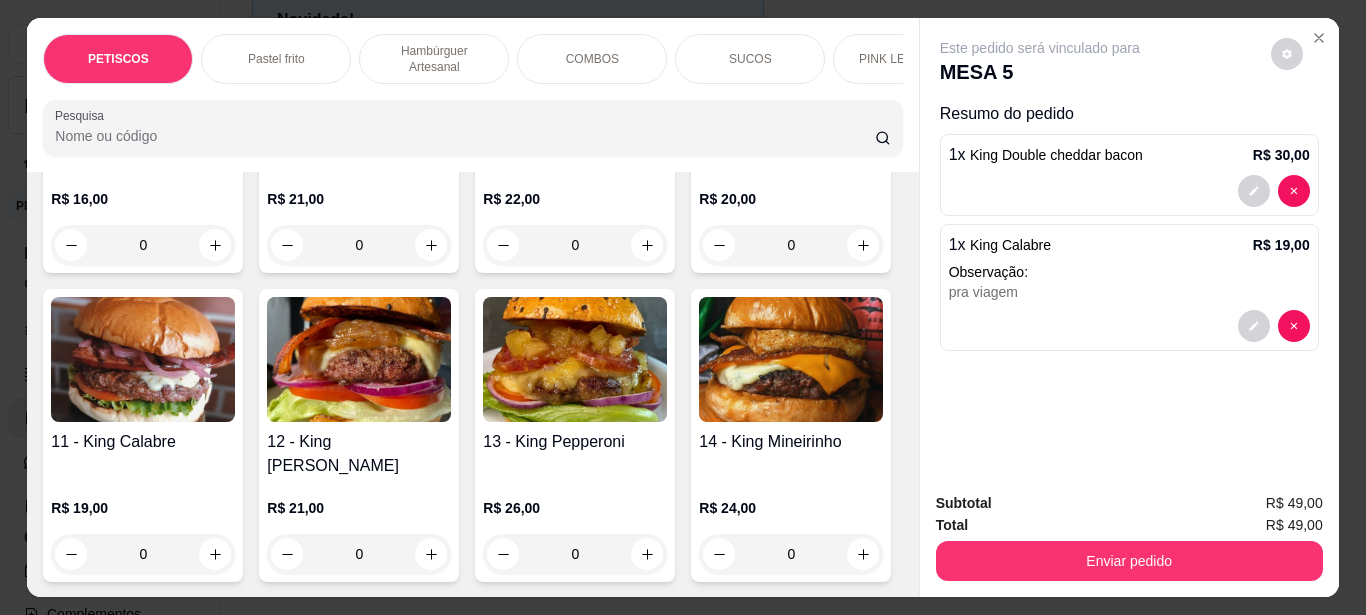 click at bounding box center [143, 74] 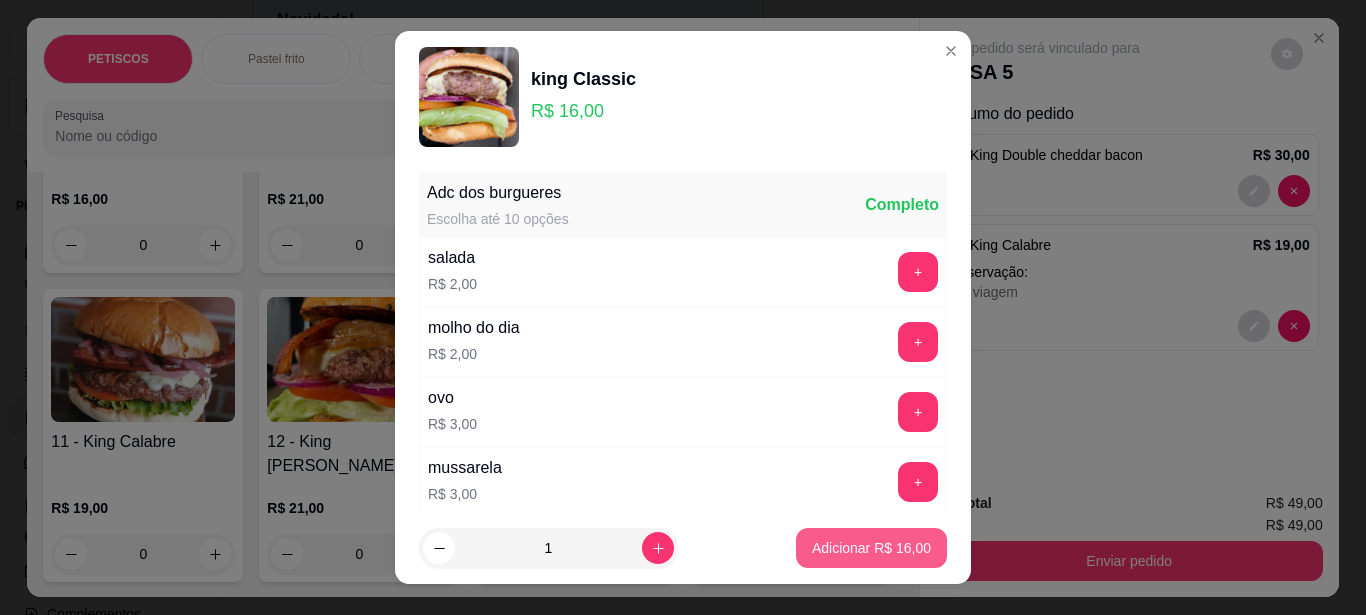 click on "Adicionar   R$ 16,00" at bounding box center [871, 548] 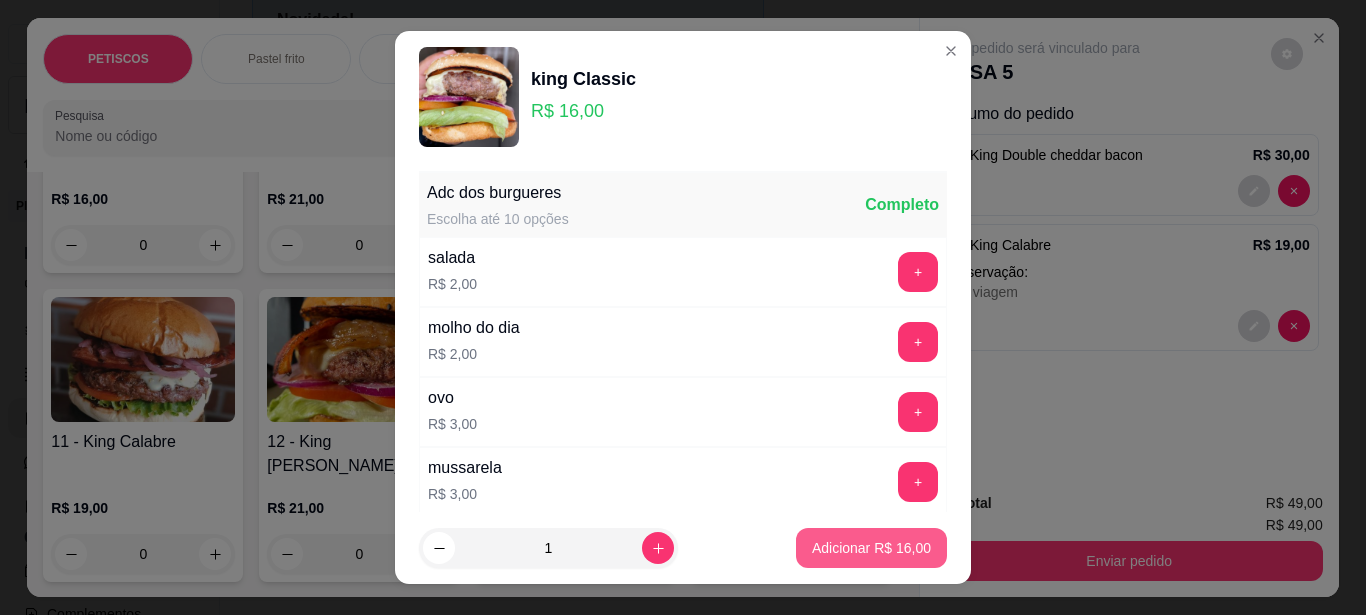 type on "1" 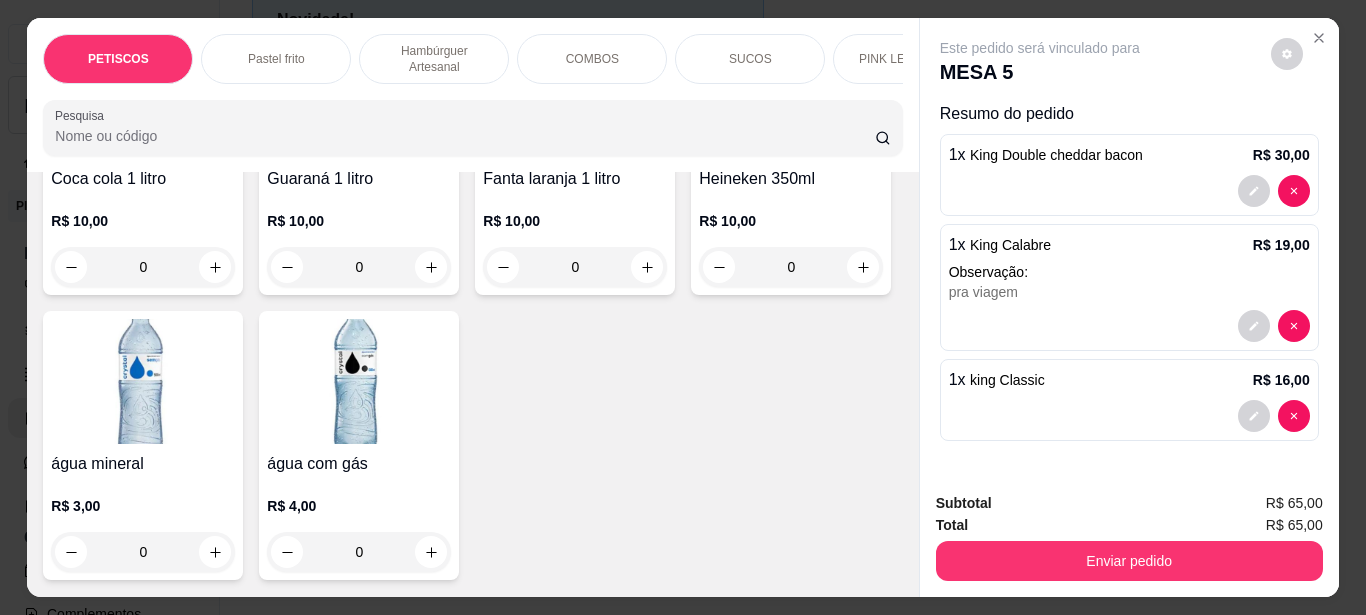scroll, scrollTop: 6570, scrollLeft: 0, axis: vertical 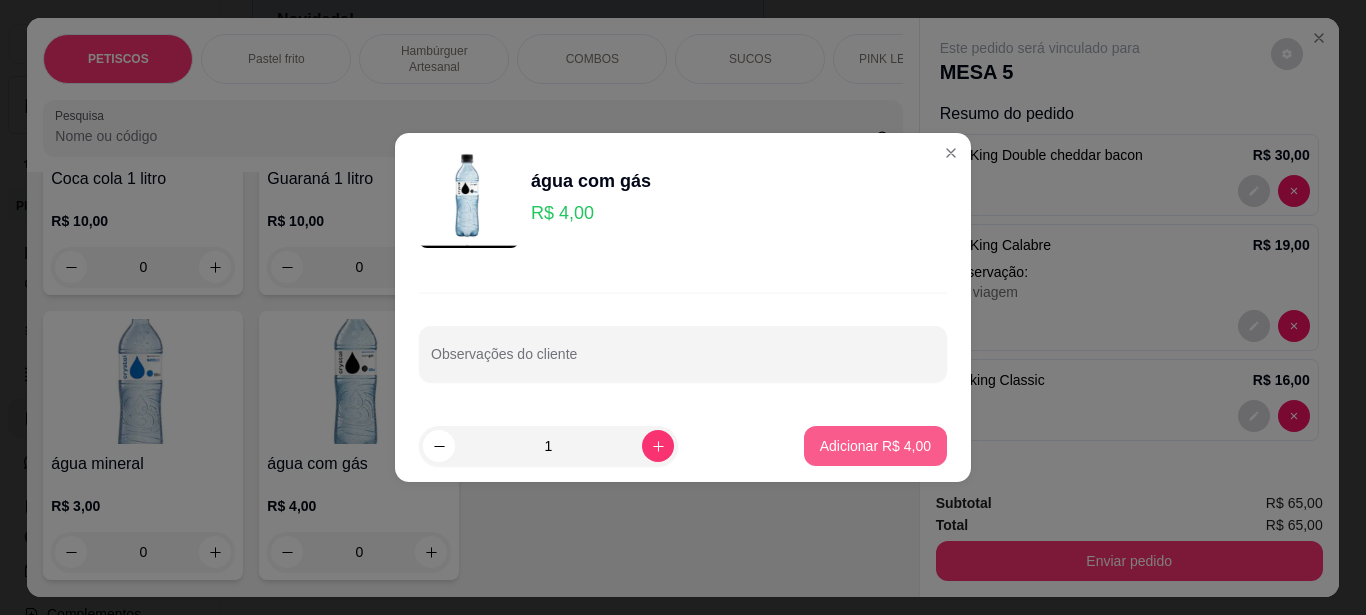 click on "Adicionar   R$ 4,00" at bounding box center [875, 446] 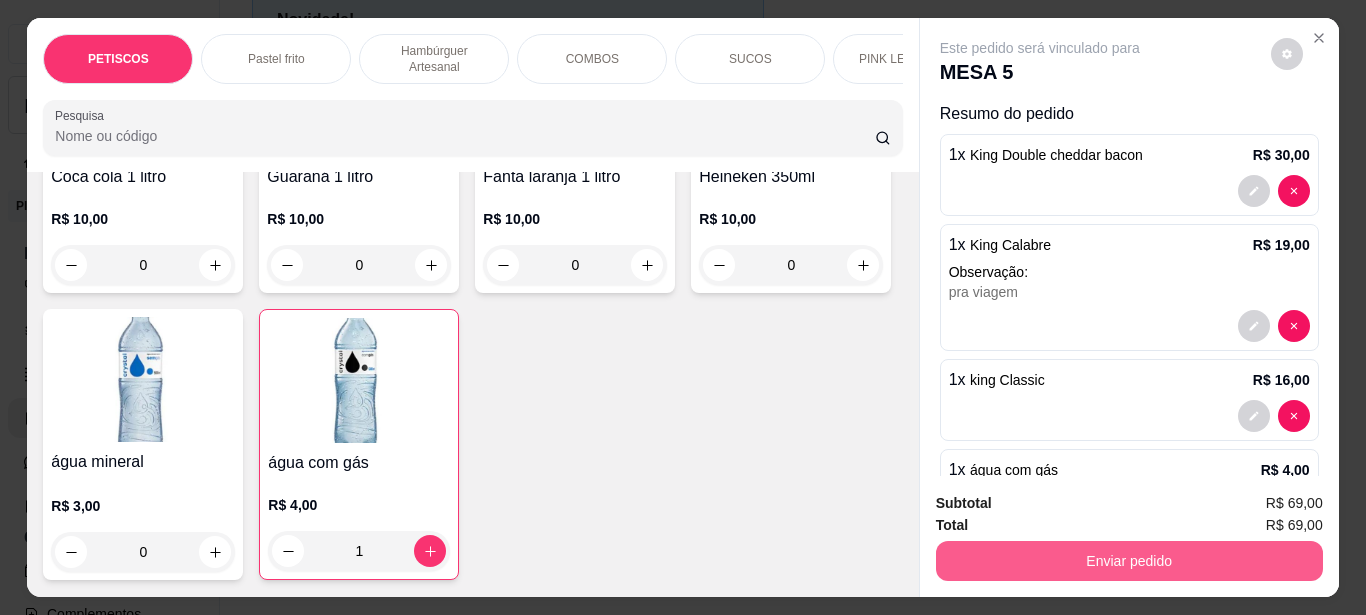 click on "Enviar pedido" at bounding box center [1129, 561] 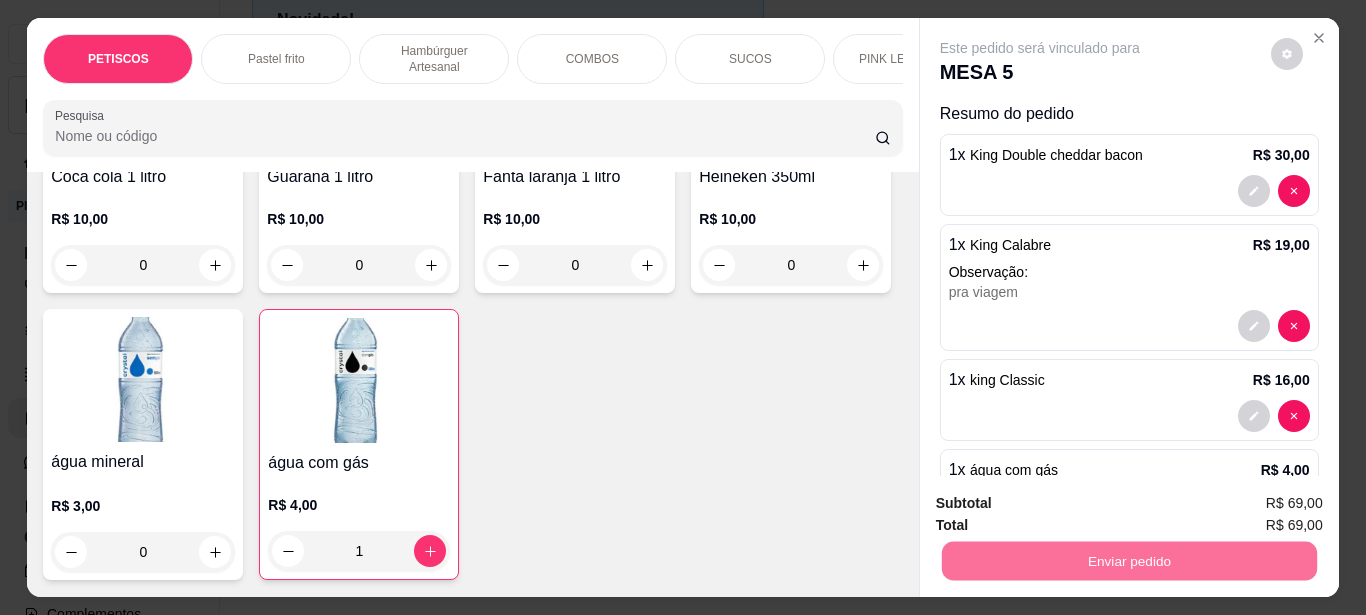 click on "Não registrar e enviar pedido" at bounding box center (1063, 504) 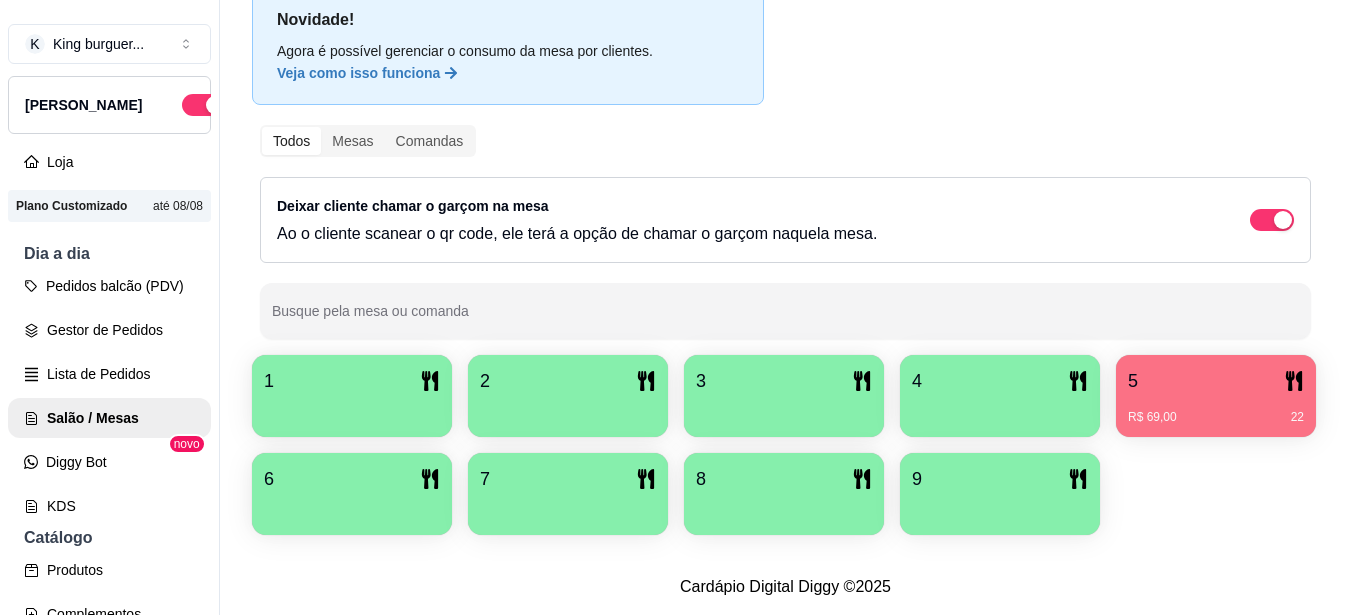 click on "R$ 69,00 22" at bounding box center [1216, 410] 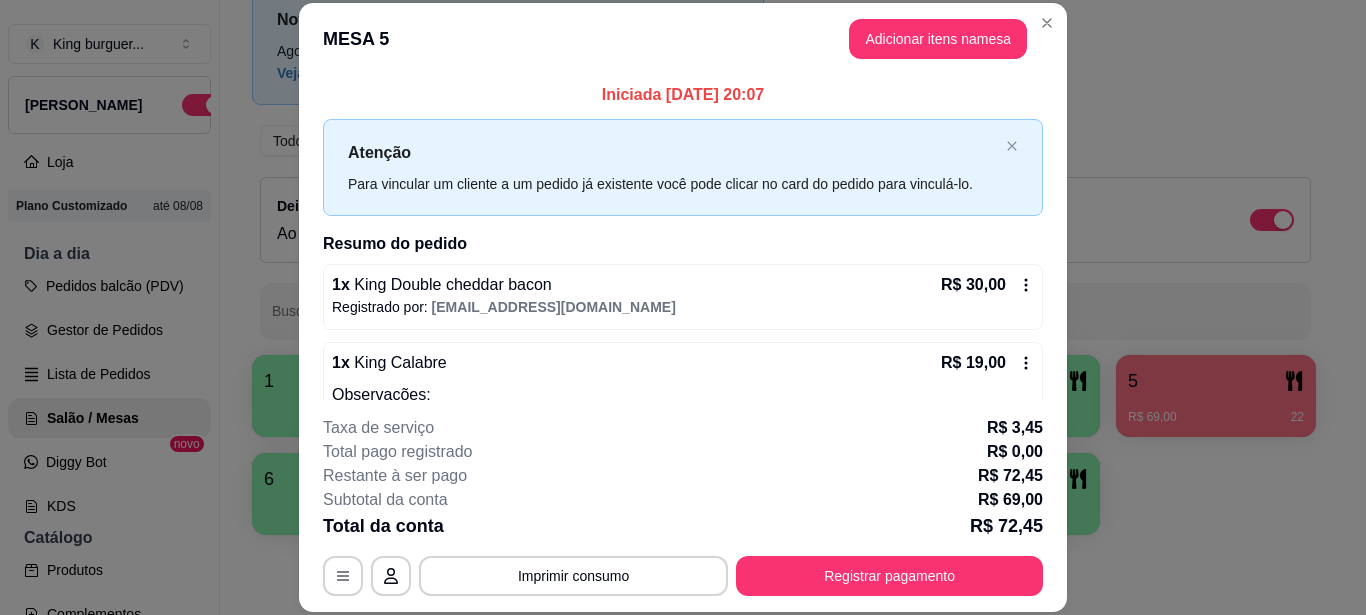 scroll, scrollTop: 61, scrollLeft: 0, axis: vertical 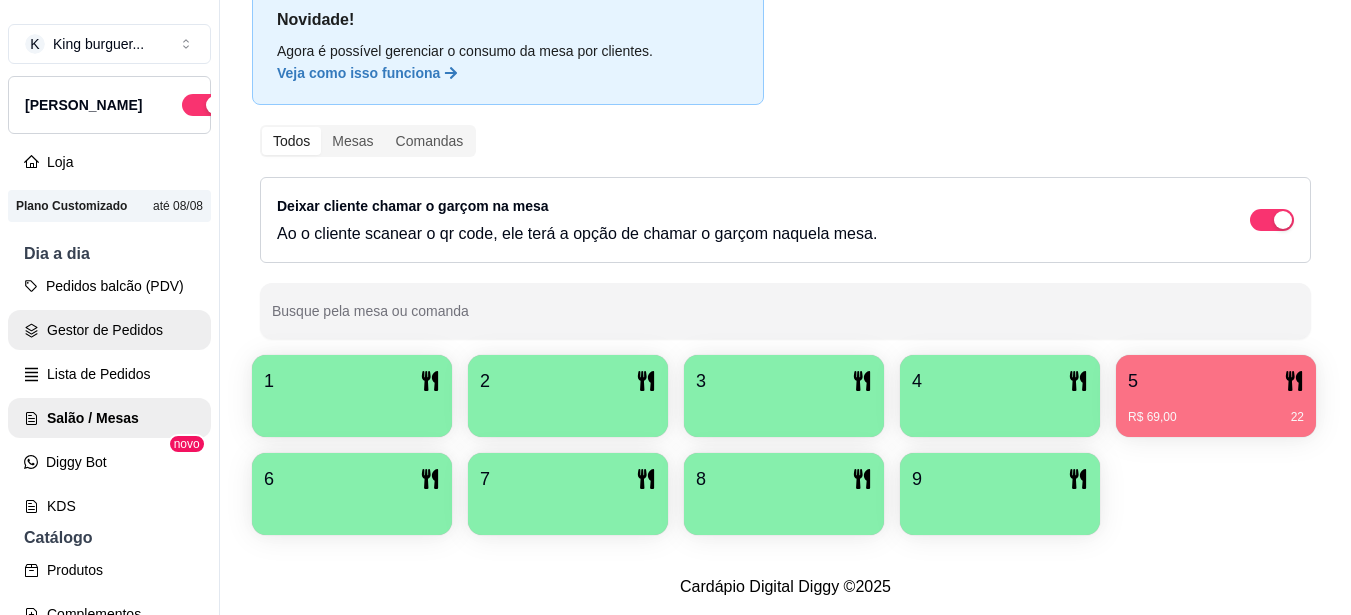 click on "Gestor de Pedidos" at bounding box center (109, 330) 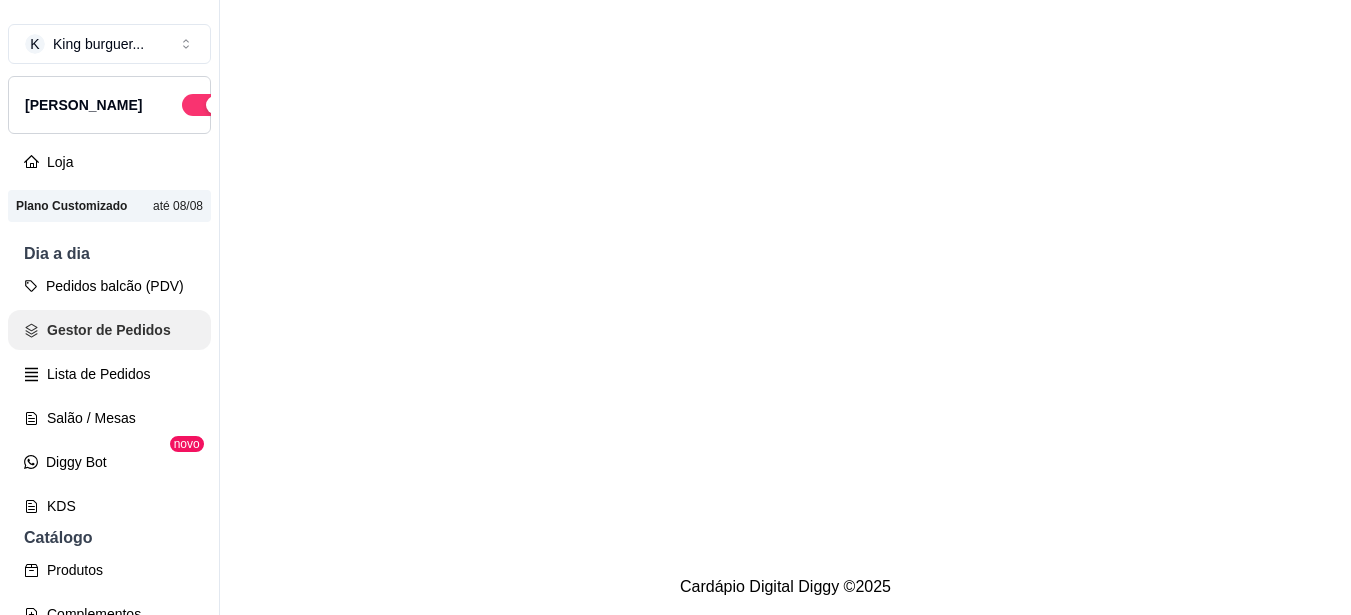 scroll, scrollTop: 0, scrollLeft: 0, axis: both 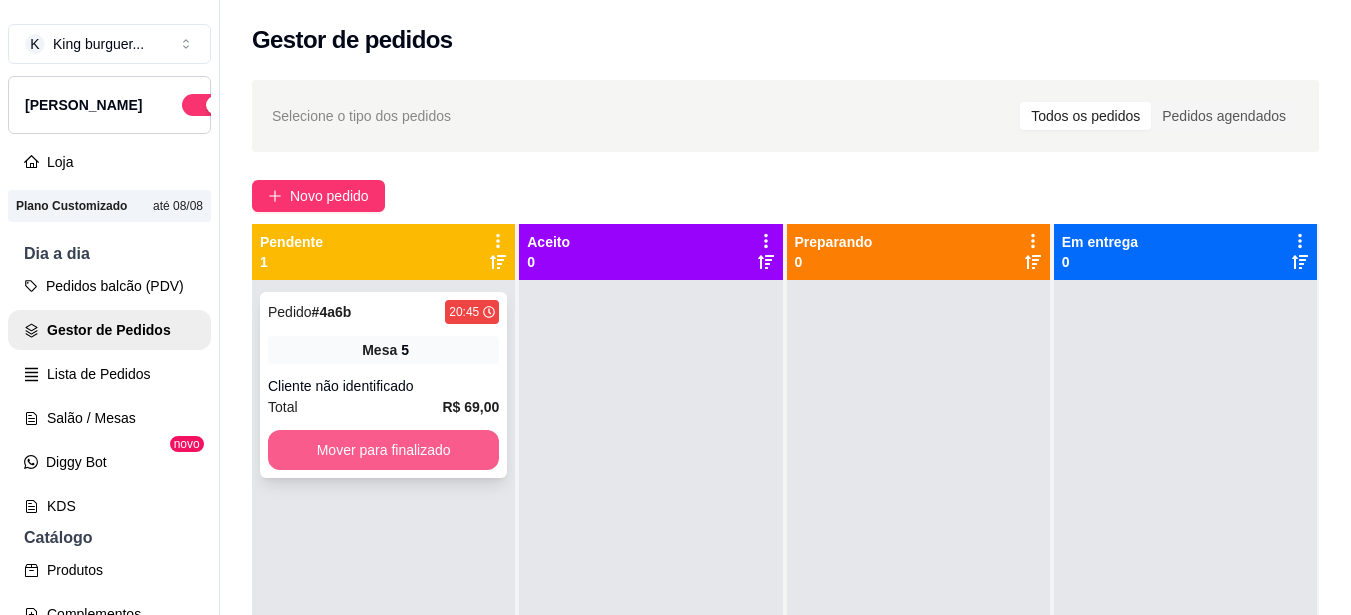 click on "Mover para finalizado" at bounding box center [383, 450] 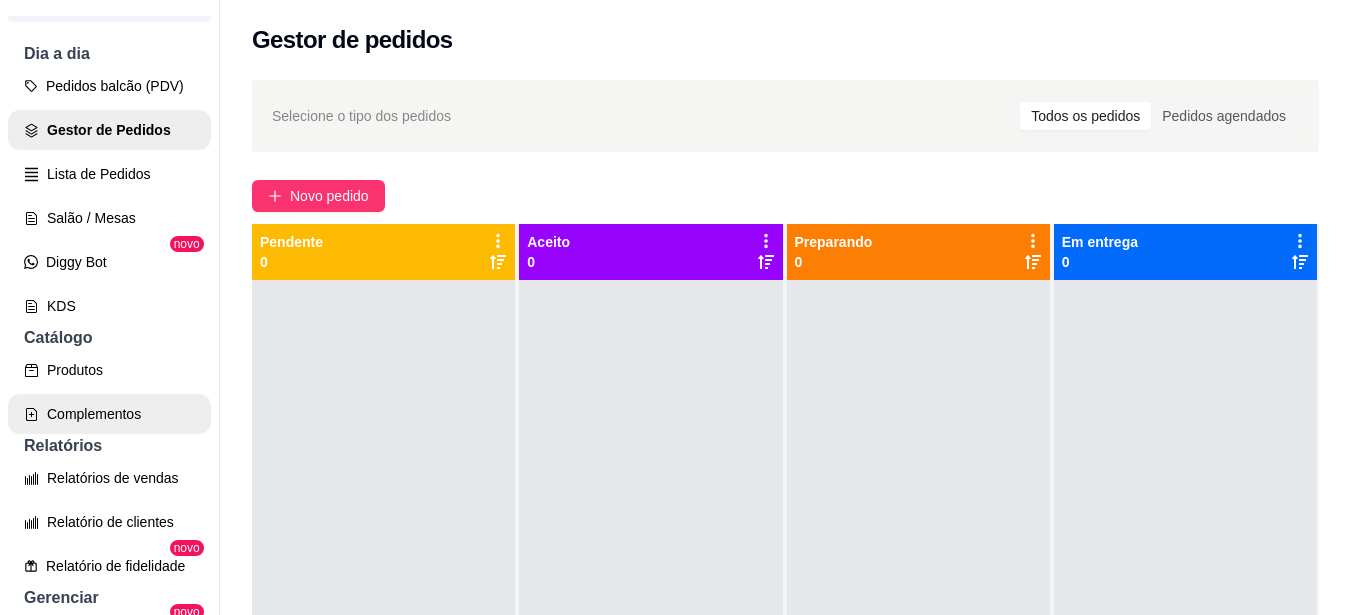 scroll, scrollTop: 300, scrollLeft: 0, axis: vertical 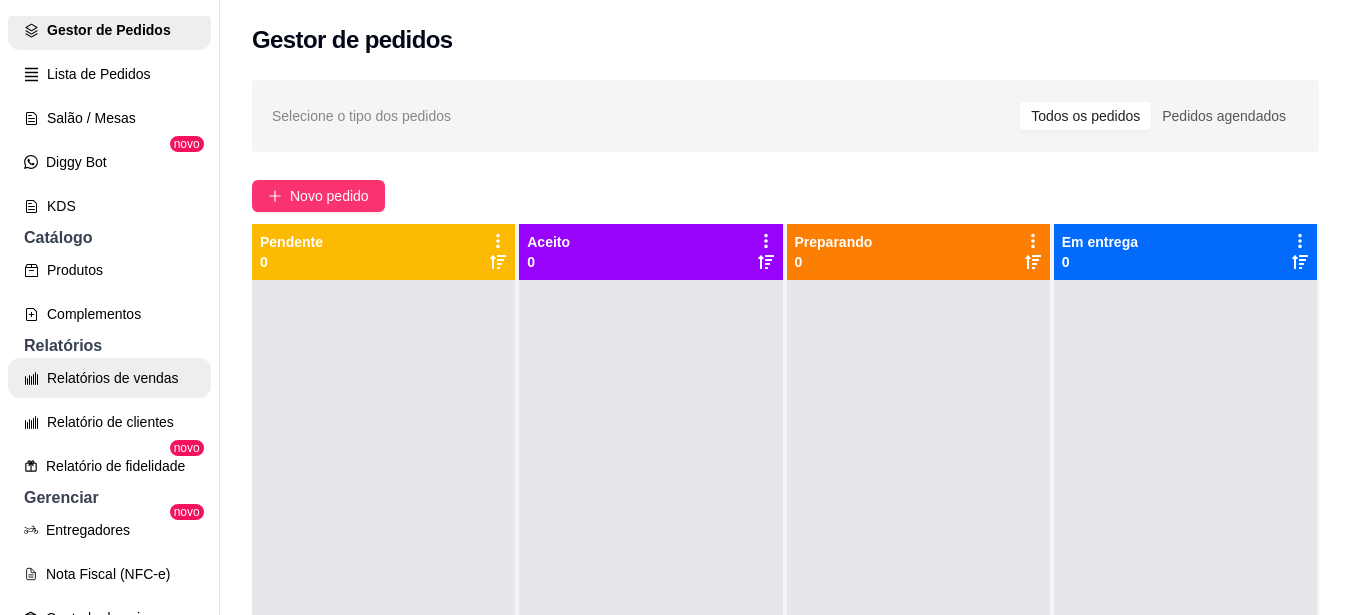 click on "Relatórios de vendas" at bounding box center (109, 378) 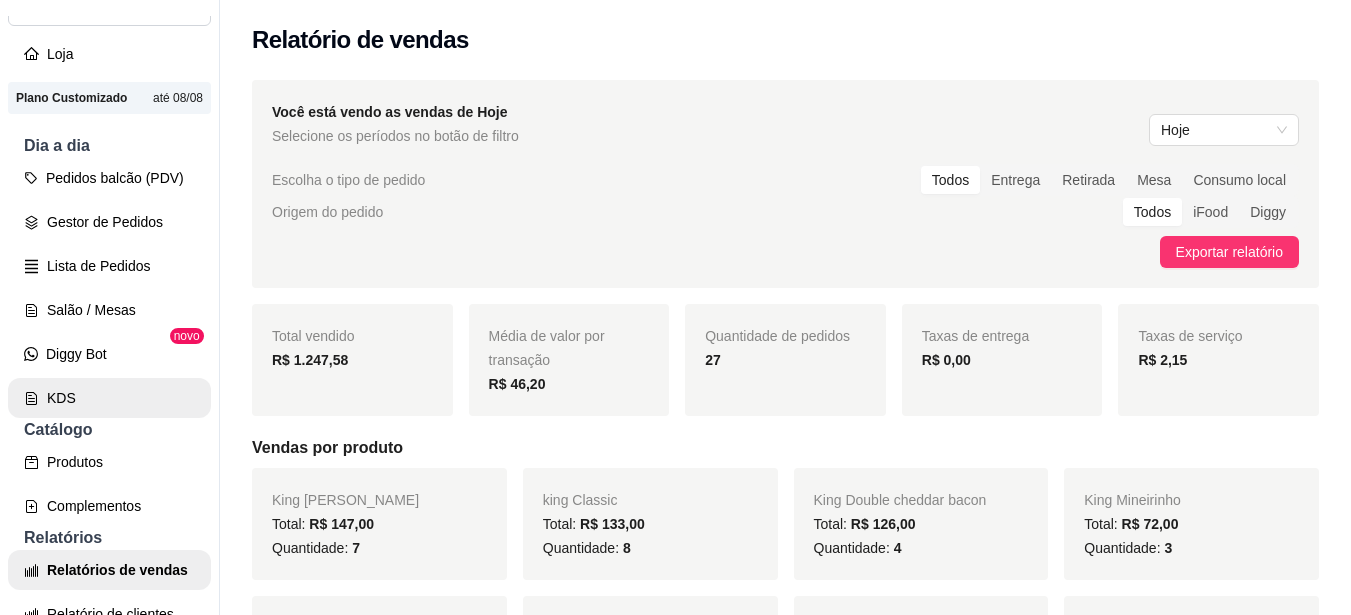 scroll, scrollTop: 100, scrollLeft: 0, axis: vertical 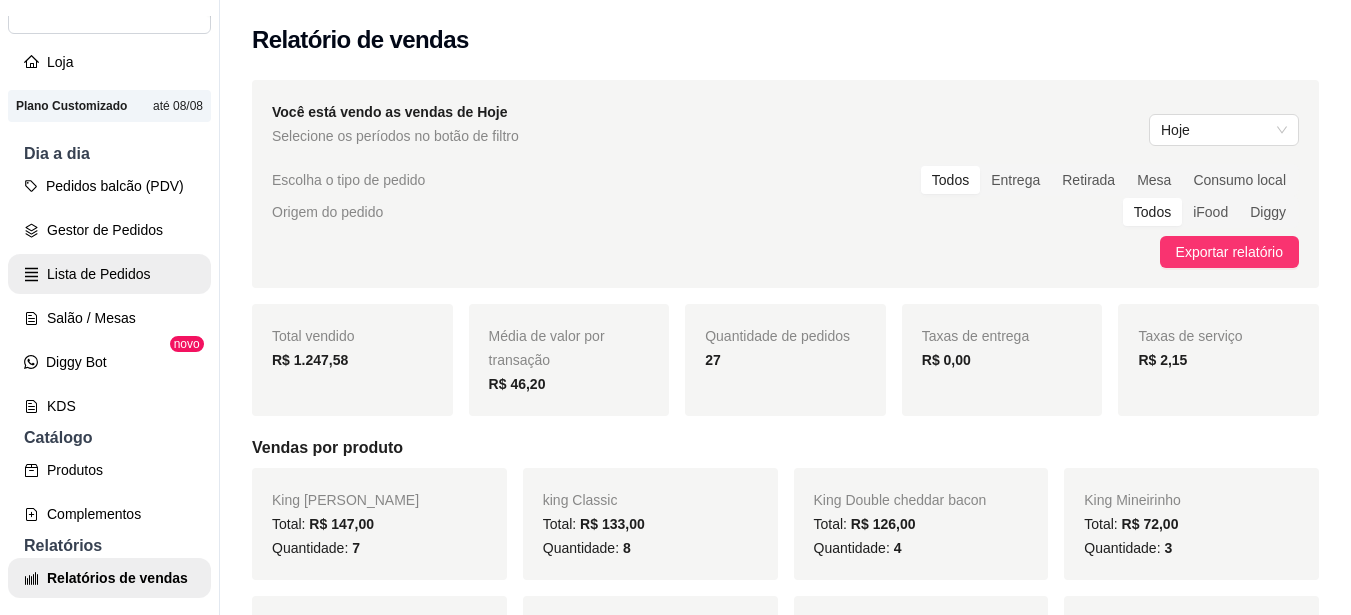 click on "Lista de Pedidos" at bounding box center (109, 274) 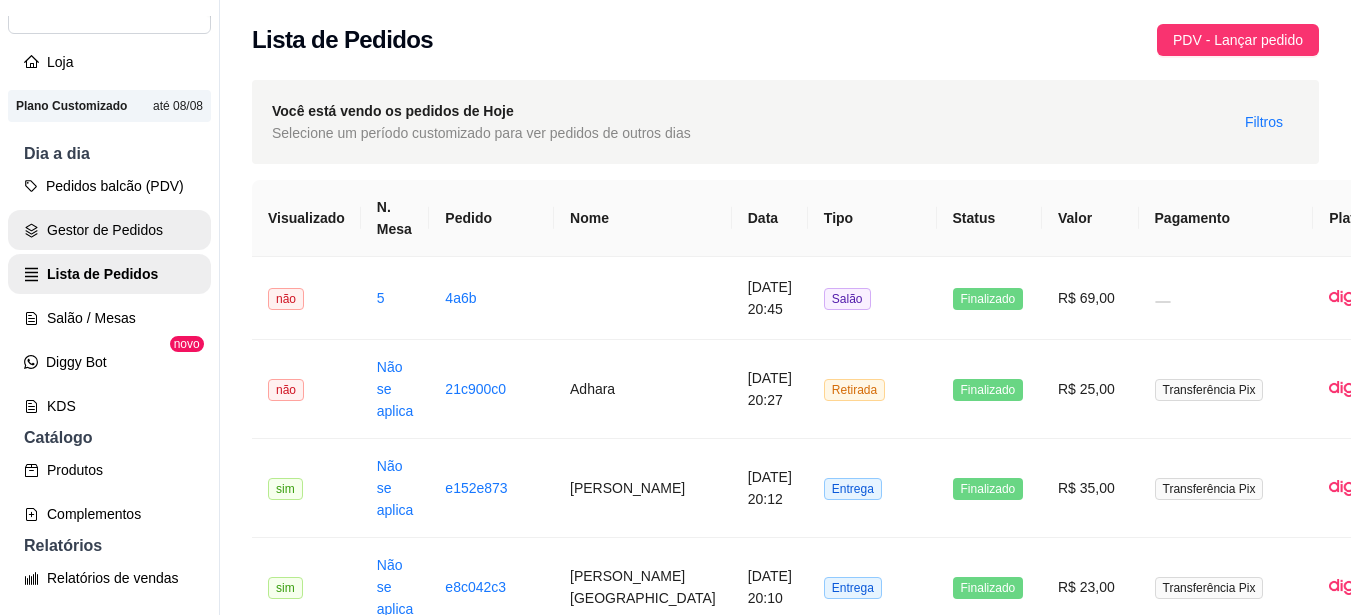 click on "Gestor de Pedidos" at bounding box center [109, 230] 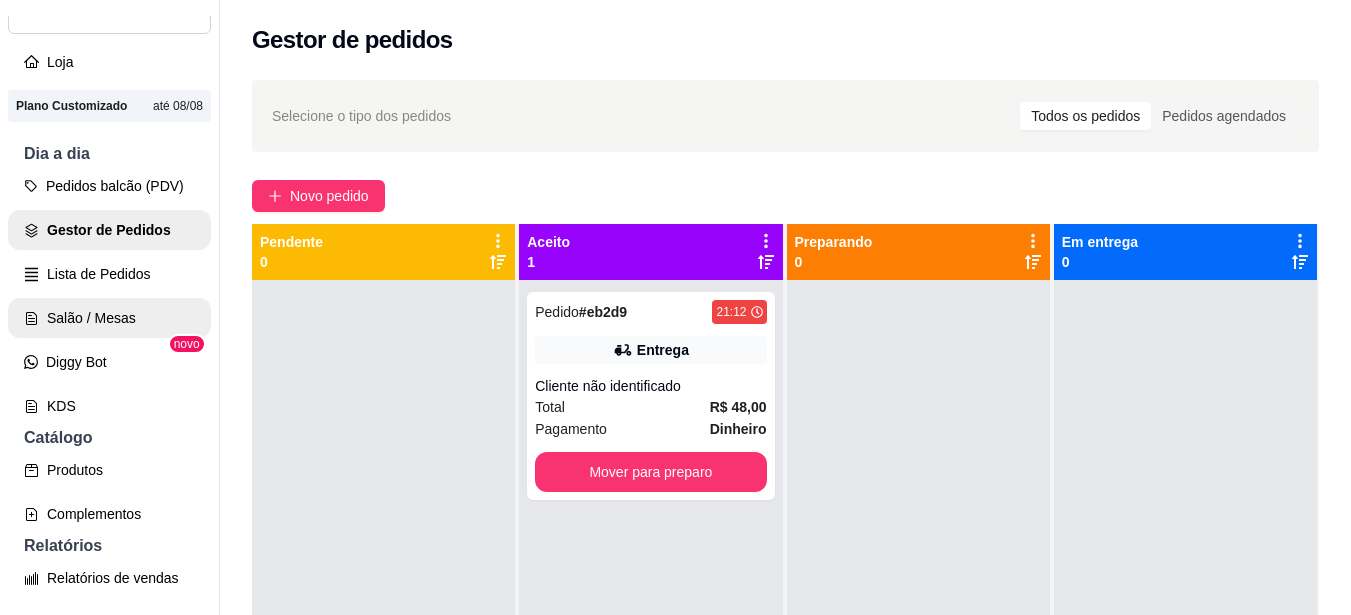 click on "Salão / Mesas" at bounding box center [109, 318] 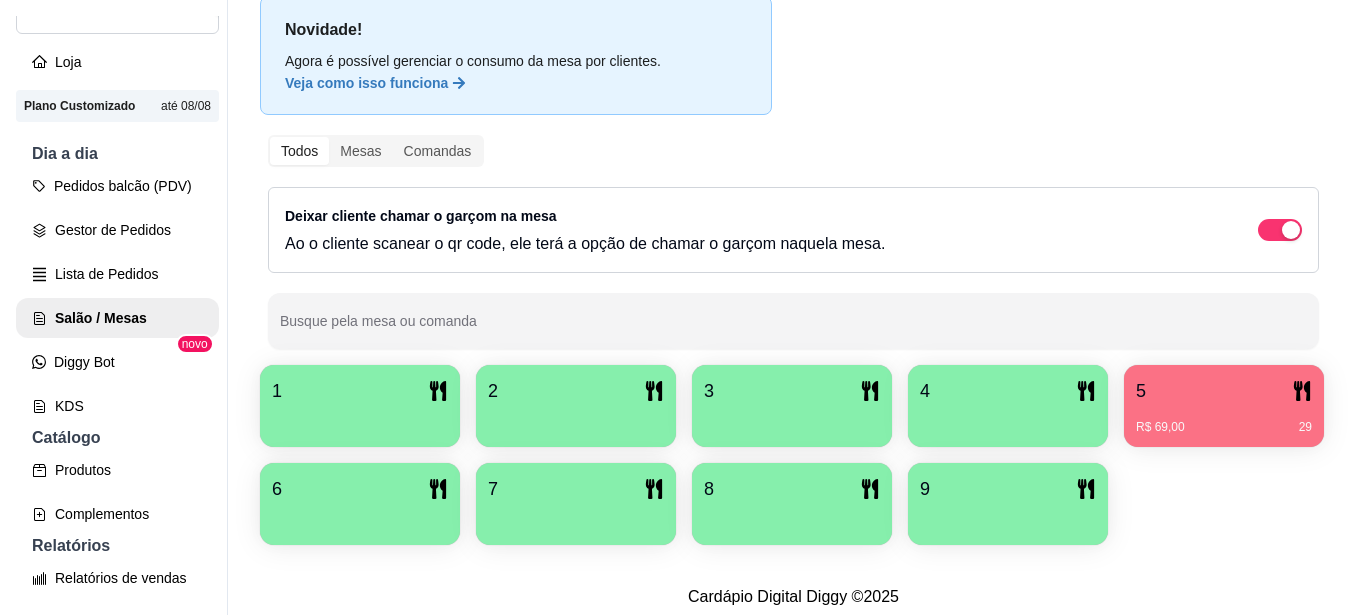 scroll, scrollTop: 247, scrollLeft: 0, axis: vertical 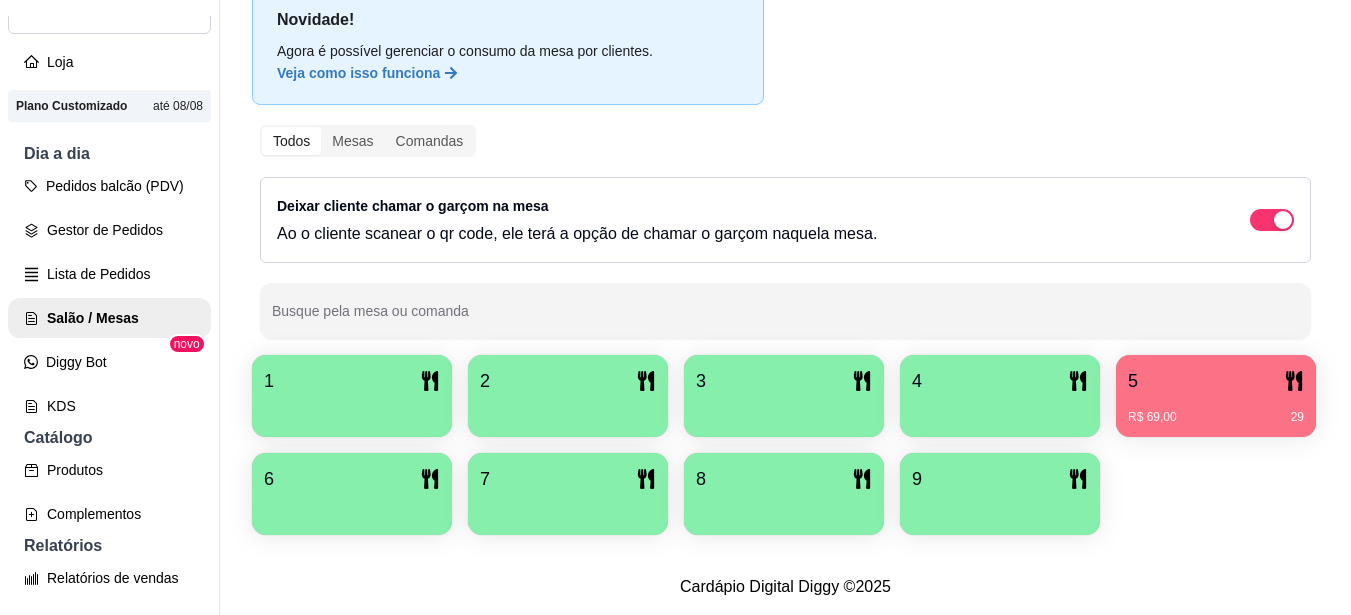 click on "5" at bounding box center [1216, 381] 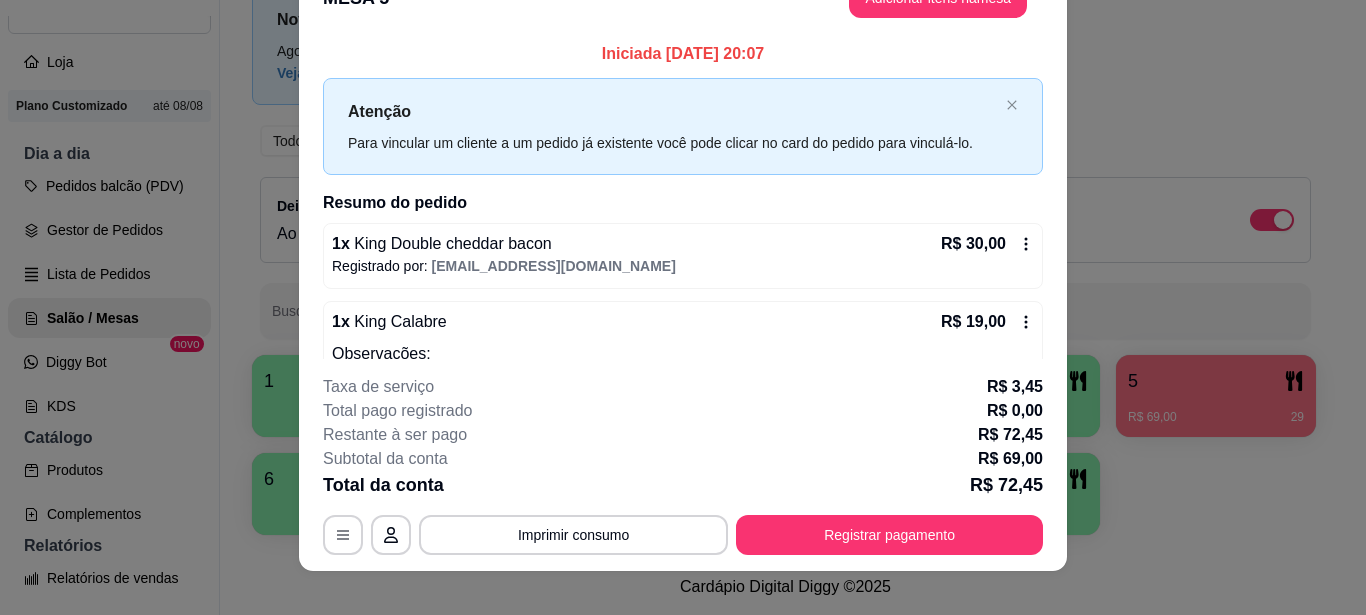 scroll, scrollTop: 61, scrollLeft: 0, axis: vertical 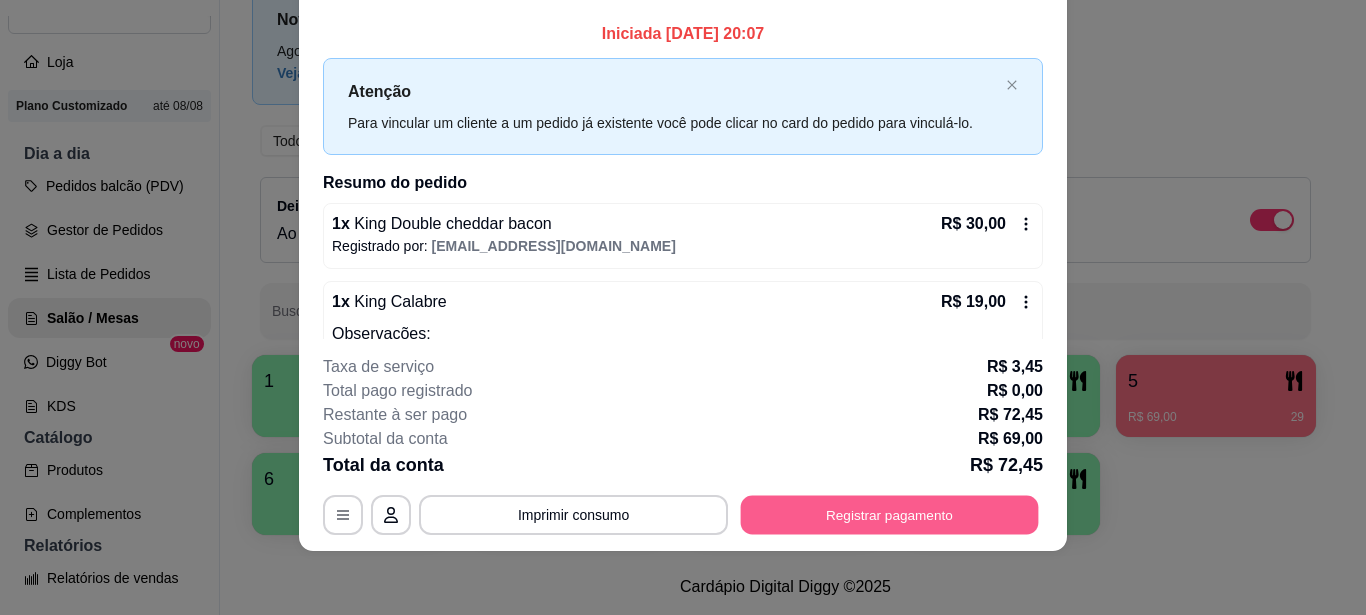 click on "Registrar pagamento" at bounding box center [890, 515] 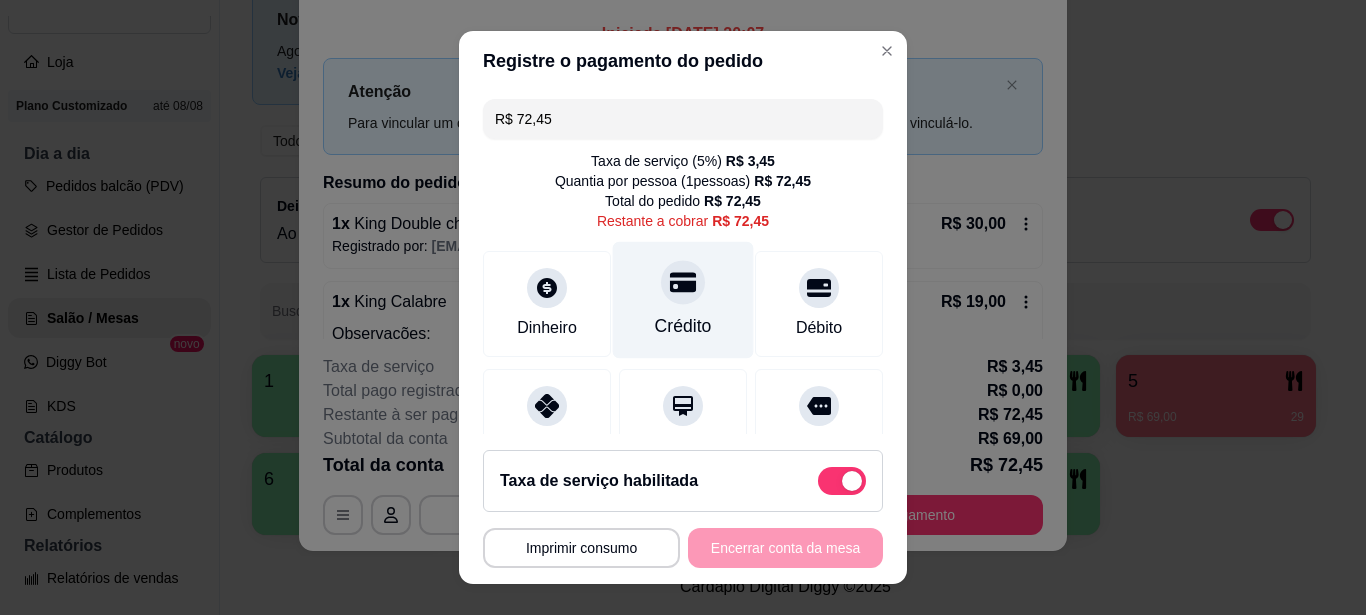 click 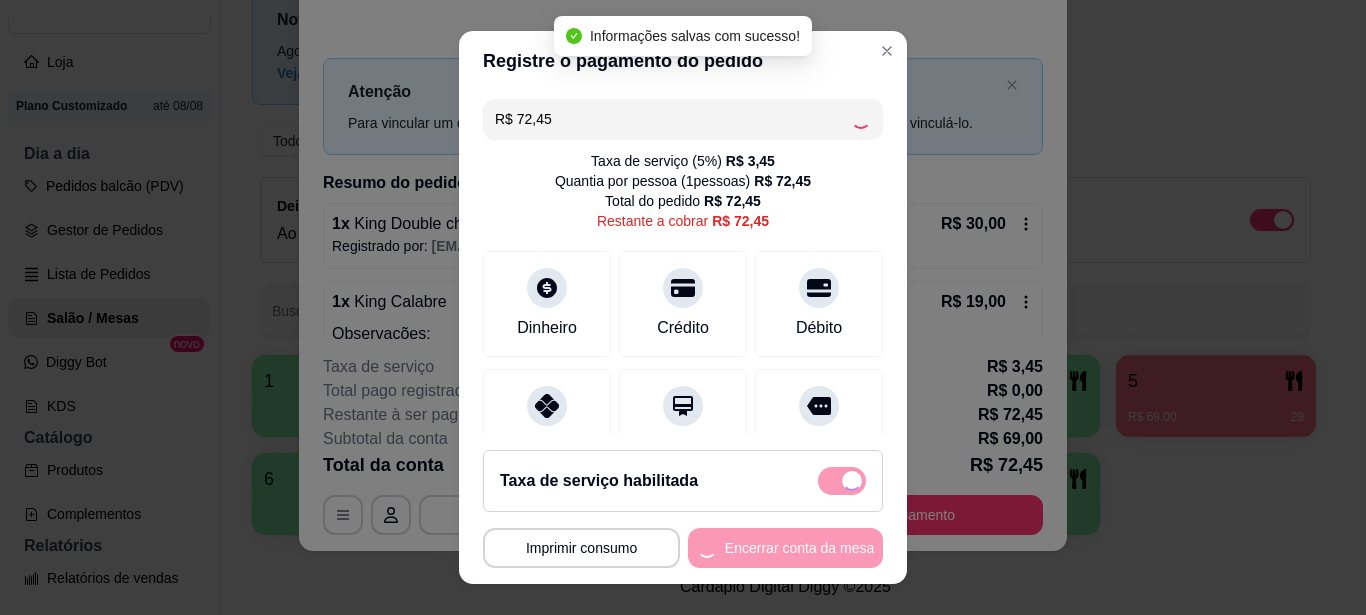 type on "R$ 0,00" 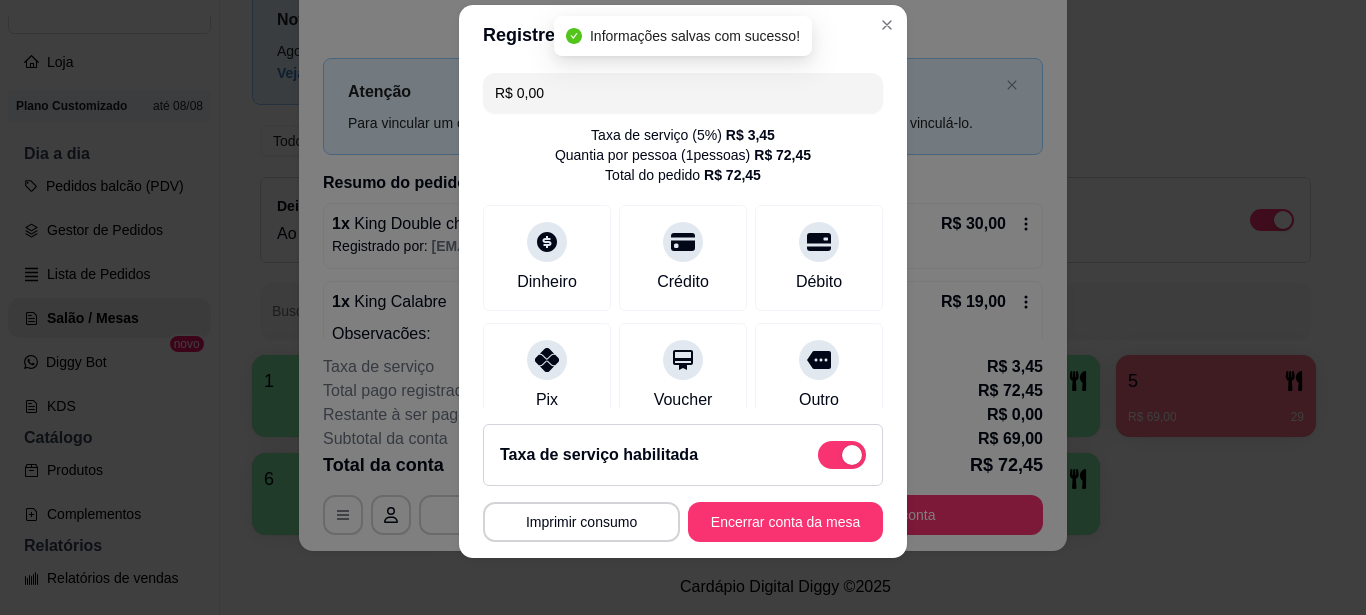 scroll, scrollTop: 33, scrollLeft: 0, axis: vertical 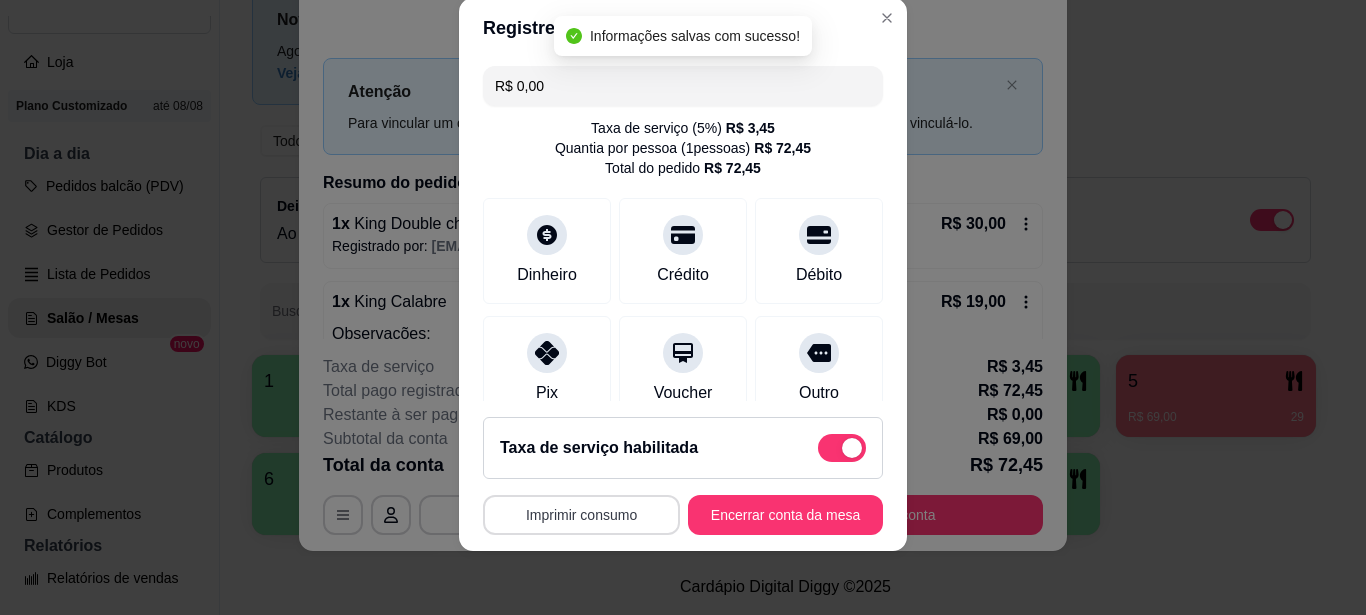 click on "Imprimir consumo" at bounding box center (581, 515) 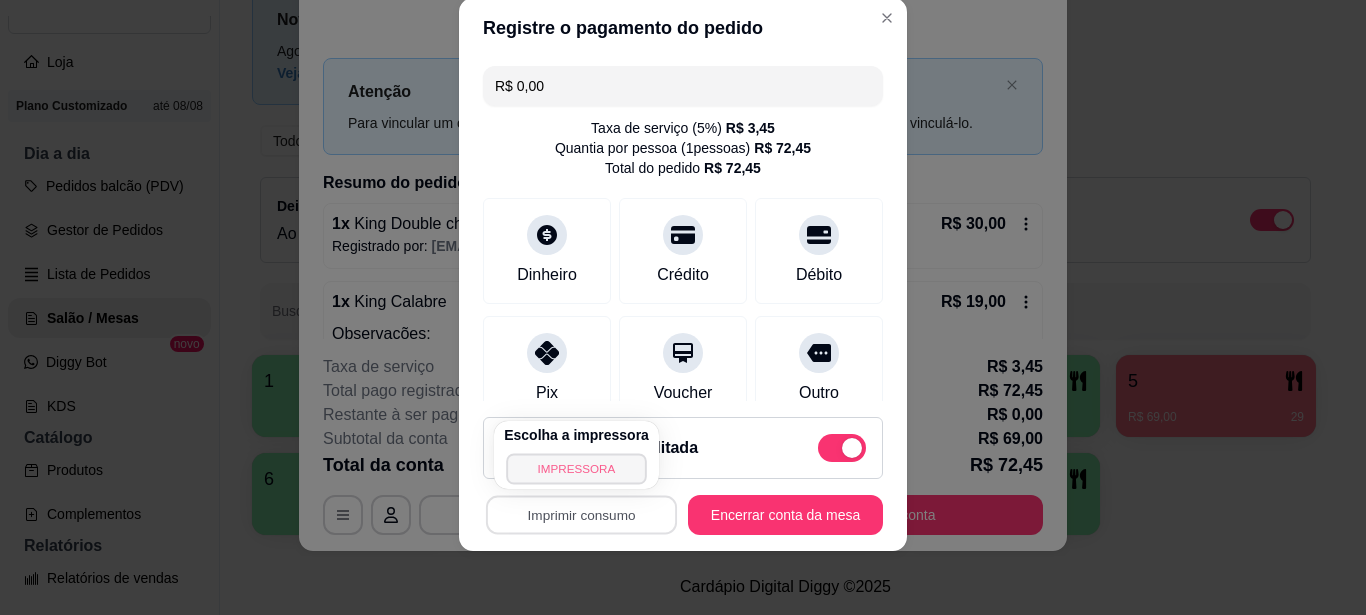 click on "IMPRESSORA" at bounding box center [576, 468] 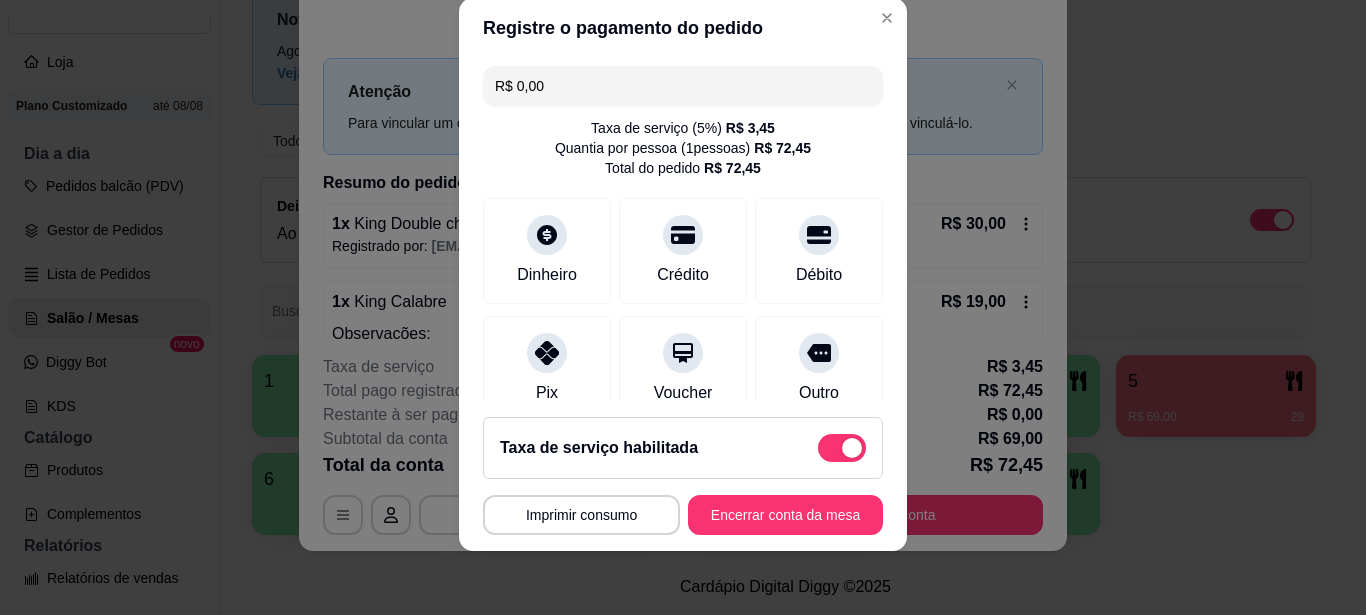 click at bounding box center [842, 448] 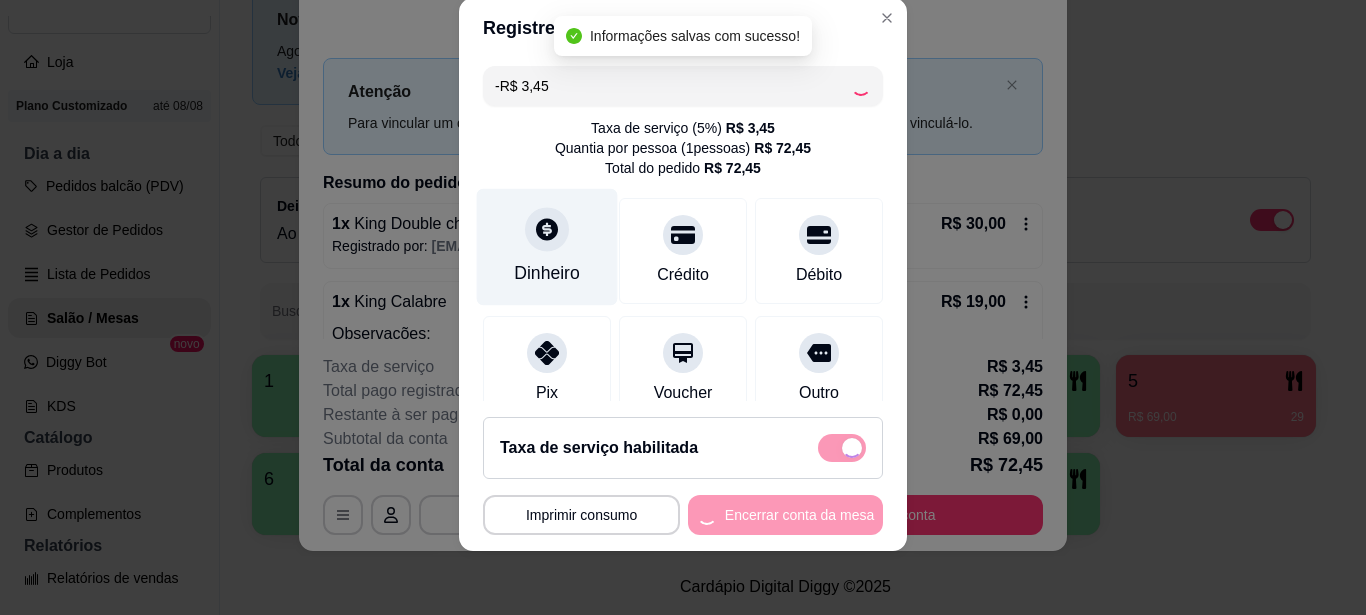 checkbox on "false" 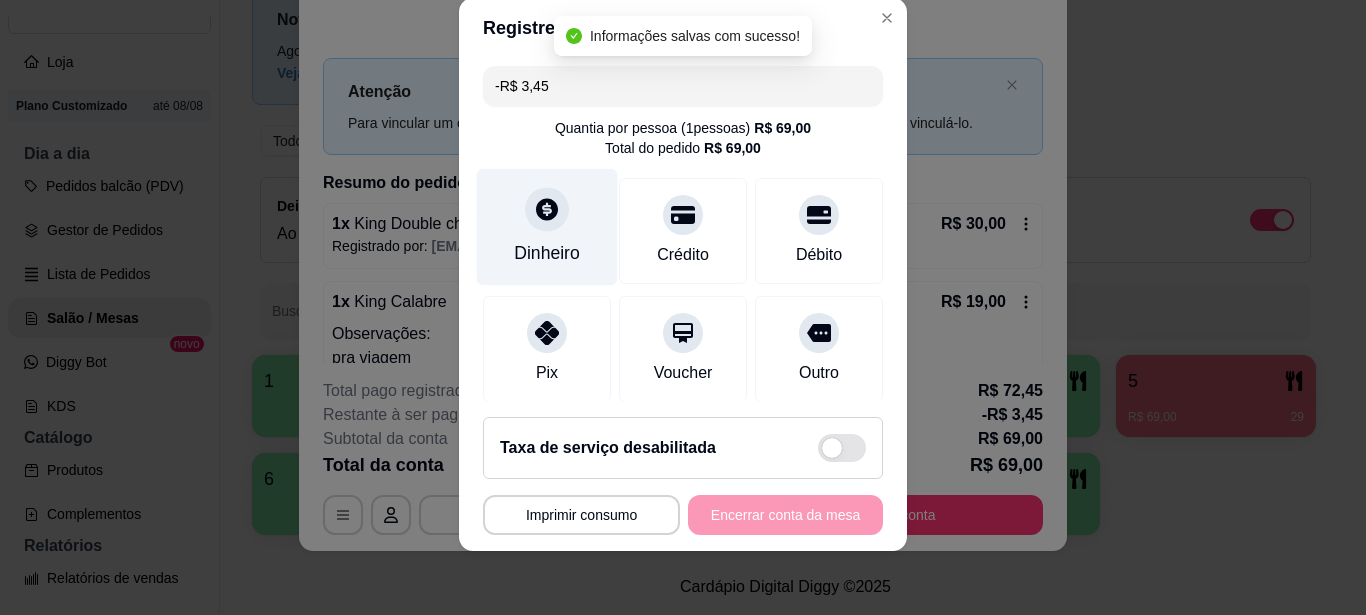click 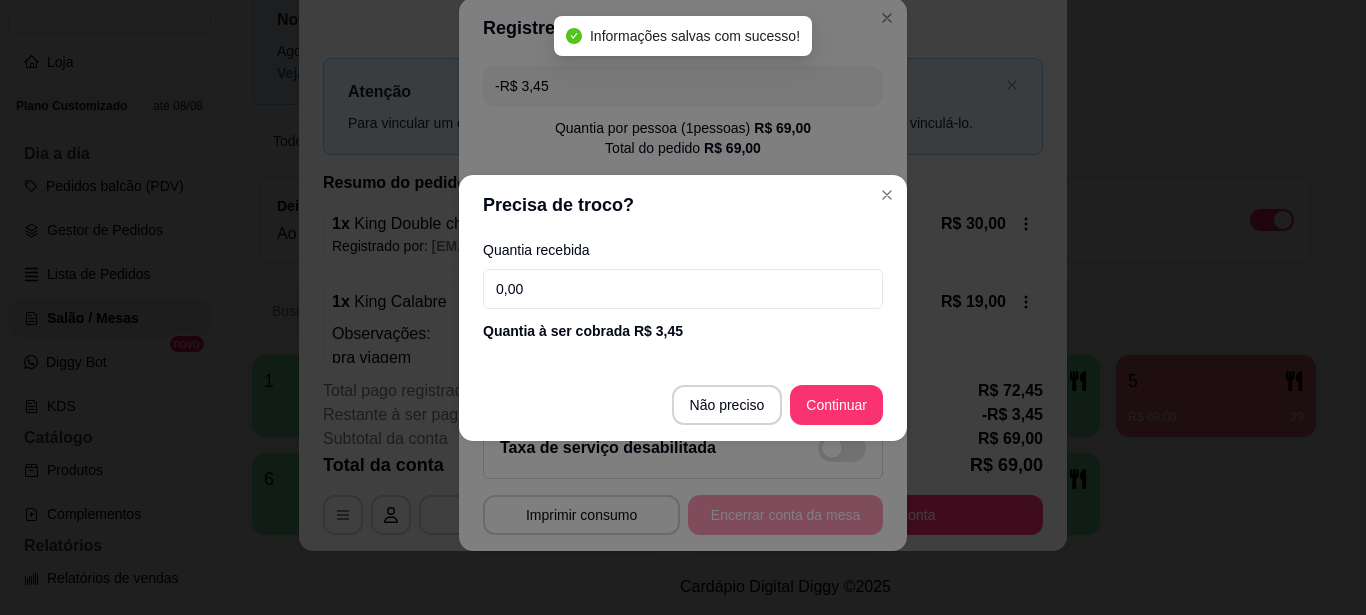 drag, startPoint x: 553, startPoint y: 294, endPoint x: 371, endPoint y: 294, distance: 182 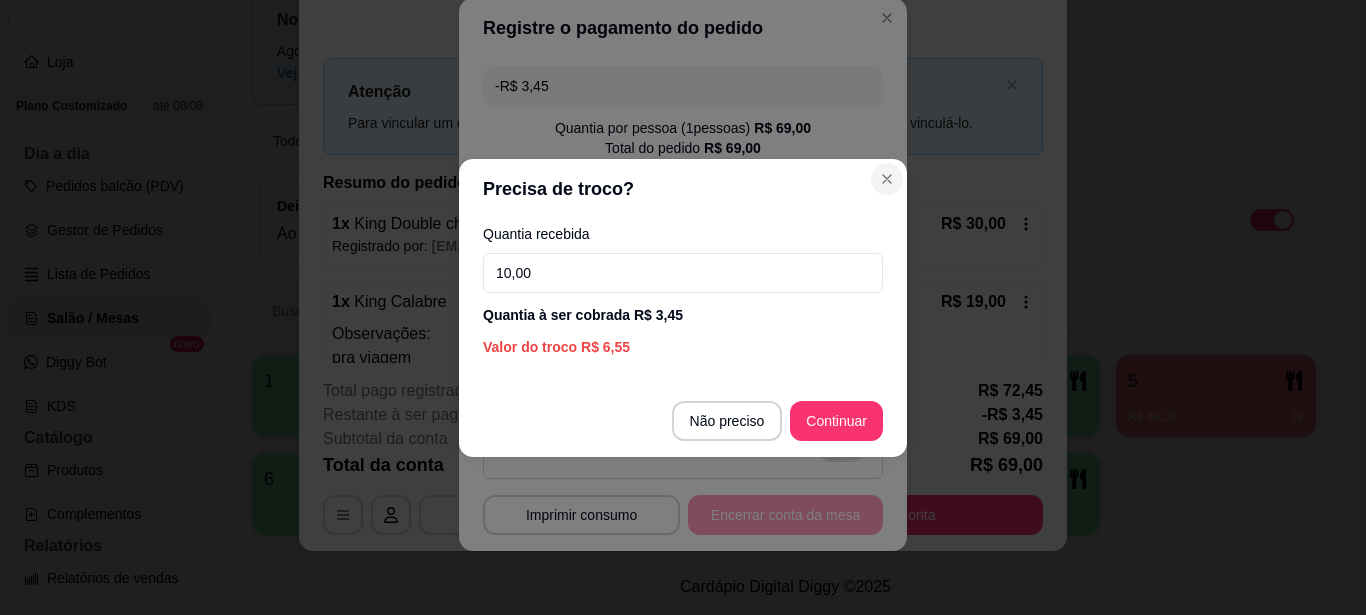 type on "10,00" 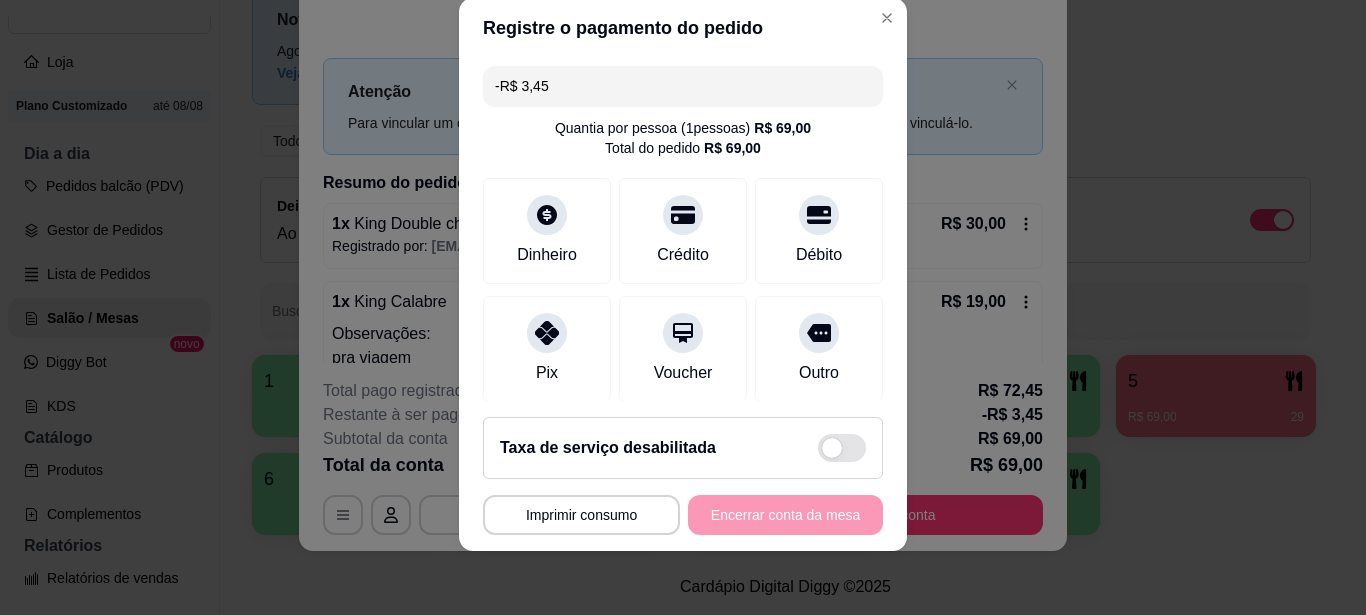 click on "-R$ 3,45" at bounding box center [683, 86] 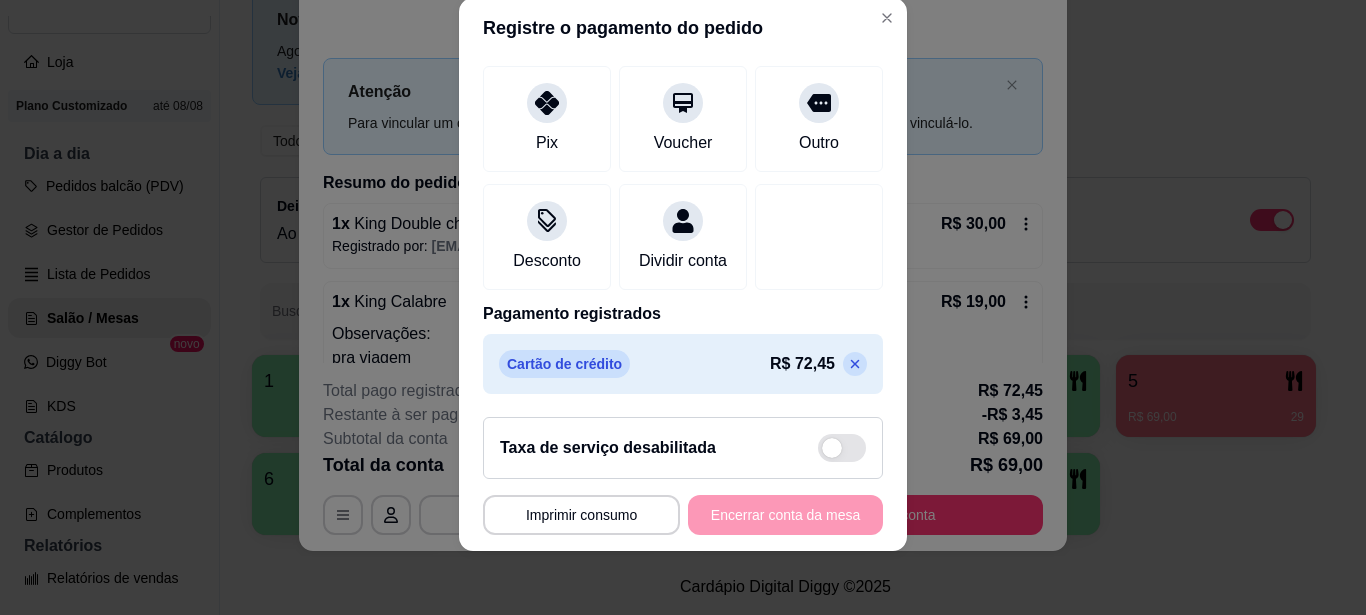 click at bounding box center [855, 364] 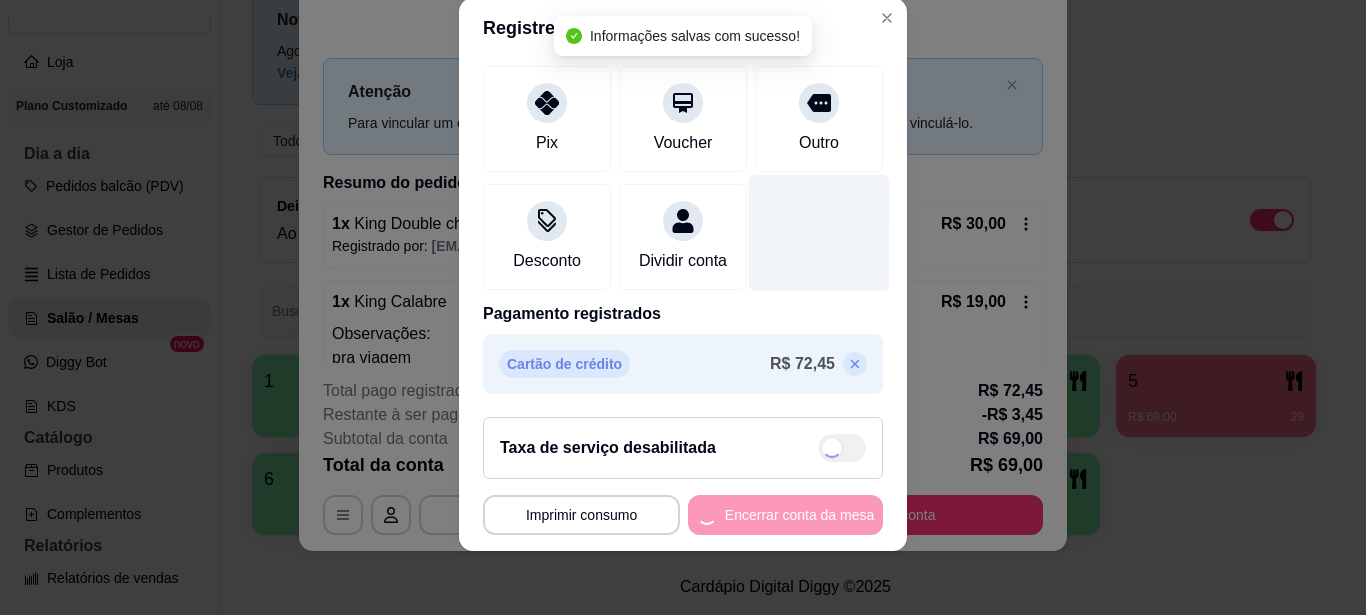 type on "R$ 69,00" 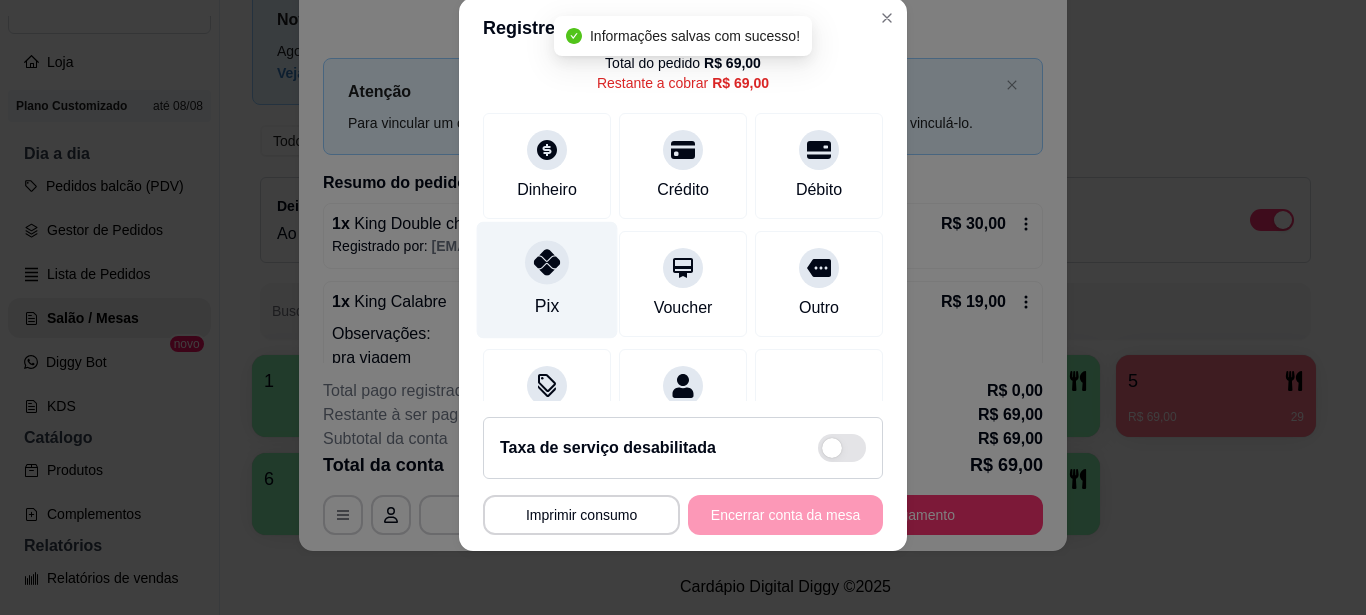 scroll, scrollTop: 0, scrollLeft: 0, axis: both 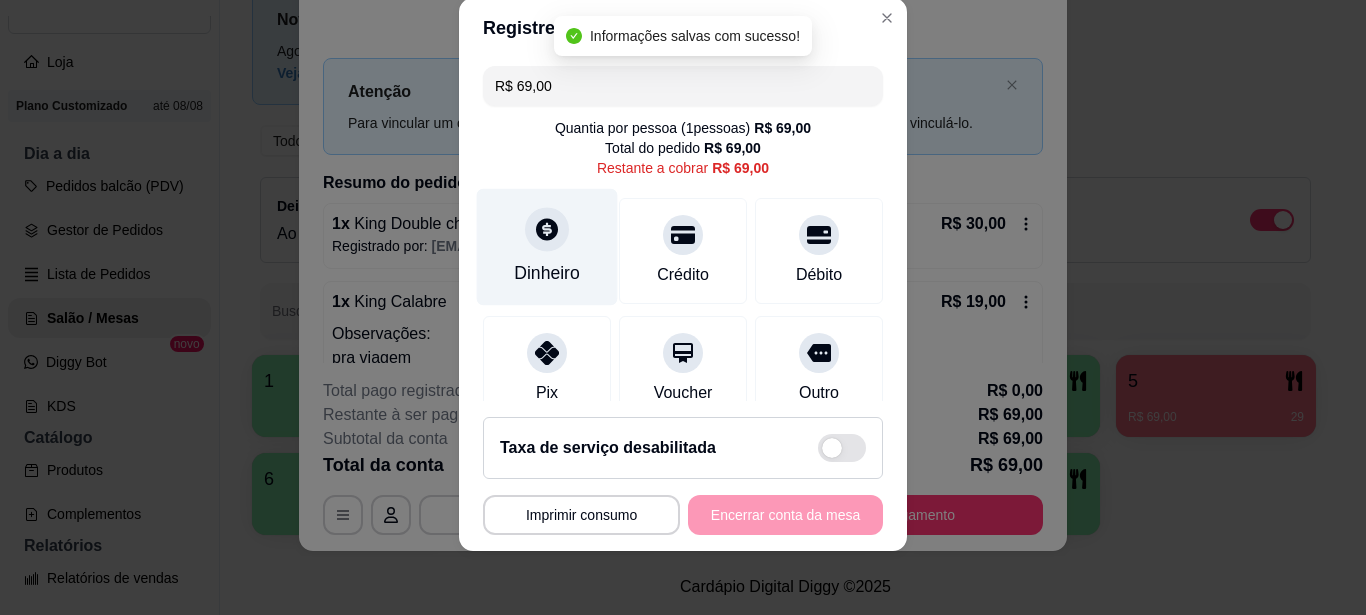 click 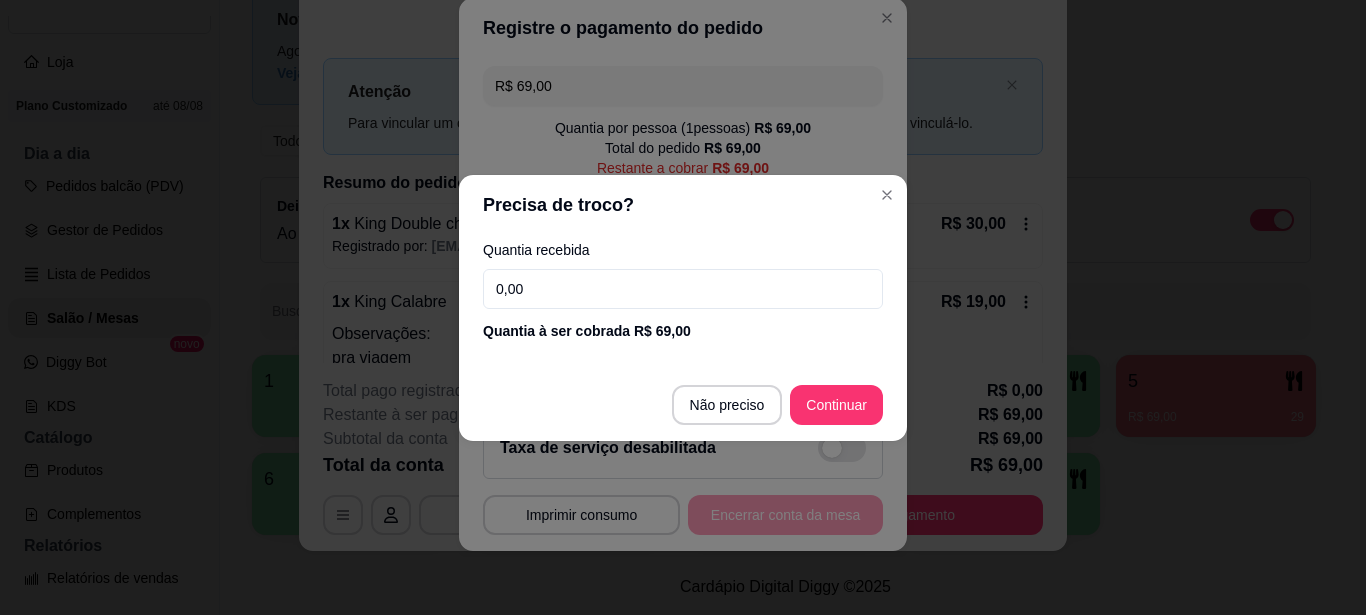 drag, startPoint x: 606, startPoint y: 290, endPoint x: 251, endPoint y: 303, distance: 355.23795 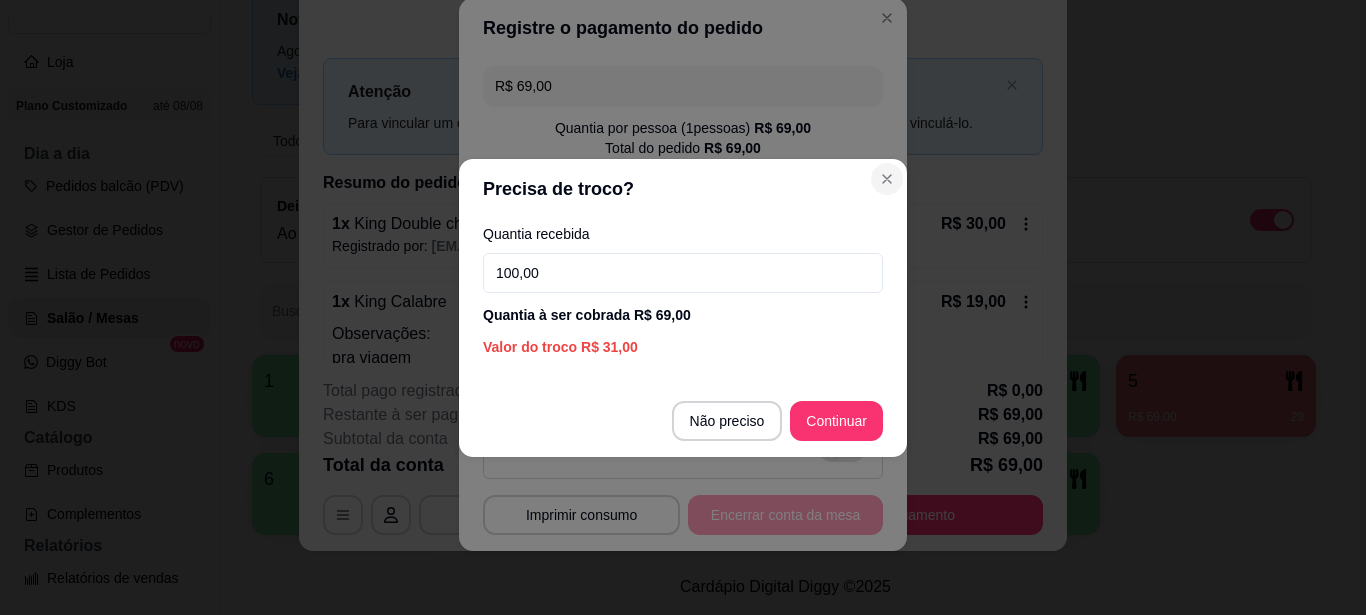 type on "100,00" 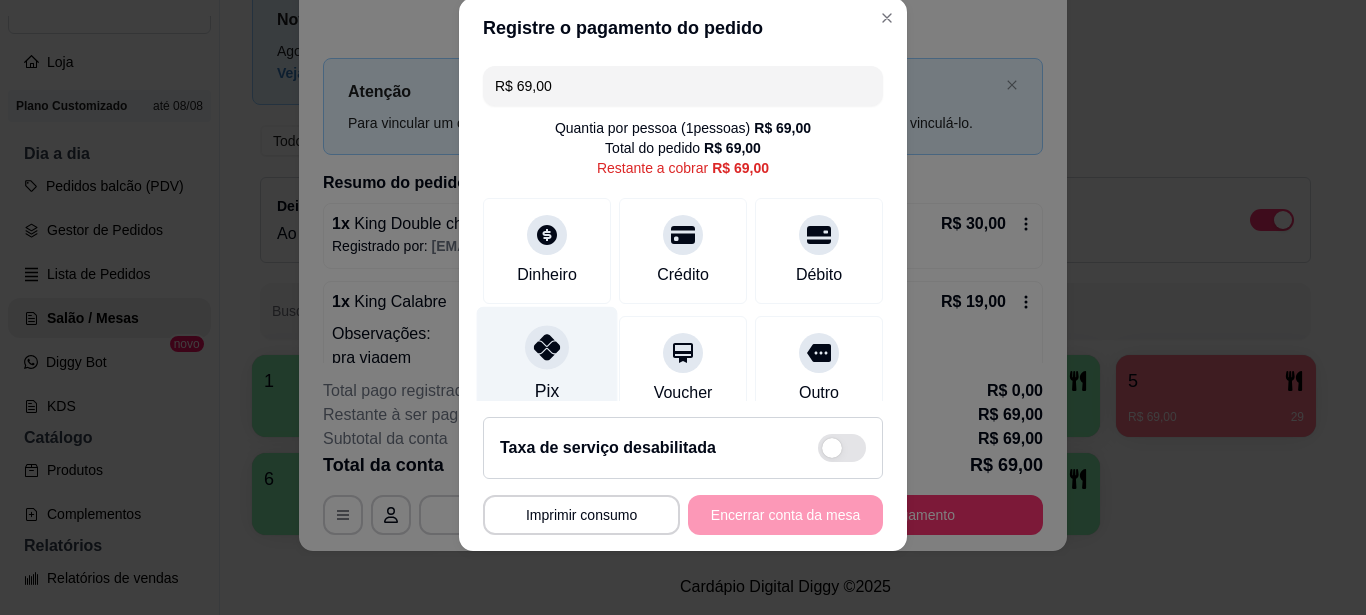 click 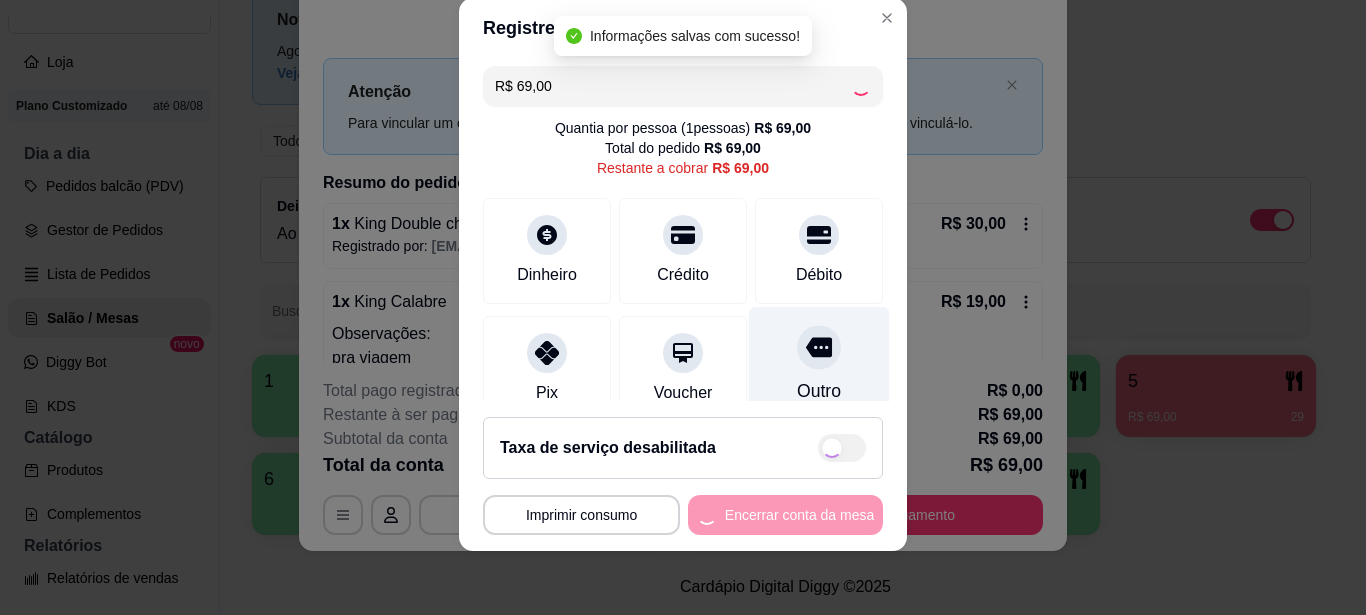 type on "R$ 0,00" 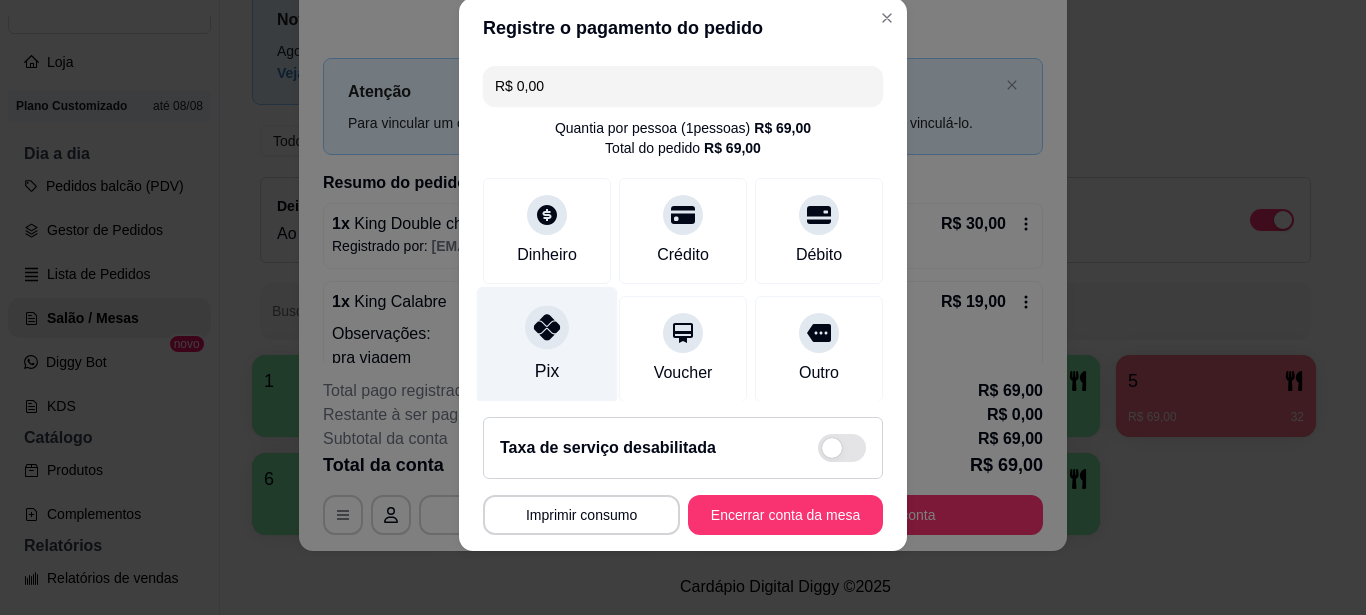 click 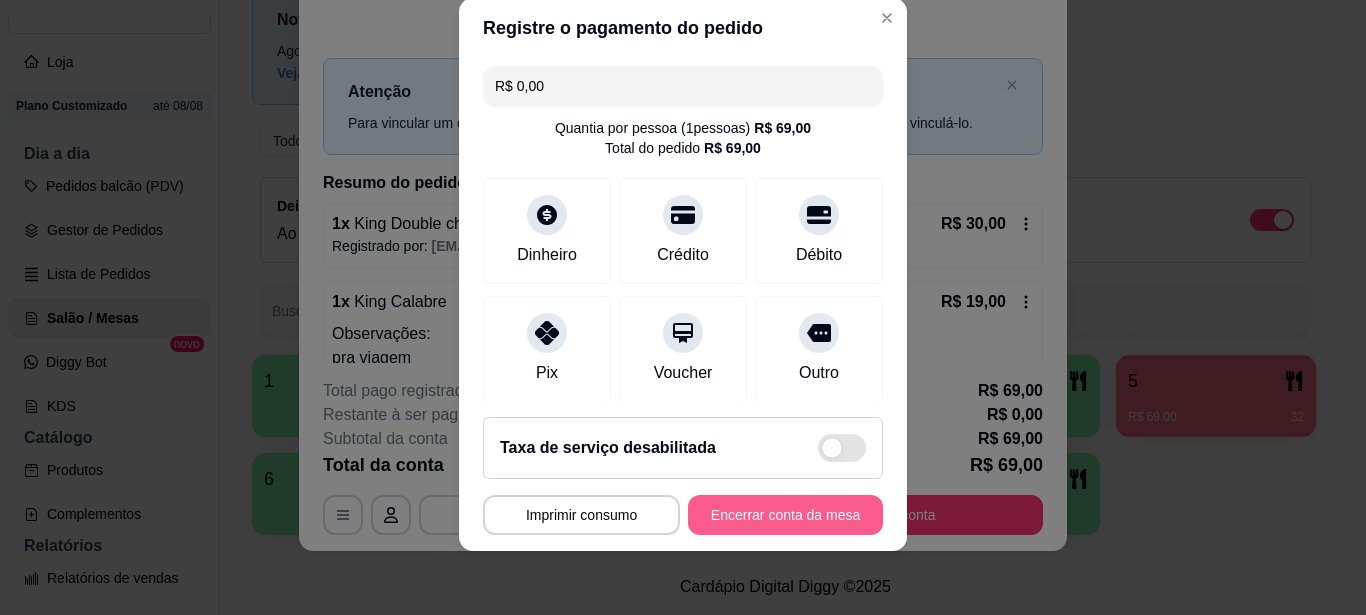 click on "Encerrar conta da mesa" at bounding box center [785, 515] 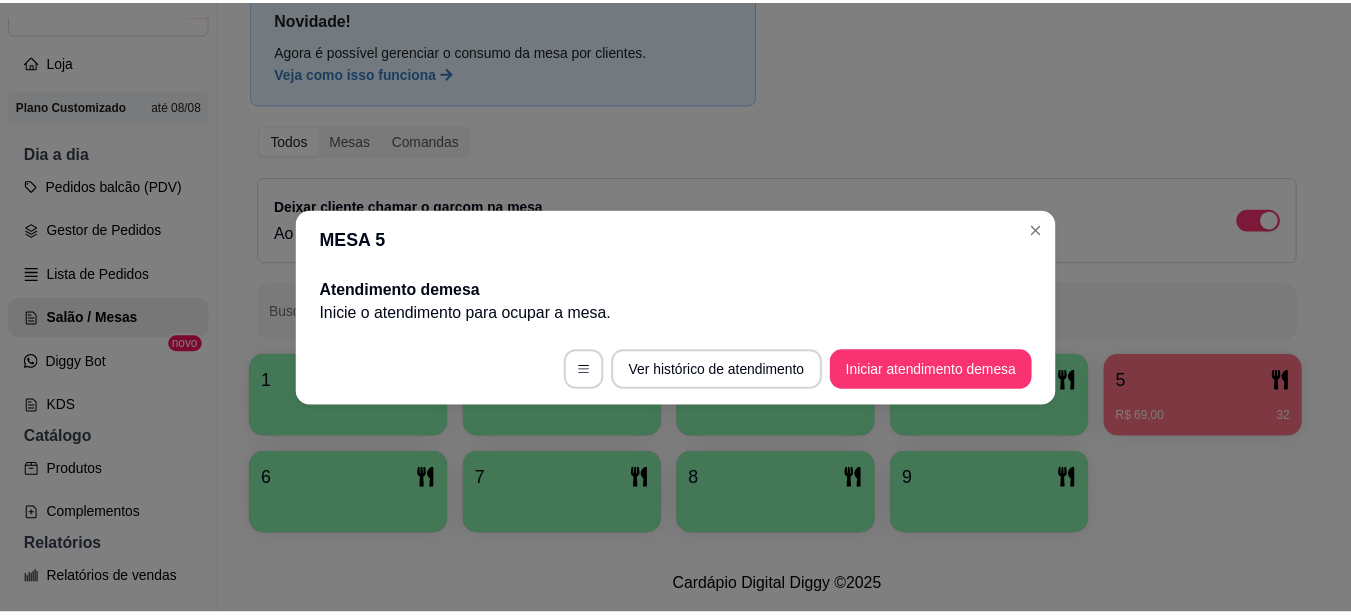 scroll, scrollTop: 0, scrollLeft: 0, axis: both 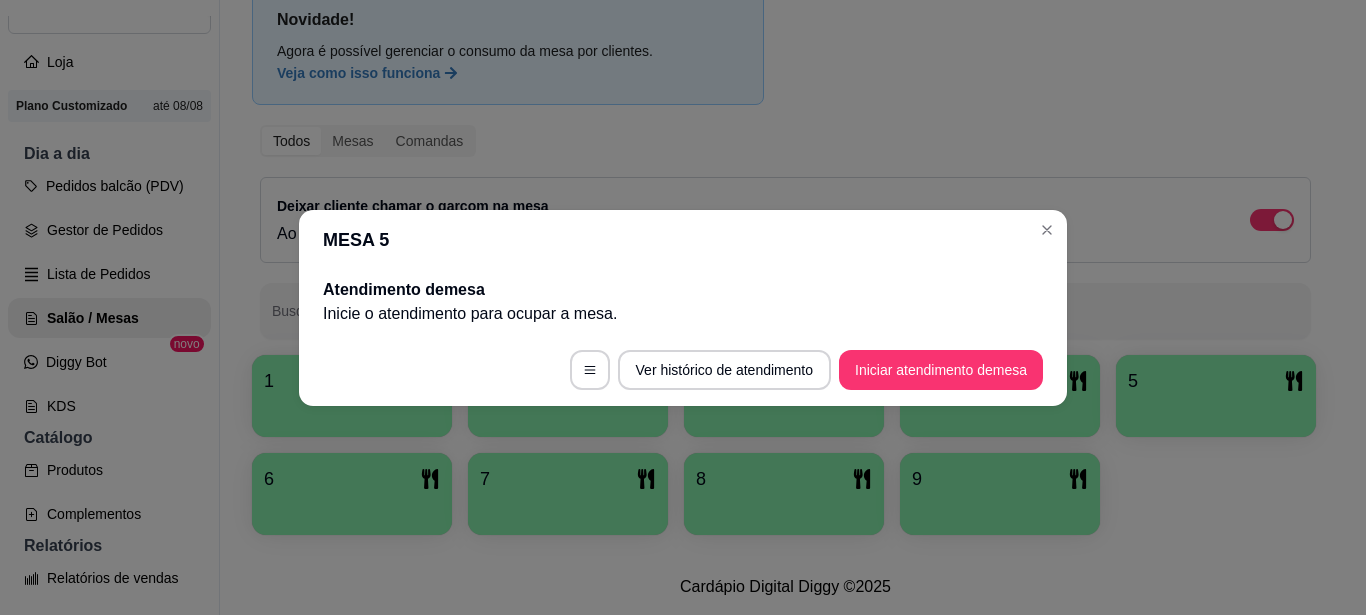 drag, startPoint x: 974, startPoint y: 62, endPoint x: 974, endPoint y: 73, distance: 11 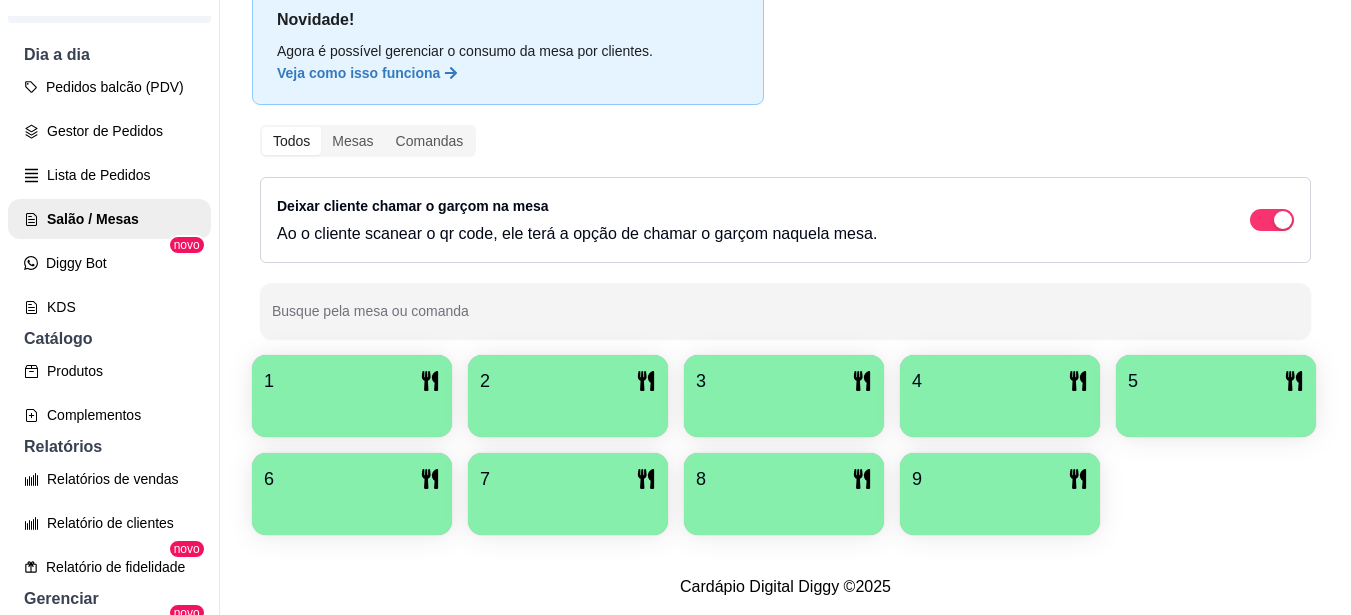 scroll, scrollTop: 200, scrollLeft: 0, axis: vertical 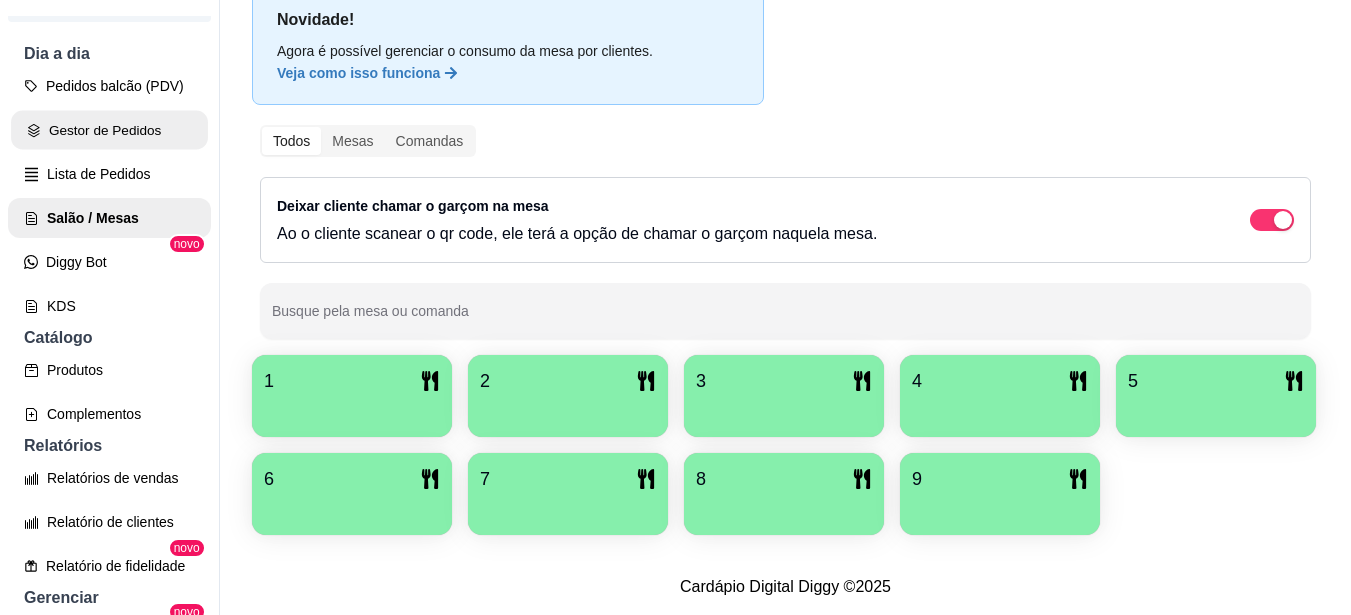 click on "Gestor de Pedidos" at bounding box center [109, 130] 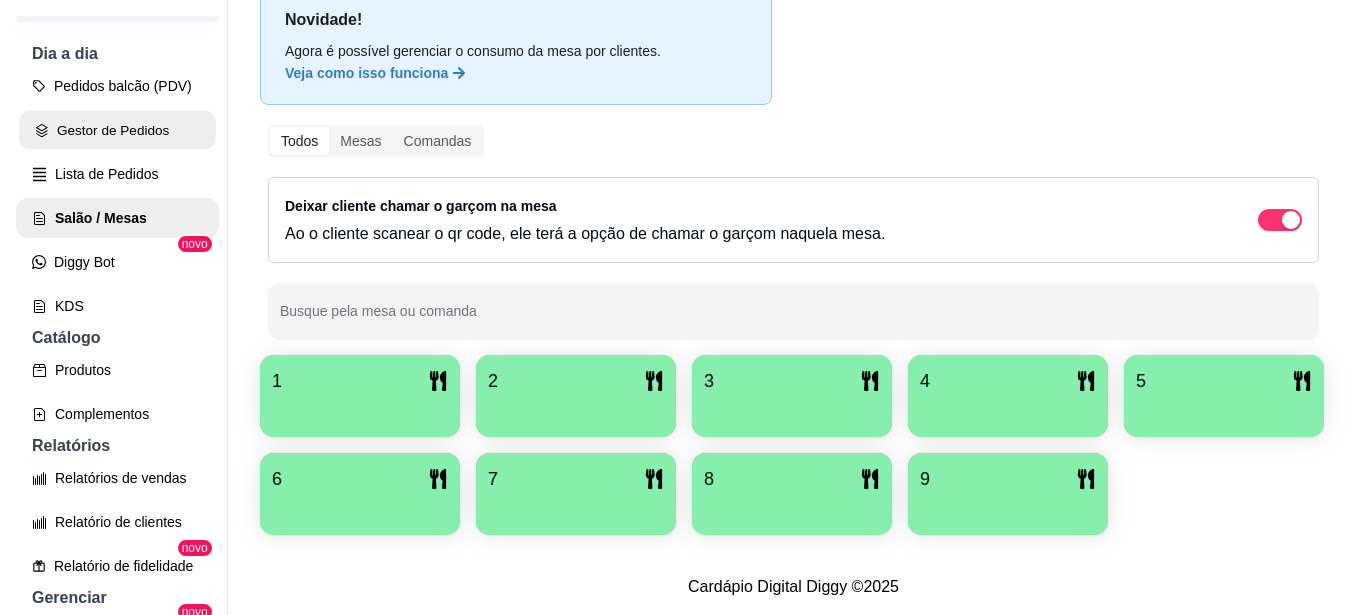 scroll, scrollTop: 0, scrollLeft: 0, axis: both 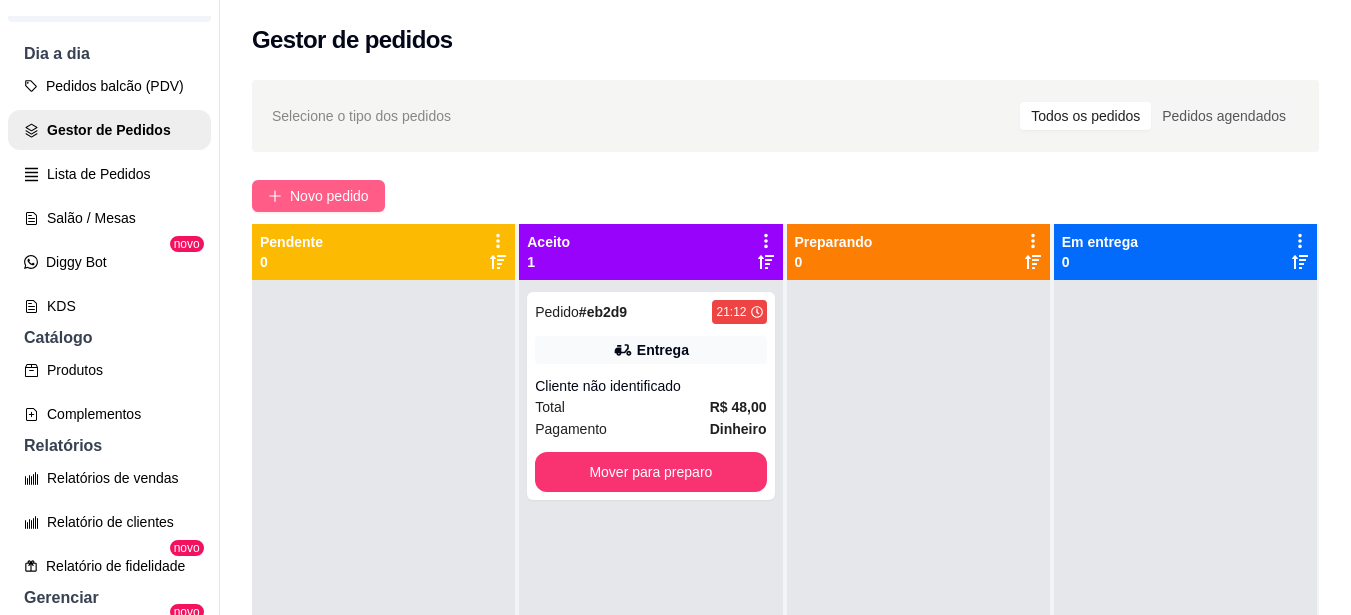 click on "Novo pedido" at bounding box center (329, 196) 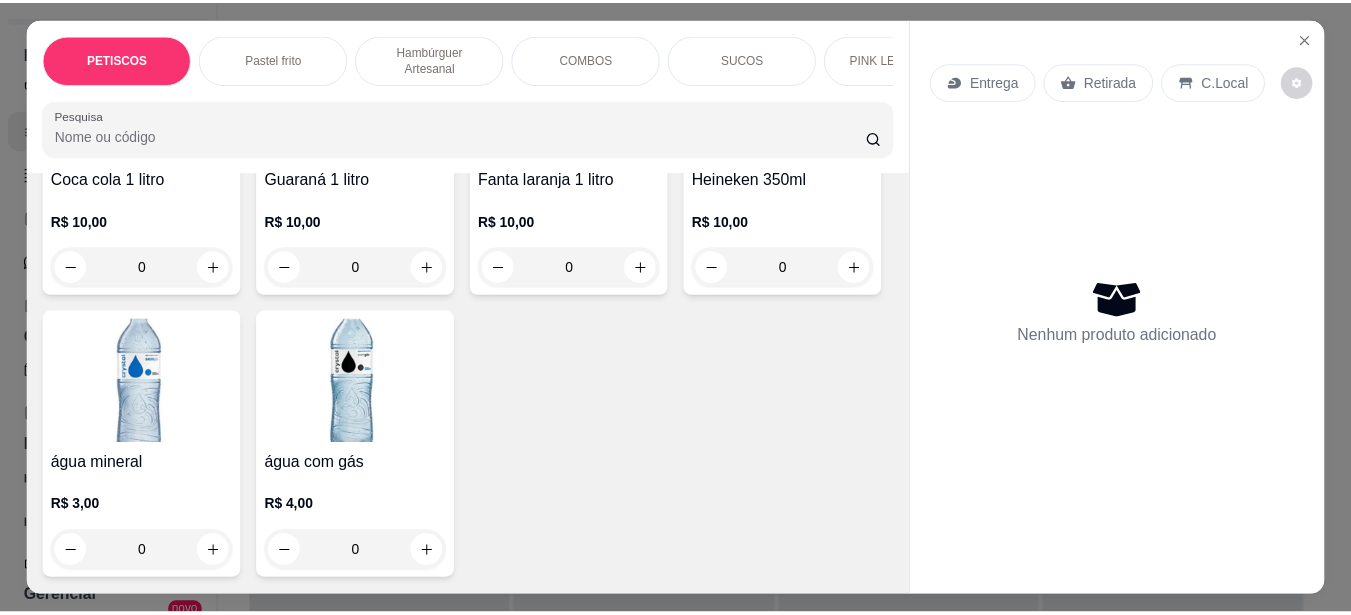 scroll, scrollTop: 6668, scrollLeft: 0, axis: vertical 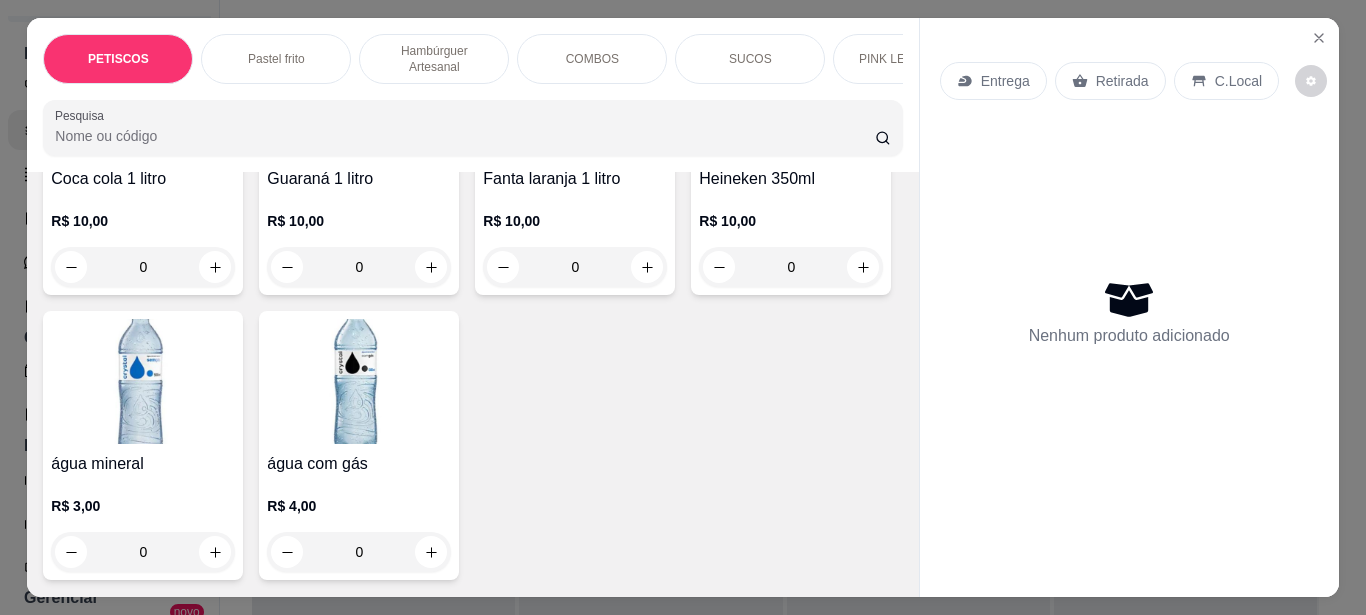 click at bounding box center (359, 381) 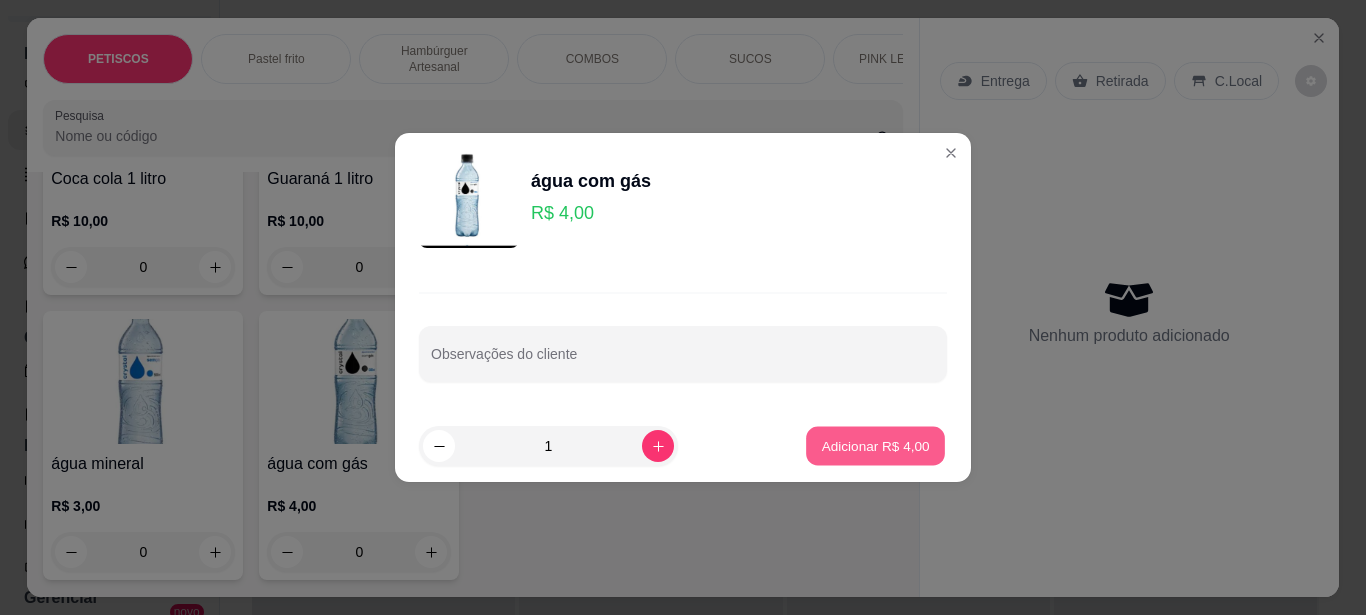 click on "Adicionar   R$ 4,00" at bounding box center (875, 446) 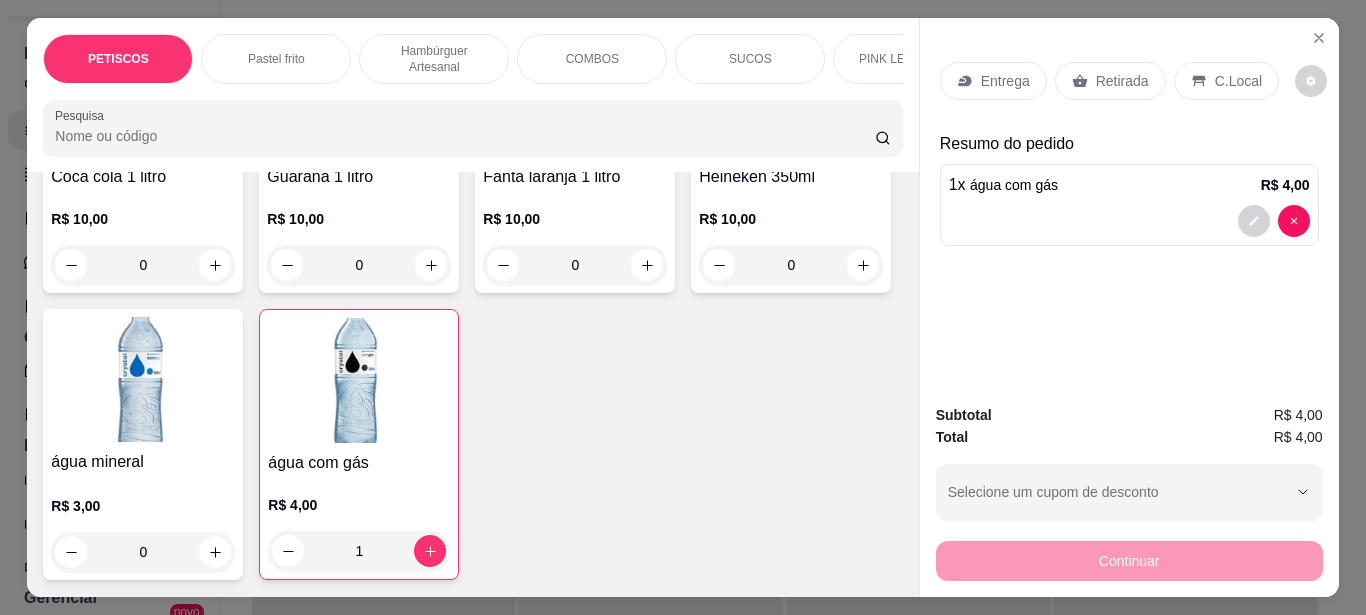 click on "Retirada" at bounding box center (1122, 81) 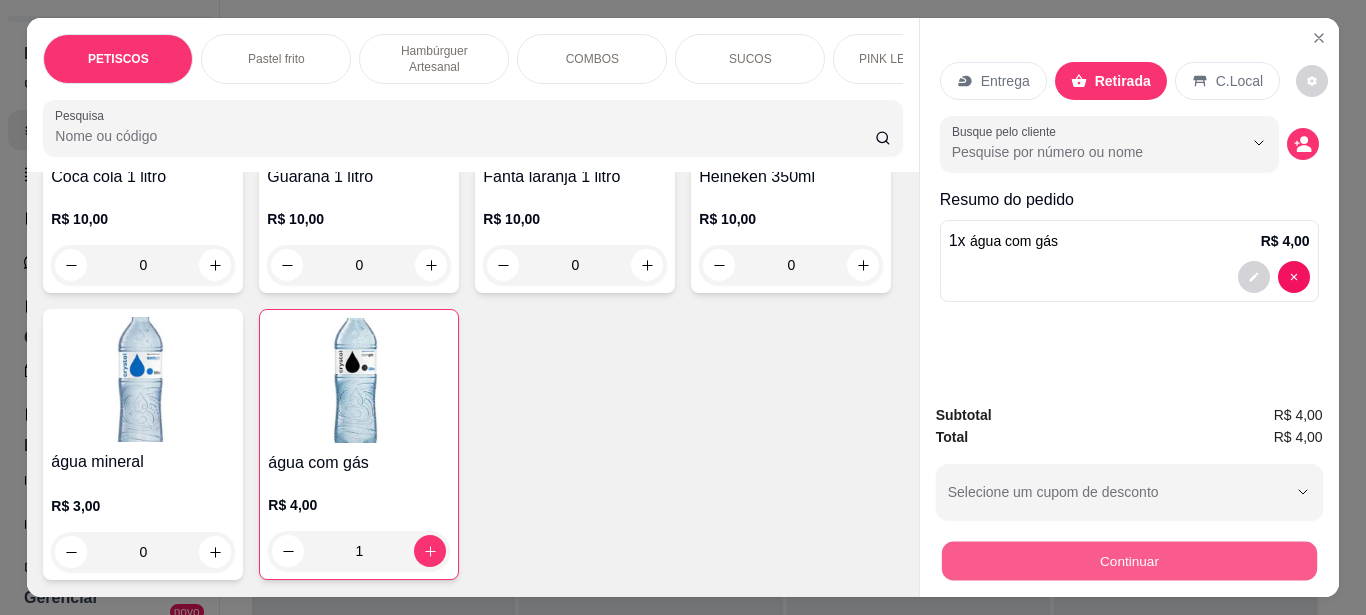 click on "Continuar" at bounding box center (1128, 560) 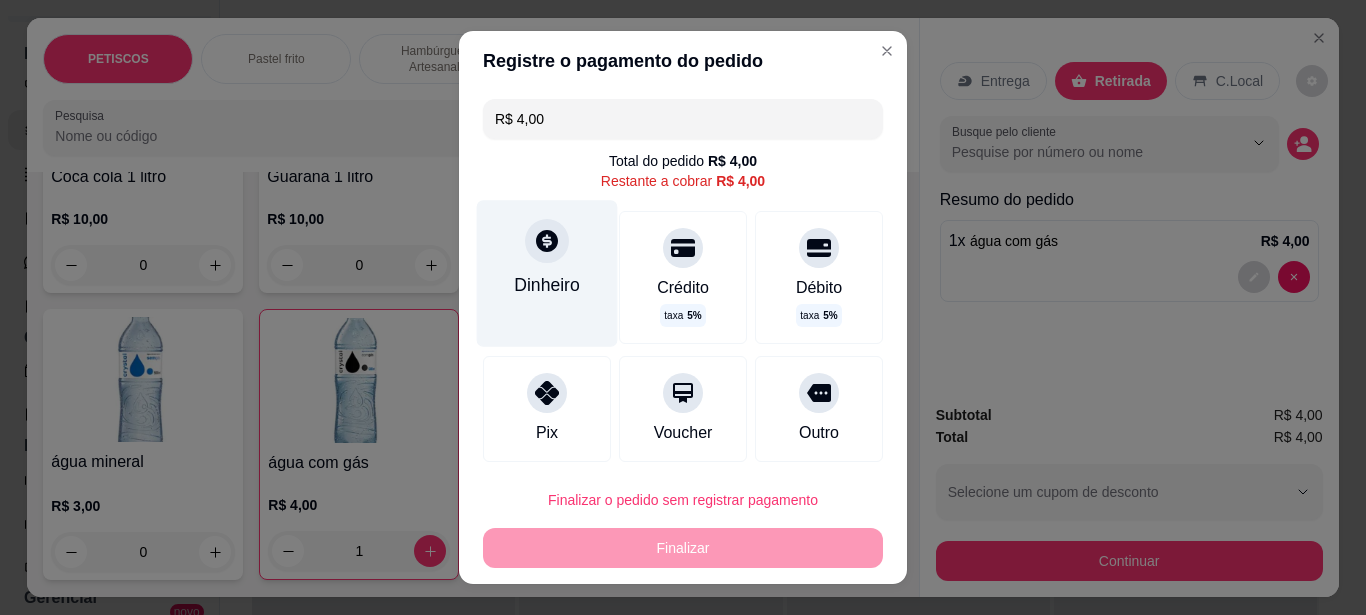 click 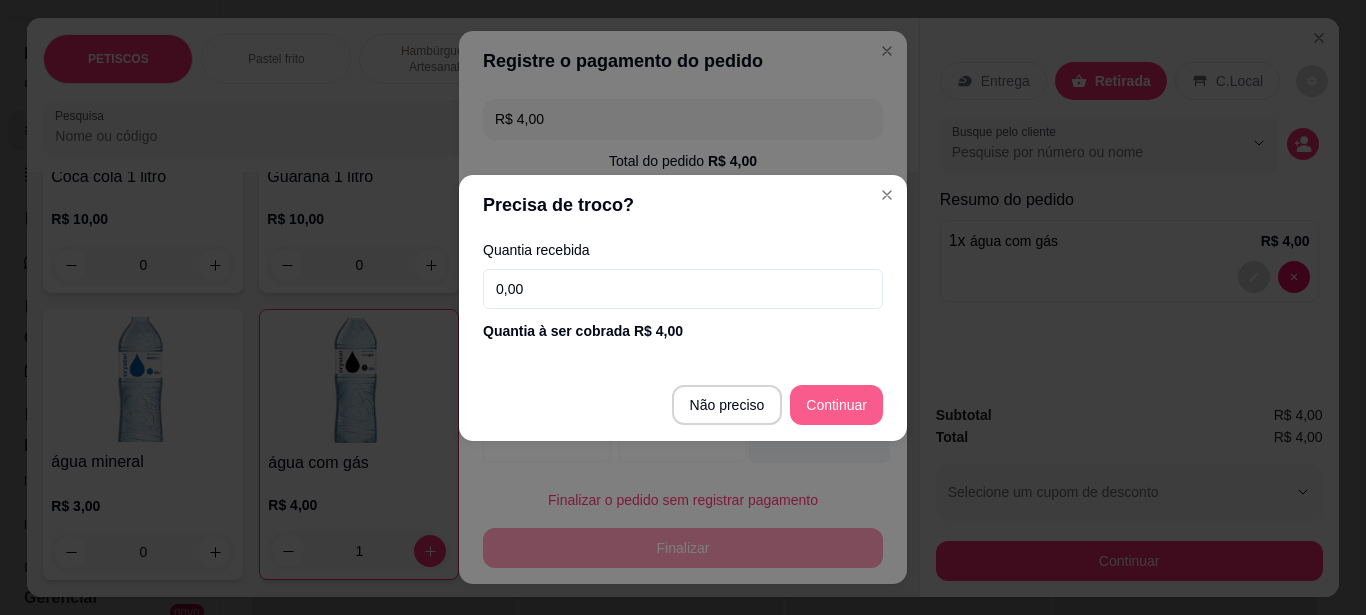 type on "R$ 0,00" 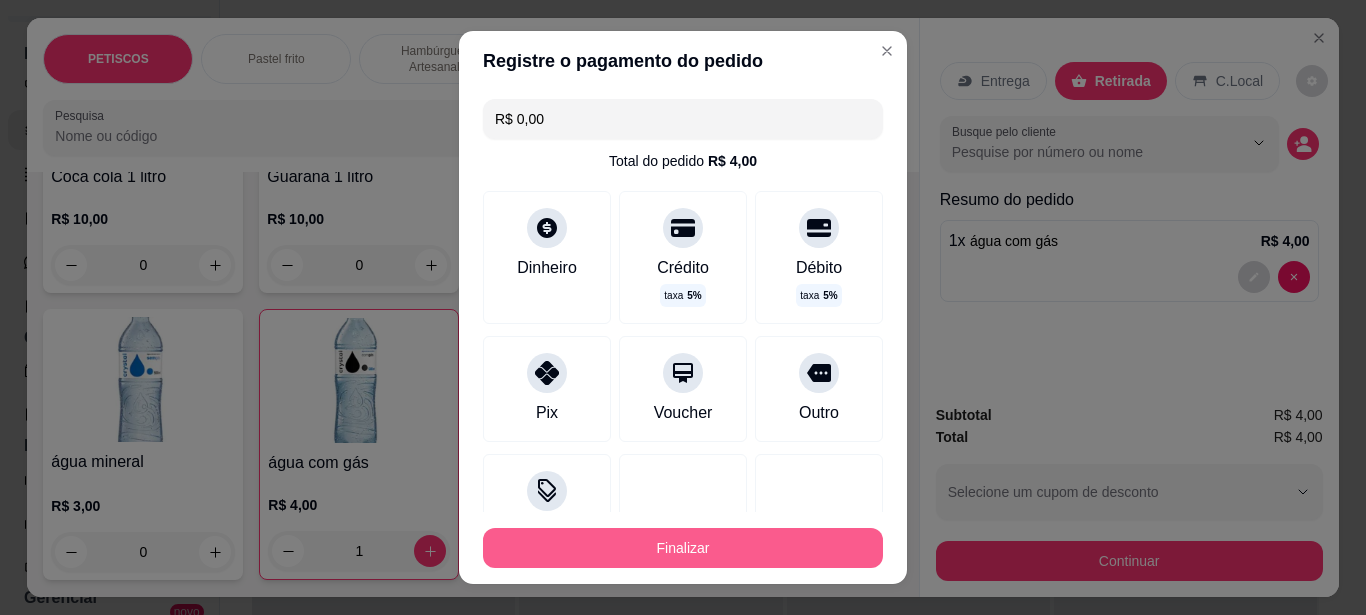click on "Finalizar" at bounding box center [683, 548] 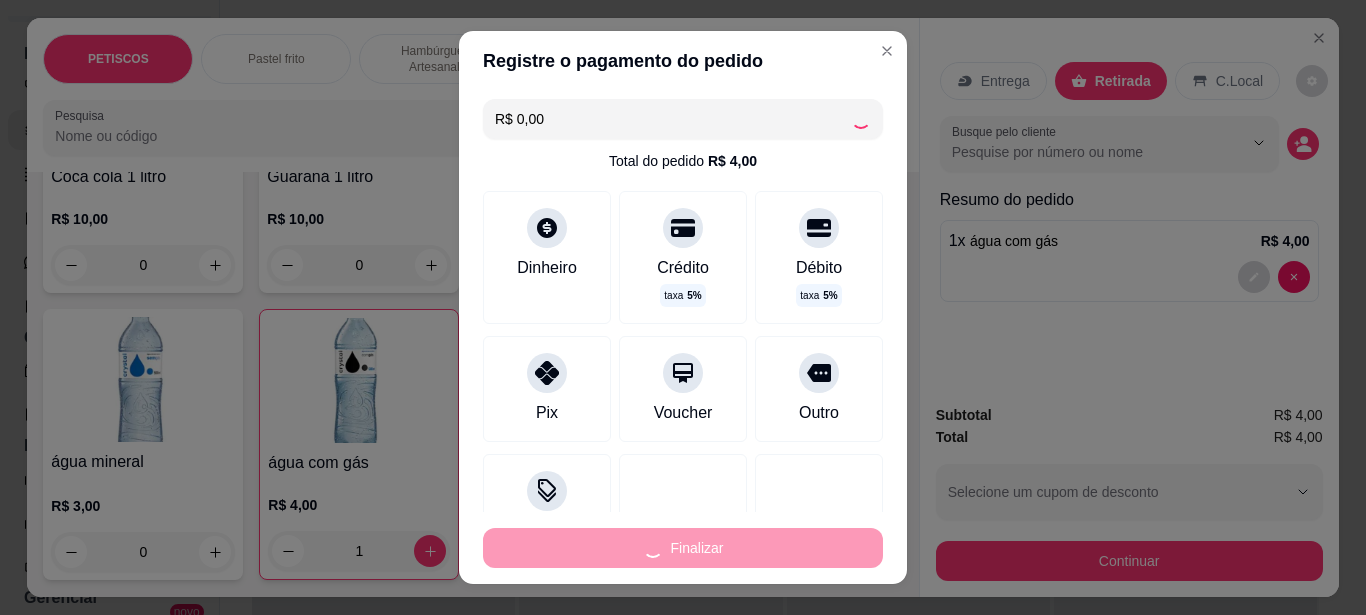 type on "0" 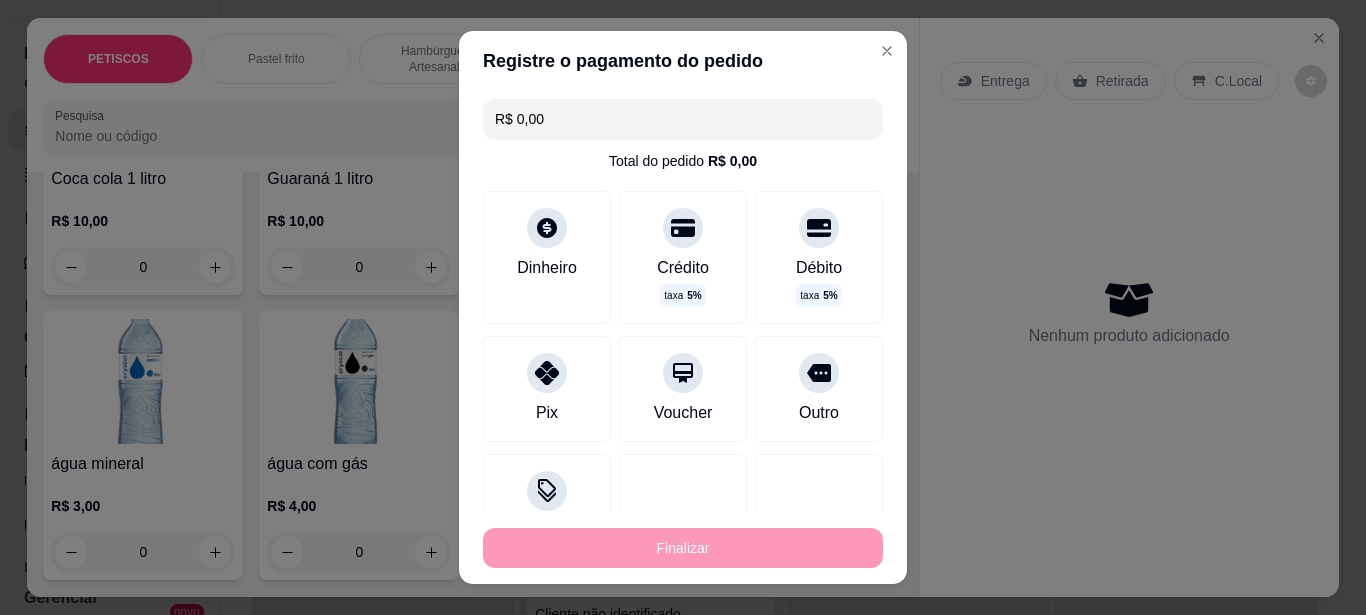 type on "-R$ 4,00" 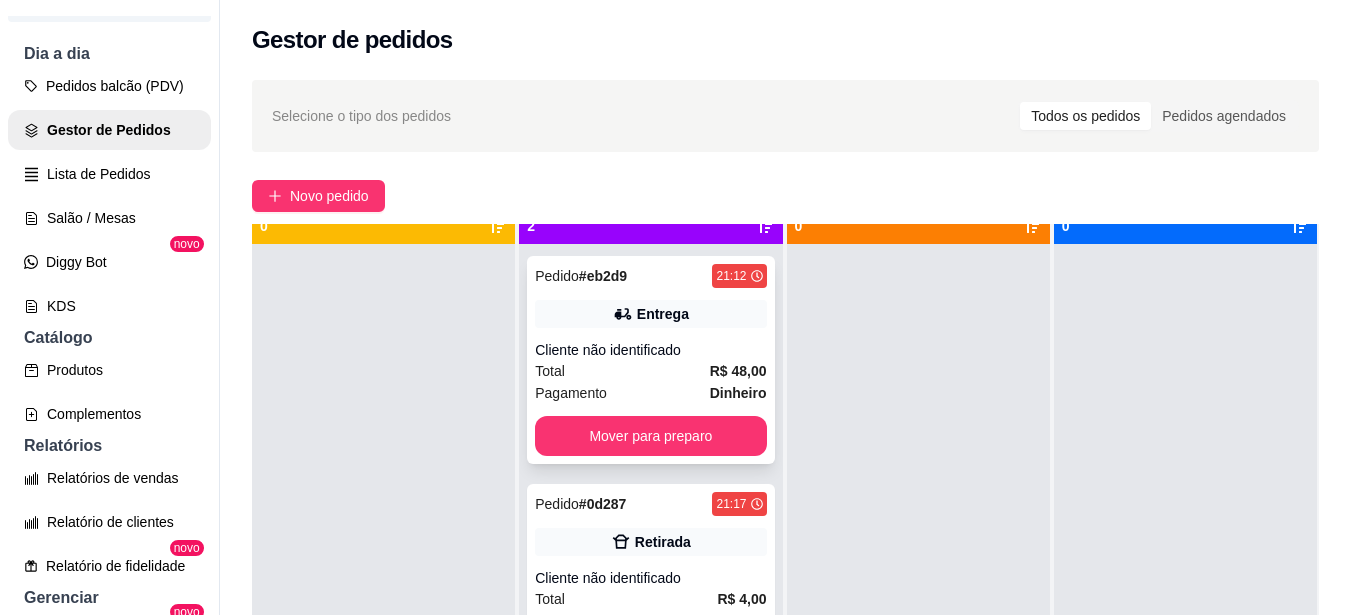 scroll, scrollTop: 56, scrollLeft: 0, axis: vertical 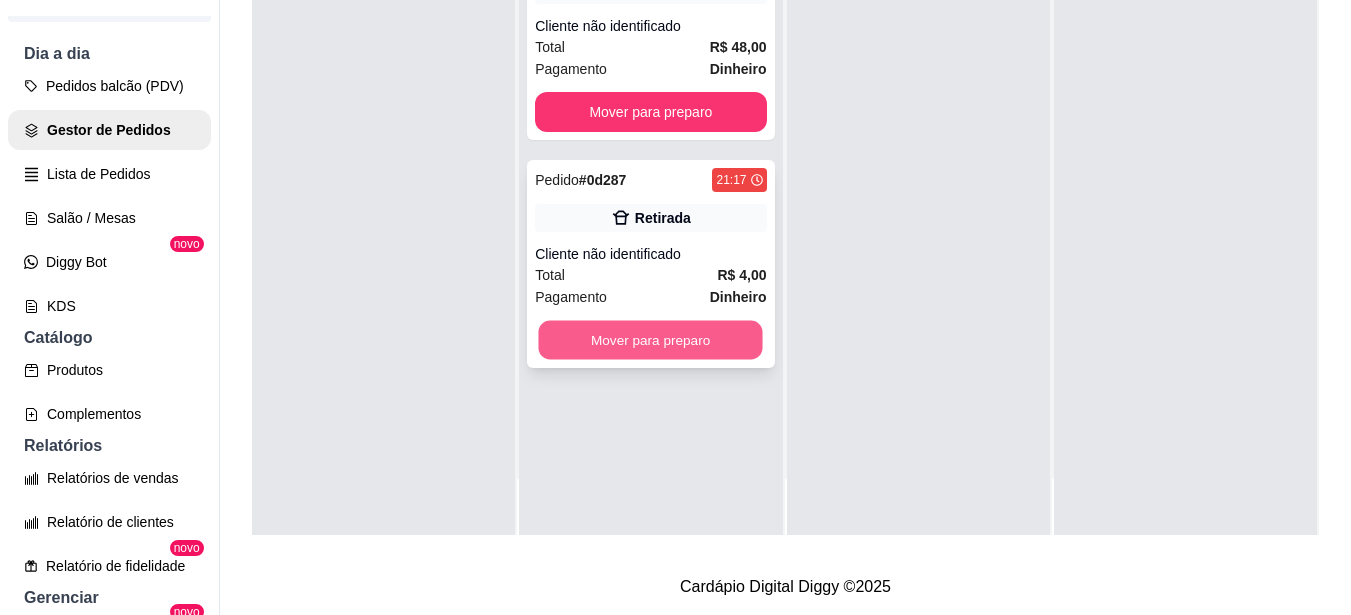 click on "Mover para preparo" at bounding box center [651, 340] 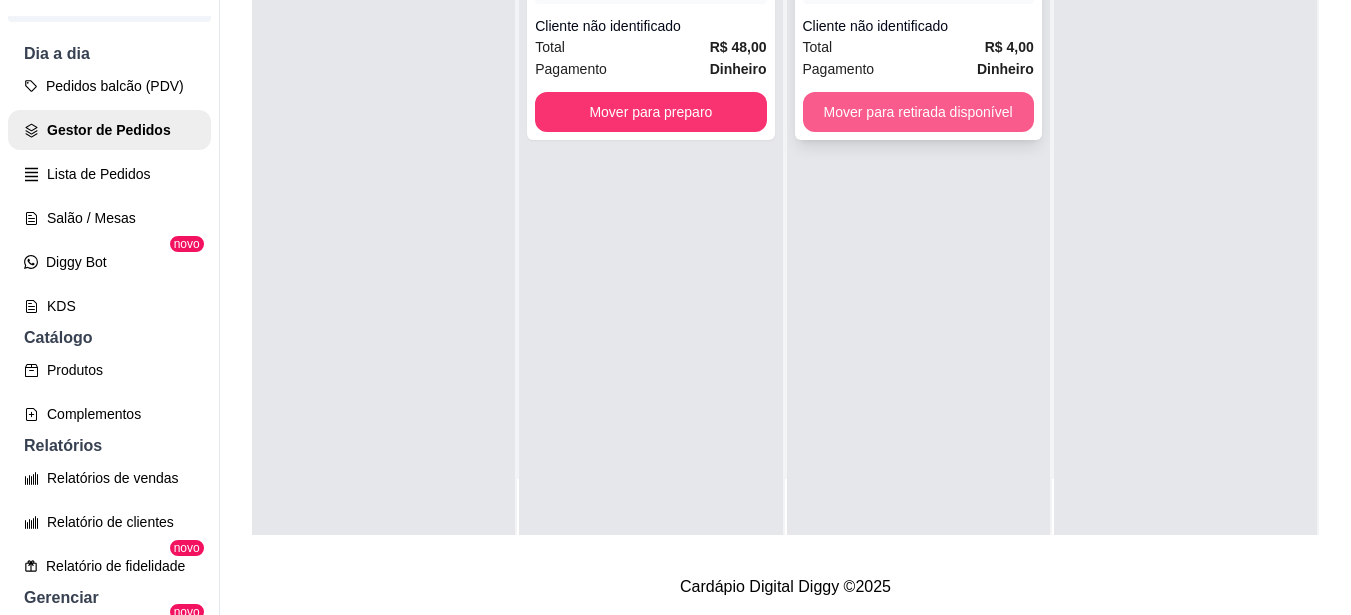 click on "Mover para retirada disponível" at bounding box center [918, 112] 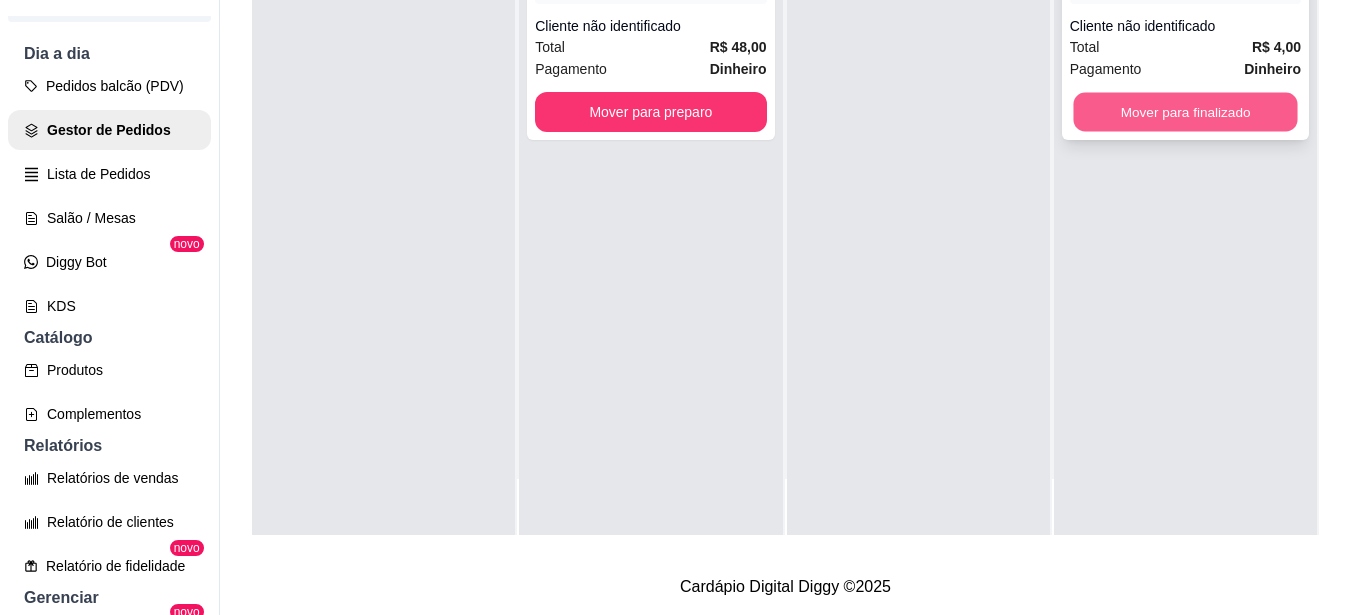 click on "Mover para finalizado" at bounding box center [1185, 112] 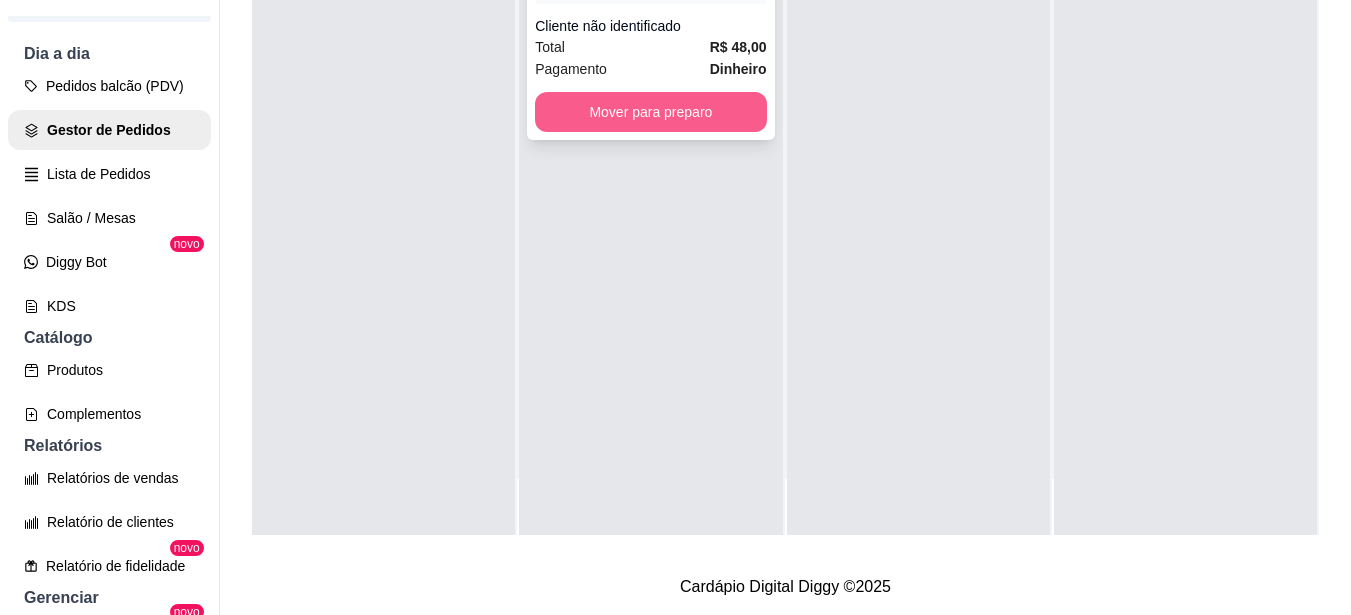 click on "Mover para preparo" at bounding box center [650, 112] 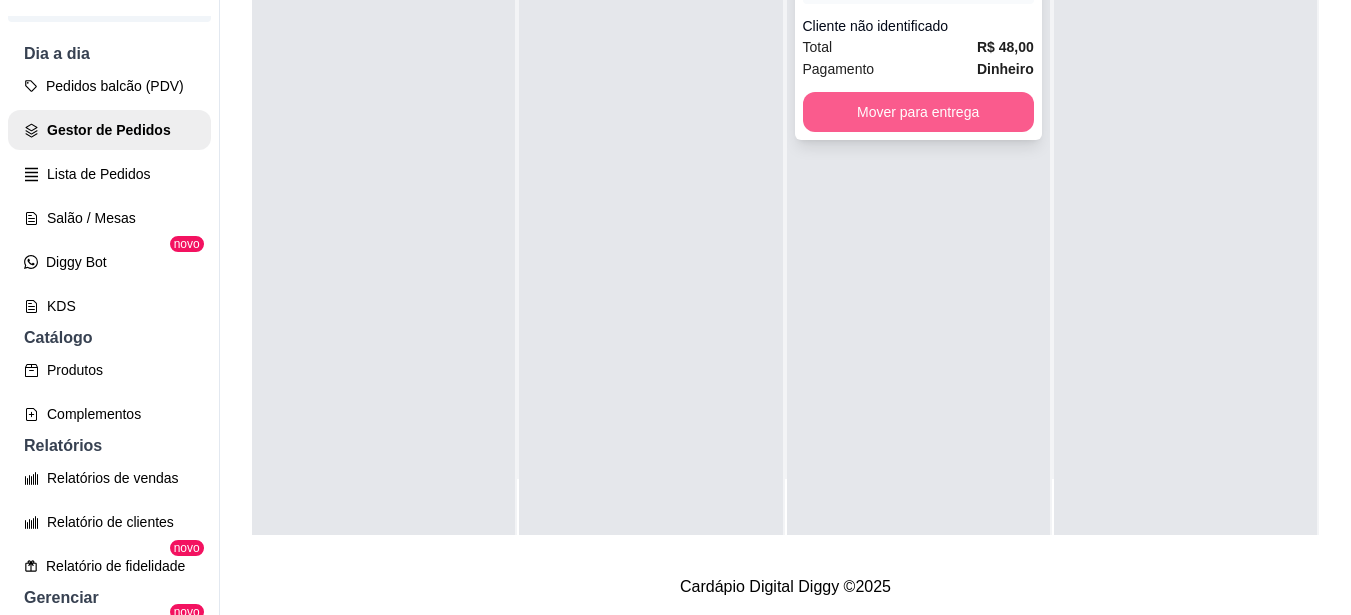 click on "Mover para entrega" at bounding box center (918, 112) 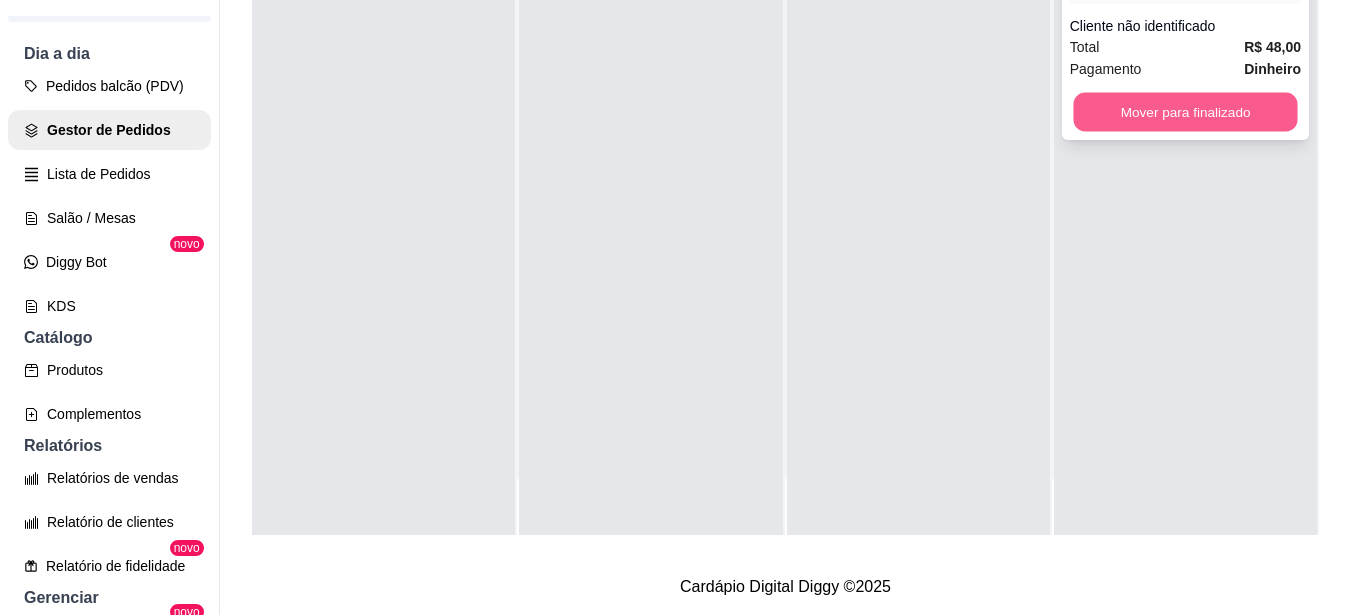 click on "Mover para finalizado" at bounding box center (1185, 112) 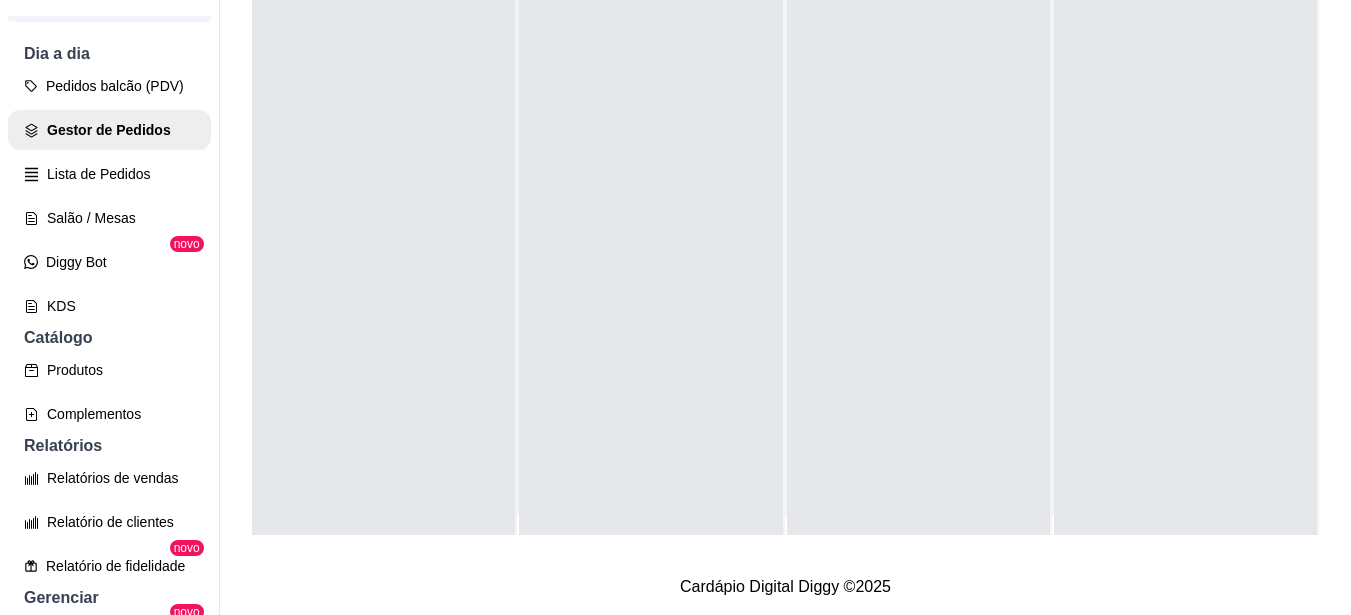 scroll, scrollTop: 0, scrollLeft: 0, axis: both 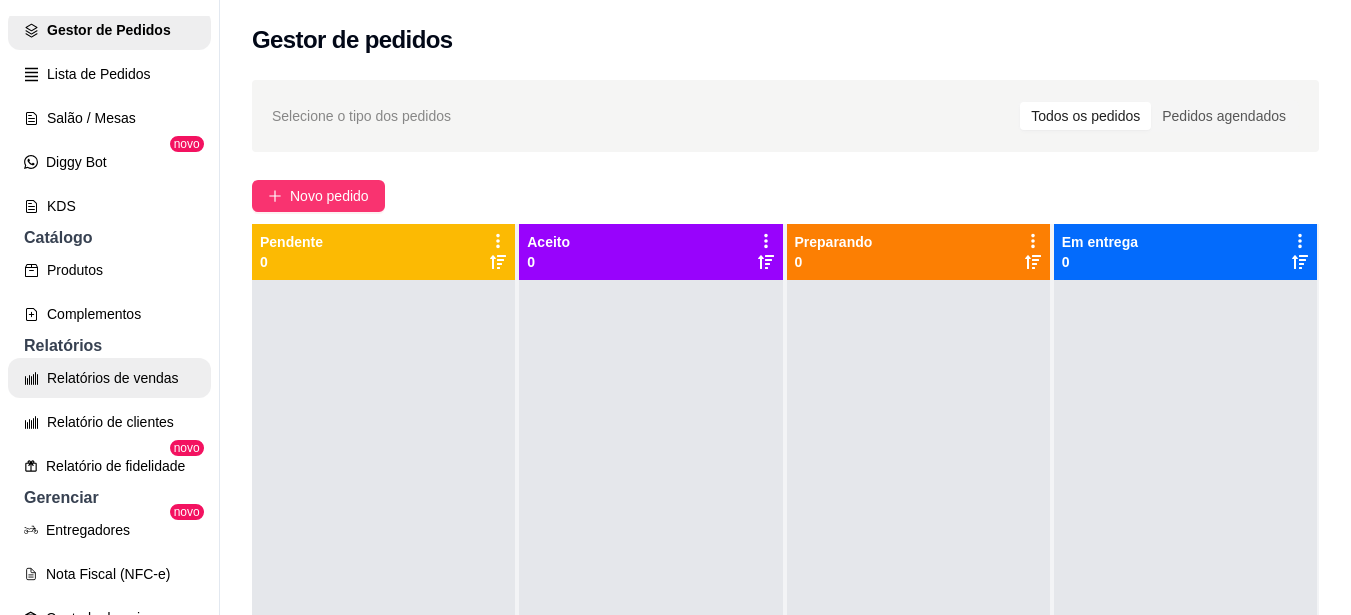 click on "Relatórios de vendas" at bounding box center (109, 378) 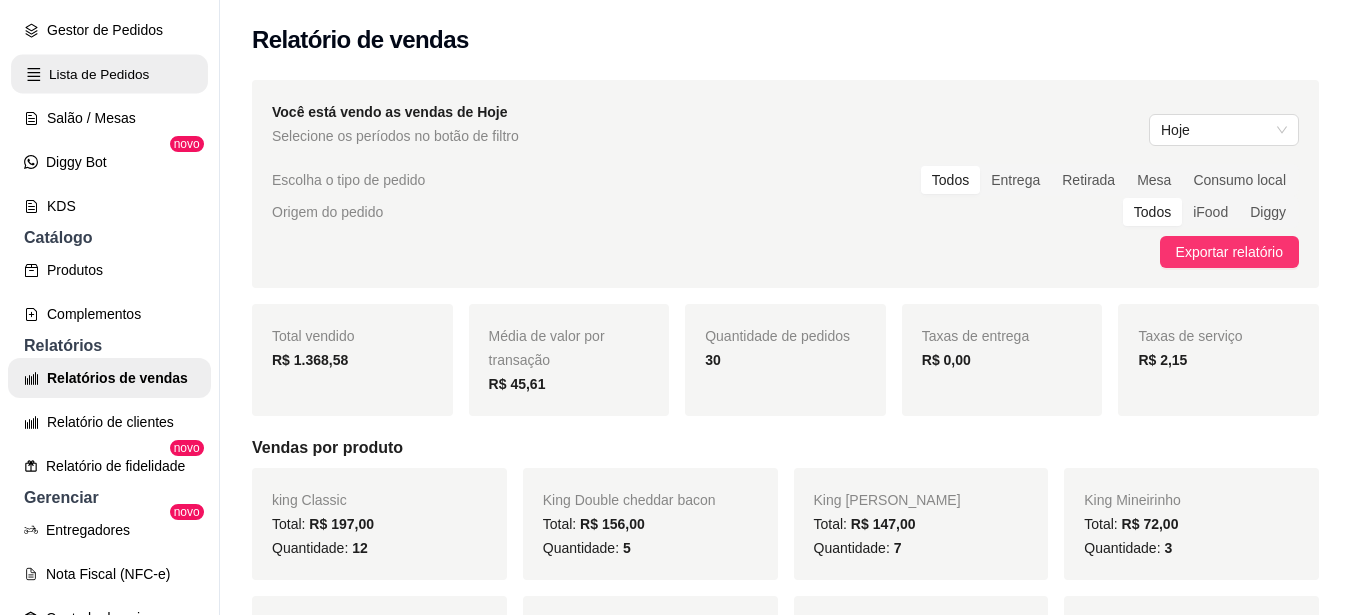 click on "Lista de Pedidos" at bounding box center [109, 74] 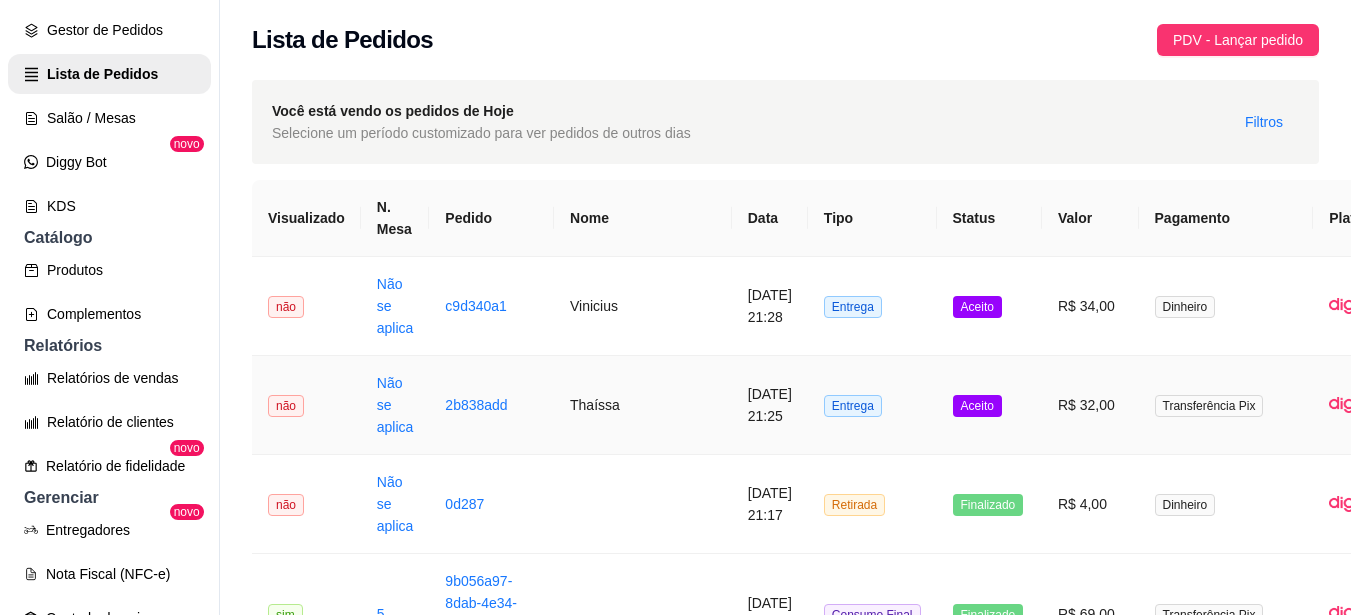 click on "R$ 32,00" at bounding box center (1090, 405) 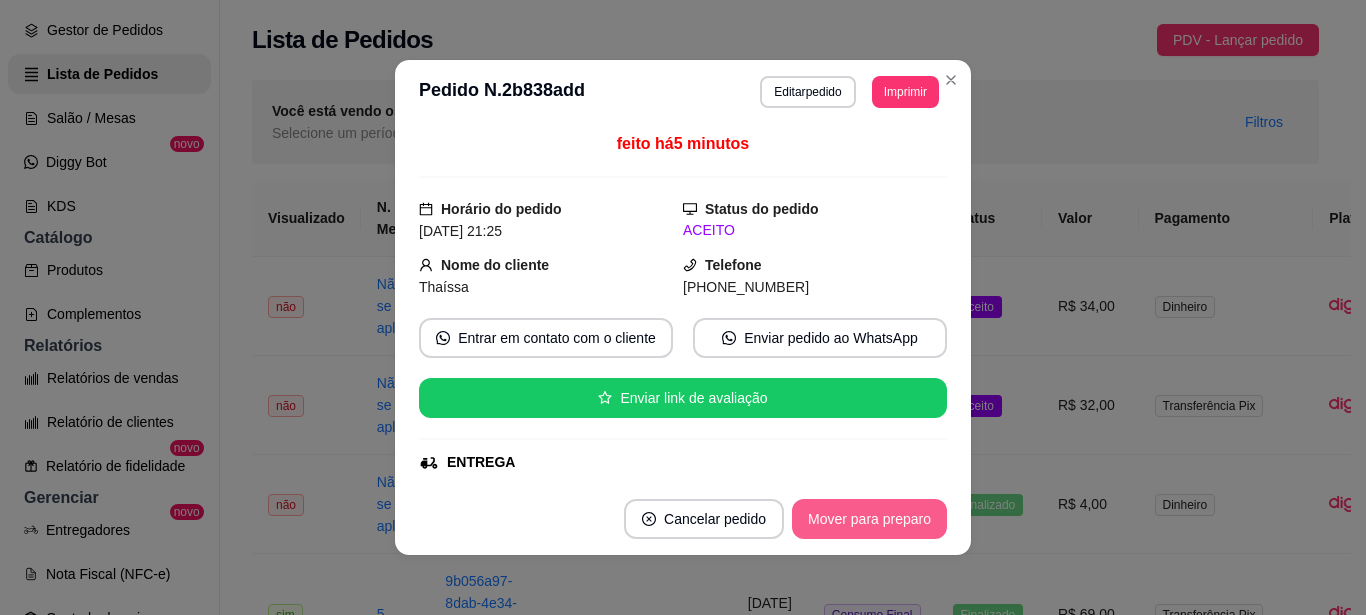 click on "Mover para preparo" at bounding box center [869, 519] 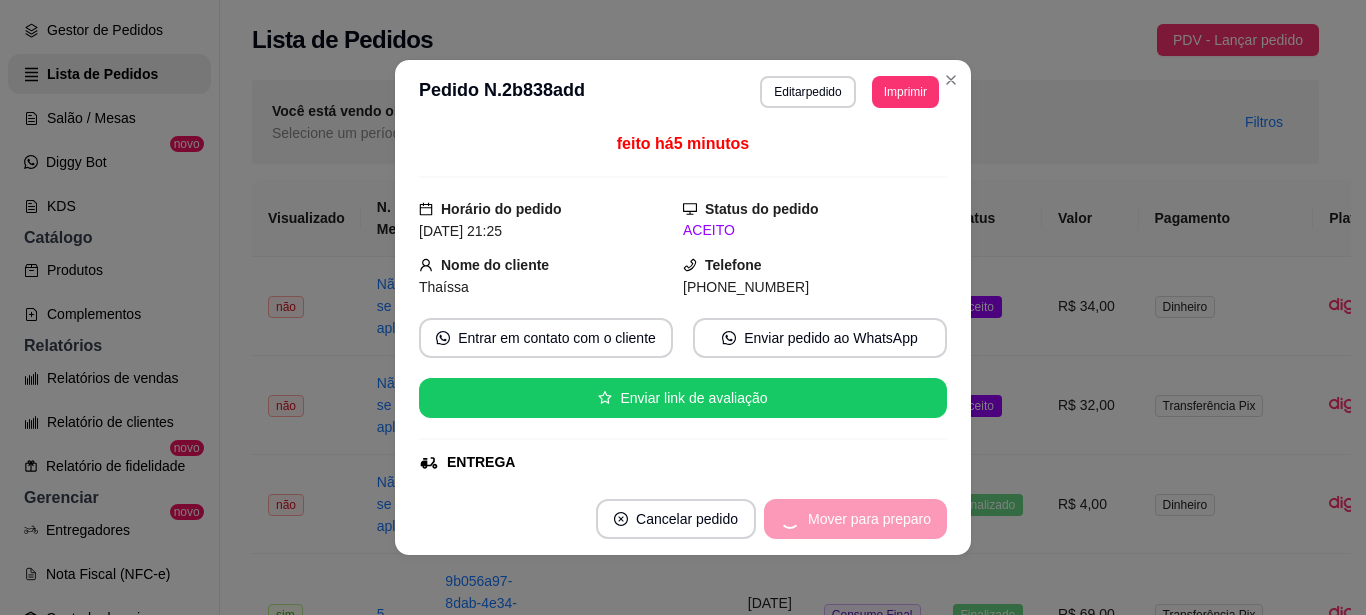 click on "Mover para preparo" at bounding box center (855, 519) 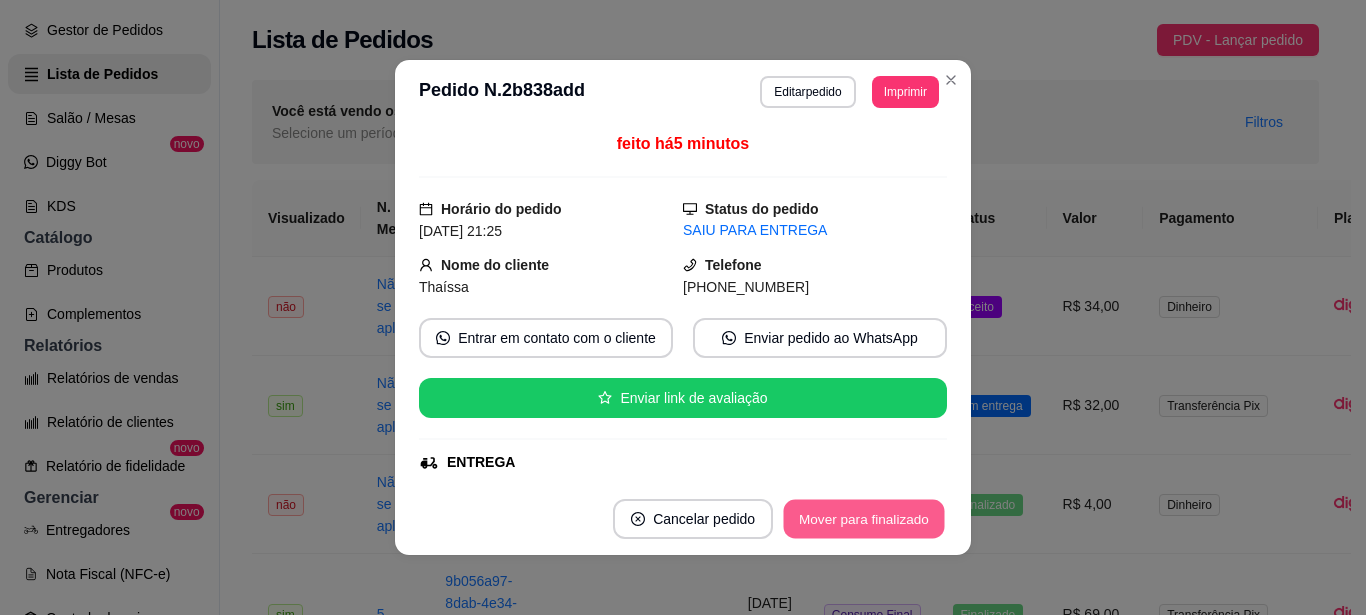 click on "Mover para finalizado" at bounding box center (864, 519) 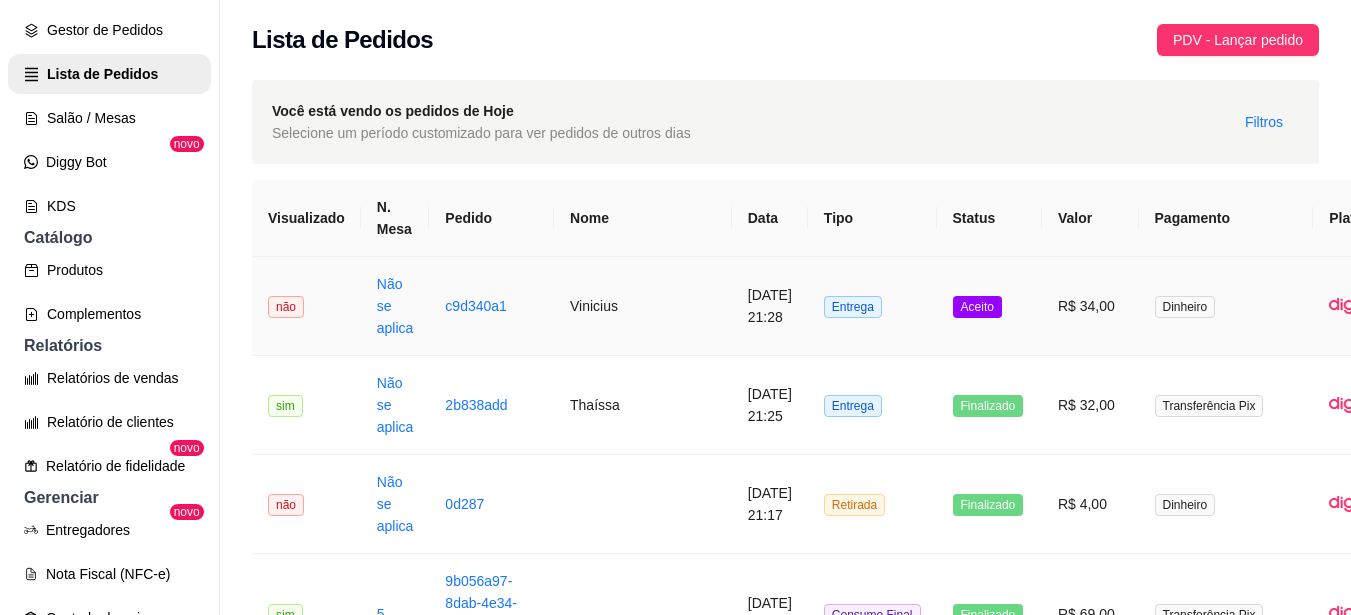 click on "R$ 34,00" at bounding box center [1090, 306] 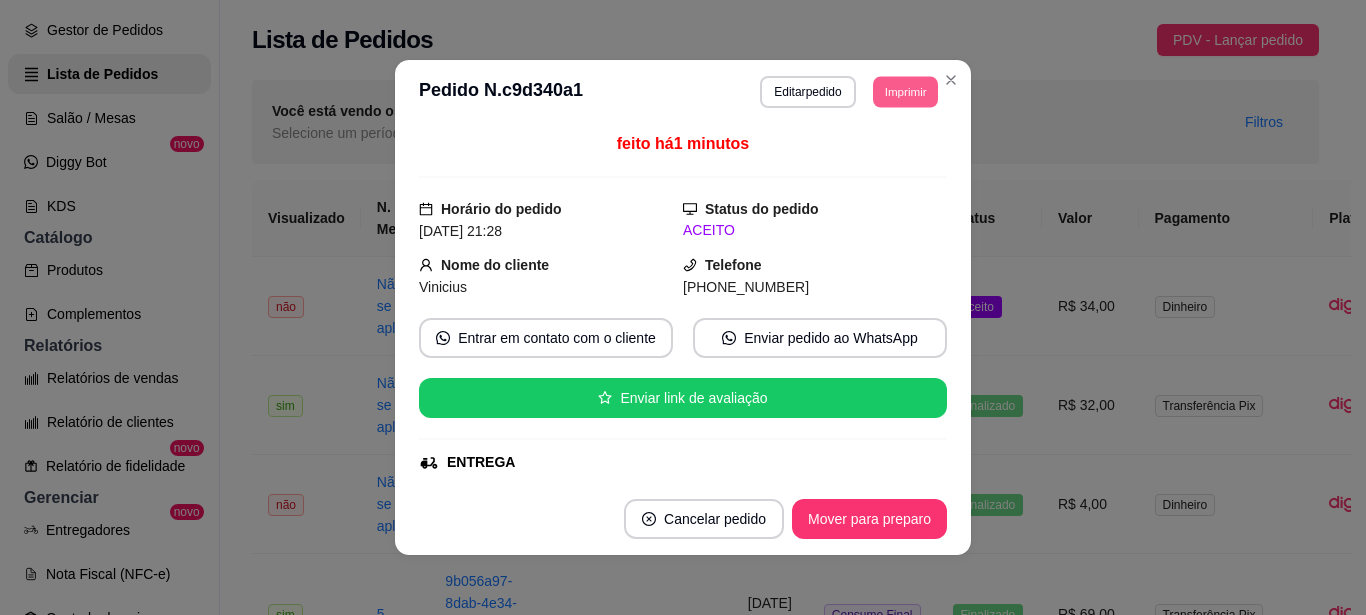 click on "Imprimir" at bounding box center [905, 91] 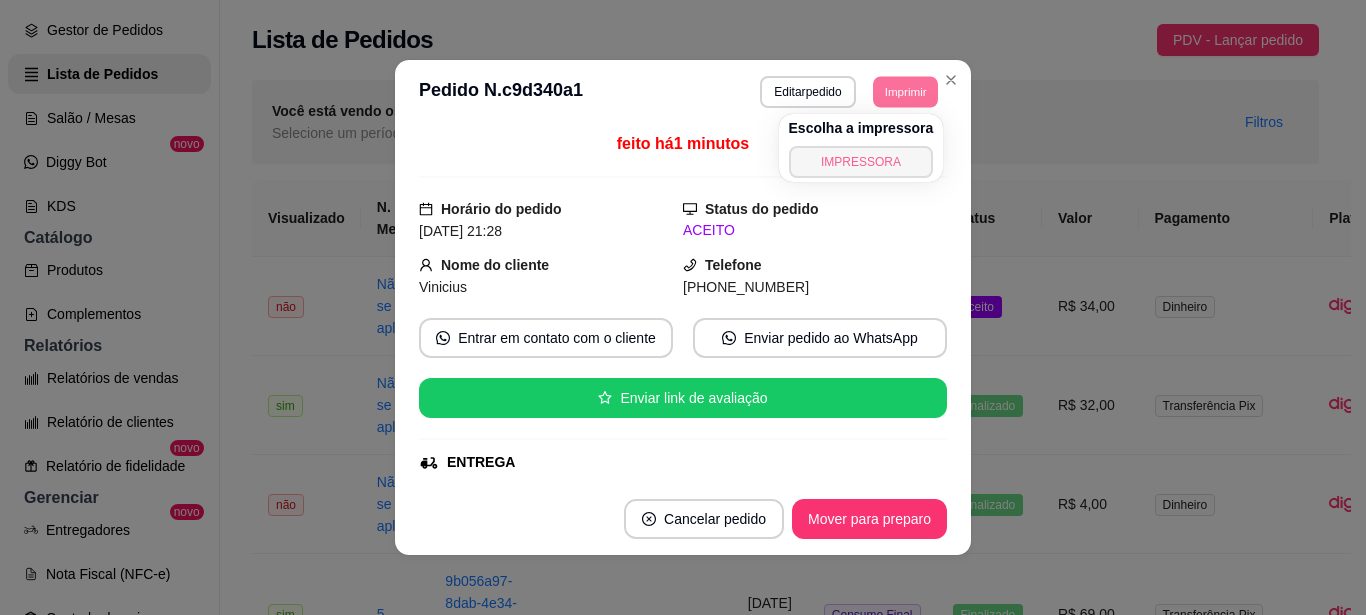 click on "IMPRESSORA" at bounding box center (861, 162) 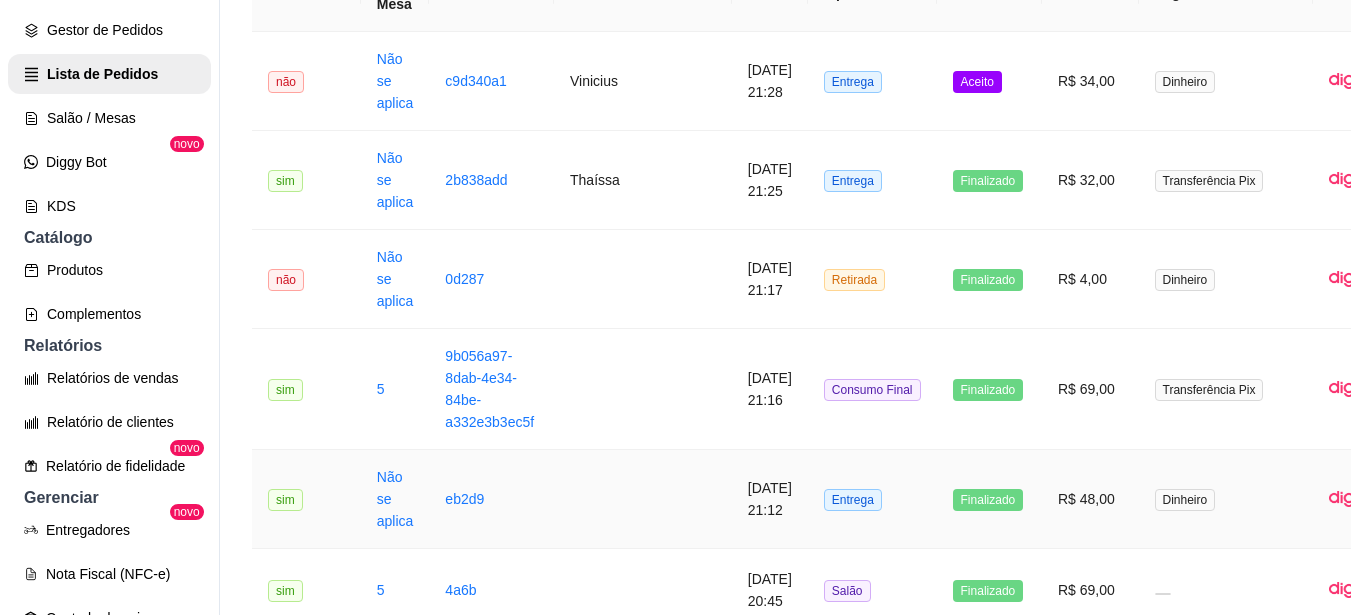 scroll, scrollTop: 0, scrollLeft: 0, axis: both 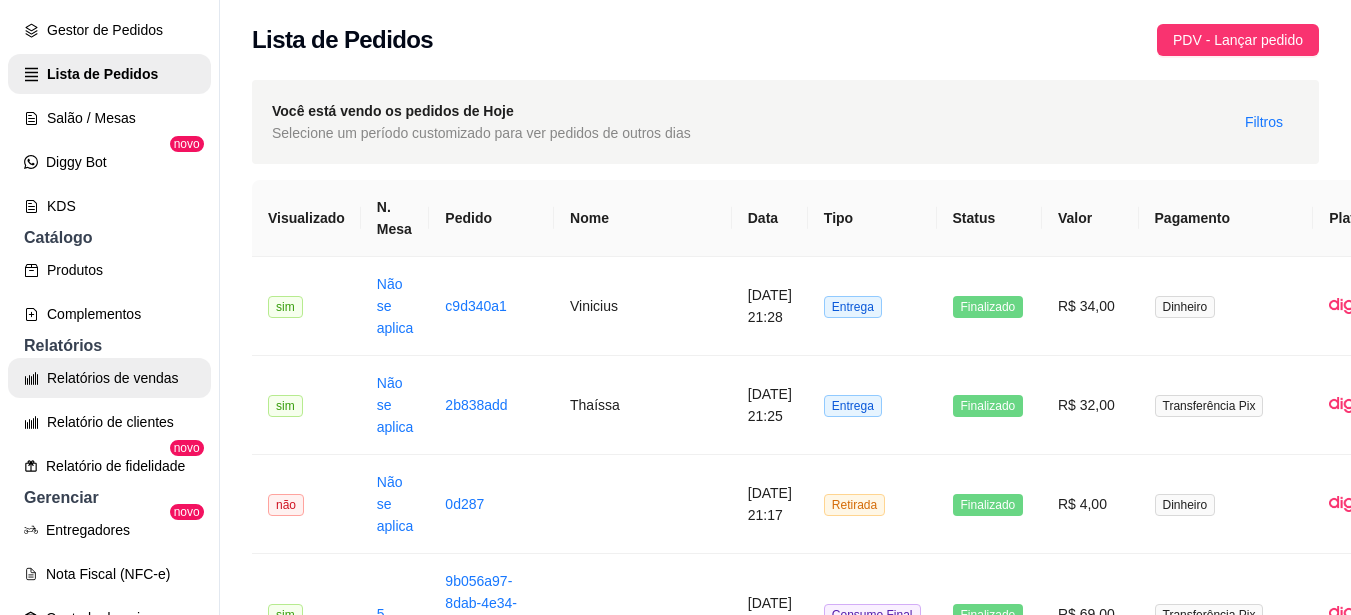 click on "Relatórios de vendas" at bounding box center (109, 378) 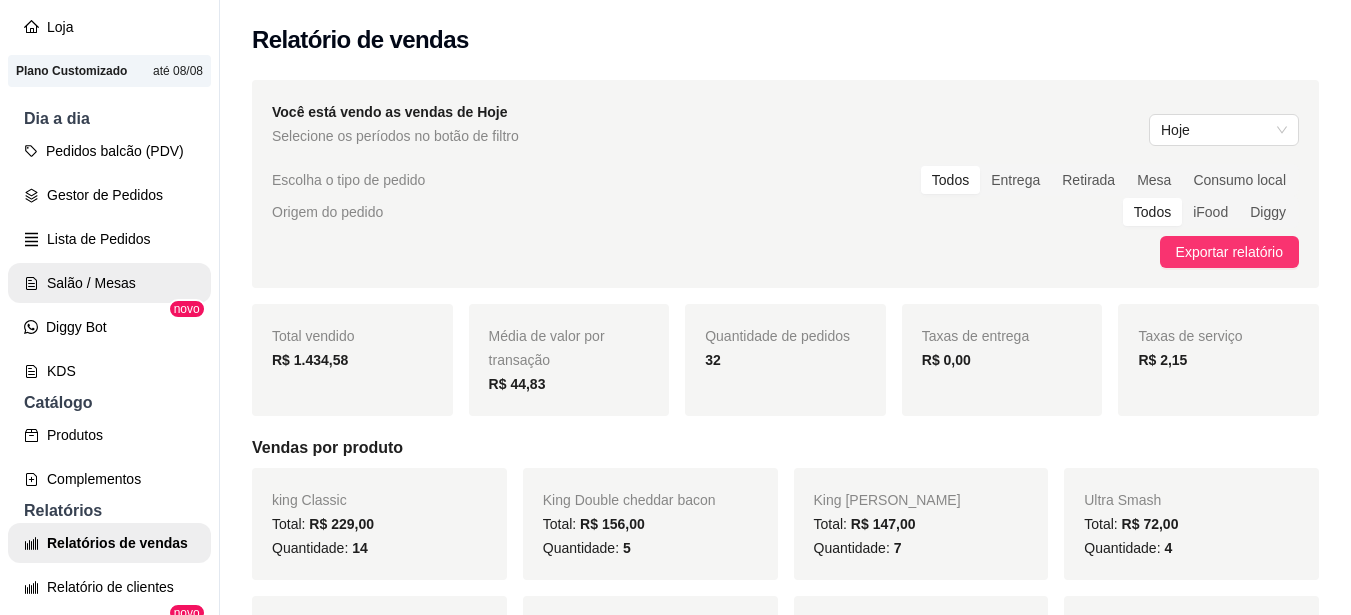 scroll, scrollTop: 100, scrollLeft: 0, axis: vertical 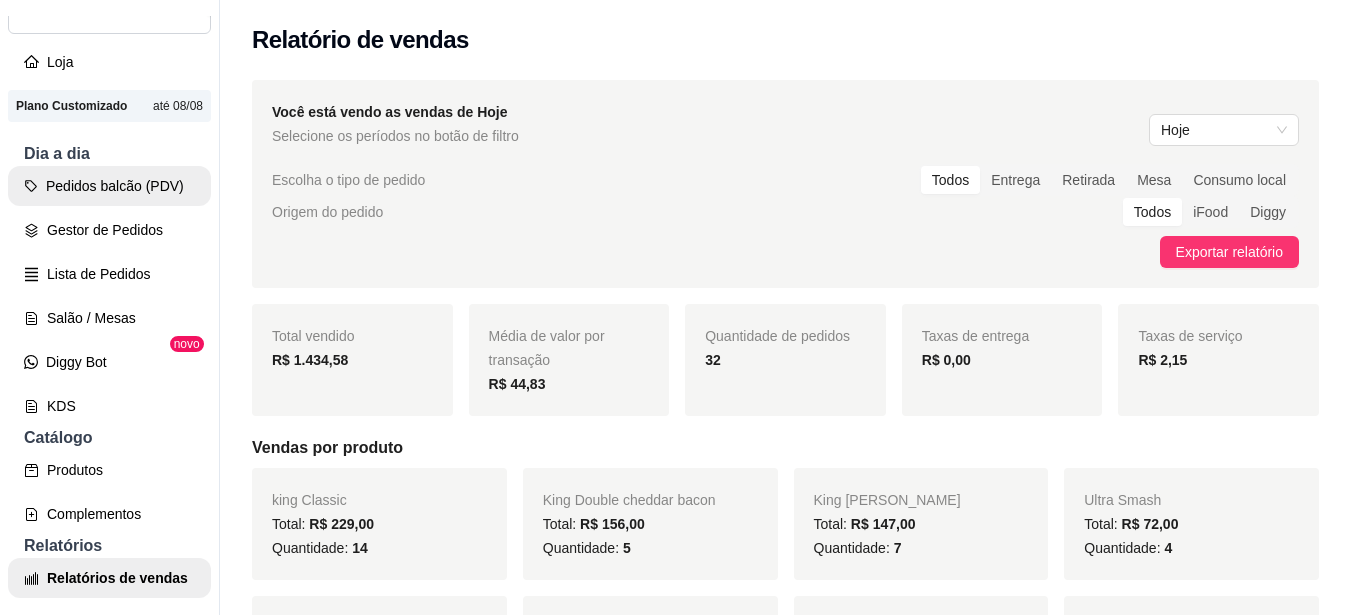 click on "Pedidos balcão (PDV)" at bounding box center [109, 186] 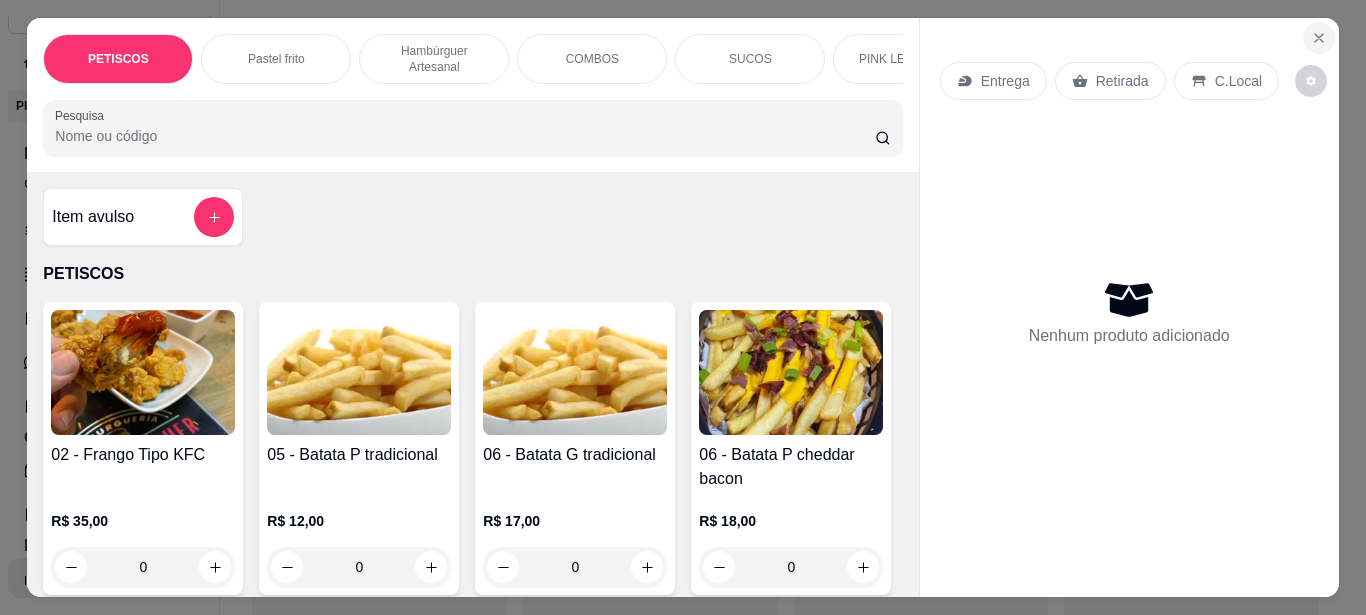 click at bounding box center (1319, 38) 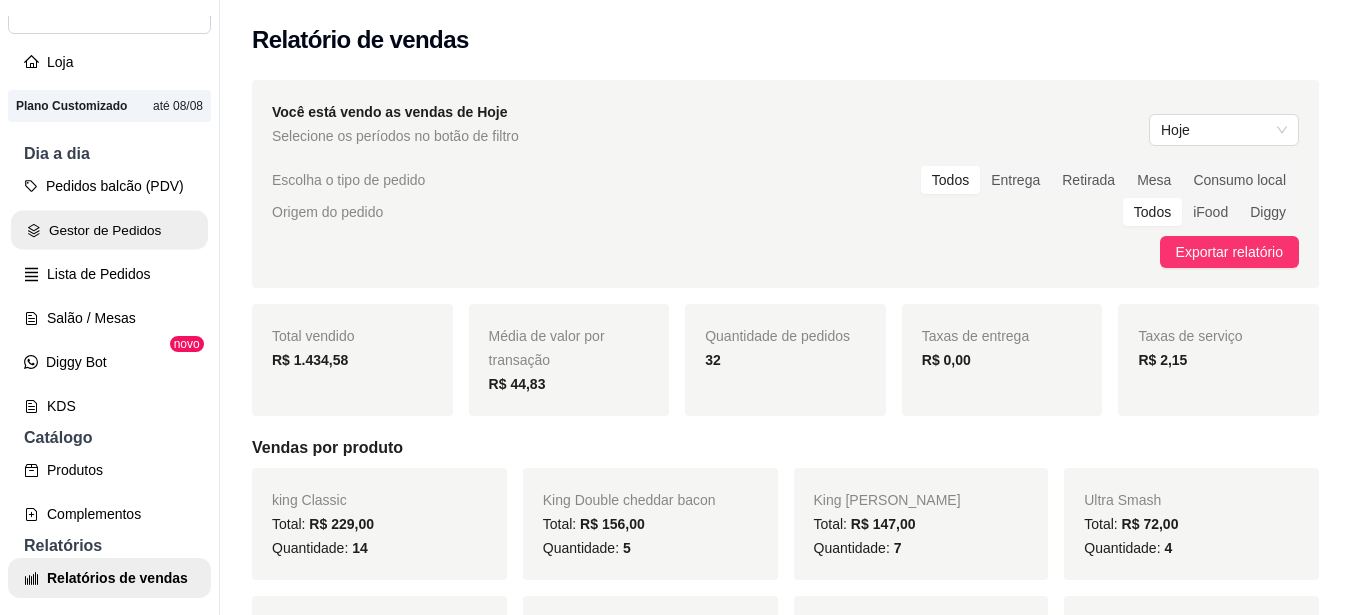 click on "Gestor de Pedidos" at bounding box center [109, 230] 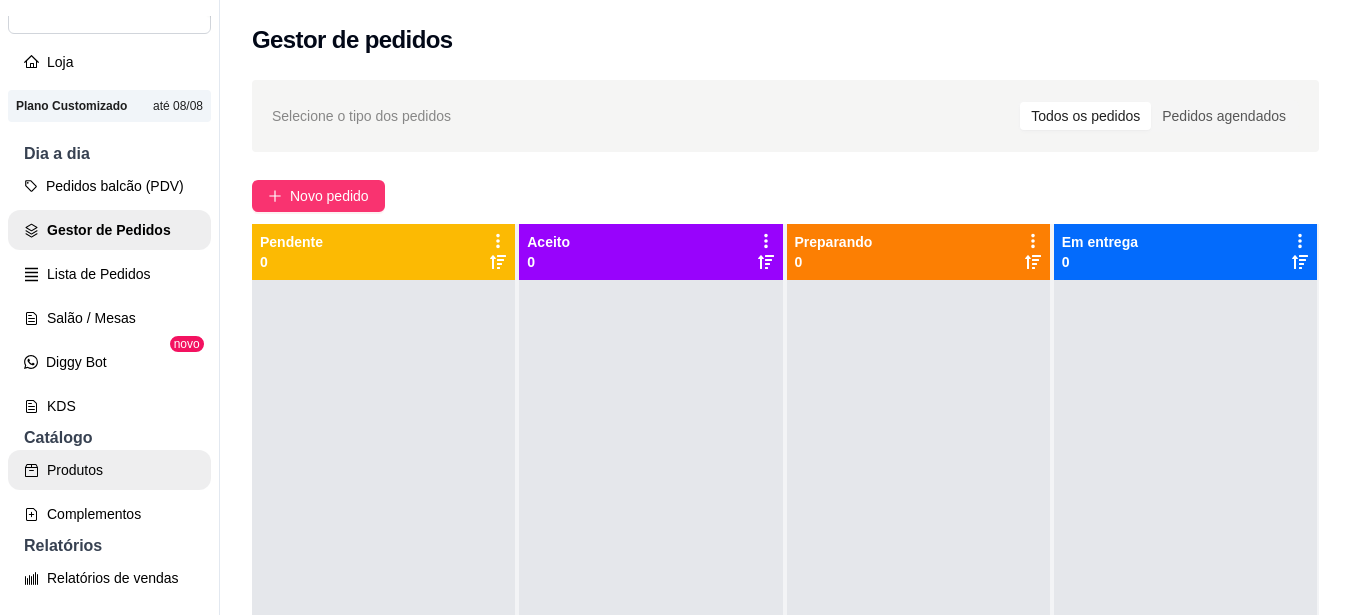 scroll, scrollTop: 300, scrollLeft: 0, axis: vertical 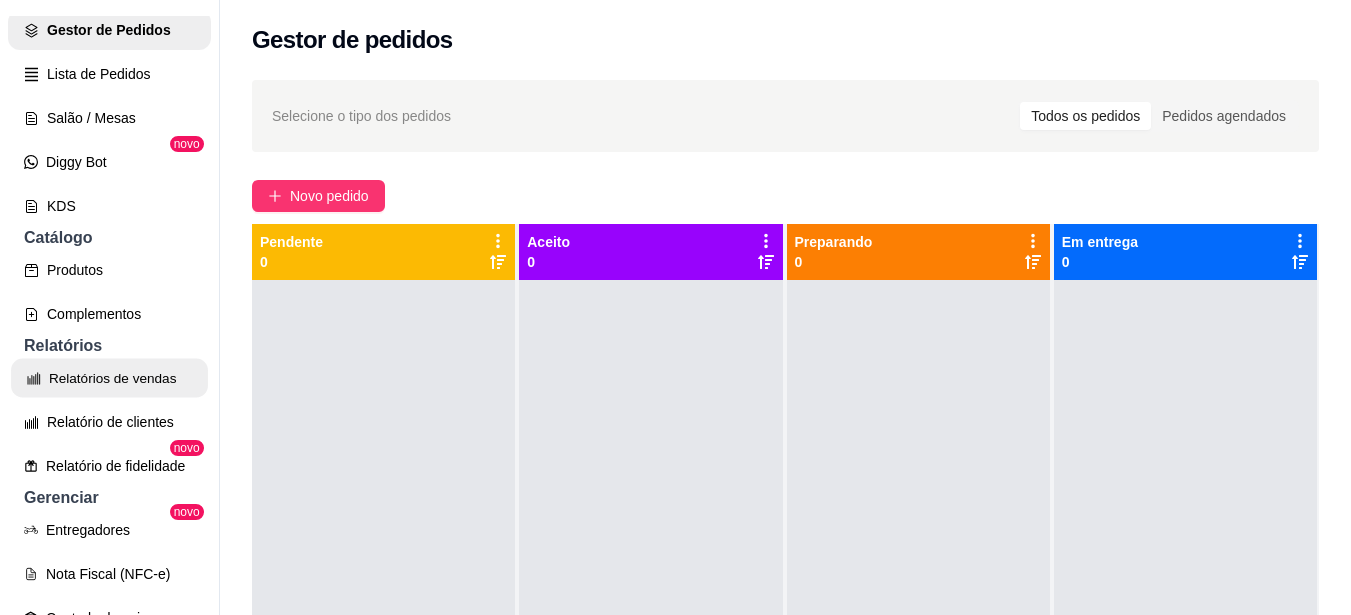 click on "Relatórios de vendas" at bounding box center [109, 378] 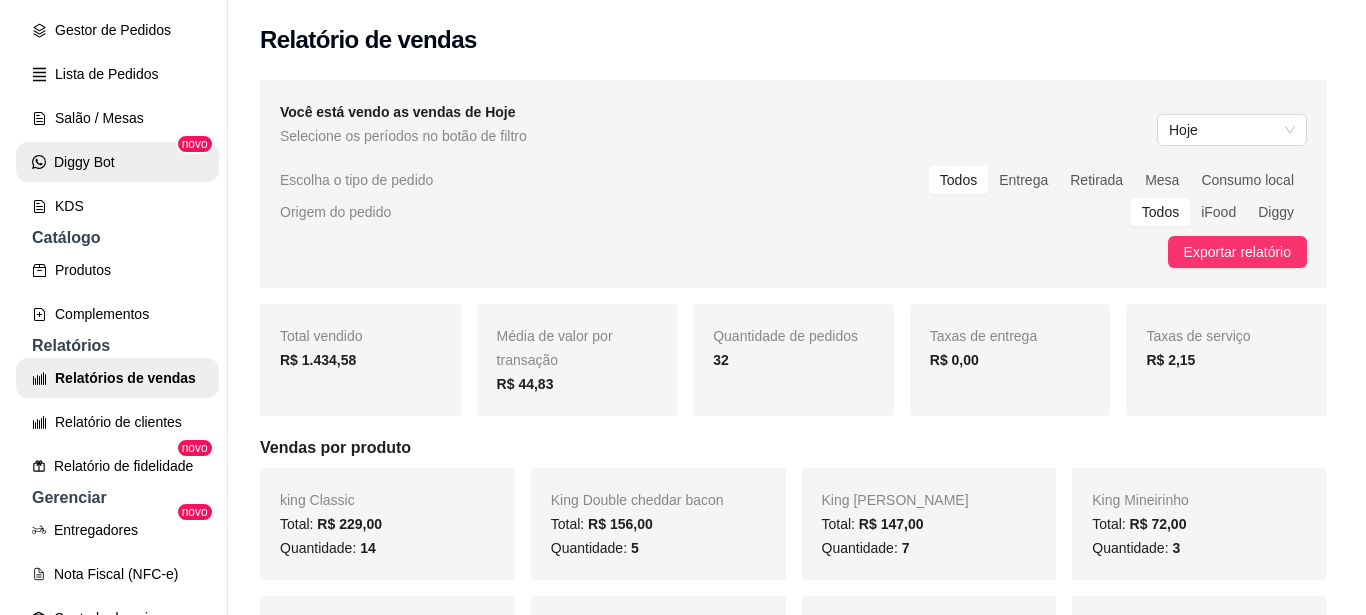 scroll, scrollTop: 100, scrollLeft: 0, axis: vertical 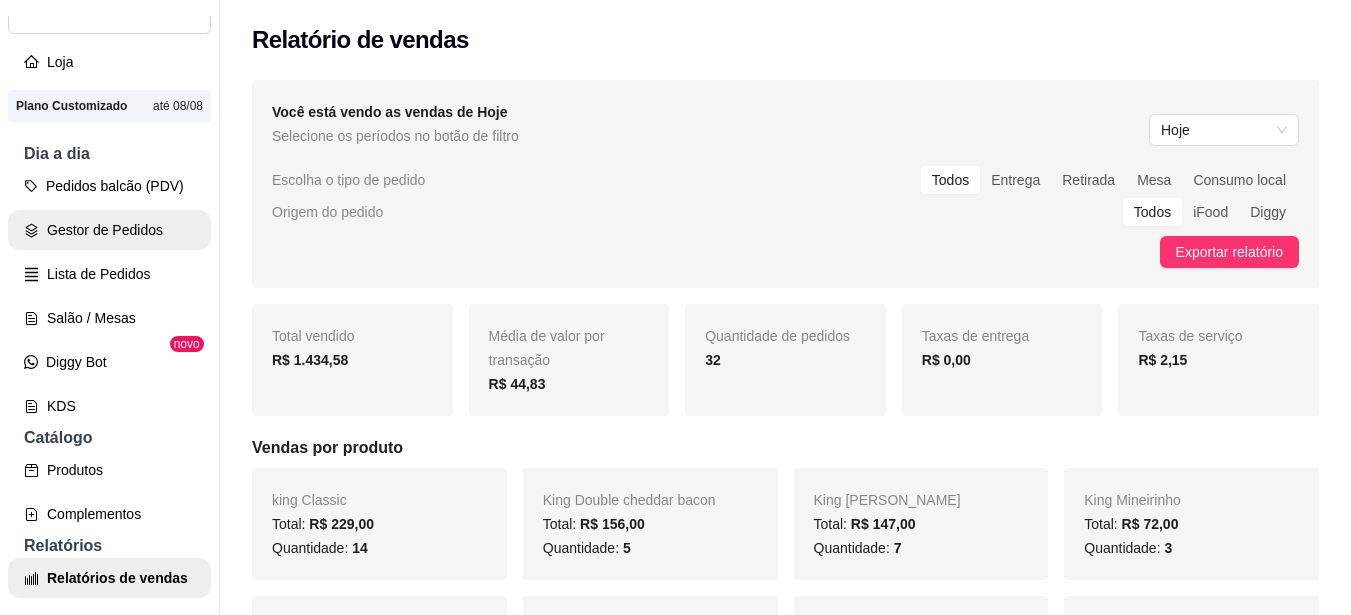 click on "Gestor de Pedidos" at bounding box center [109, 230] 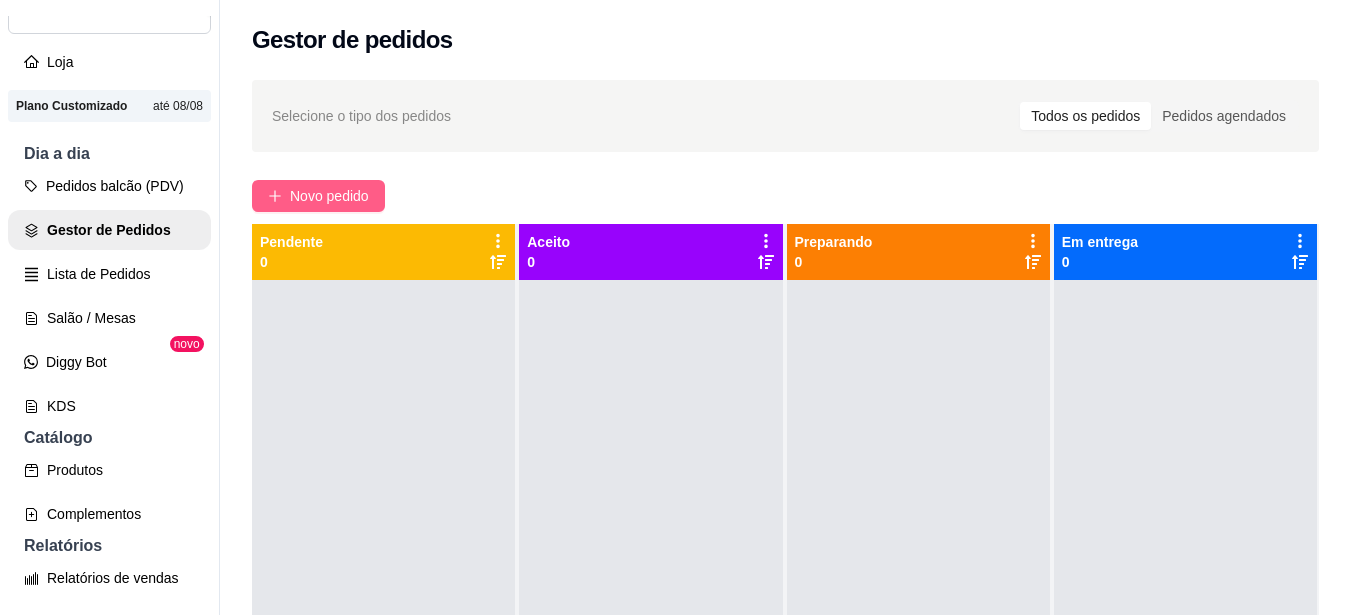 click on "Novo pedido" at bounding box center (329, 196) 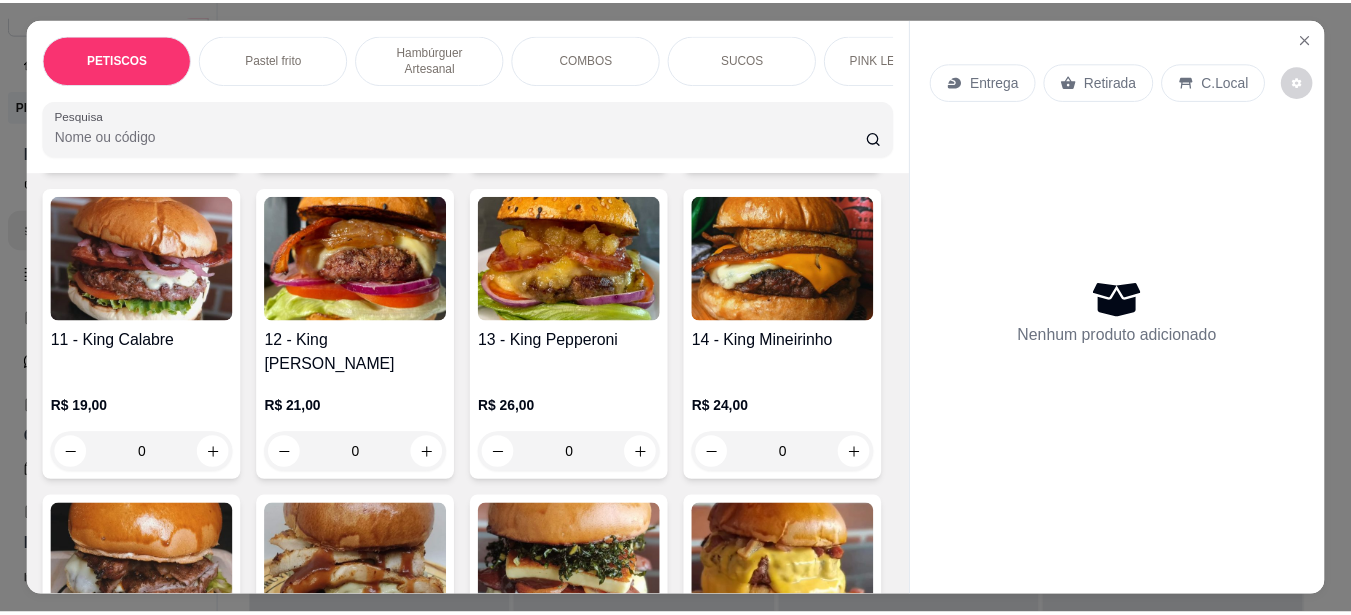 scroll, scrollTop: 2100, scrollLeft: 0, axis: vertical 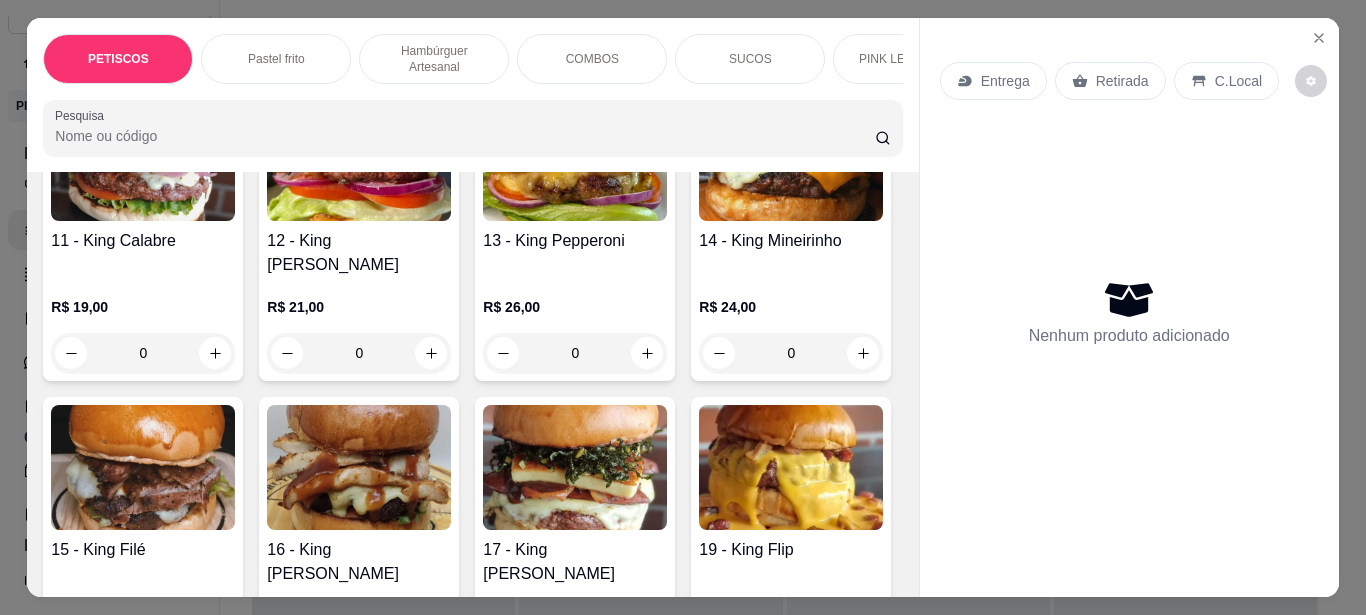 click at bounding box center (575, -127) 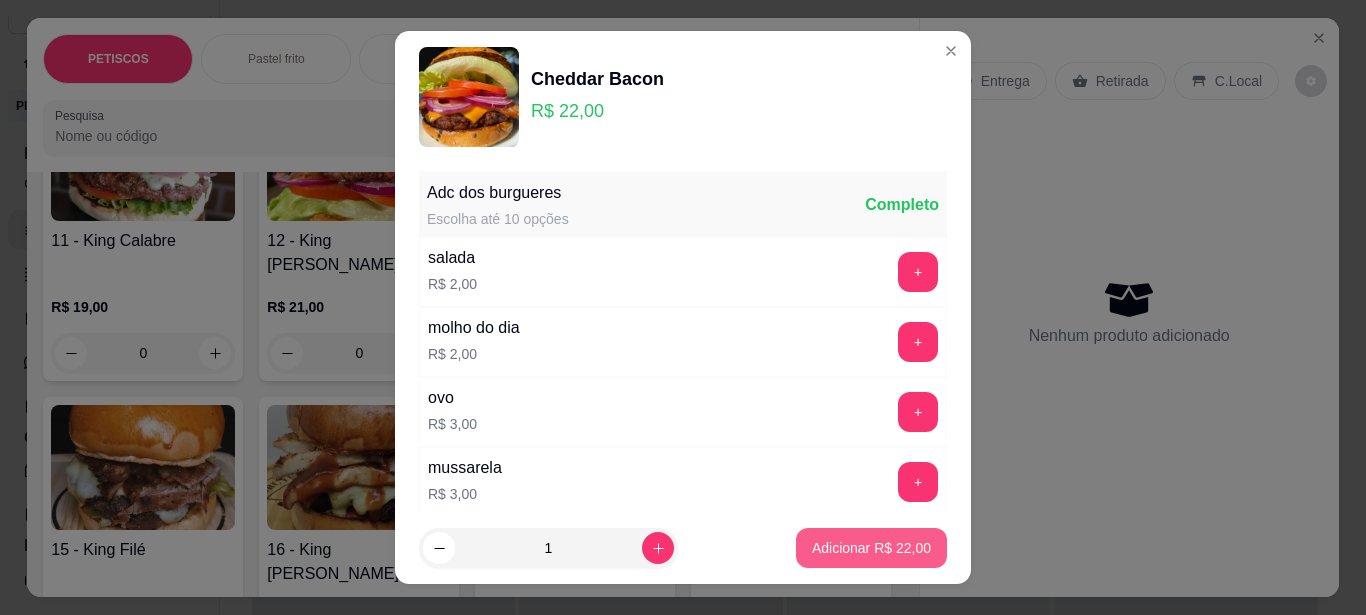 click on "Adicionar   R$ 22,00" at bounding box center [871, 548] 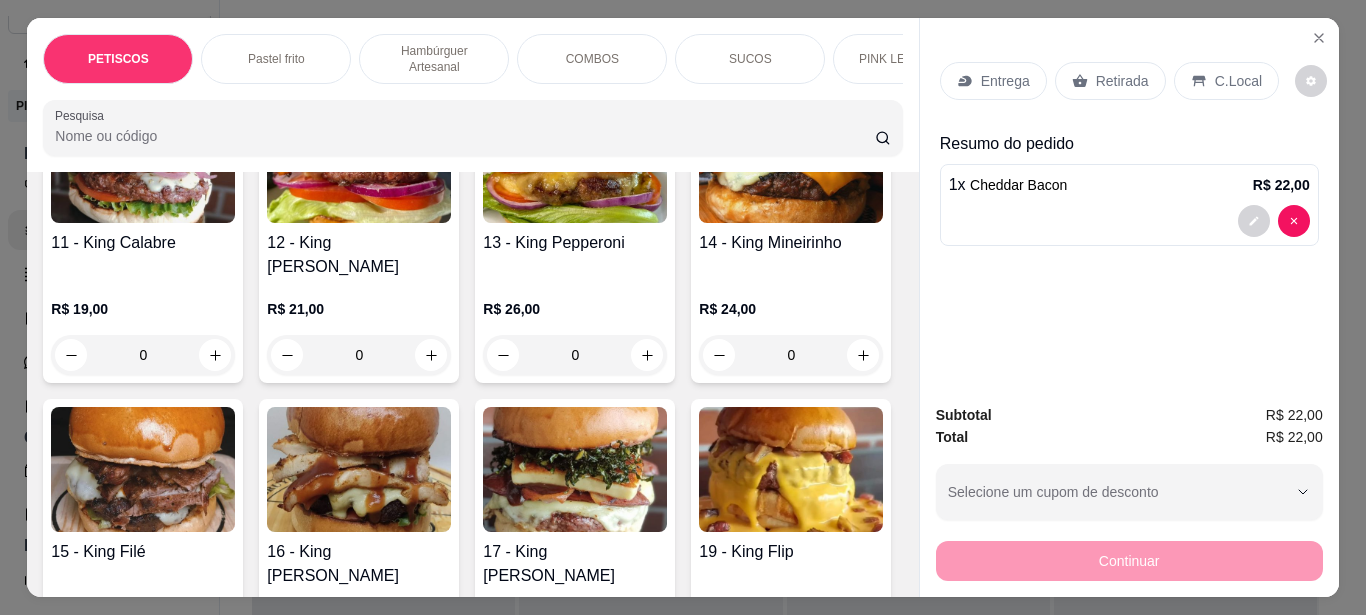 click on "Retirada" at bounding box center [1122, 81] 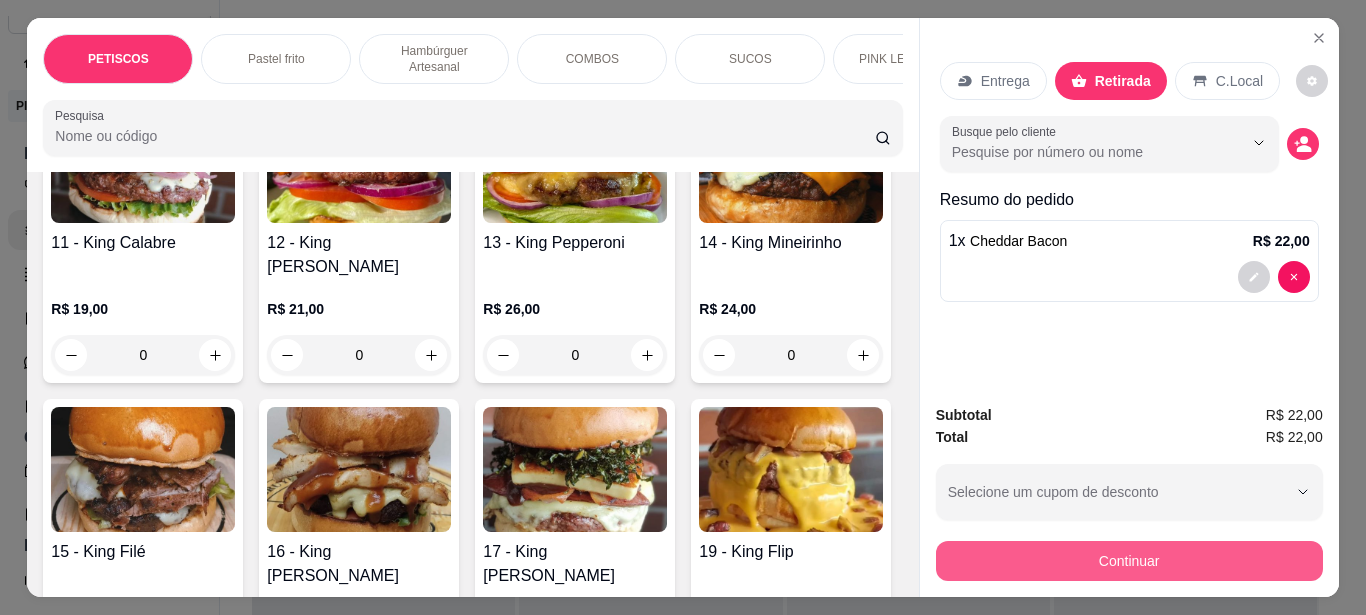 click on "Continuar" at bounding box center [1129, 561] 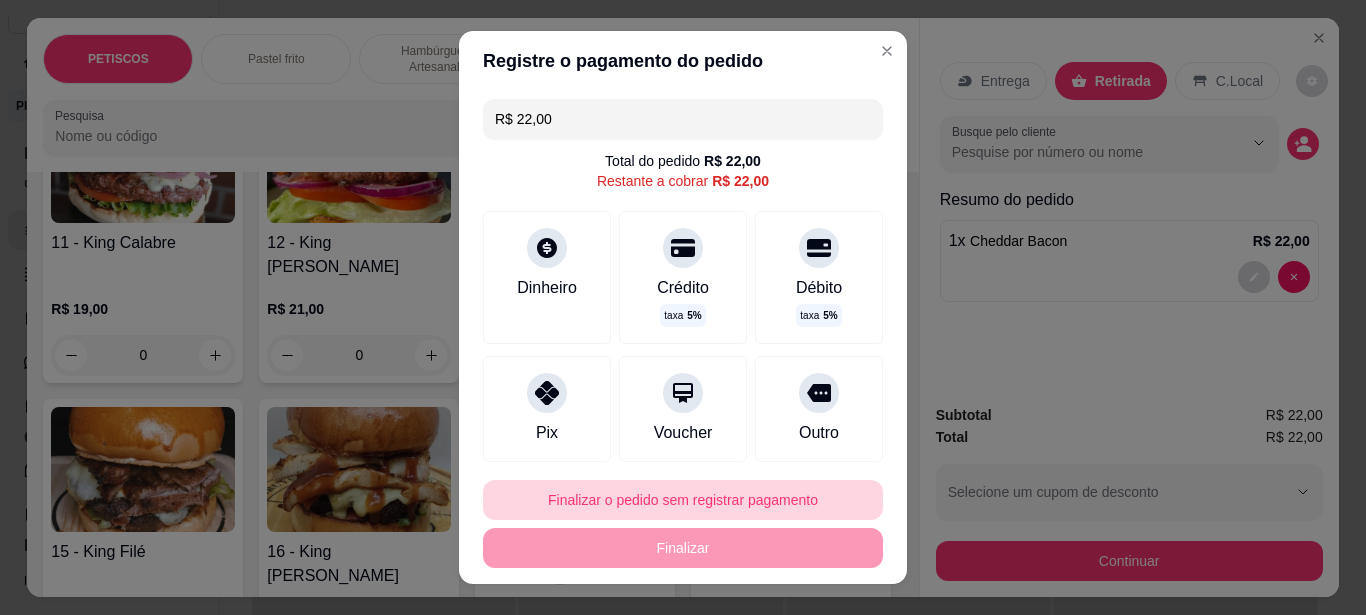 click on "Finalizar o pedido sem registrar pagamento" at bounding box center (683, 500) 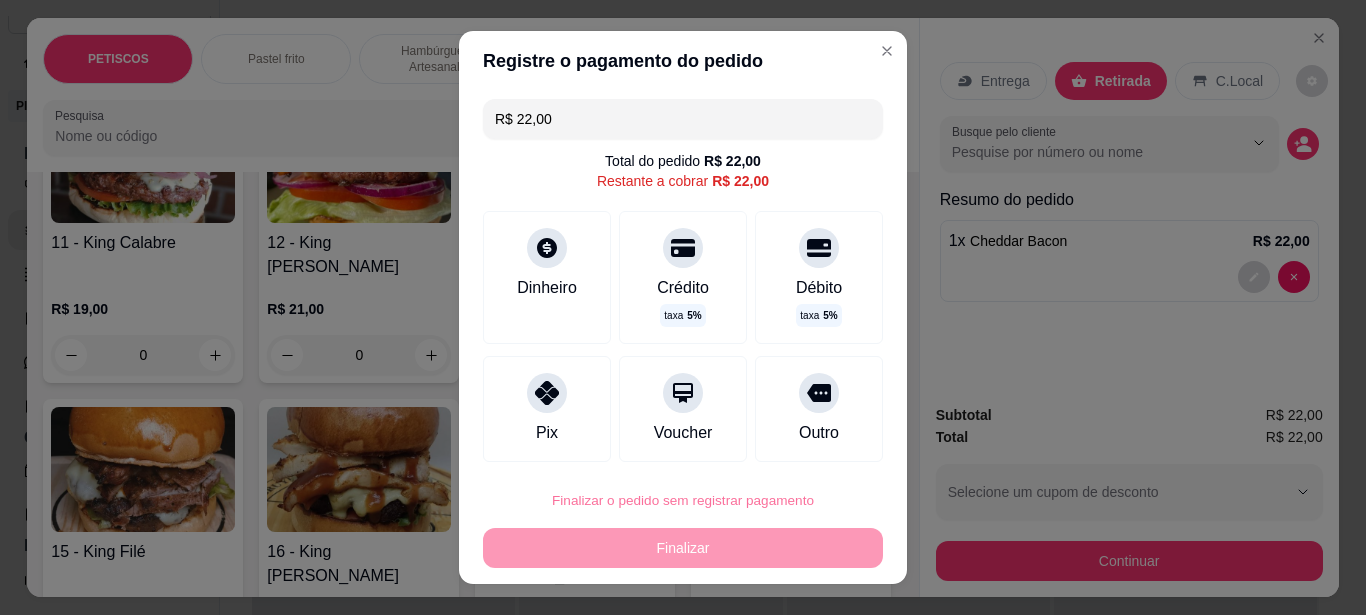 click on "Confirmar" at bounding box center [800, 443] 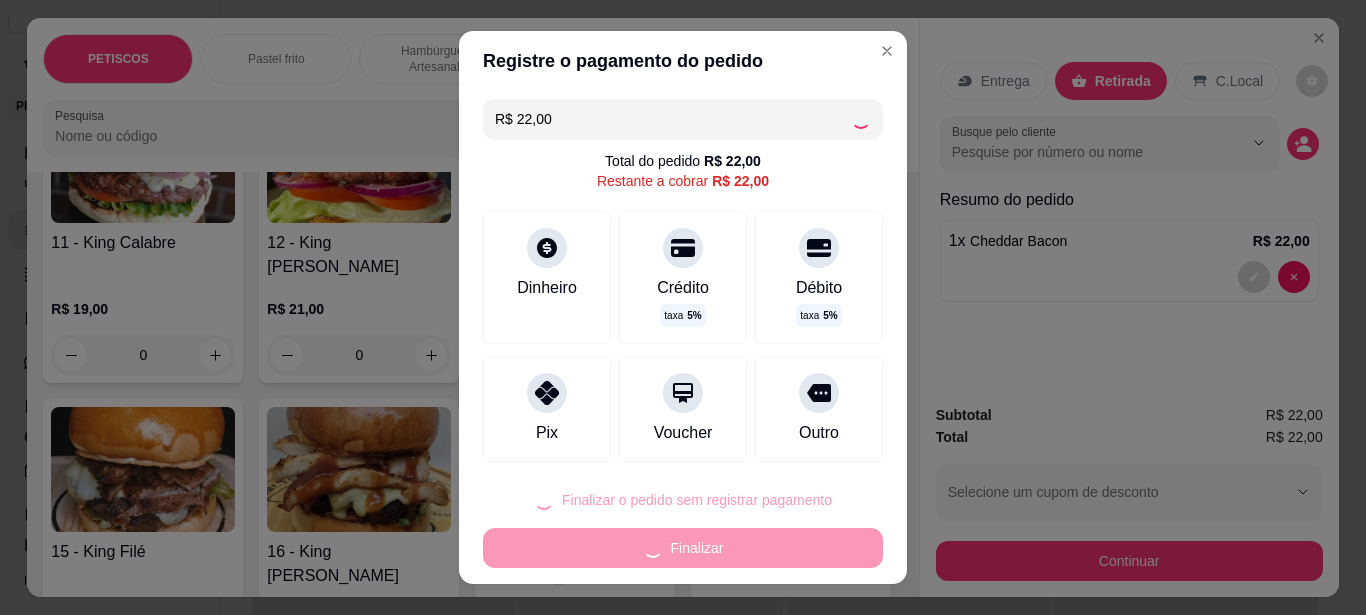 type on "0" 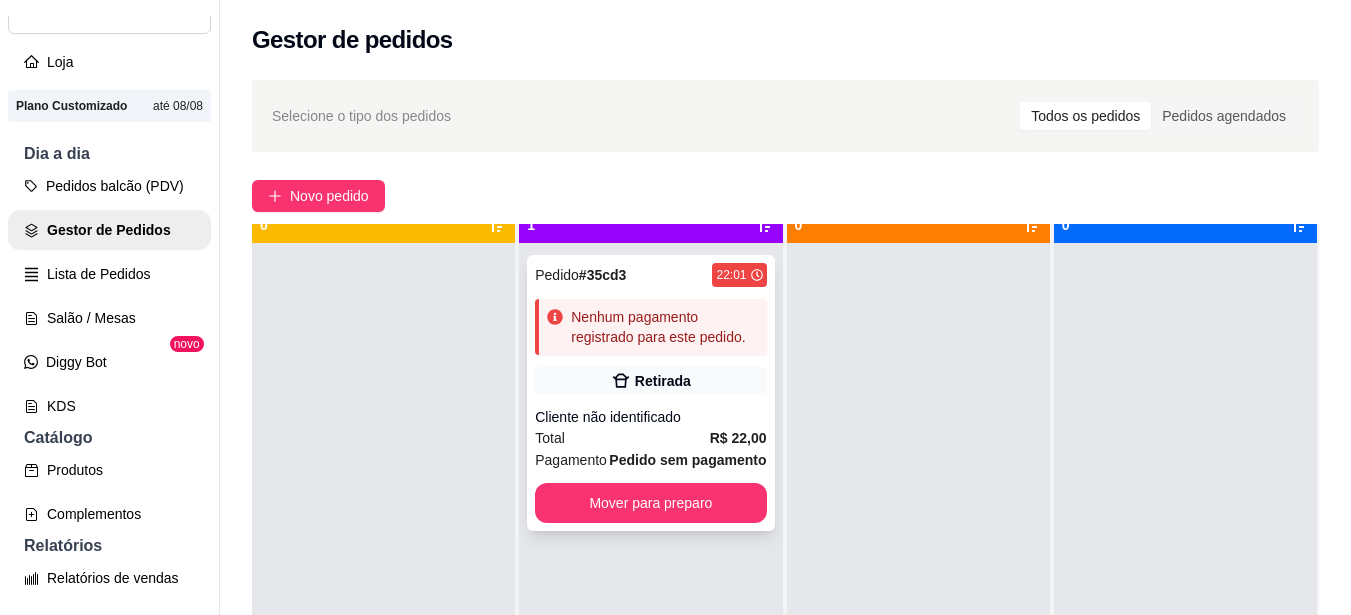scroll, scrollTop: 56, scrollLeft: 0, axis: vertical 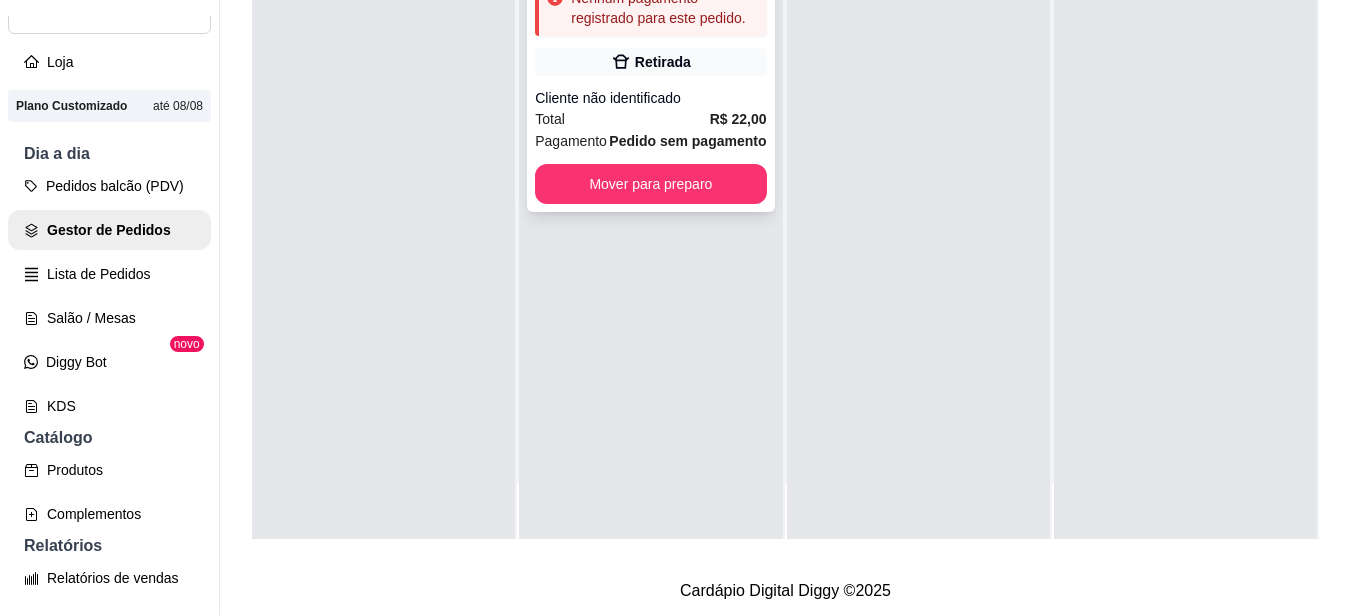 click on "Total R$ 22,00" at bounding box center (650, 119) 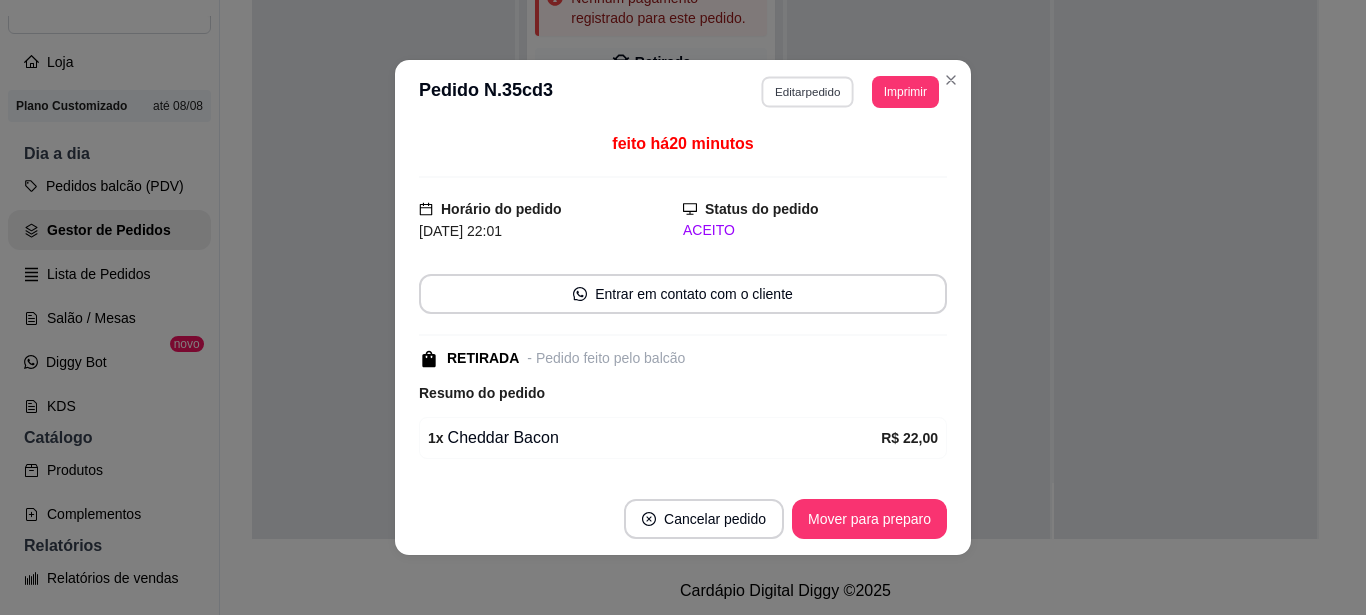 click on "Editar  pedido" at bounding box center [808, 91] 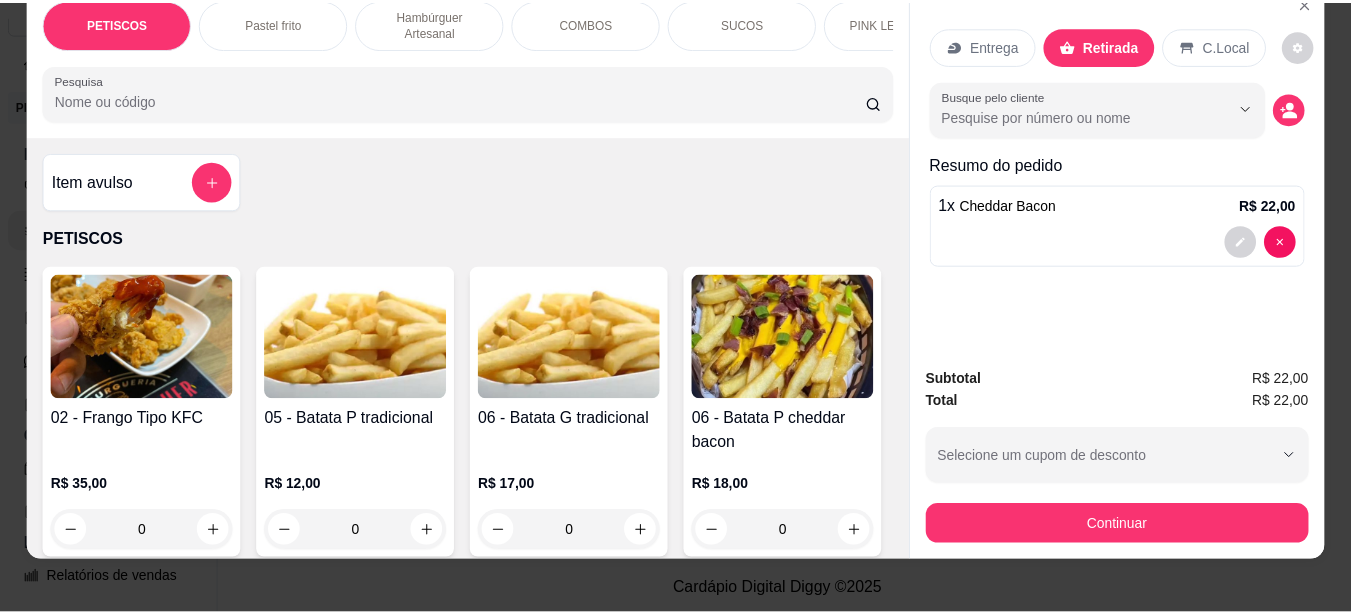 scroll, scrollTop: 53, scrollLeft: 0, axis: vertical 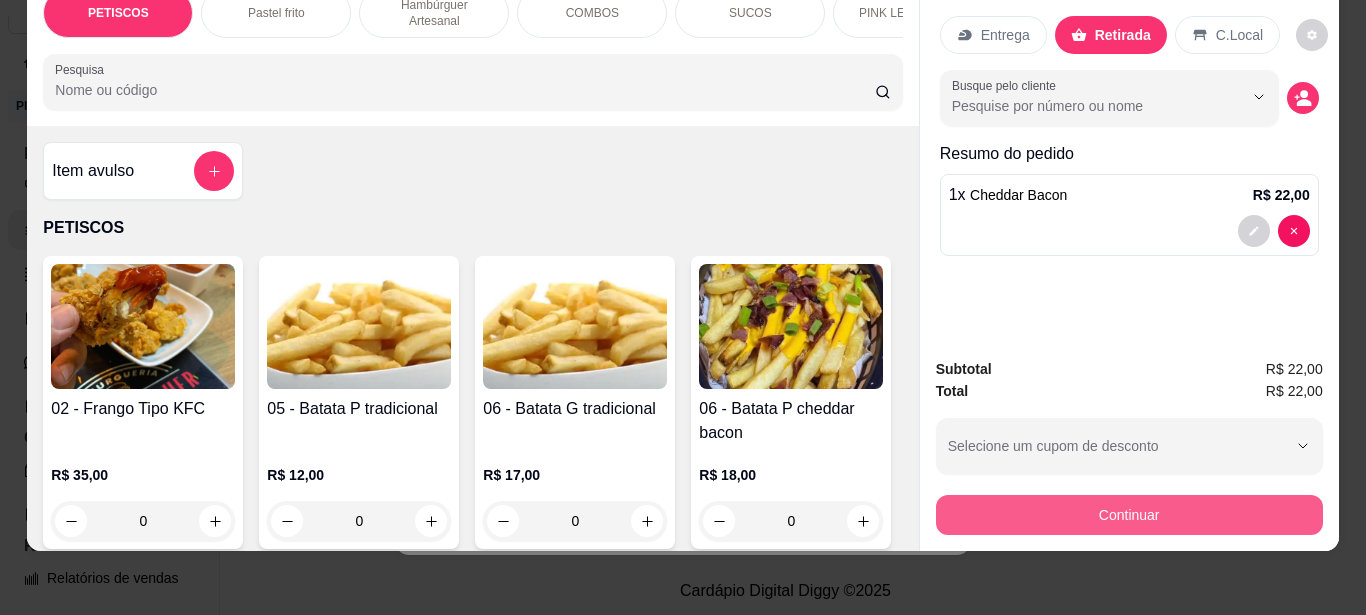 click on "Continuar" at bounding box center (1129, 515) 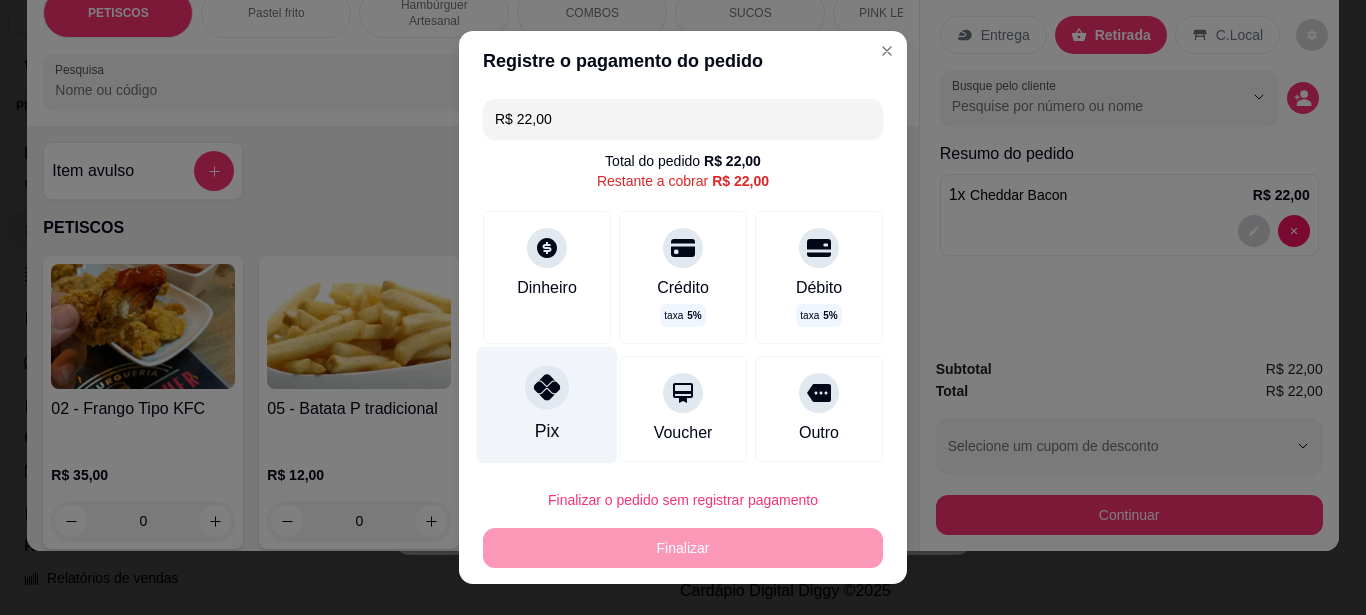 click 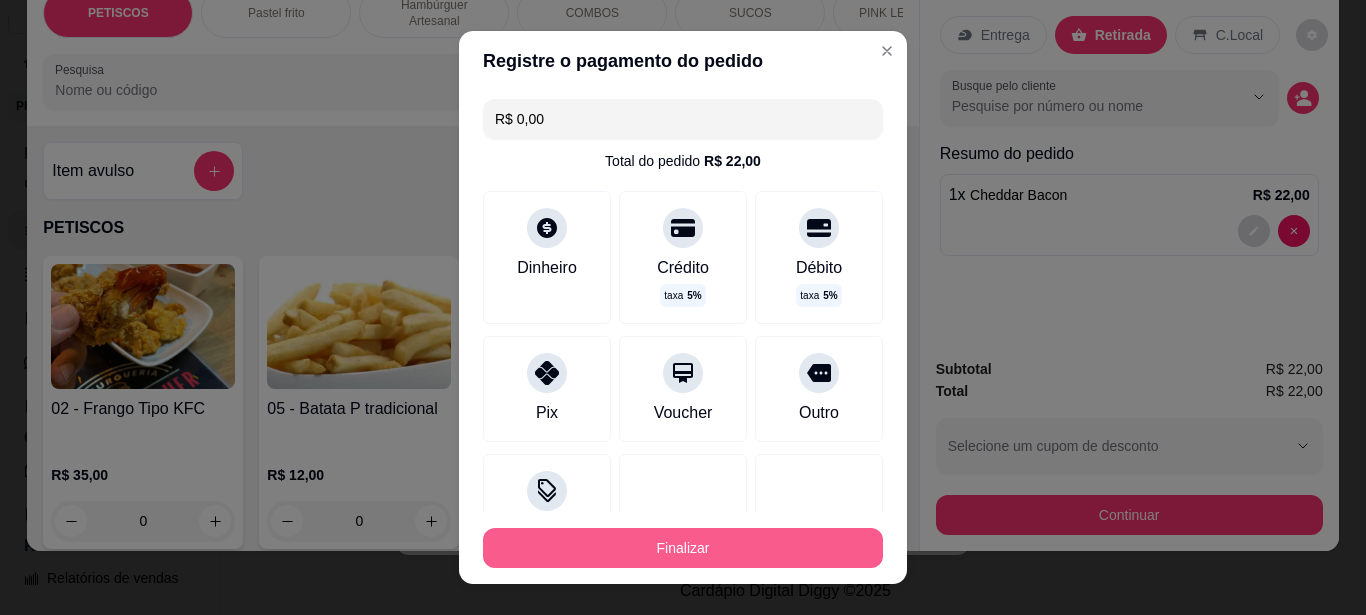 click on "Finalizar" at bounding box center (683, 548) 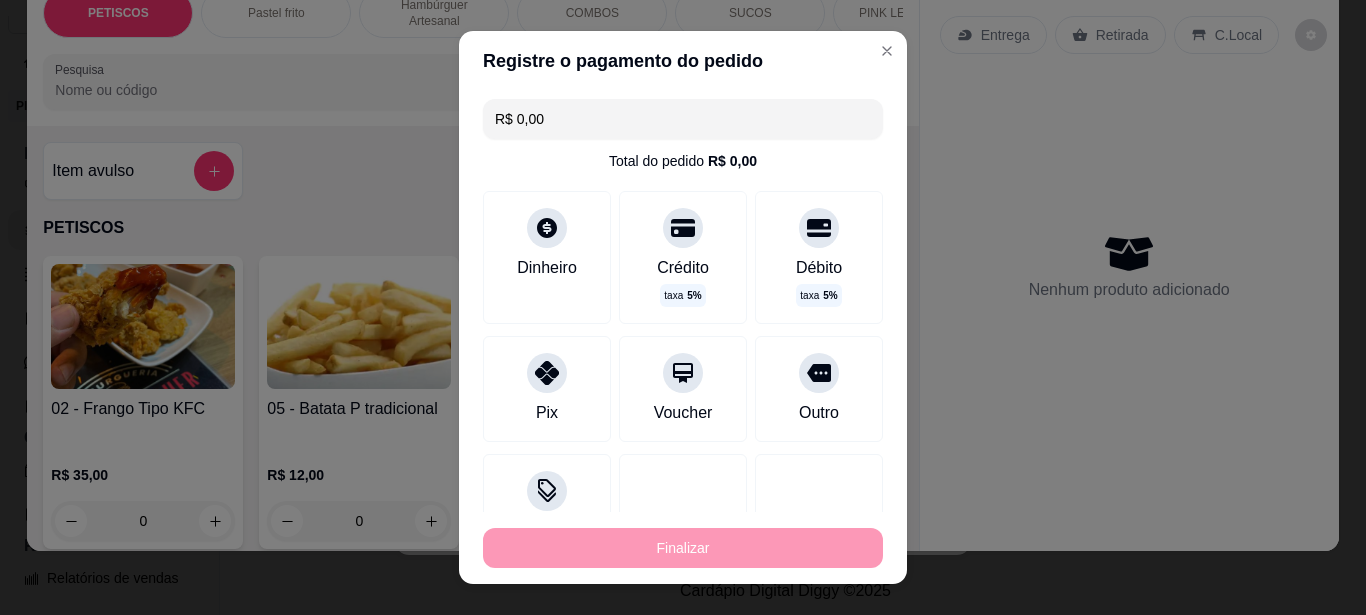 type on "0" 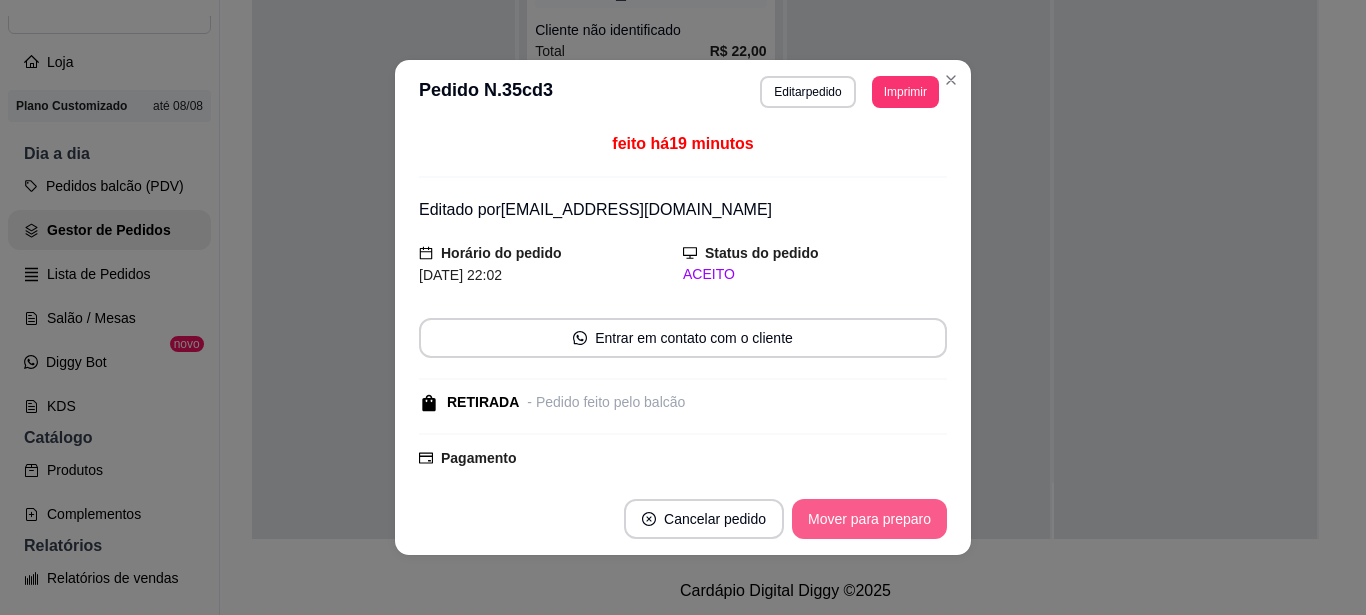 click on "Mover para preparo" at bounding box center (869, 519) 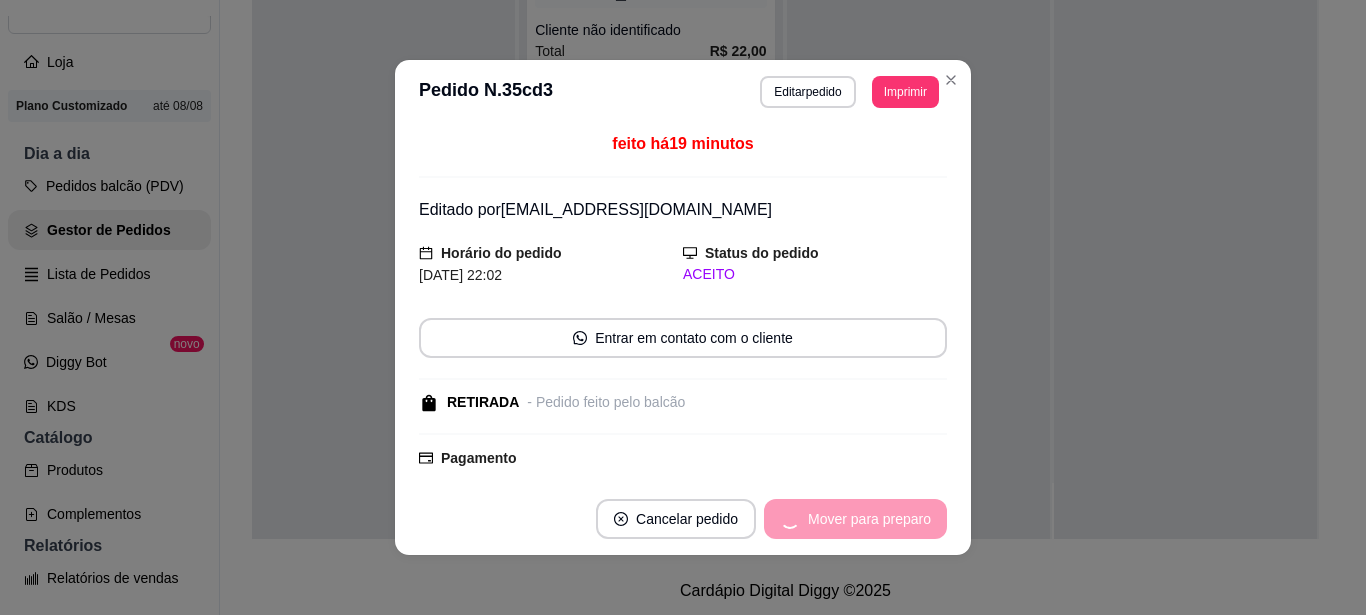 click on "Mover para preparo" at bounding box center [855, 519] 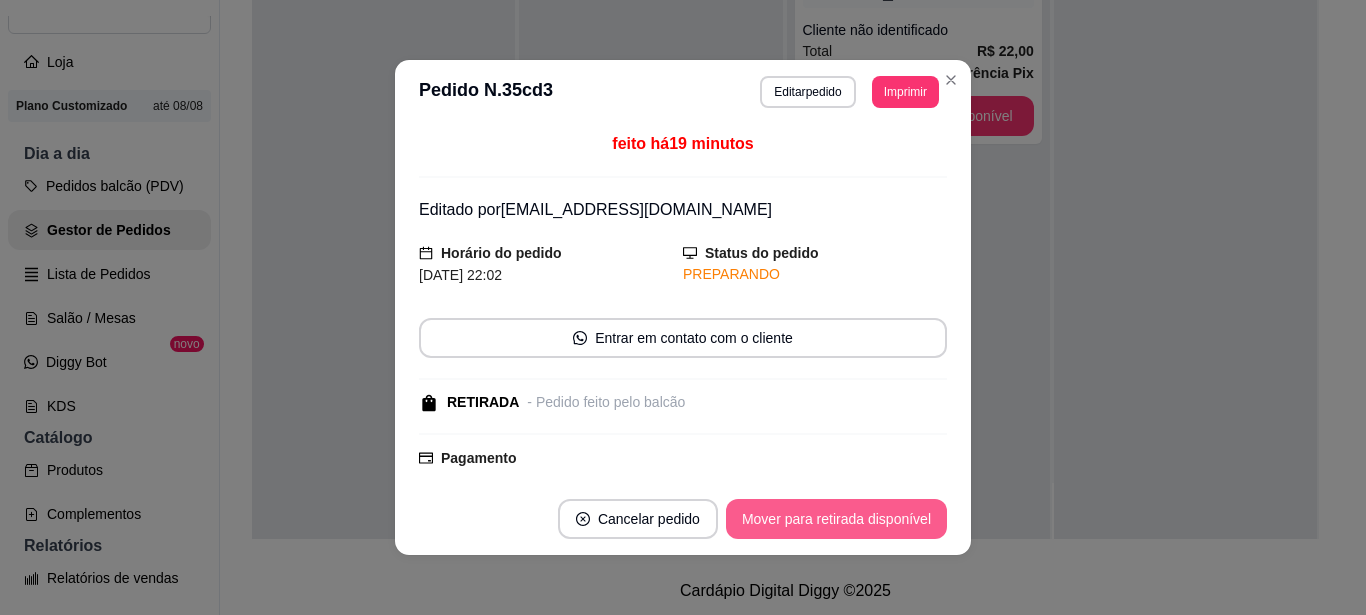 click on "Mover para retirada disponível" at bounding box center (836, 519) 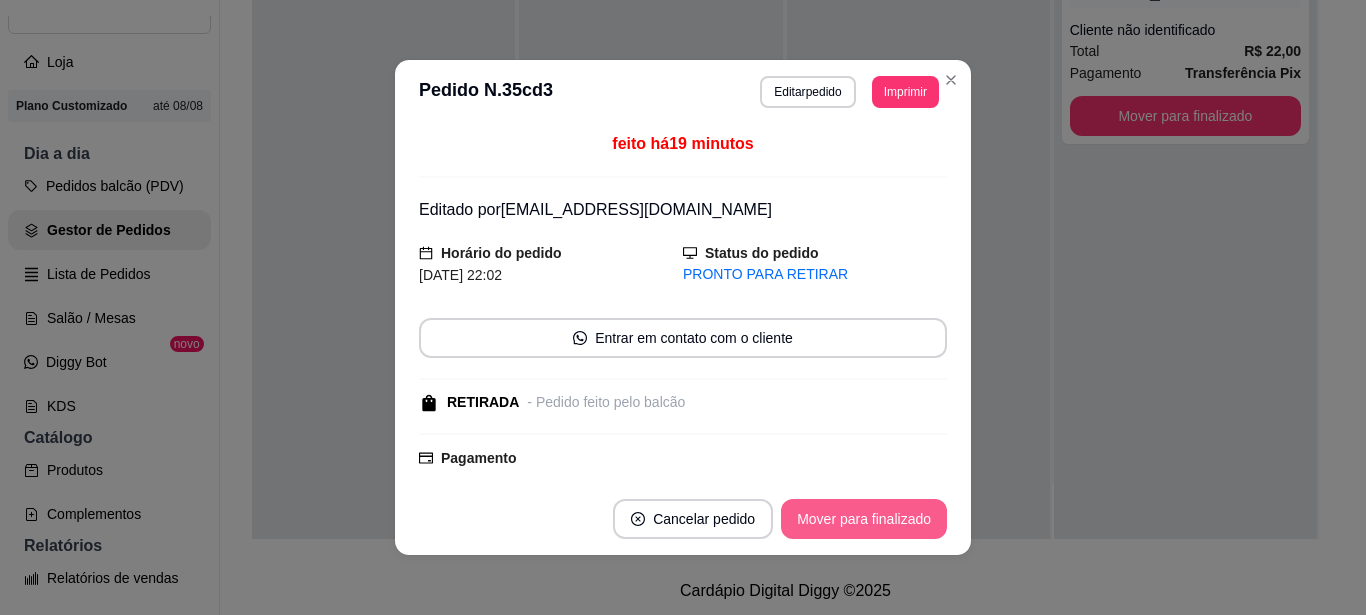 click on "Mover para finalizado" at bounding box center [864, 519] 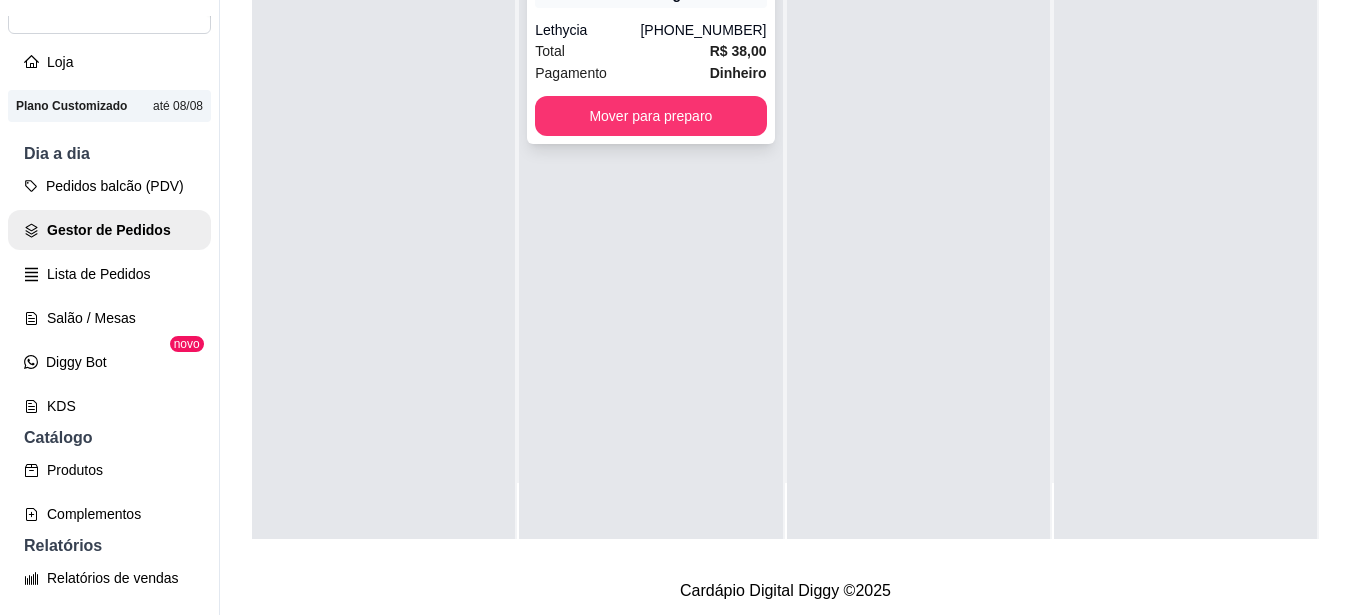 click on "[PHONE_NUMBER]" at bounding box center (703, 30) 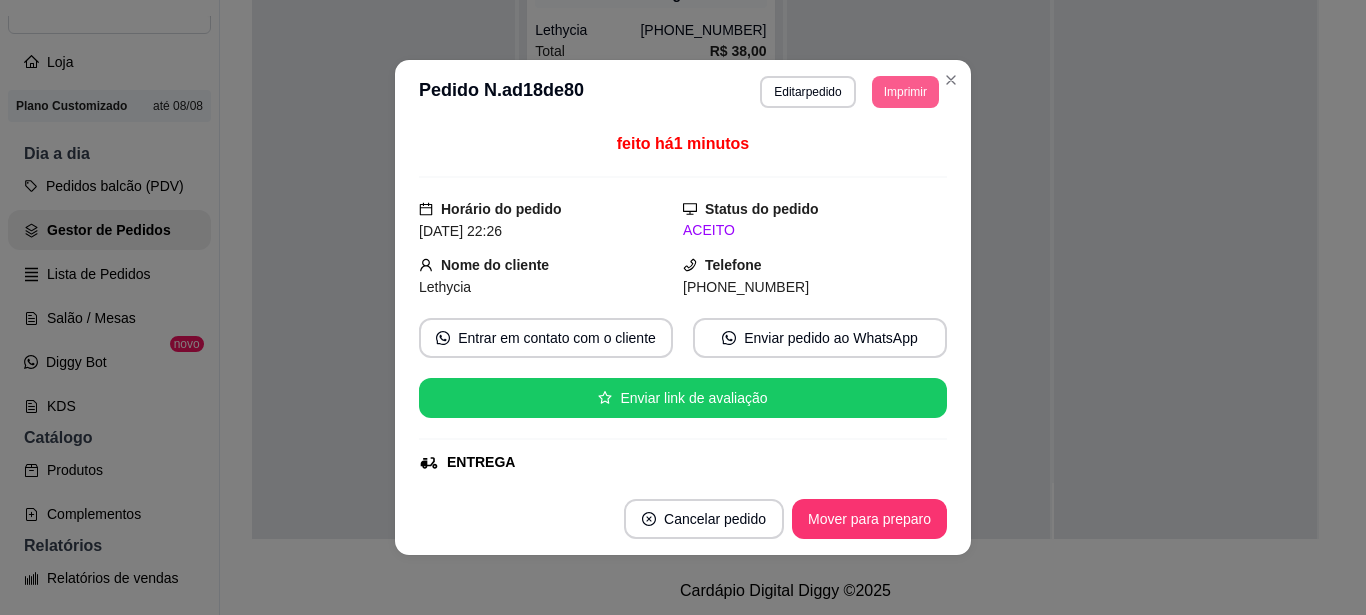 click on "Imprimir" at bounding box center [905, 92] 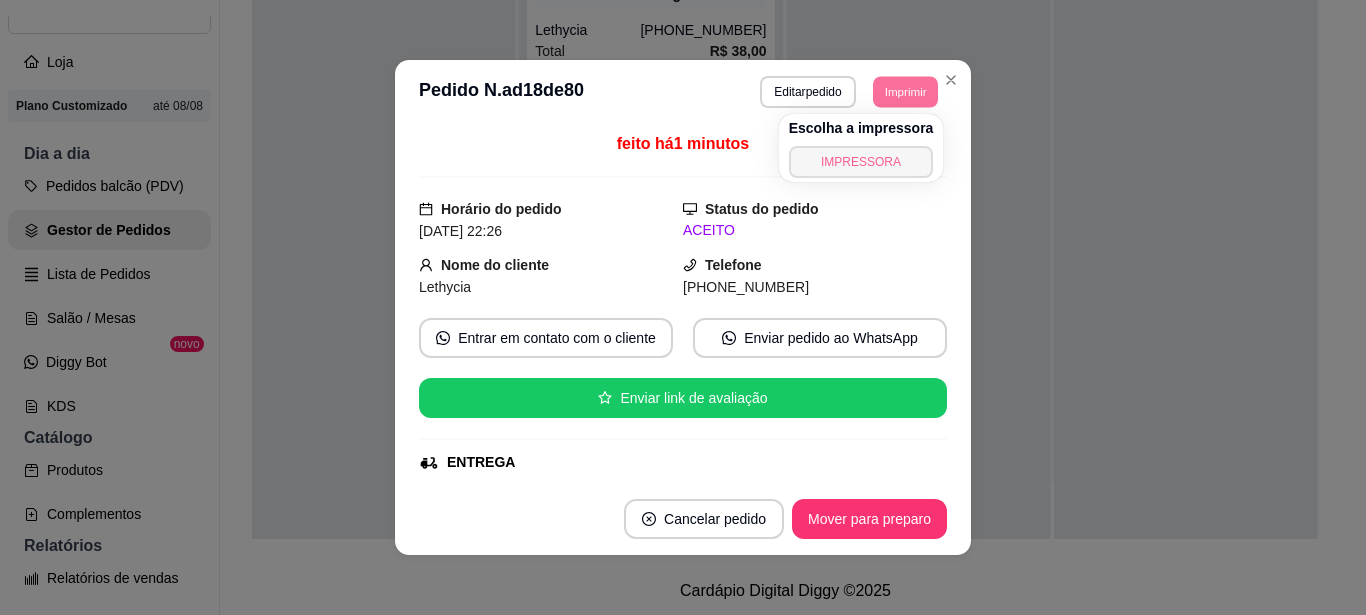 click on "IMPRESSORA" at bounding box center [861, 162] 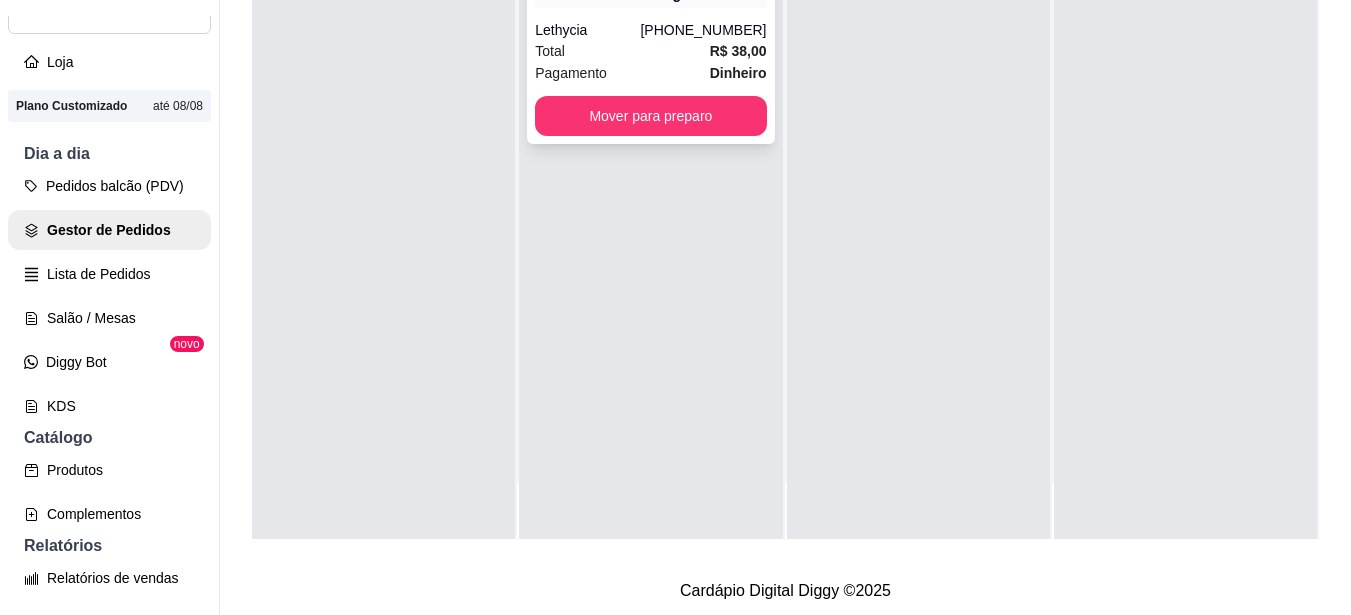 click on "Pagamento Dinheiro" at bounding box center (650, 73) 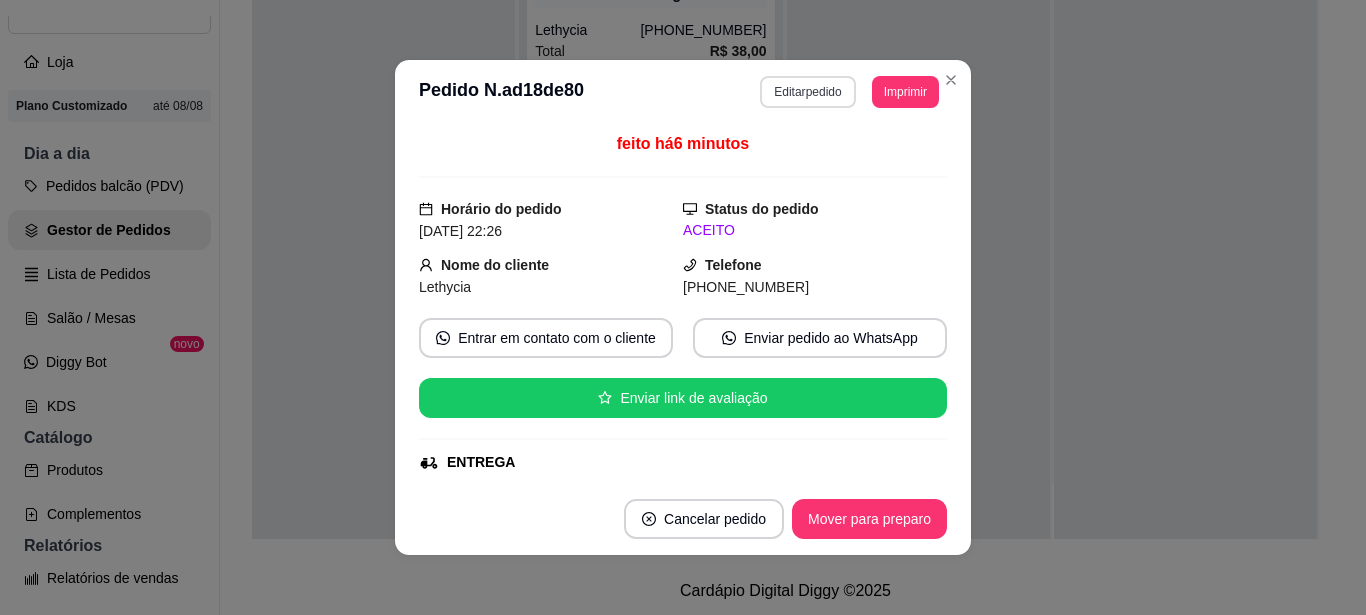click on "Editar  pedido" at bounding box center [807, 92] 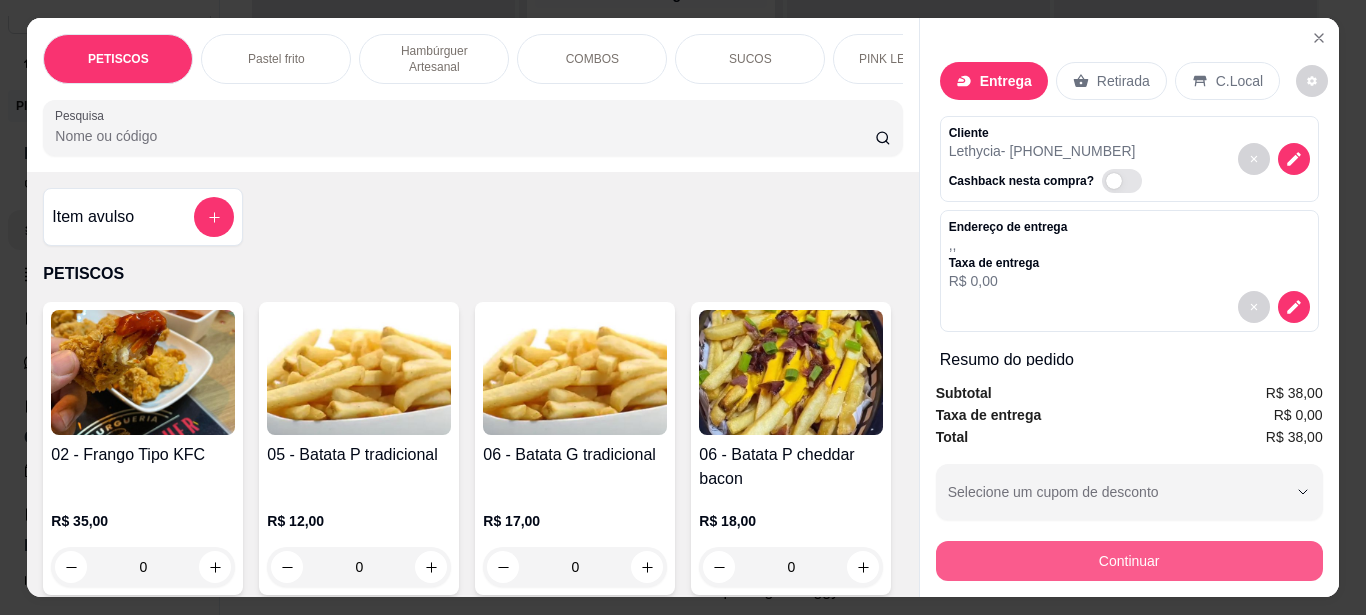 click on "Continuar" at bounding box center (1129, 561) 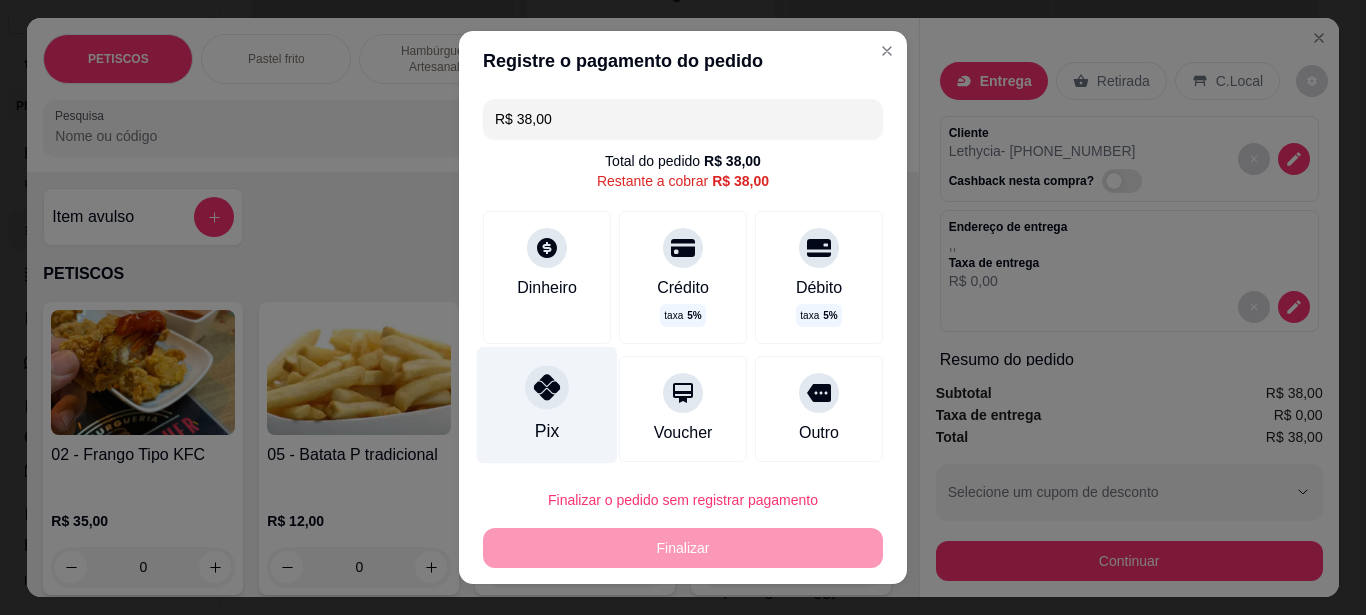 click 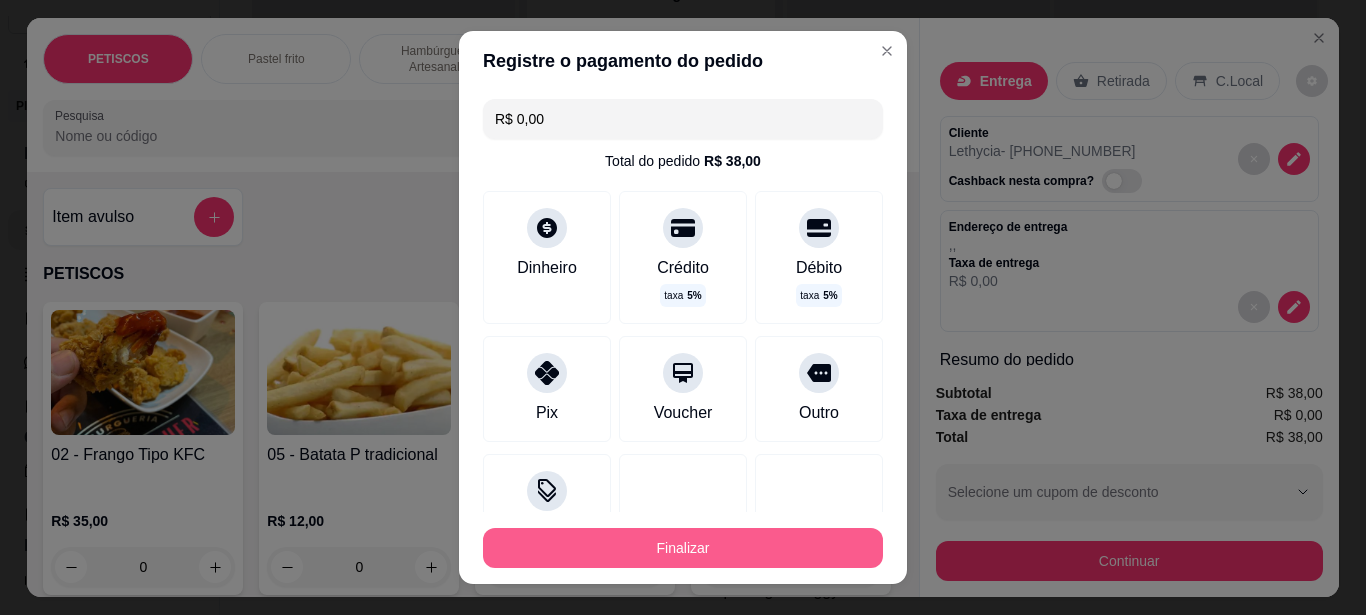 click on "Finalizar" at bounding box center (683, 548) 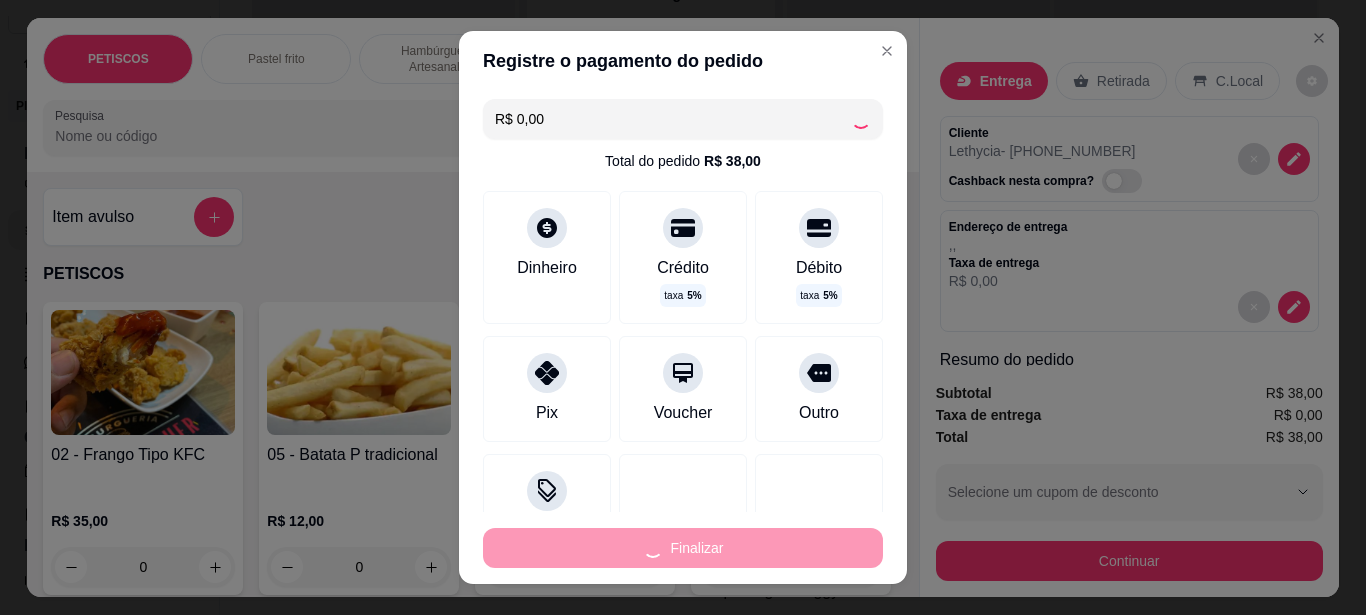 type on "0" 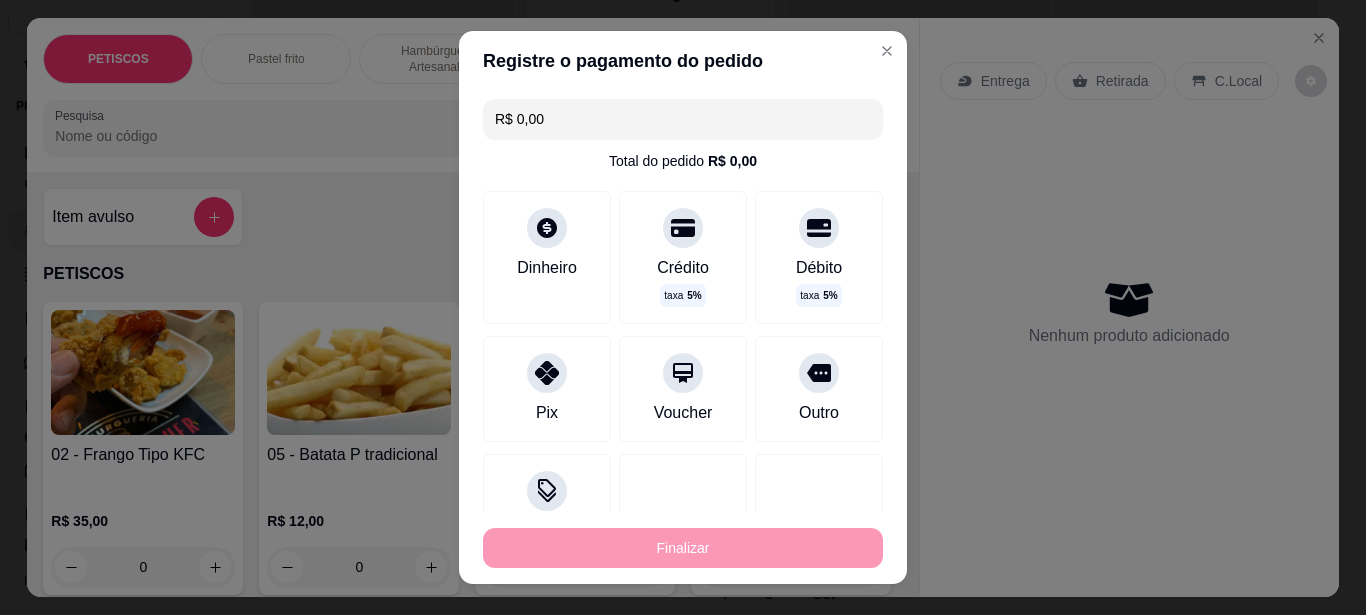 type on "-R$ 38,00" 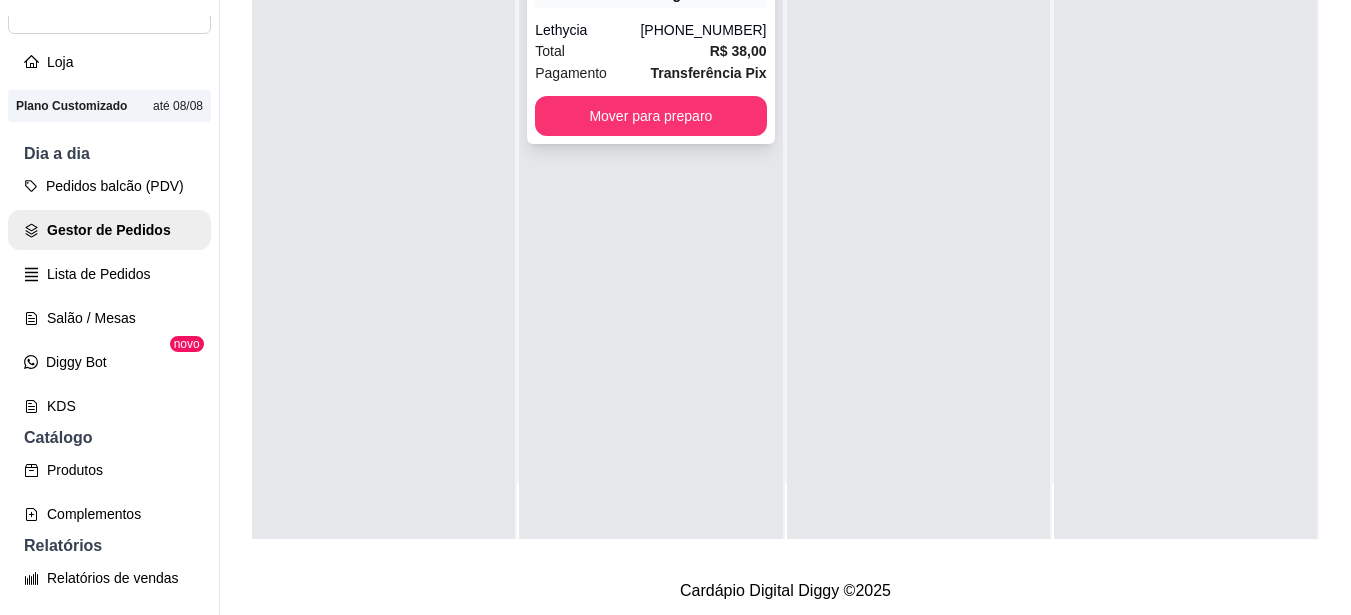click on "Pedido  # ad18de80 22:27 Entrega Lethycia [PHONE_NUMBER] Total R$ 38,00 Pagamento Transferência Pix Mover para preparo" at bounding box center [650, 40] 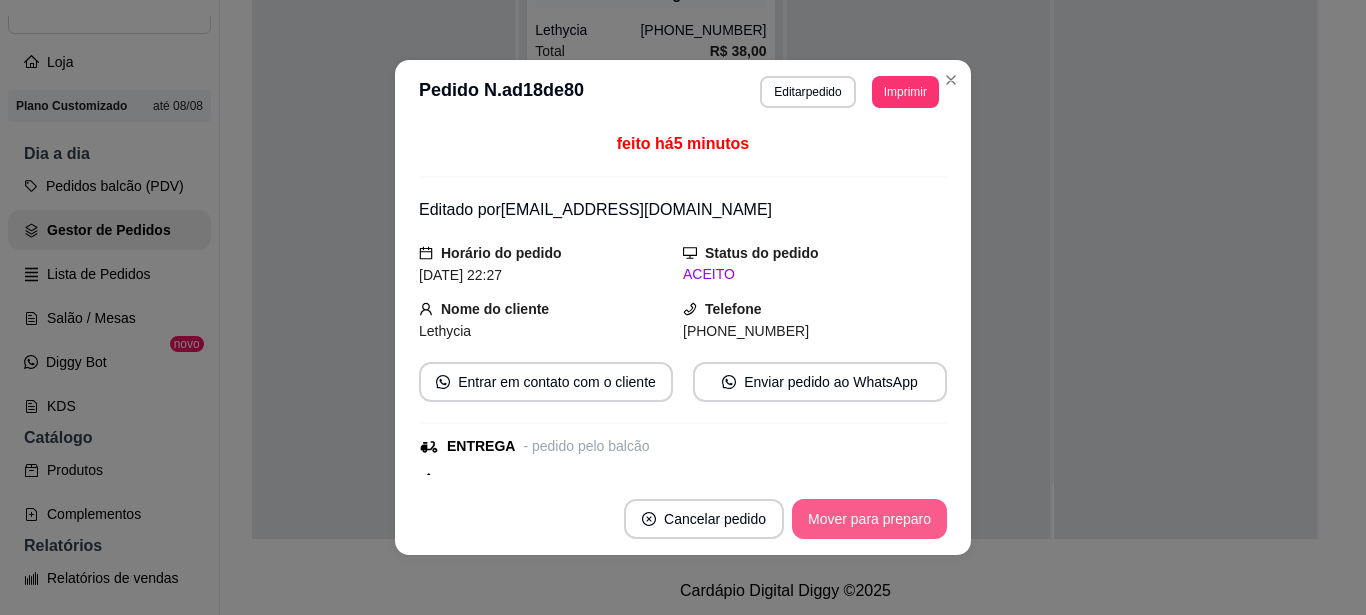 click on "Mover para preparo" at bounding box center (869, 519) 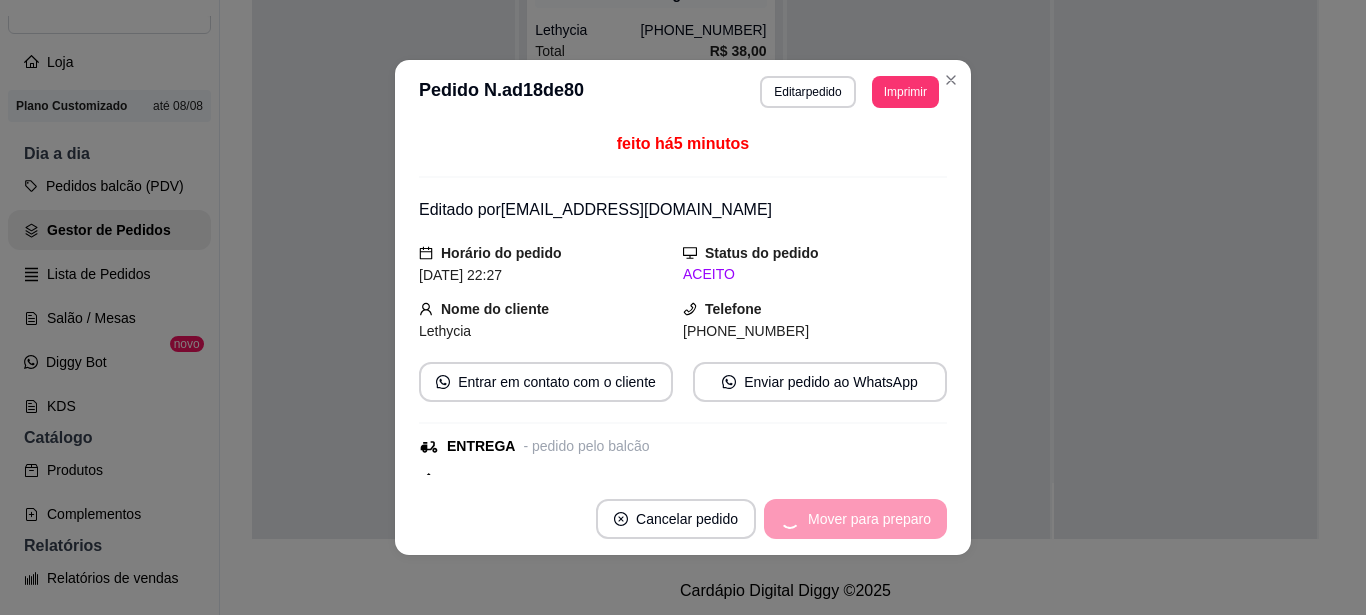 click on "Mover para preparo" at bounding box center [855, 519] 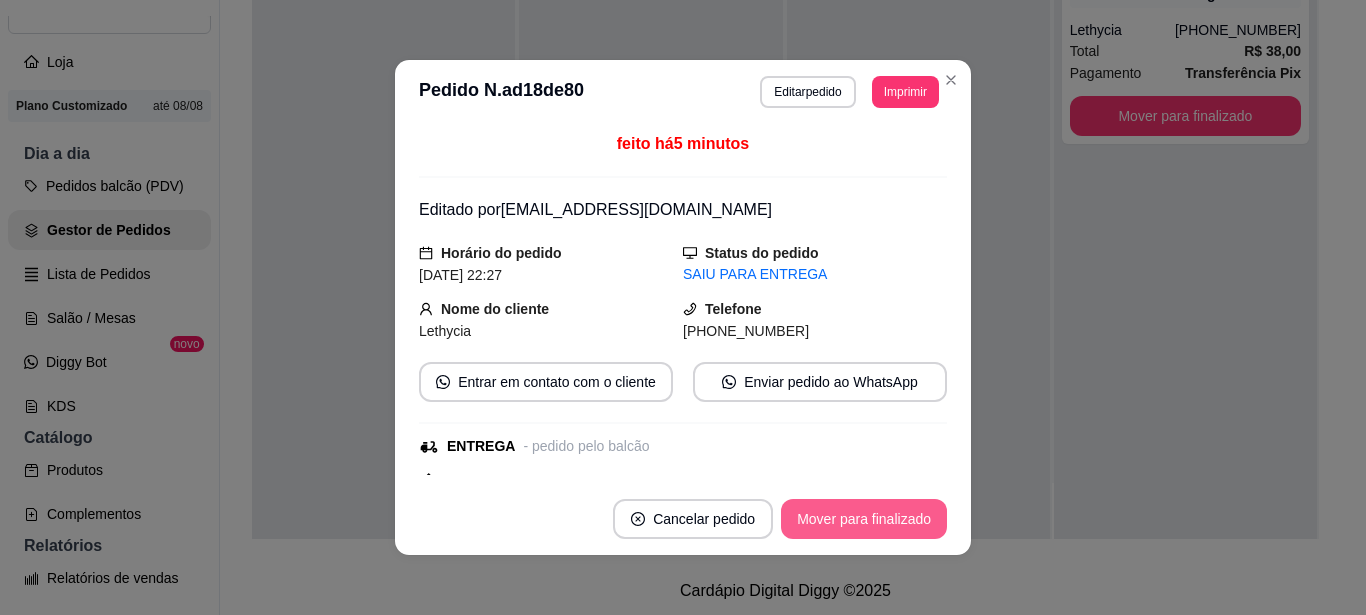 click on "Mover para finalizado" at bounding box center [864, 519] 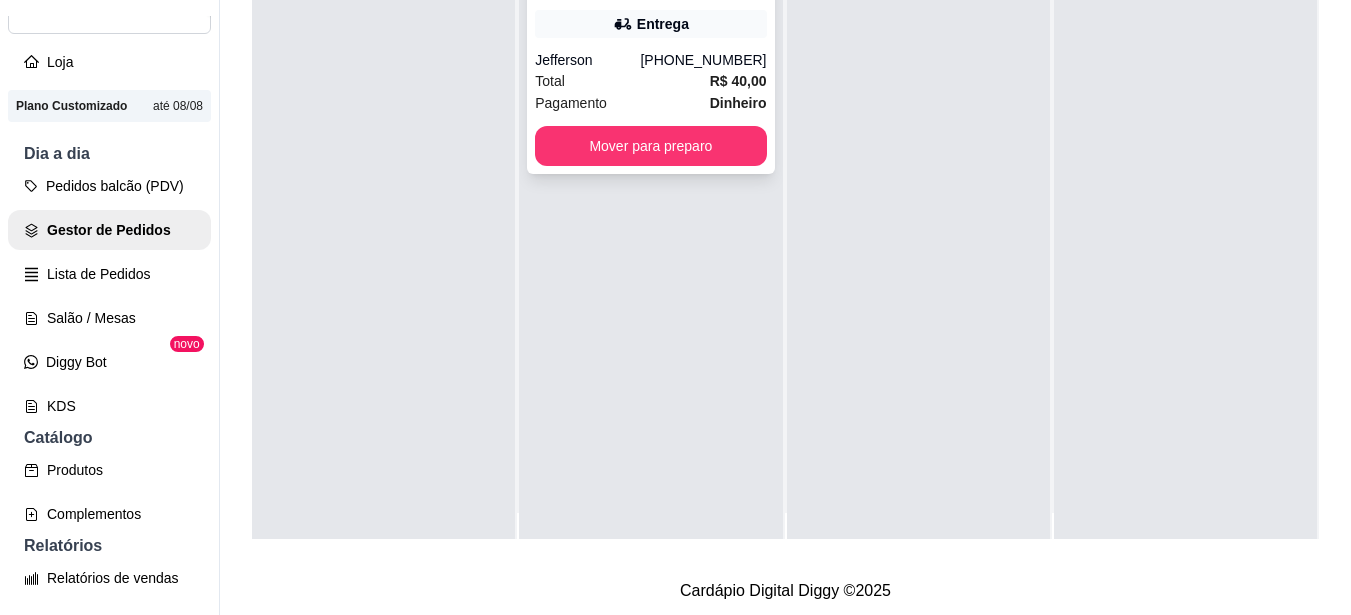 scroll, scrollTop: 0, scrollLeft: 0, axis: both 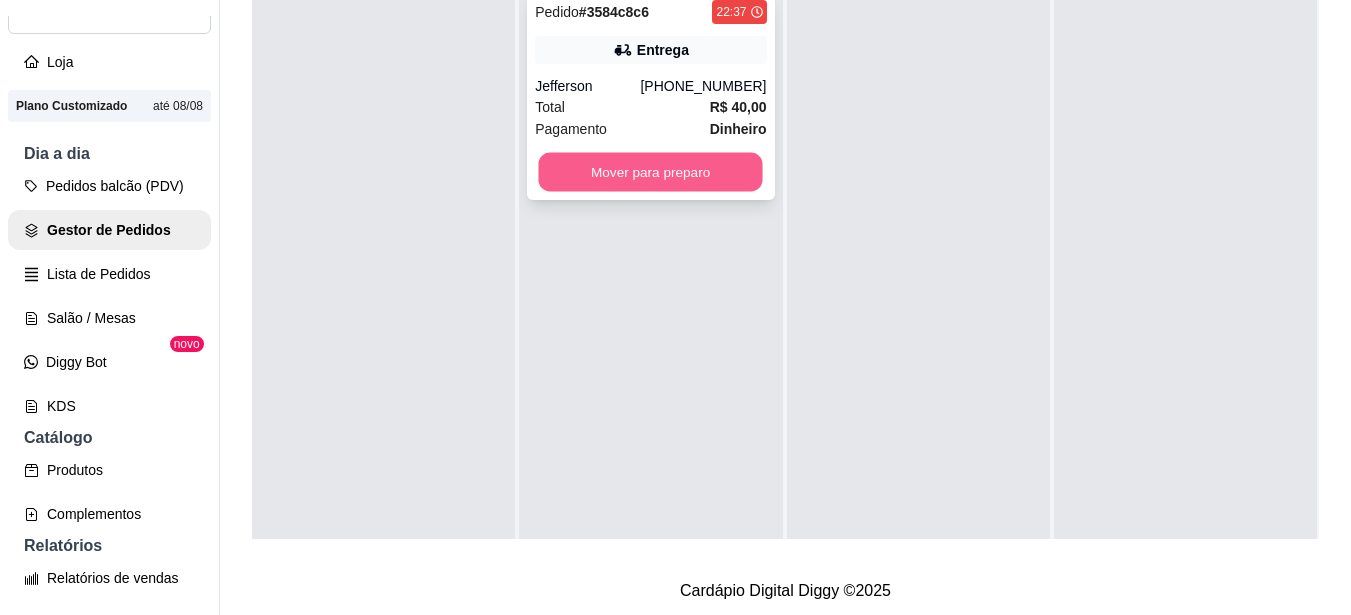 click on "Mover para preparo" at bounding box center (651, 172) 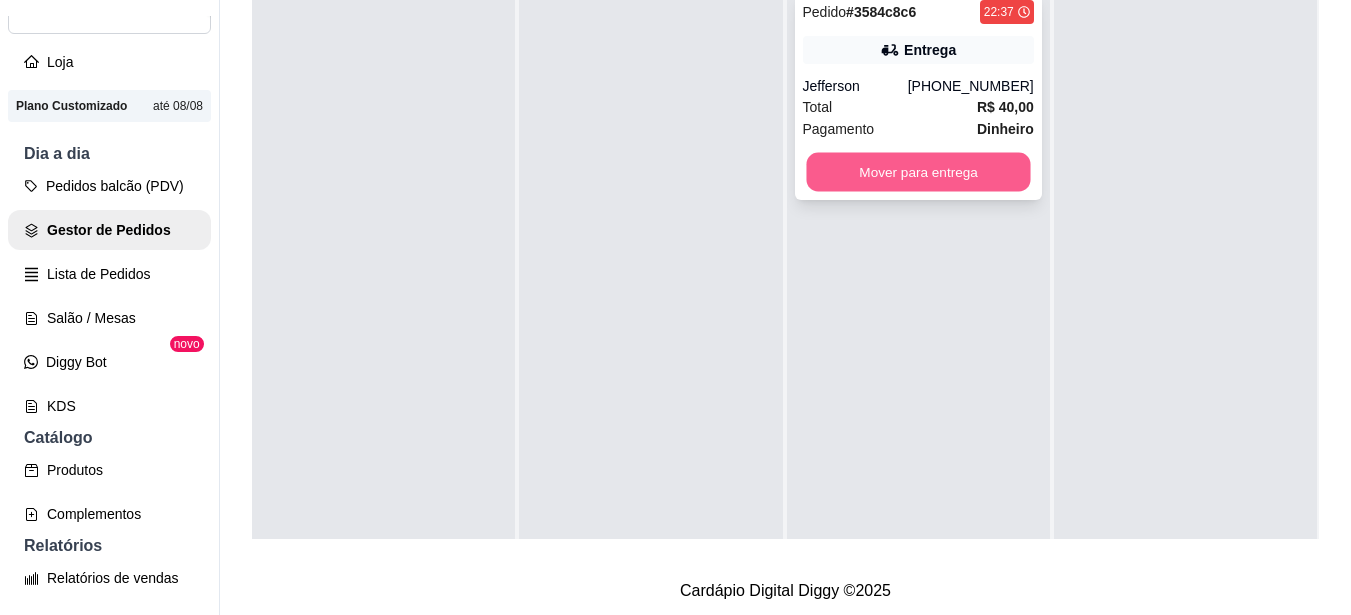 click on "Mover para entrega" at bounding box center [918, 172] 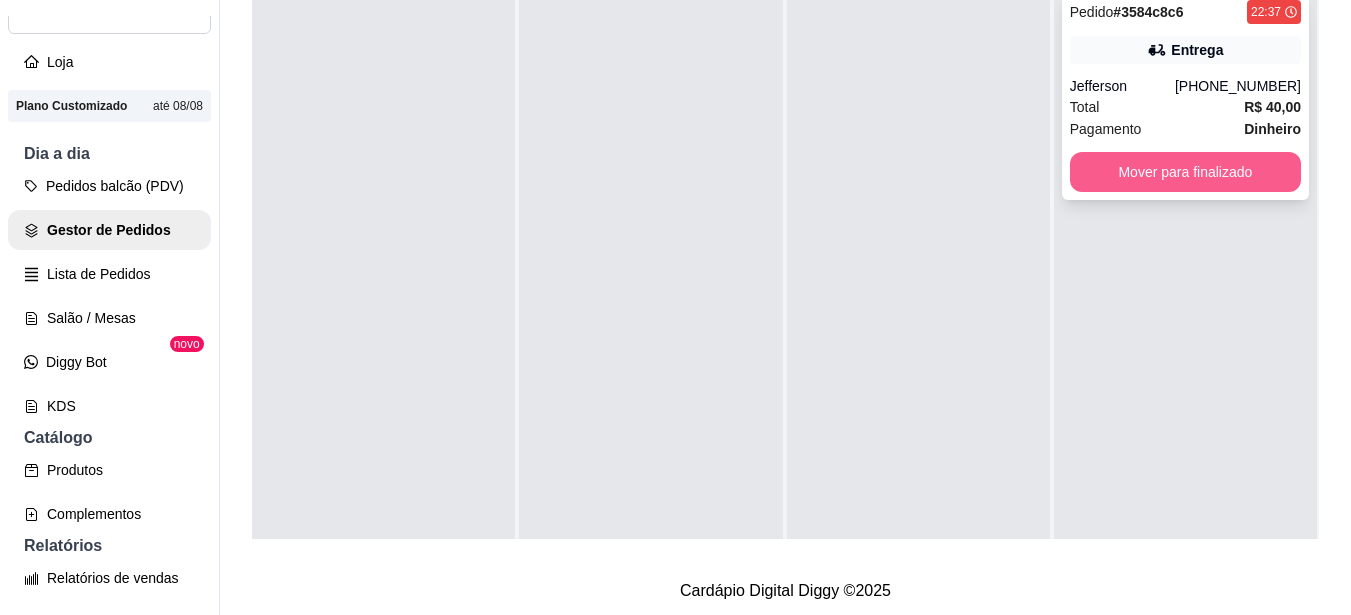 click on "Mover para finalizado" at bounding box center (1185, 172) 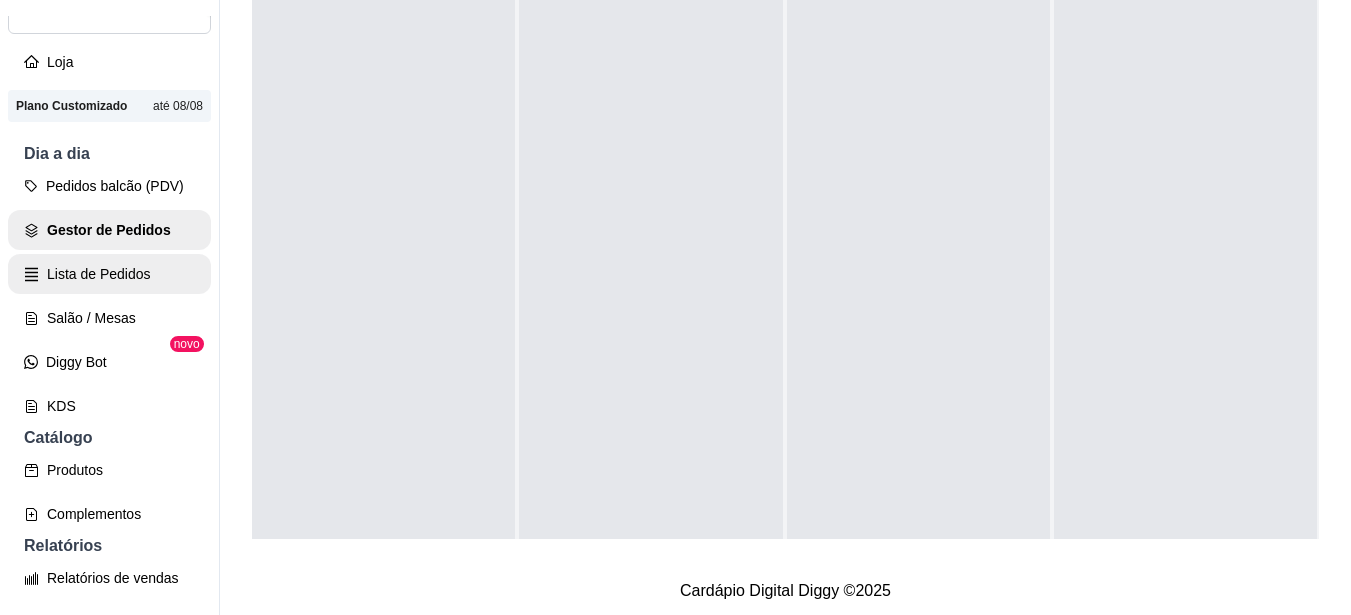 click on "Lista de Pedidos" at bounding box center [109, 274] 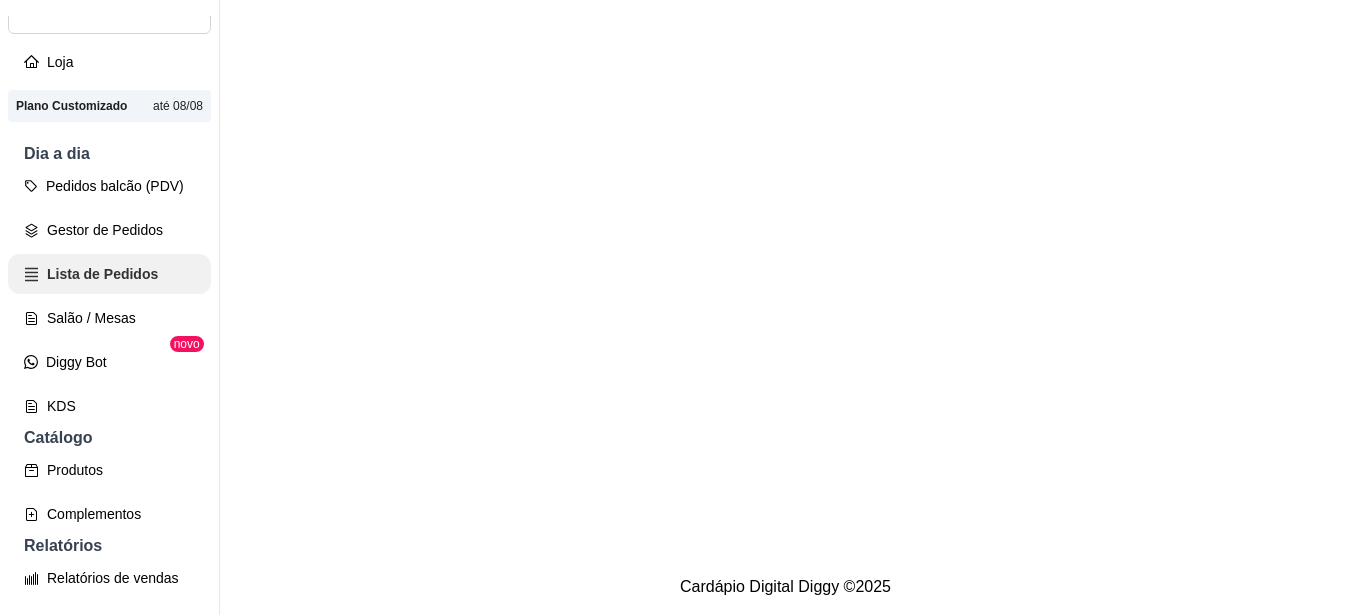scroll, scrollTop: 0, scrollLeft: 0, axis: both 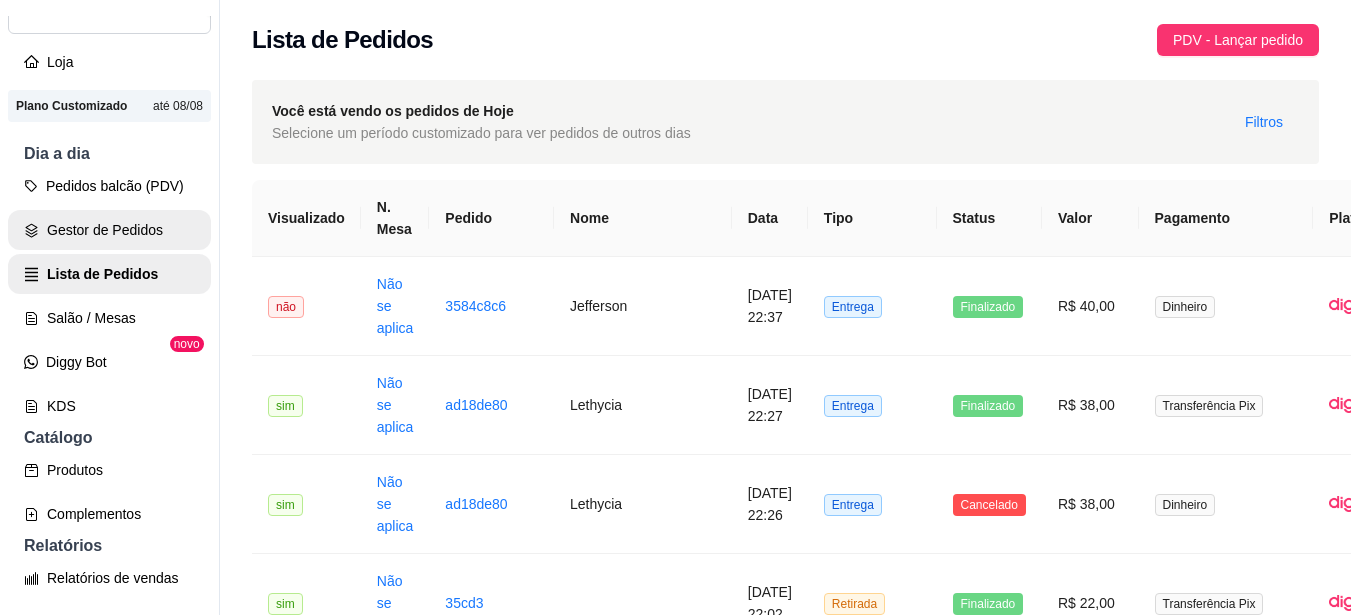click on "Gestor de Pedidos" at bounding box center (109, 230) 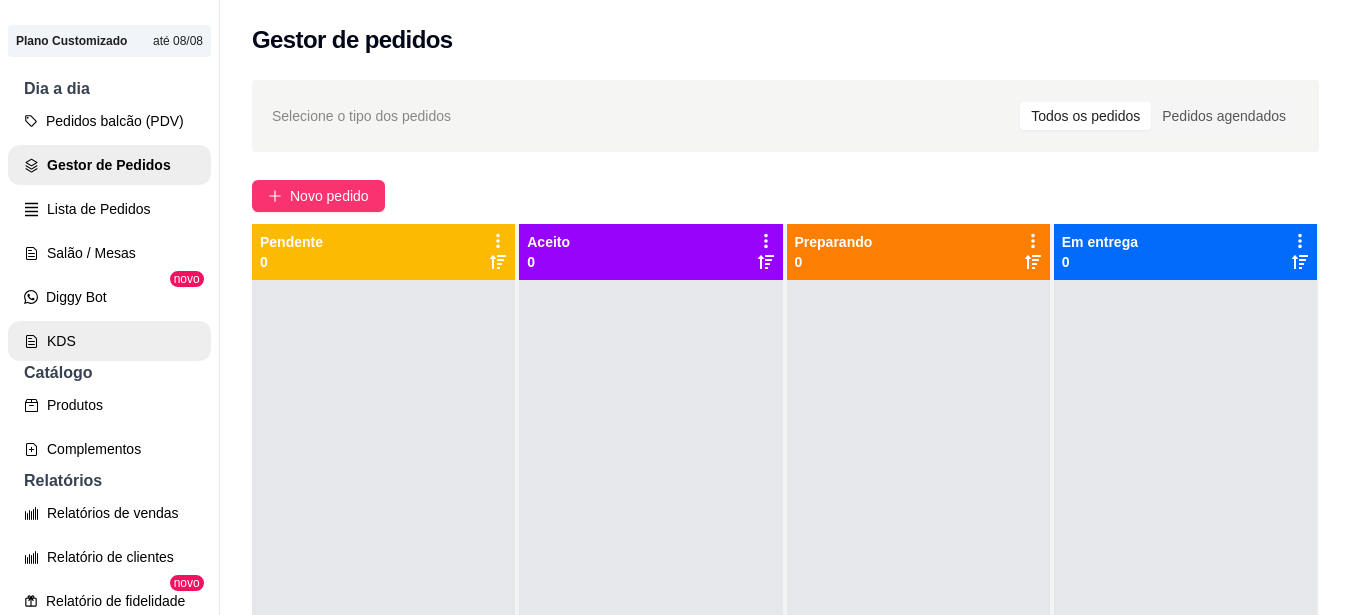 scroll, scrollTop: 200, scrollLeft: 0, axis: vertical 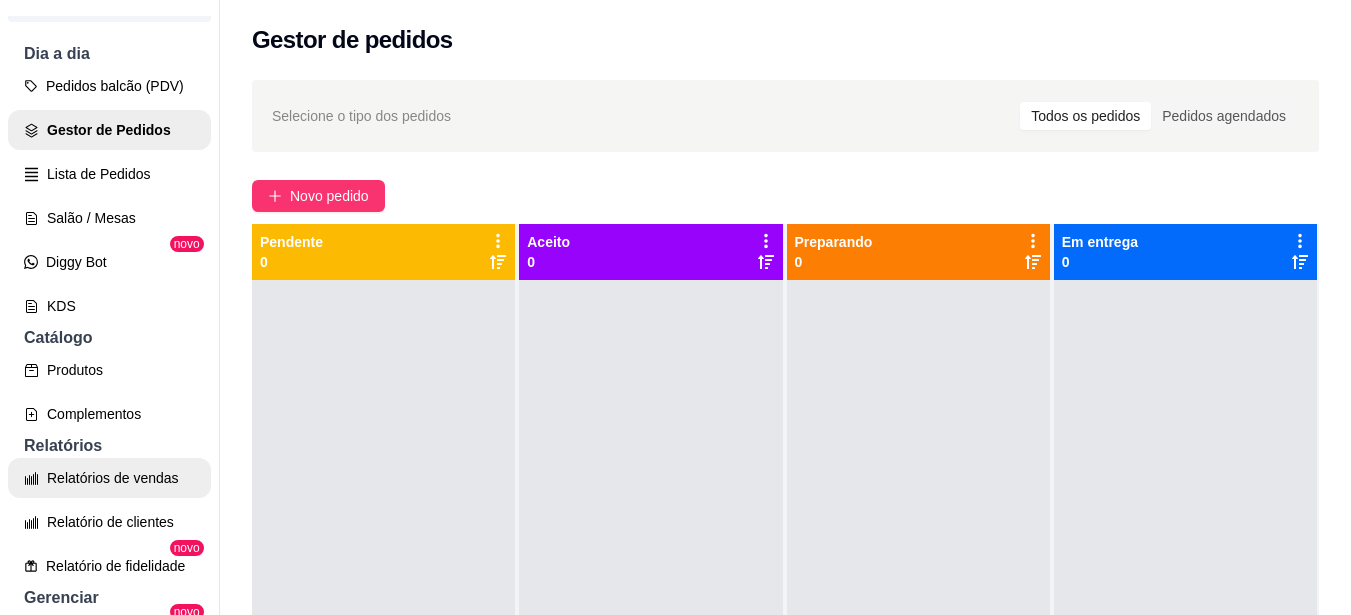 click on "Relatórios de vendas" at bounding box center [109, 478] 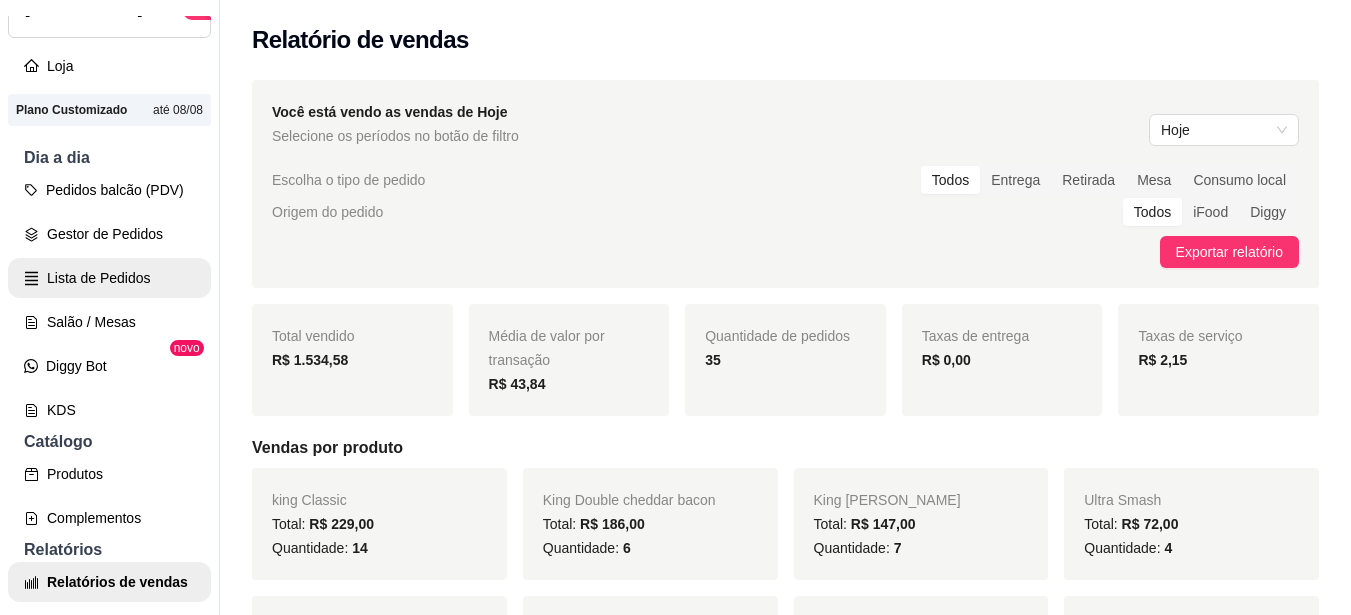 scroll, scrollTop: 0, scrollLeft: 0, axis: both 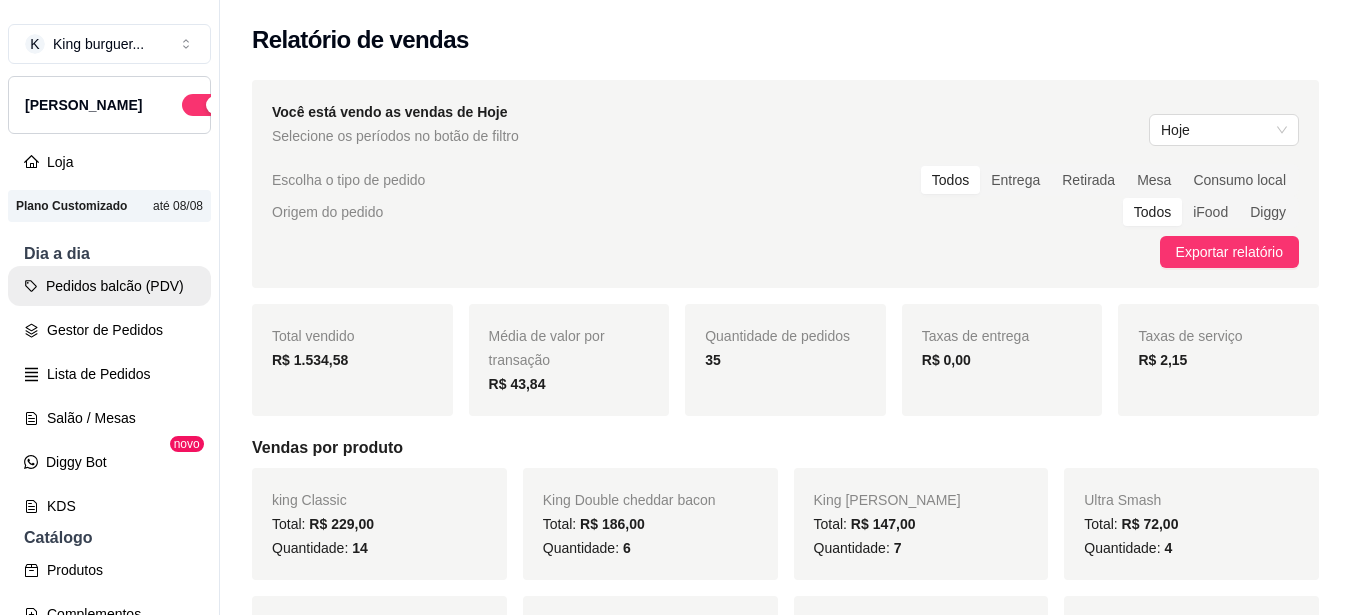 click on "Pedidos balcão (PDV)" at bounding box center [109, 286] 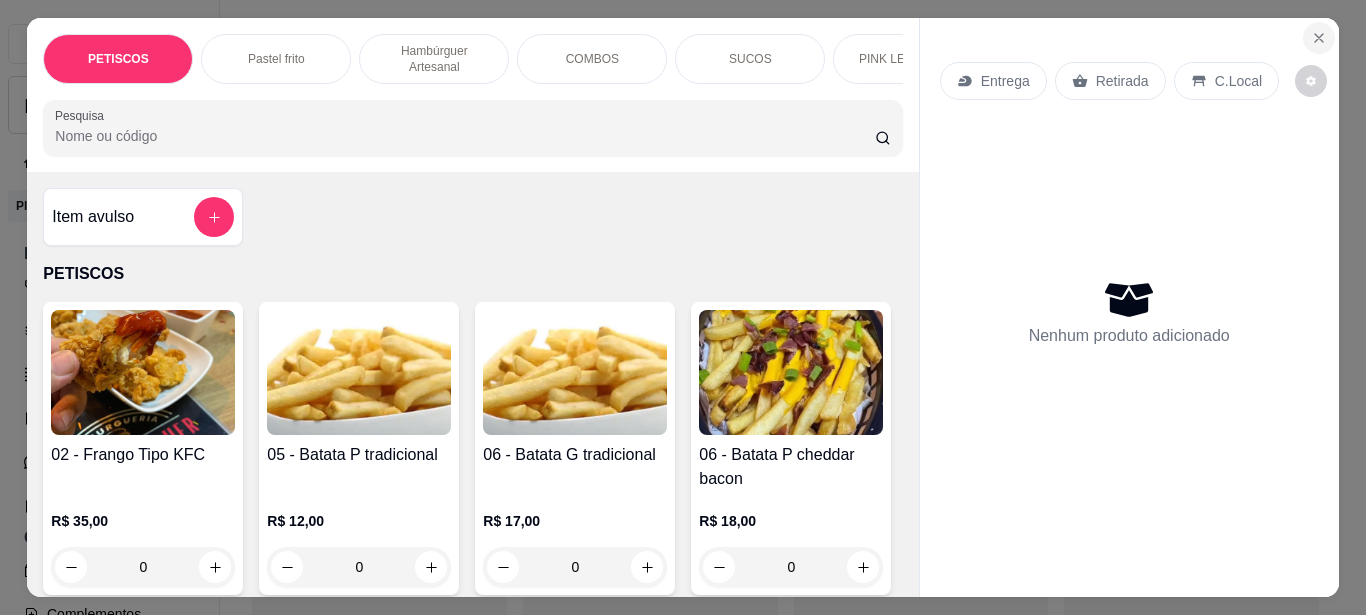 click at bounding box center (1319, 38) 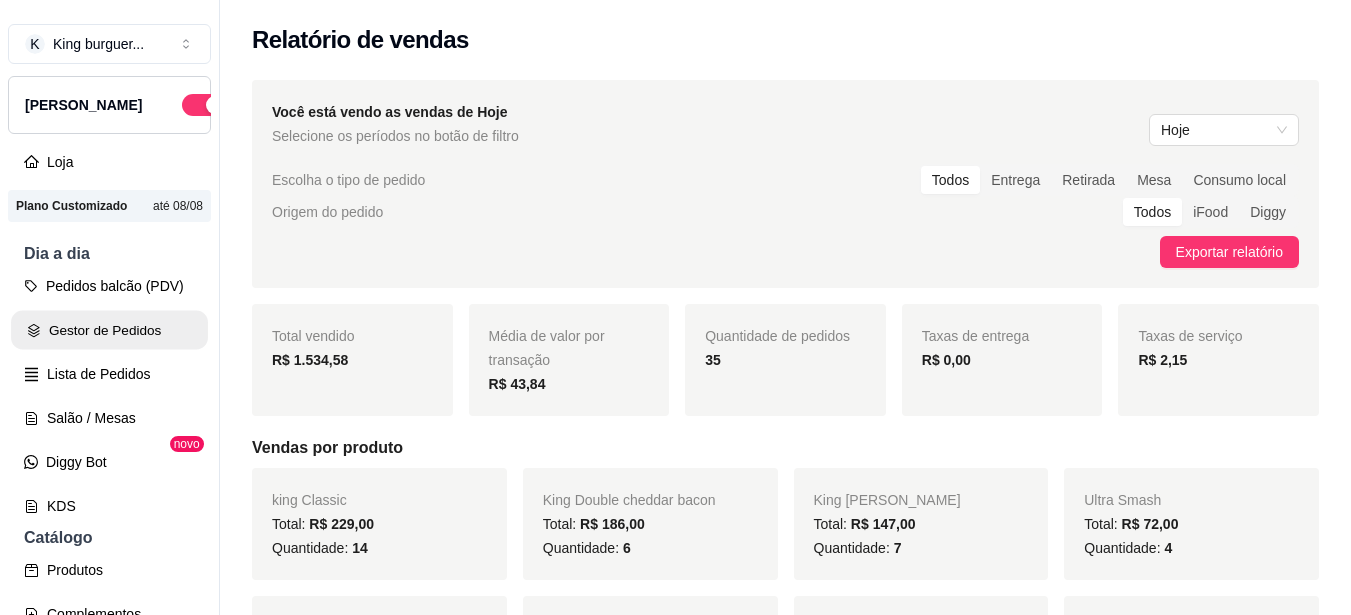 click on "Gestor de Pedidos" at bounding box center (109, 330) 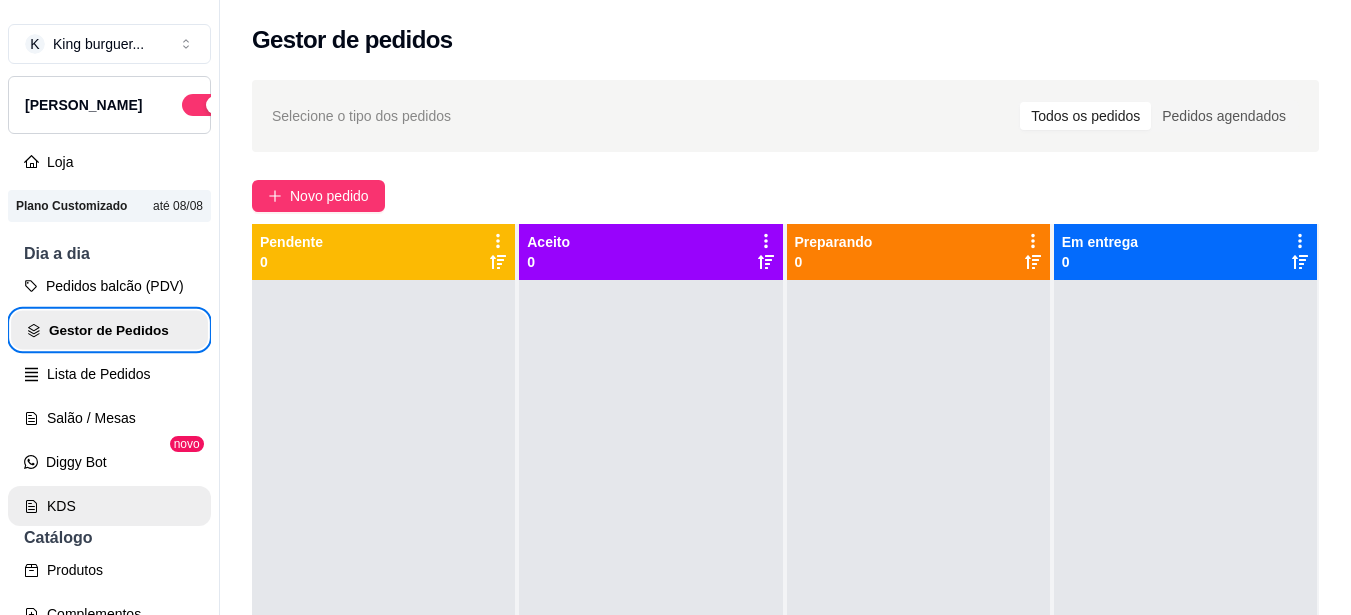 scroll, scrollTop: 538, scrollLeft: 0, axis: vertical 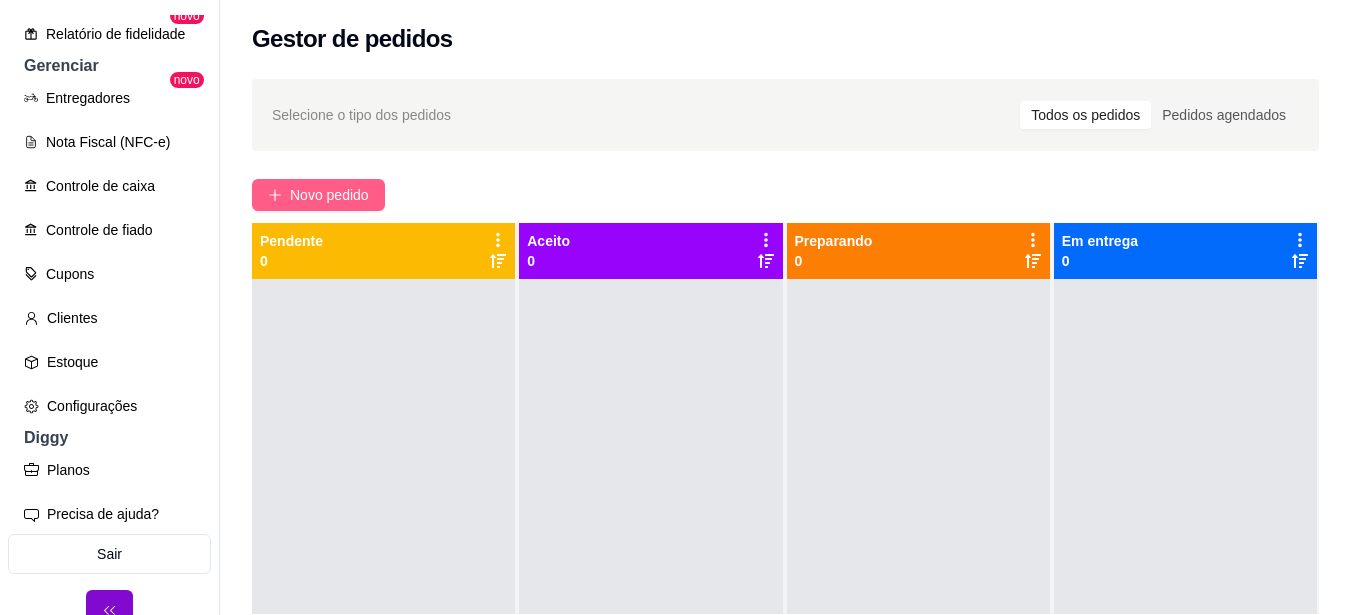 click on "Novo pedido" at bounding box center (329, 195) 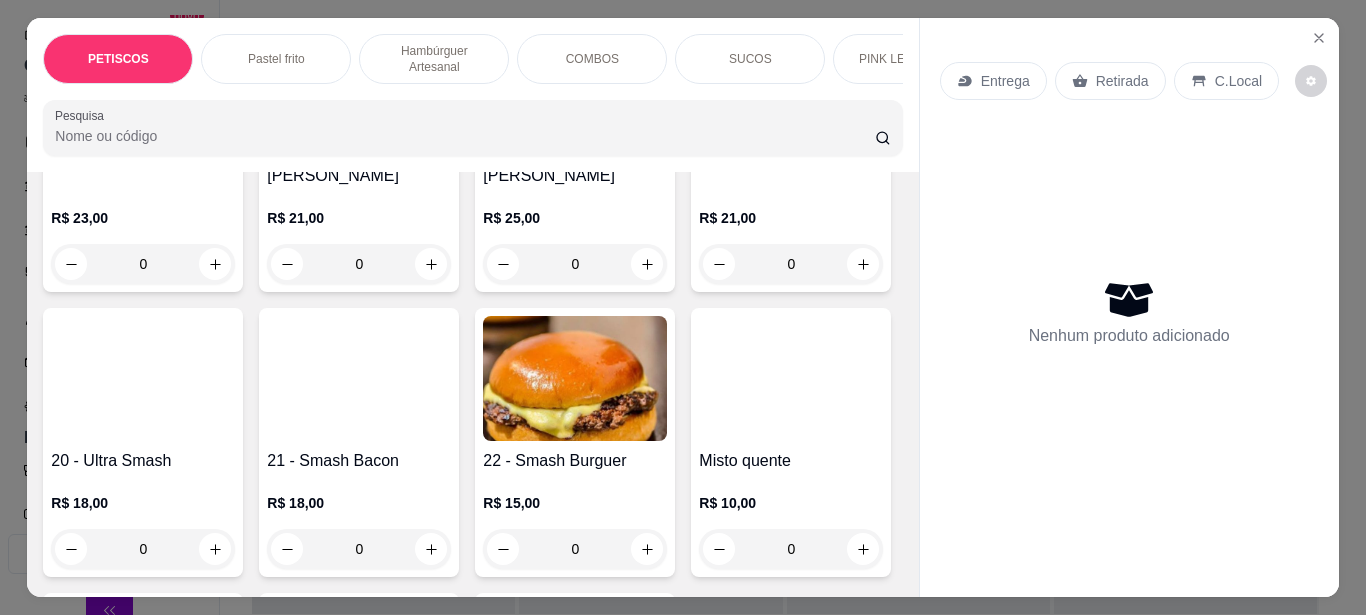 scroll, scrollTop: 2500, scrollLeft: 0, axis: vertical 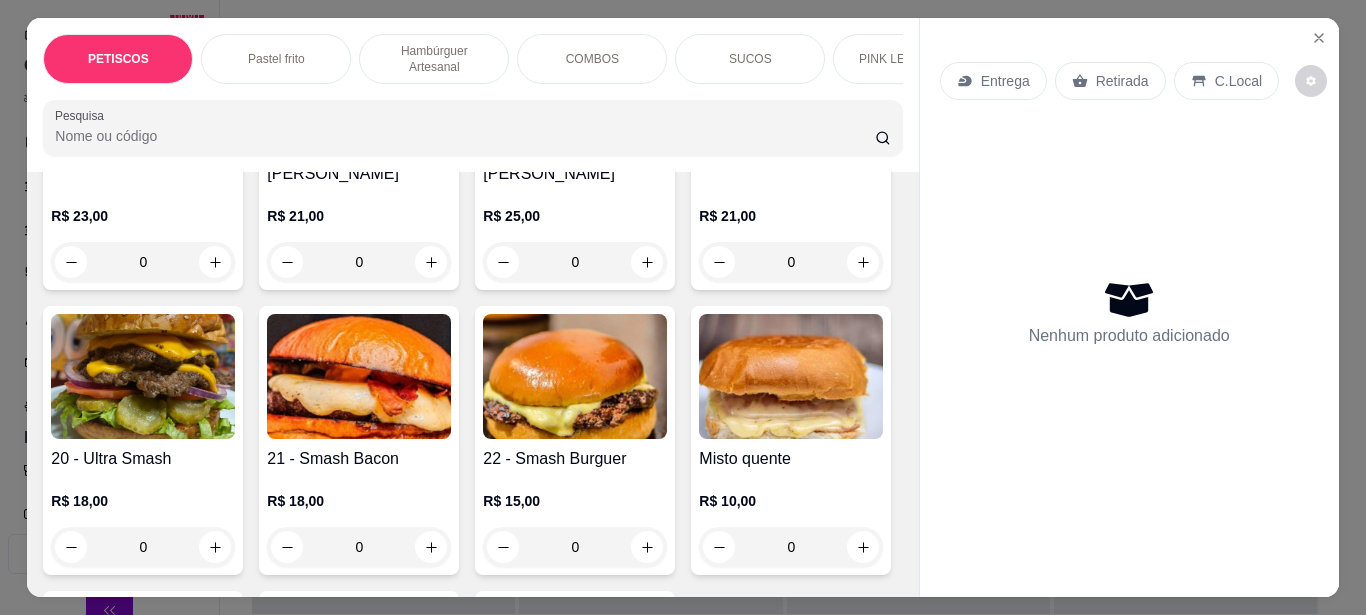 click at bounding box center (791, -242) 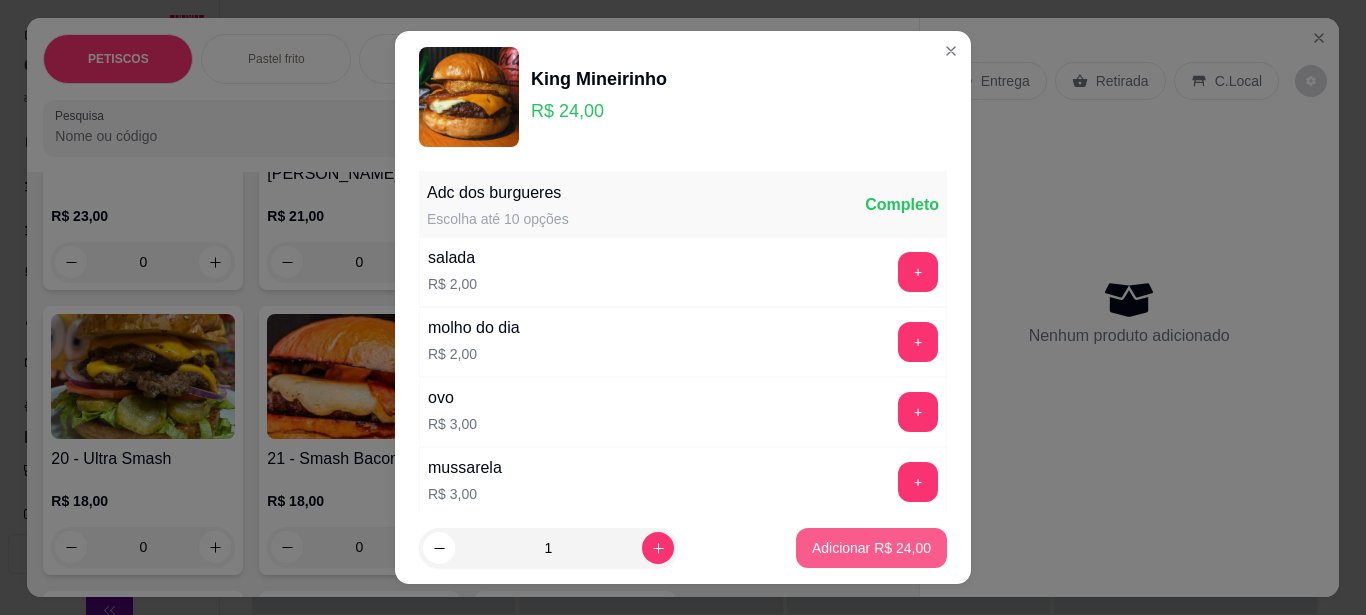 click on "Adicionar   R$ 24,00" at bounding box center (871, 548) 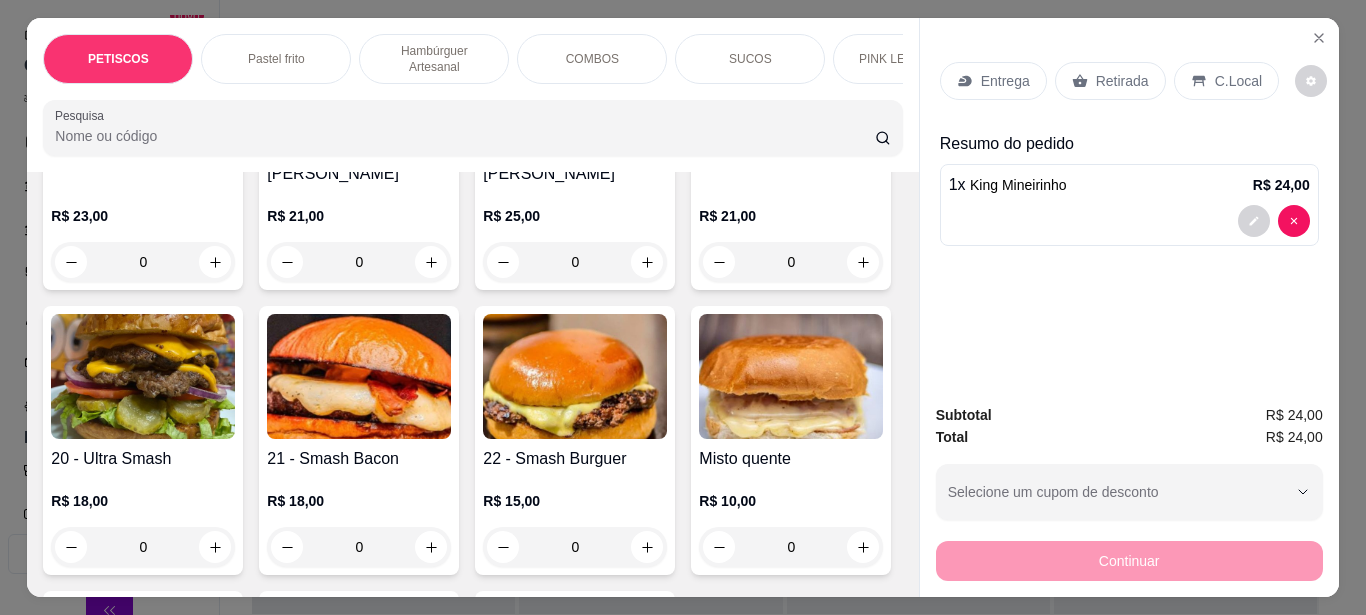 click on "Entrega" at bounding box center (1005, 81) 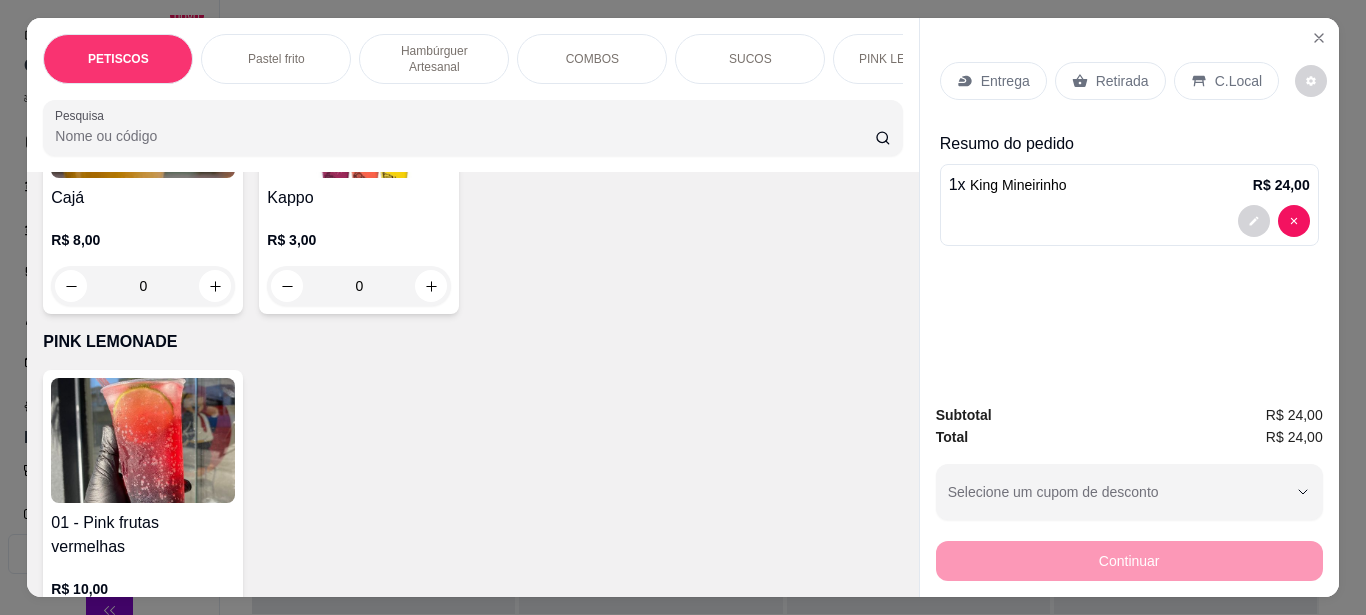 scroll, scrollTop: 4300, scrollLeft: 0, axis: vertical 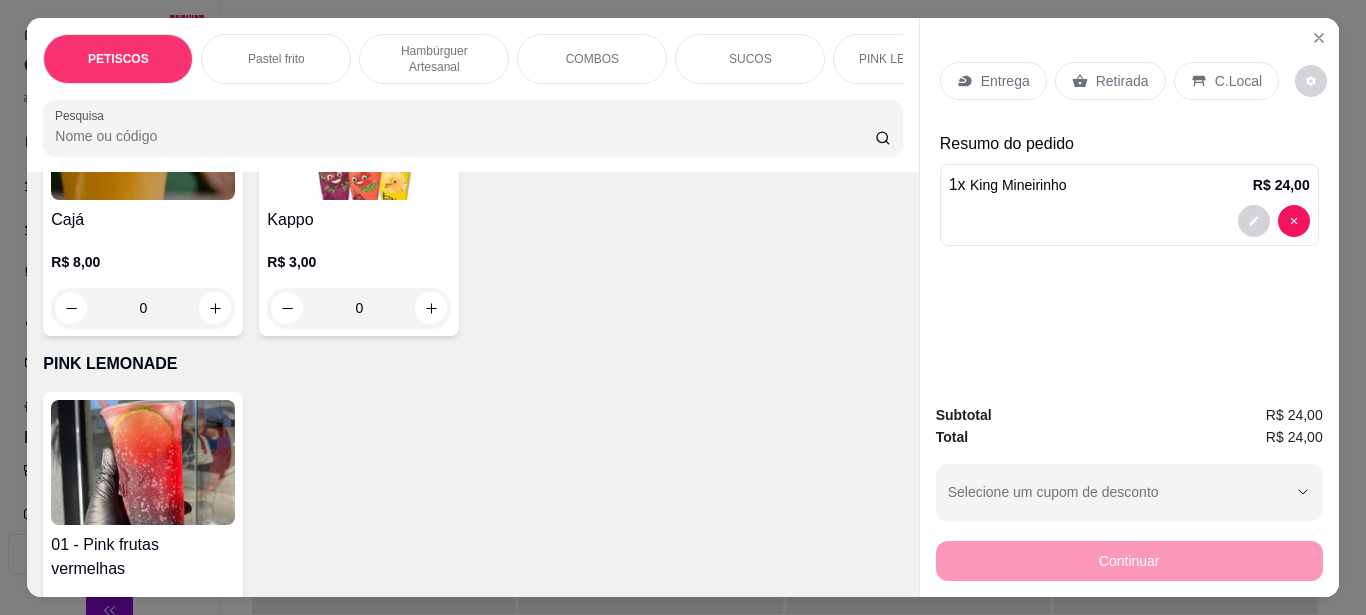 click at bounding box center [359, -433] 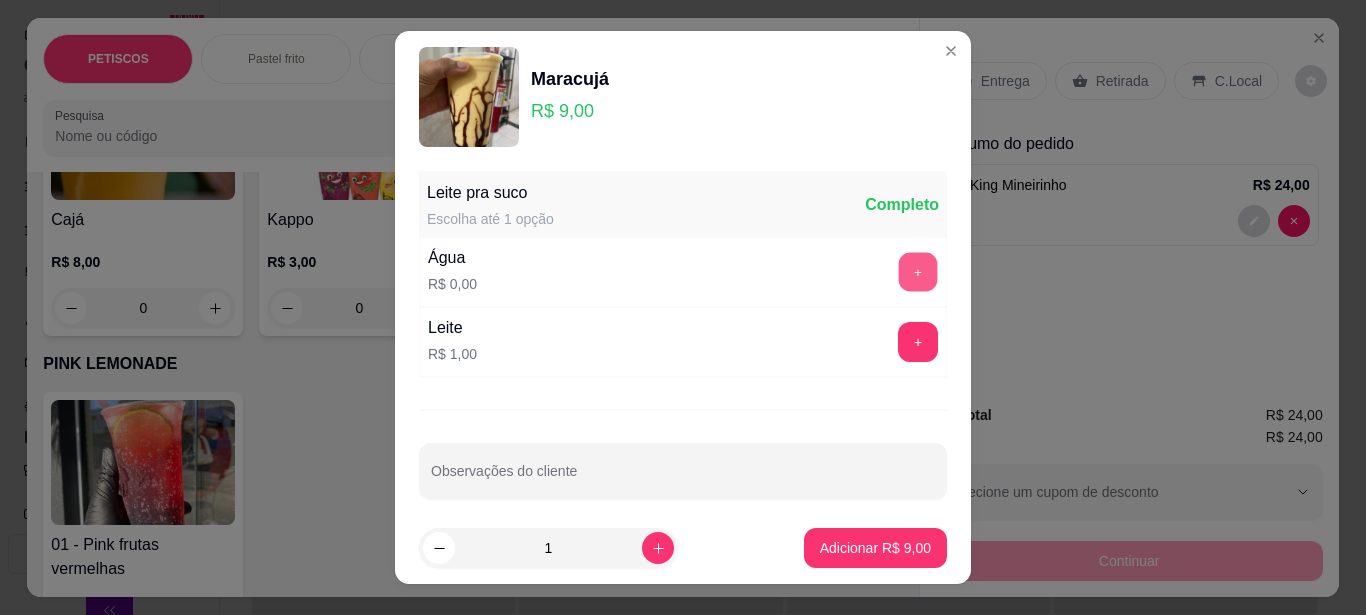 click on "+" at bounding box center (918, 271) 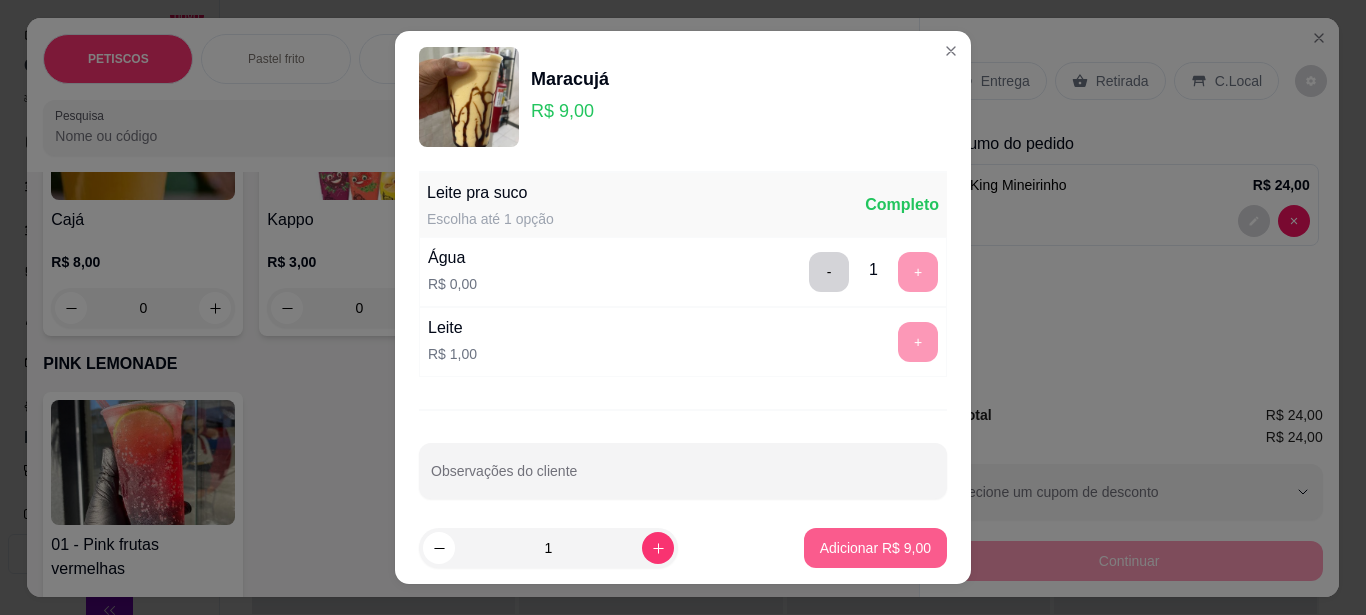 click on "Adicionar   R$ 9,00" at bounding box center [875, 548] 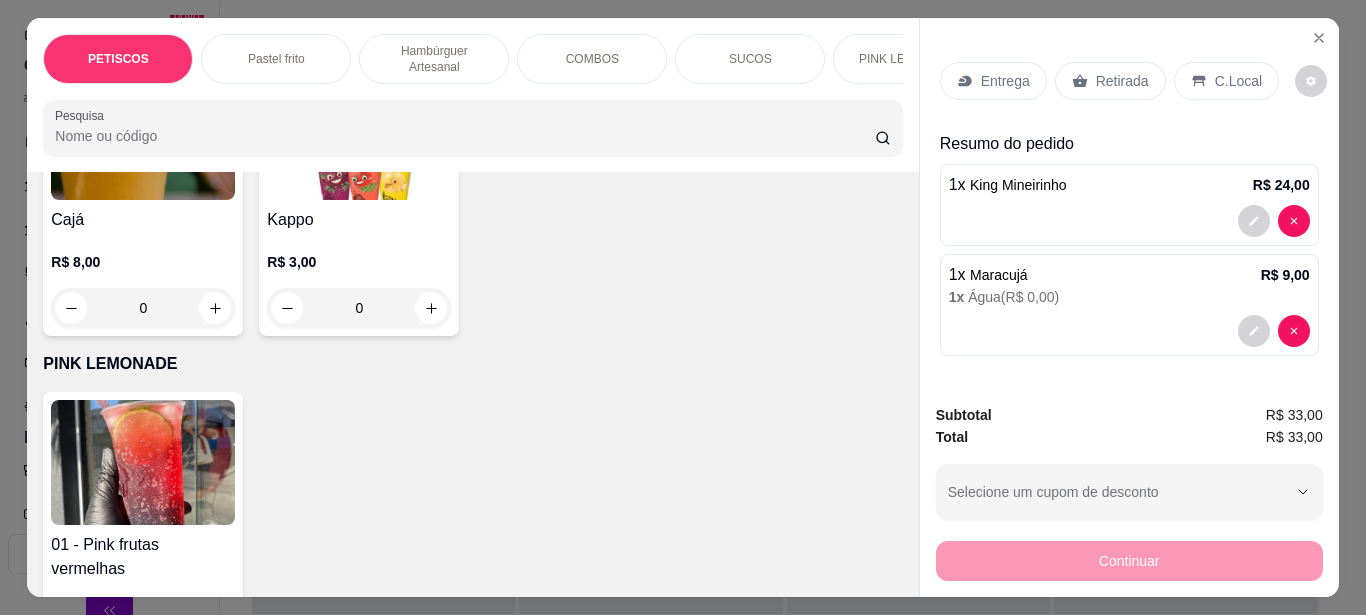 click on "Entrega" at bounding box center [1005, 81] 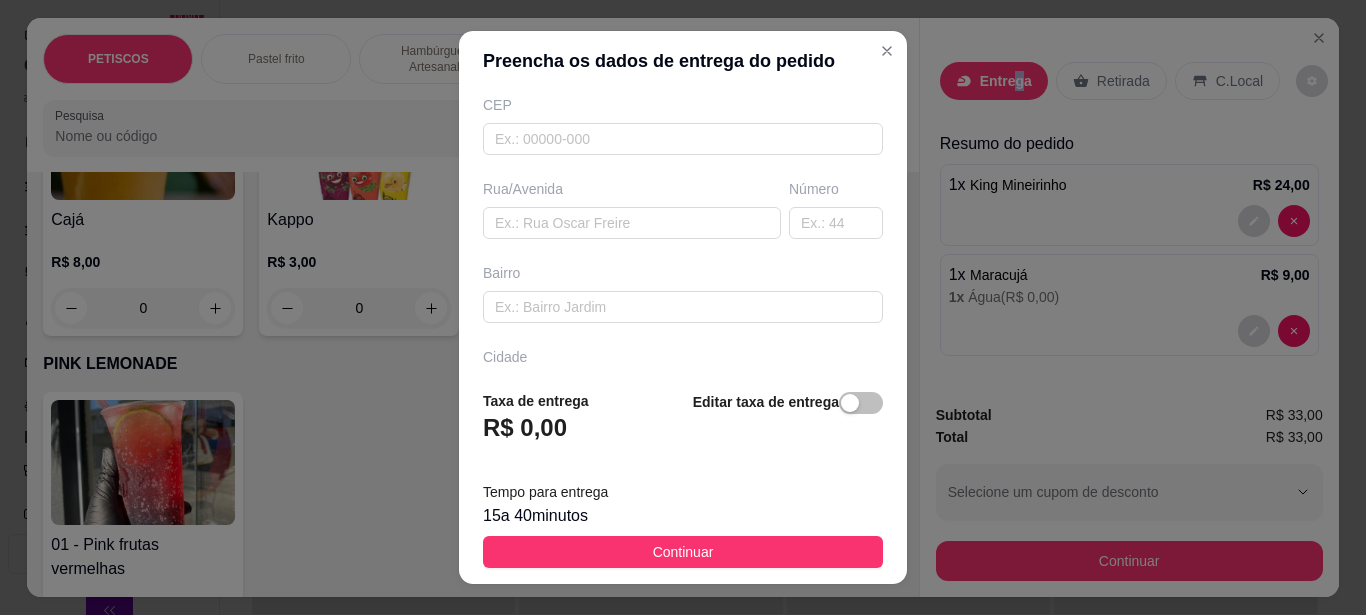 scroll, scrollTop: 300, scrollLeft: 0, axis: vertical 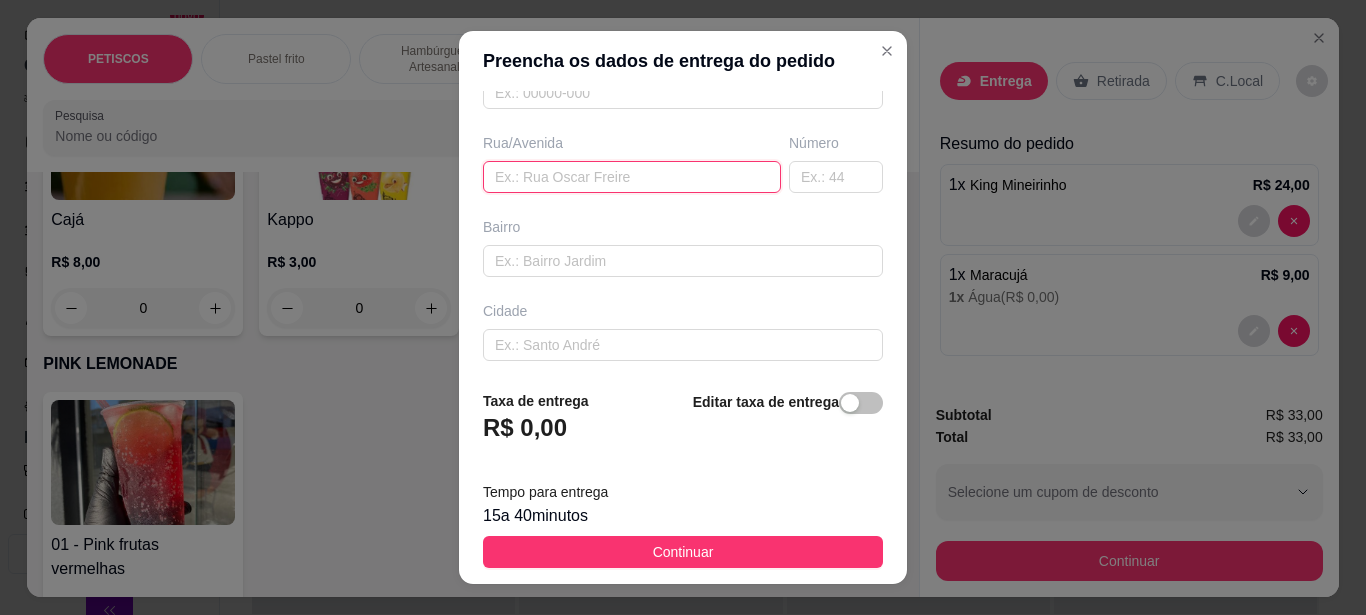 click at bounding box center [632, 177] 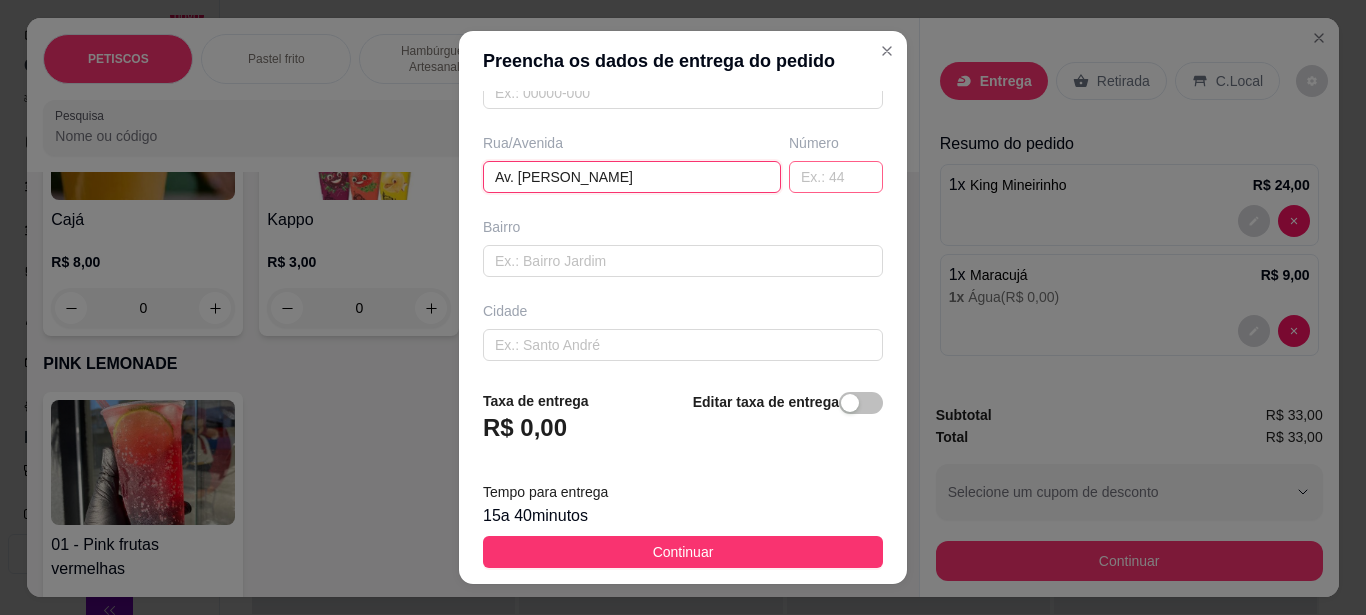 type on "Av. [PERSON_NAME]" 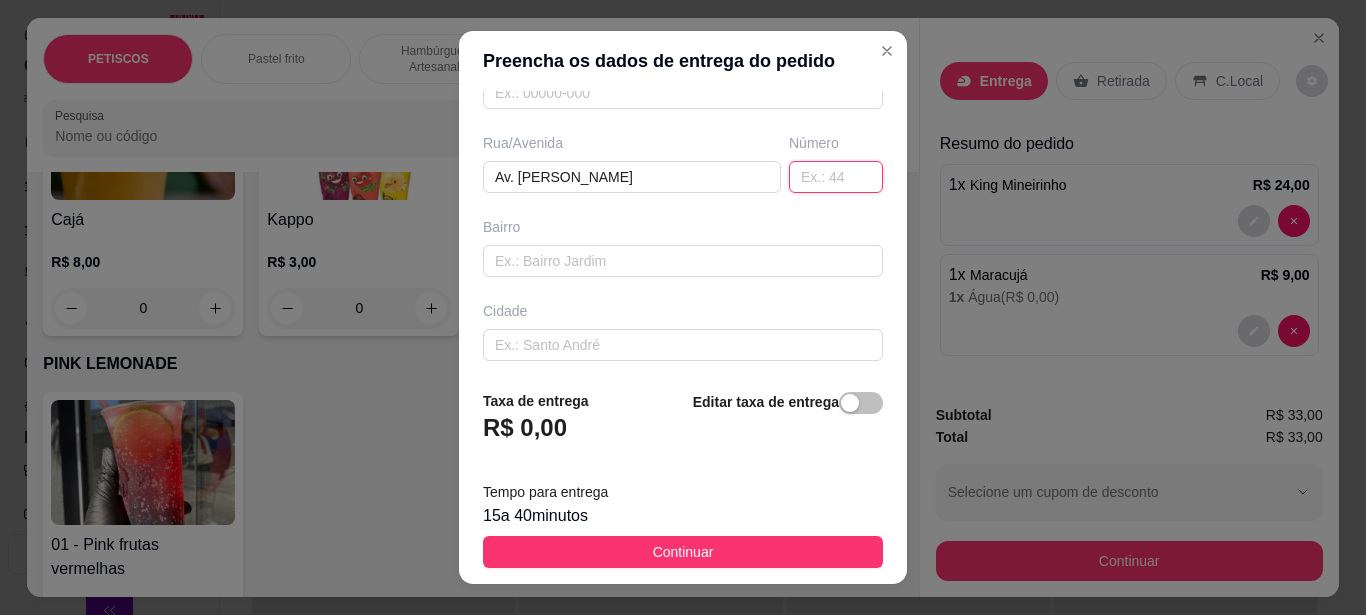 click at bounding box center (836, 177) 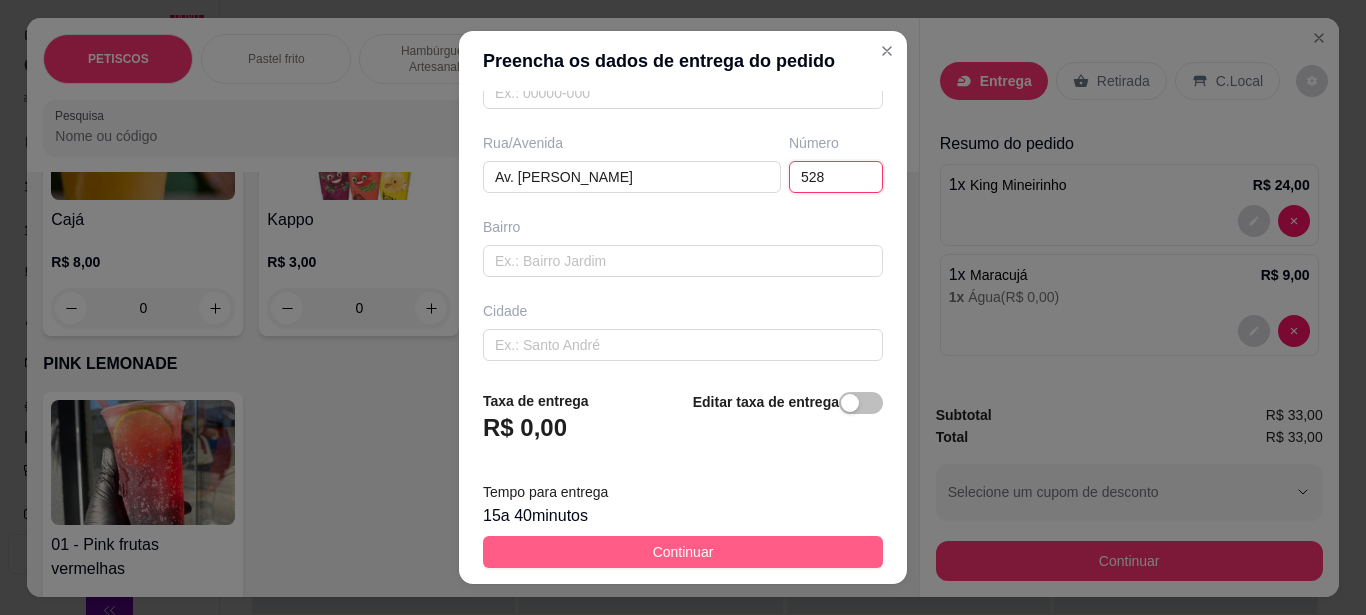 type on "528" 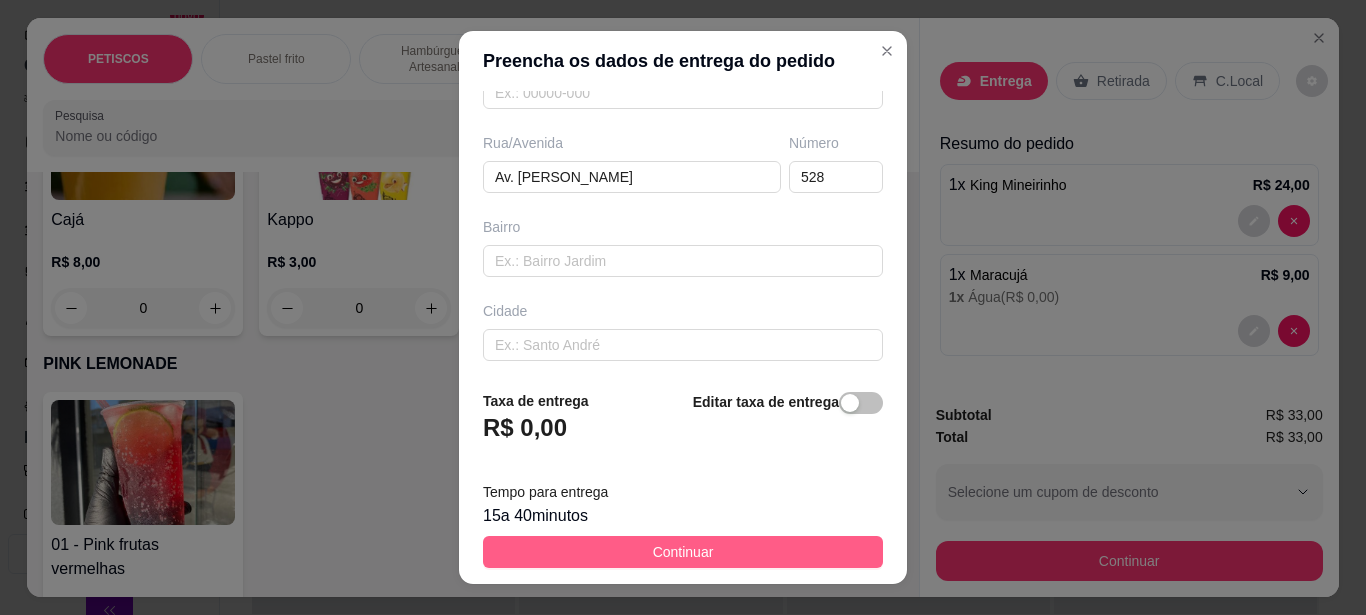 click on "Continuar" at bounding box center [683, 552] 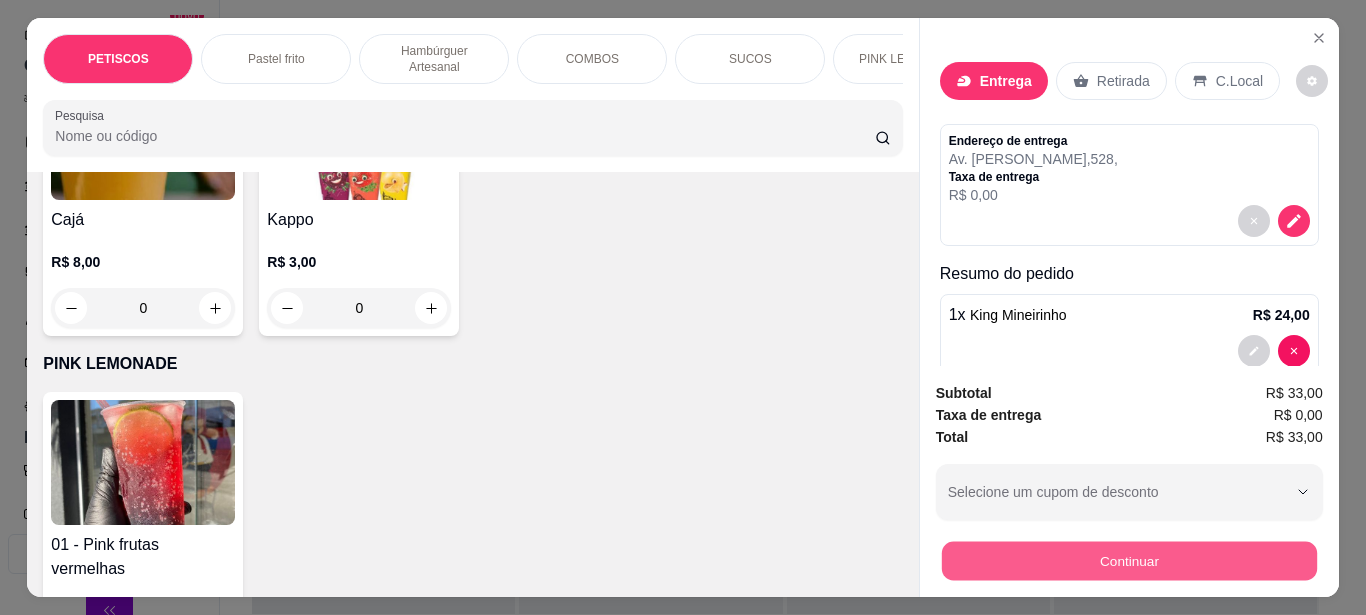 click on "Continuar" at bounding box center (1128, 560) 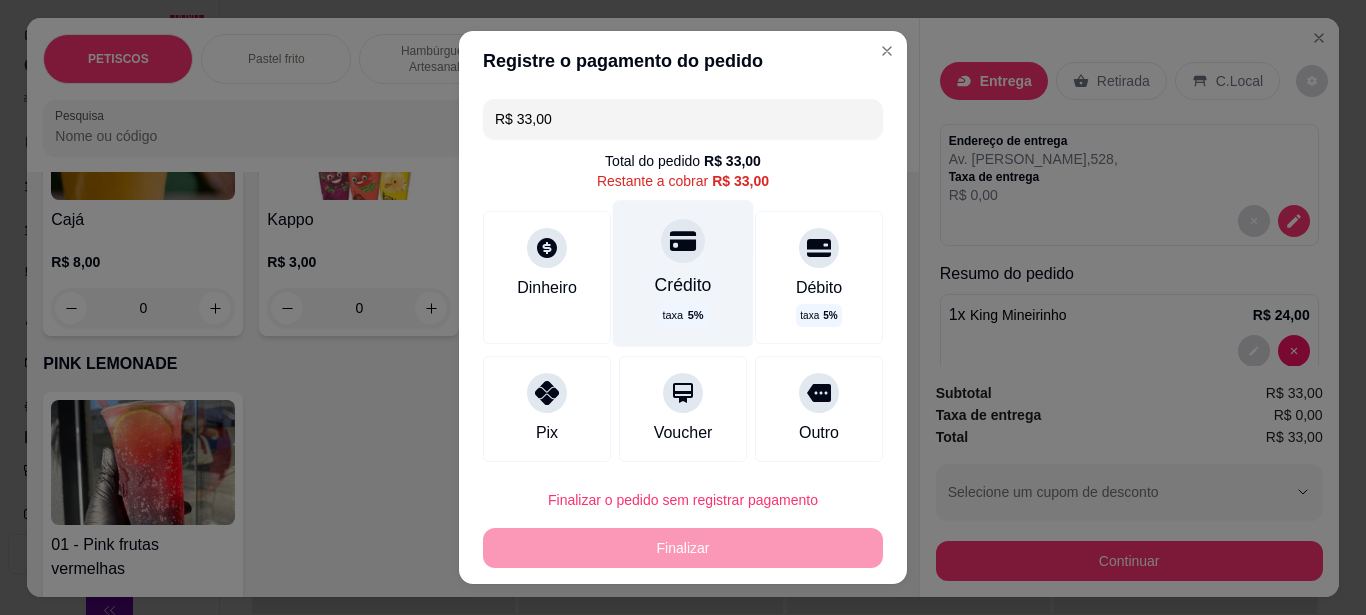 click 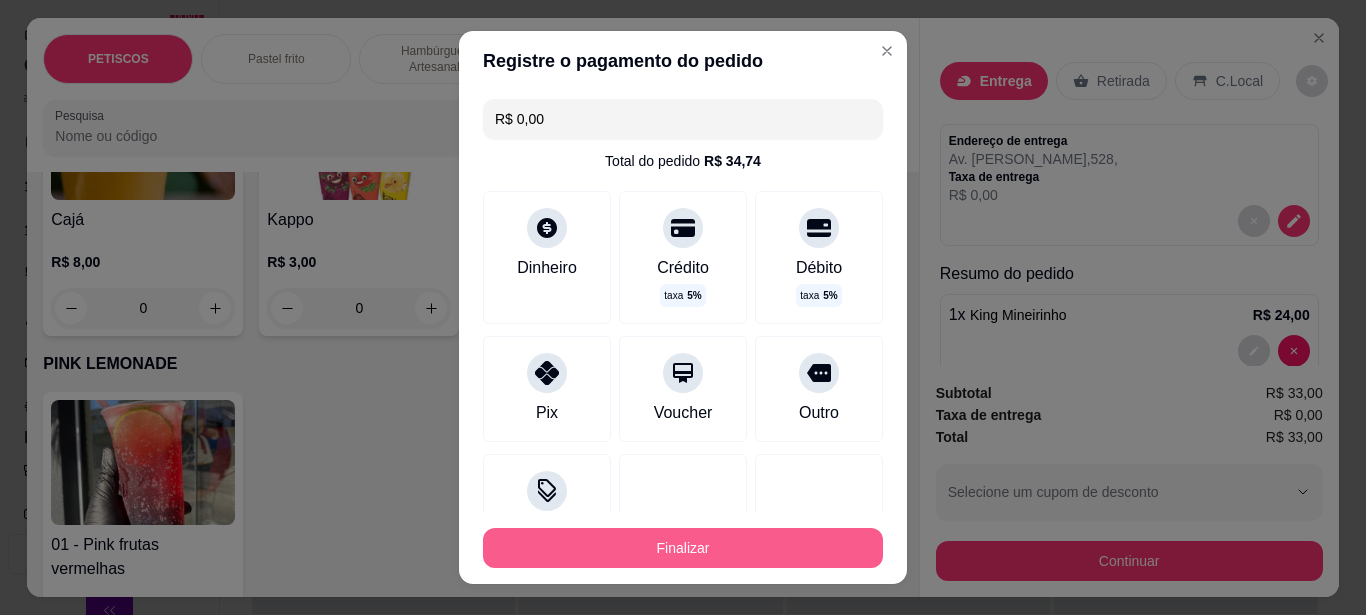 click on "Finalizar" at bounding box center [683, 548] 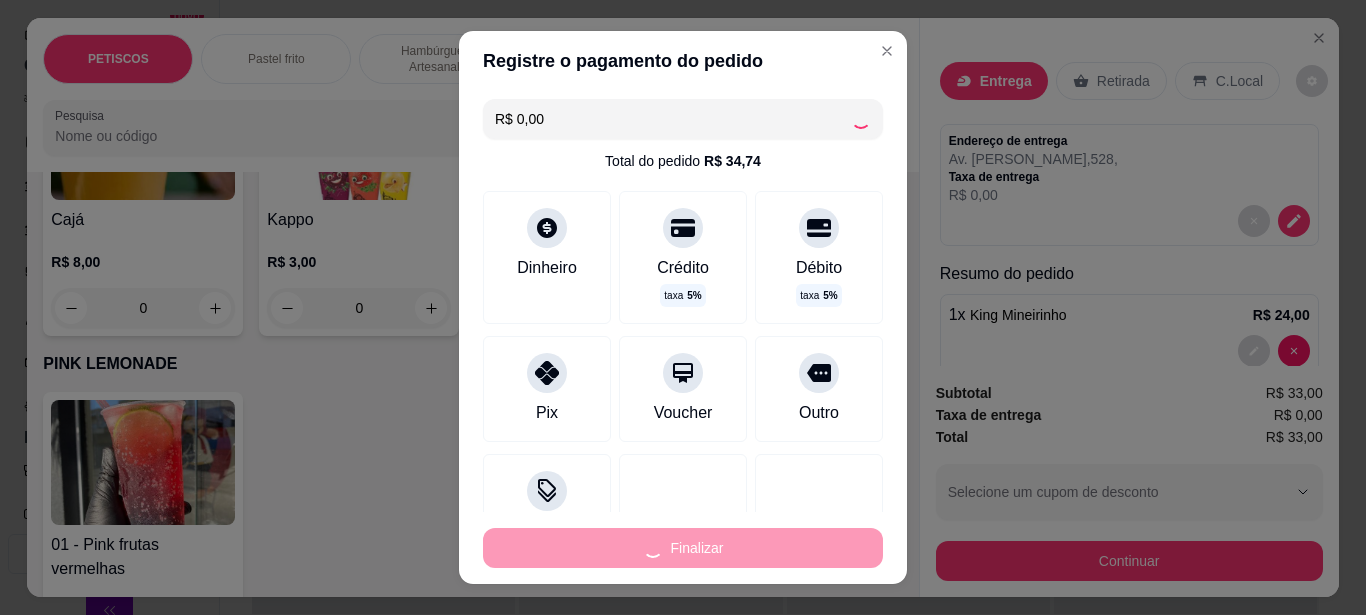 type on "0" 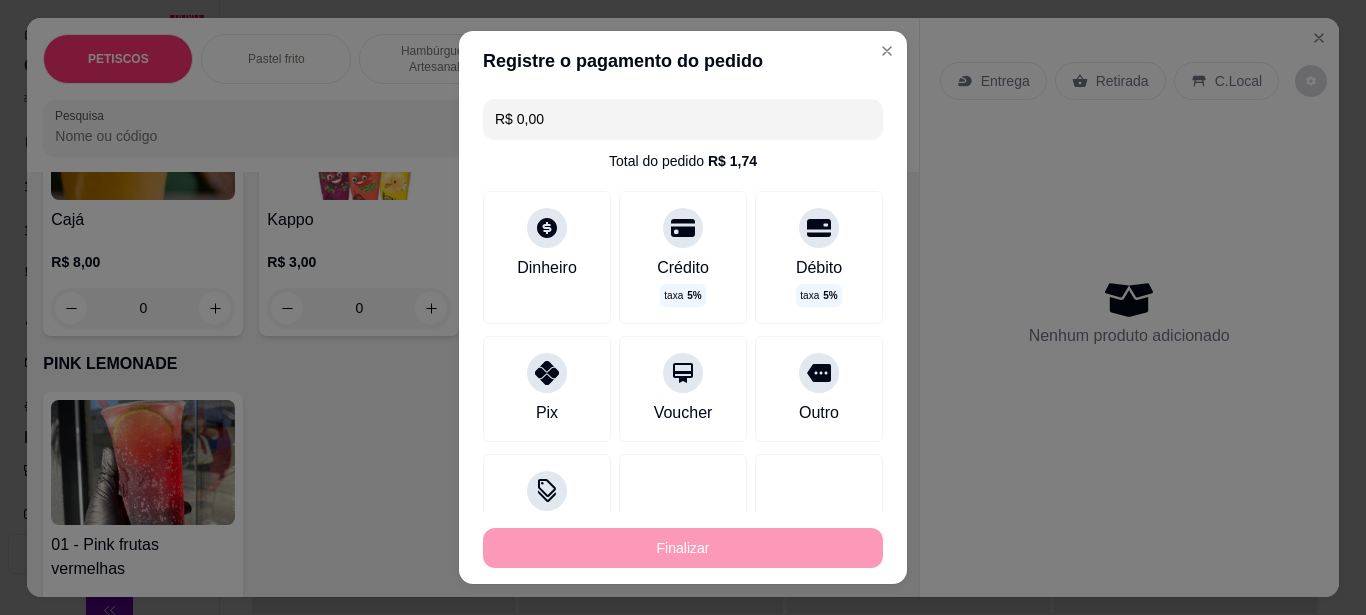 type on "-R$ 33,00" 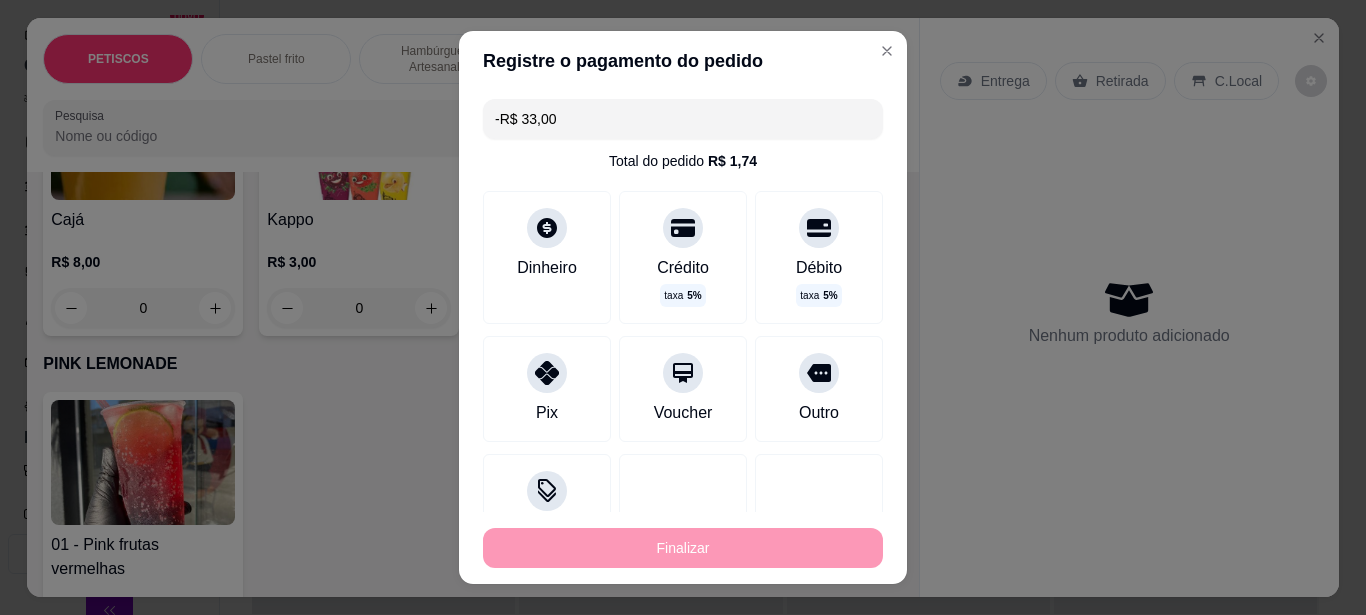 scroll, scrollTop: 4298, scrollLeft: 0, axis: vertical 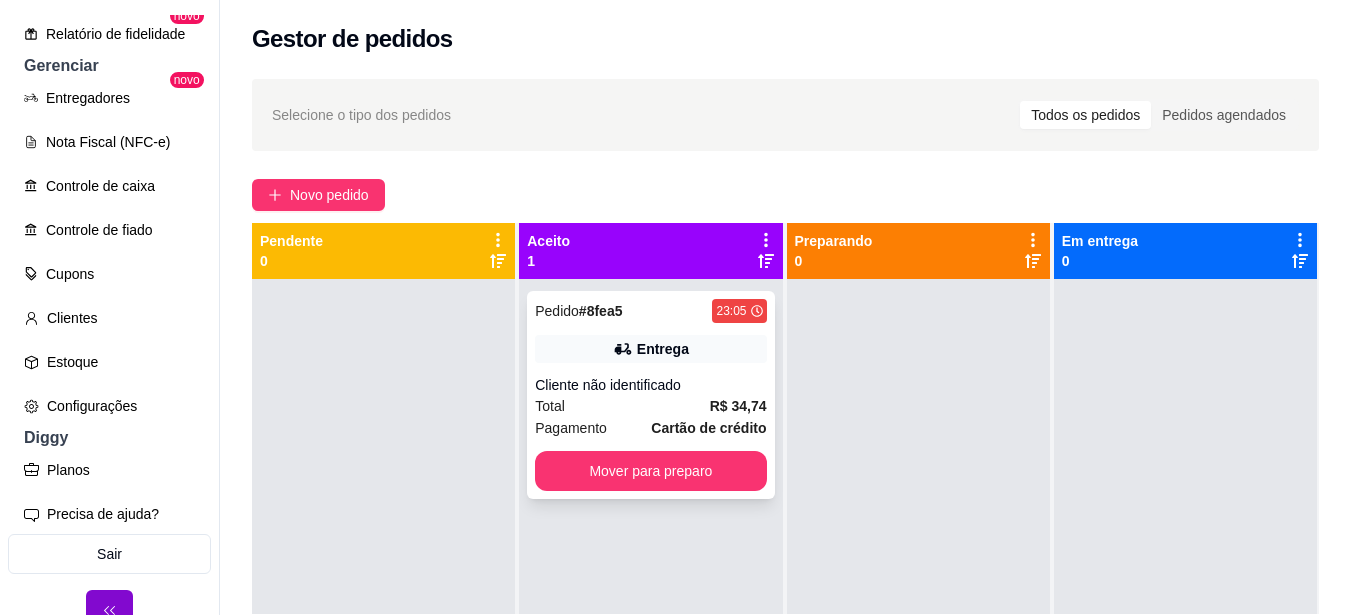 click on "Pedido  # 8fea5 23:05 Entrega Cliente não identificado Total R$ 34,74 Pagamento Cartão de crédito Mover para preparo" at bounding box center [650, 395] 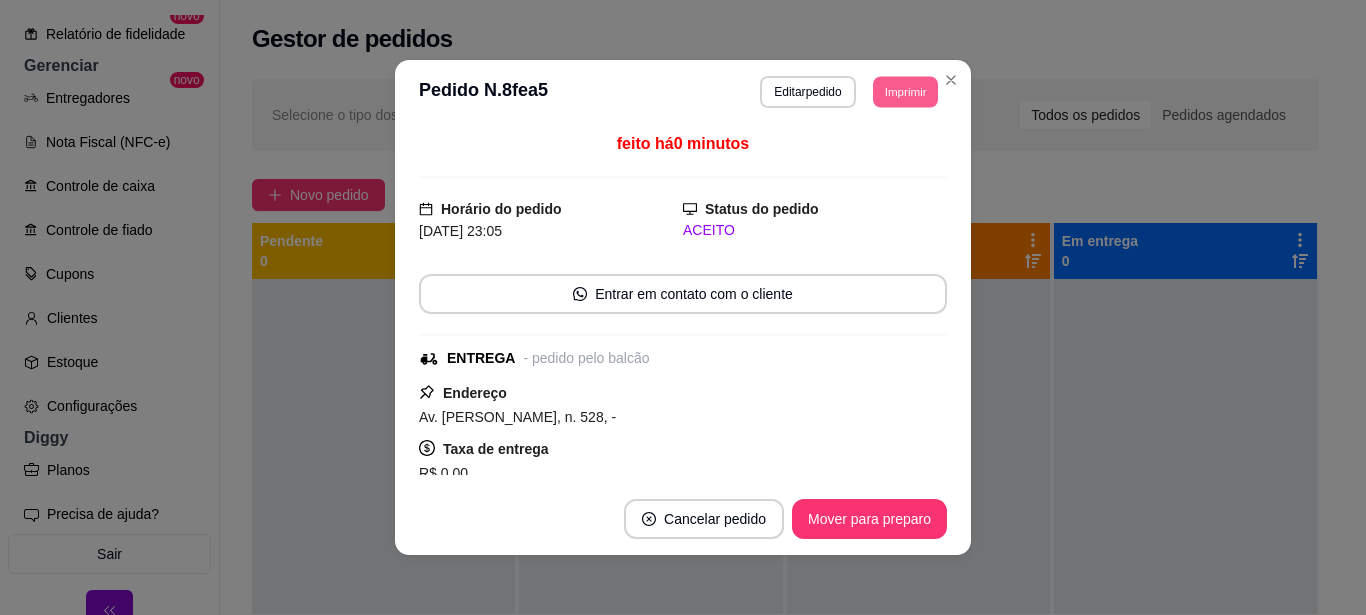 click on "Imprimir" at bounding box center (905, 91) 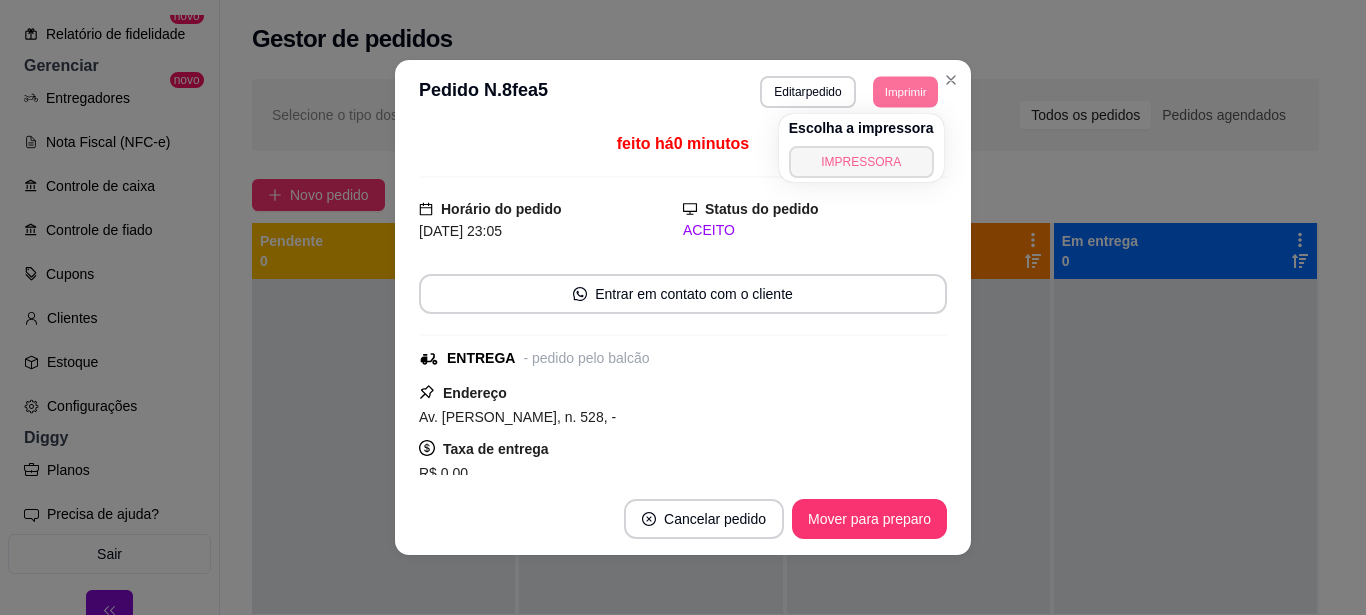 click on "IMPRESSORA" at bounding box center [861, 162] 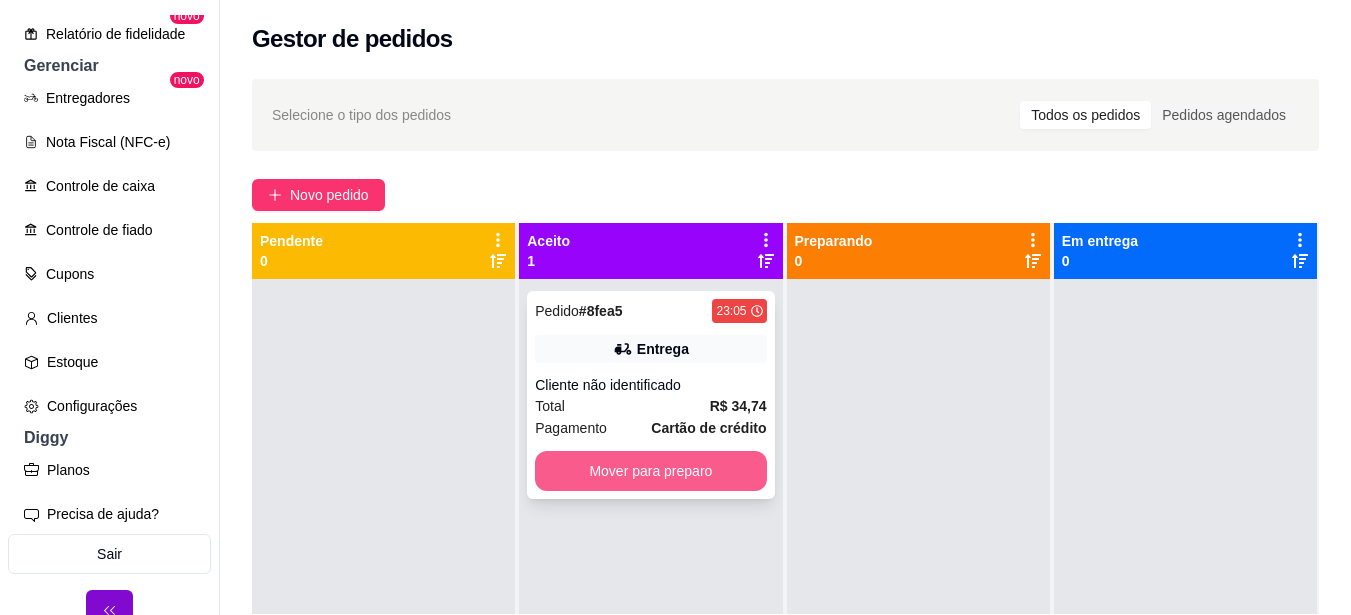 click on "Mover para preparo" at bounding box center (650, 471) 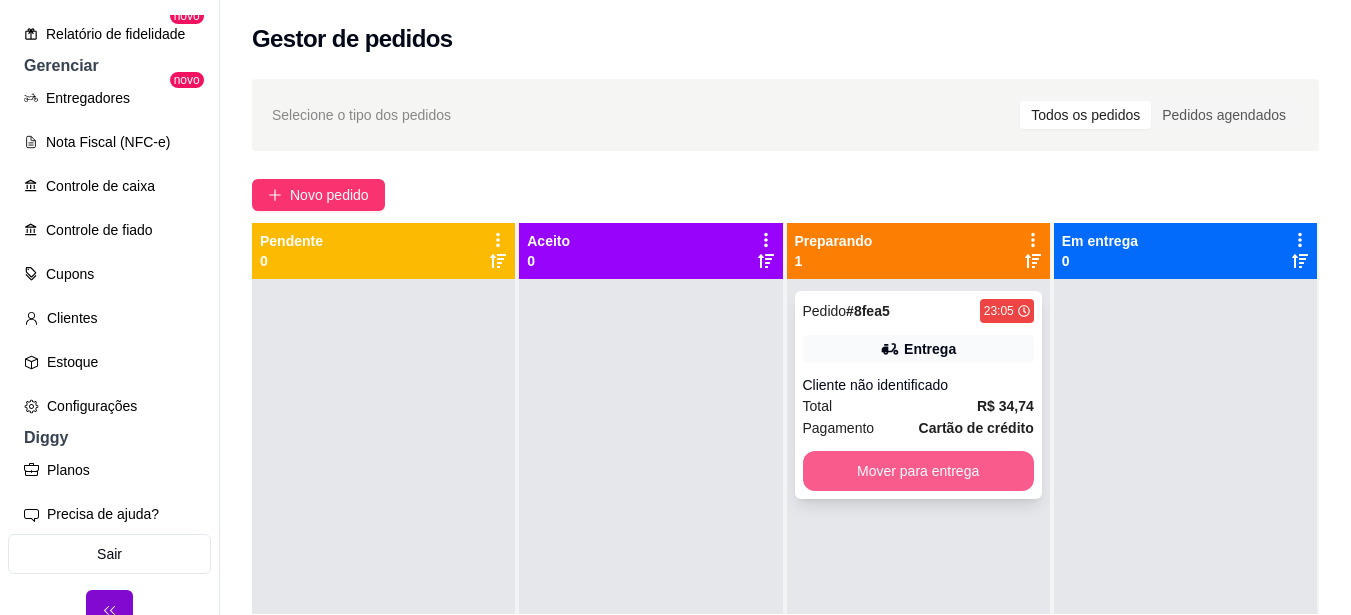 click on "Mover para entrega" at bounding box center [918, 471] 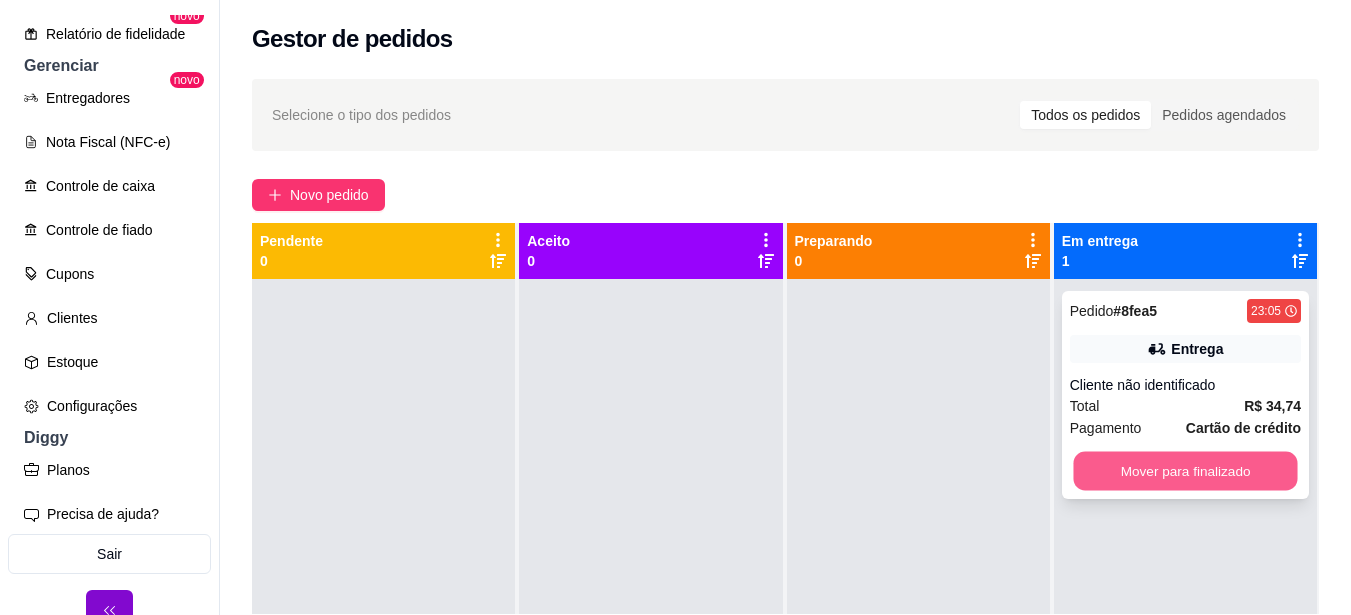 click on "Mover para finalizado" at bounding box center [1185, 471] 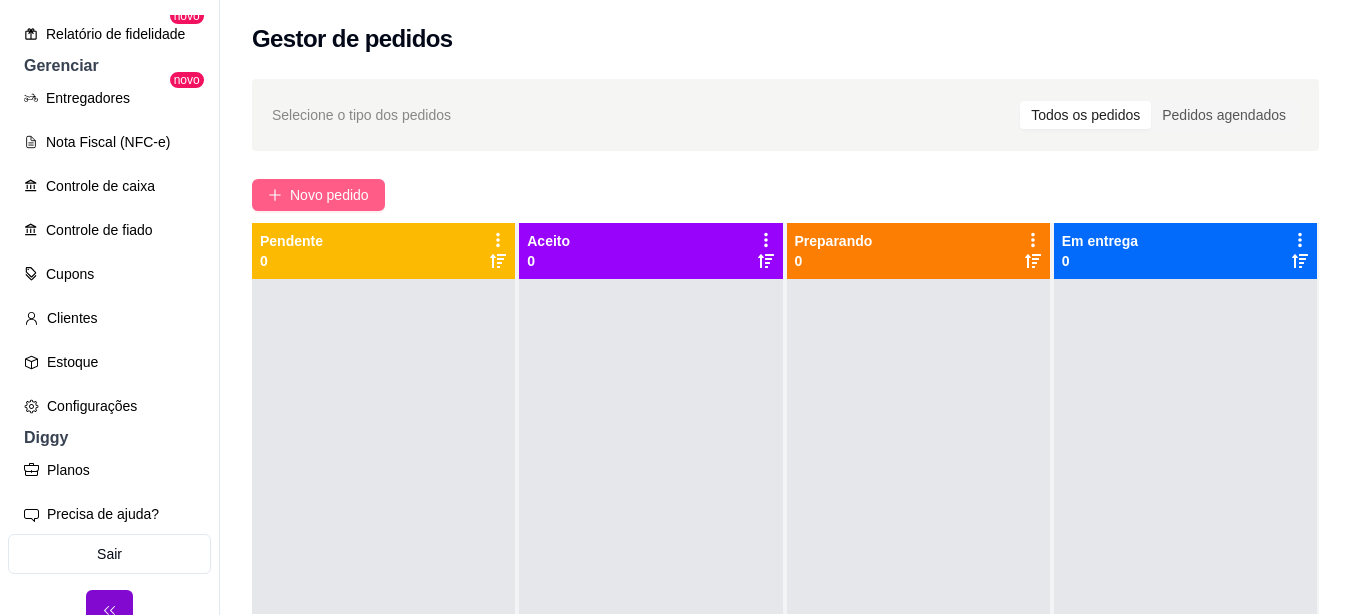 click on "Novo pedido" at bounding box center (329, 195) 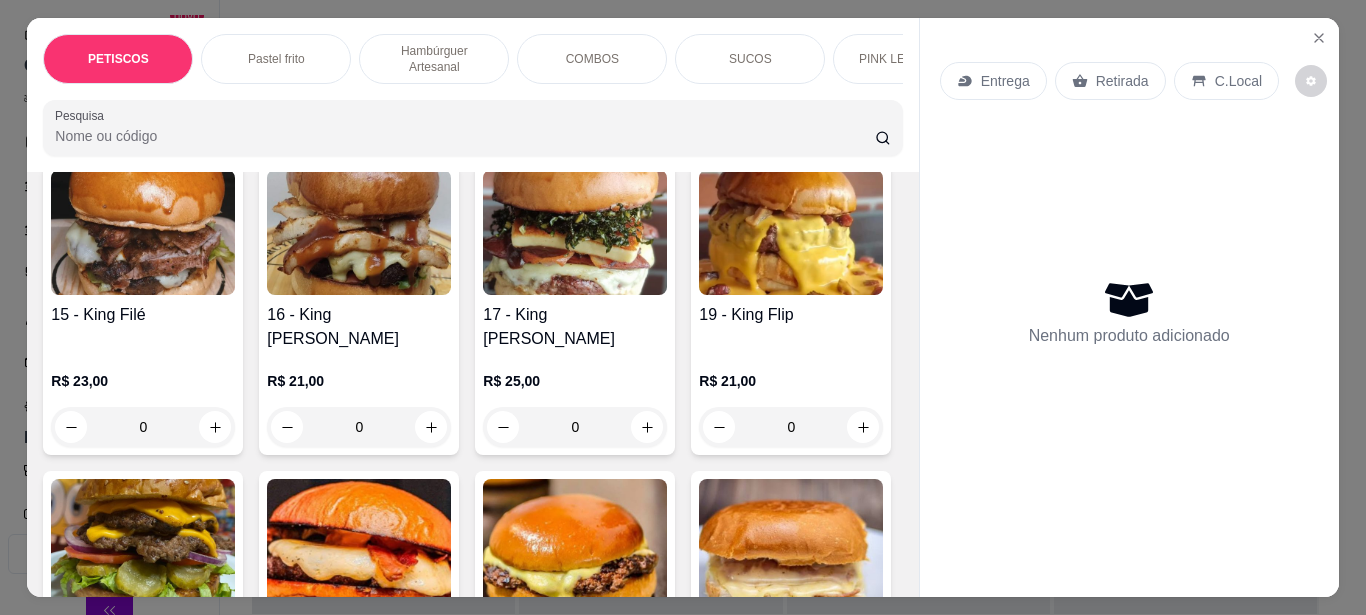 scroll, scrollTop: 2300, scrollLeft: 0, axis: vertical 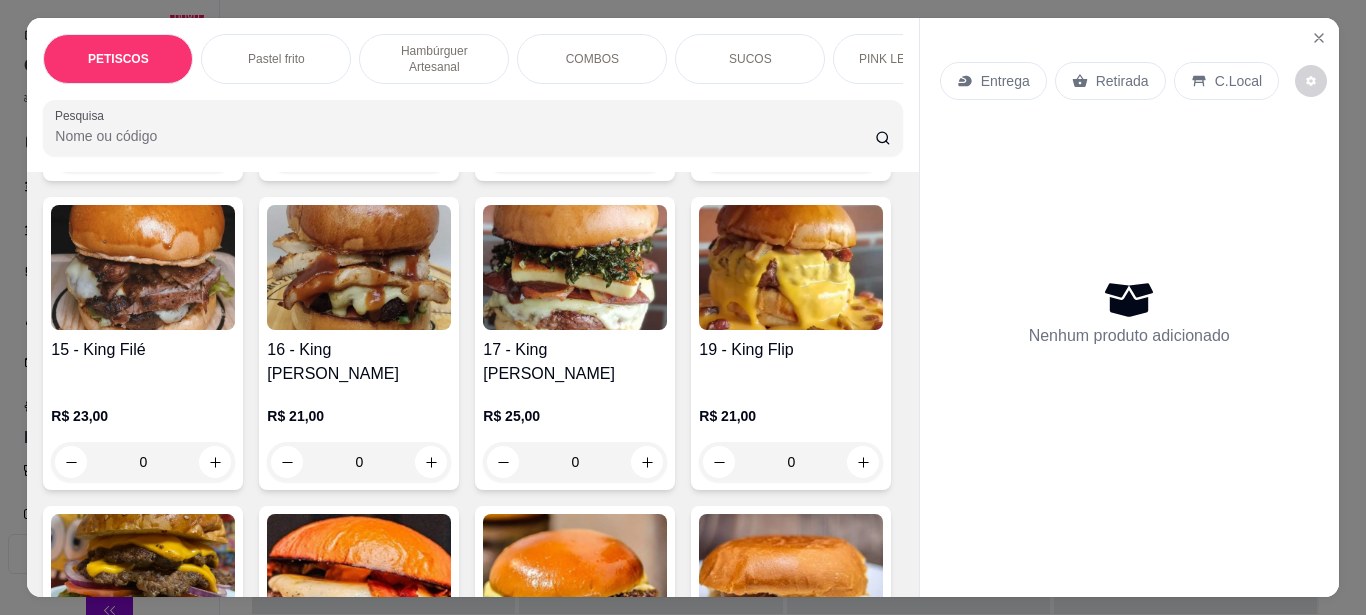 click at bounding box center [791, -327] 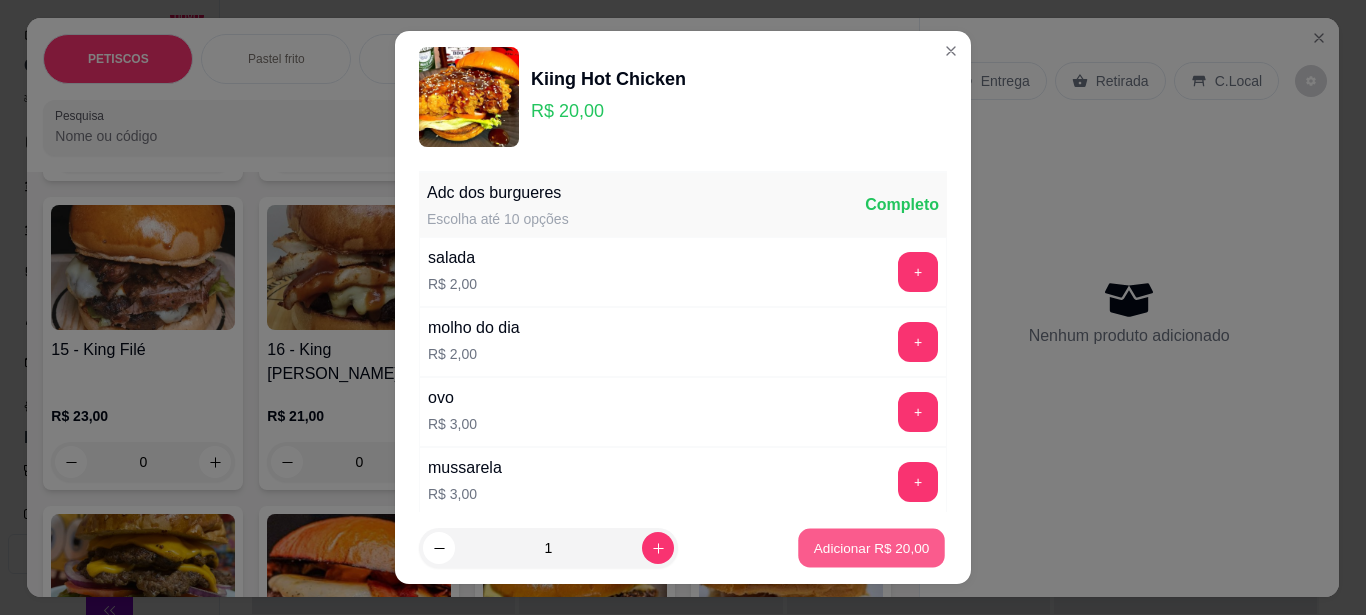 click on "Adicionar   R$ 20,00" at bounding box center (872, 548) 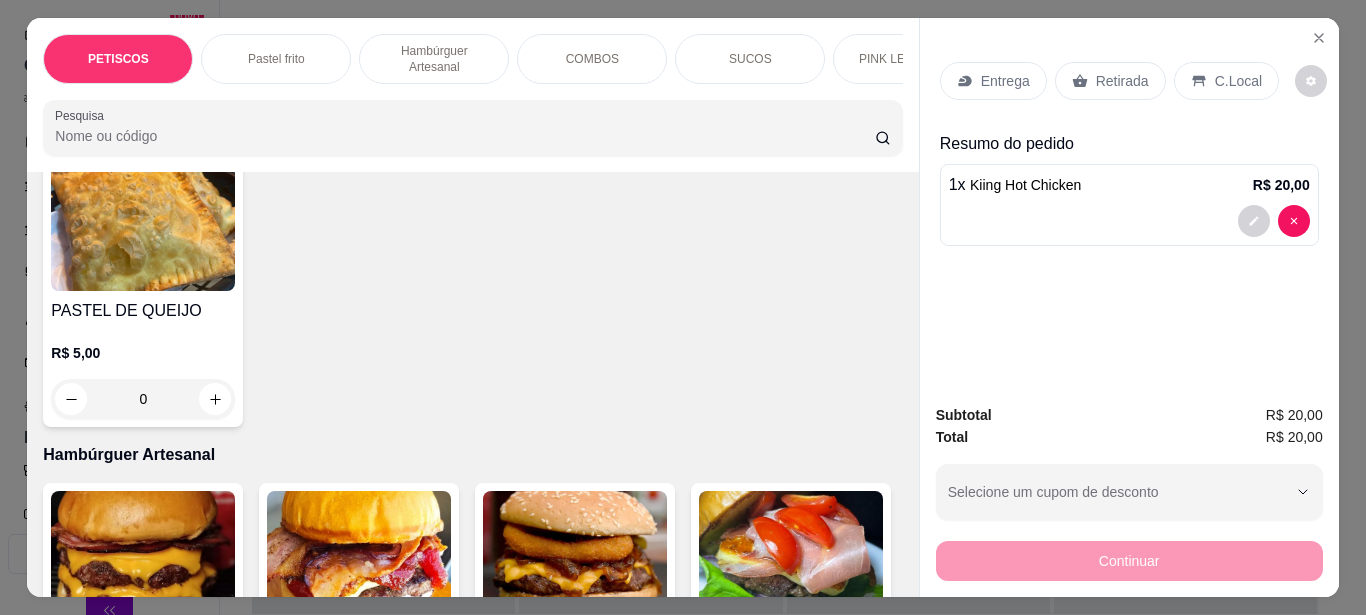 scroll, scrollTop: 1100, scrollLeft: 0, axis: vertical 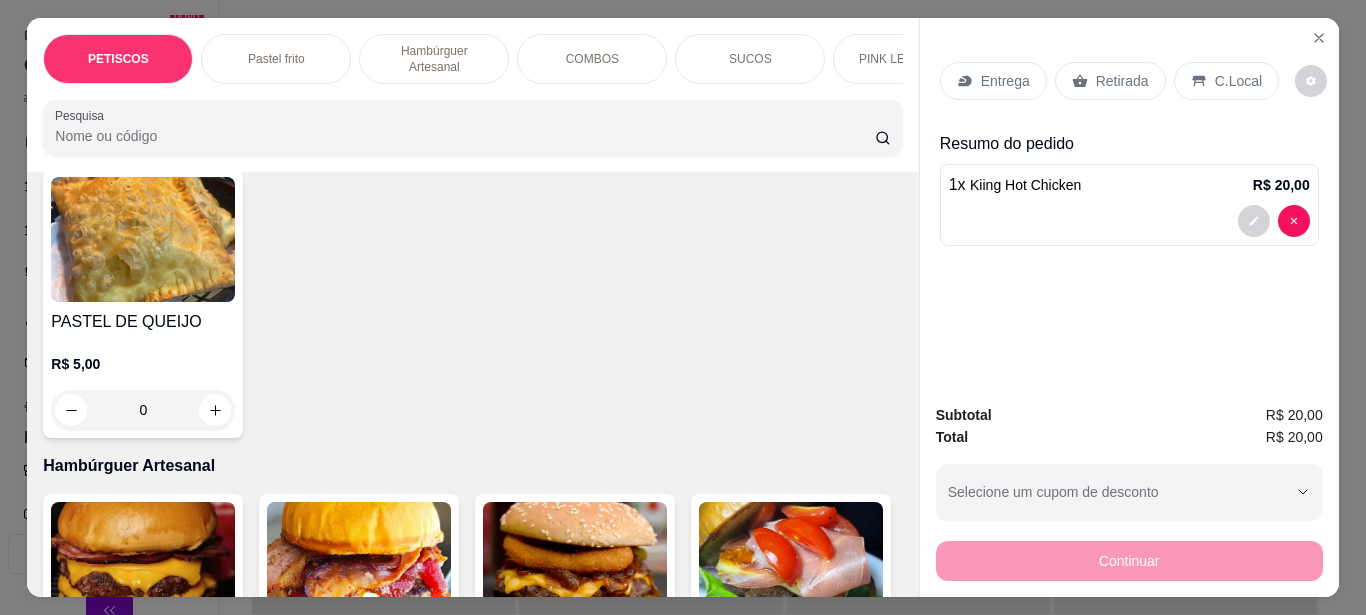 click at bounding box center (575, -70) 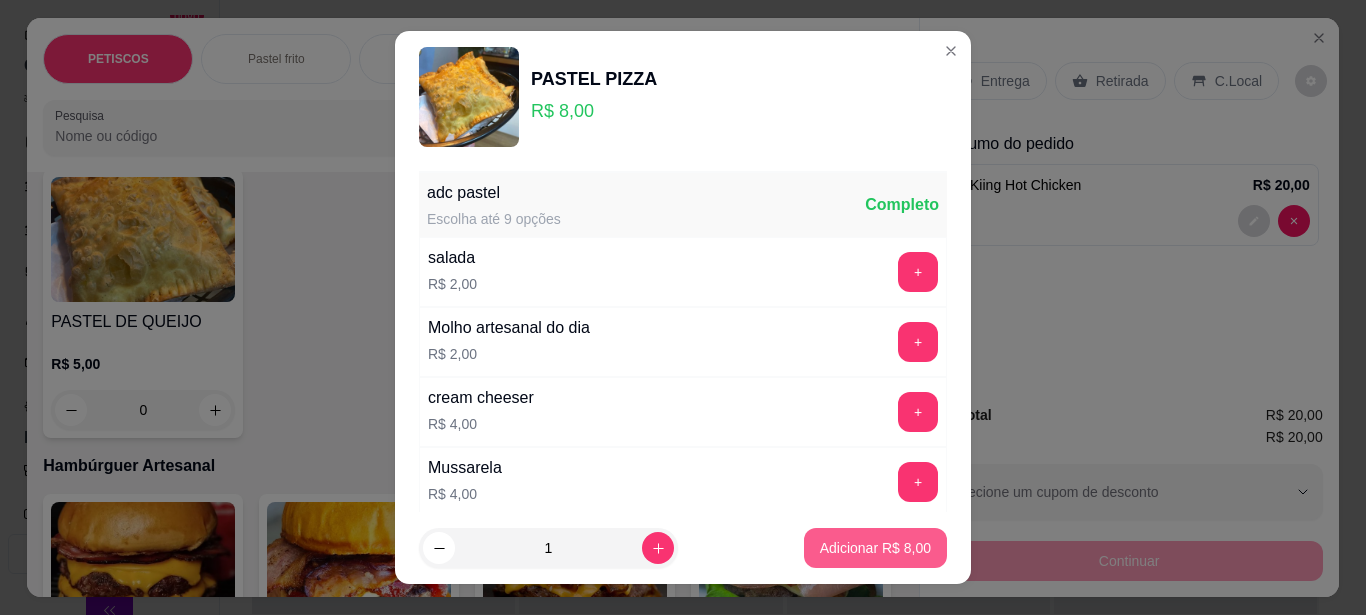 click on "Adicionar   R$ 8,00" at bounding box center (875, 548) 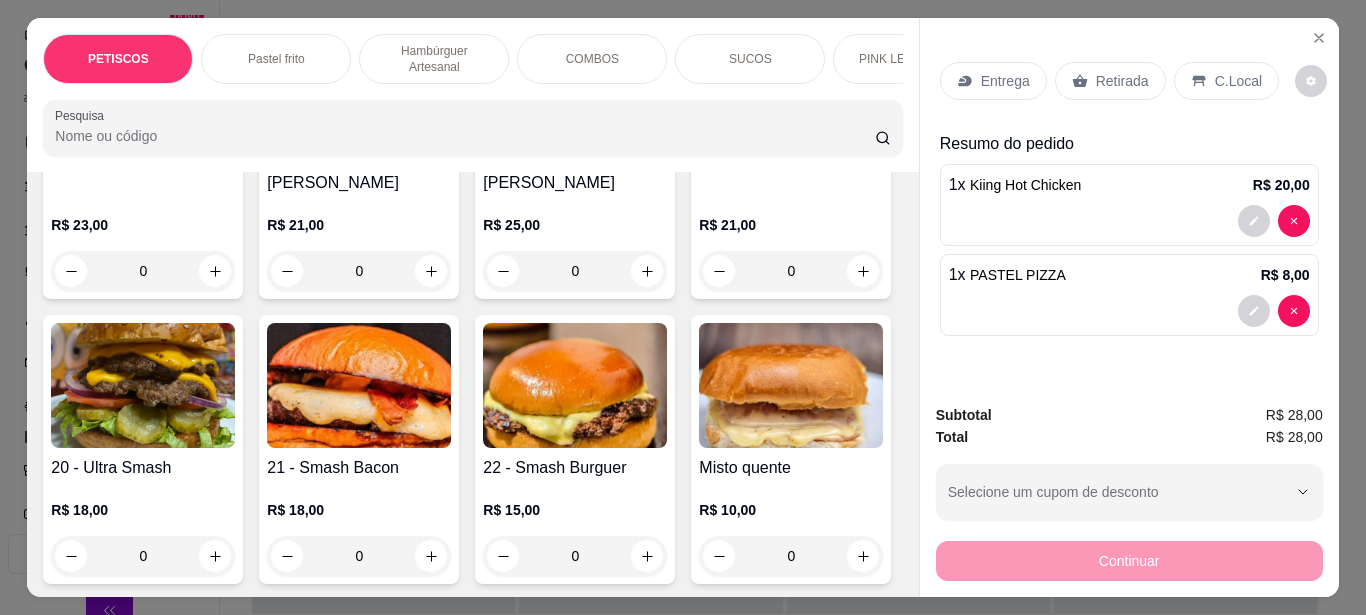scroll, scrollTop: 2500, scrollLeft: 0, axis: vertical 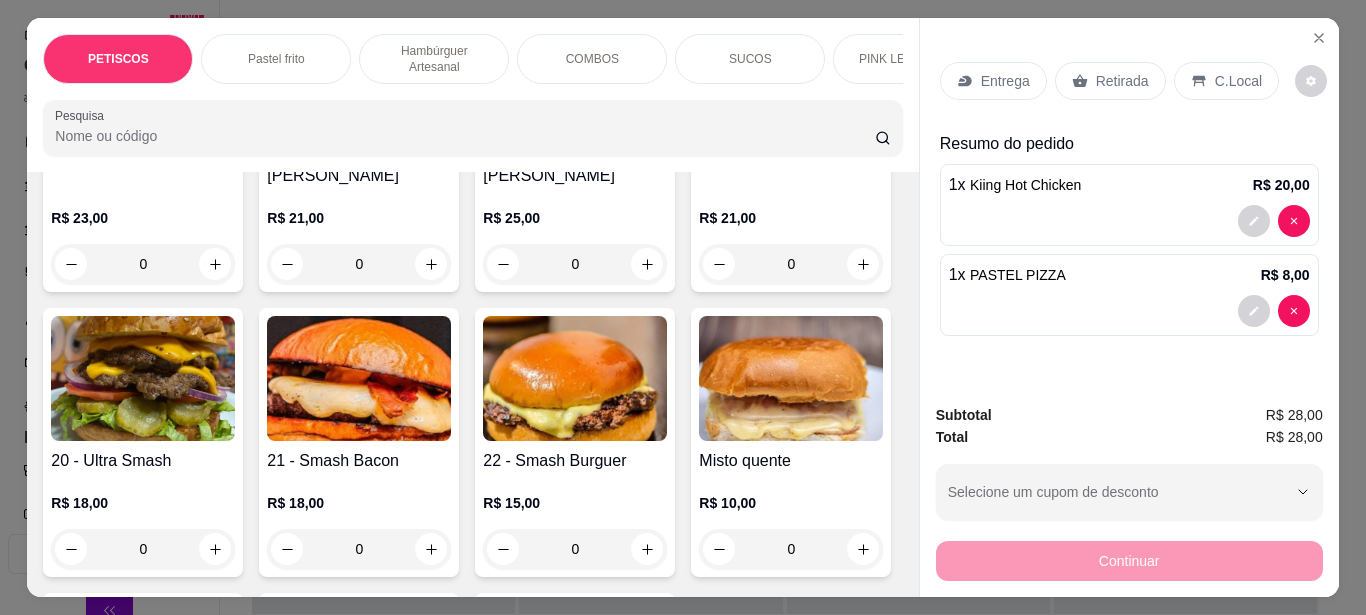 click at bounding box center [791, -240] 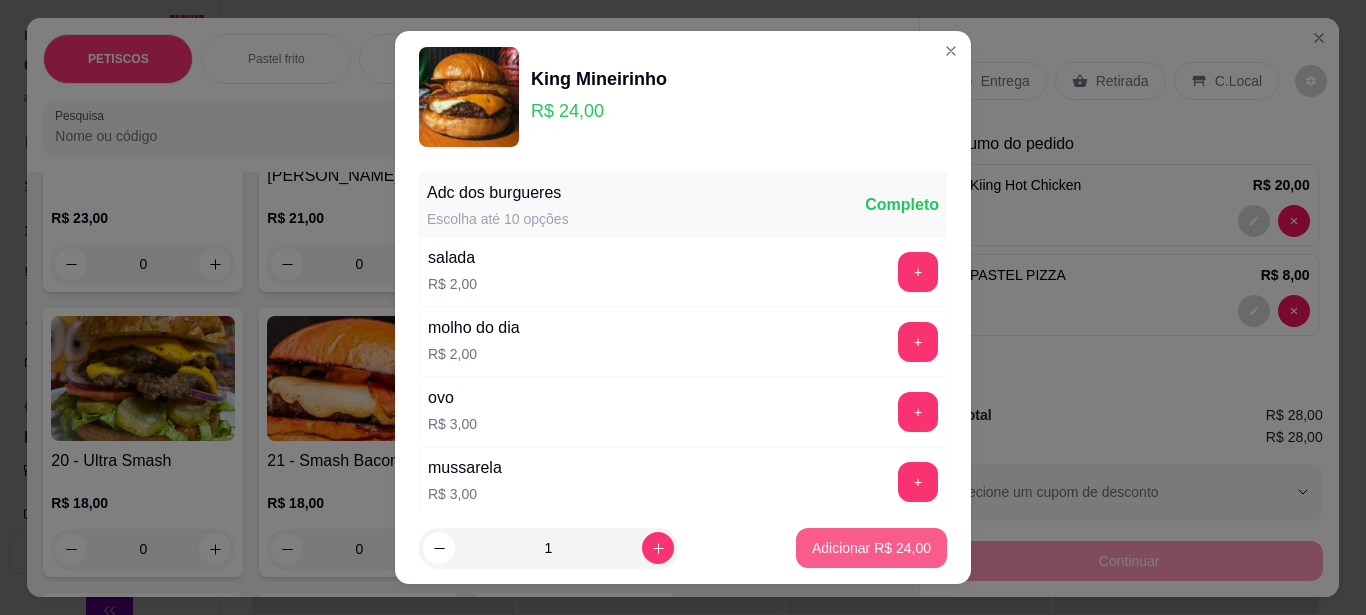 click on "Adicionar   R$ 24,00" at bounding box center (871, 548) 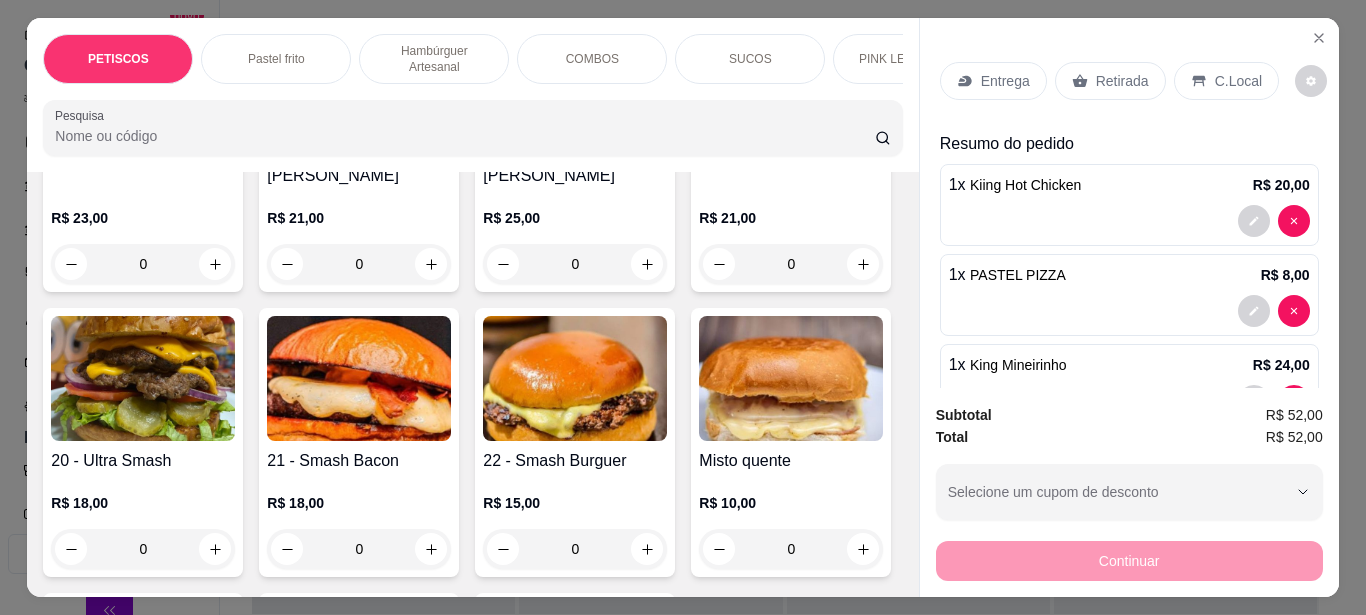 click on "Entrega" at bounding box center [1005, 81] 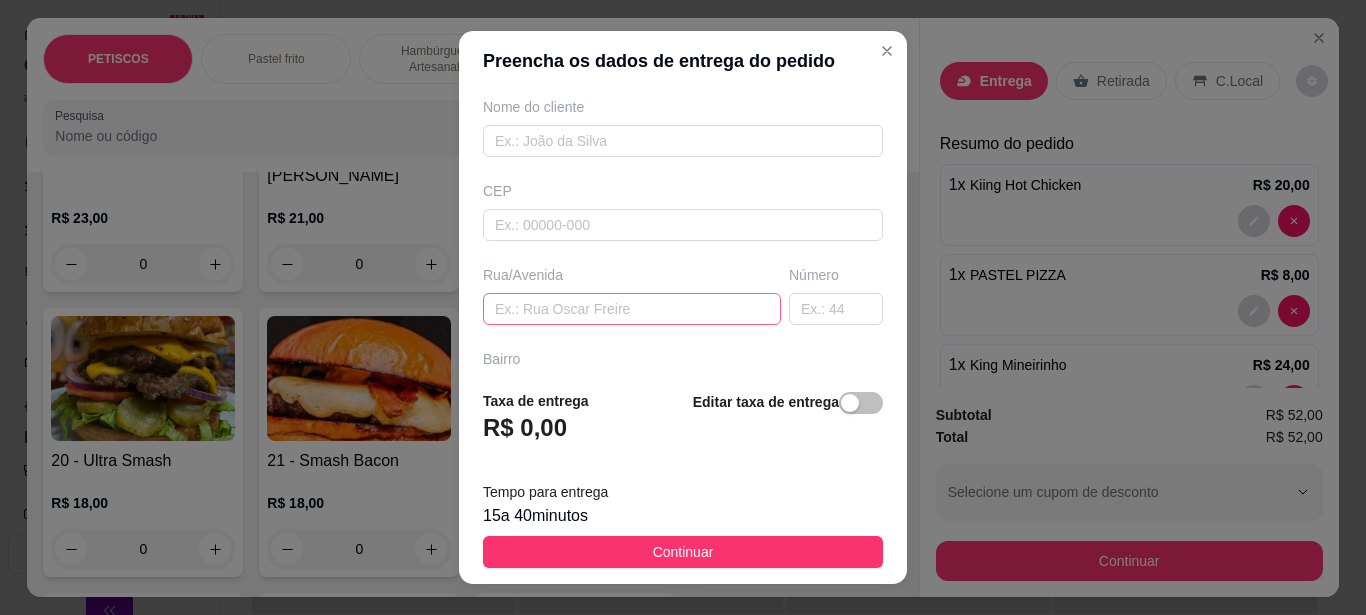 scroll, scrollTop: 200, scrollLeft: 0, axis: vertical 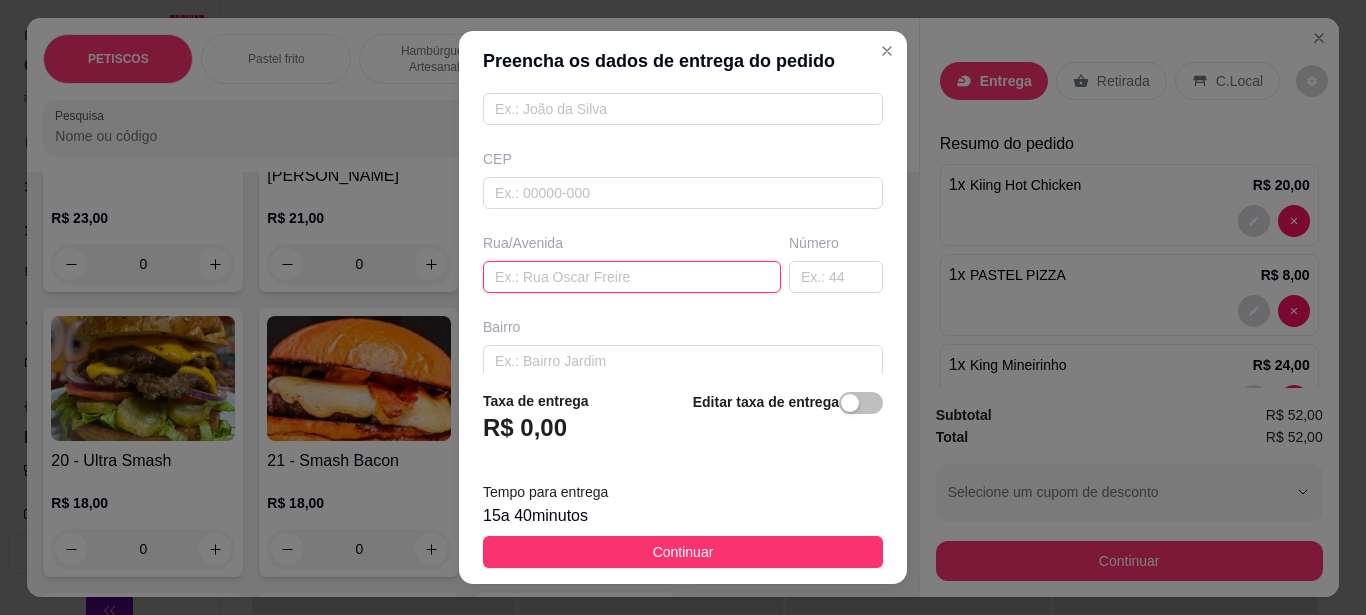 click at bounding box center [632, 277] 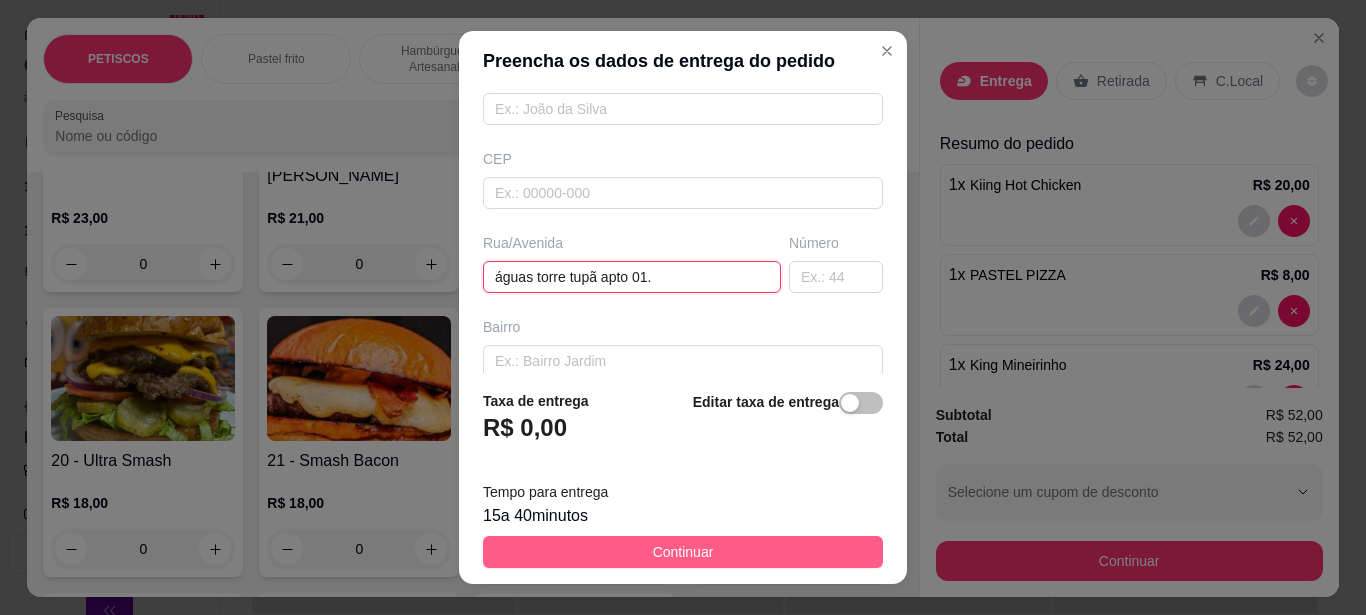 type on "águas torre tupã apto 01." 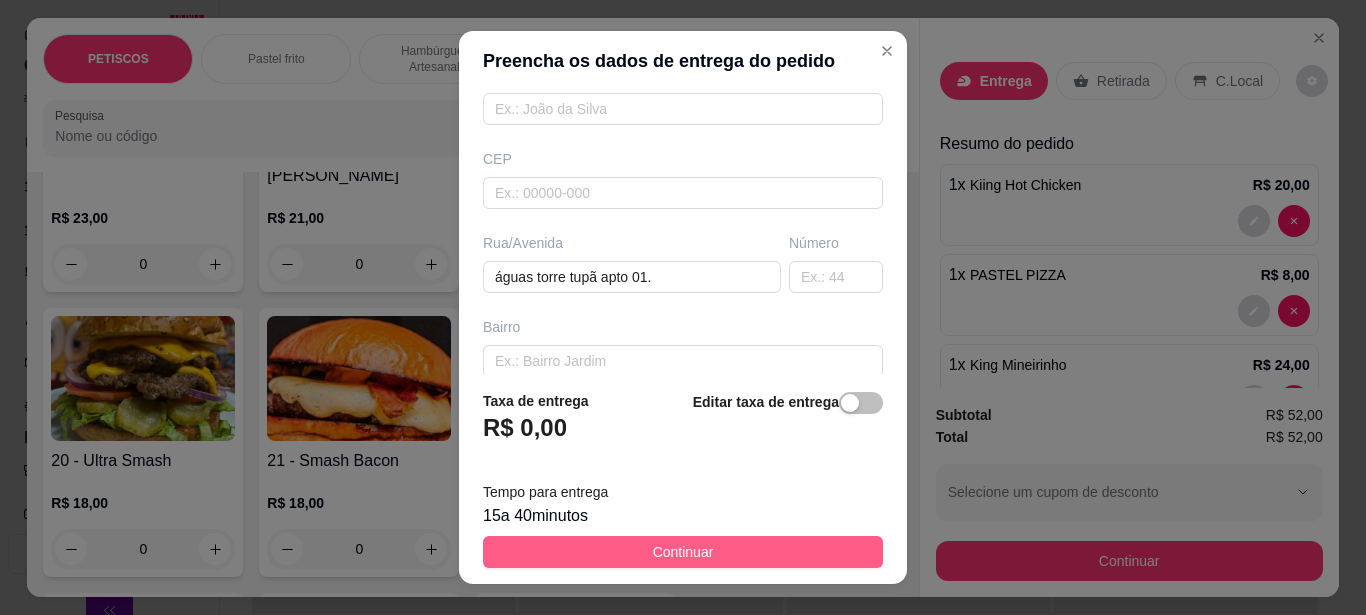 click on "Continuar" at bounding box center [683, 552] 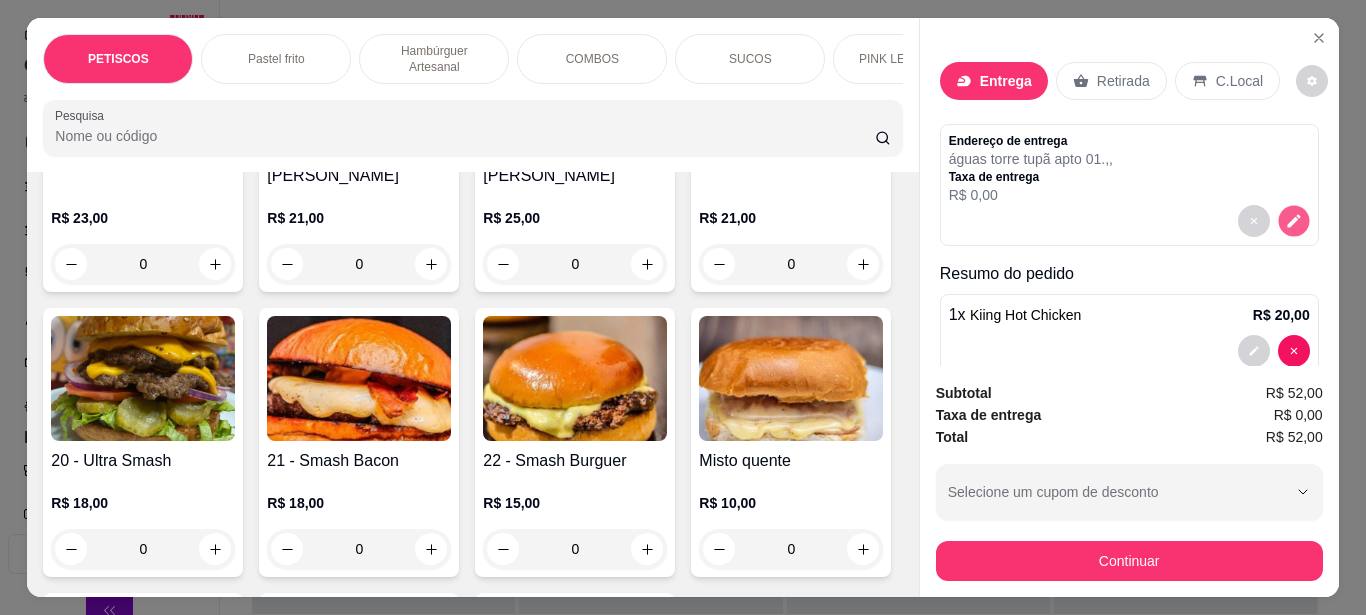 click 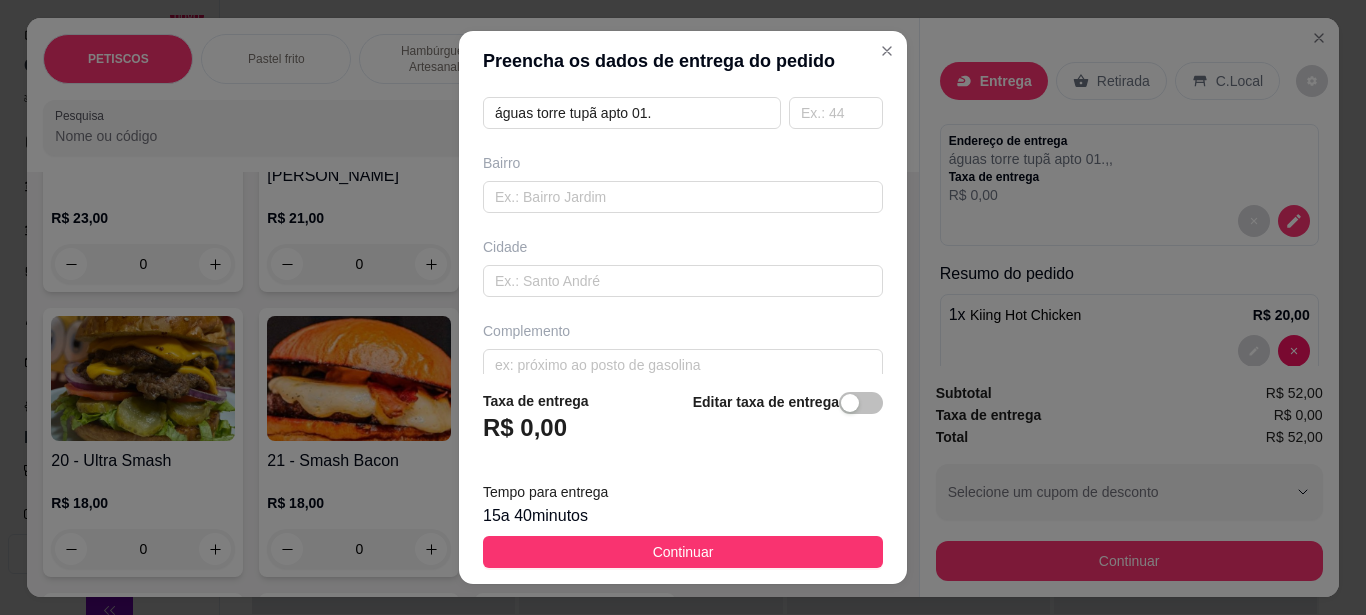 scroll, scrollTop: 390, scrollLeft: 0, axis: vertical 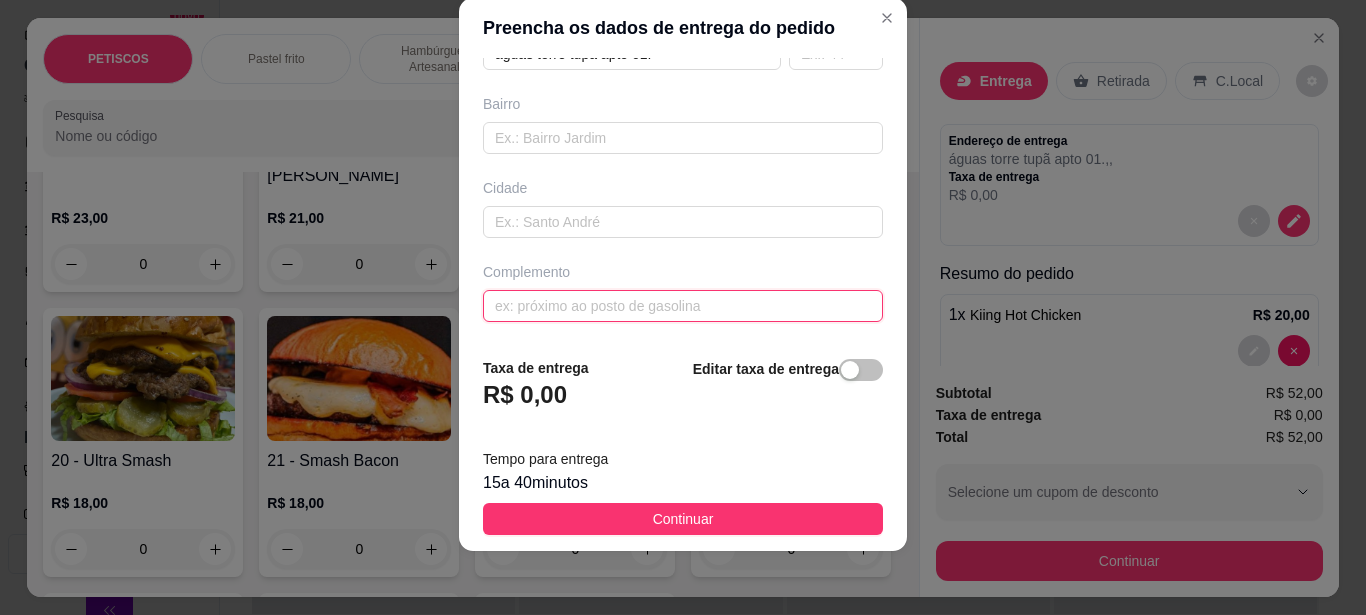 click at bounding box center (683, 306) 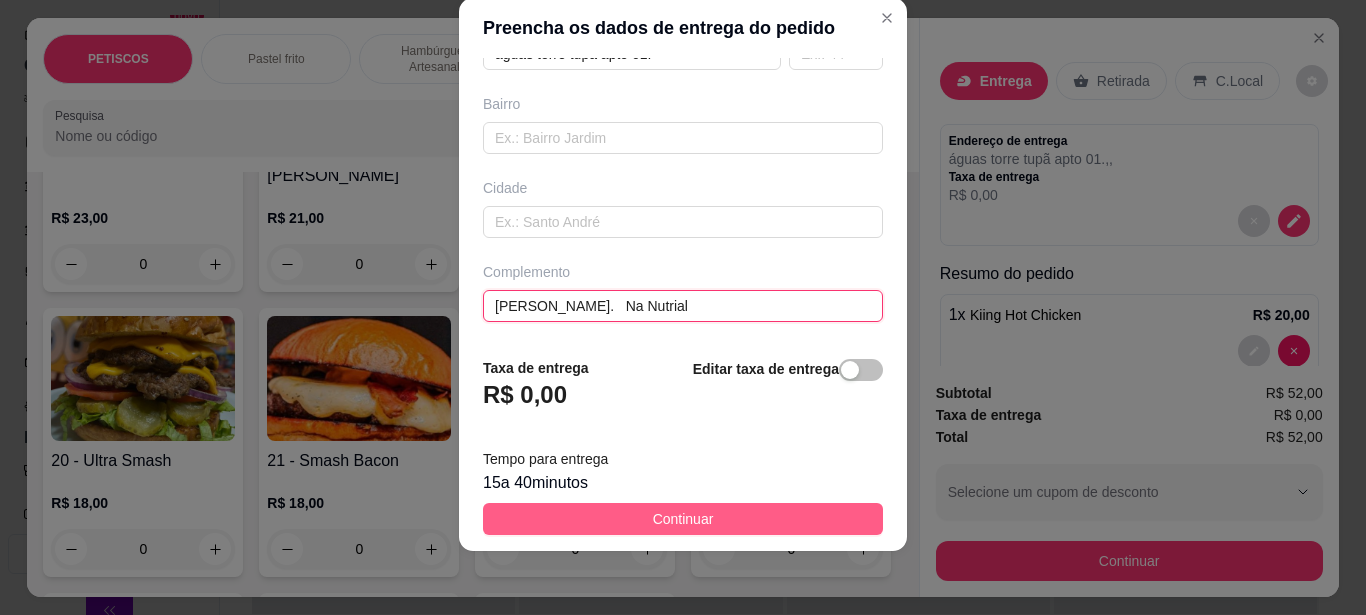 type on "[PERSON_NAME].   Na Nutrial" 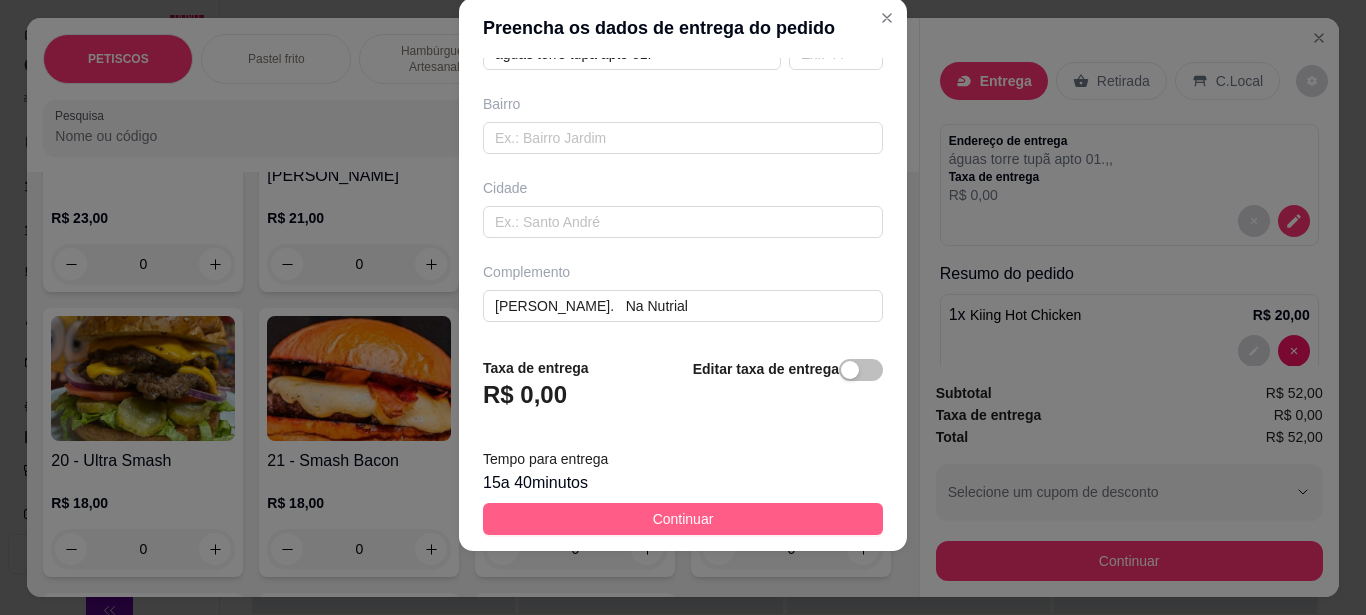 click on "Continuar" at bounding box center [683, 519] 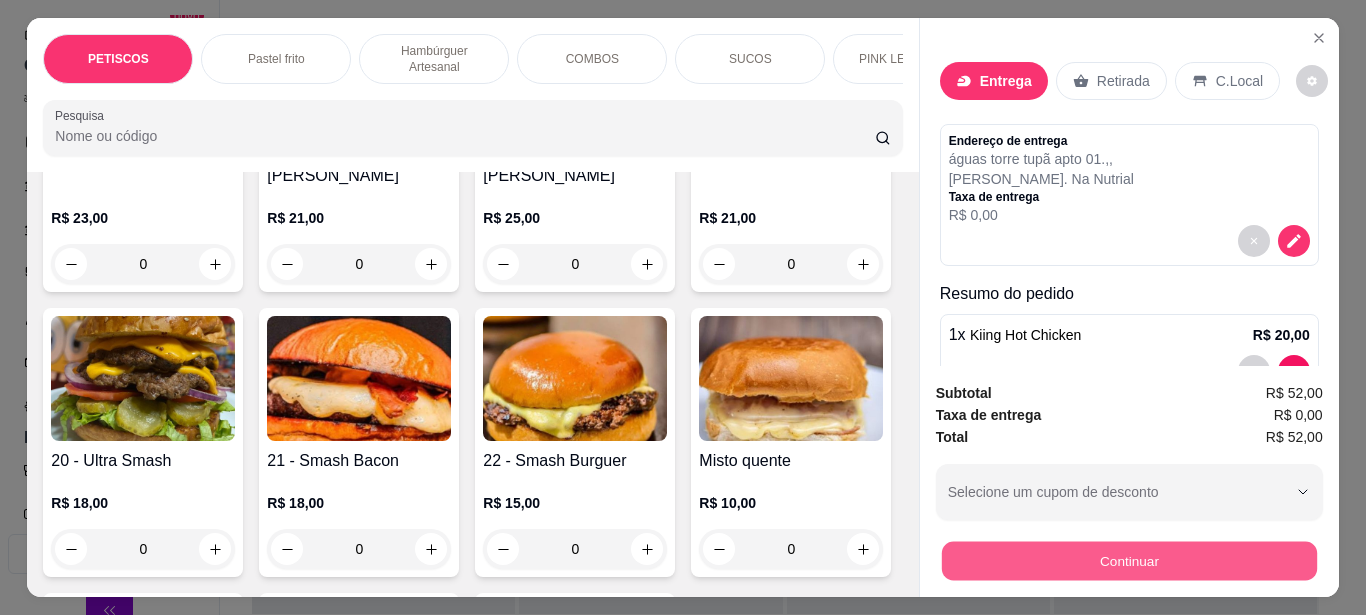click on "Continuar" at bounding box center (1128, 560) 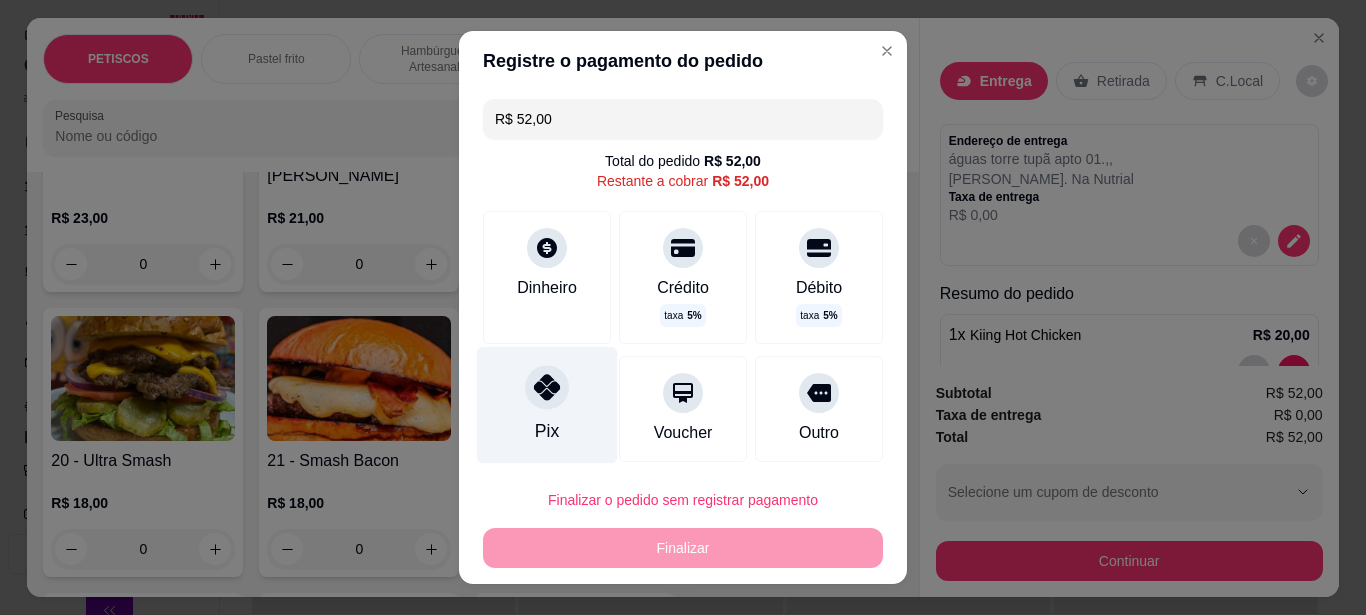 click 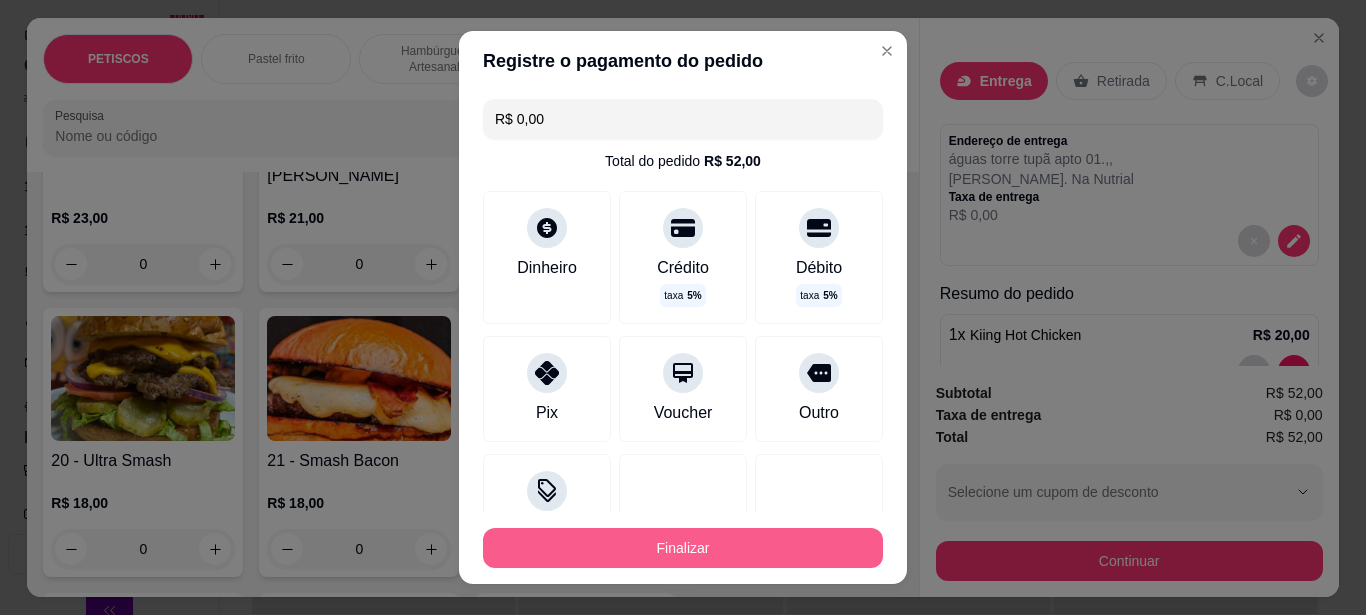 click on "Finalizar" at bounding box center [683, 548] 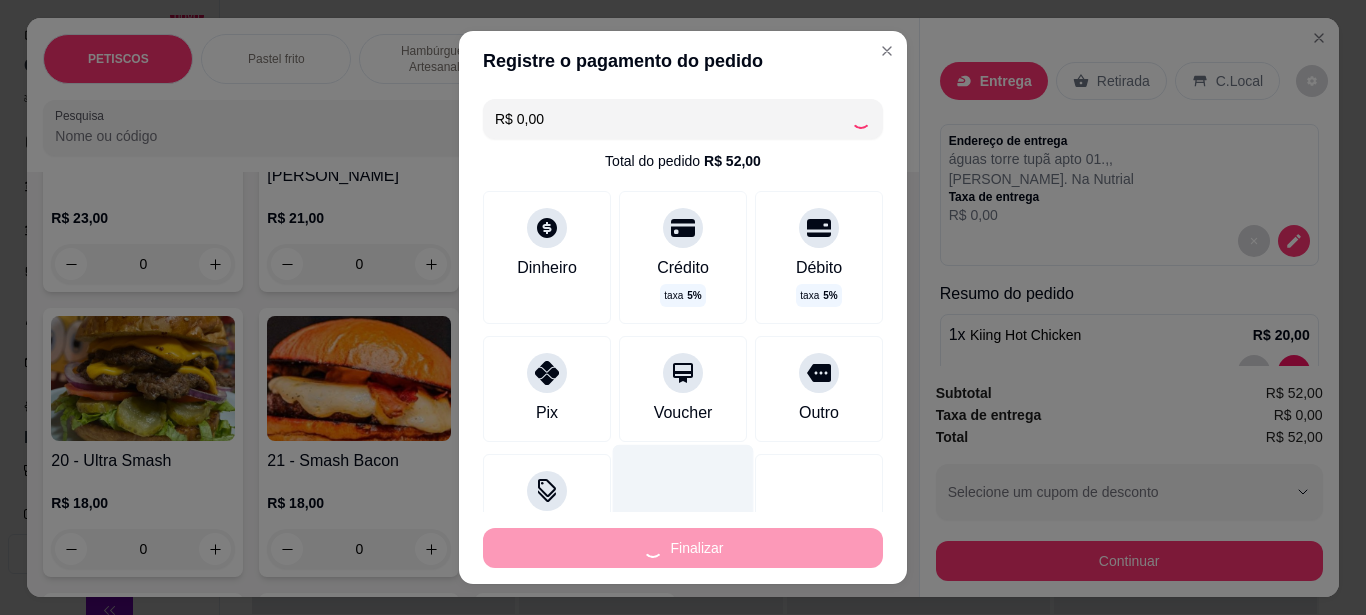 type on "0" 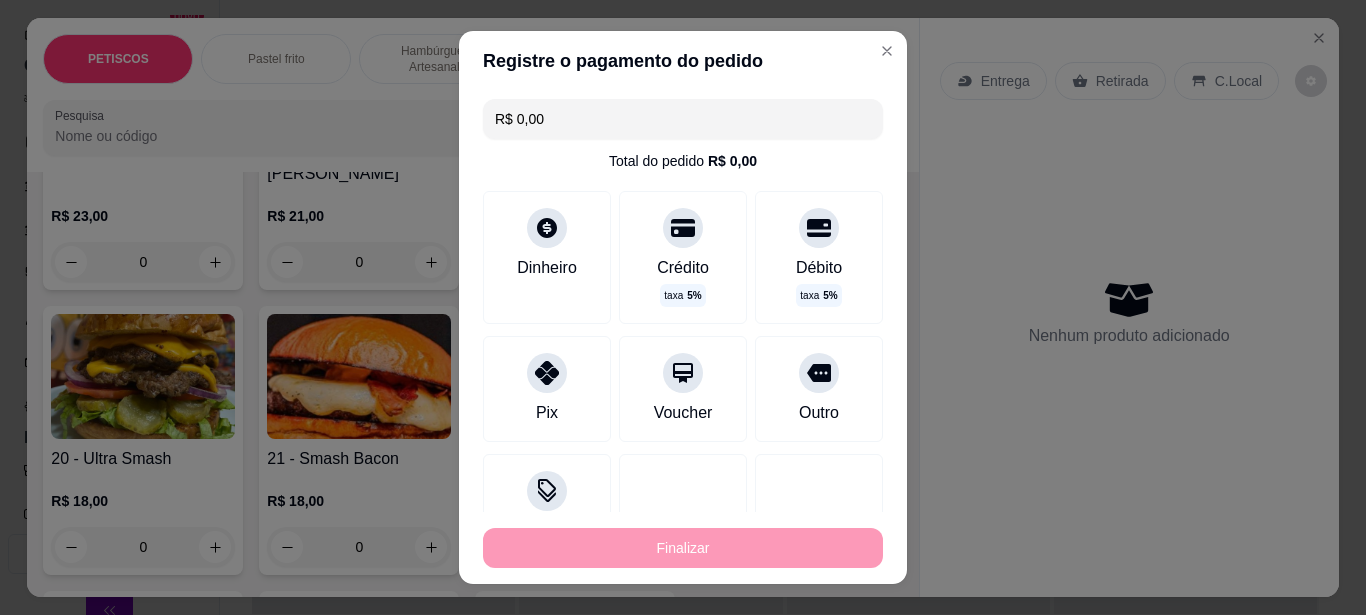 type on "-R$ 52,00" 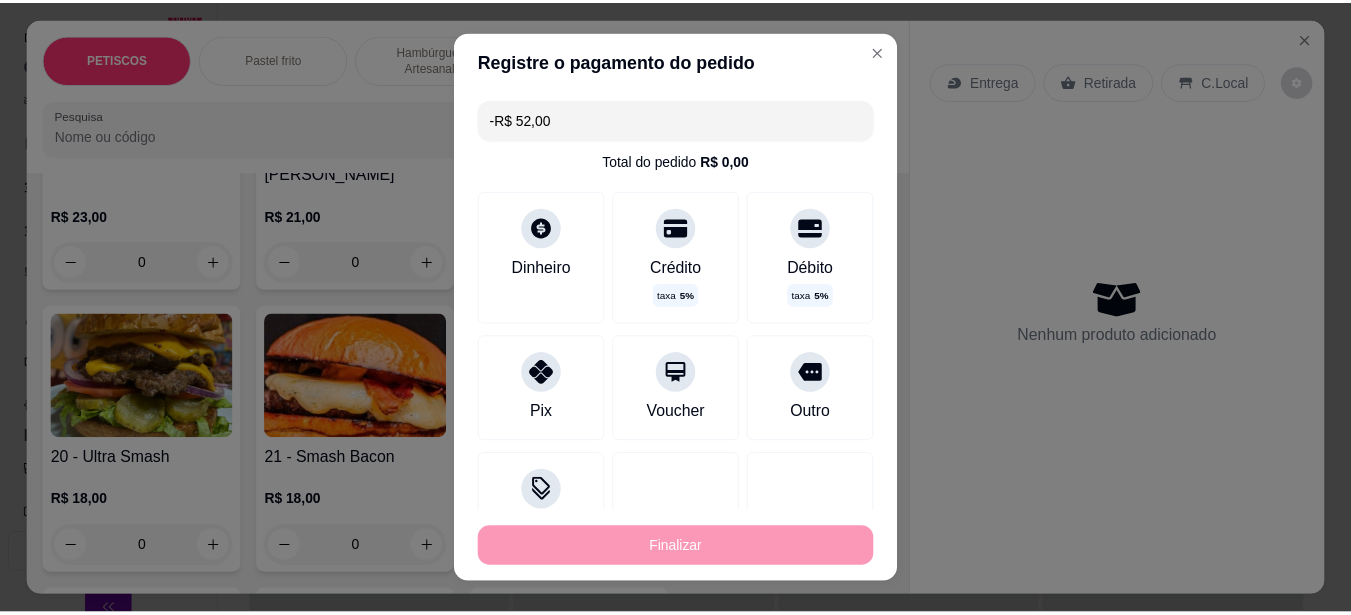 scroll, scrollTop: 2498, scrollLeft: 0, axis: vertical 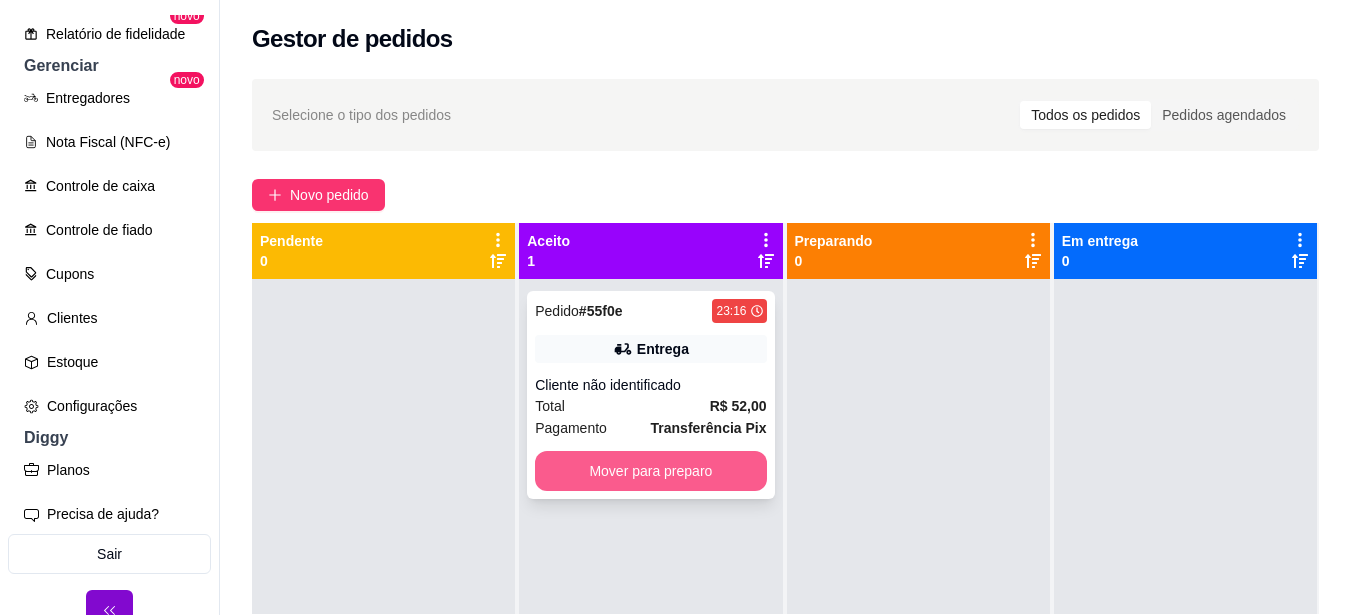 click on "Mover para preparo" at bounding box center [650, 471] 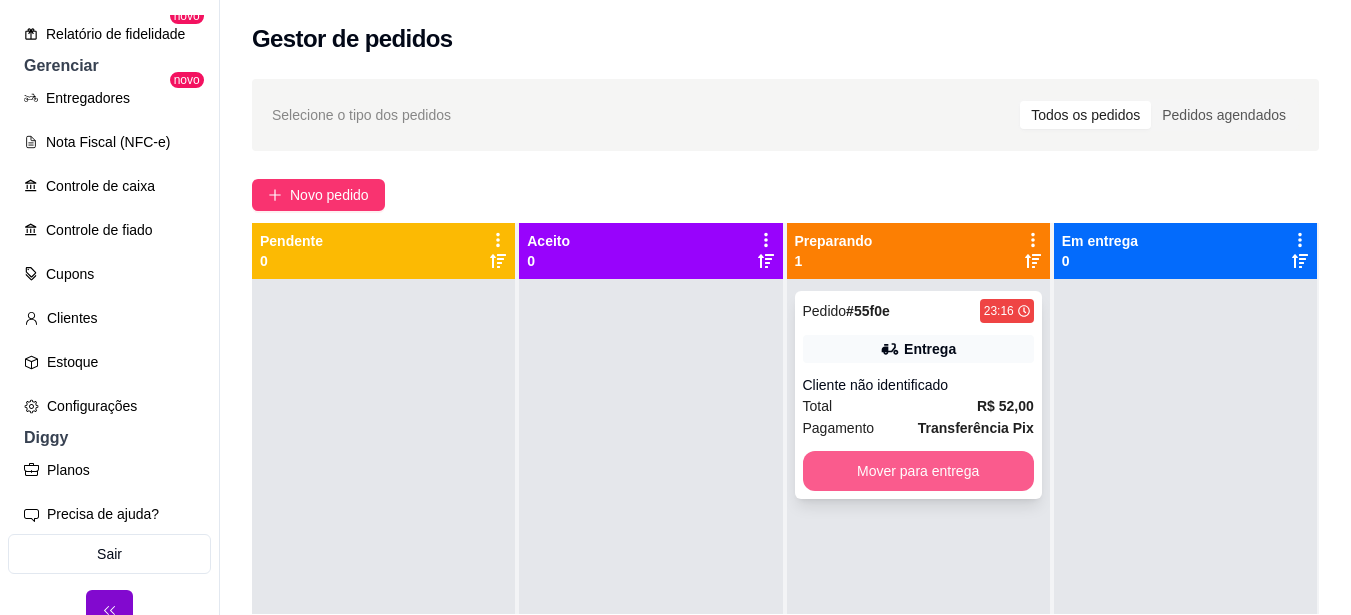 click on "Mover para entrega" at bounding box center [918, 471] 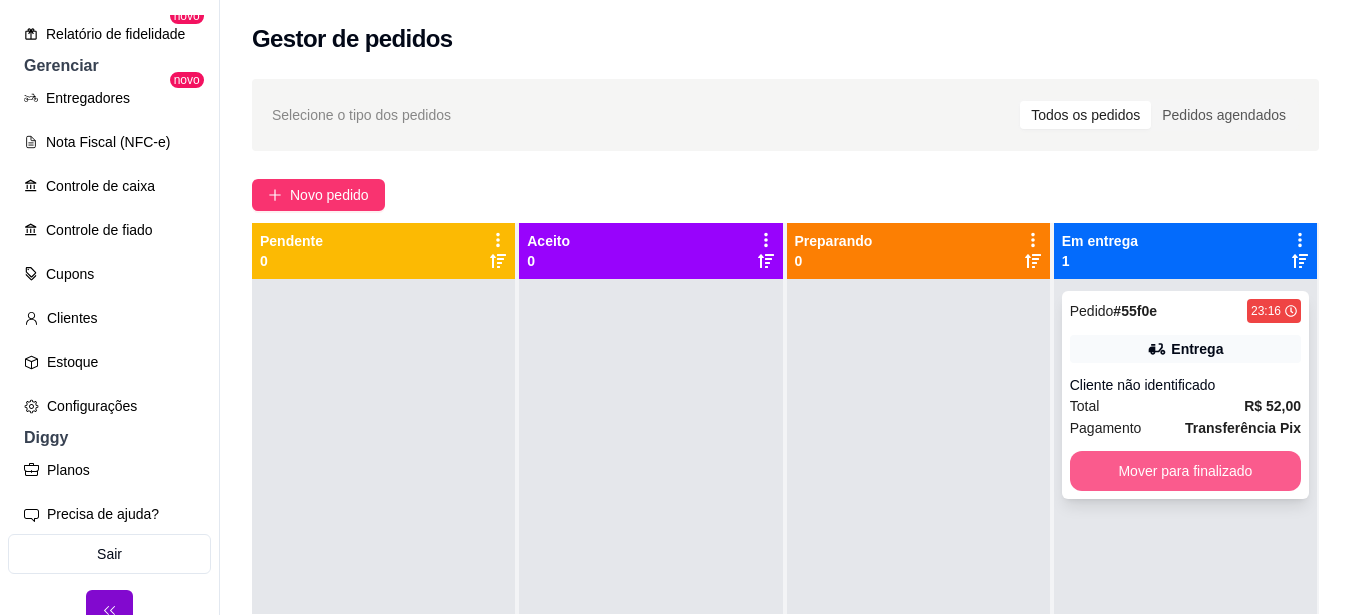 click on "Mover para finalizado" at bounding box center [1185, 471] 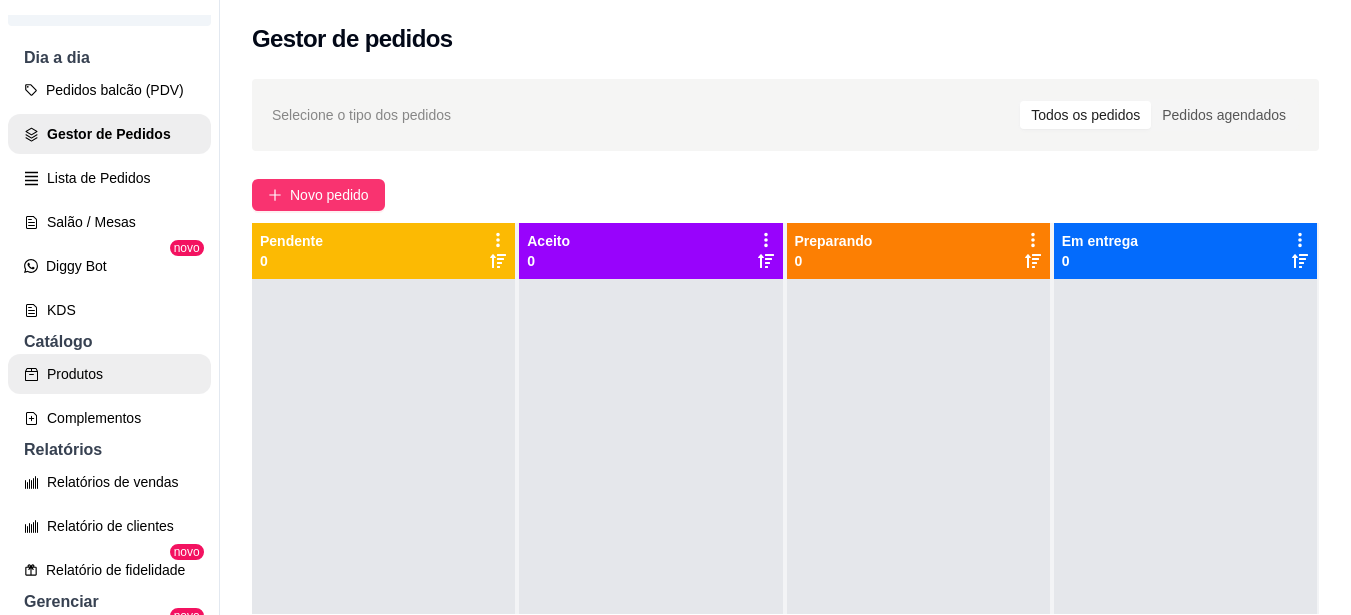 scroll, scrollTop: 155, scrollLeft: 0, axis: vertical 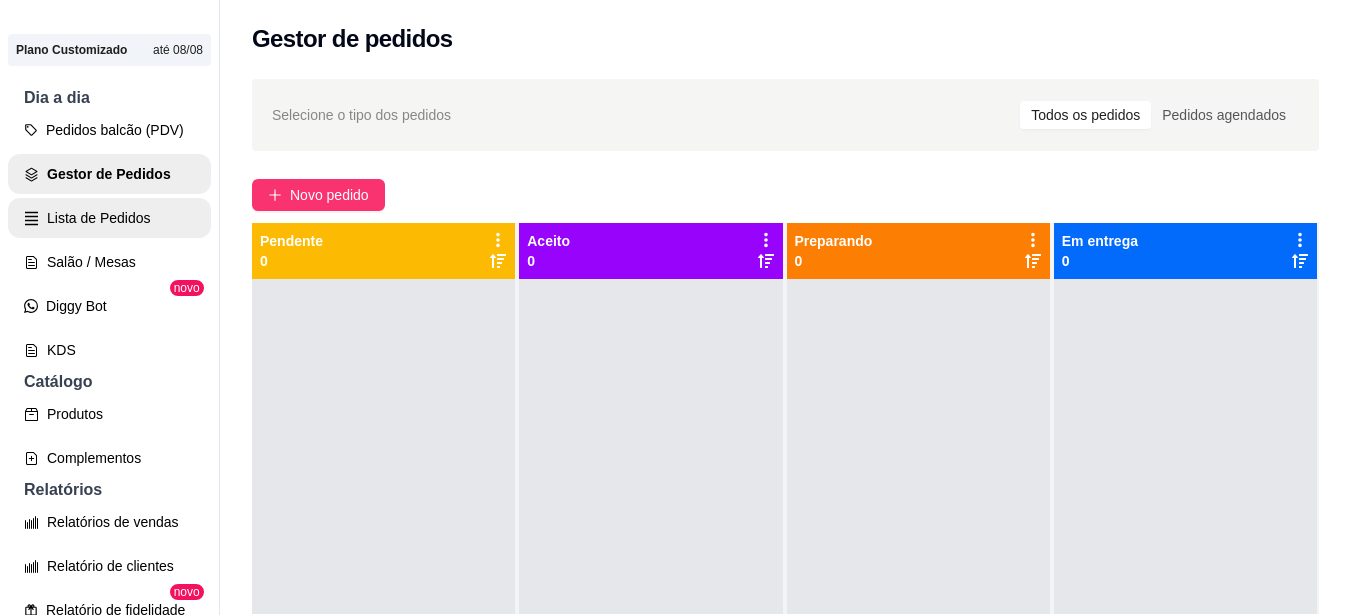 click on "Lista de Pedidos" at bounding box center [109, 218] 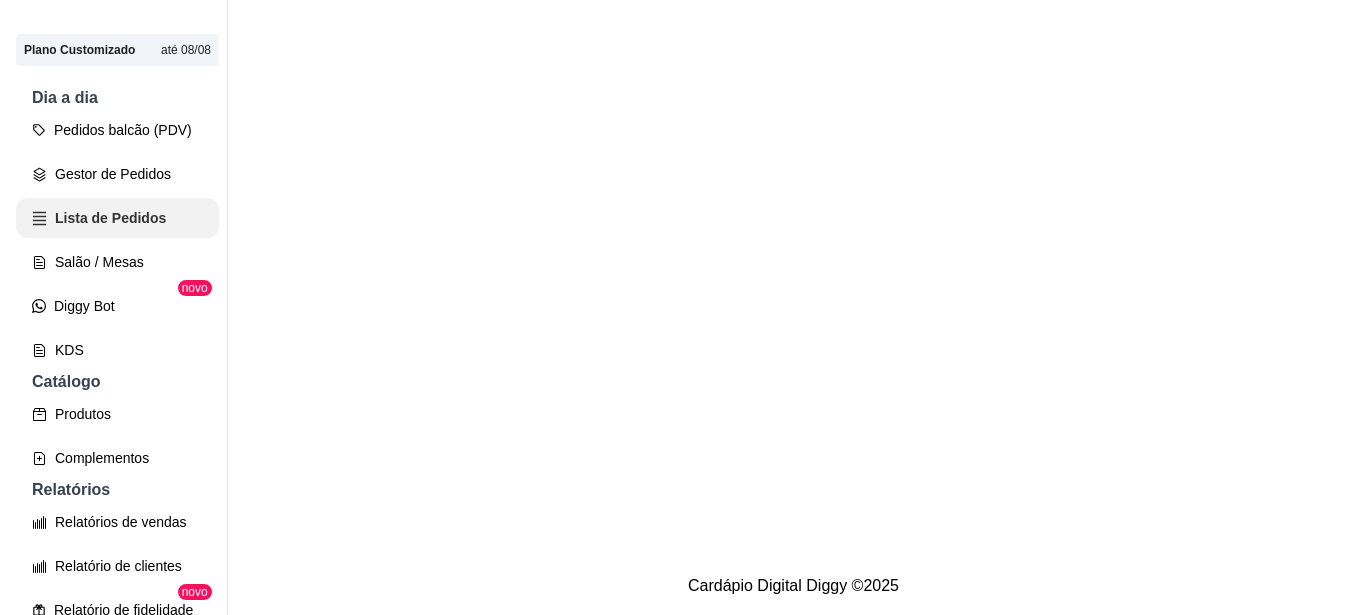 scroll, scrollTop: 0, scrollLeft: 0, axis: both 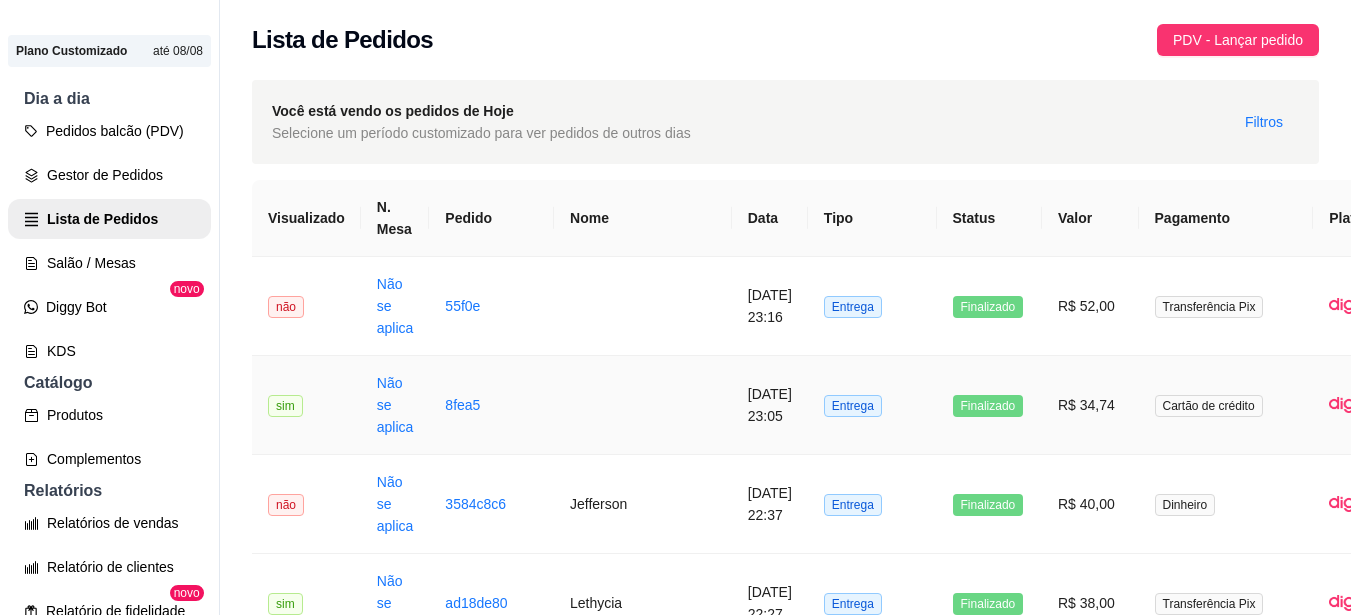 click on "R$ 34,74" at bounding box center [1090, 405] 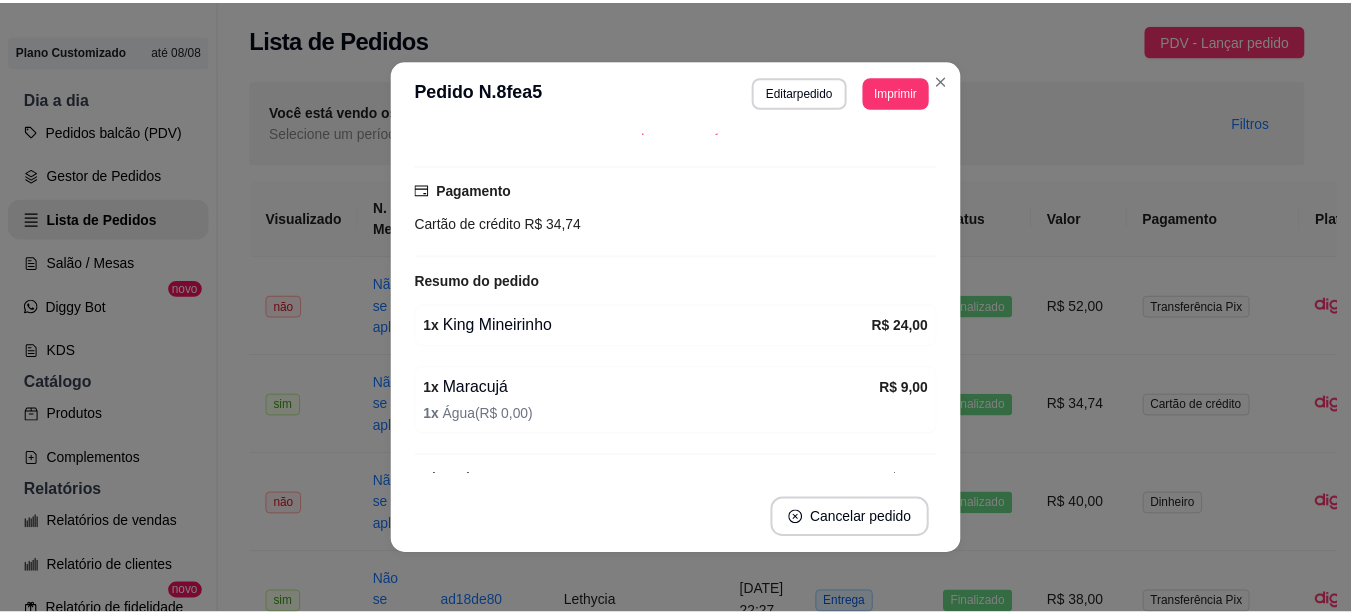 scroll, scrollTop: 300, scrollLeft: 0, axis: vertical 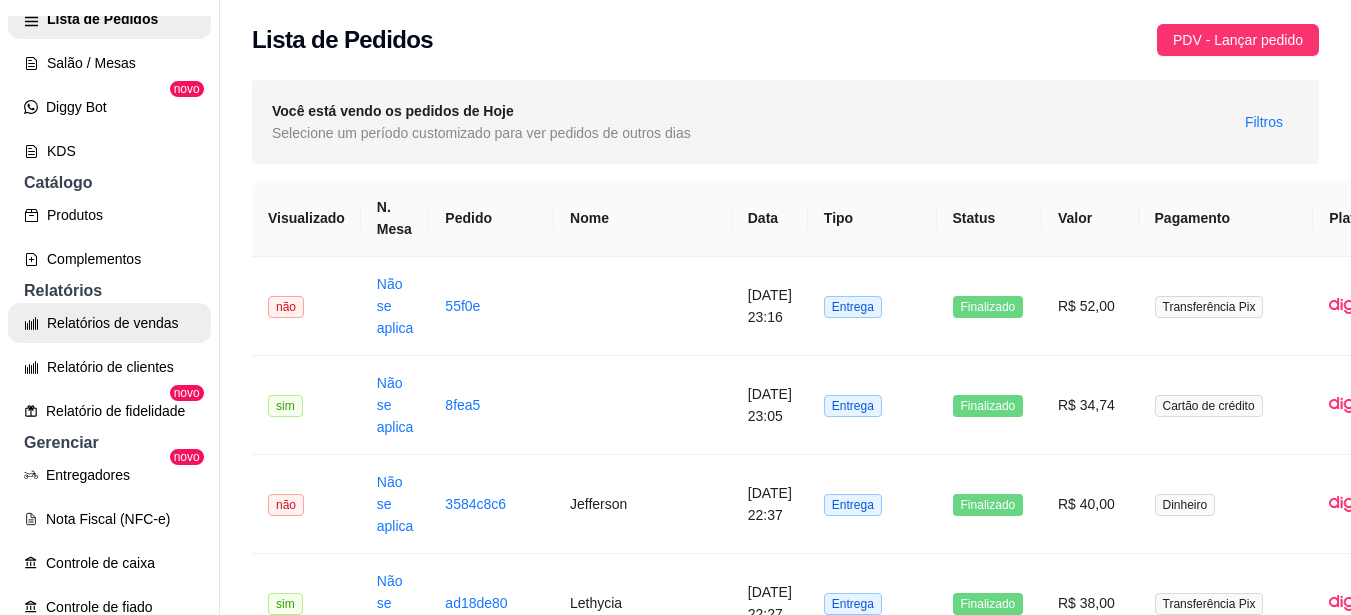 click on "Relatórios de vendas" at bounding box center [109, 323] 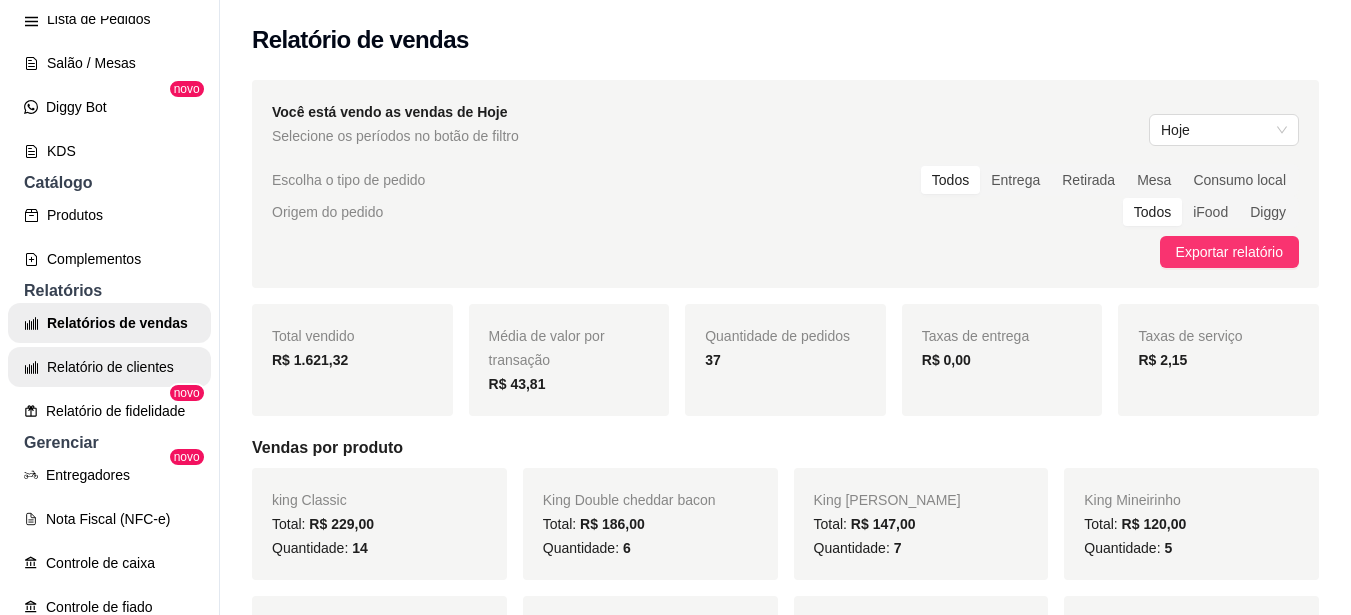 click on "Relatório de clientes" at bounding box center [109, 367] 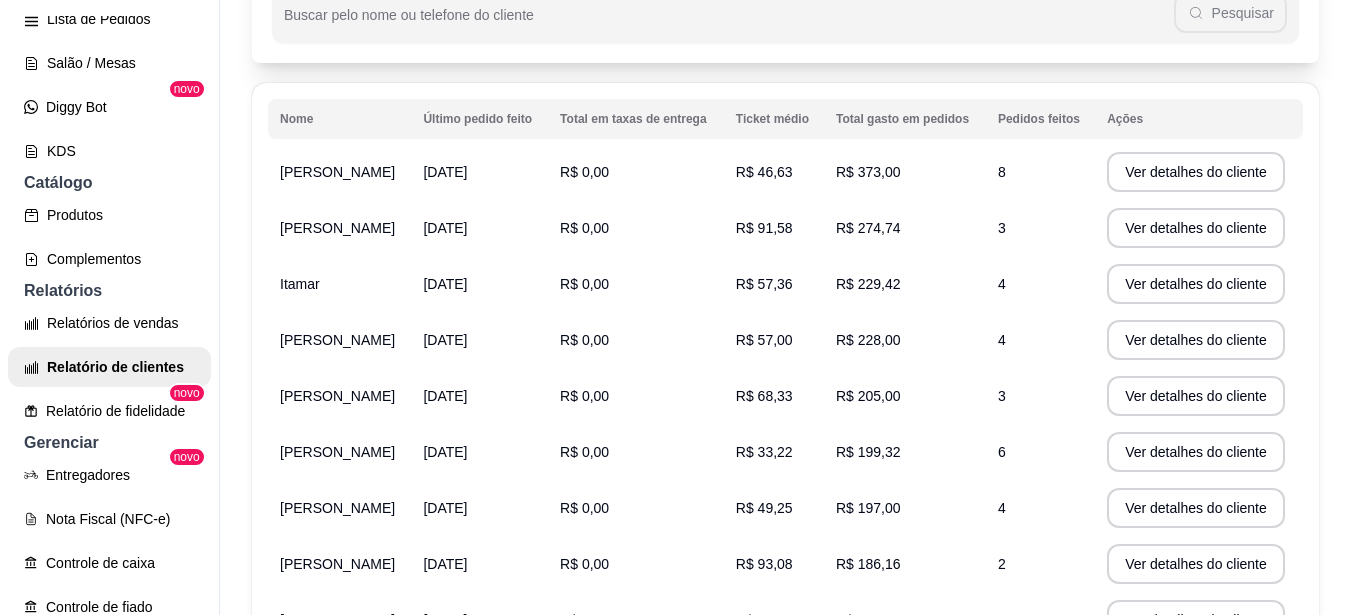 scroll, scrollTop: 300, scrollLeft: 0, axis: vertical 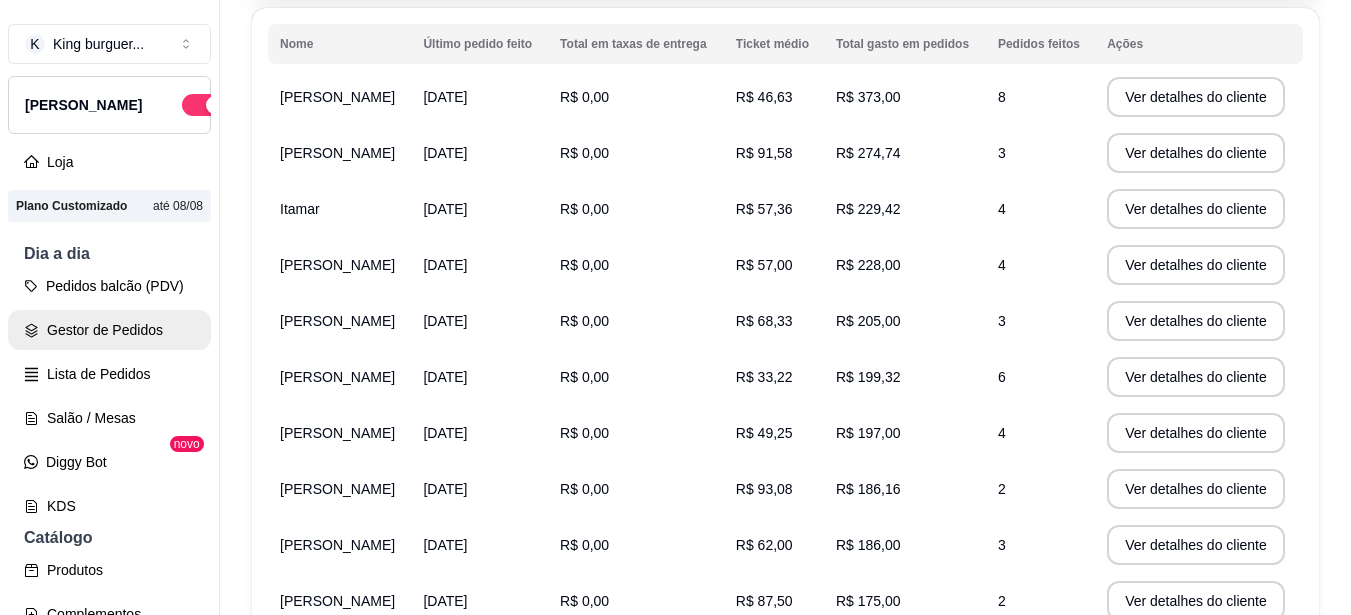 click on "Gestor de Pedidos" at bounding box center (109, 330) 